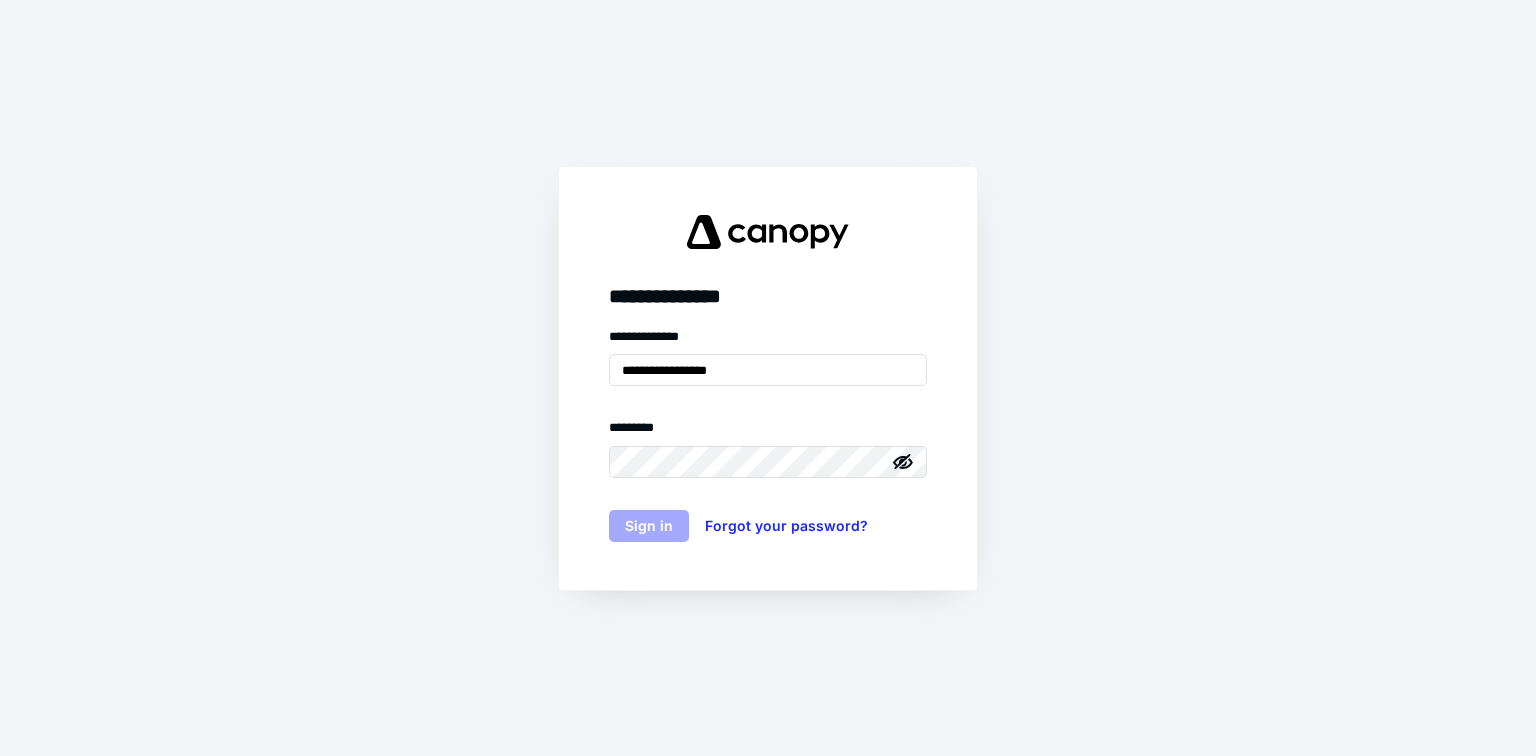 scroll, scrollTop: 0, scrollLeft: 0, axis: both 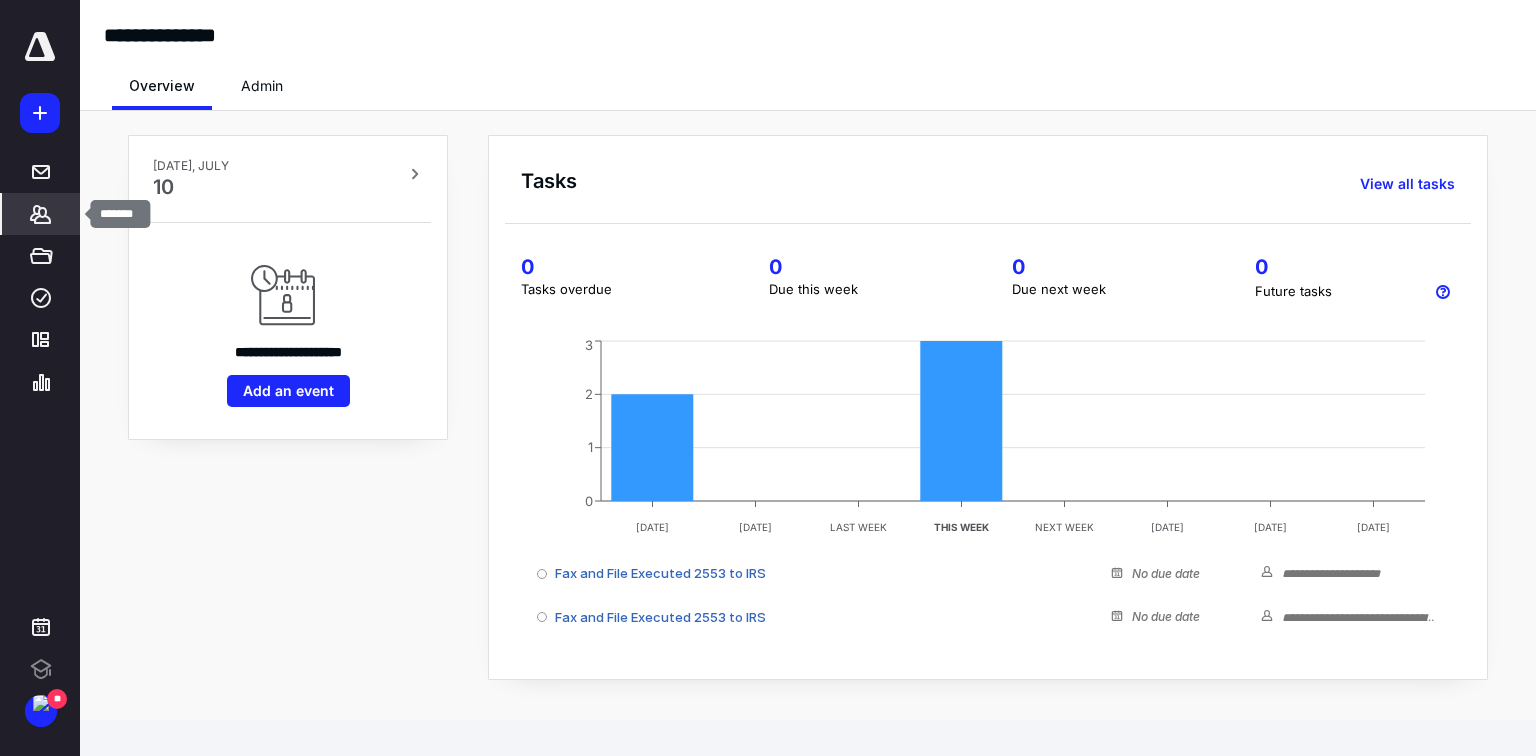 click 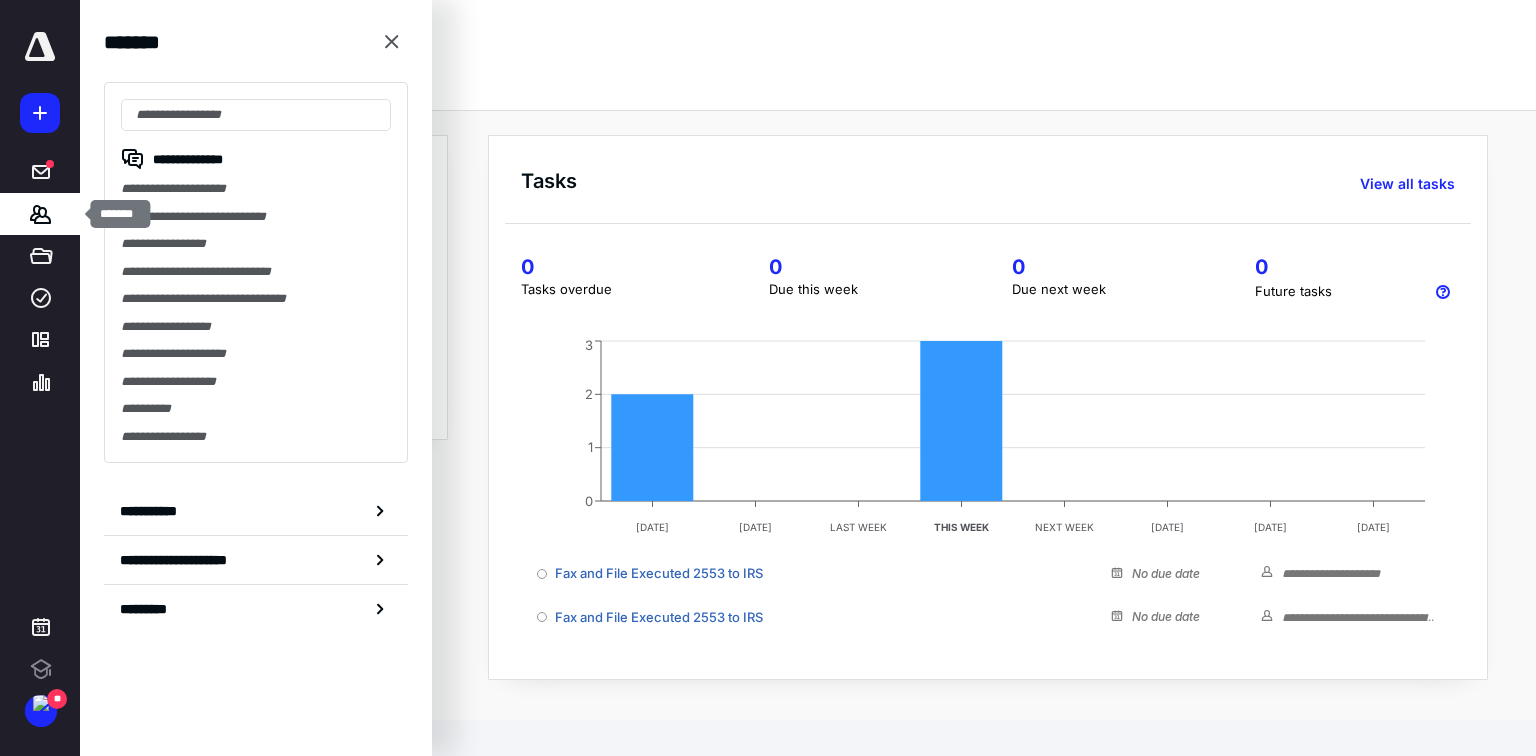 scroll, scrollTop: 0, scrollLeft: 0, axis: both 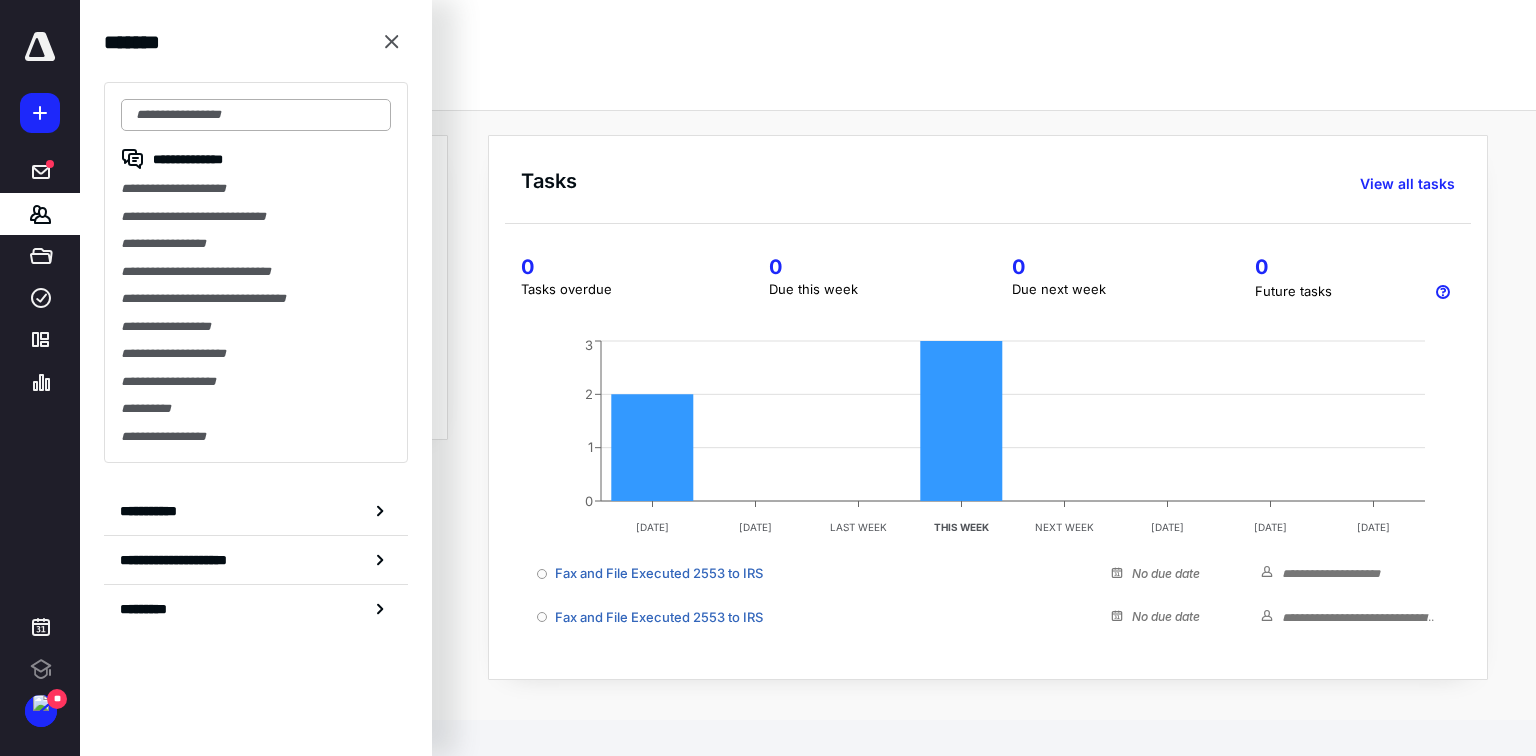 click at bounding box center (256, 115) 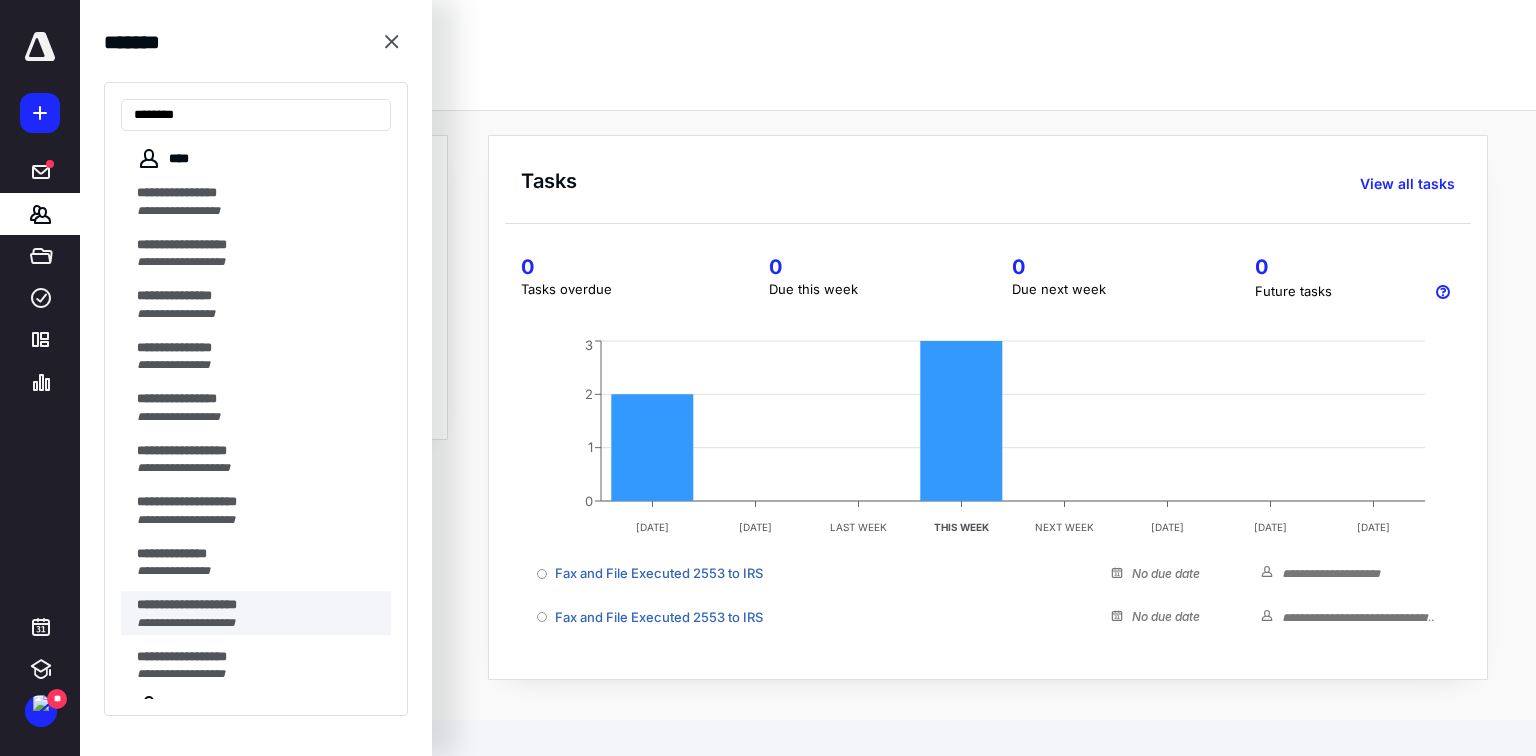 type on "*******" 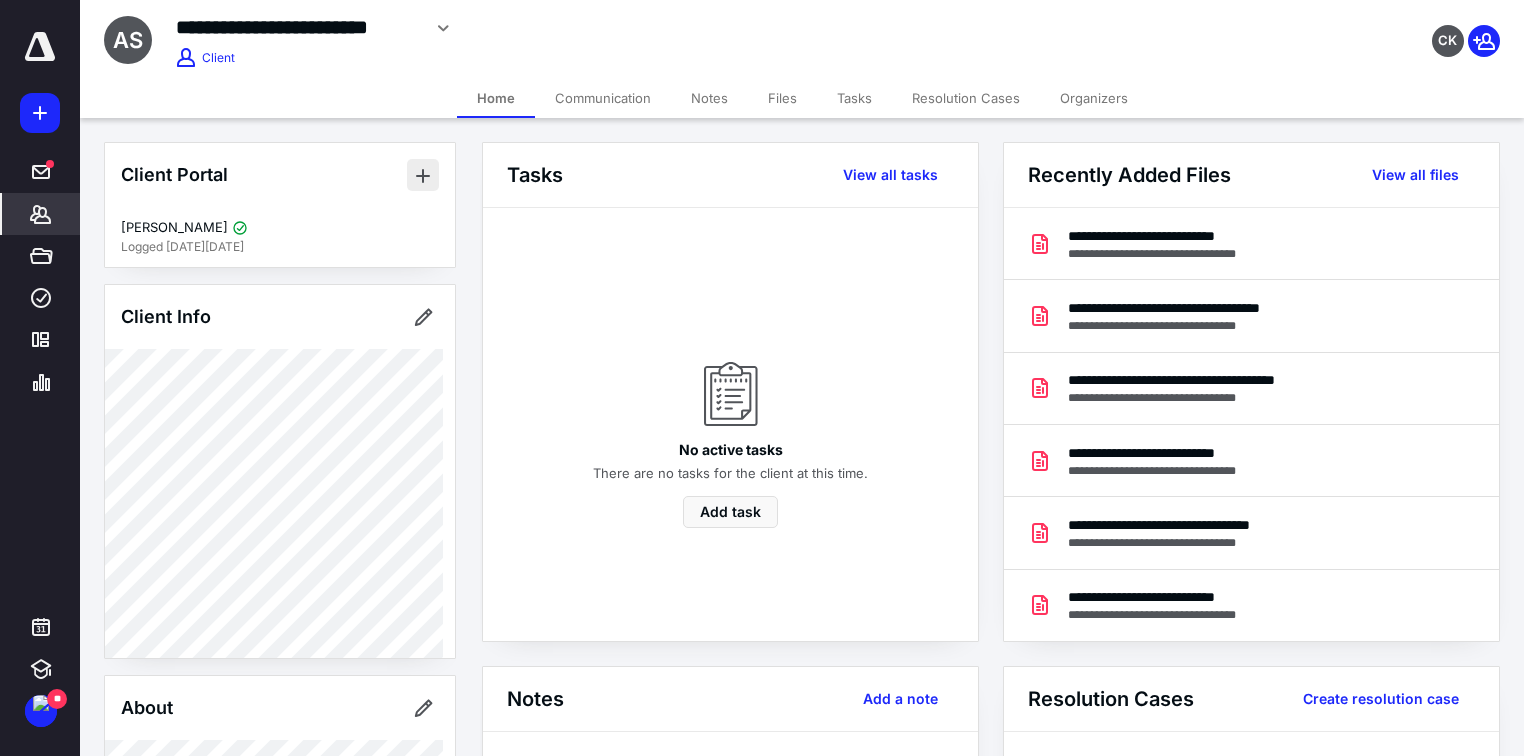 click at bounding box center (423, 175) 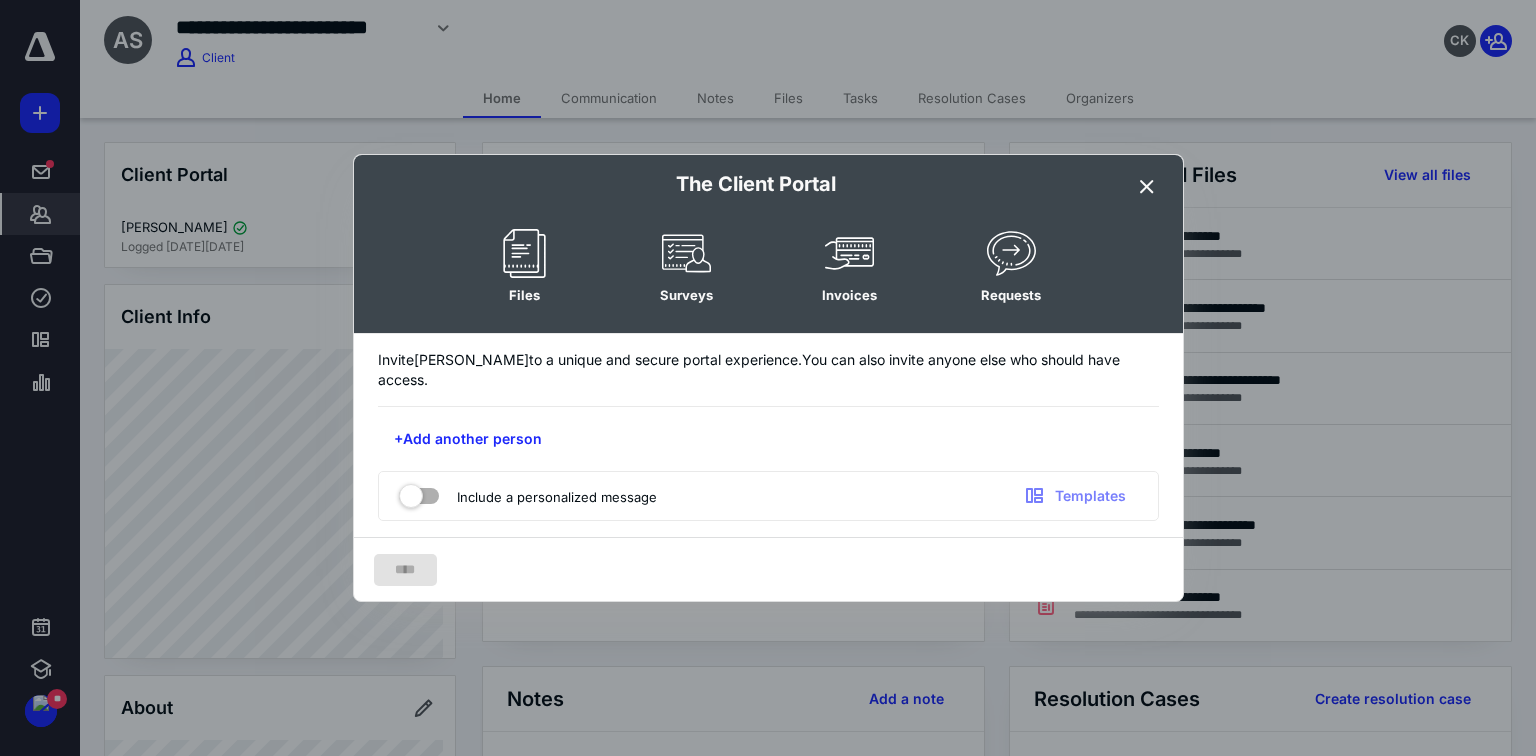 click at bounding box center (1147, 187) 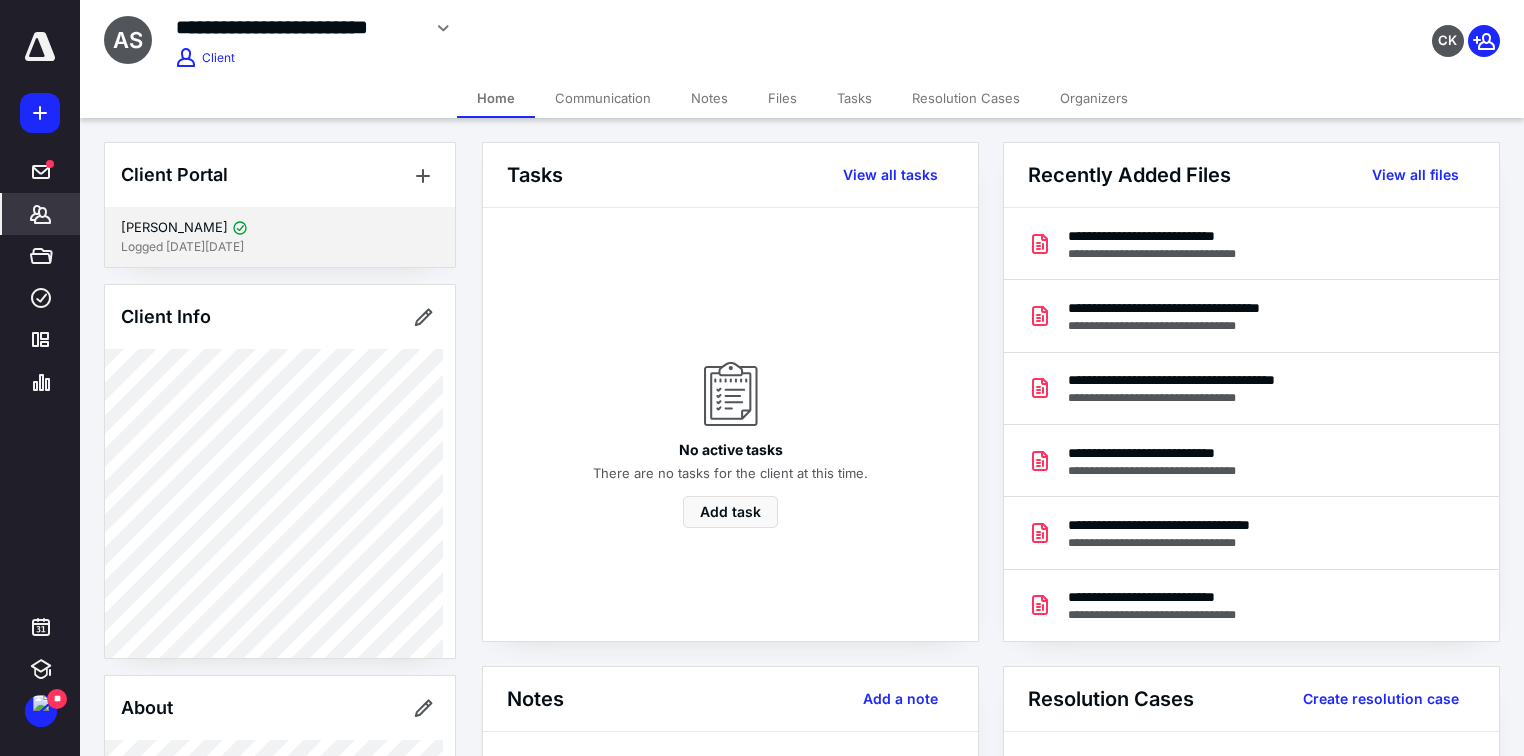 click on "Anthony Scarcella" at bounding box center (174, 228) 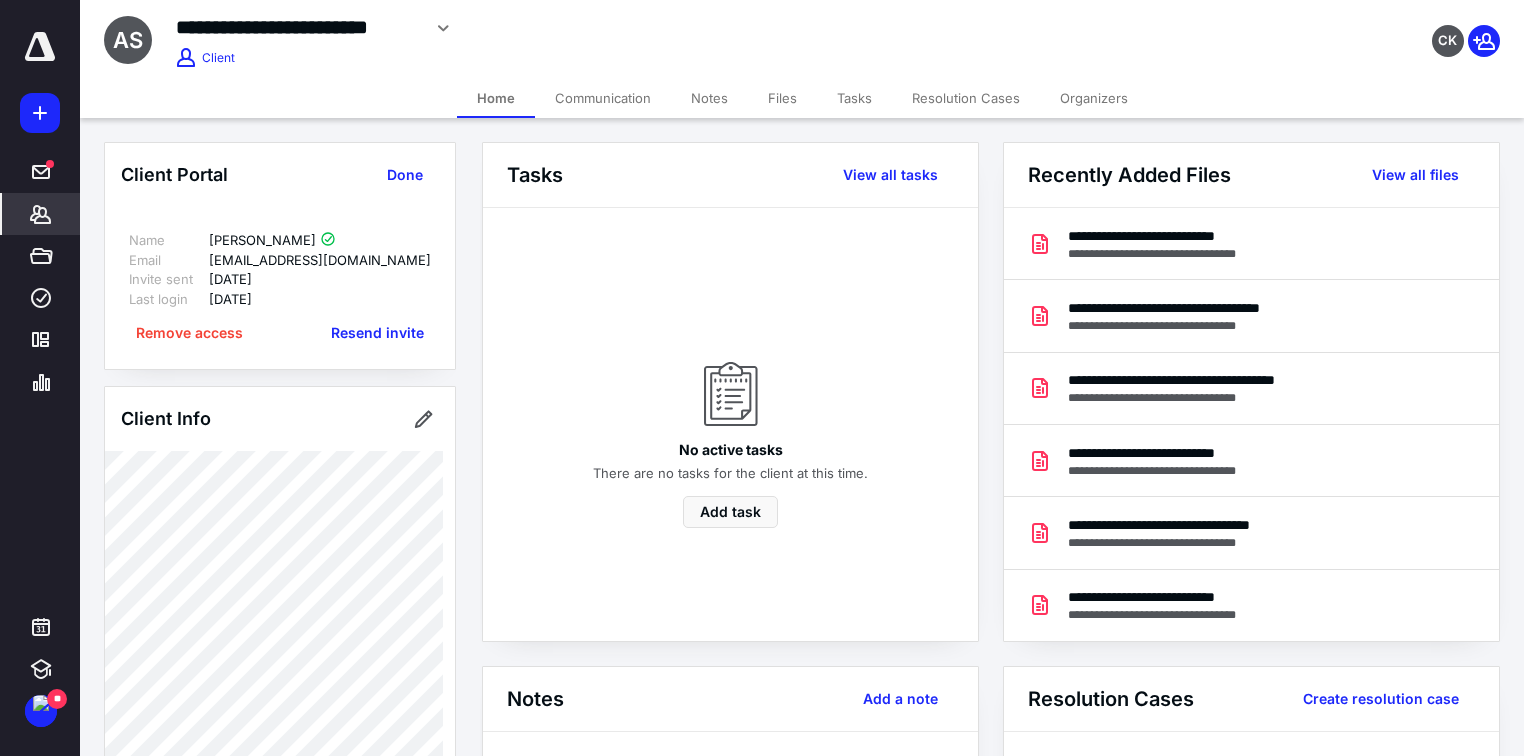 click on "Name Anthony Scarcella Email gogetyoung@gmail.com Invite sent 6/9/2025 Last login 1 month ago Remove access Resend invite" at bounding box center [280, 288] 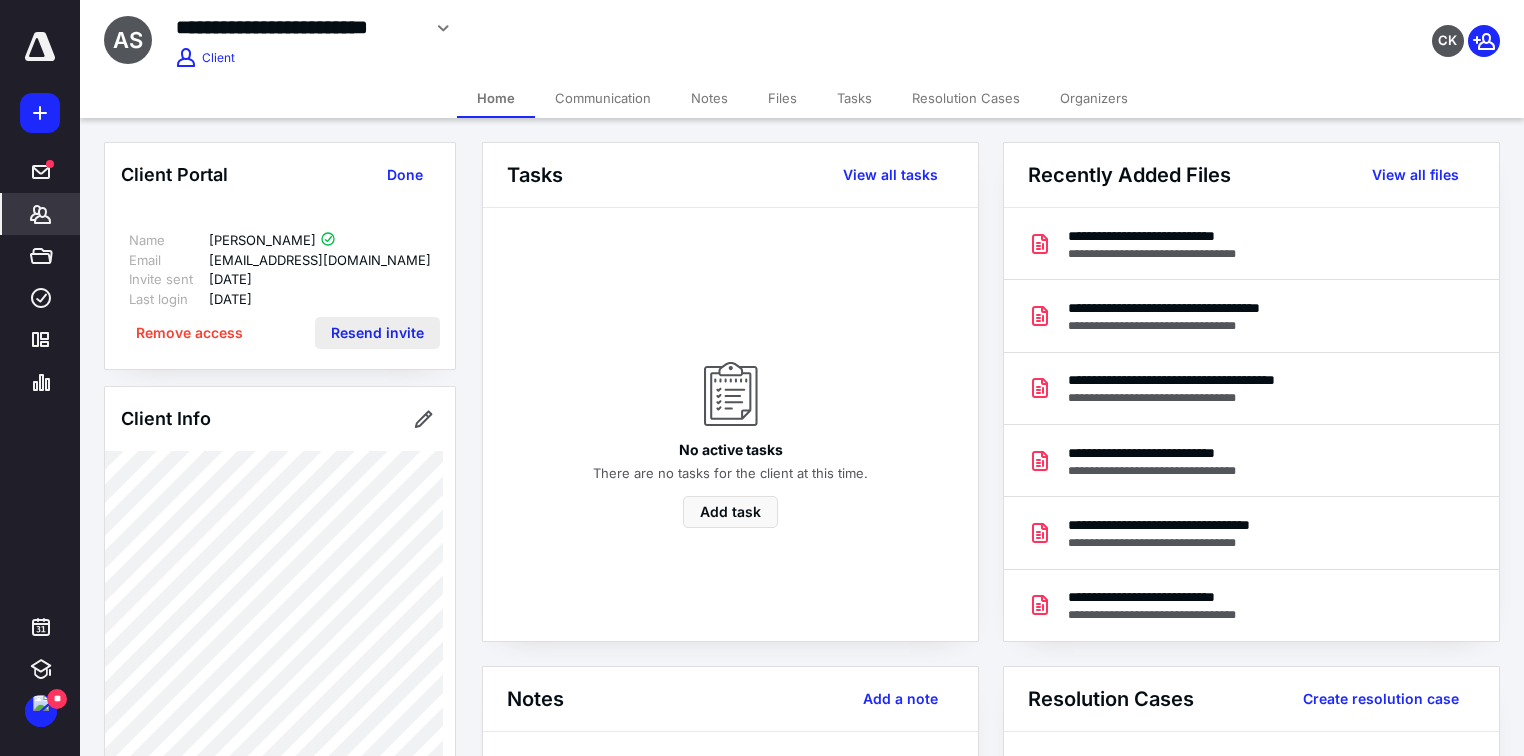 click on "Resend invite" at bounding box center (377, 333) 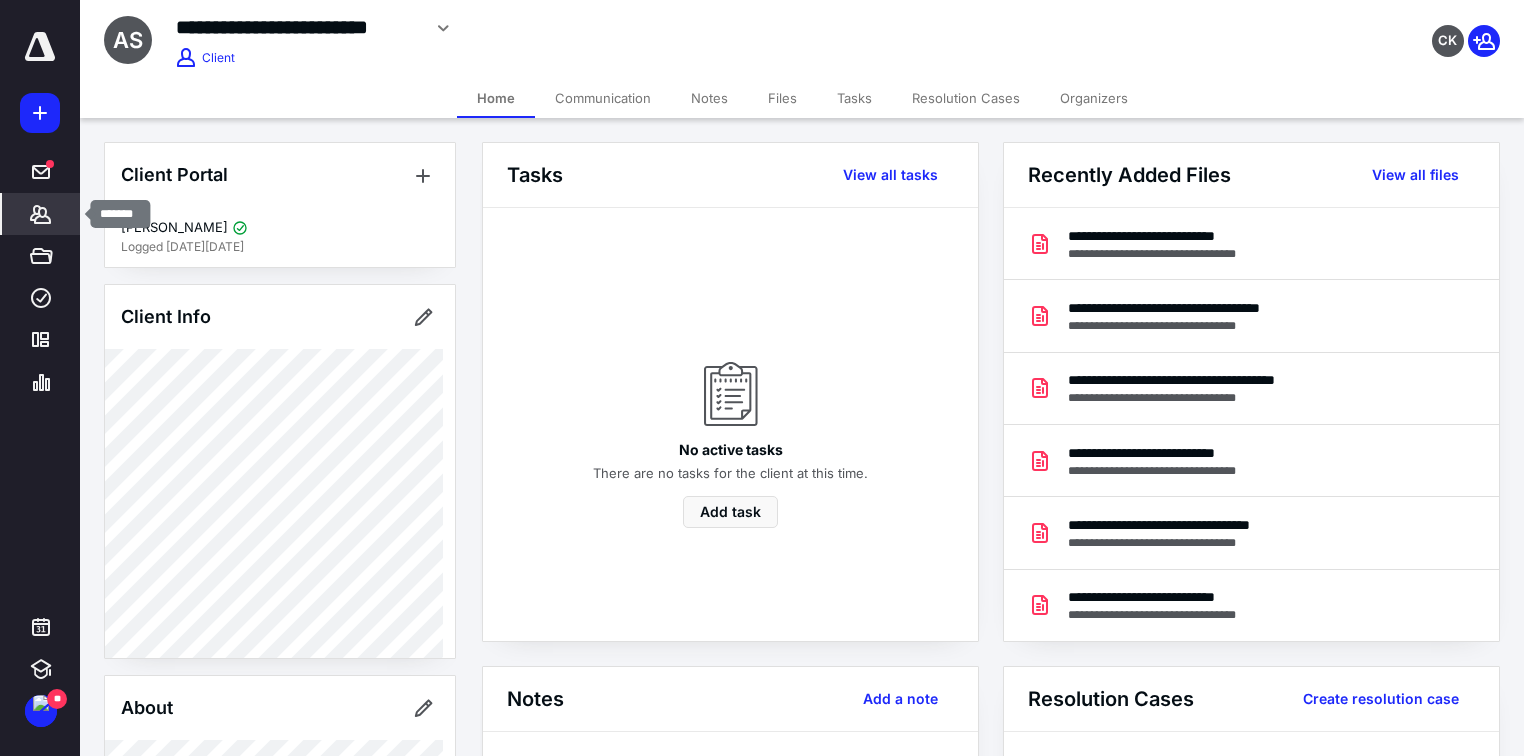 click 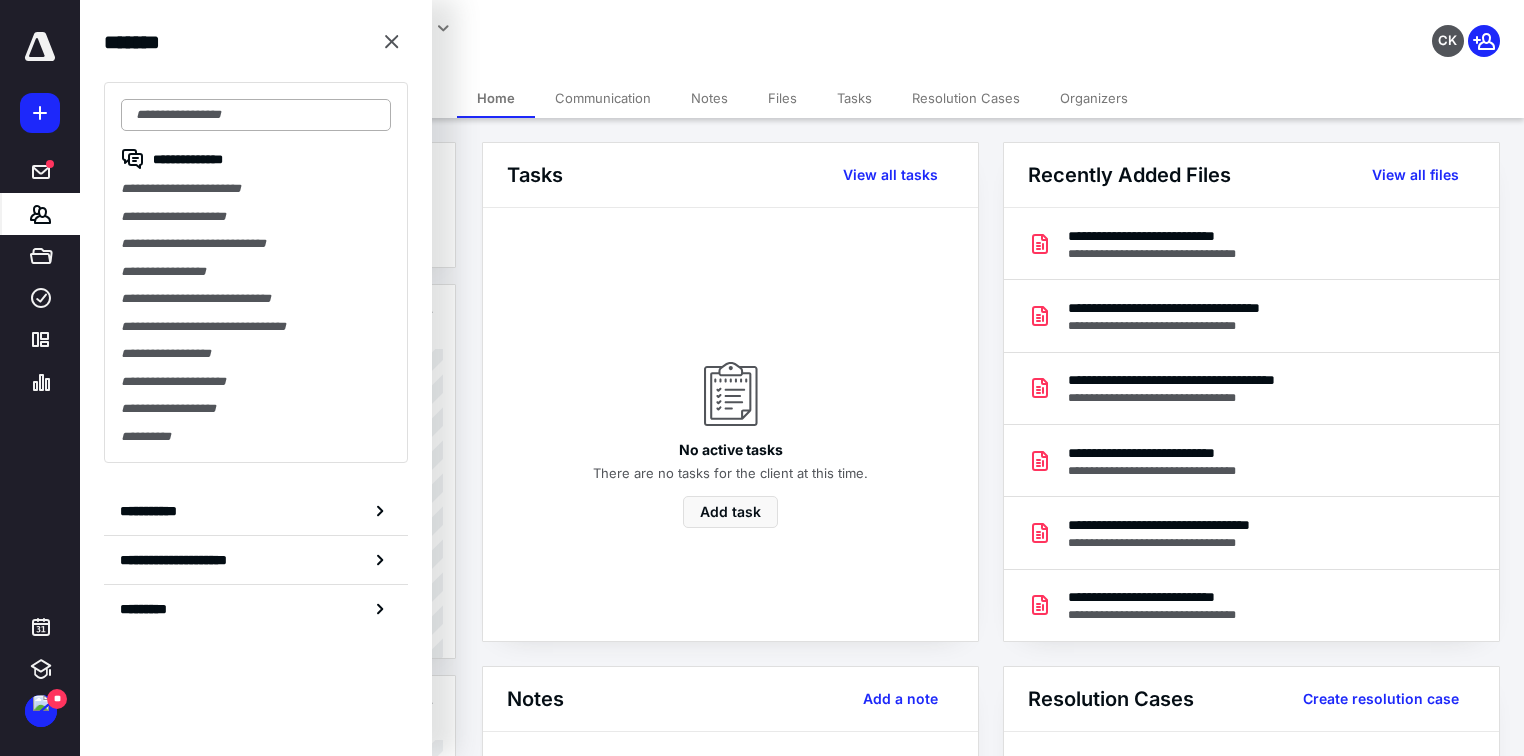 click at bounding box center [256, 115] 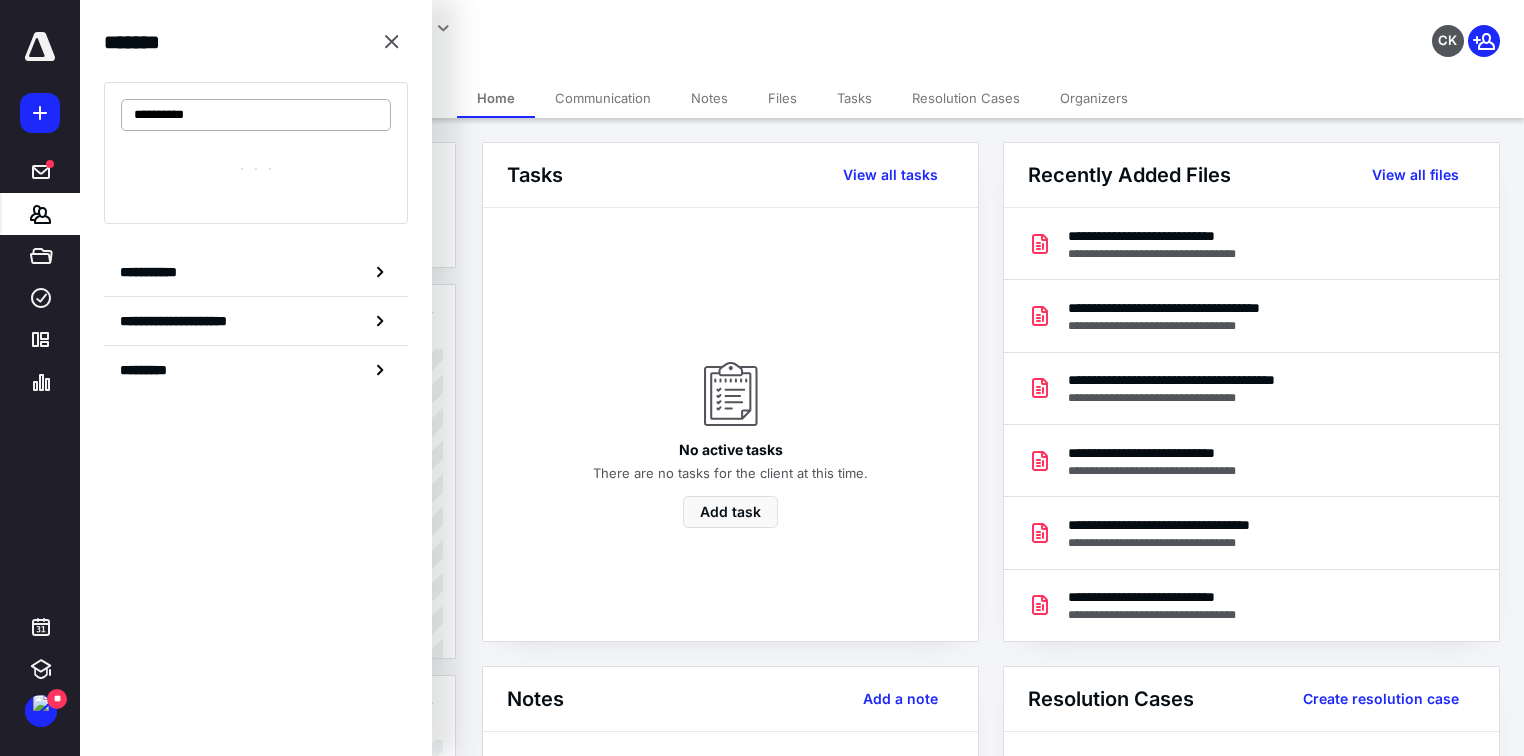 type on "**********" 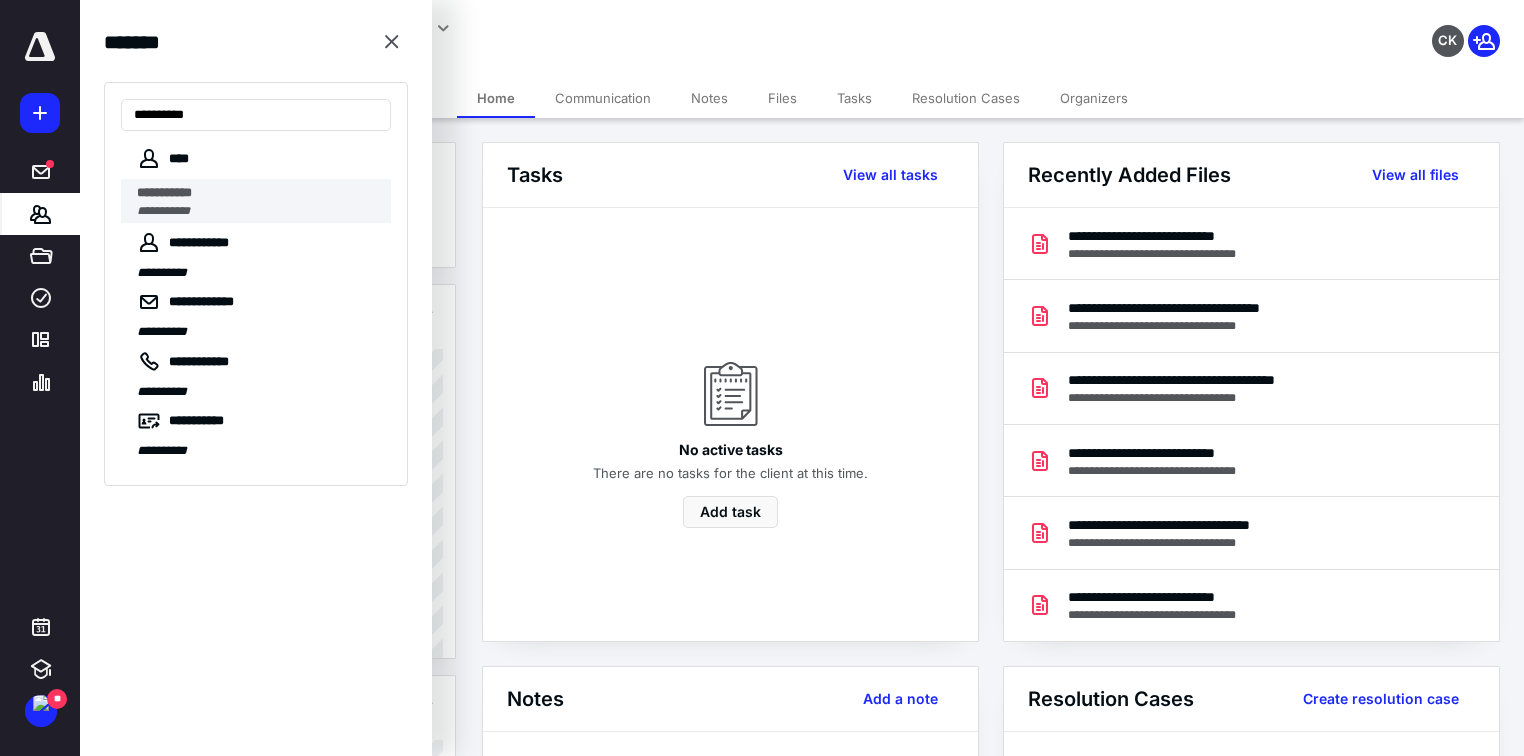 click on "**********" at bounding box center [163, 211] 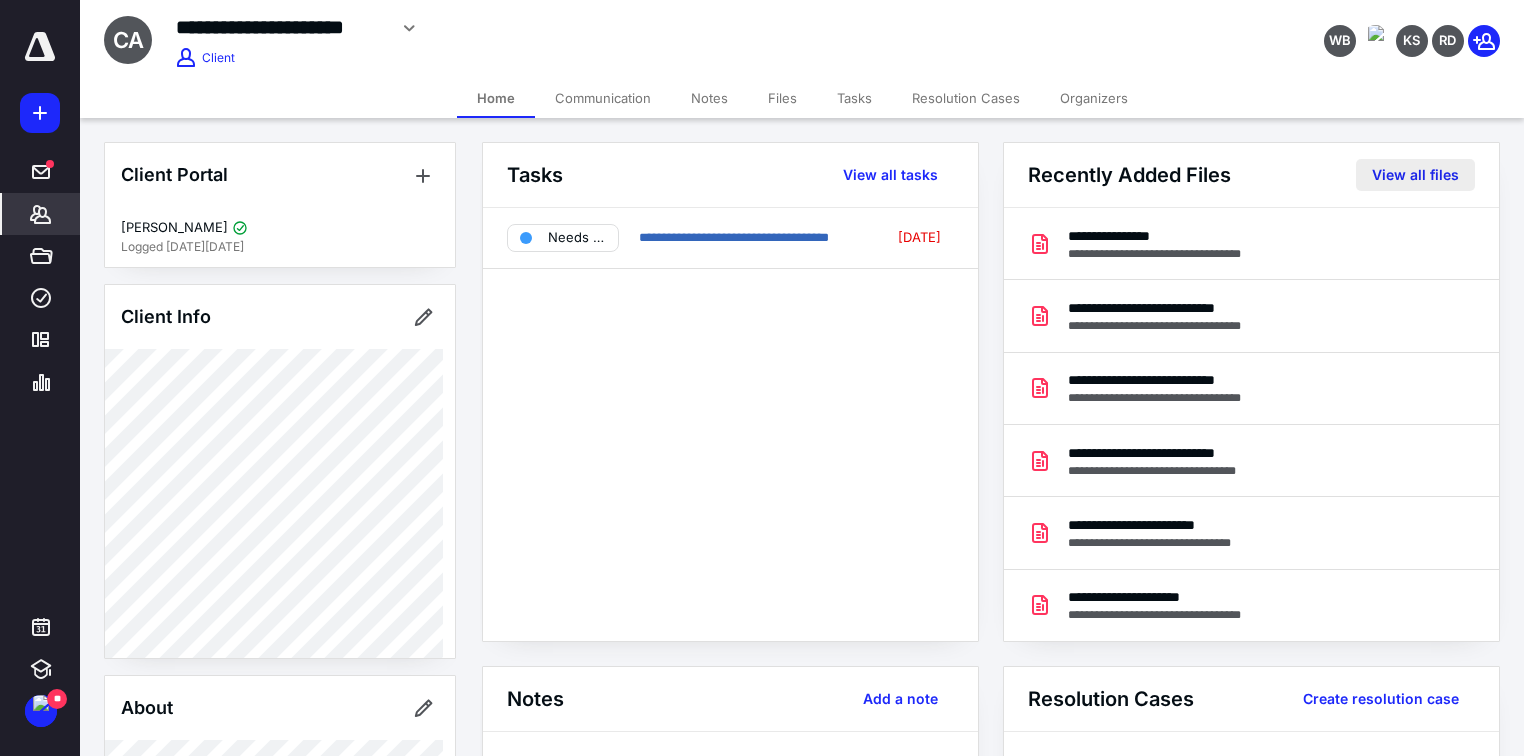 click on "View all files" at bounding box center [1415, 175] 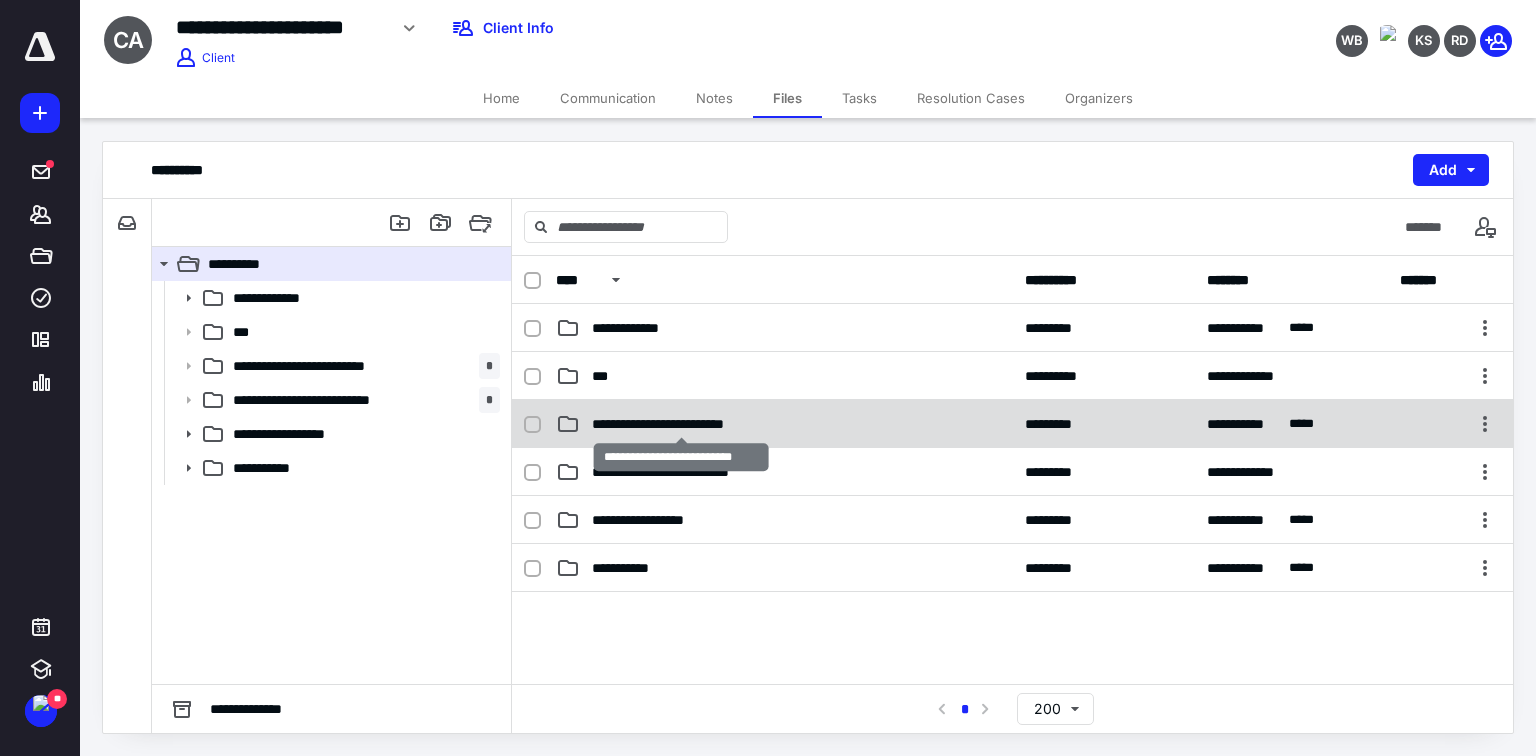 click on "**********" at bounding box center (681, 424) 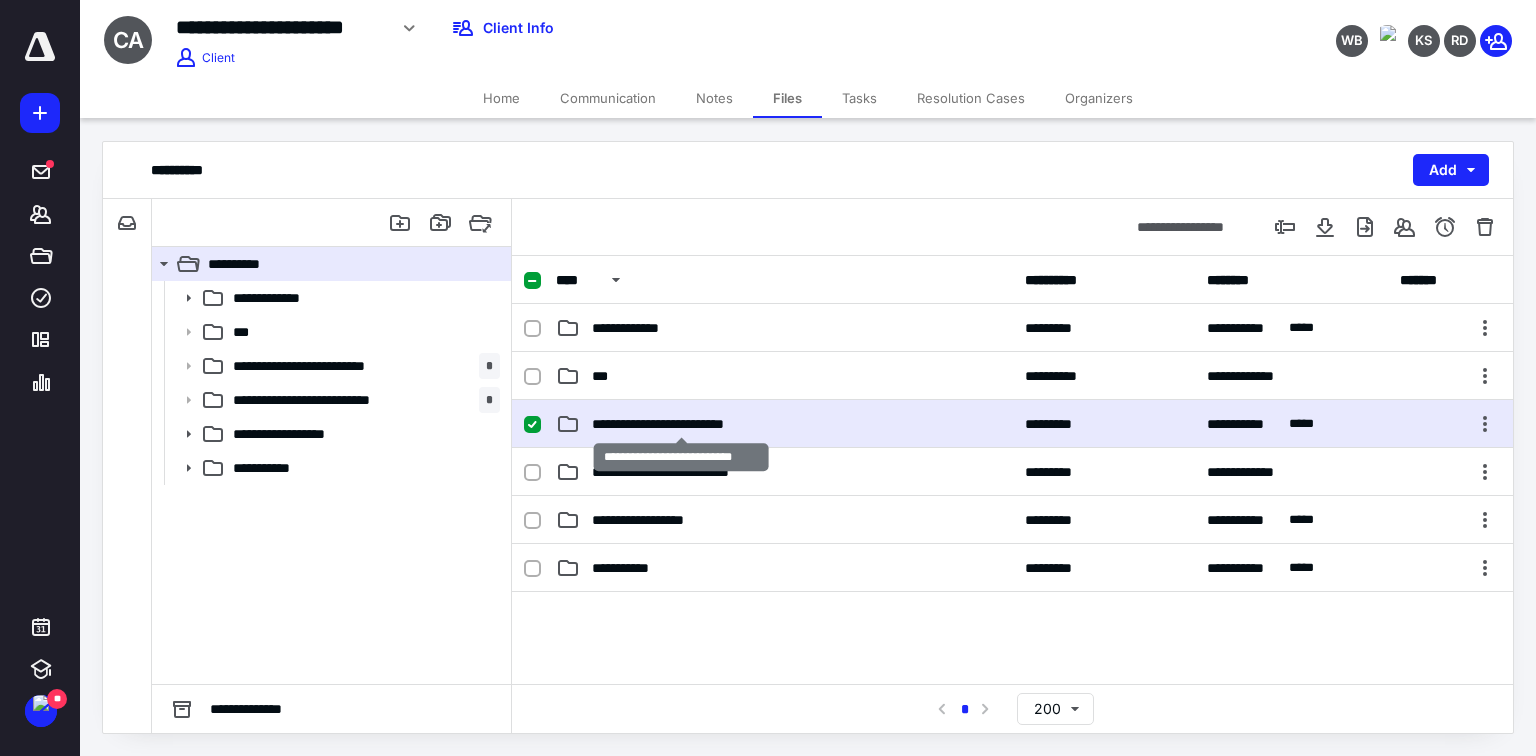 click on "**********" at bounding box center (681, 424) 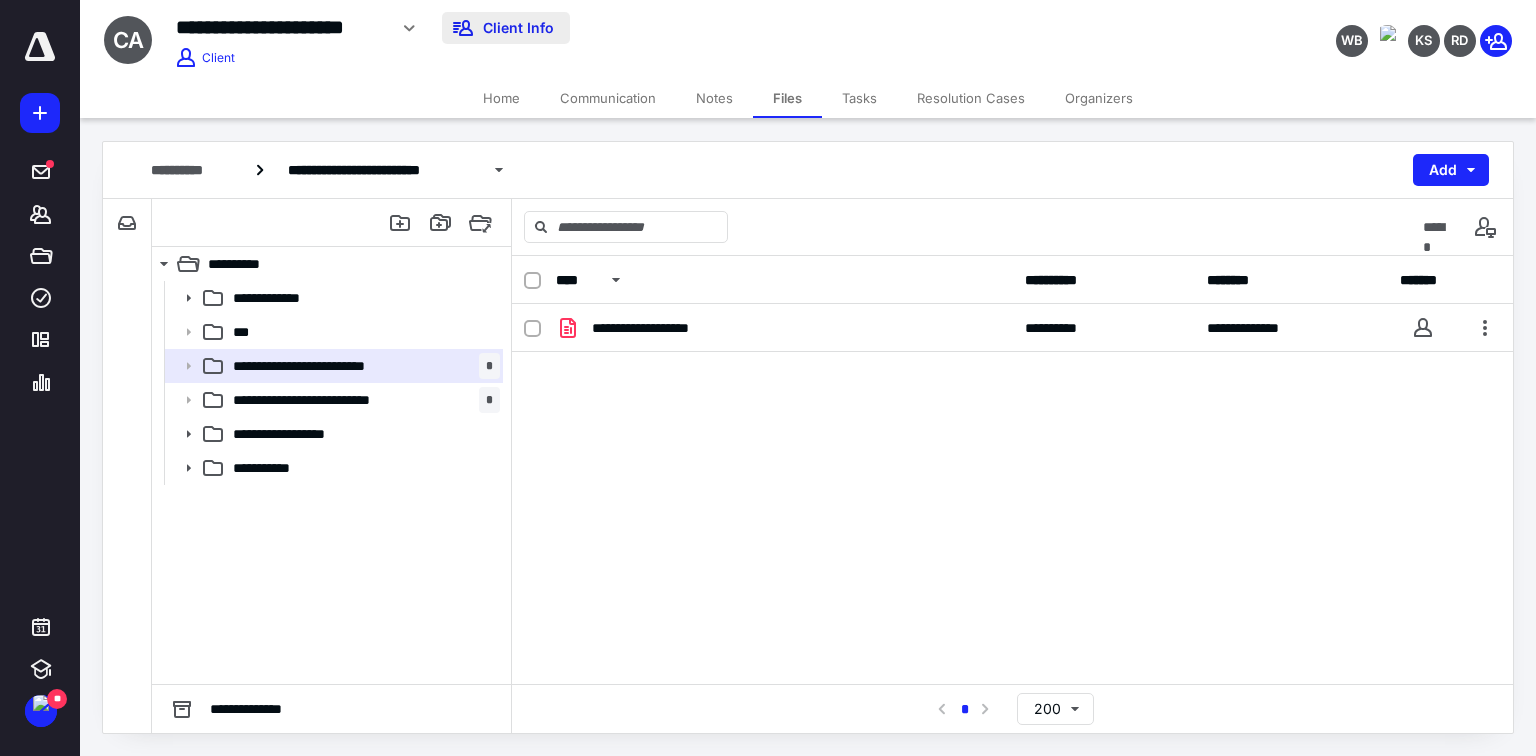 click on "Client Info" at bounding box center (506, 28) 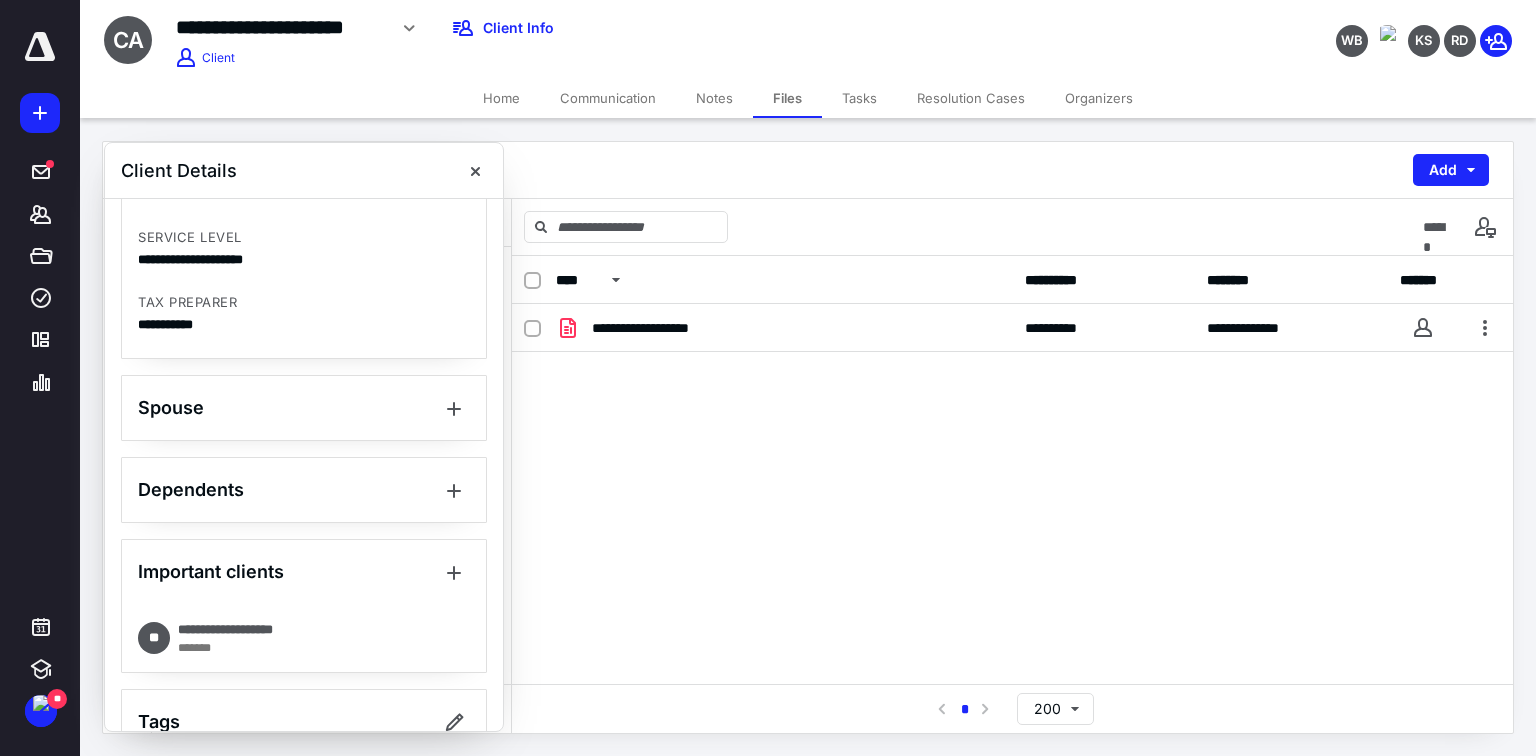 scroll, scrollTop: 1213, scrollLeft: 0, axis: vertical 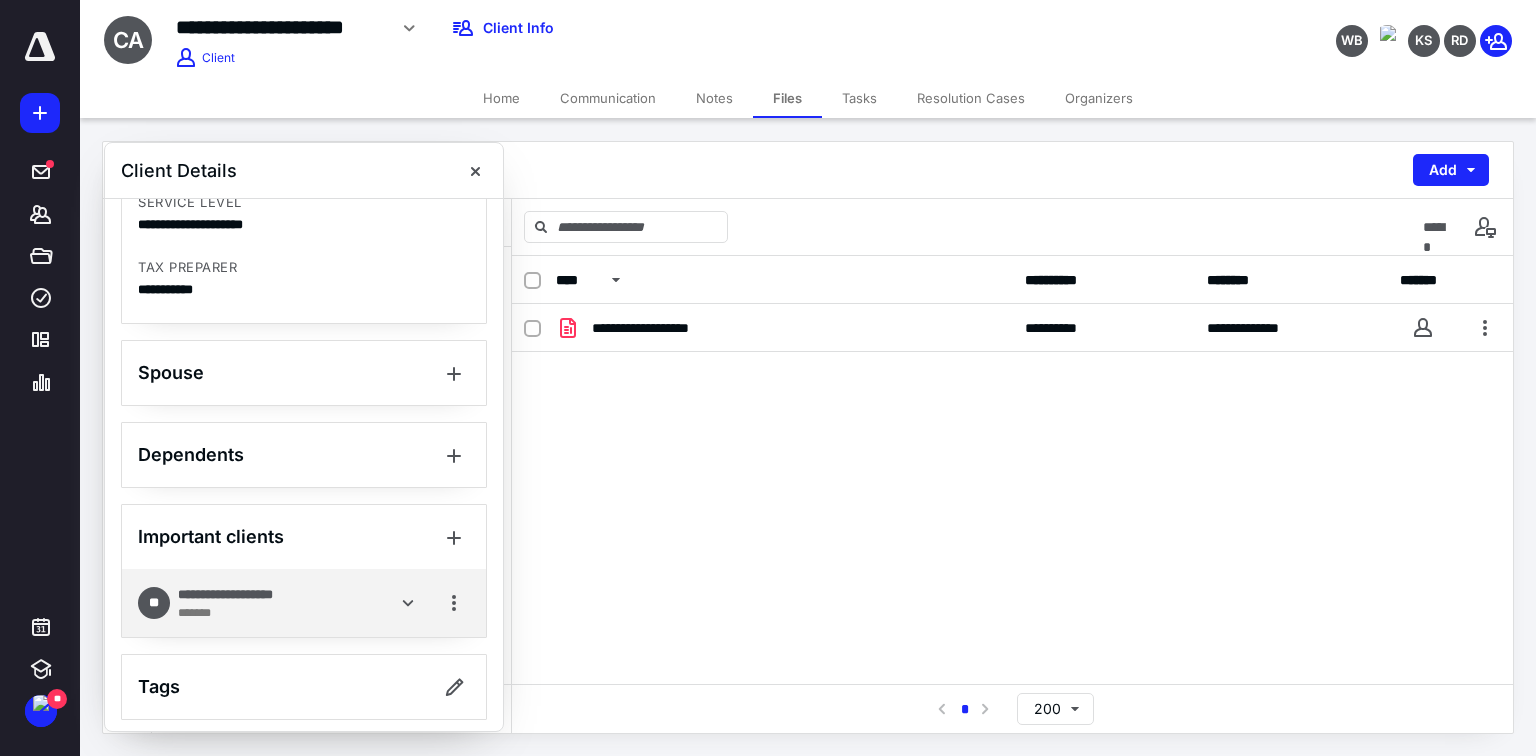 click on "**********" at bounding box center (237, 595) 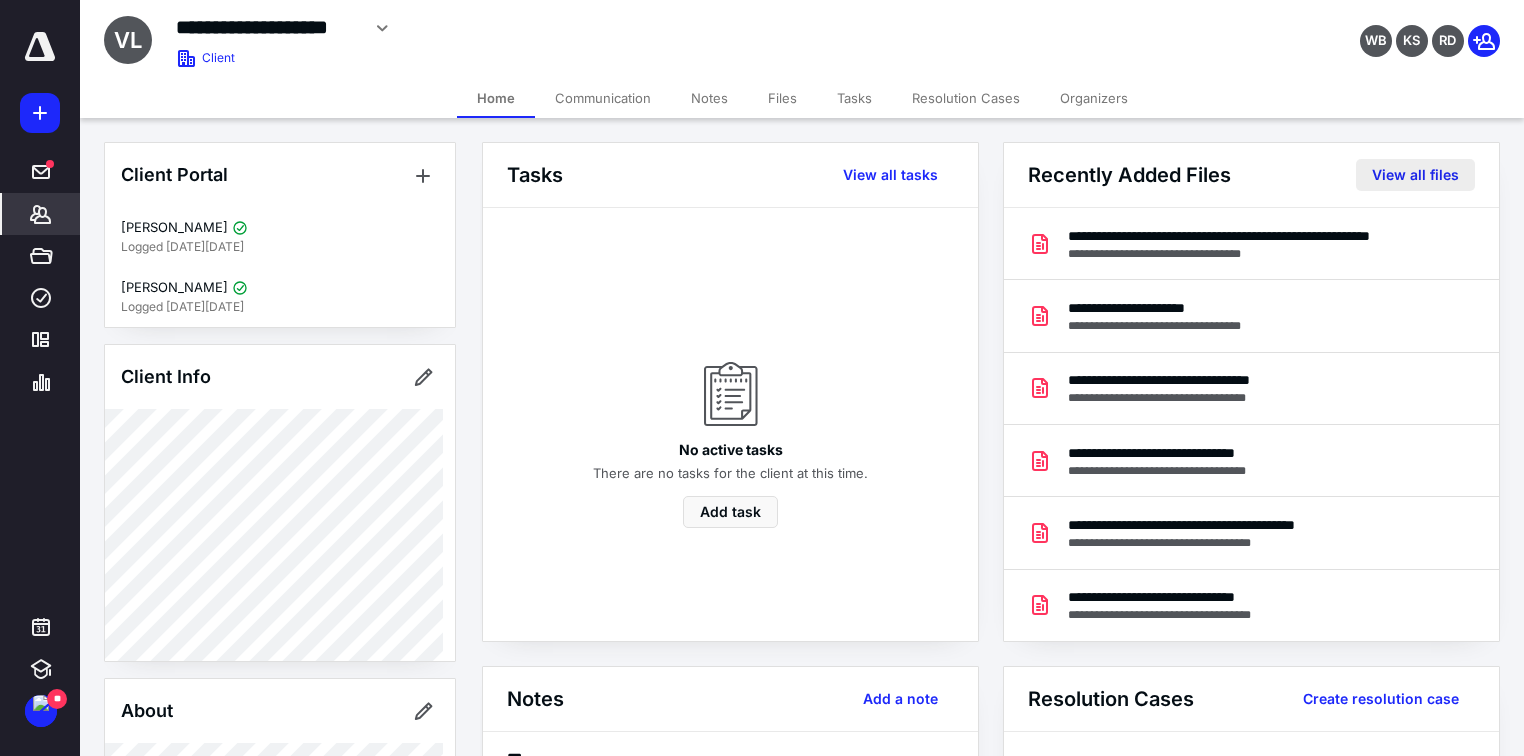 click on "View all files" at bounding box center (1415, 175) 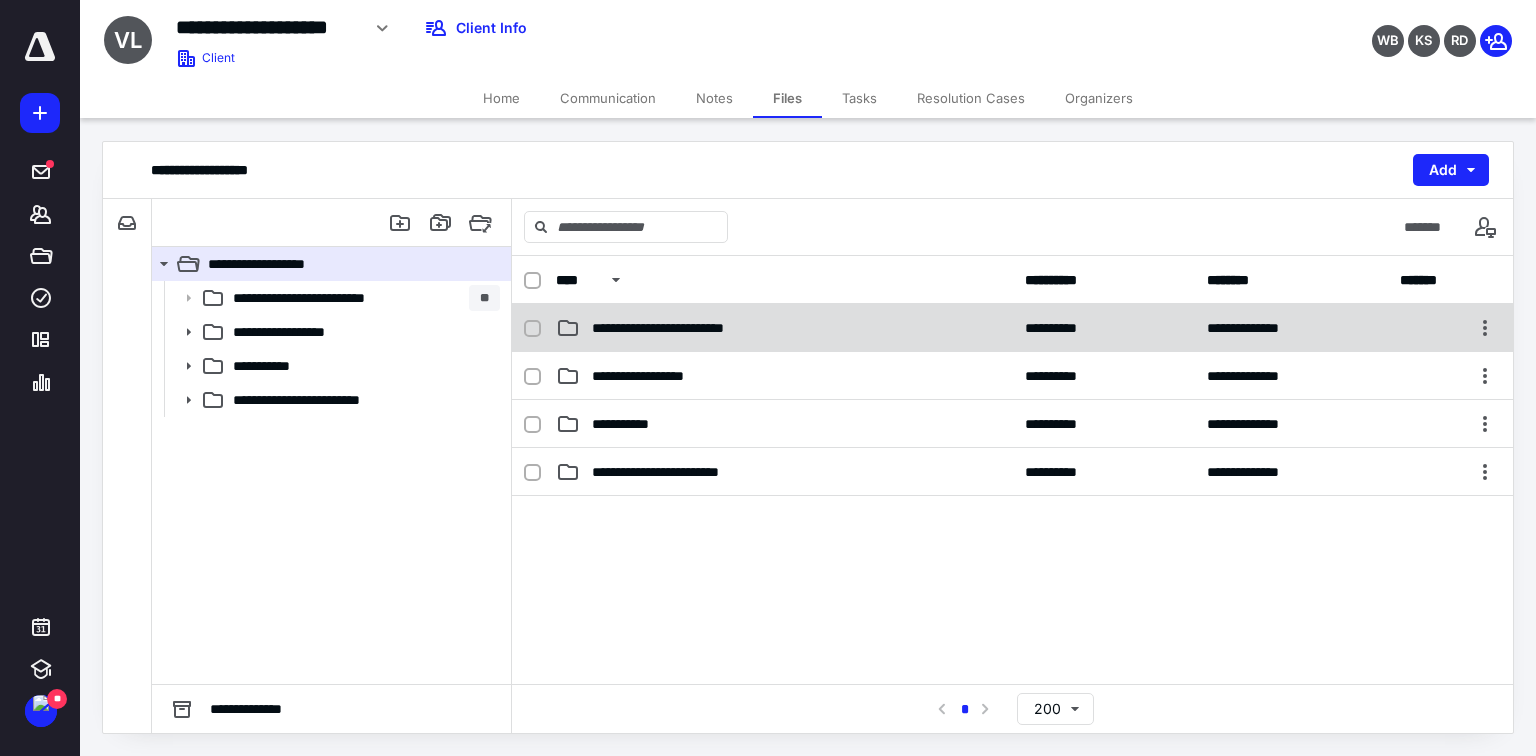 click on "**********" at bounding box center (681, 328) 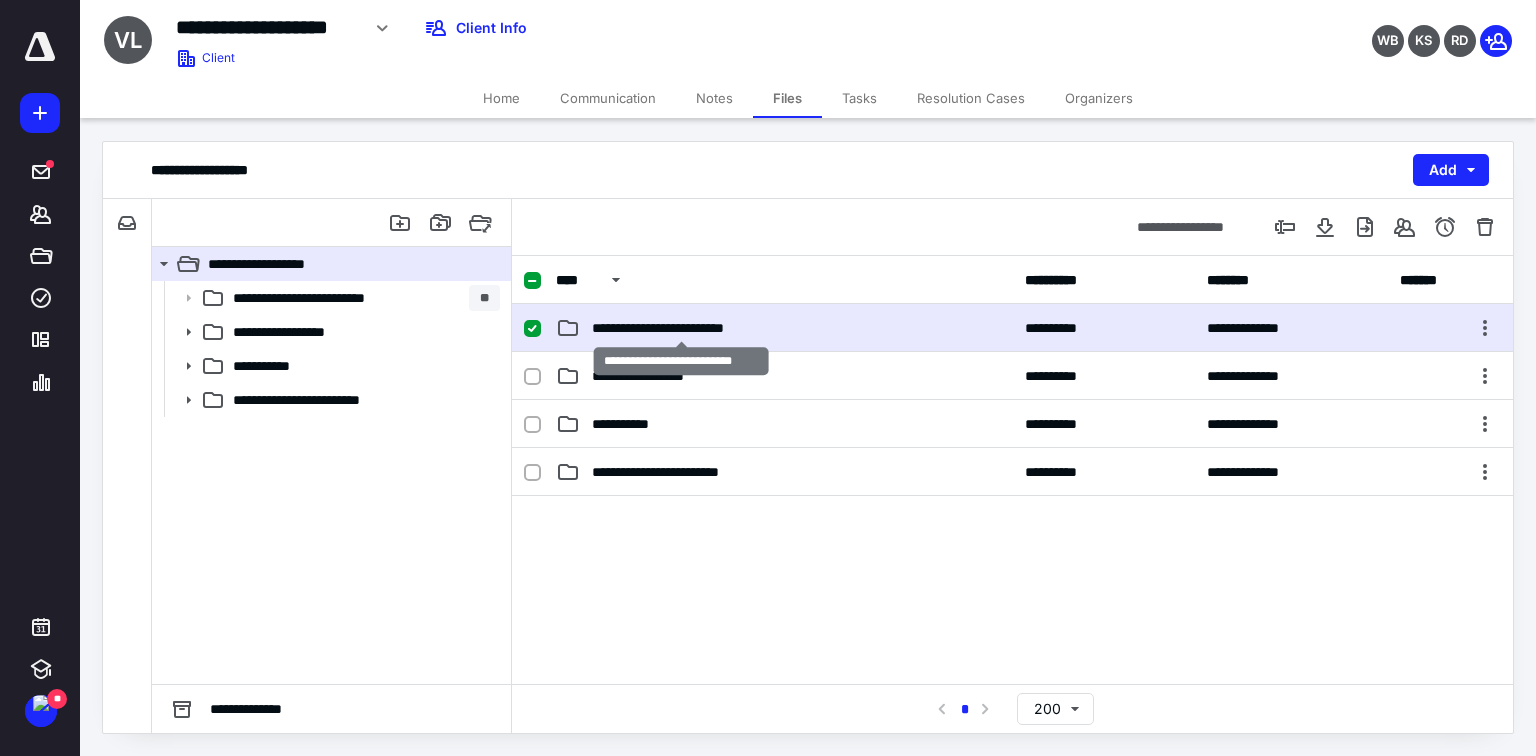 click on "**********" at bounding box center [681, 328] 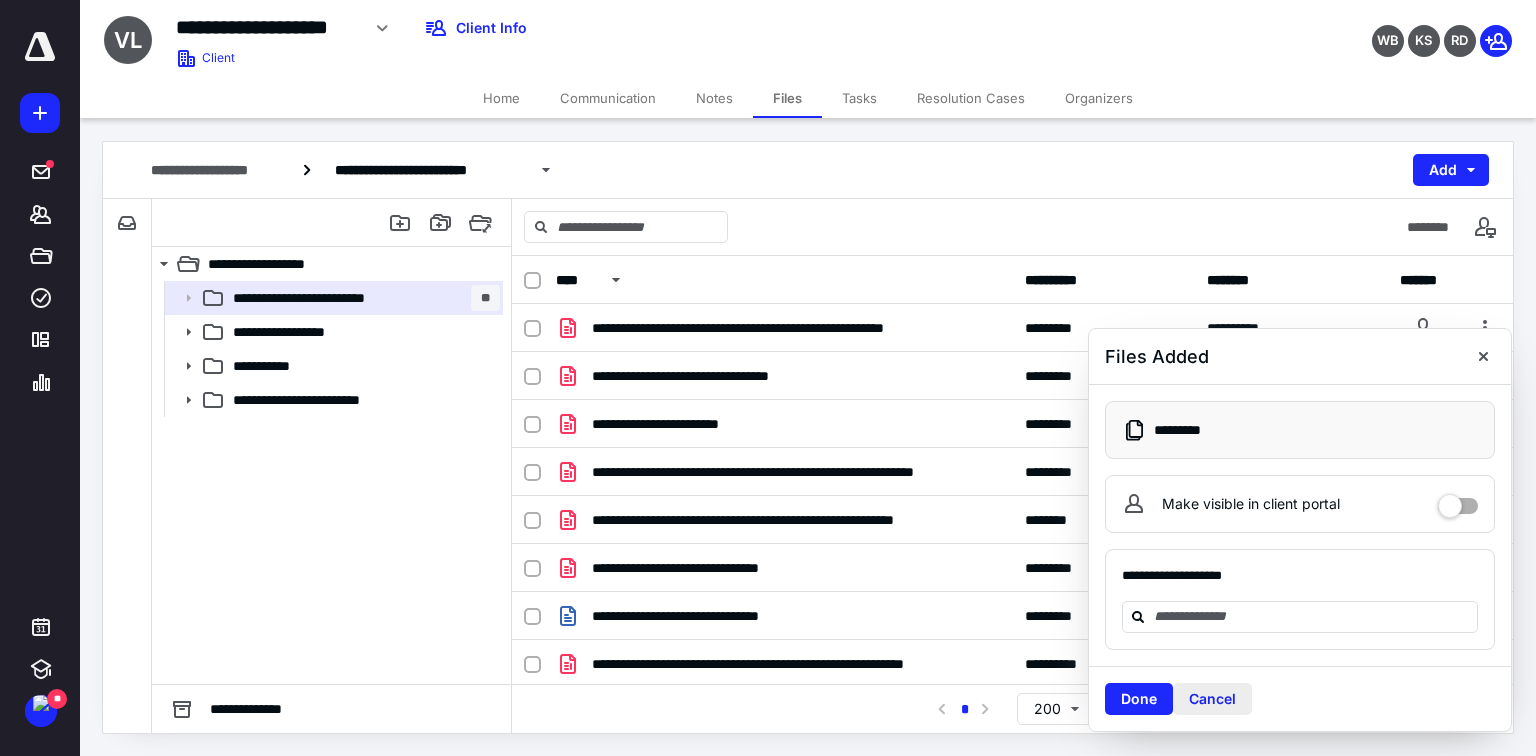 click on "Cancel" at bounding box center [1212, 699] 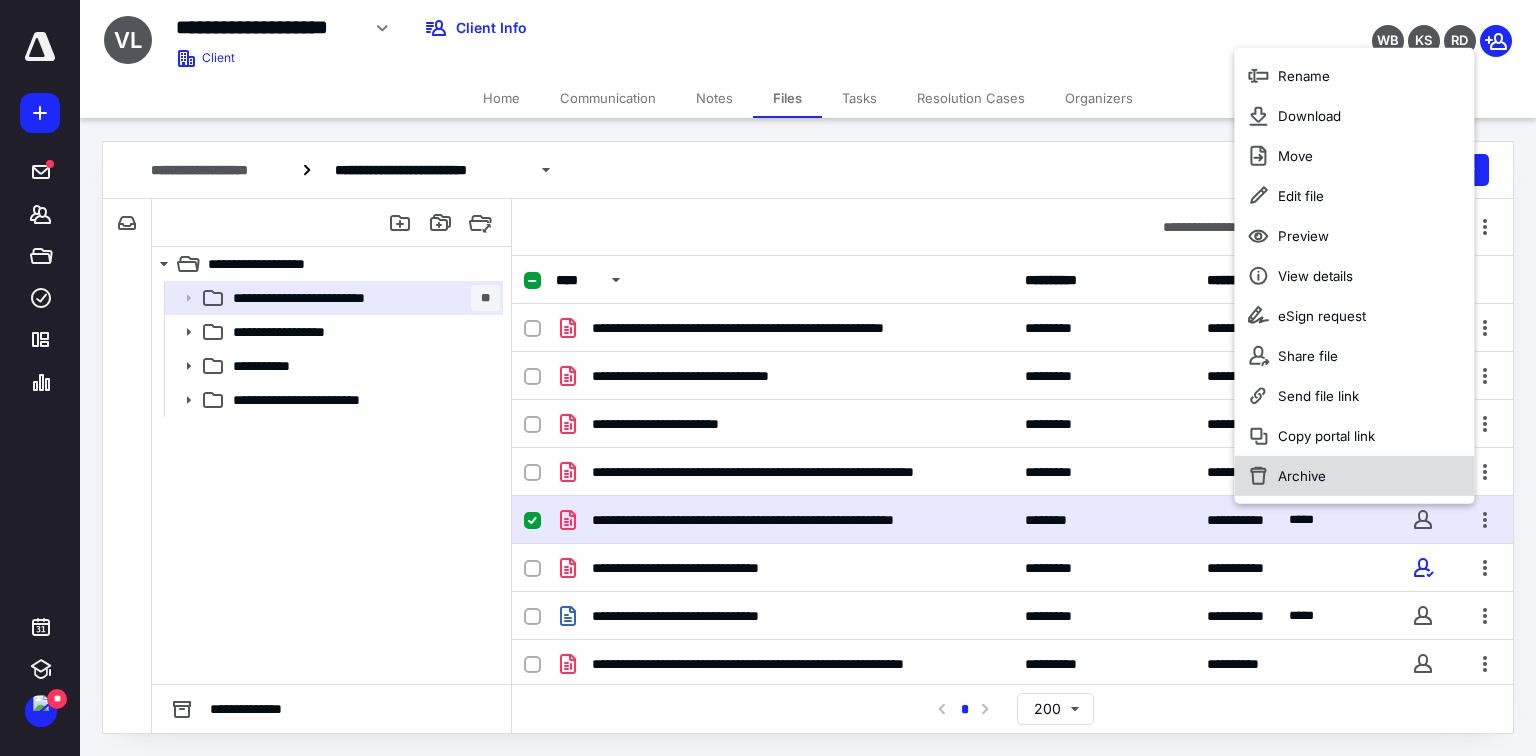 click on "Archive" at bounding box center [1354, 476] 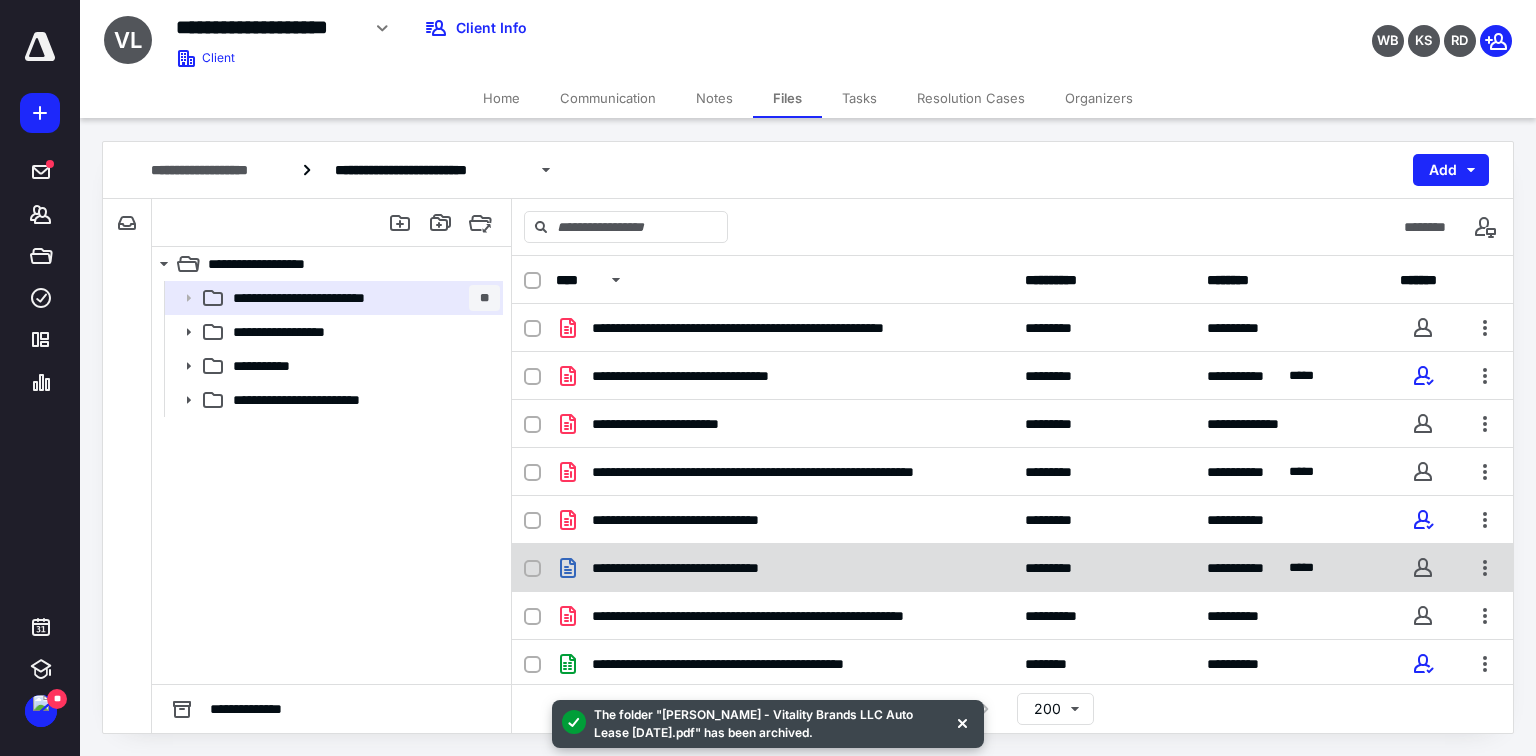 click on "**********" at bounding box center [1012, 568] 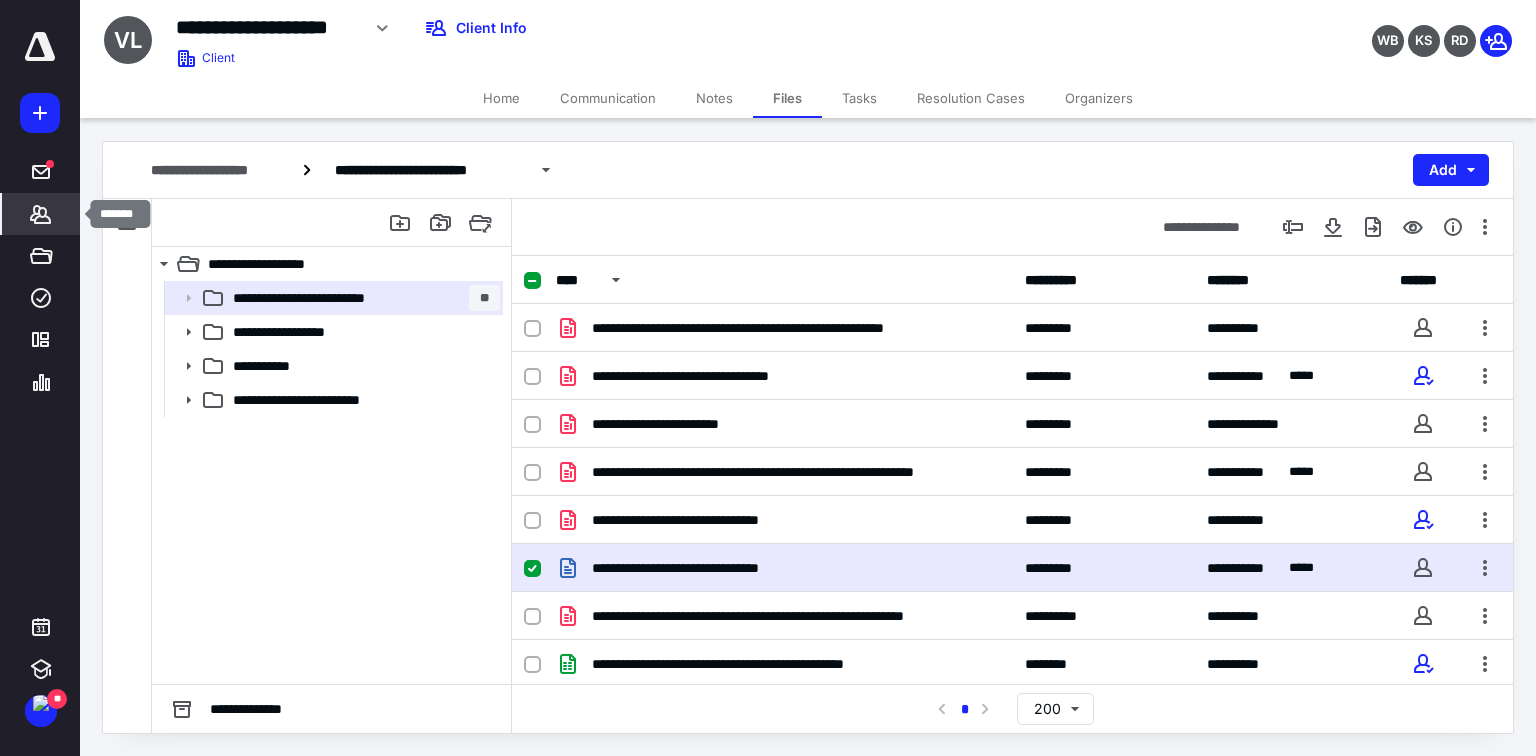 click 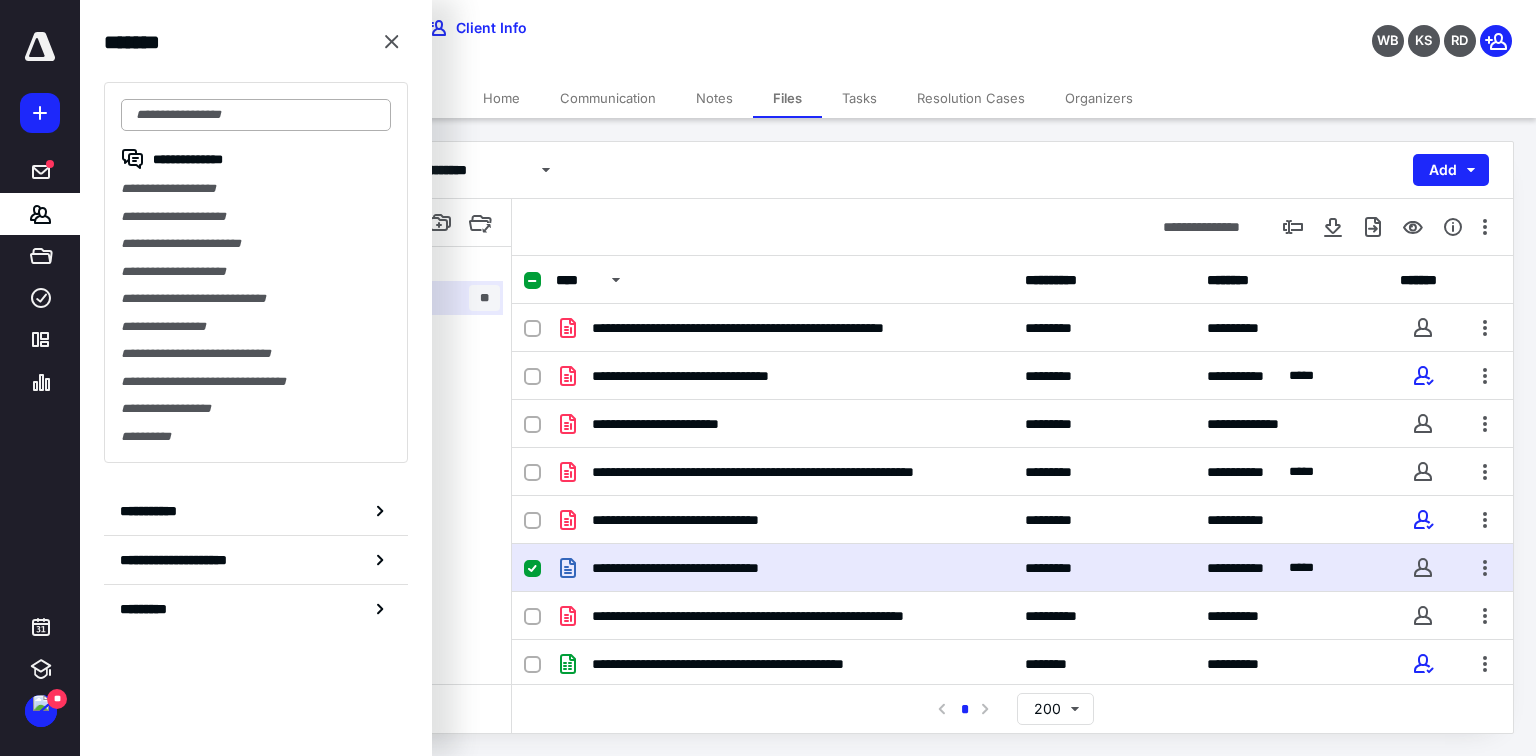 click at bounding box center [256, 115] 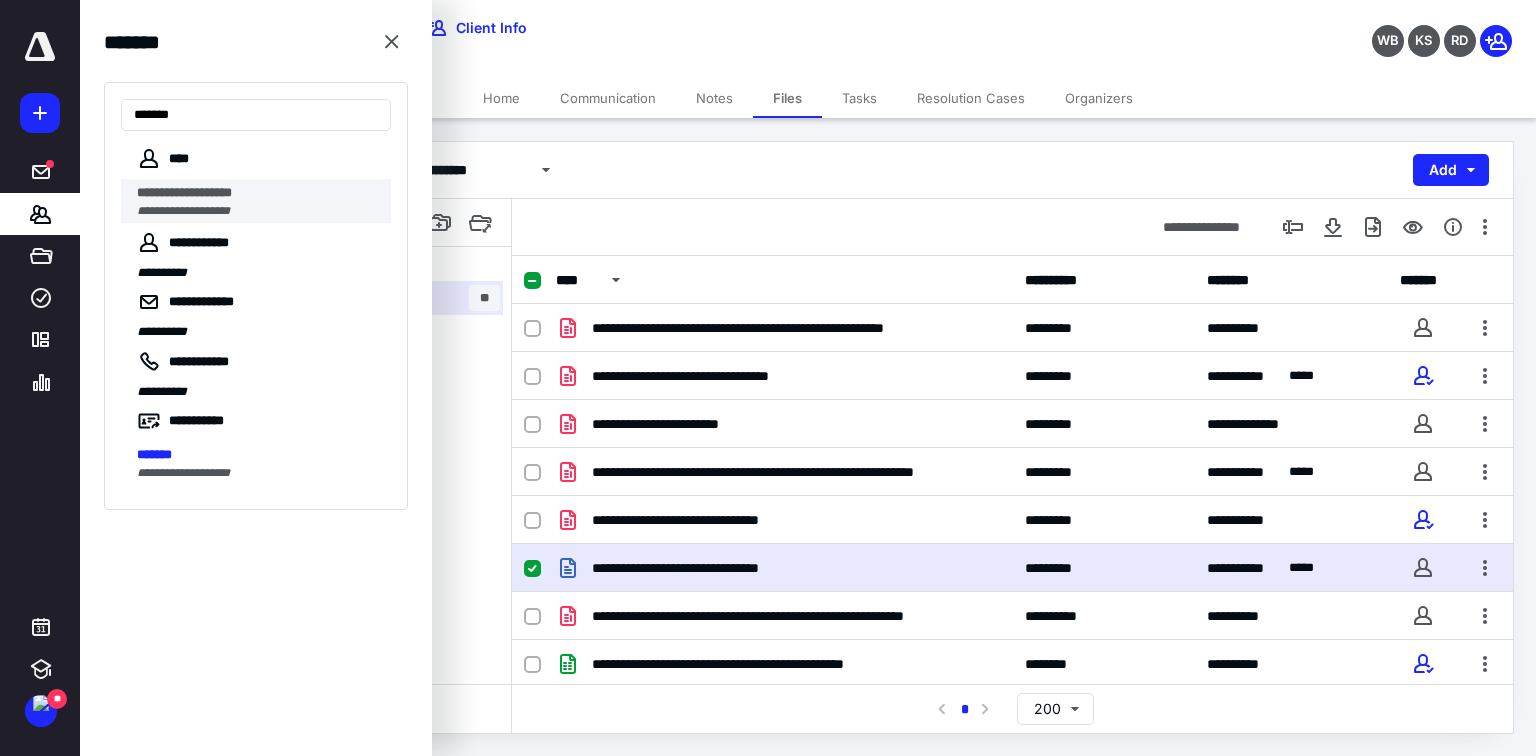type on "*******" 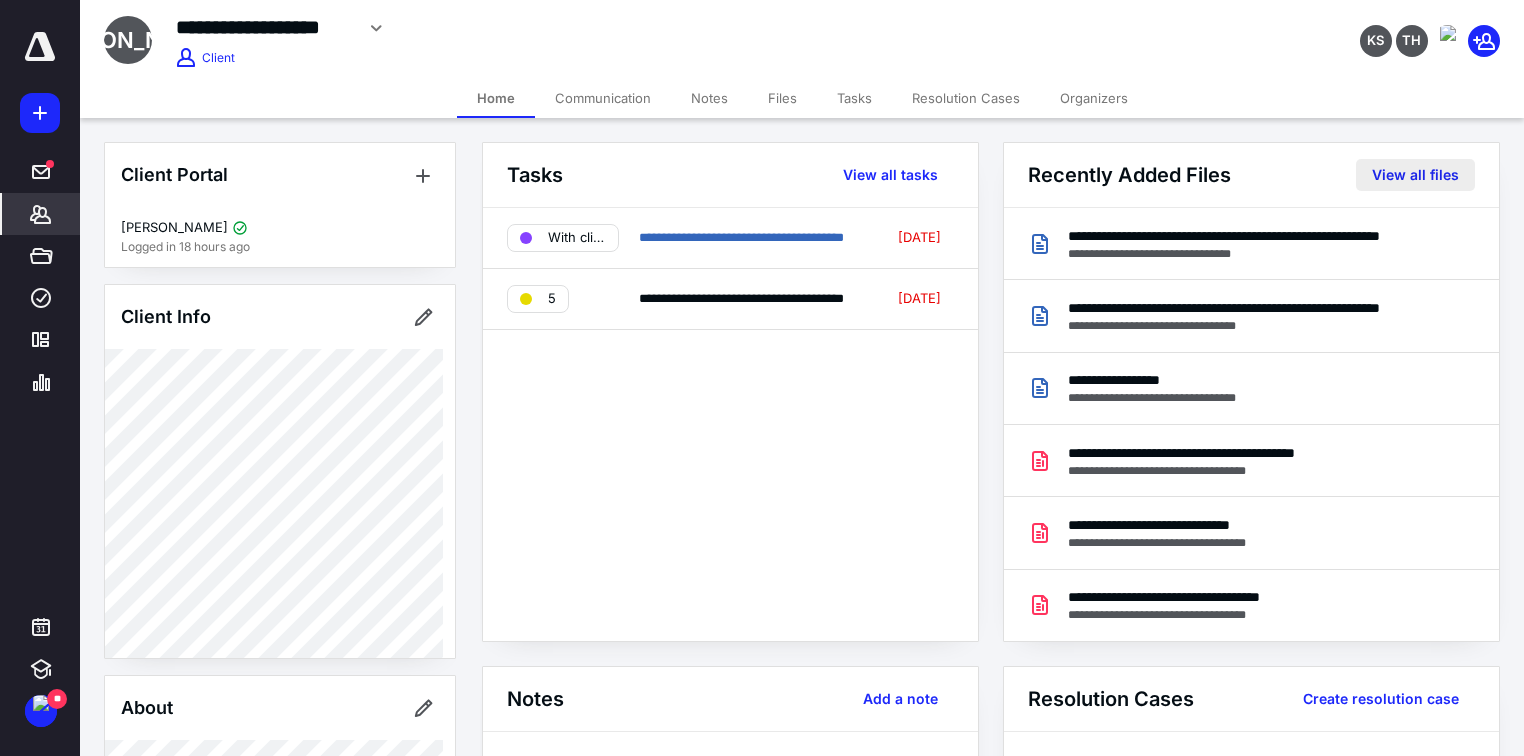 click on "View all files" at bounding box center [1415, 175] 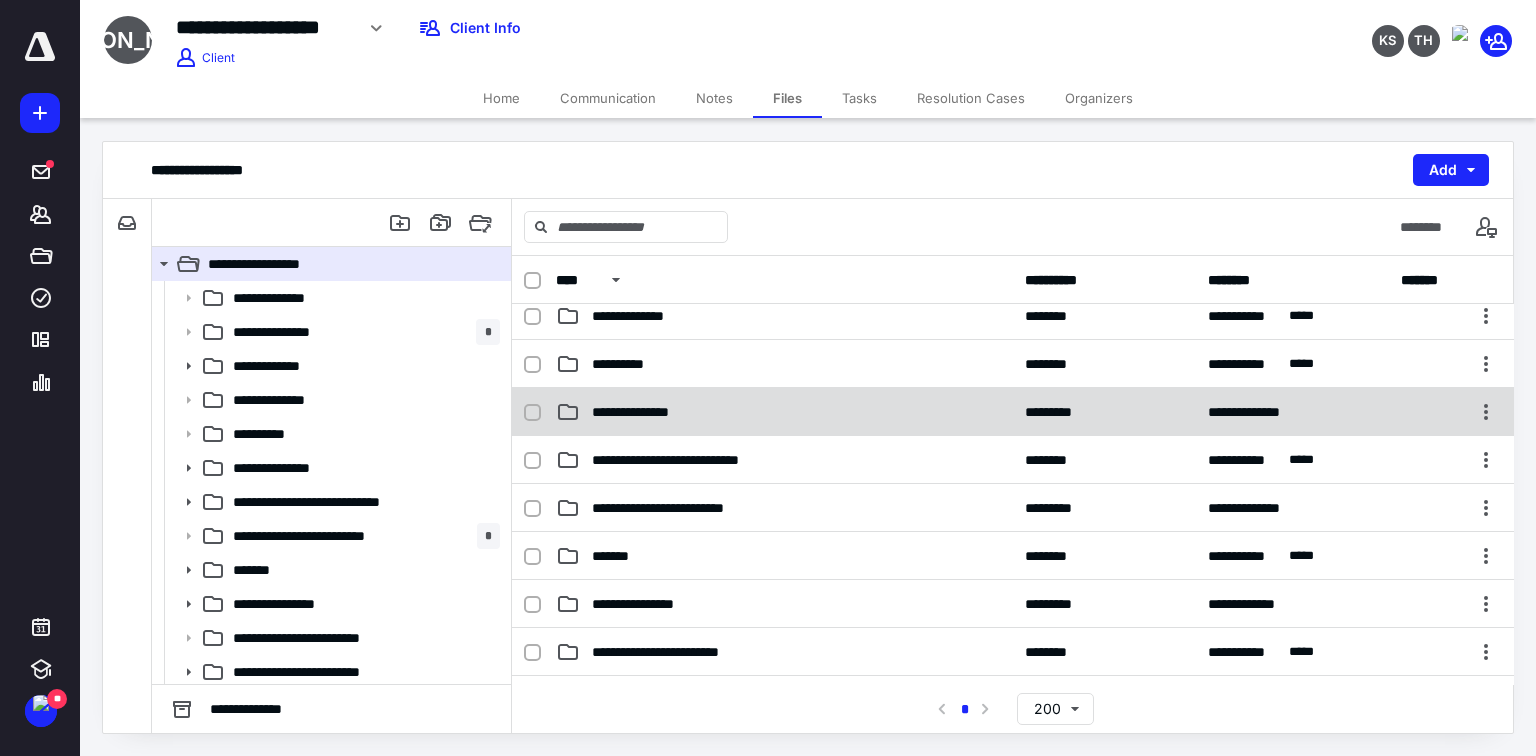 scroll, scrollTop: 240, scrollLeft: 0, axis: vertical 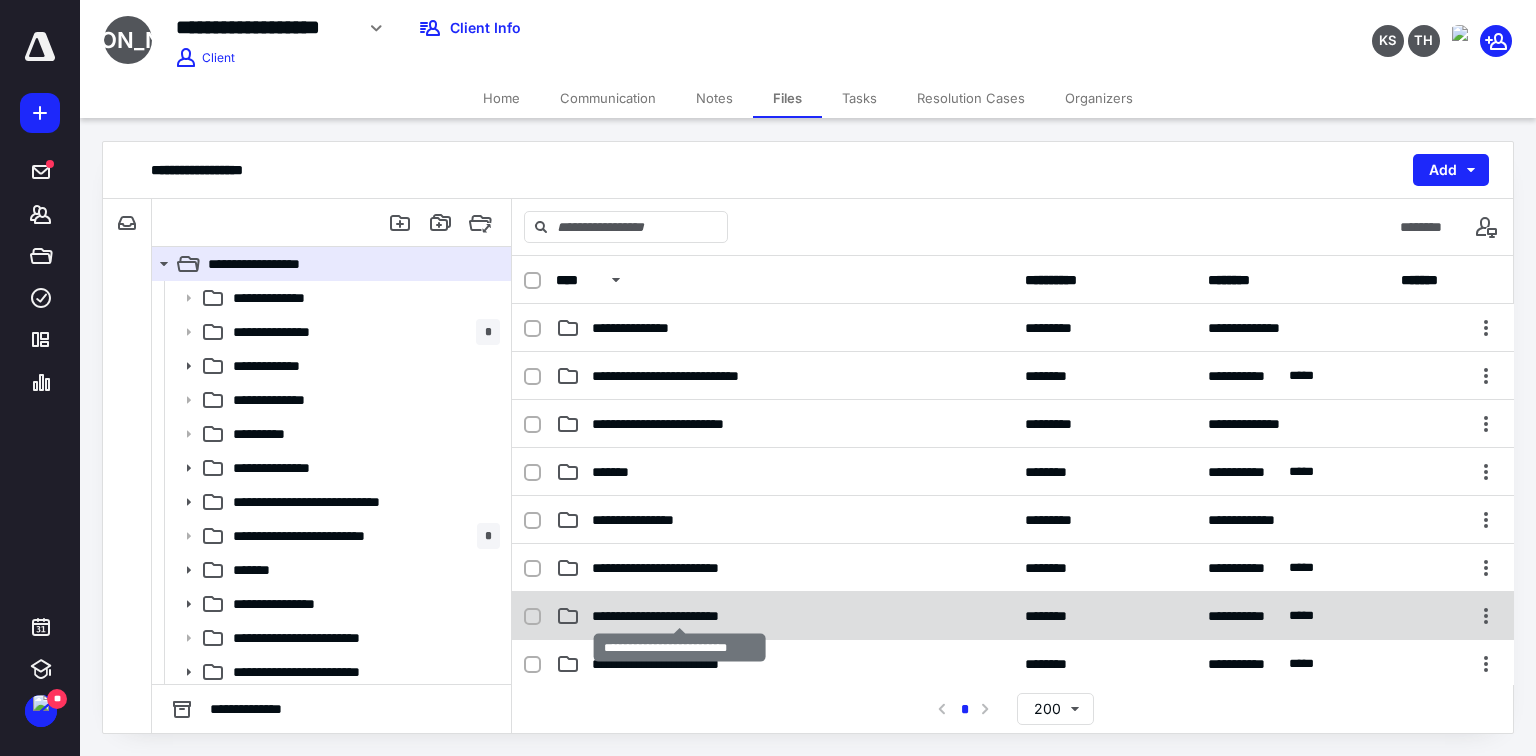 click on "**********" at bounding box center [679, 616] 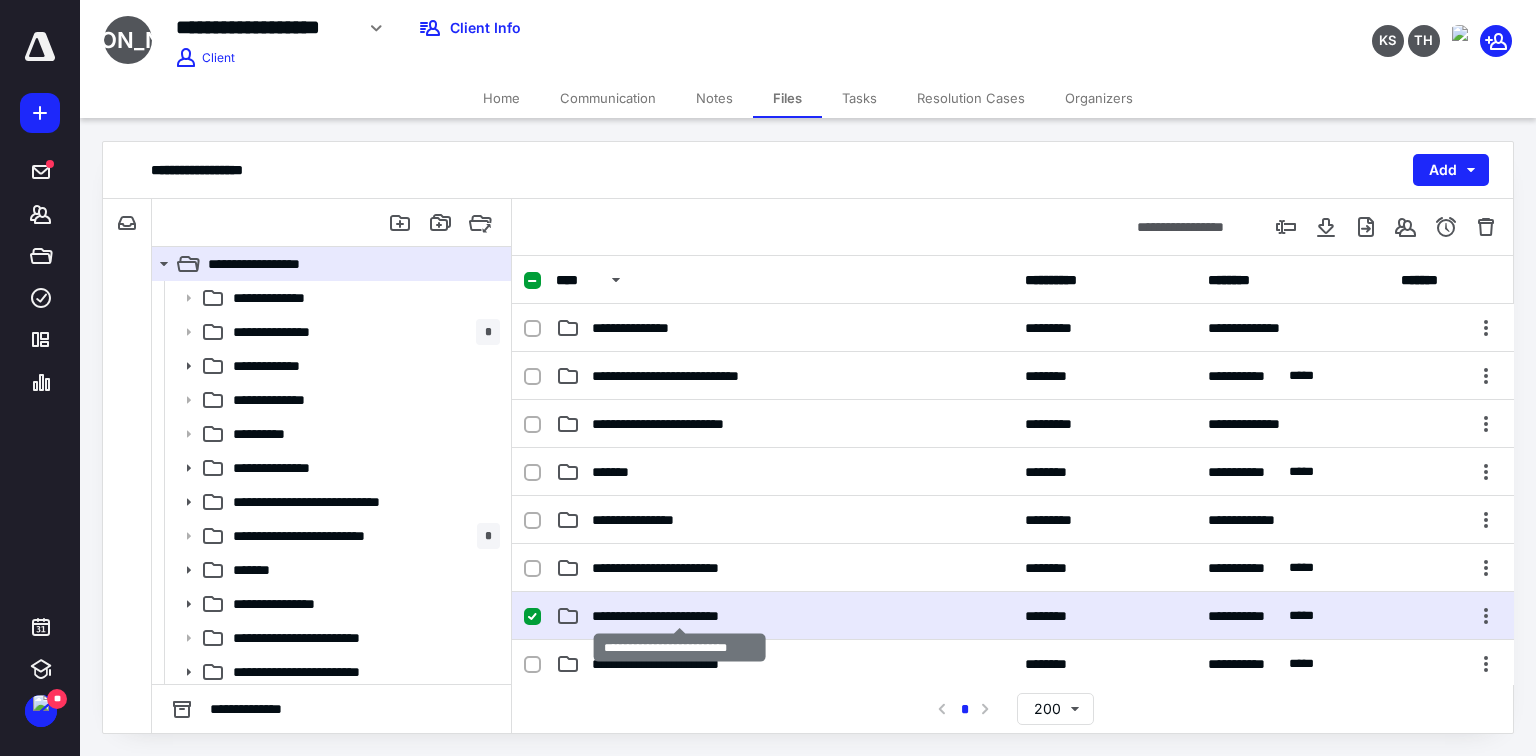 click on "**********" at bounding box center (679, 616) 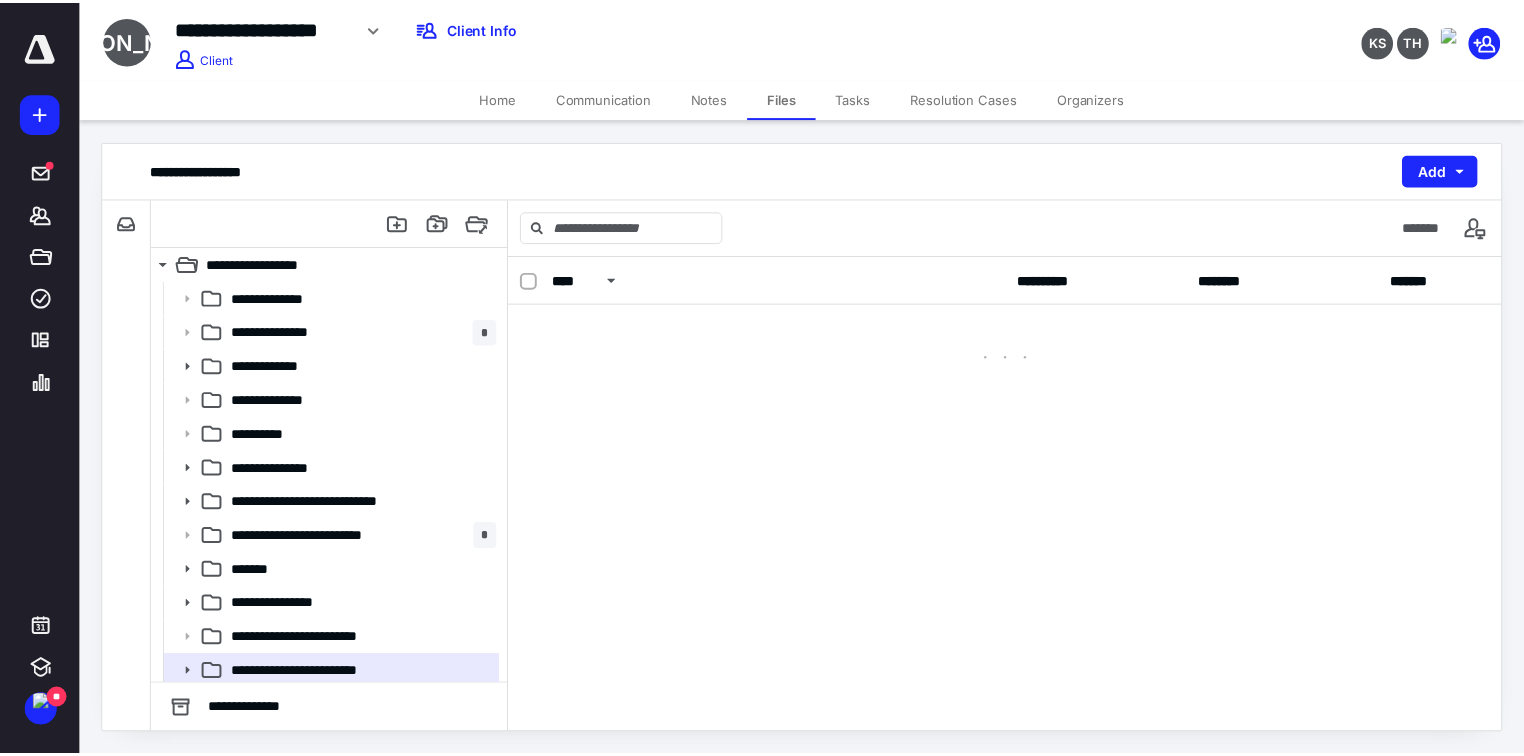scroll, scrollTop: 0, scrollLeft: 0, axis: both 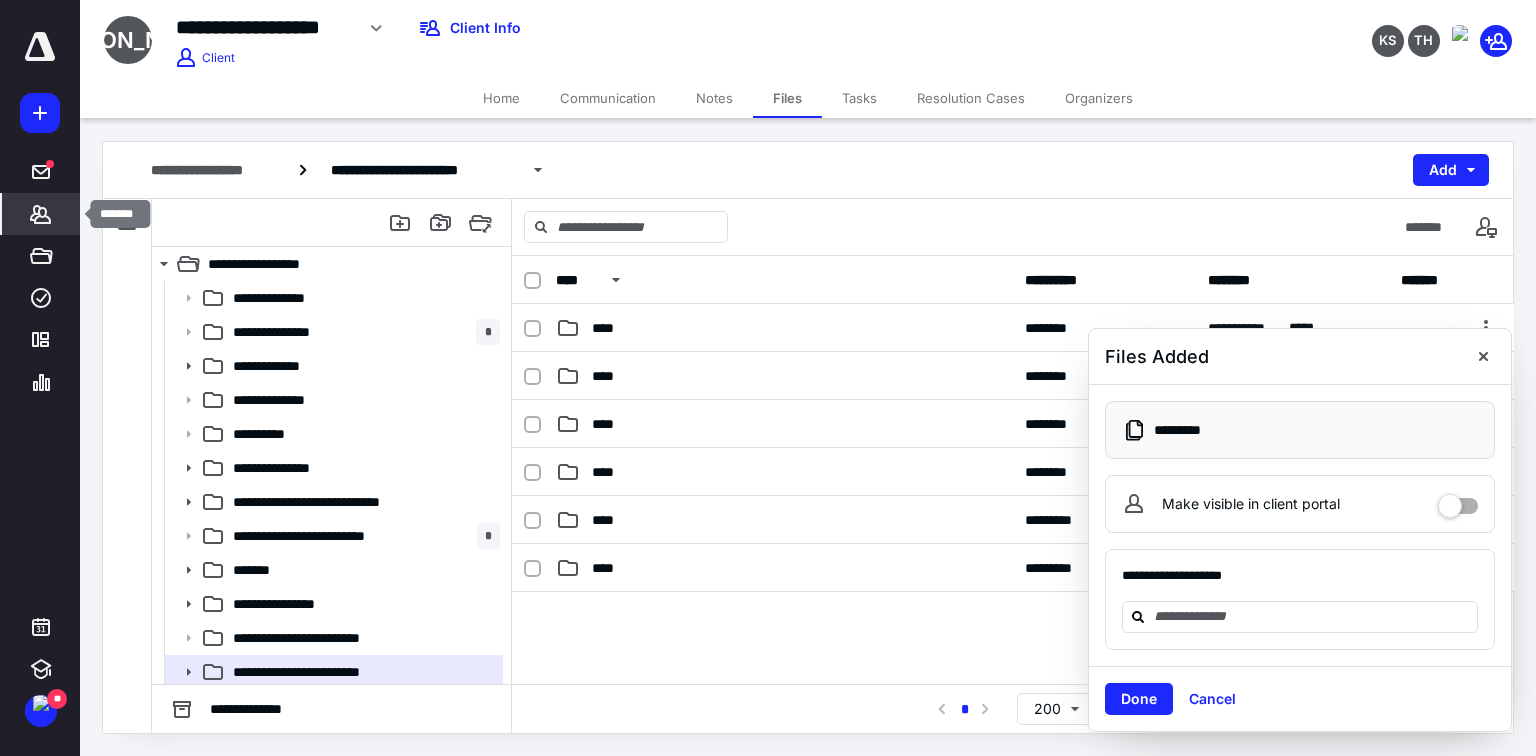 click 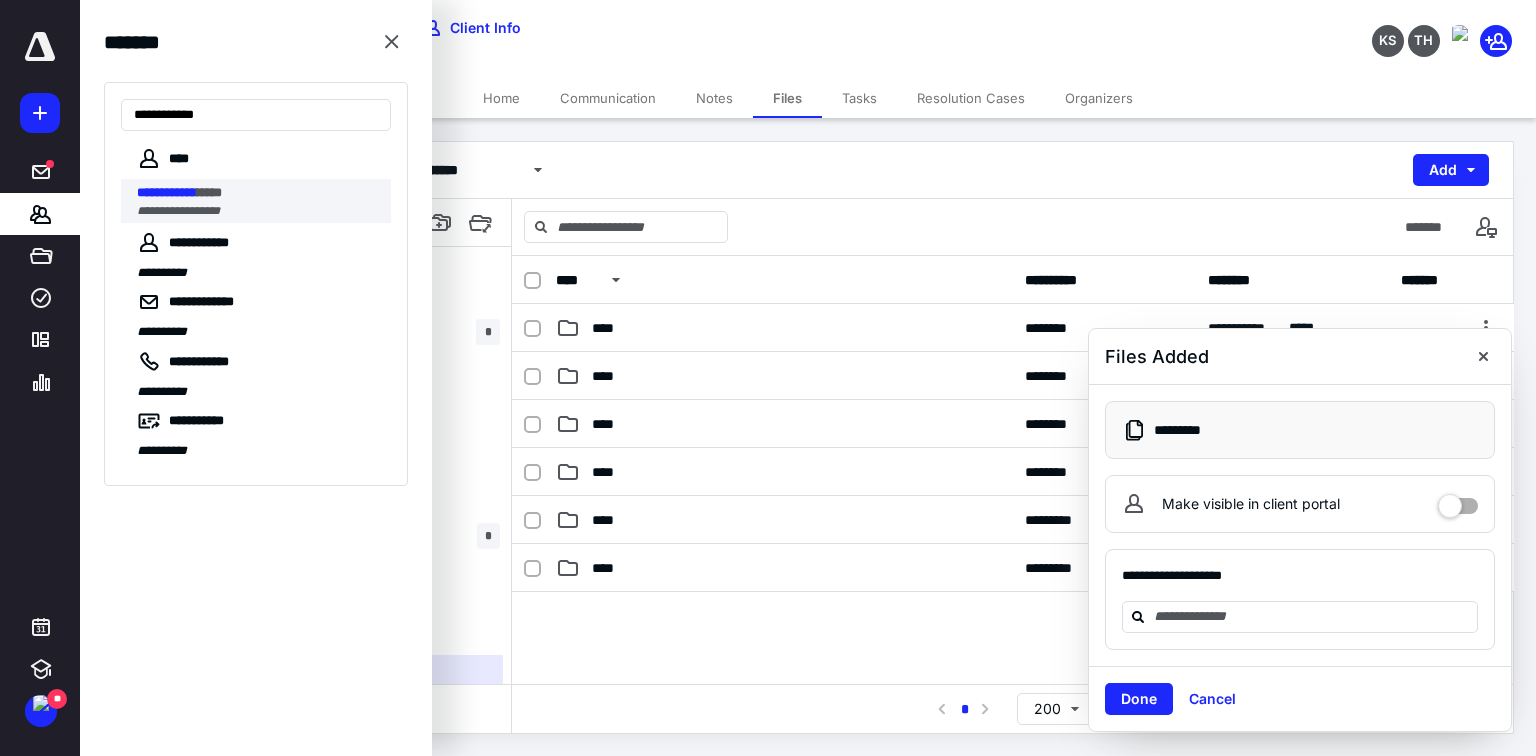 type on "**********" 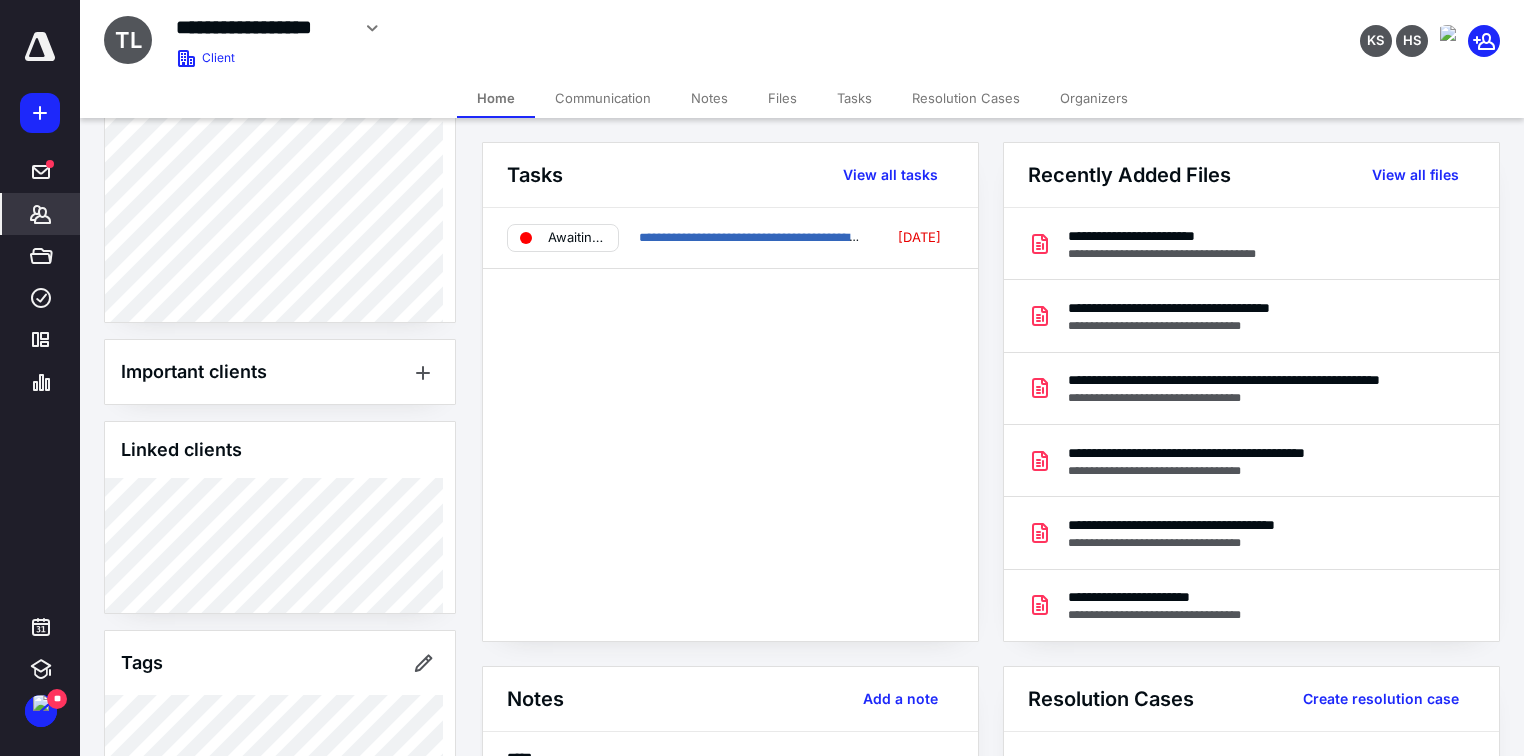 scroll, scrollTop: 1243, scrollLeft: 0, axis: vertical 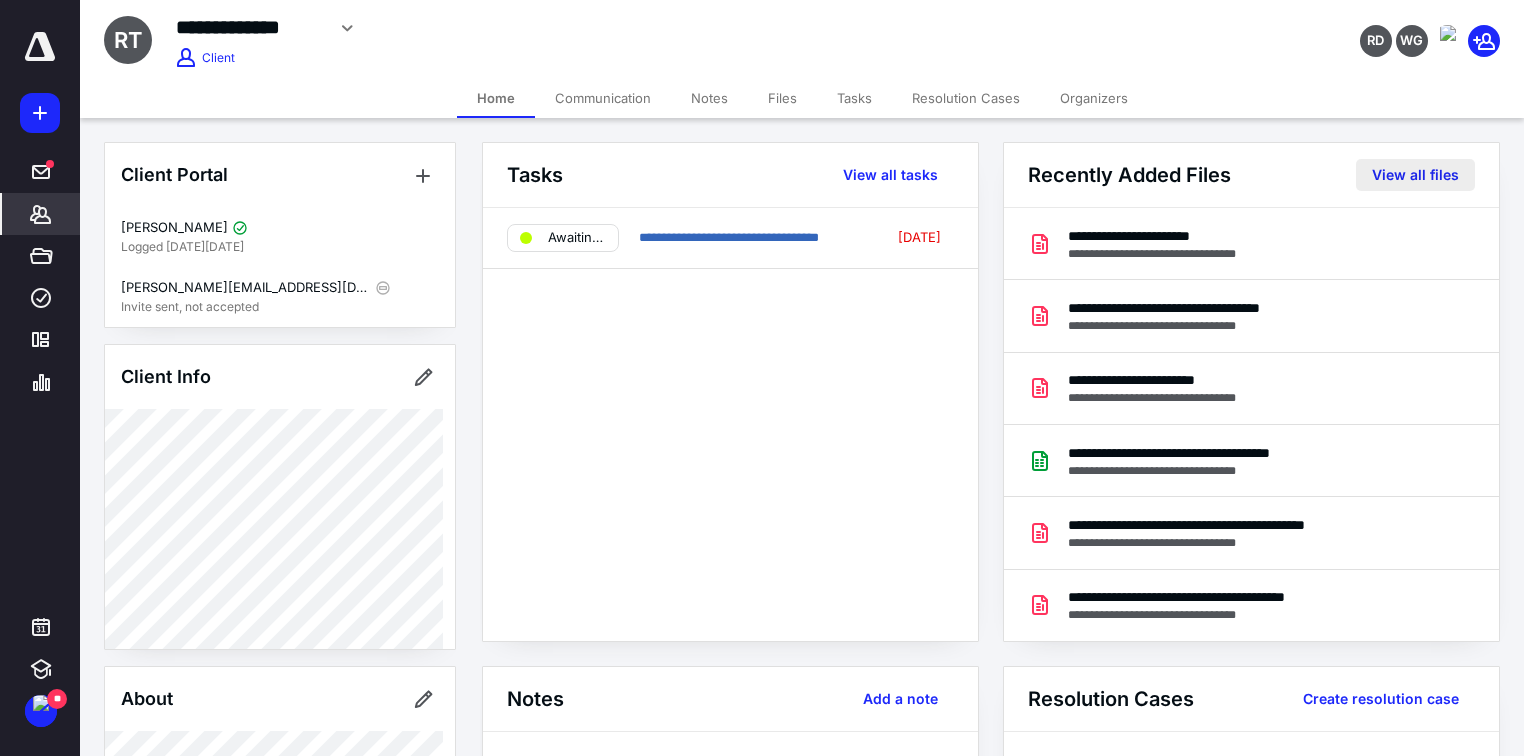 click on "View all files" at bounding box center (1415, 175) 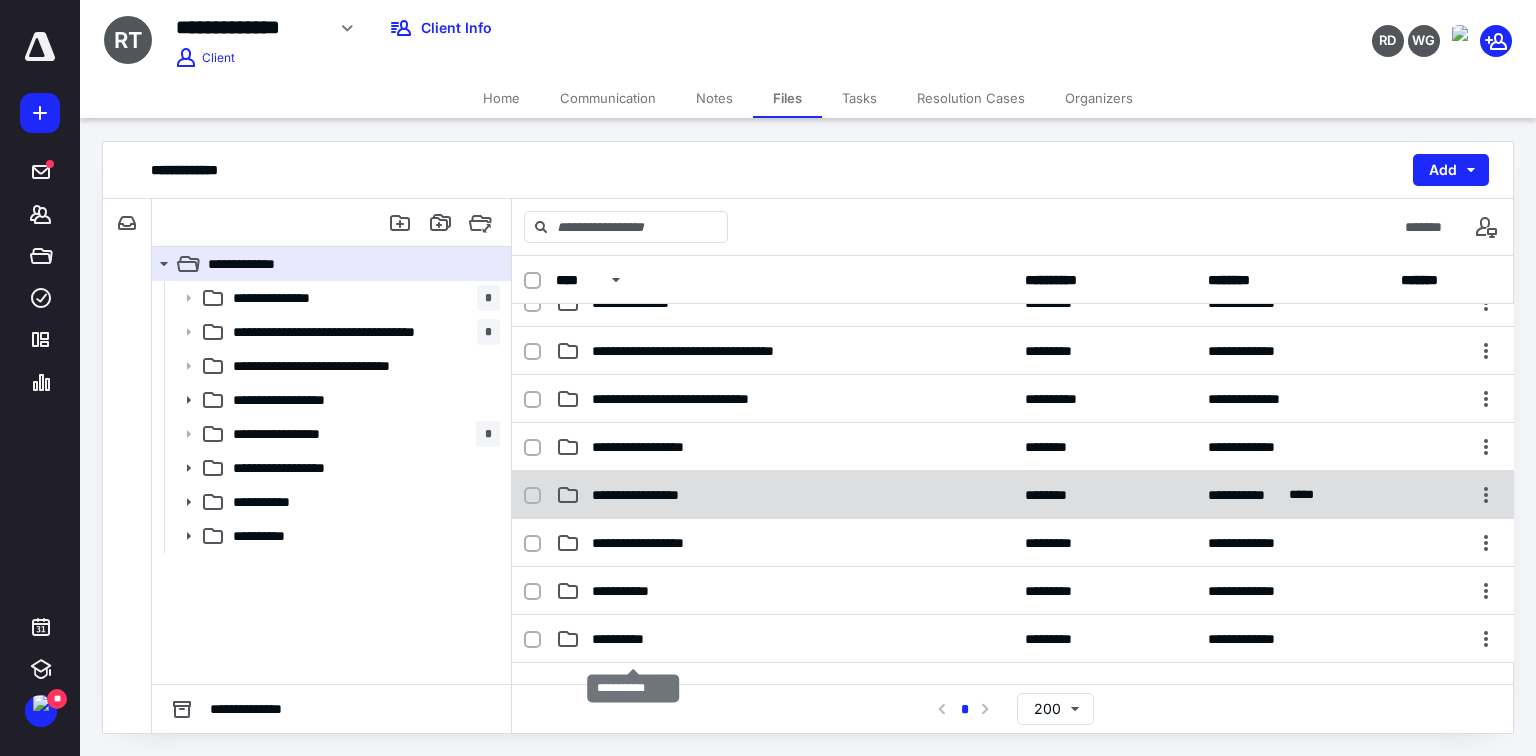 scroll, scrollTop: 0, scrollLeft: 0, axis: both 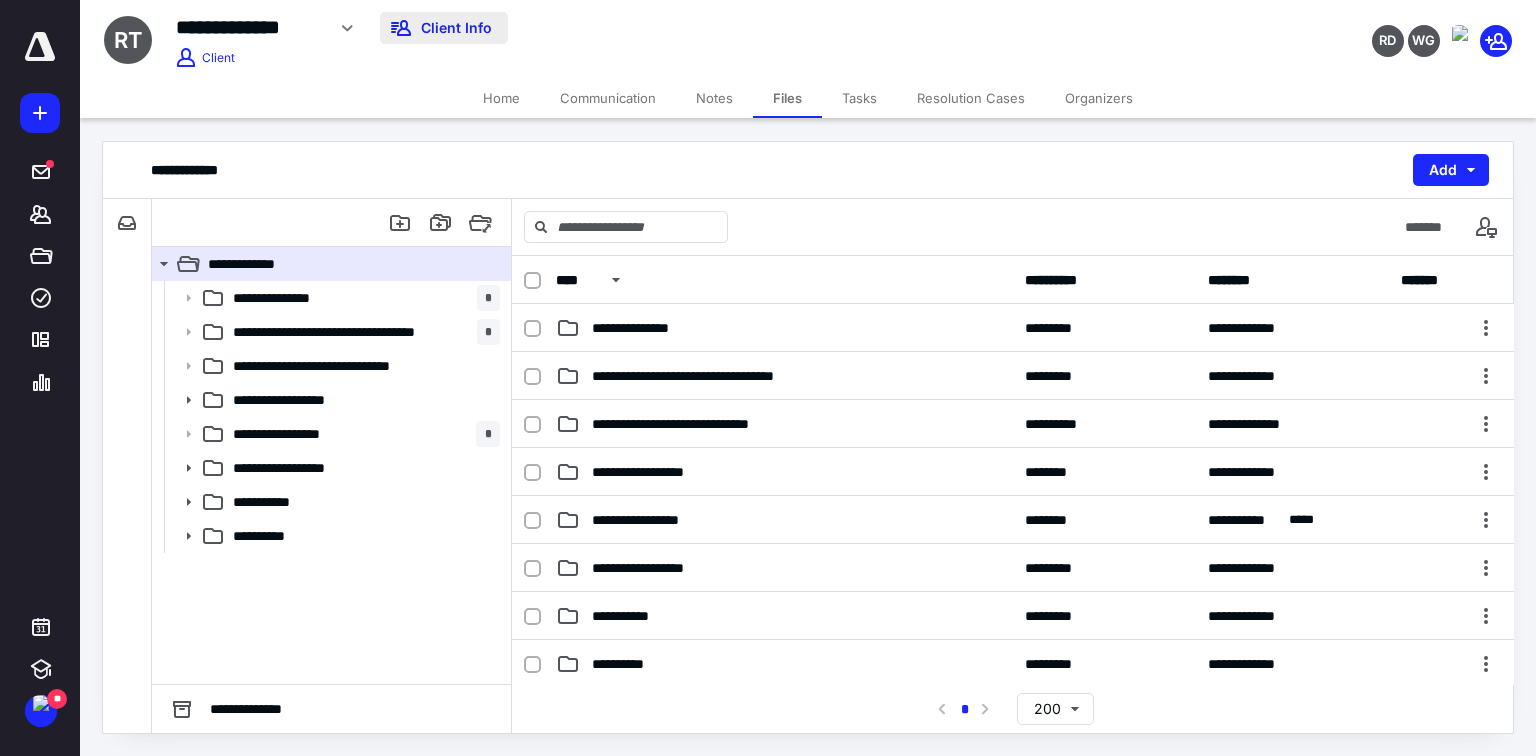 click on "Client Info" at bounding box center (444, 28) 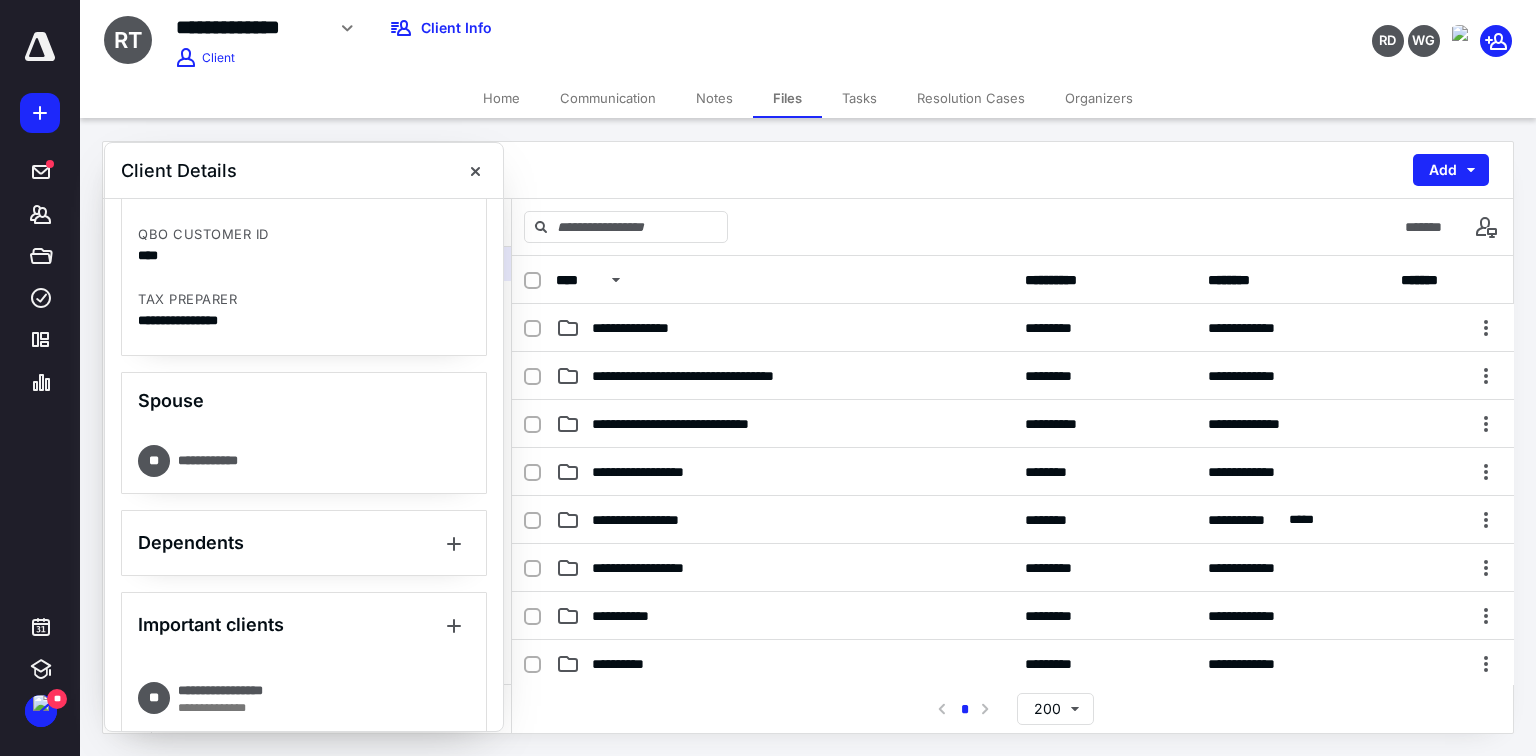 scroll, scrollTop: 1280, scrollLeft: 0, axis: vertical 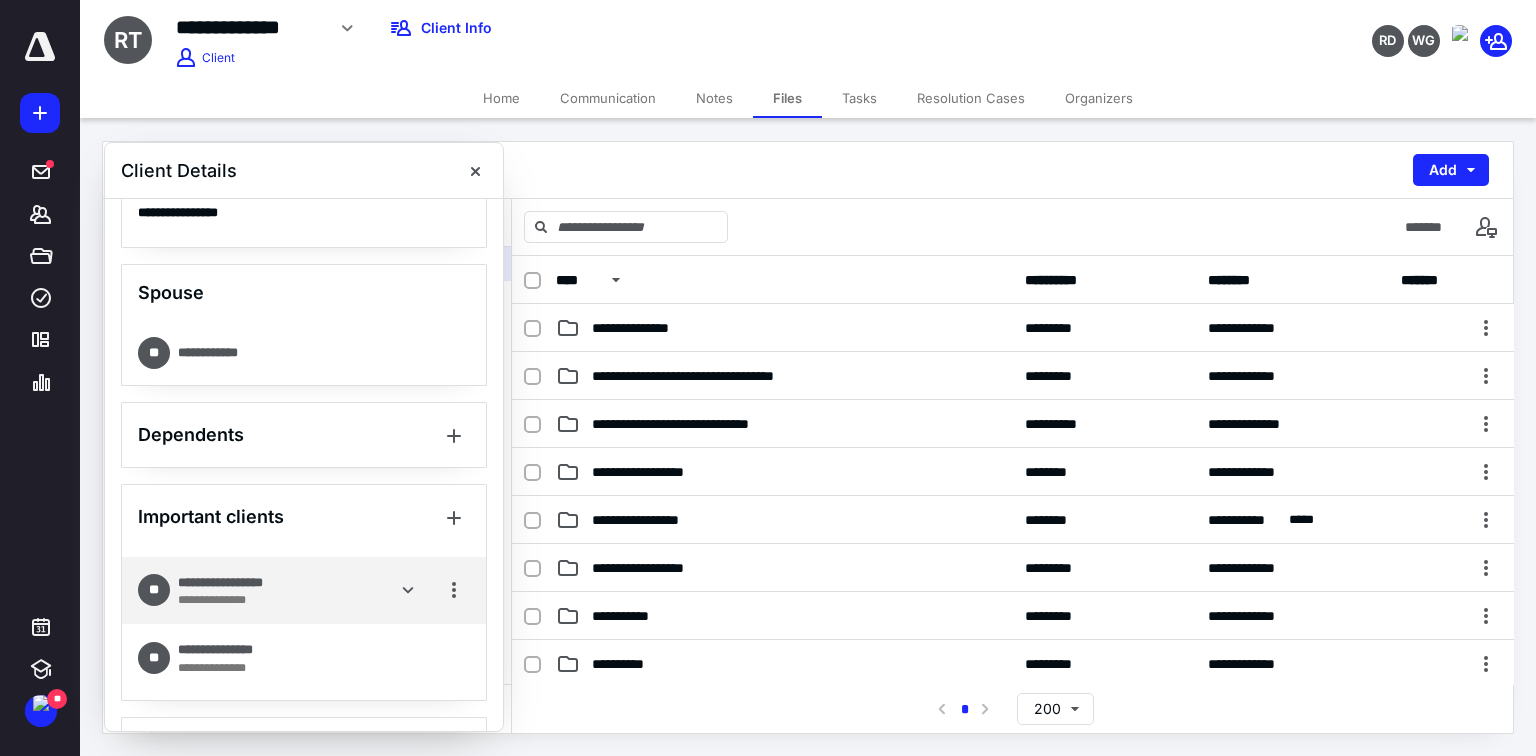 click on "**********" at bounding box center (234, 583) 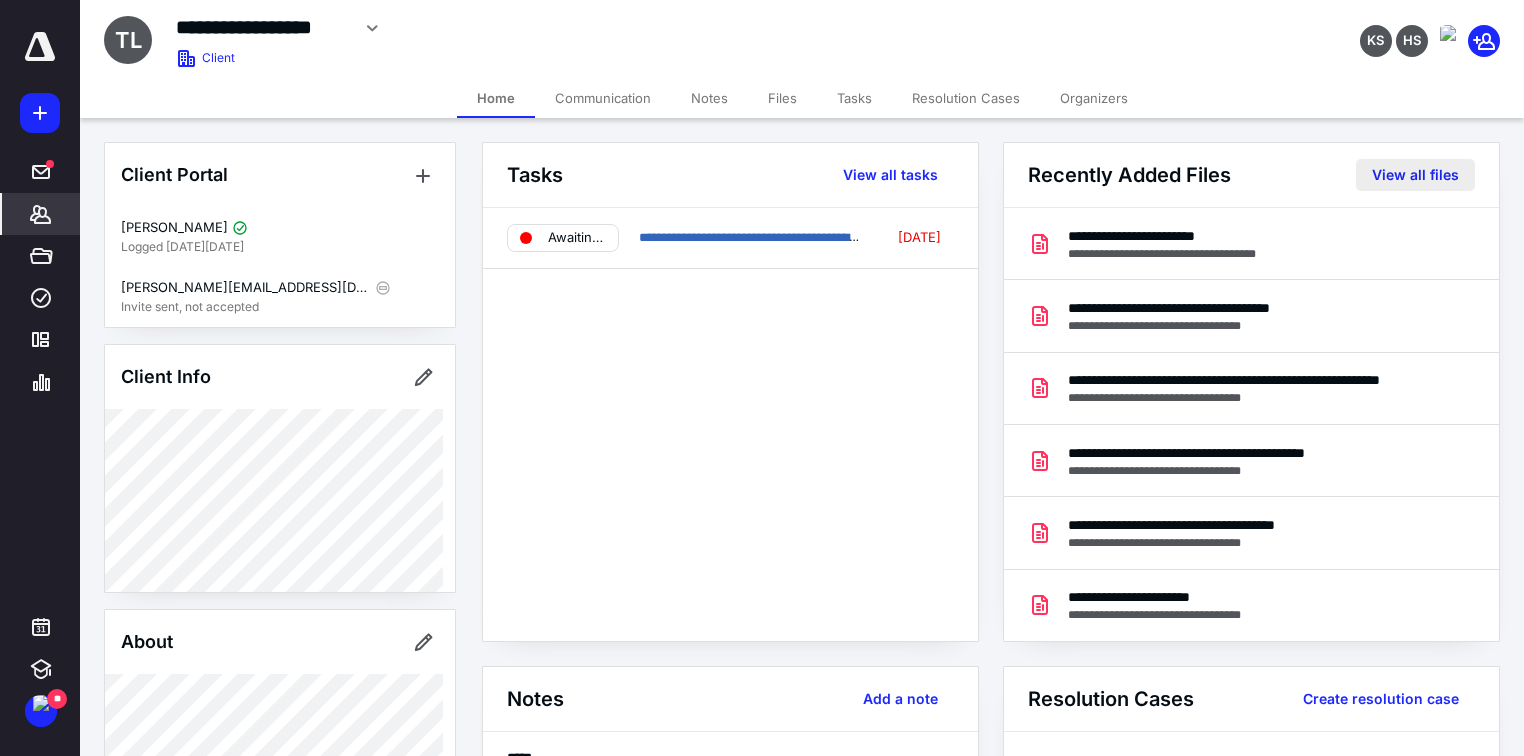 click on "View all files" at bounding box center (1415, 175) 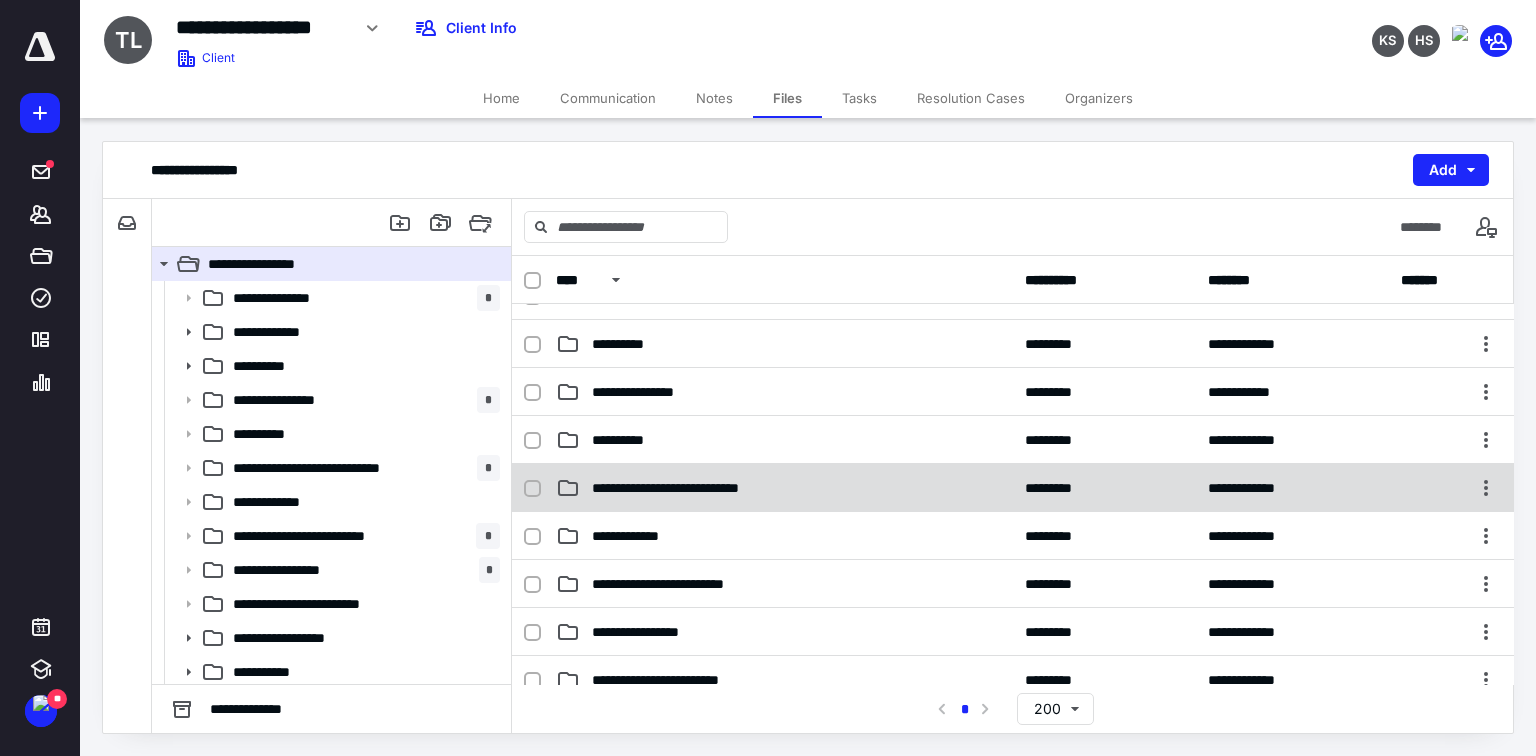 scroll, scrollTop: 160, scrollLeft: 0, axis: vertical 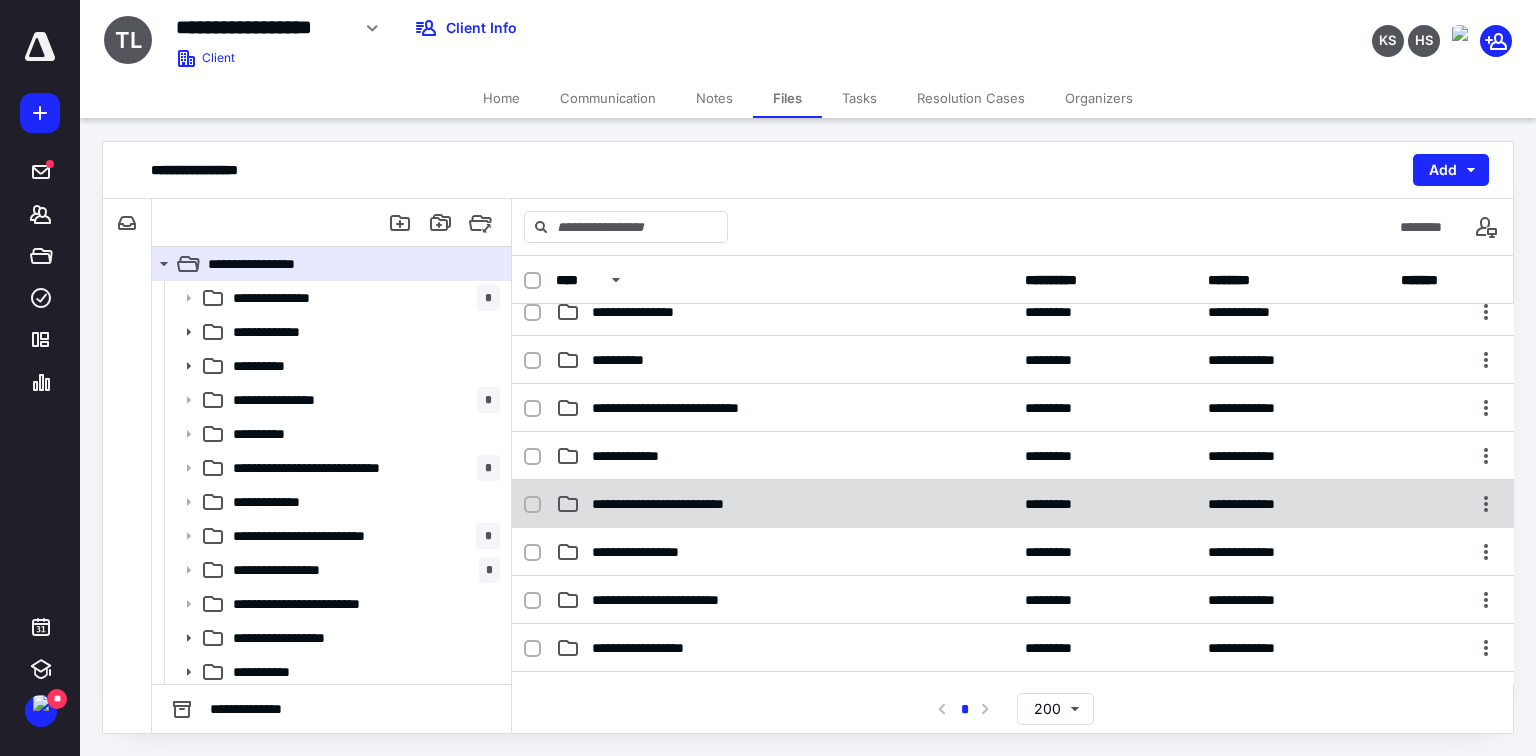 click on "**********" at bounding box center [681, 504] 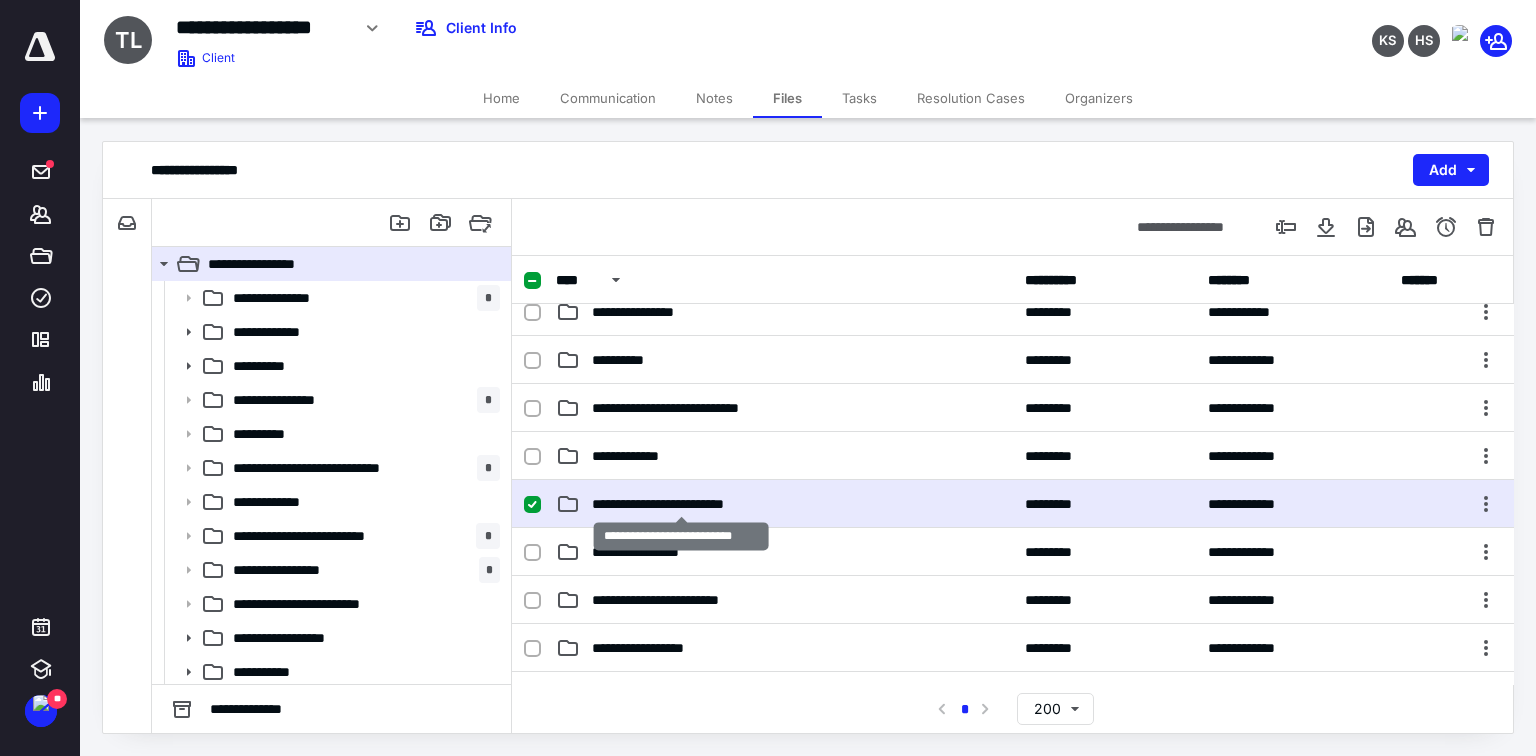 click on "**********" at bounding box center [681, 504] 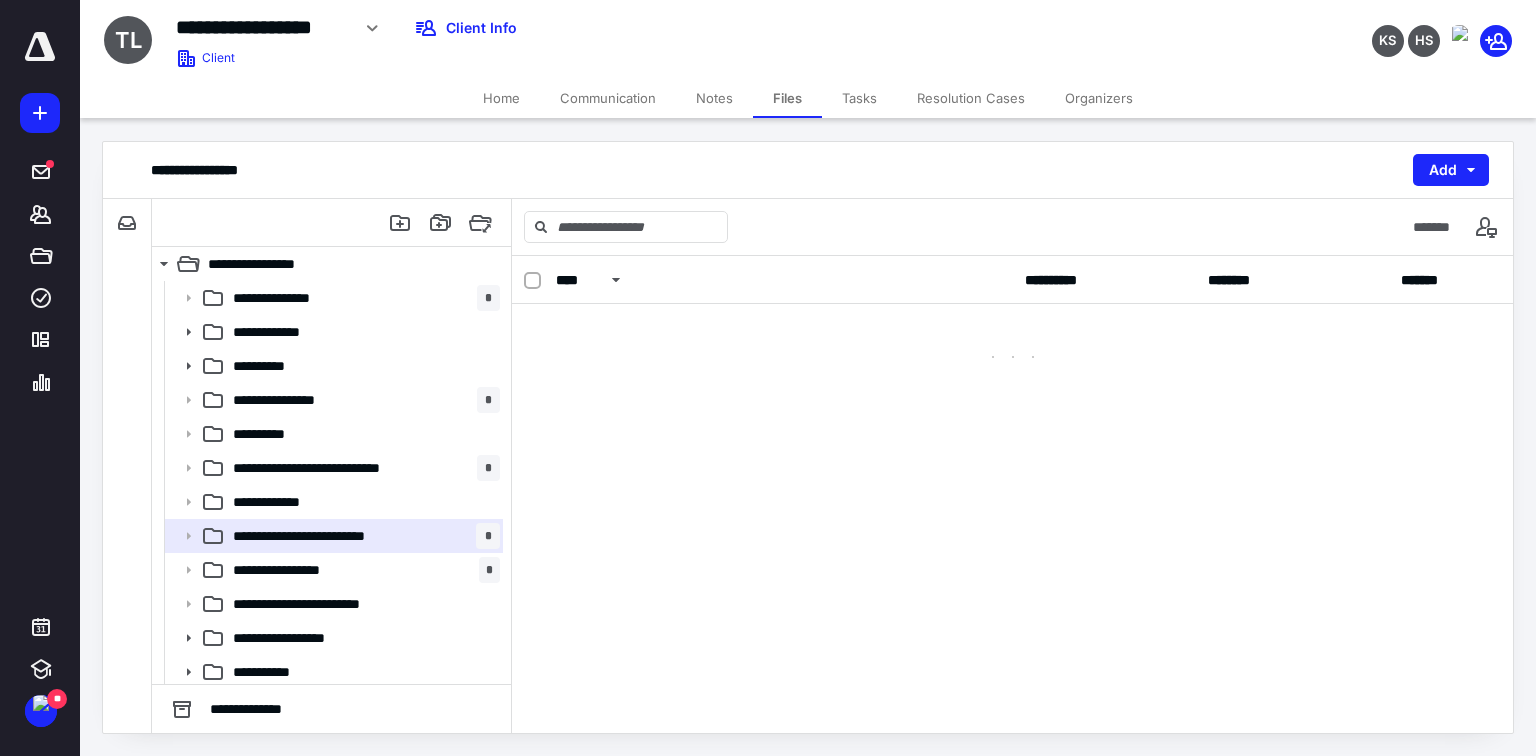 scroll, scrollTop: 0, scrollLeft: 0, axis: both 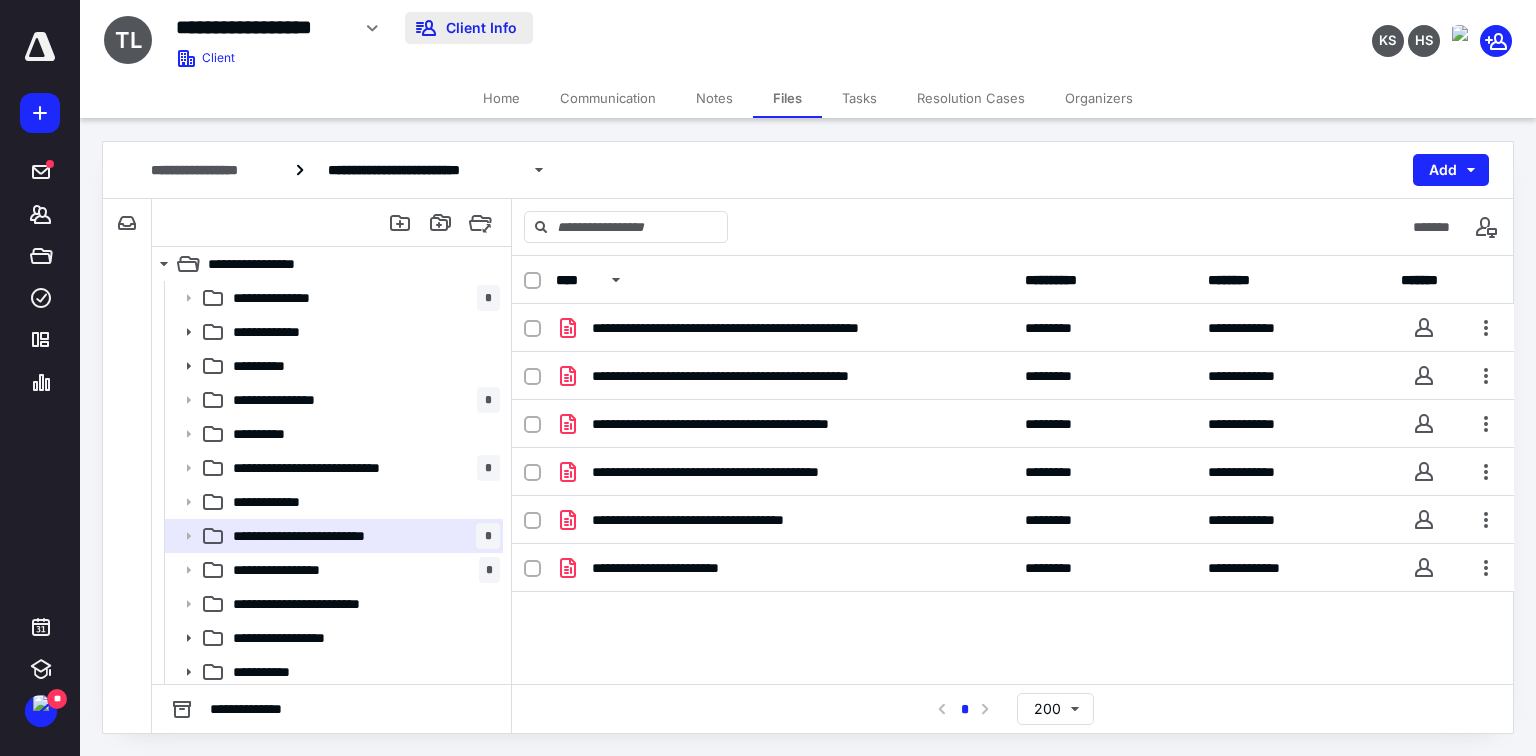 click on "Client Info" at bounding box center [469, 28] 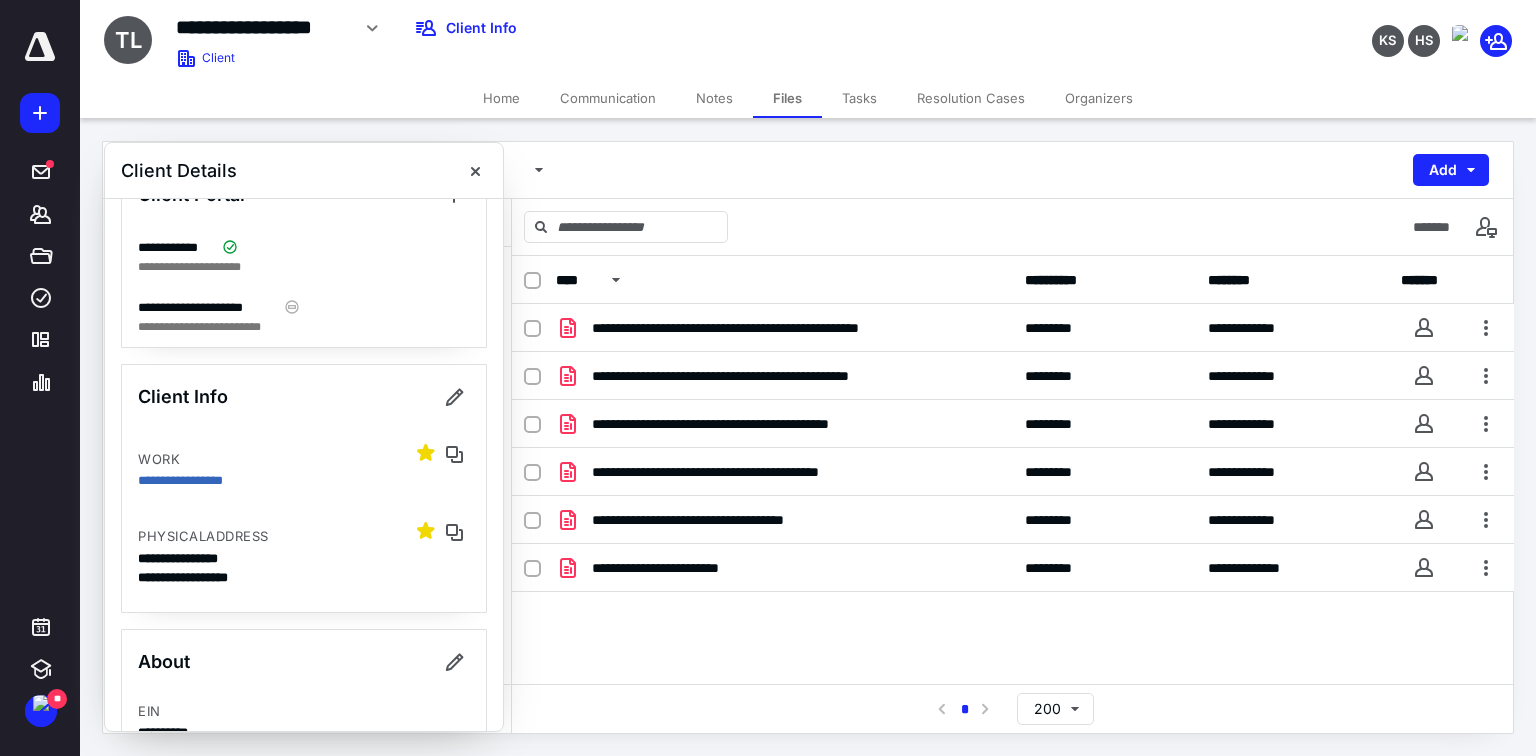 scroll, scrollTop: 80, scrollLeft: 0, axis: vertical 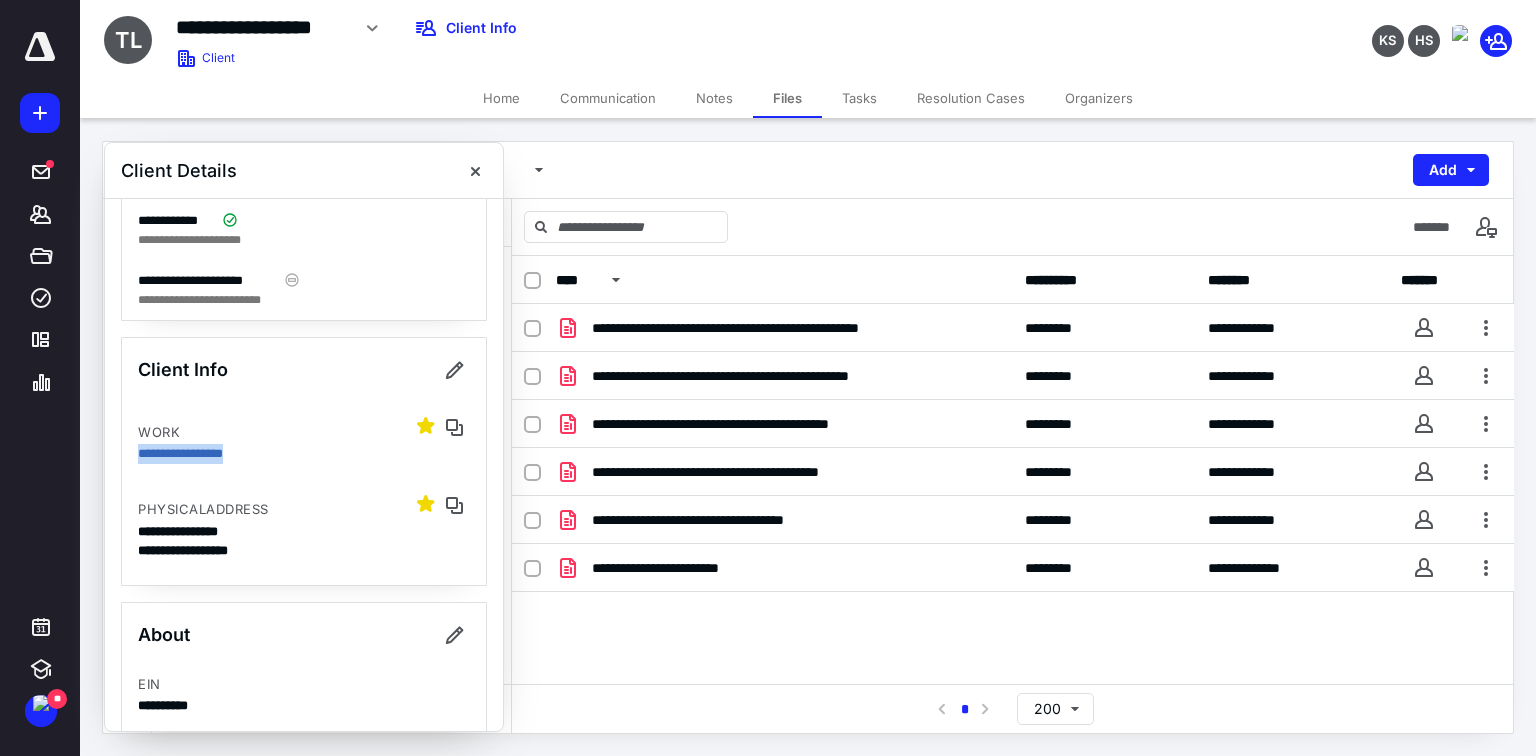 copy on "**********" 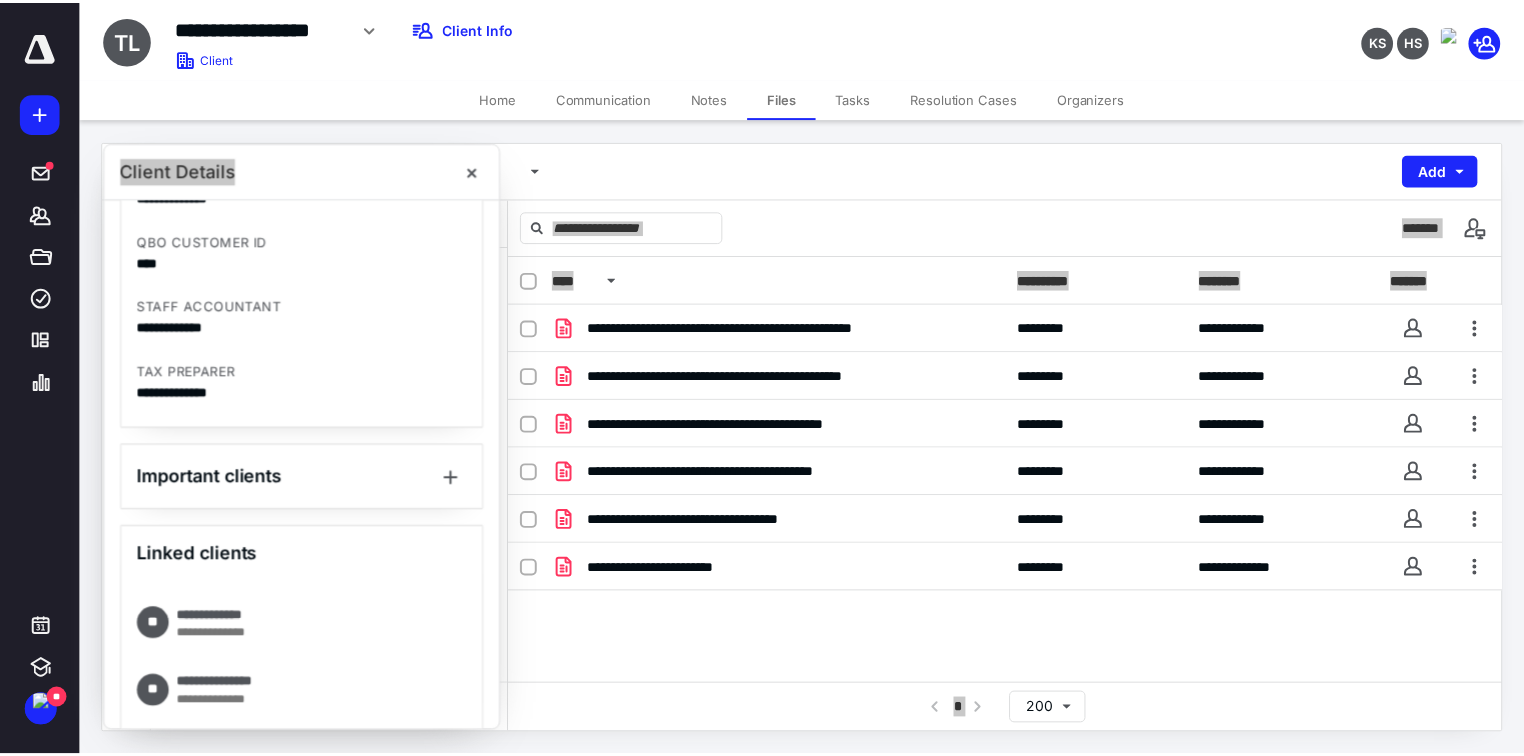 scroll, scrollTop: 1200, scrollLeft: 0, axis: vertical 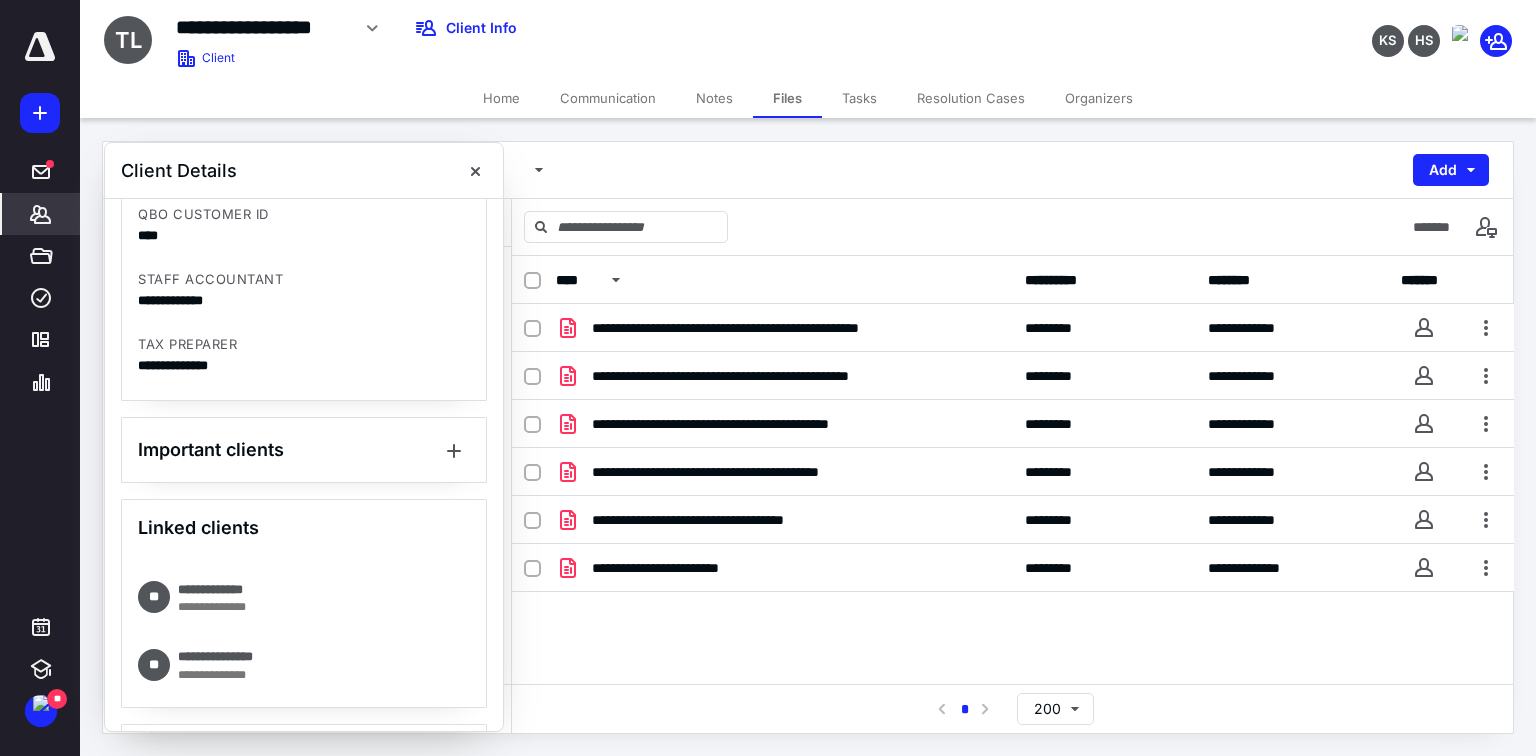 click 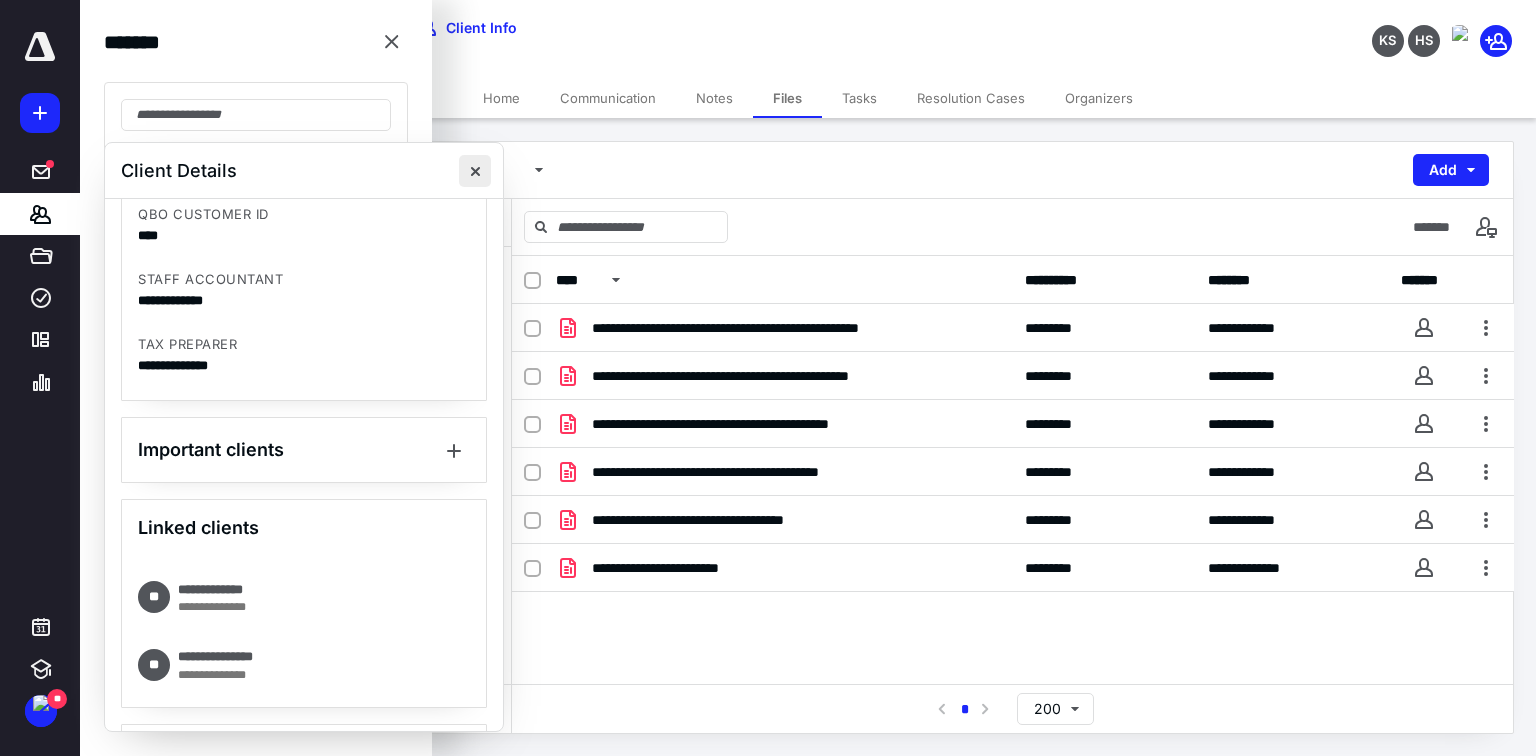 click at bounding box center [475, 171] 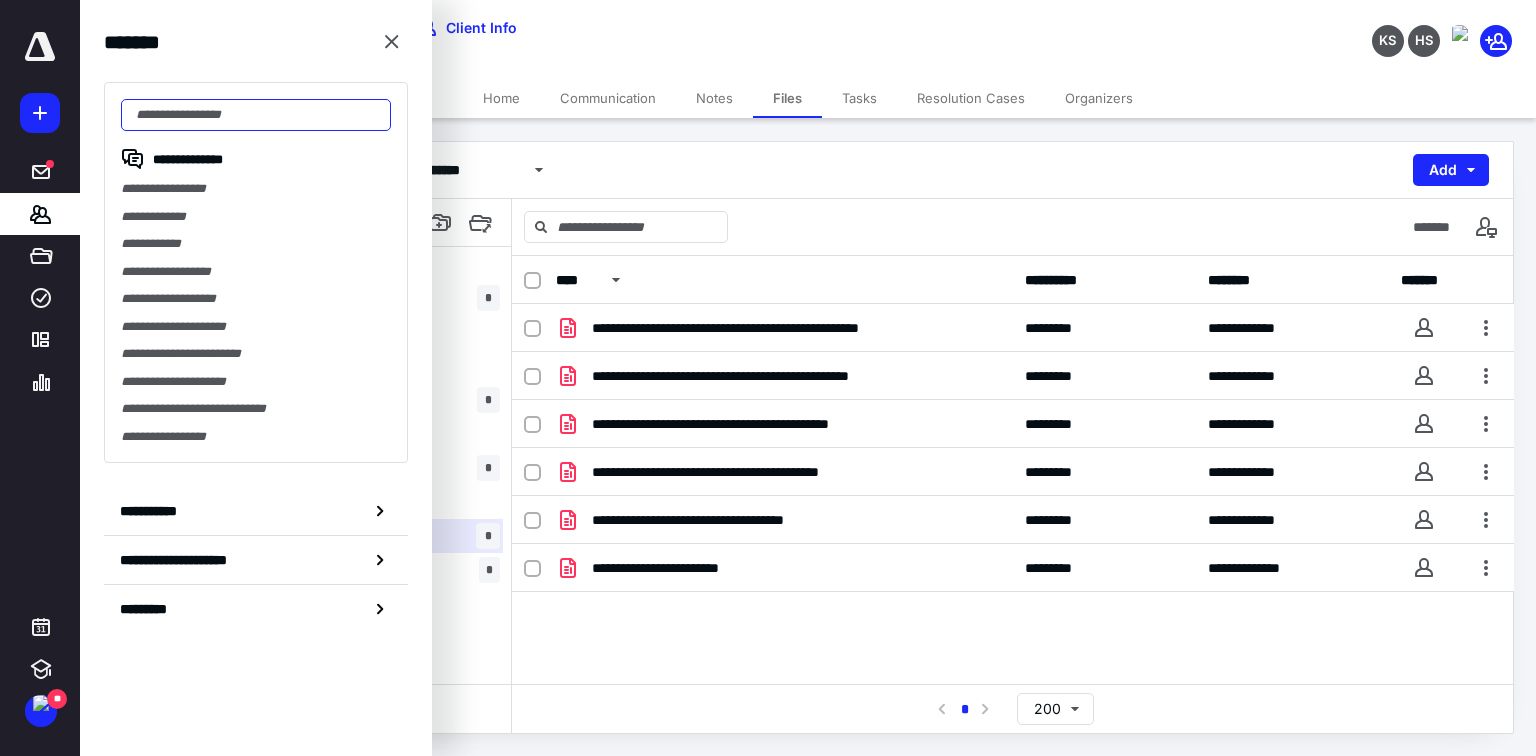 click at bounding box center (256, 115) 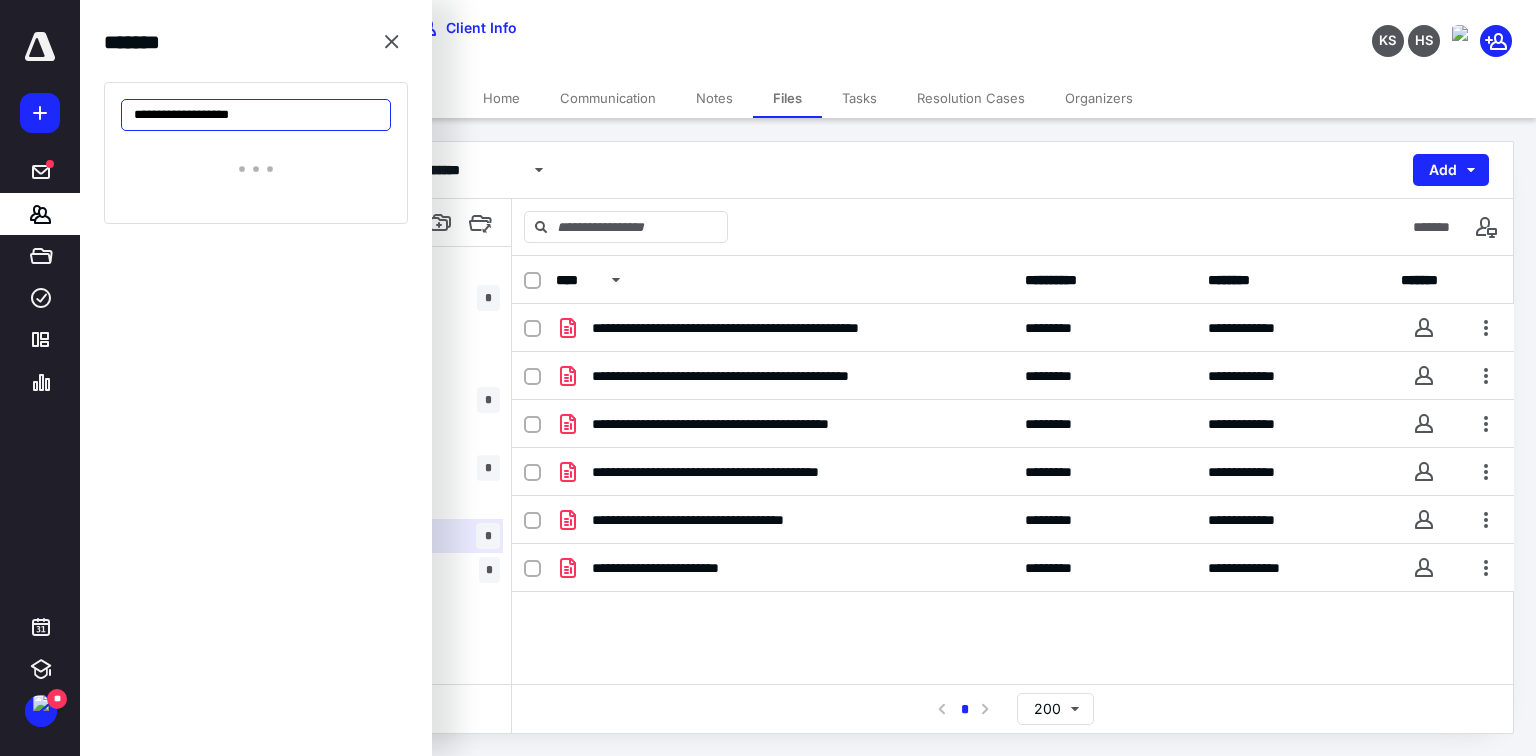 type on "**********" 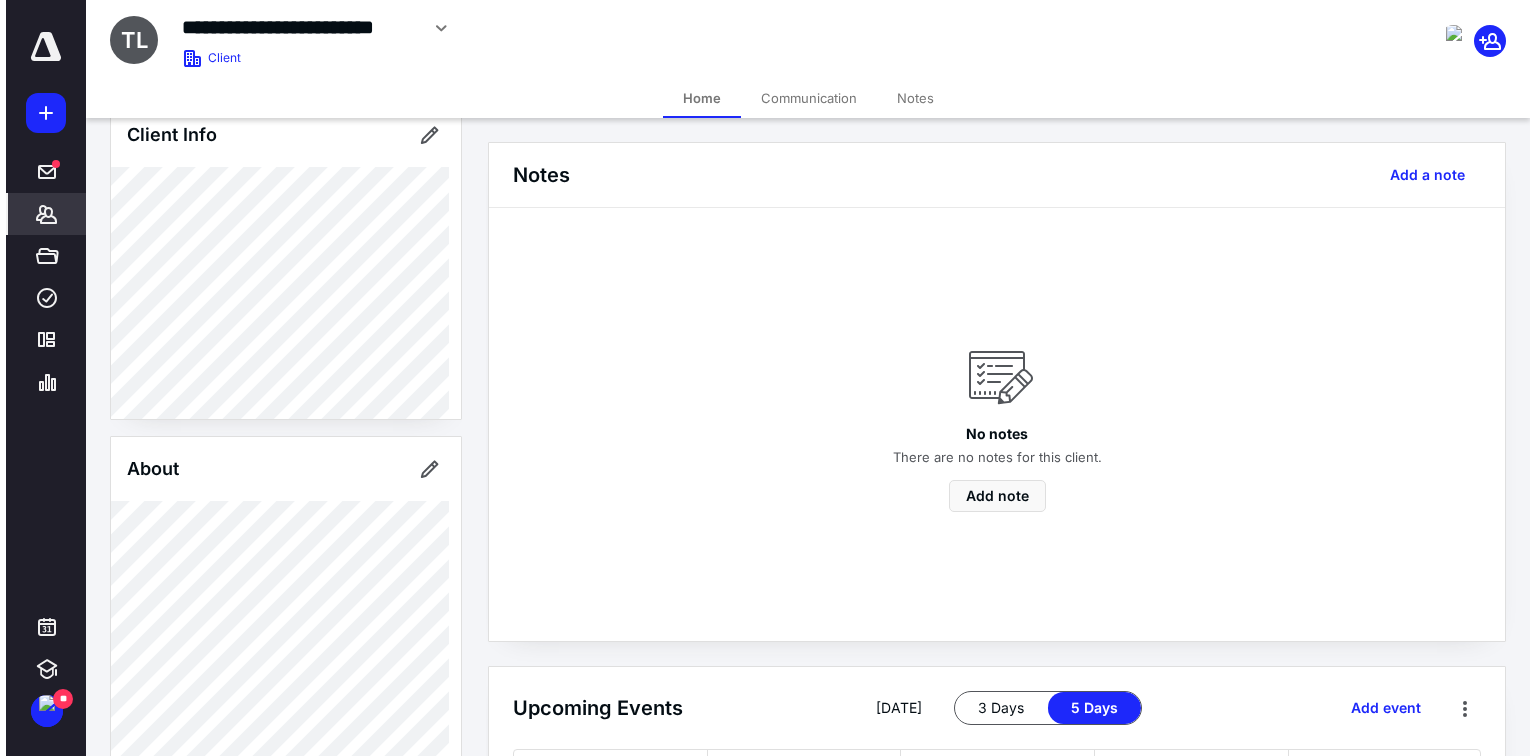 scroll, scrollTop: 0, scrollLeft: 0, axis: both 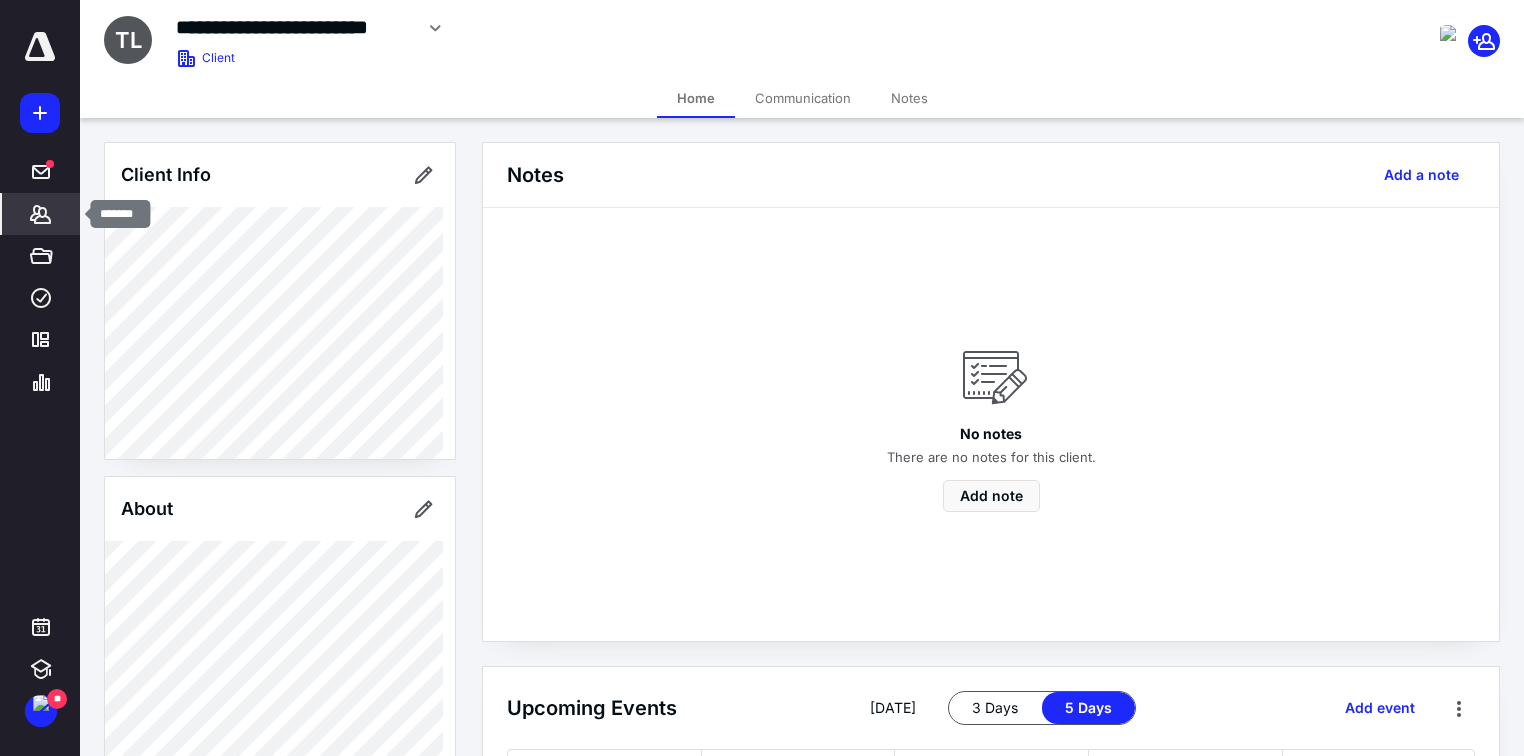 click 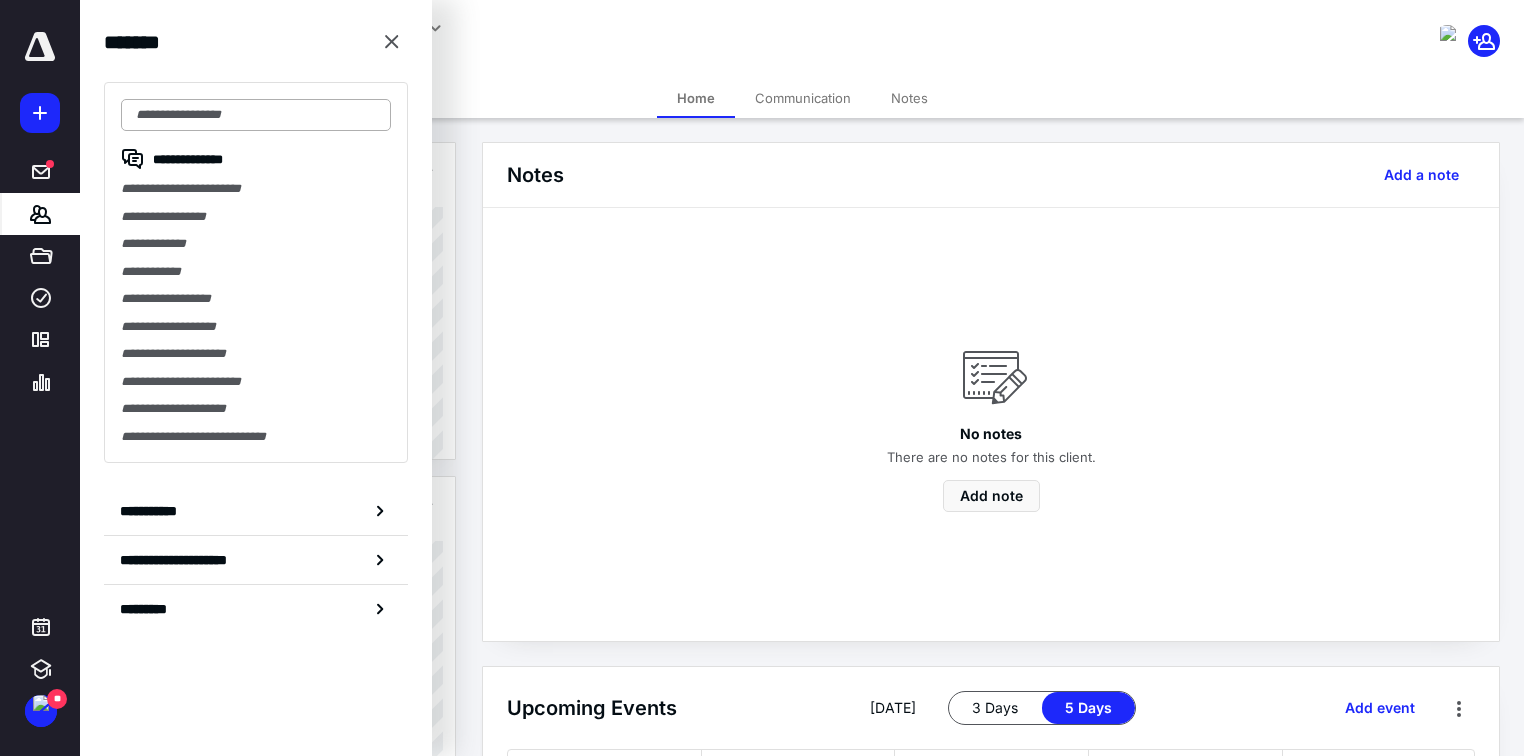 click at bounding box center [256, 115] 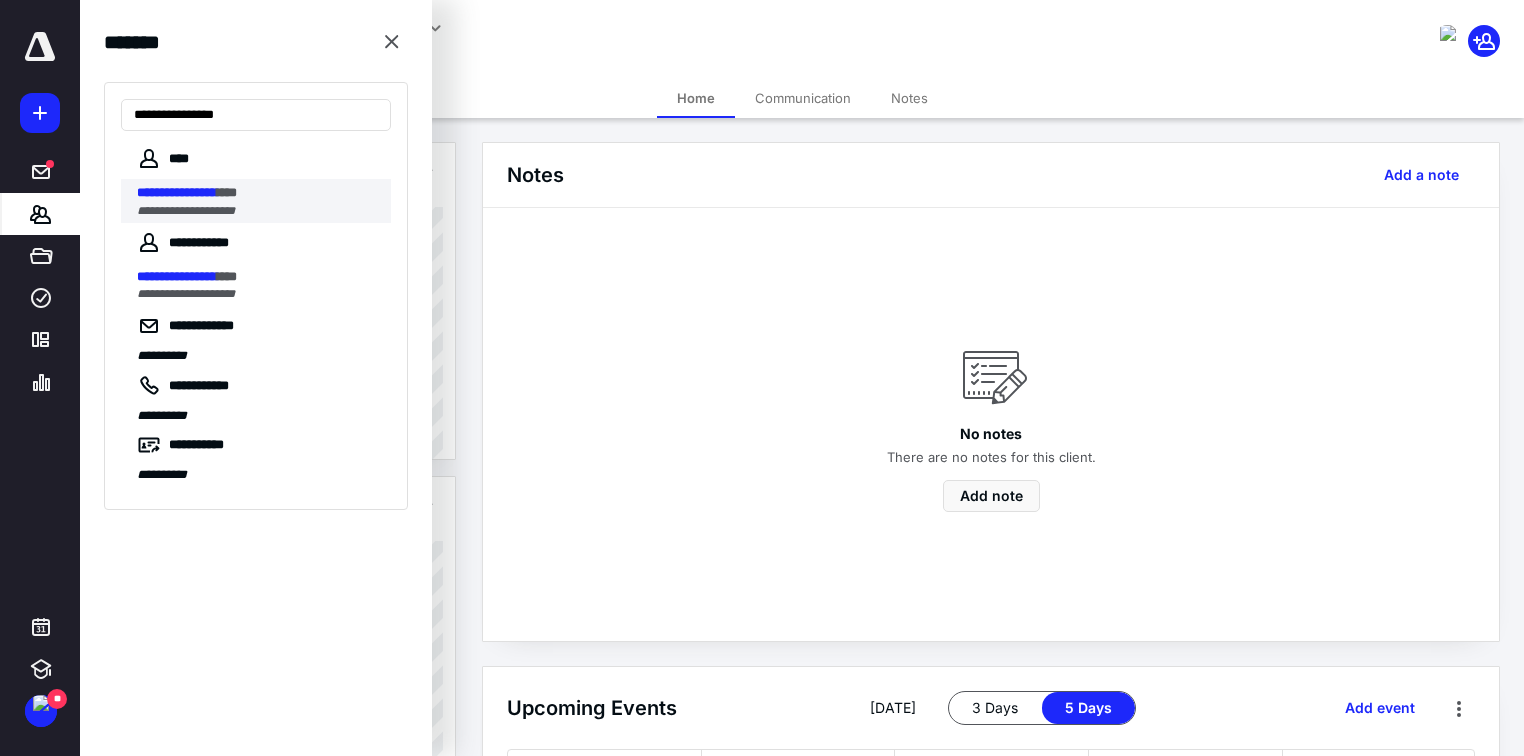 type on "**********" 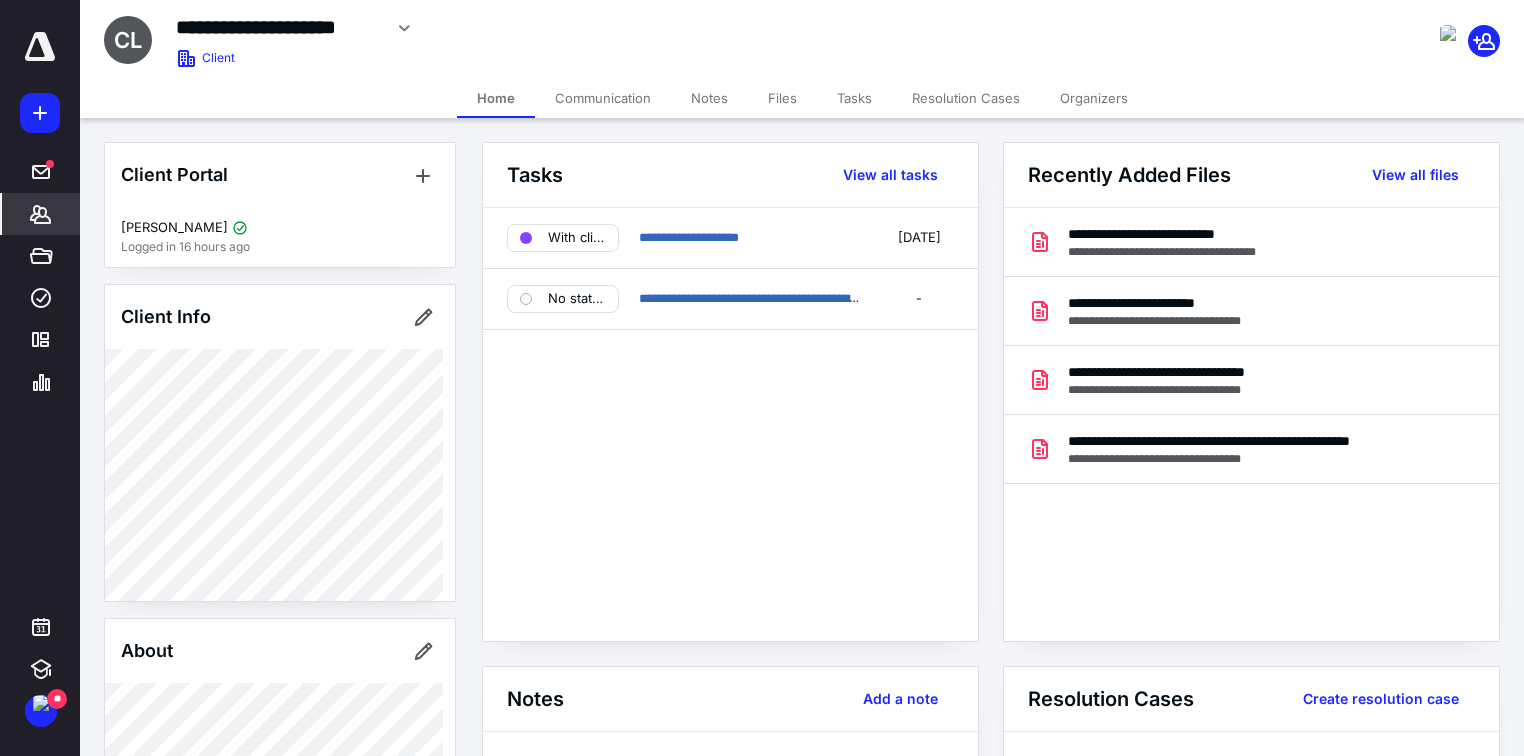 click on "Files" at bounding box center [782, 98] 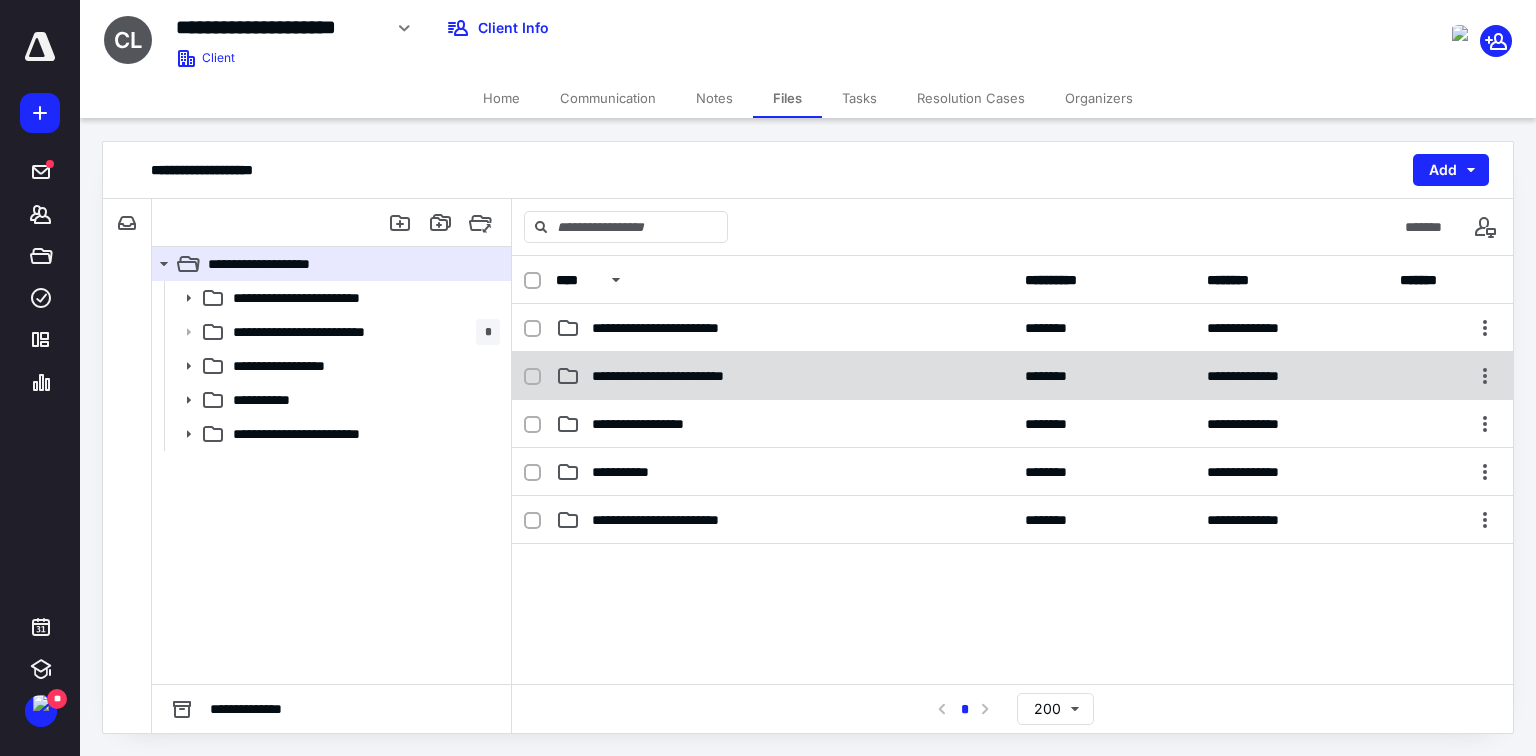 click on "**********" at bounding box center [681, 376] 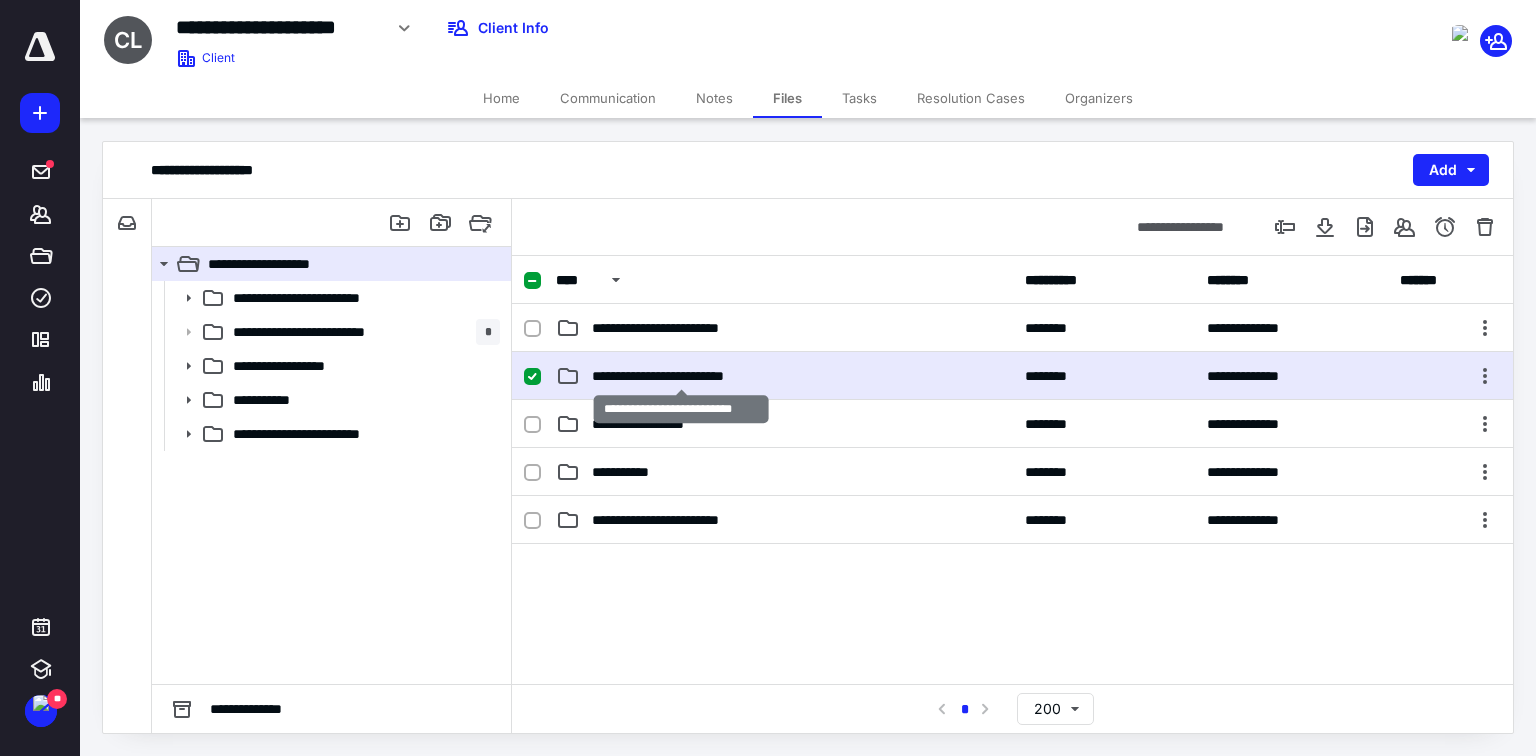 click on "**********" at bounding box center [681, 376] 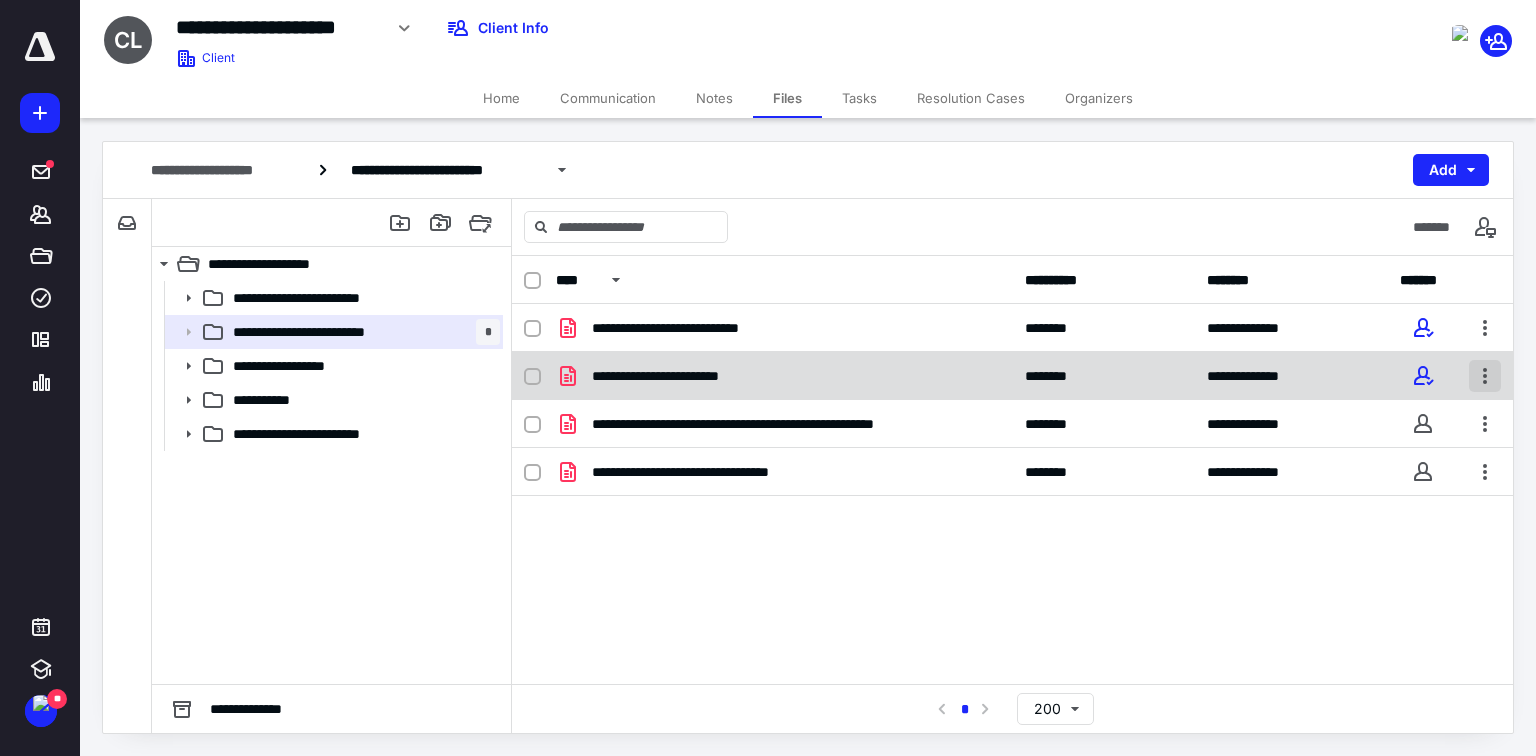 click at bounding box center [1485, 376] 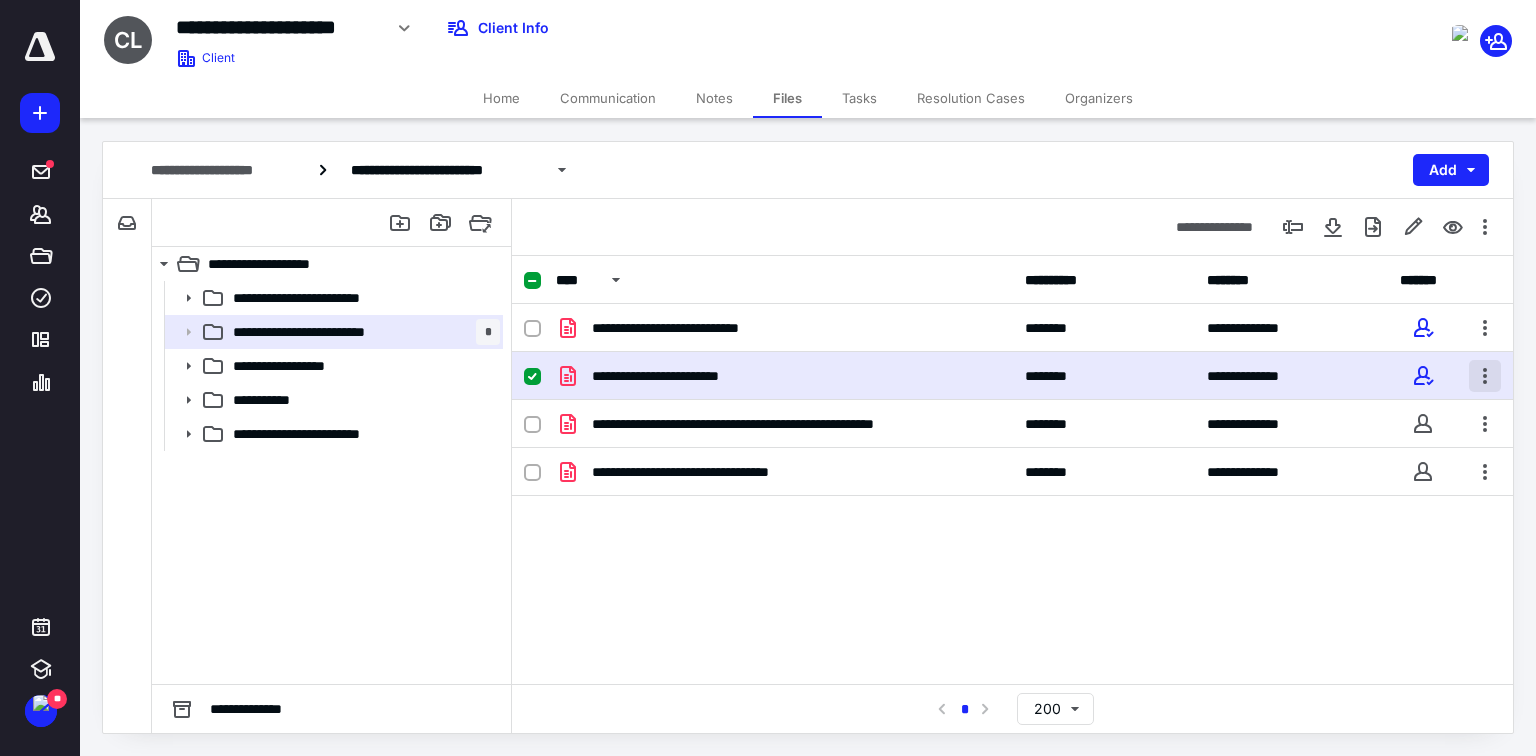 checkbox on "true" 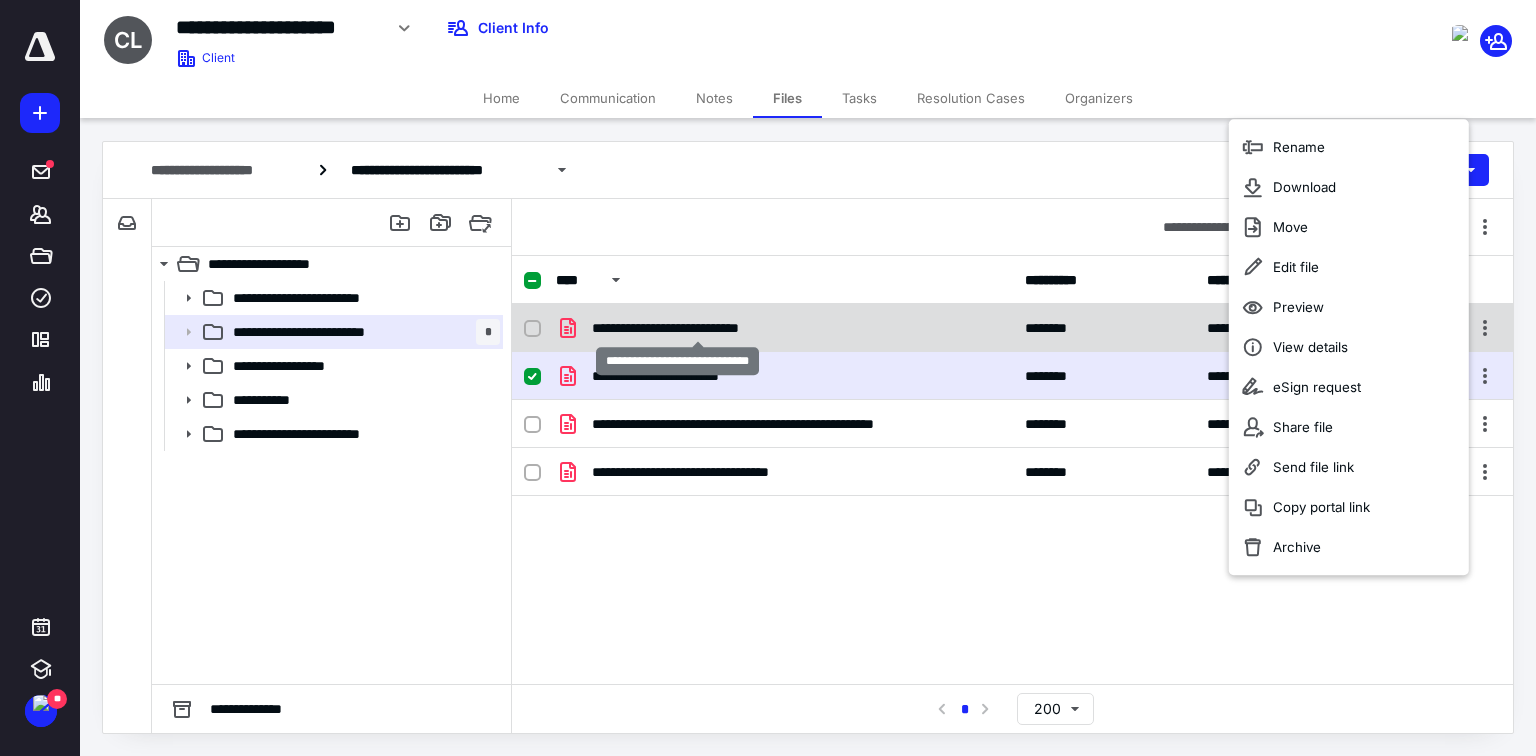 click on "**********" at bounding box center [697, 328] 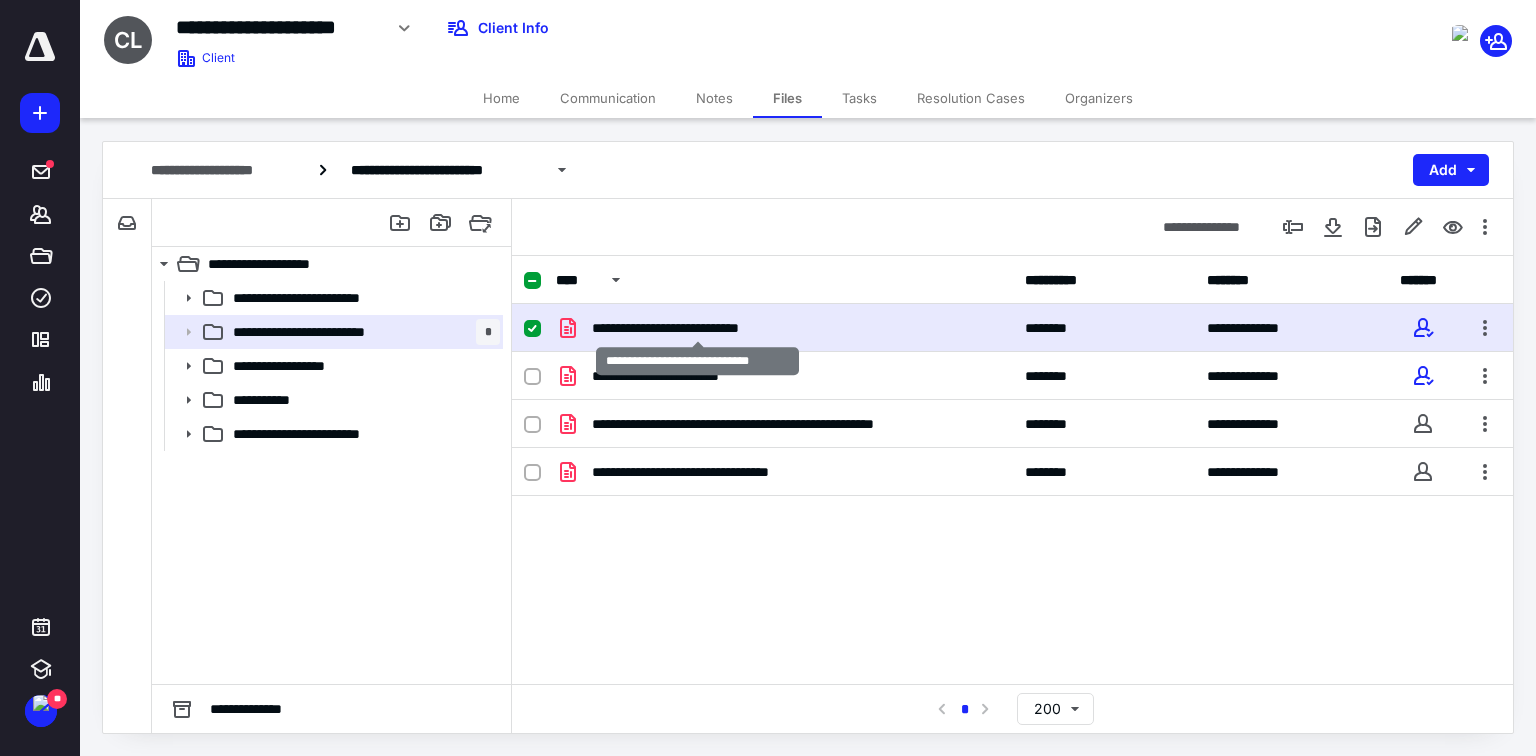 click on "**********" at bounding box center (697, 328) 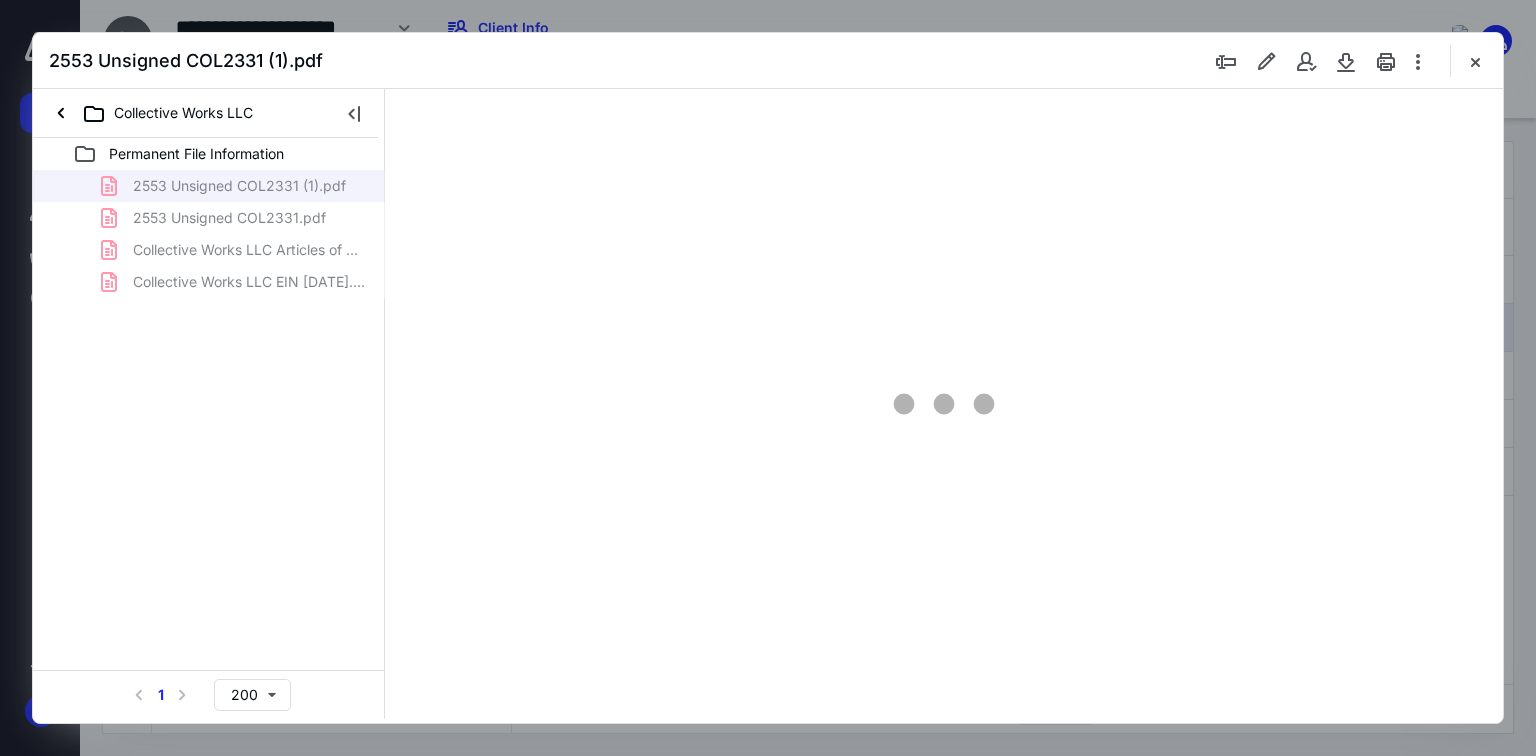 scroll, scrollTop: 0, scrollLeft: 0, axis: both 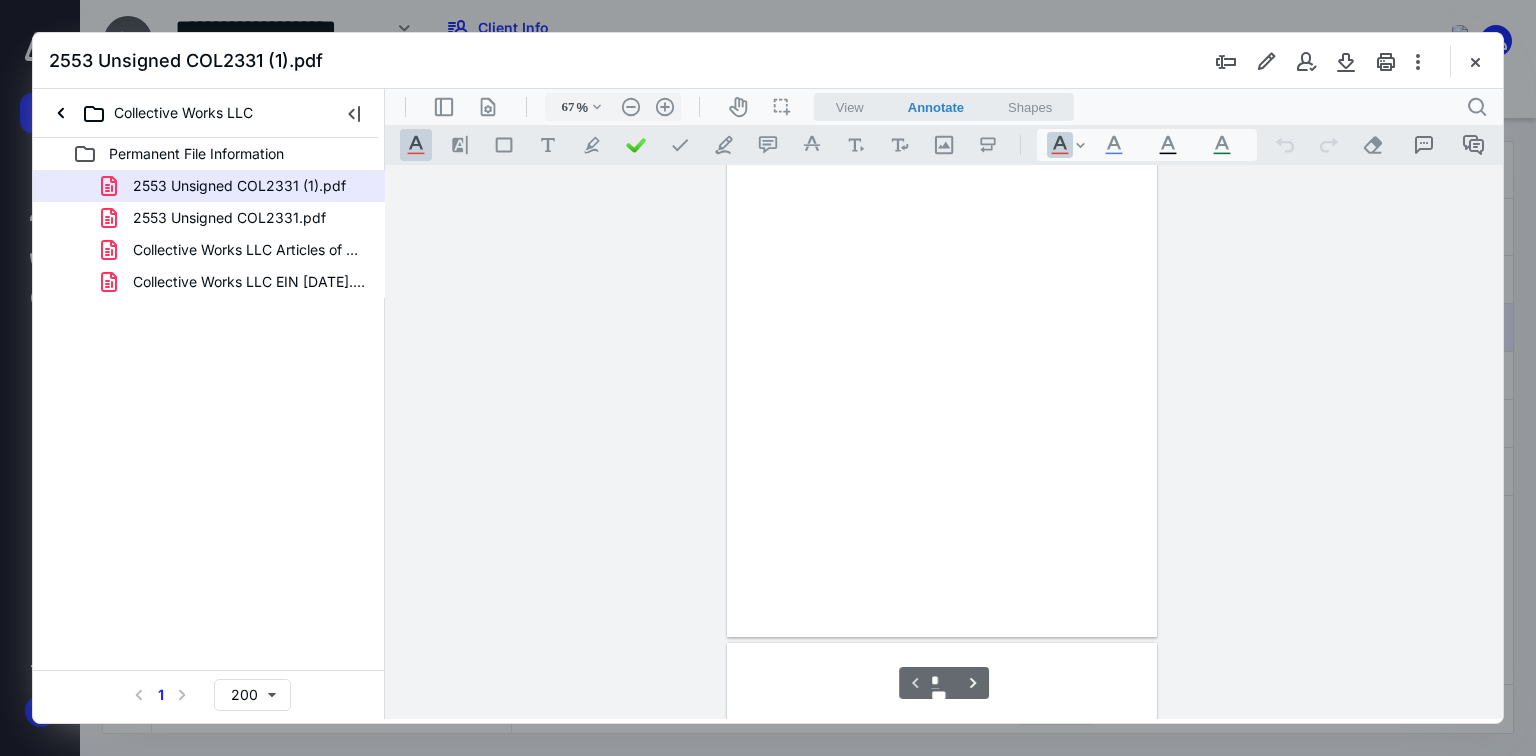 type on "169" 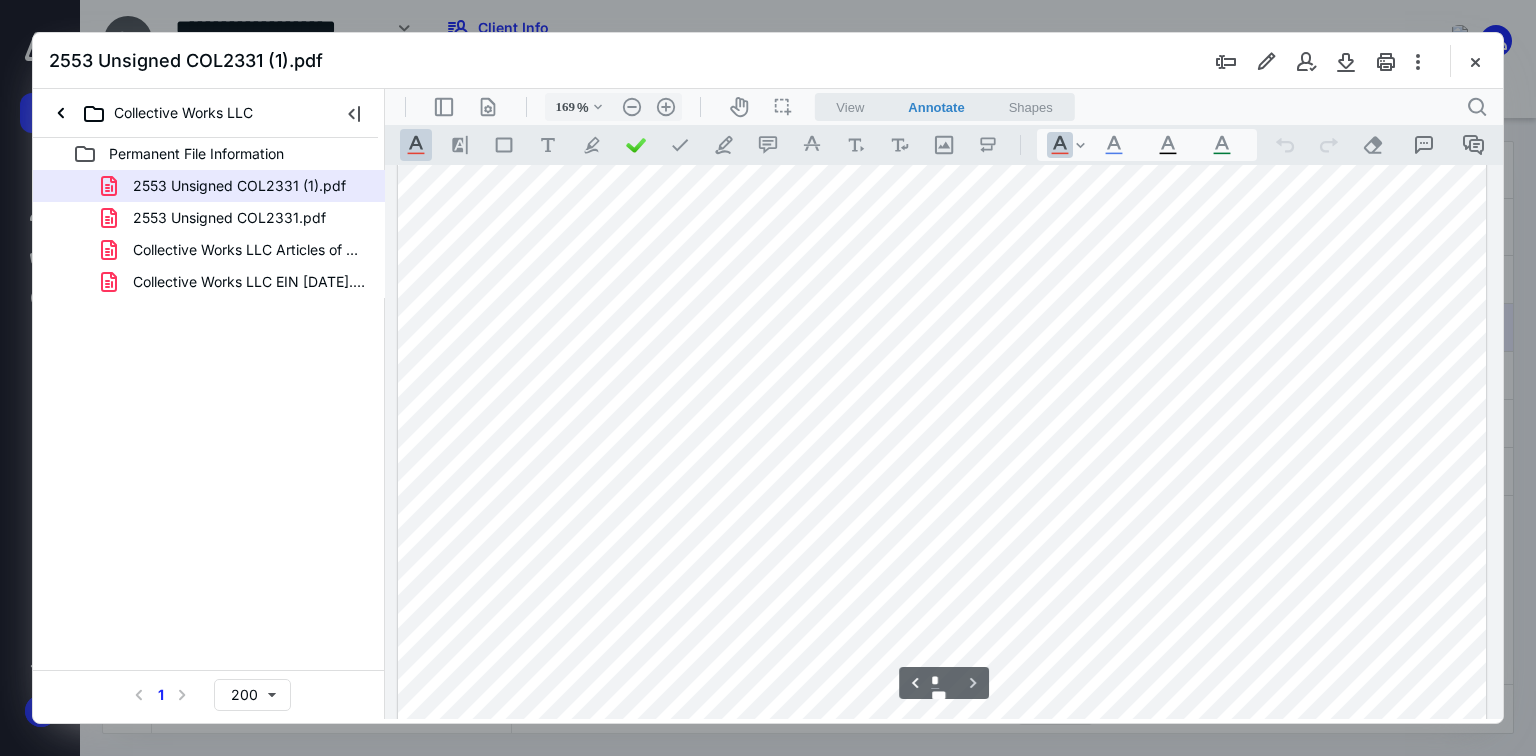scroll, scrollTop: 1680, scrollLeft: 0, axis: vertical 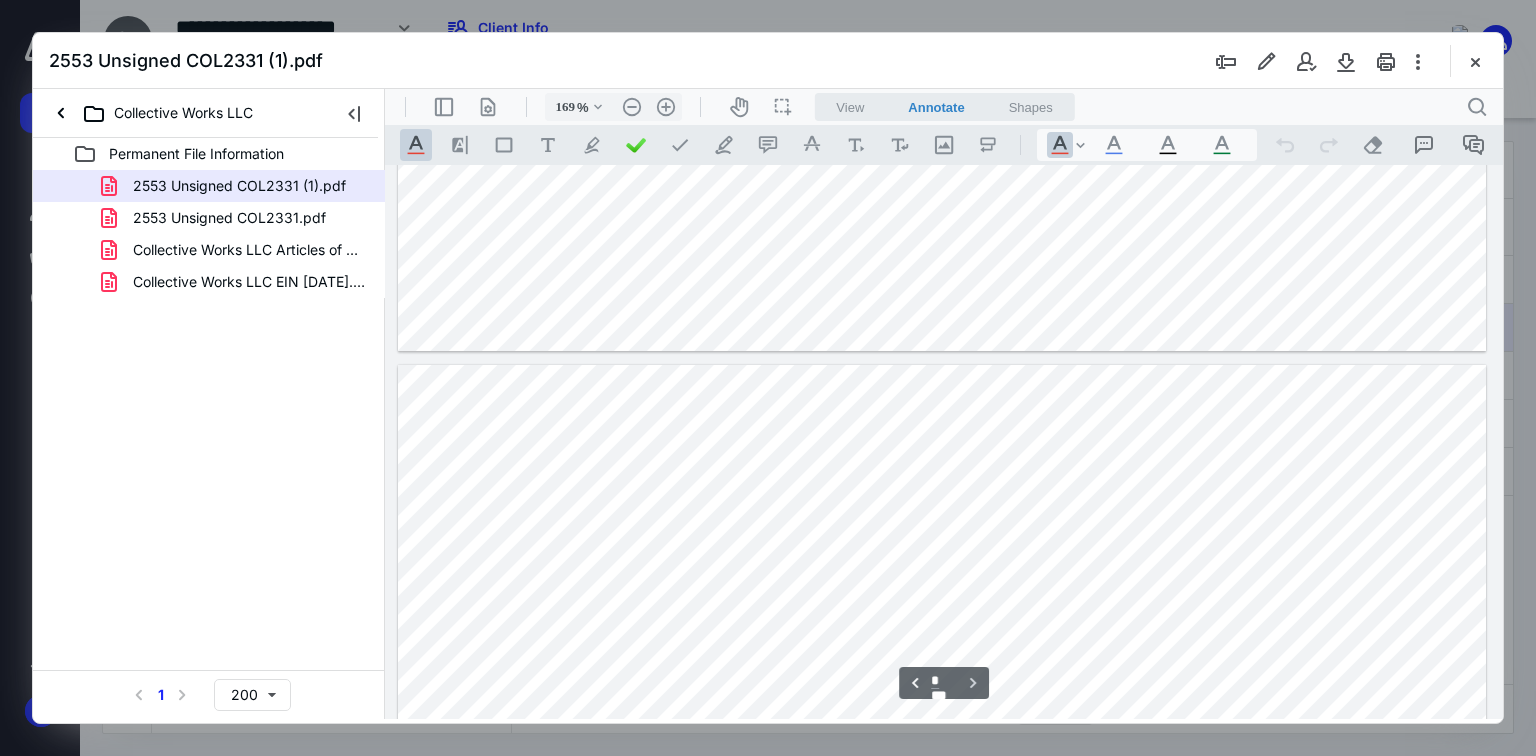 type on "*" 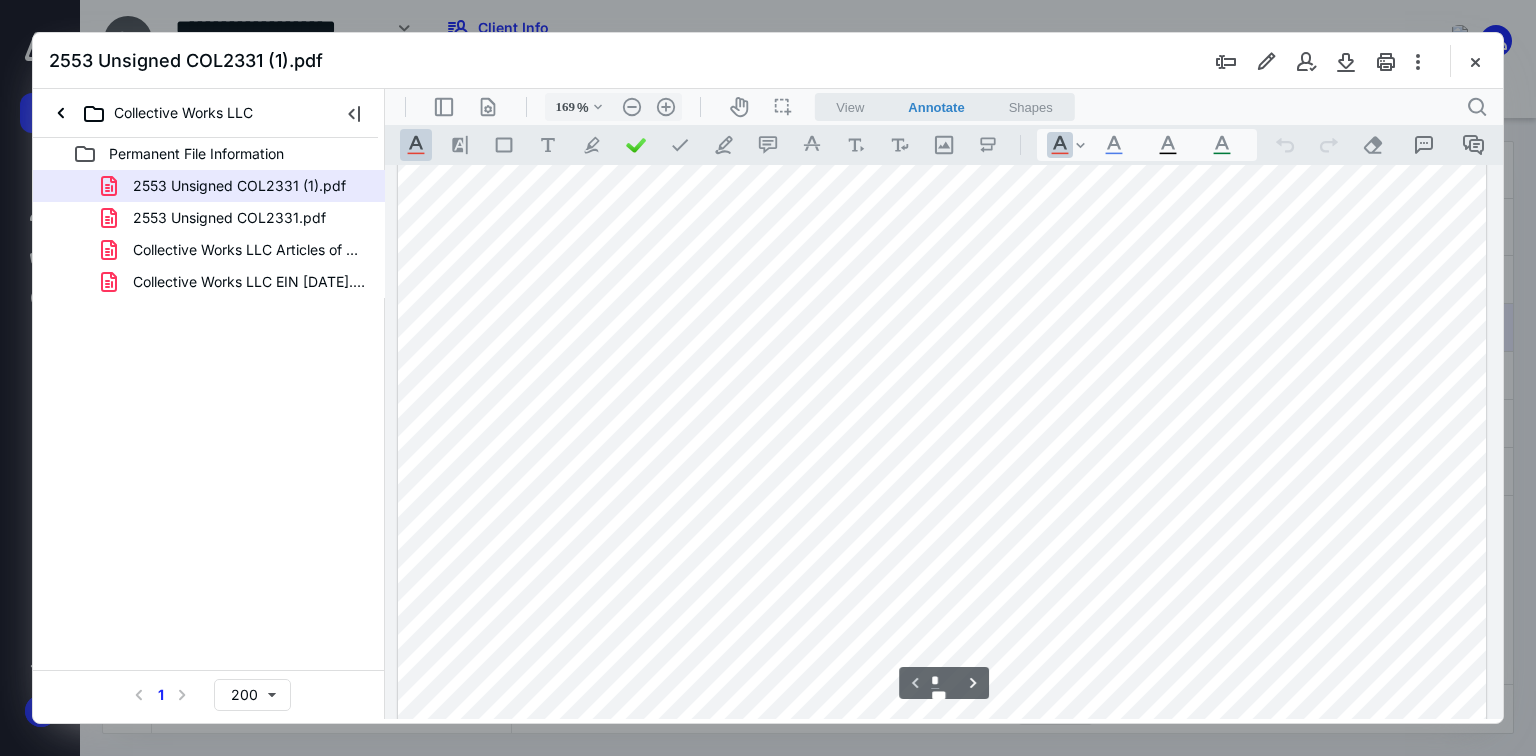 scroll, scrollTop: 728, scrollLeft: 0, axis: vertical 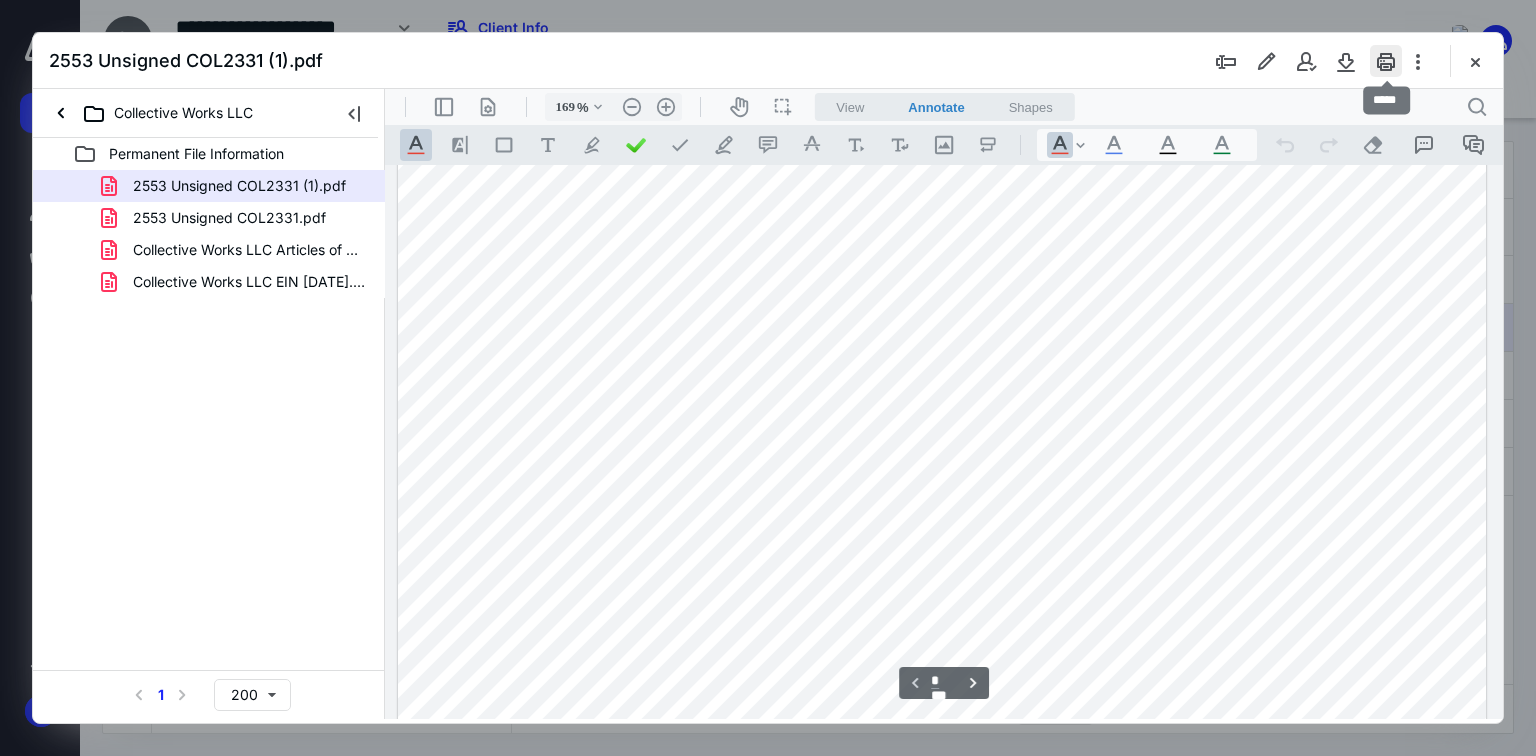 click at bounding box center [1386, 61] 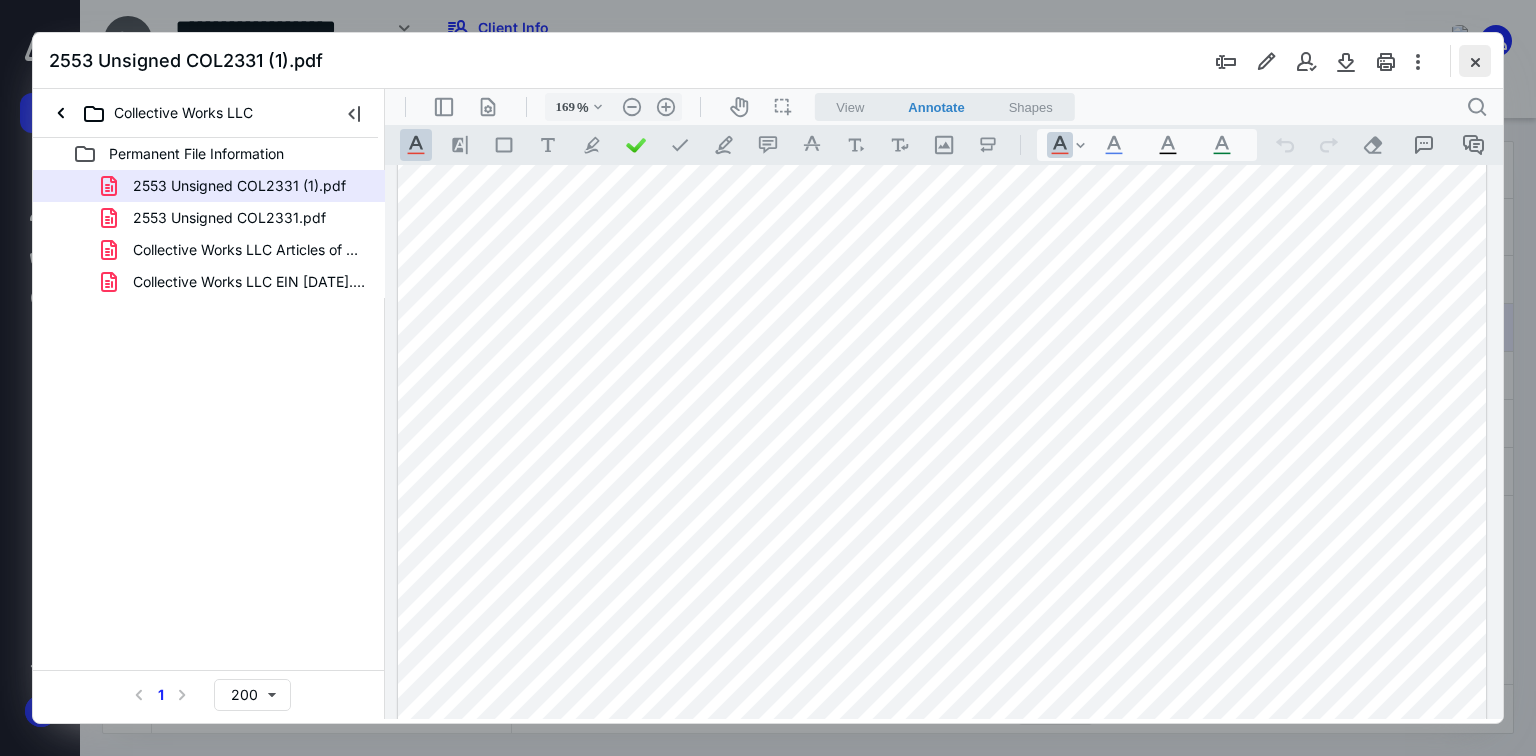click at bounding box center [1475, 61] 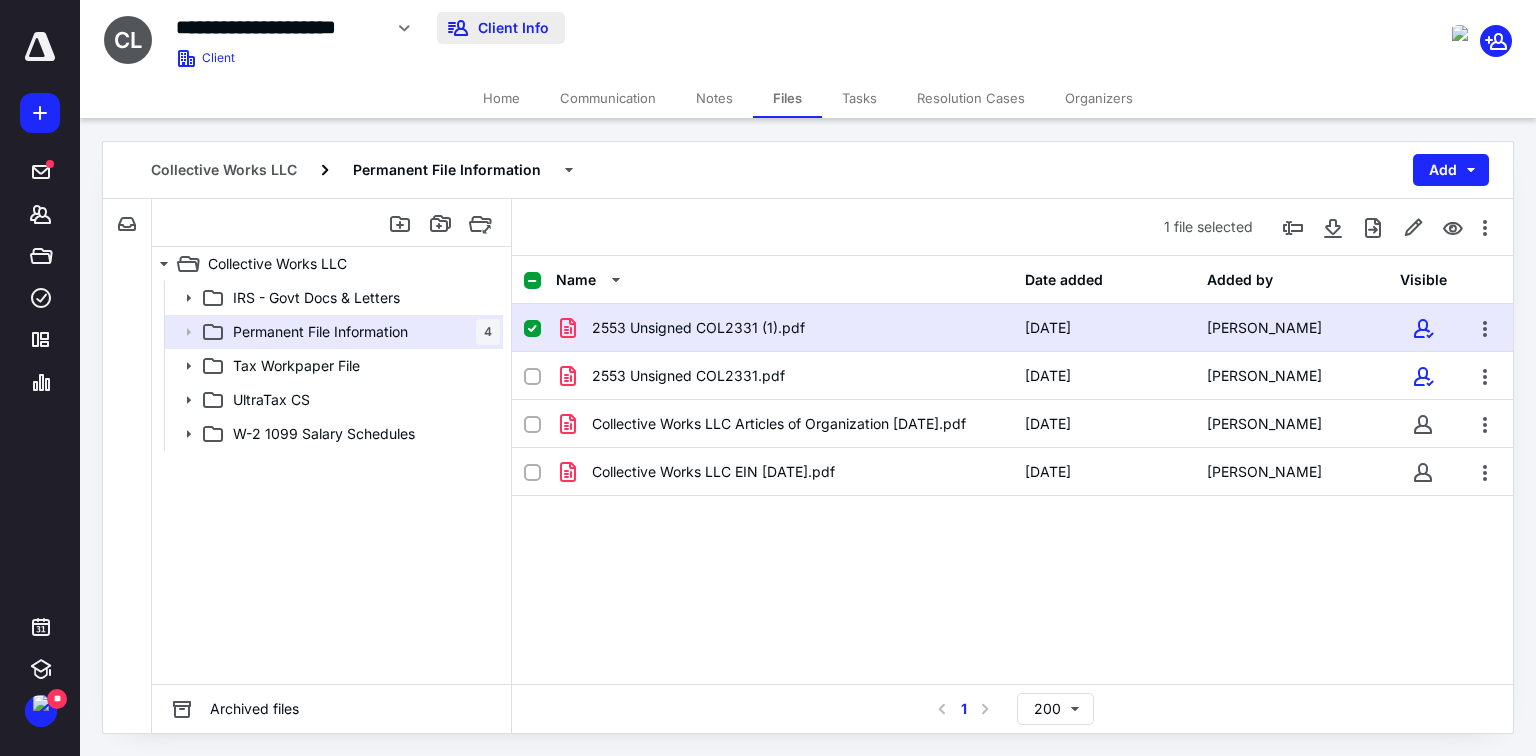click on "Client Info" at bounding box center [501, 28] 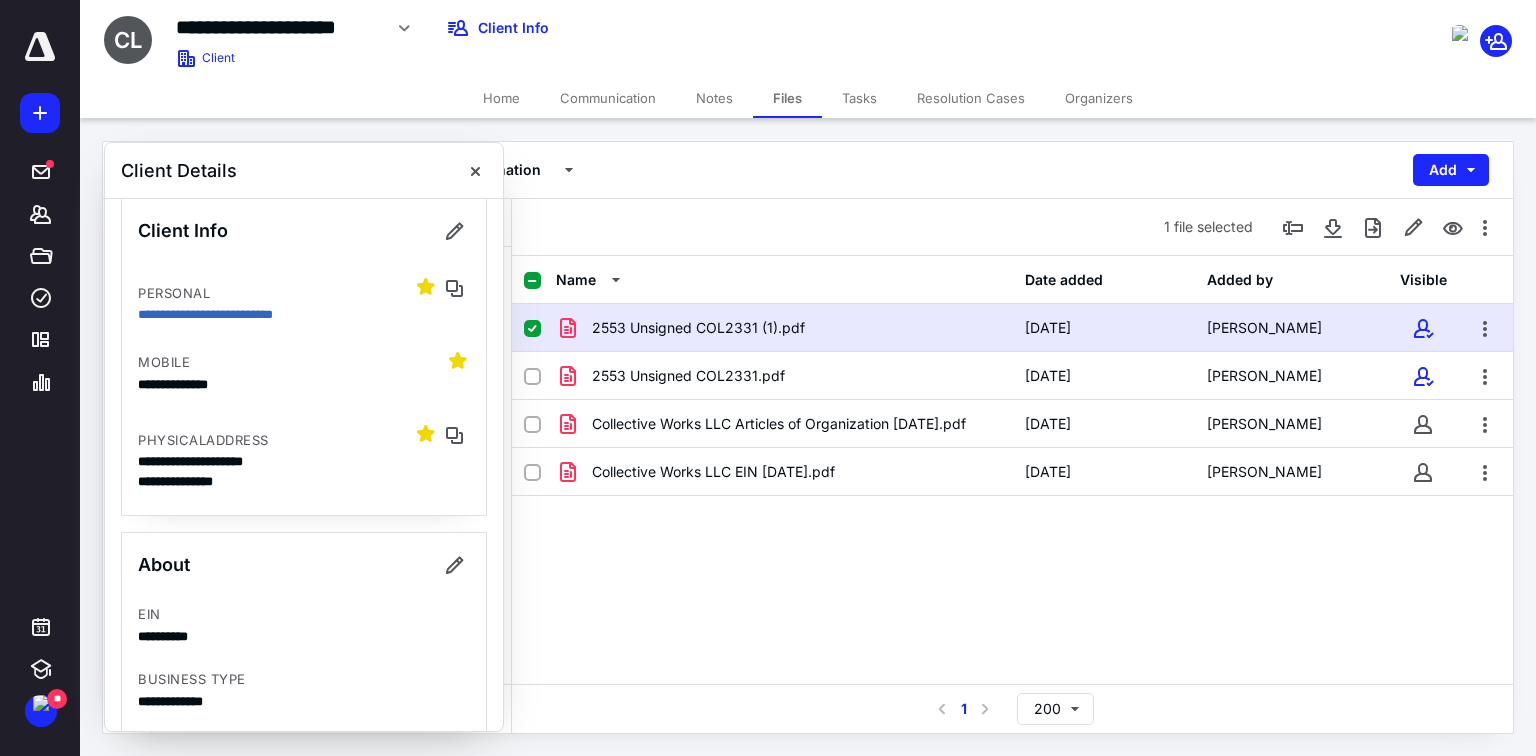 scroll, scrollTop: 160, scrollLeft: 0, axis: vertical 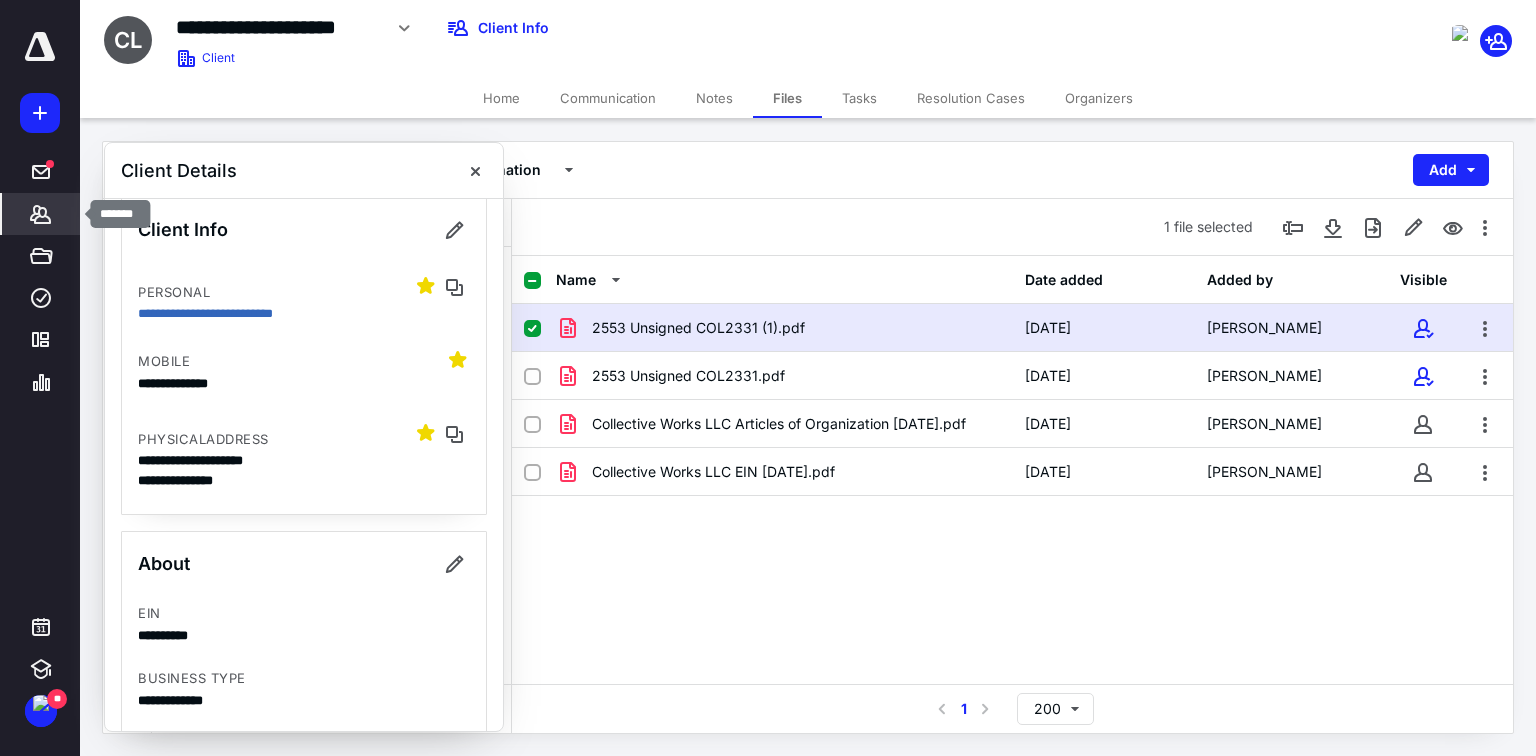 click 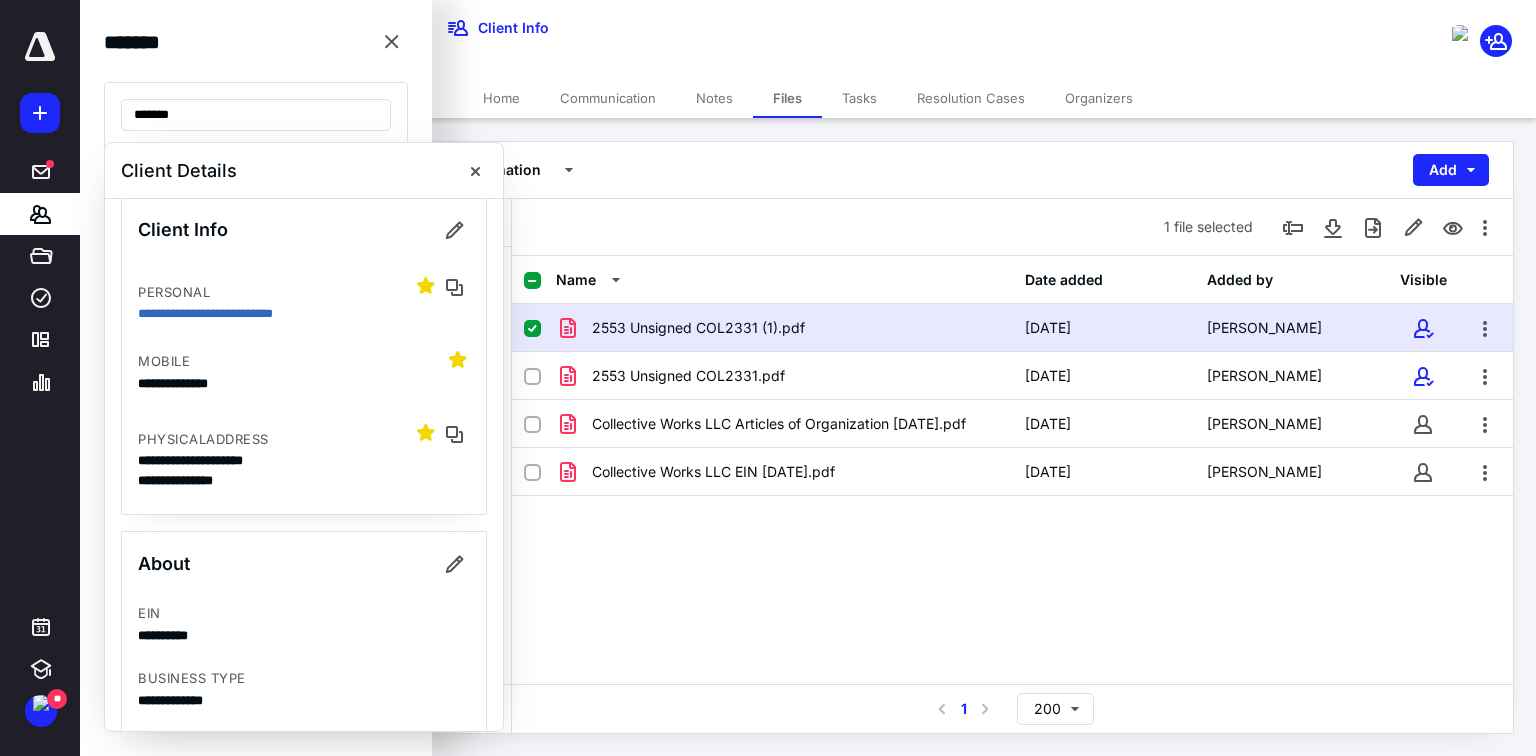 type on "*******" 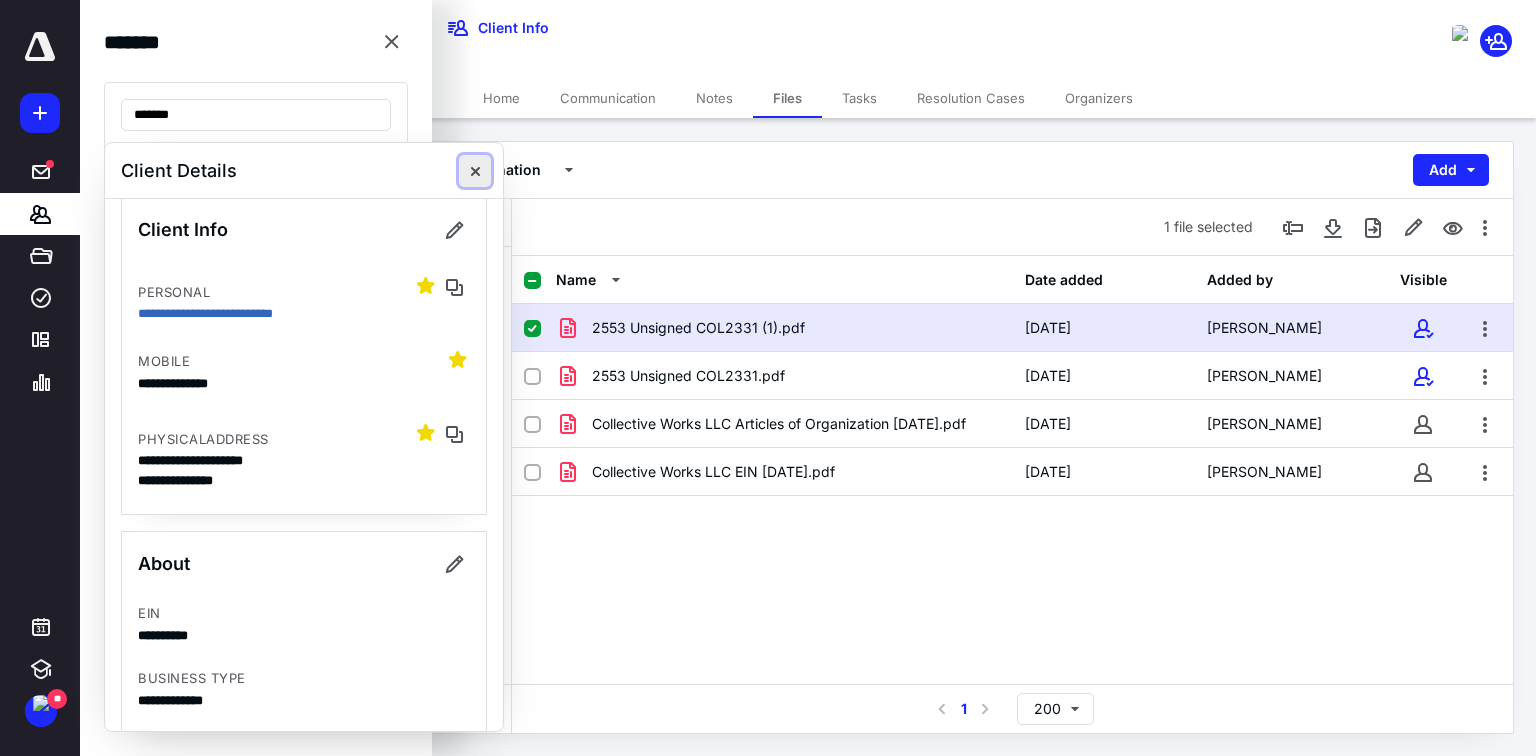 click at bounding box center [475, 171] 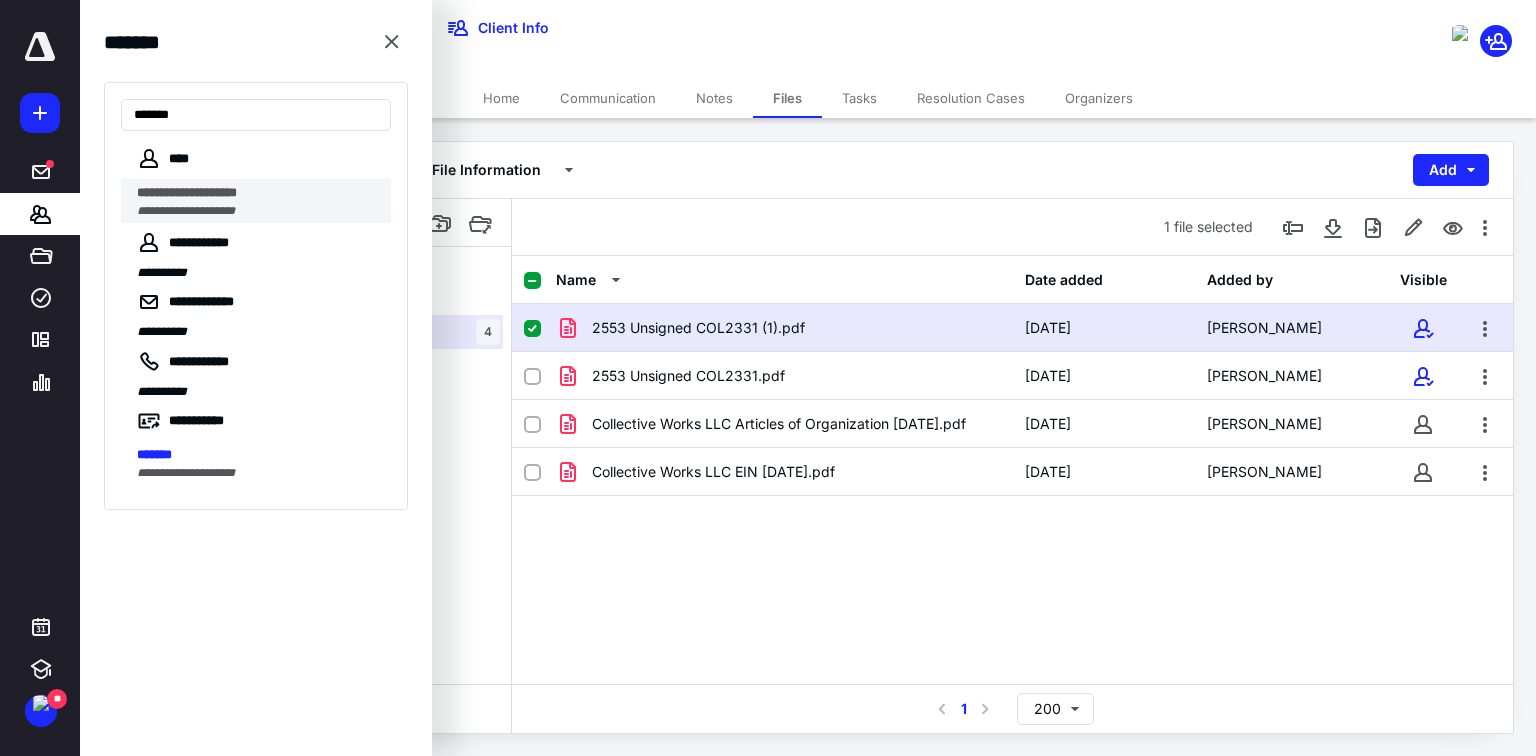 click on "**********" at bounding box center (186, 211) 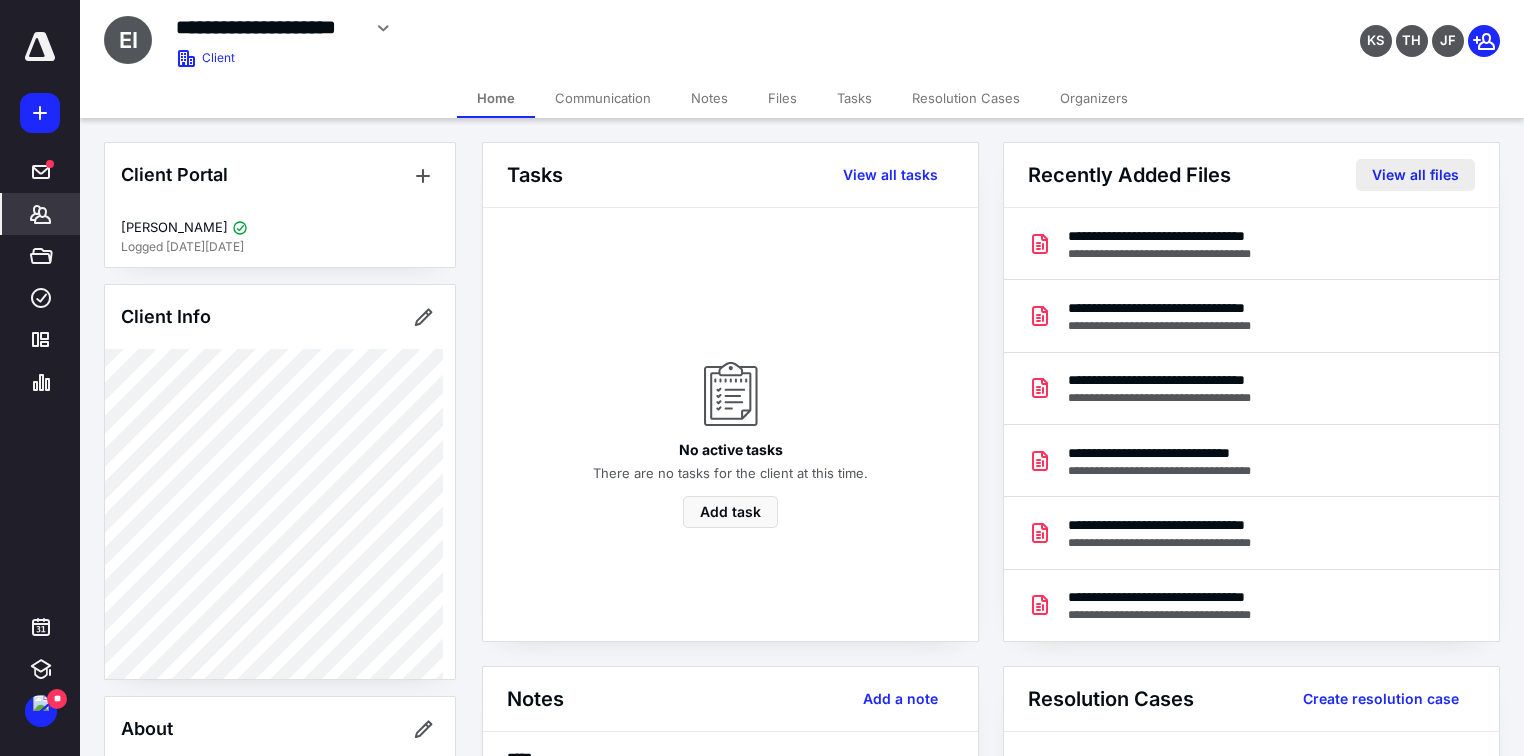 click on "View all files" at bounding box center (1415, 175) 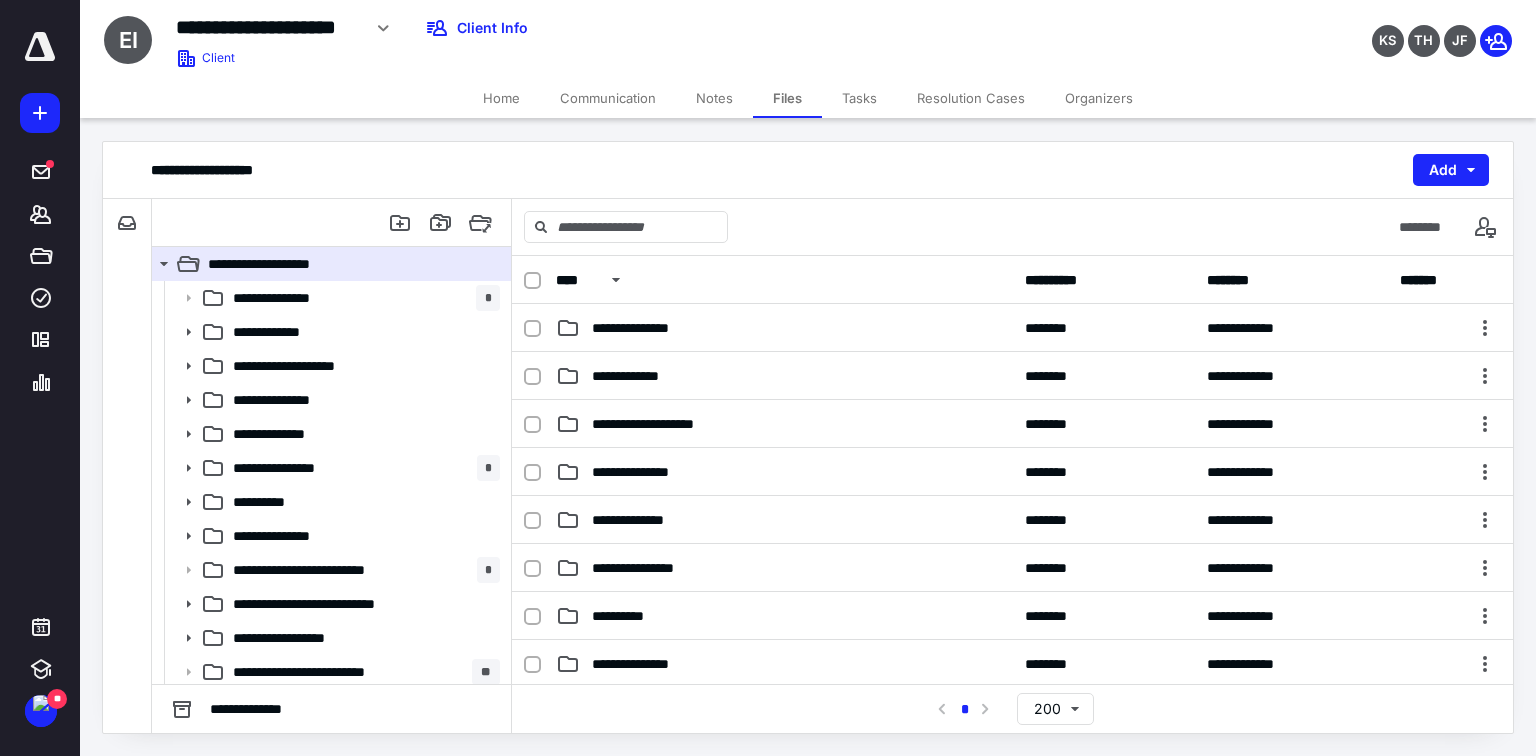 click on "Communication" at bounding box center (608, 98) 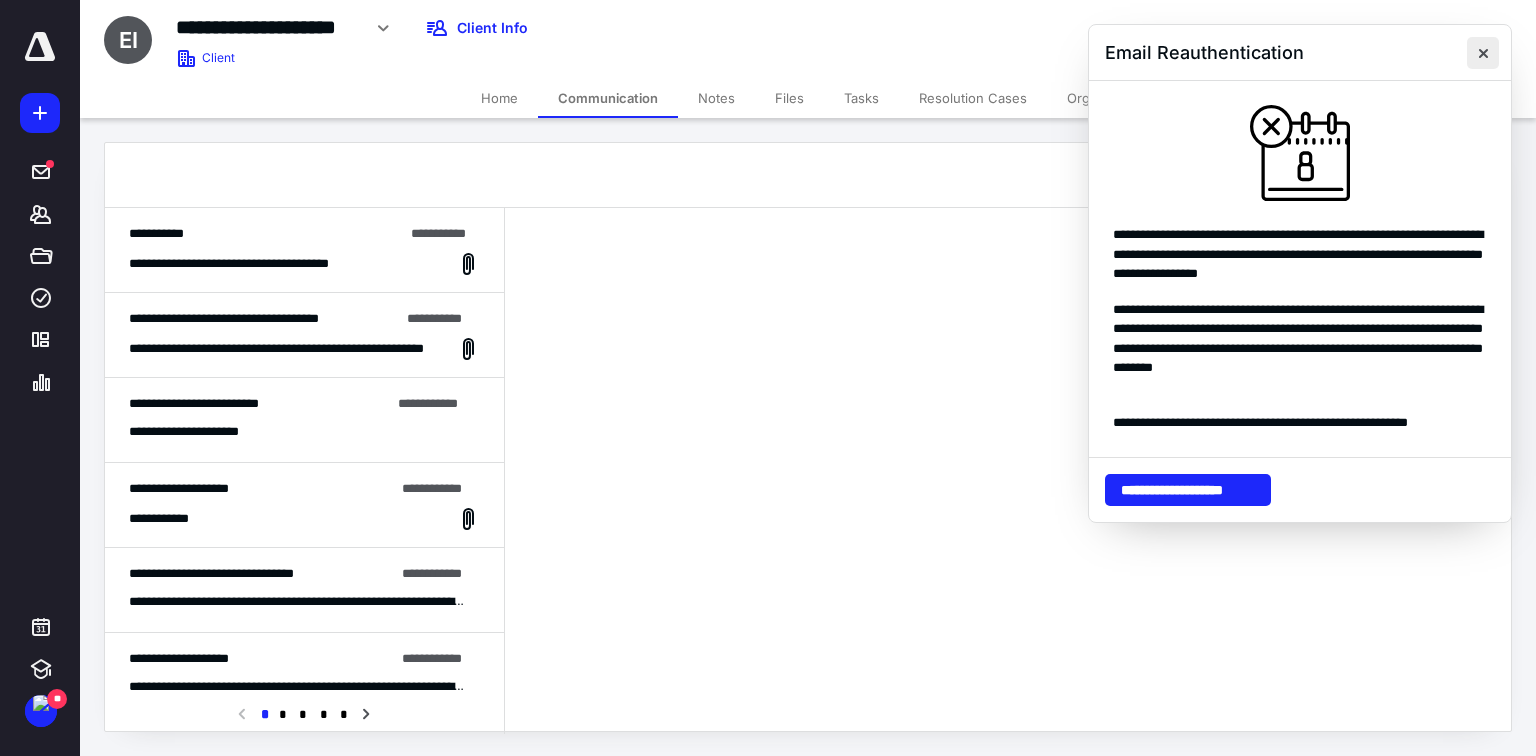 click at bounding box center [1483, 53] 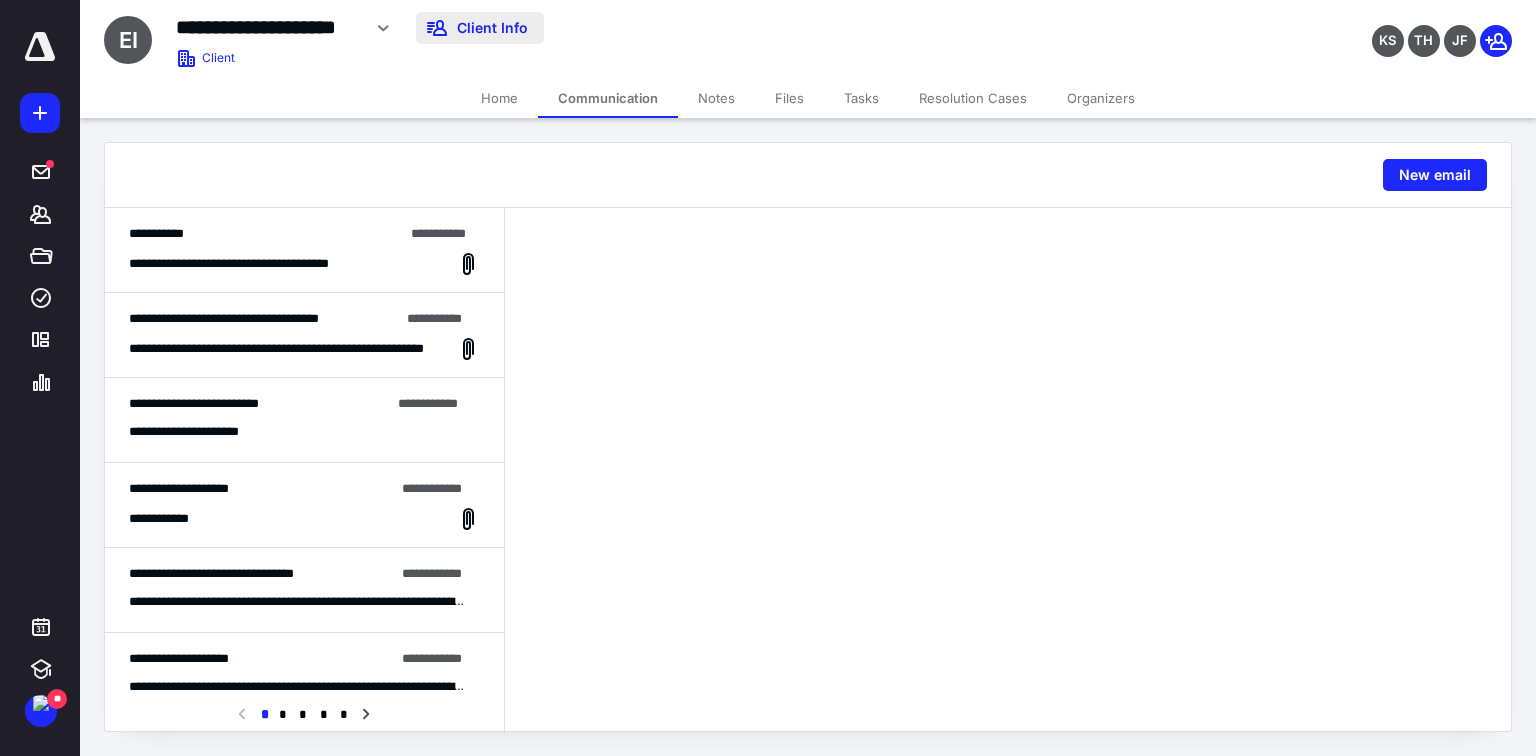 click on "Client Info" at bounding box center (480, 28) 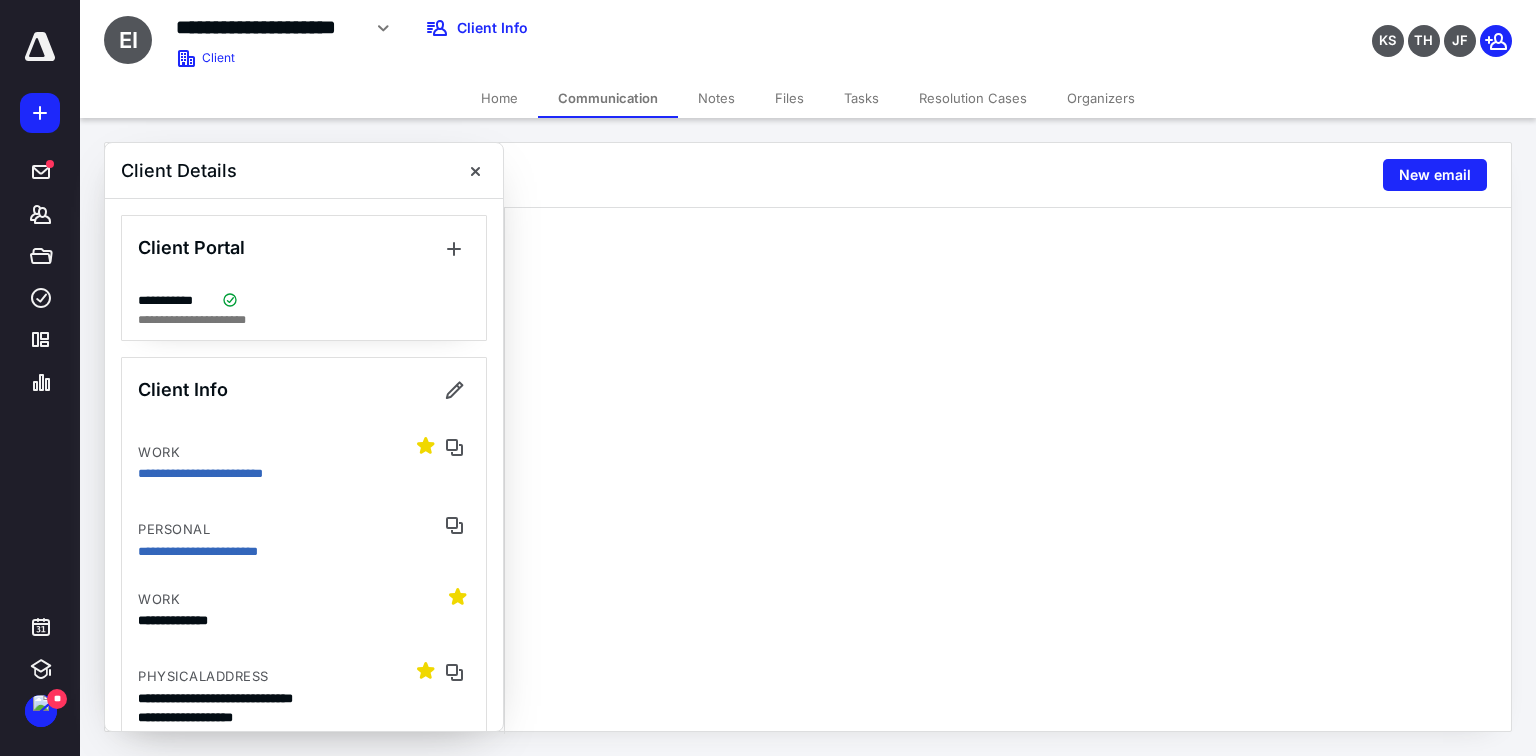 click at bounding box center (1008, 471) 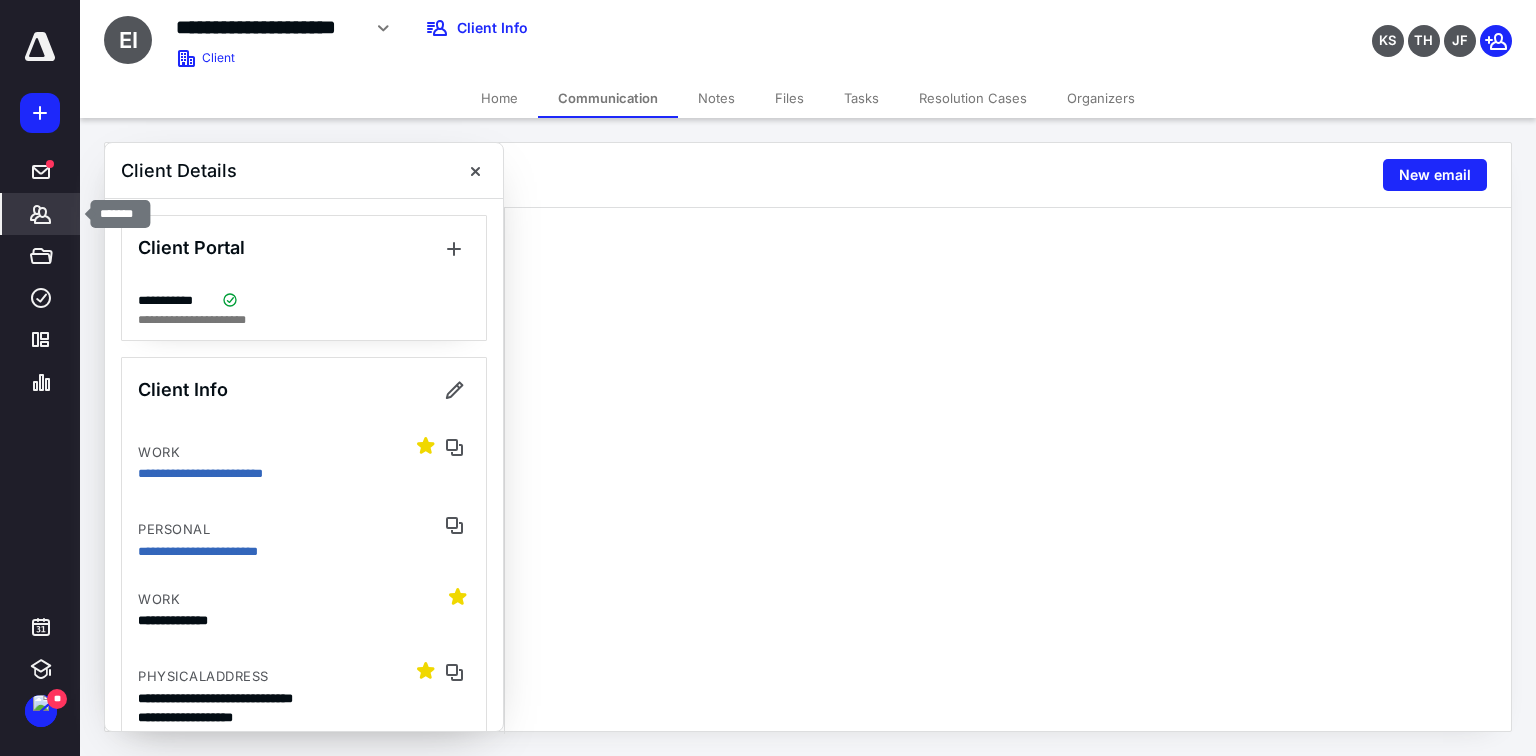 click 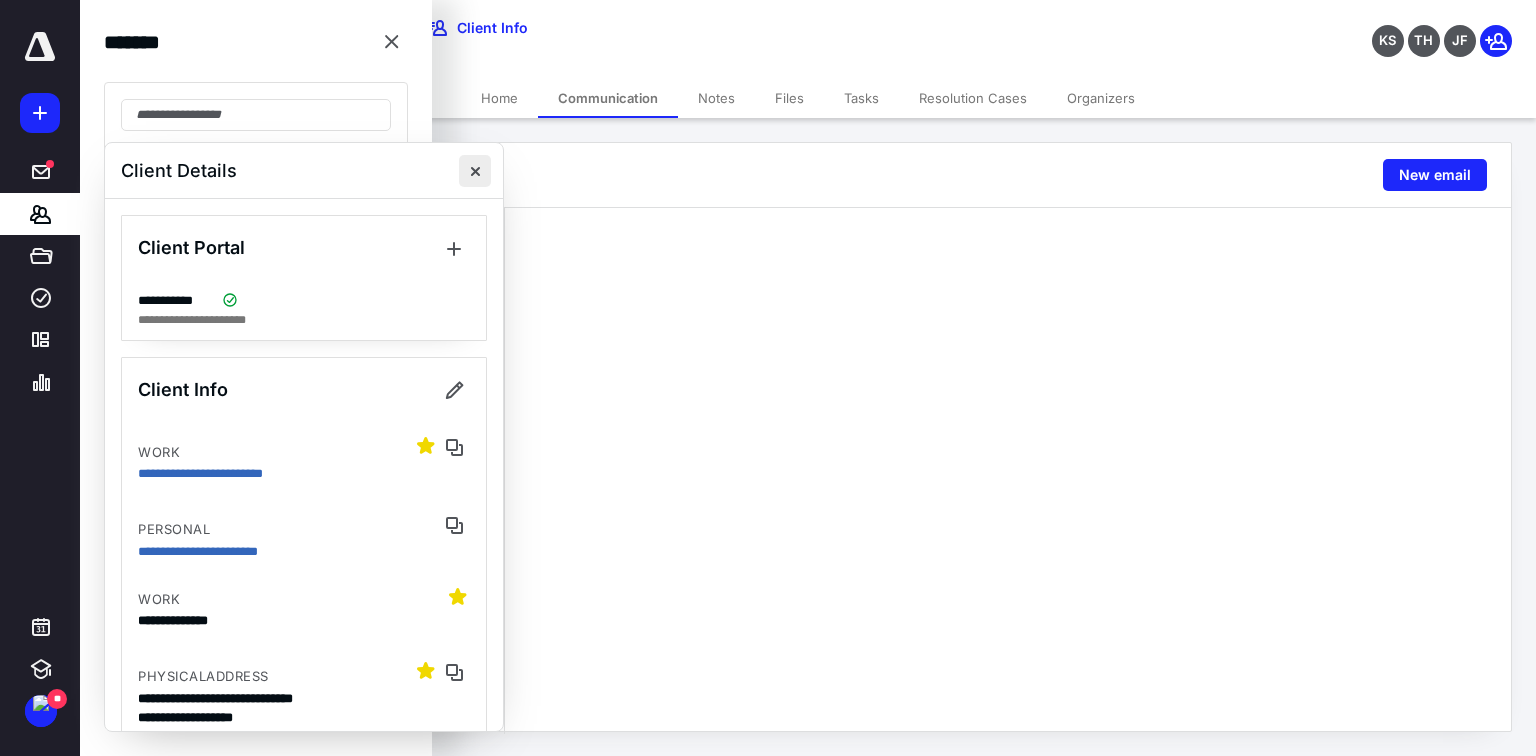 click at bounding box center (475, 171) 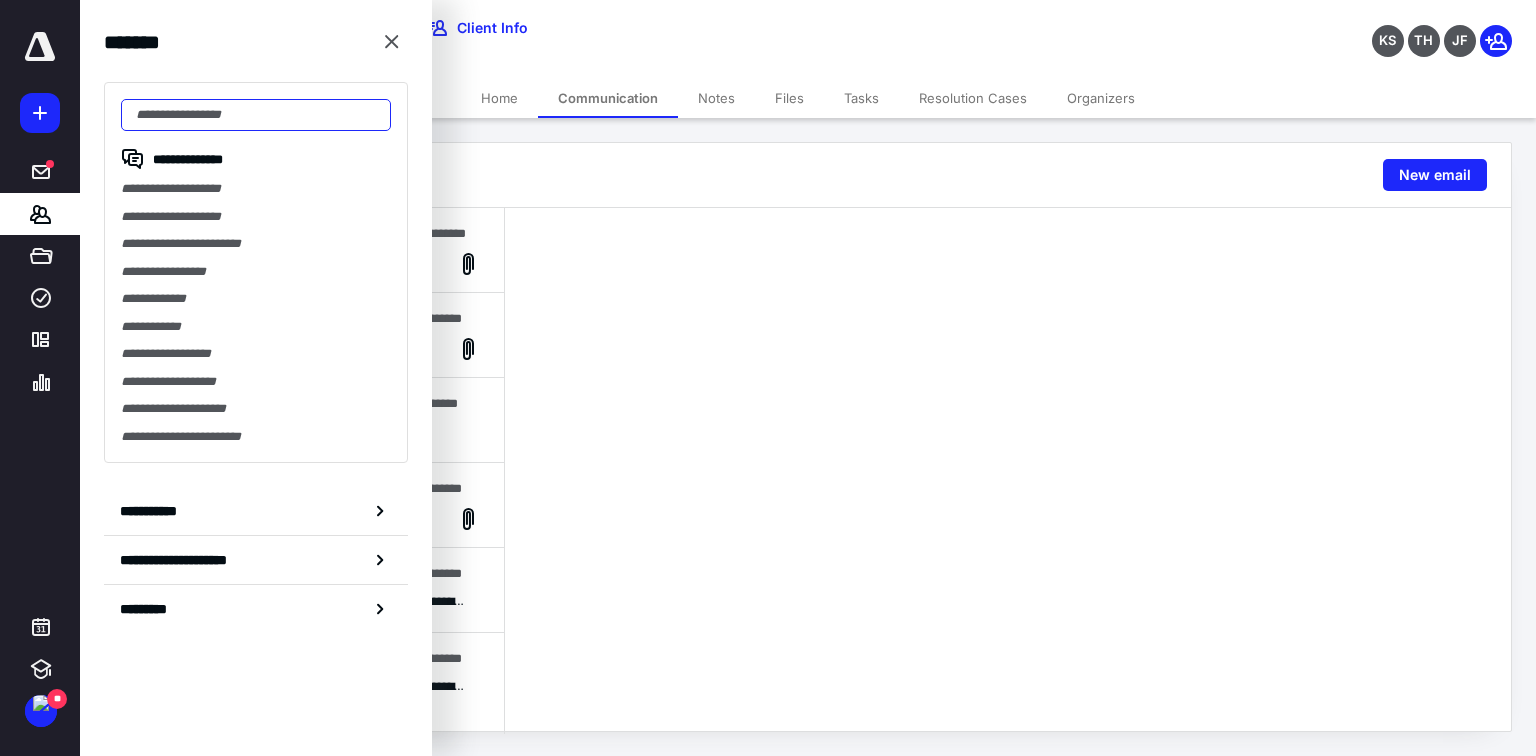 click at bounding box center [256, 115] 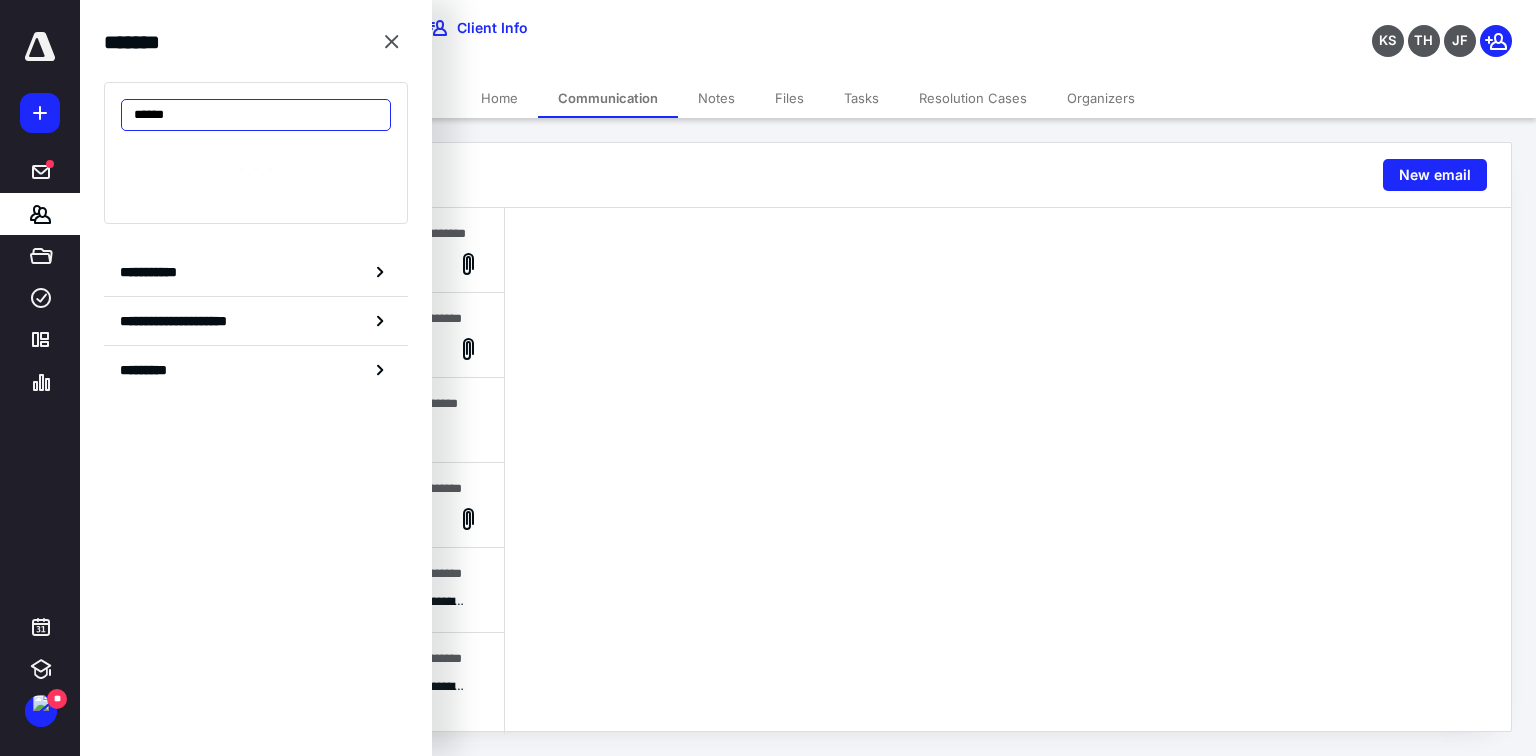 type on "******" 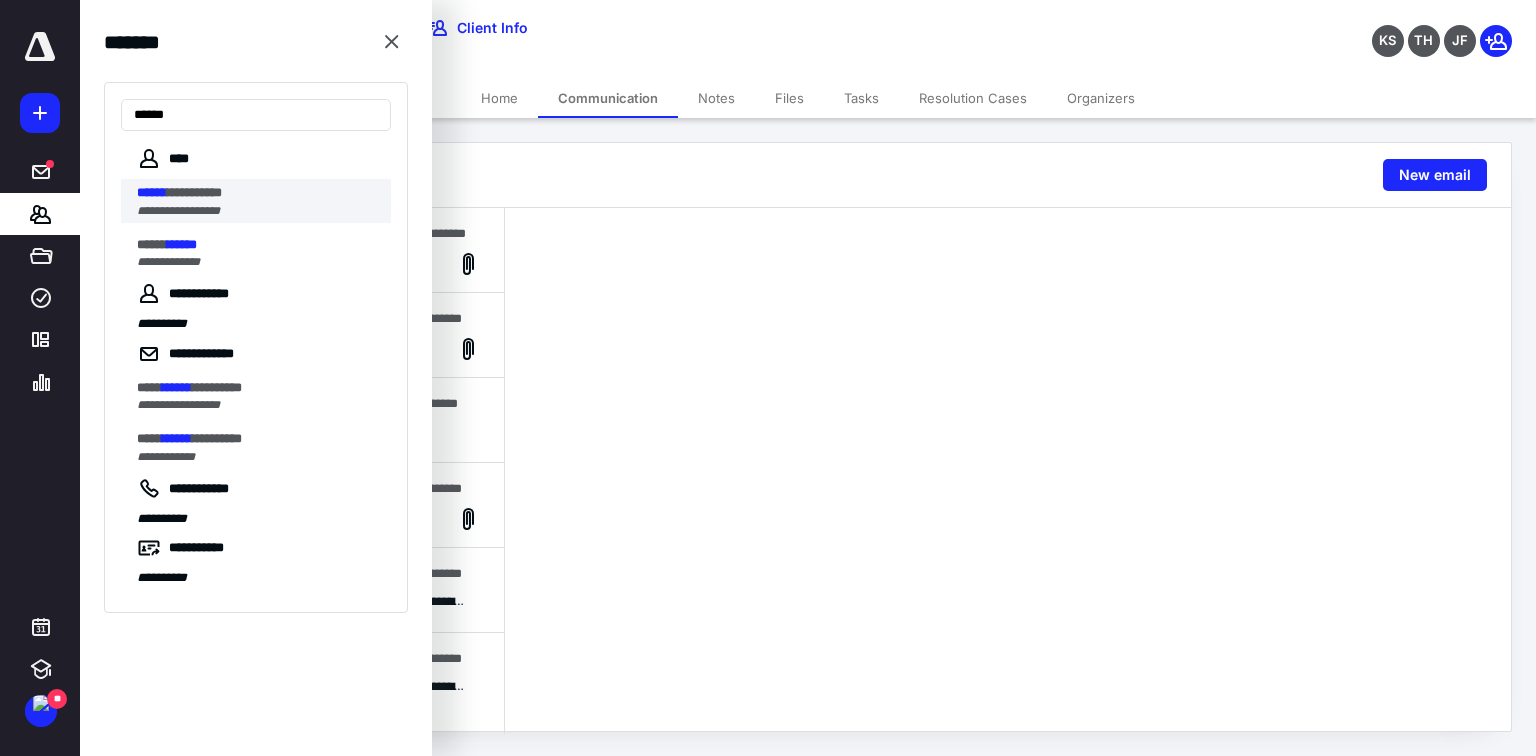 click on "**********" at bounding box center [258, 193] 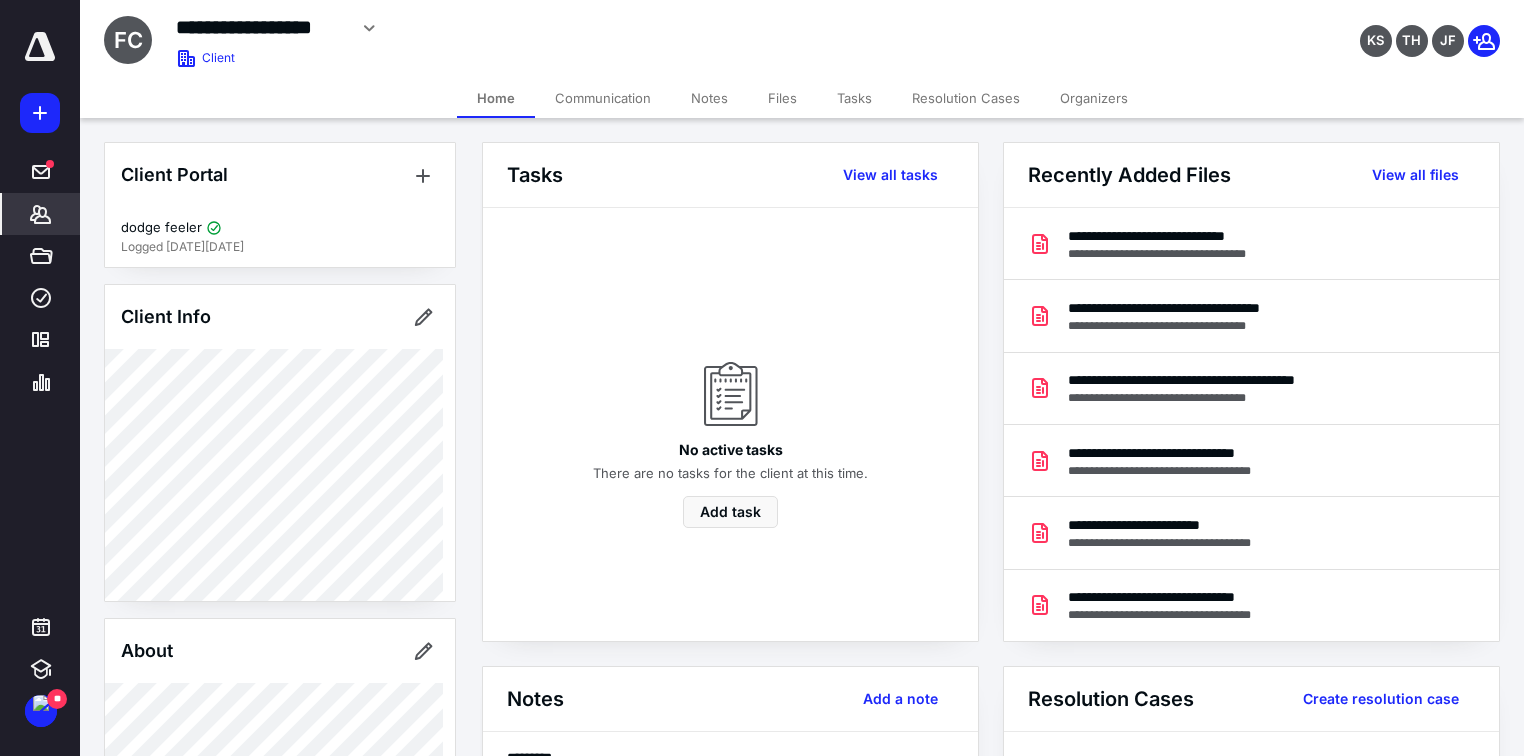 click on "Communication" at bounding box center [603, 98] 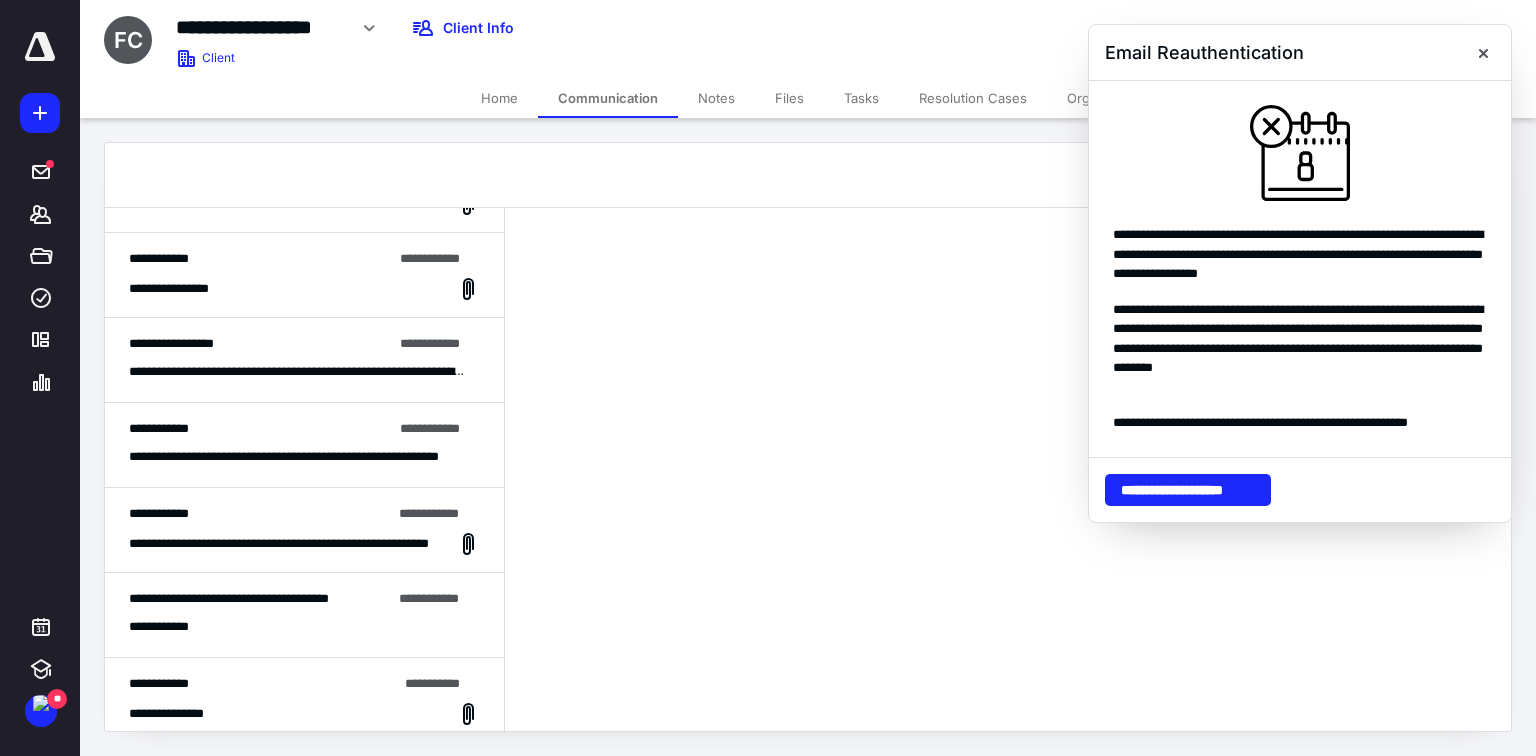 scroll, scrollTop: 160, scrollLeft: 0, axis: vertical 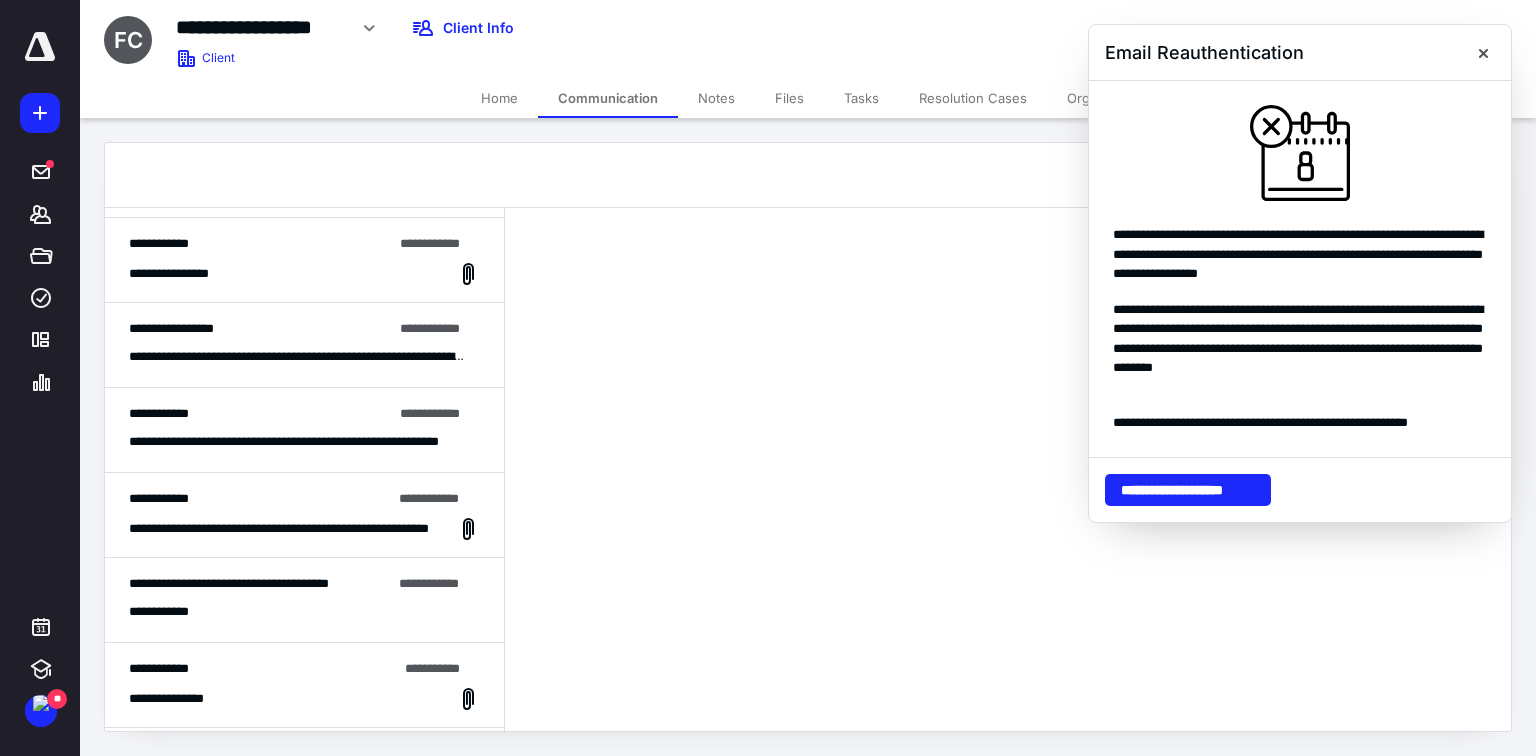 click on "**********" at bounding box center (159, 668) 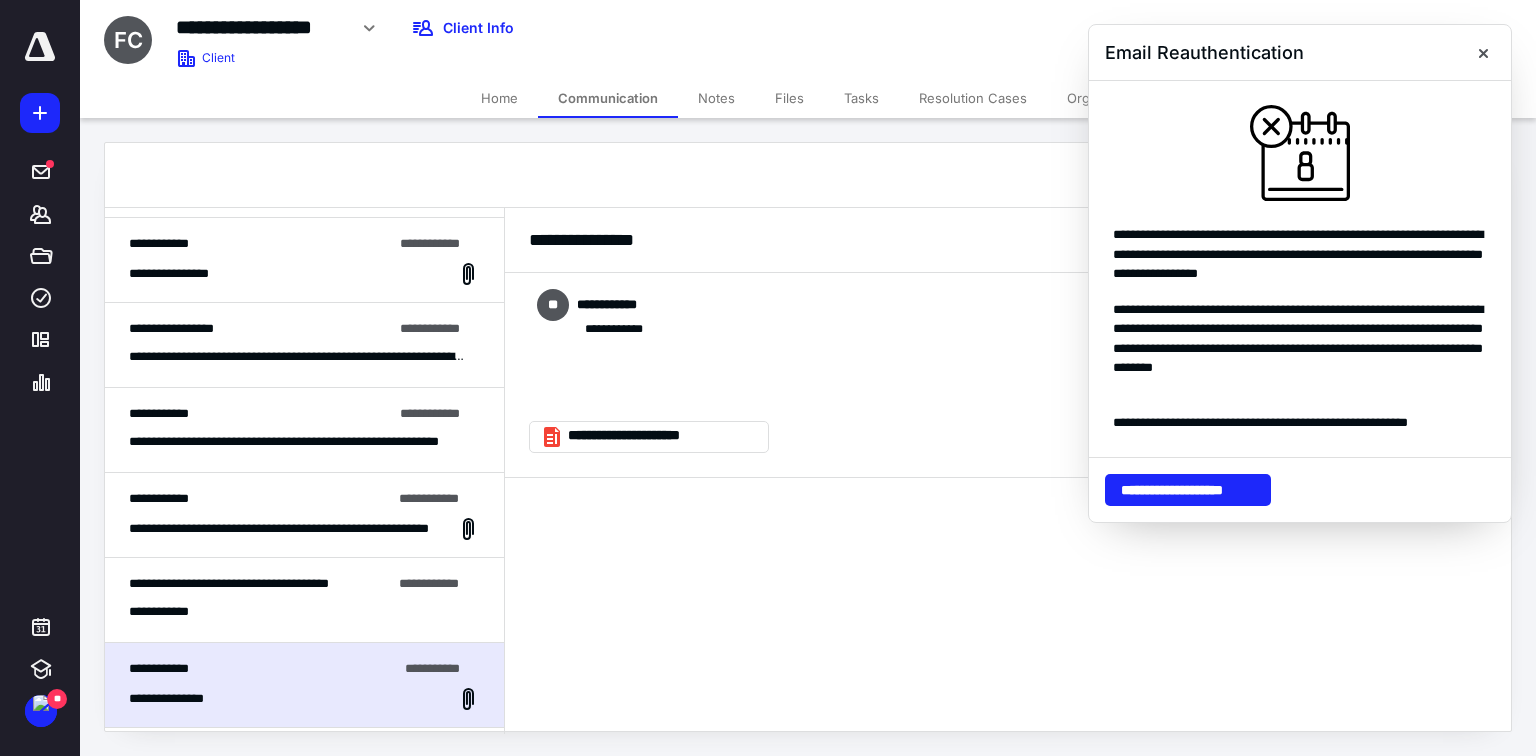 drag, startPoint x: 1486, startPoint y: 48, endPoint x: 1397, endPoint y: 55, distance: 89.27486 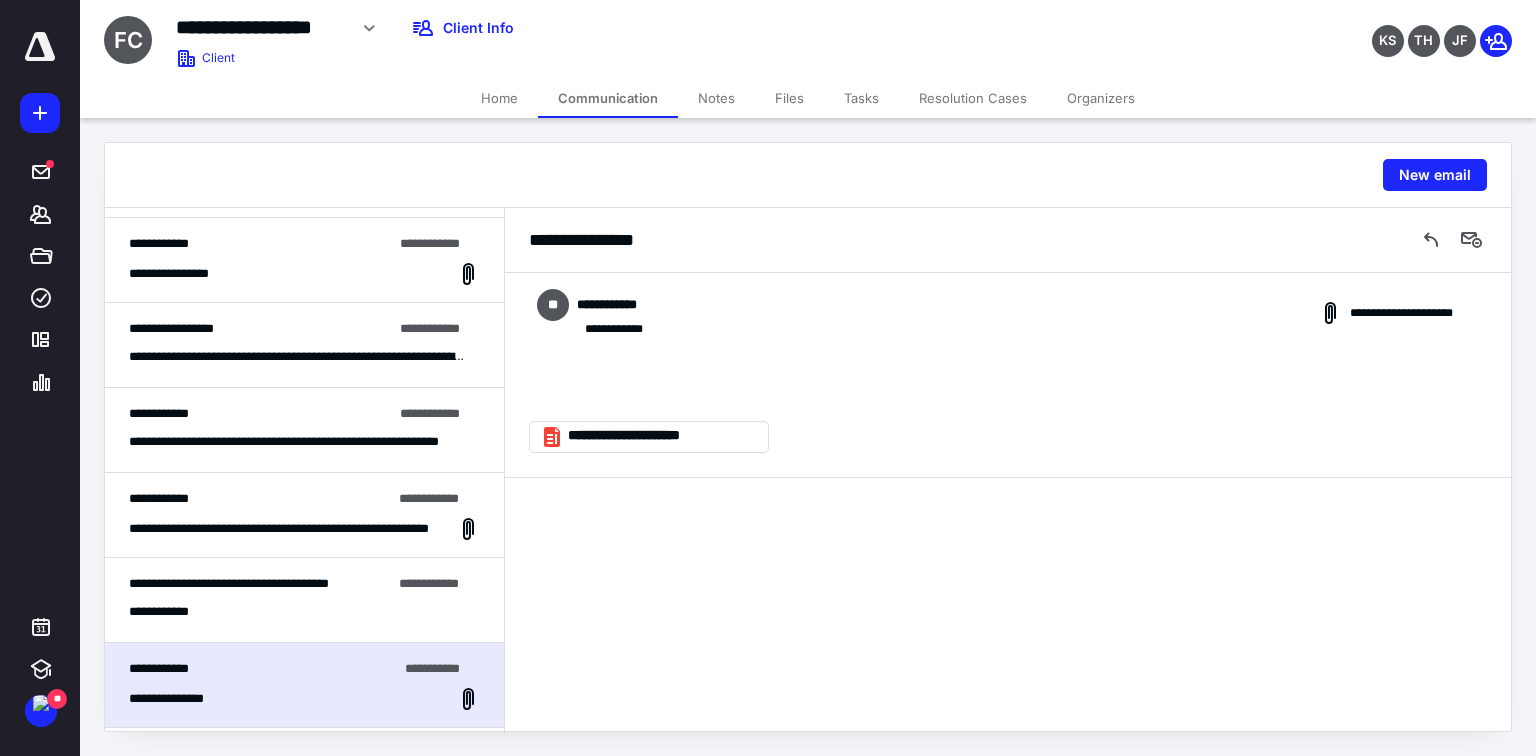 click on "**********" at bounding box center (260, 584) 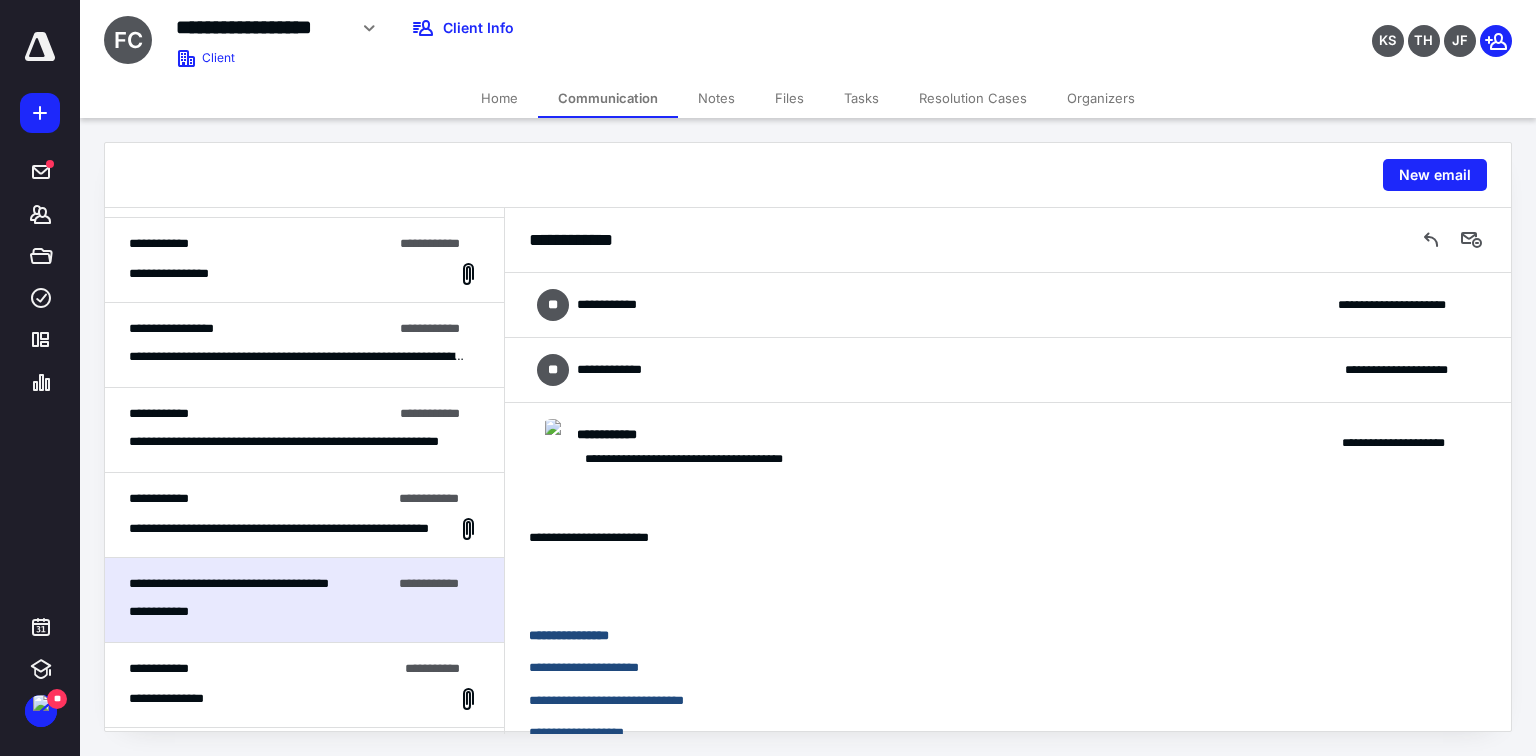 scroll, scrollTop: 717, scrollLeft: 0, axis: vertical 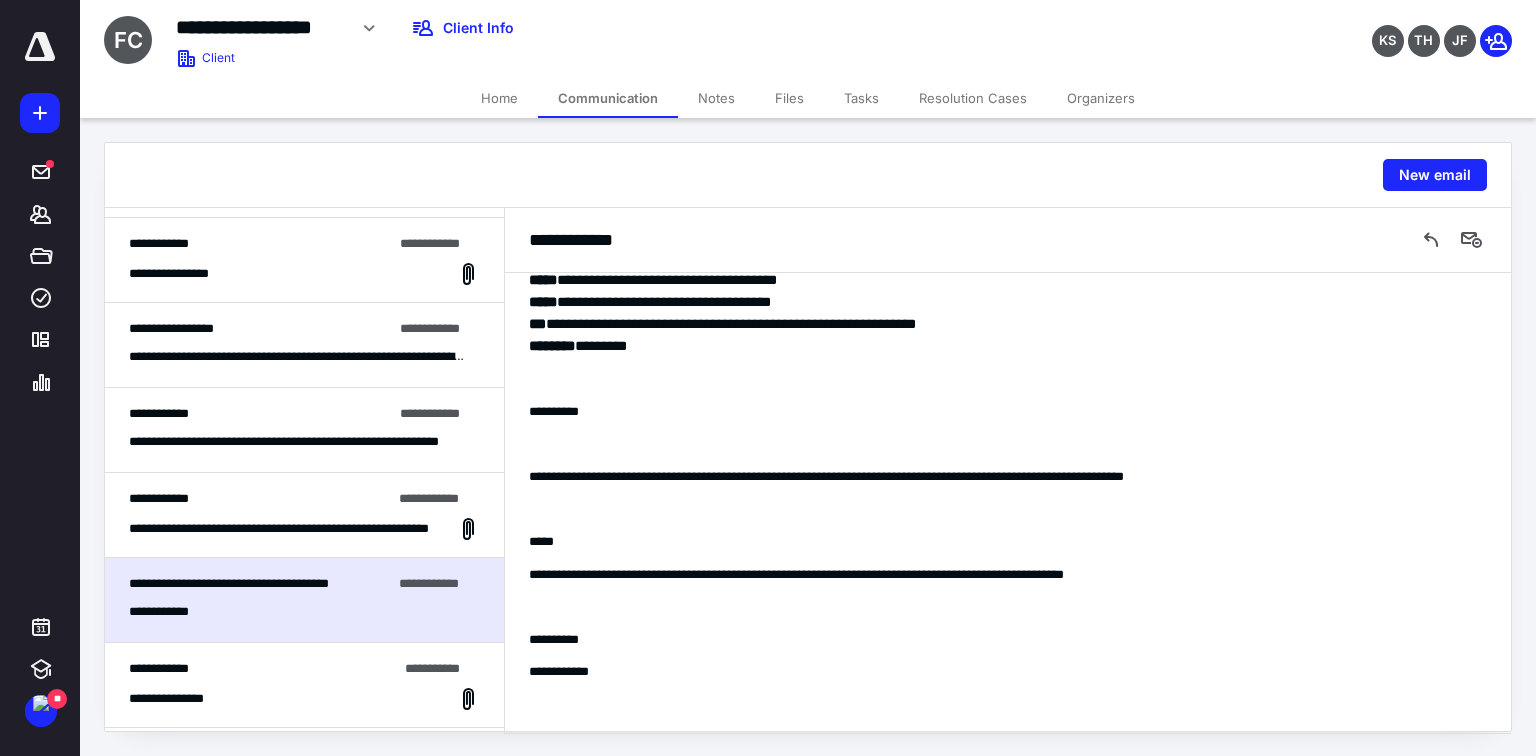 click on "Home" at bounding box center (499, 98) 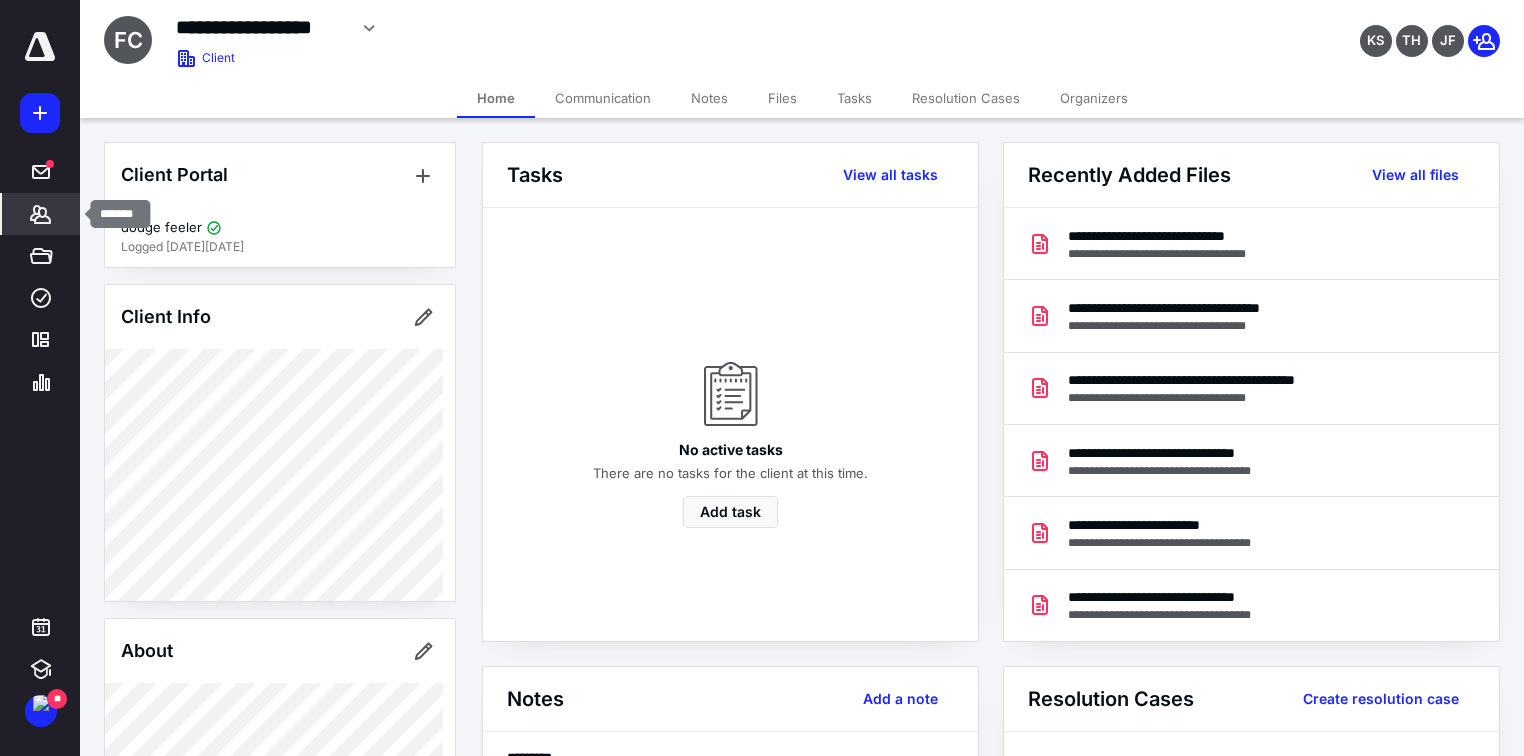 click 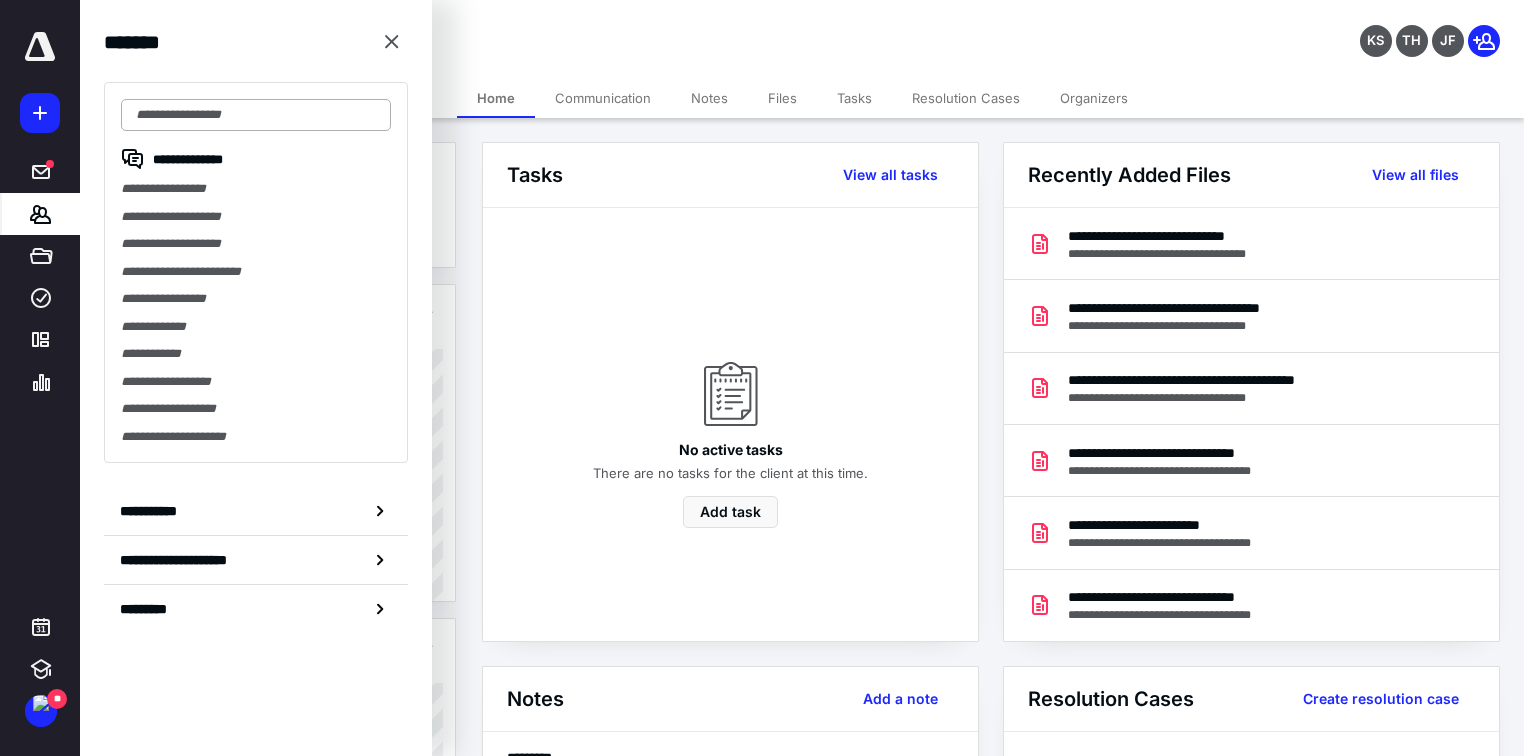 click at bounding box center (256, 115) 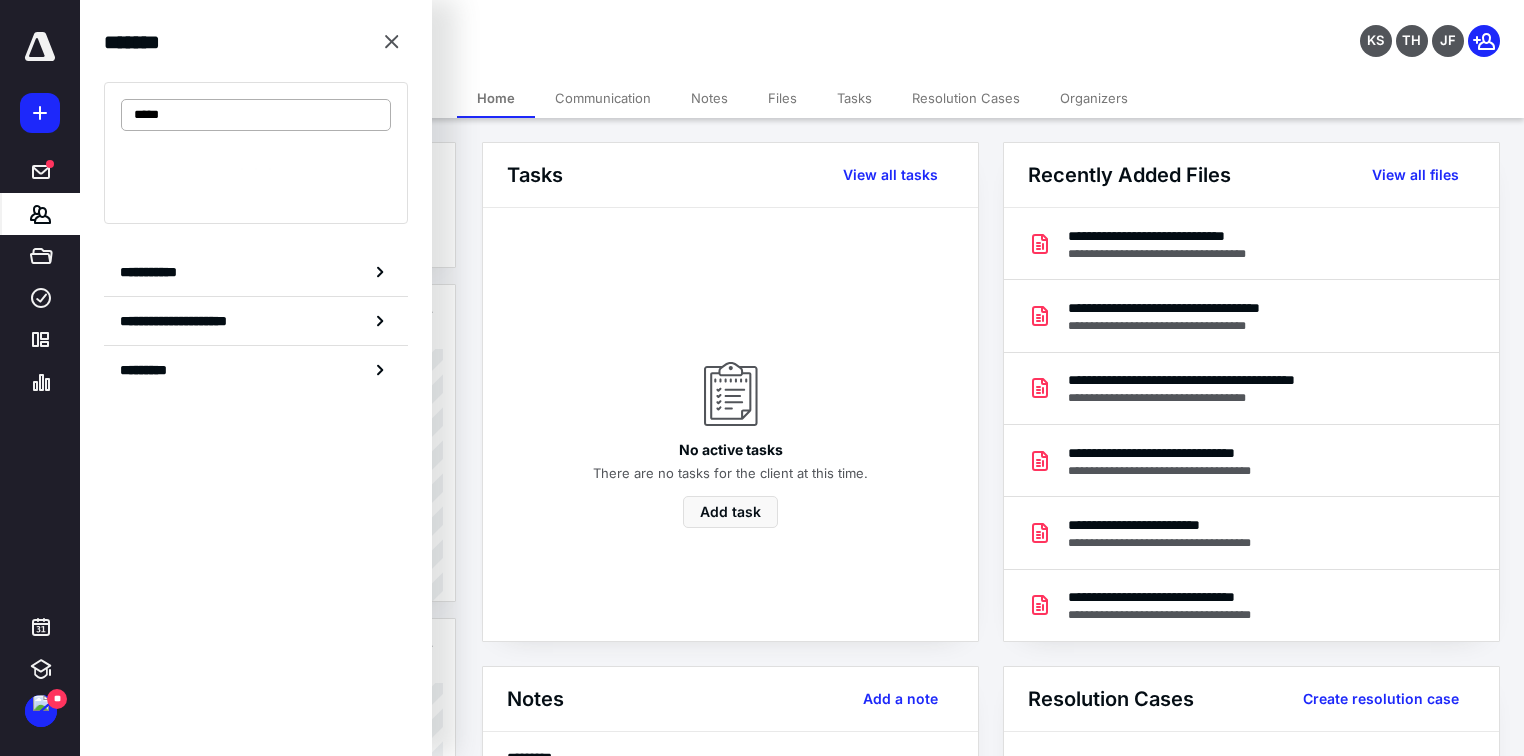 type on "*****" 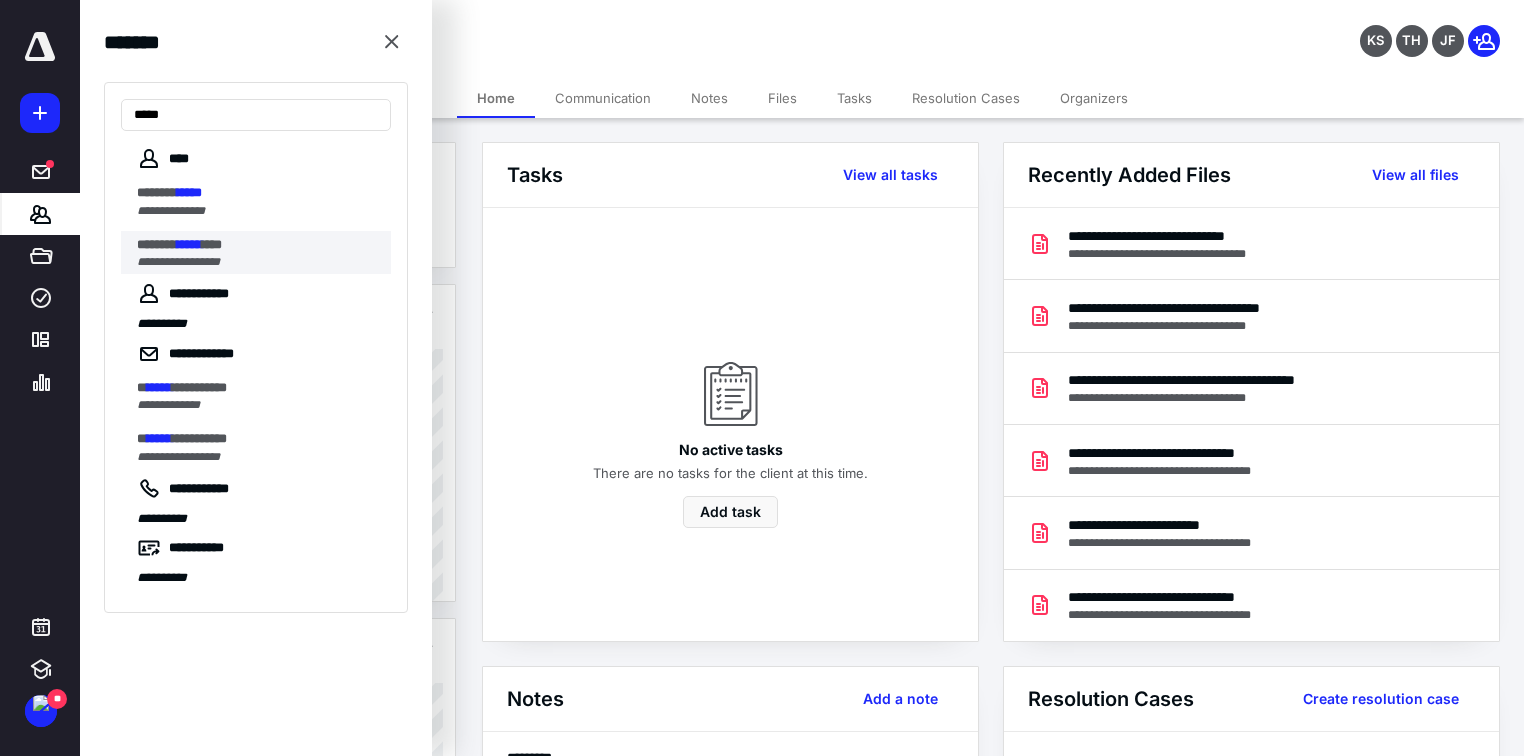 click on "******* ***** ***" at bounding box center [258, 245] 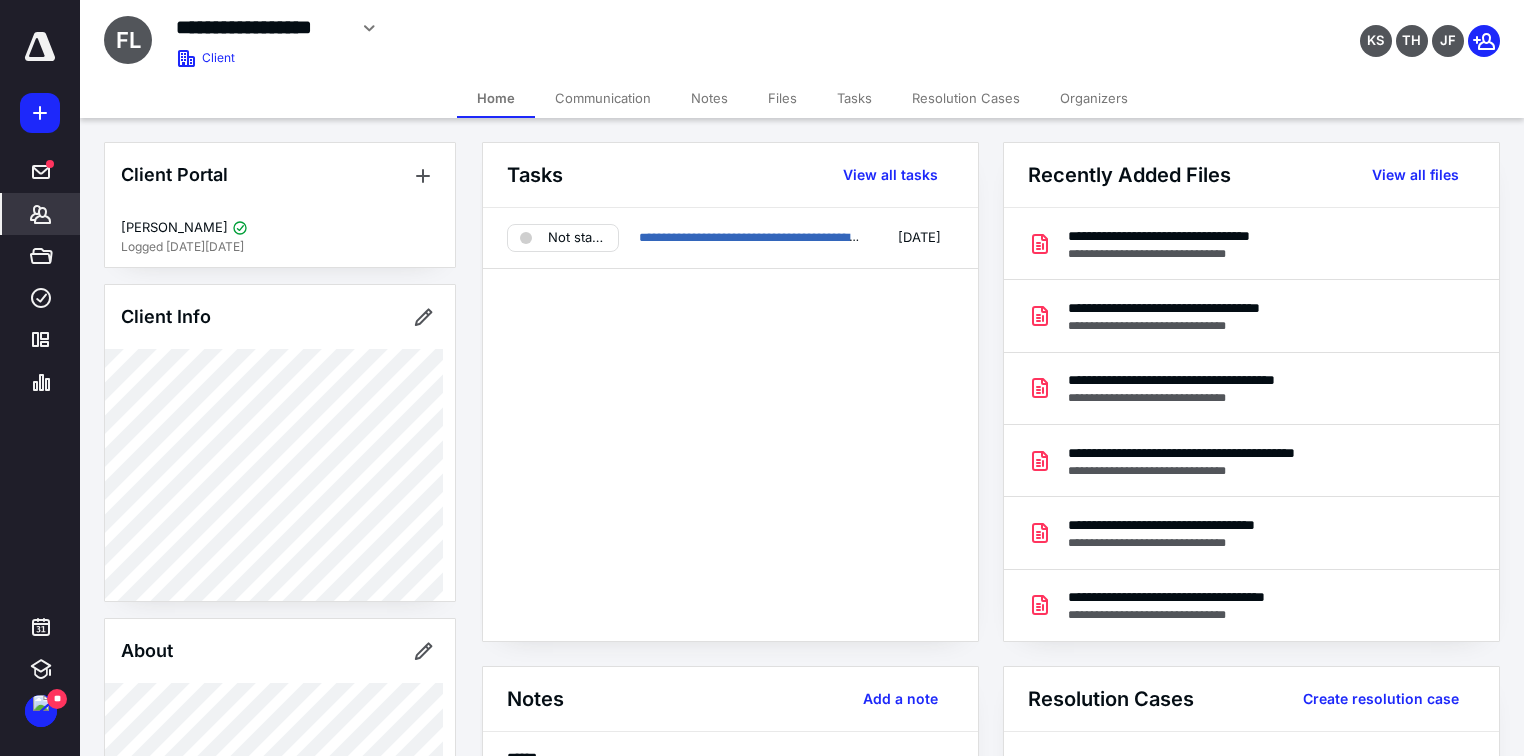 click on "Communication" at bounding box center (603, 98) 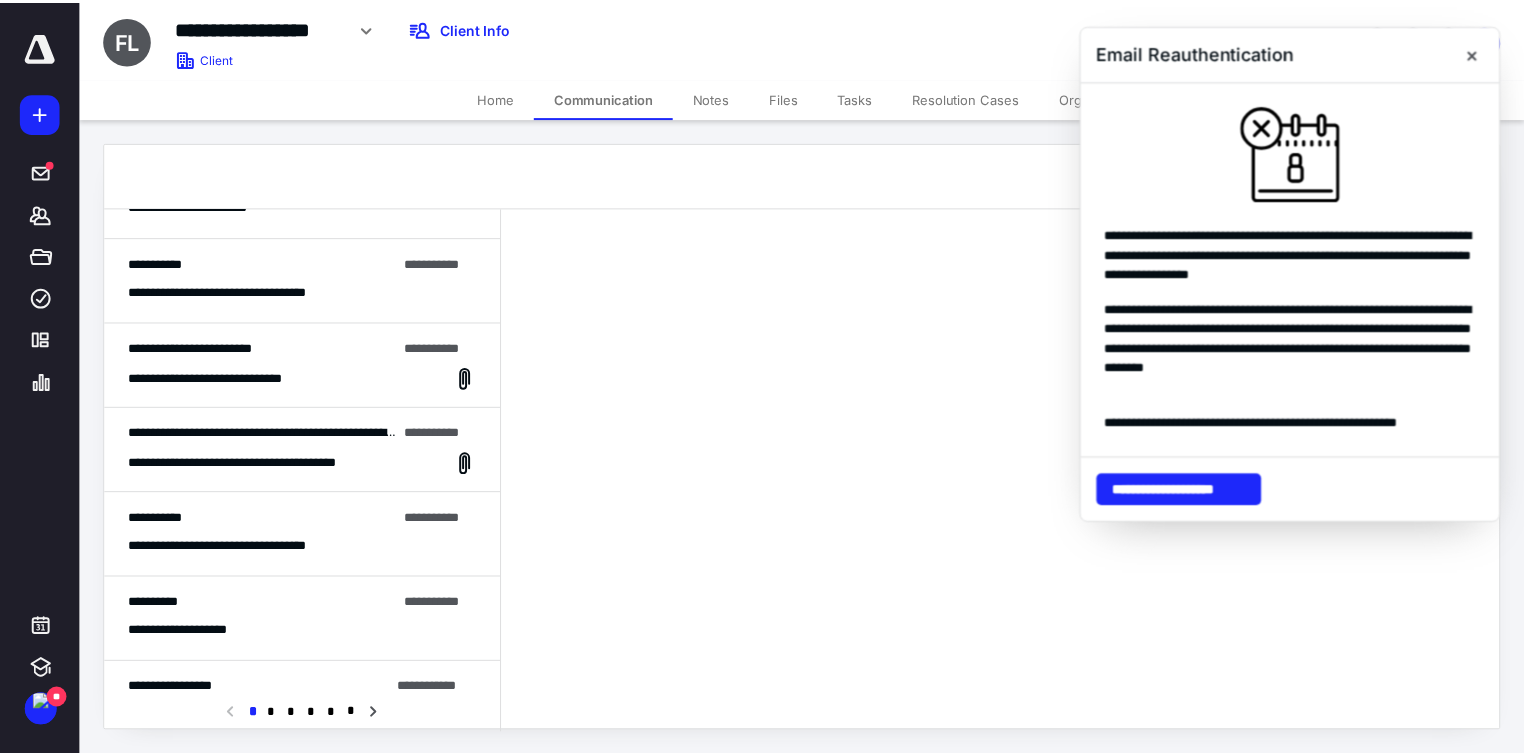 scroll, scrollTop: 560, scrollLeft: 0, axis: vertical 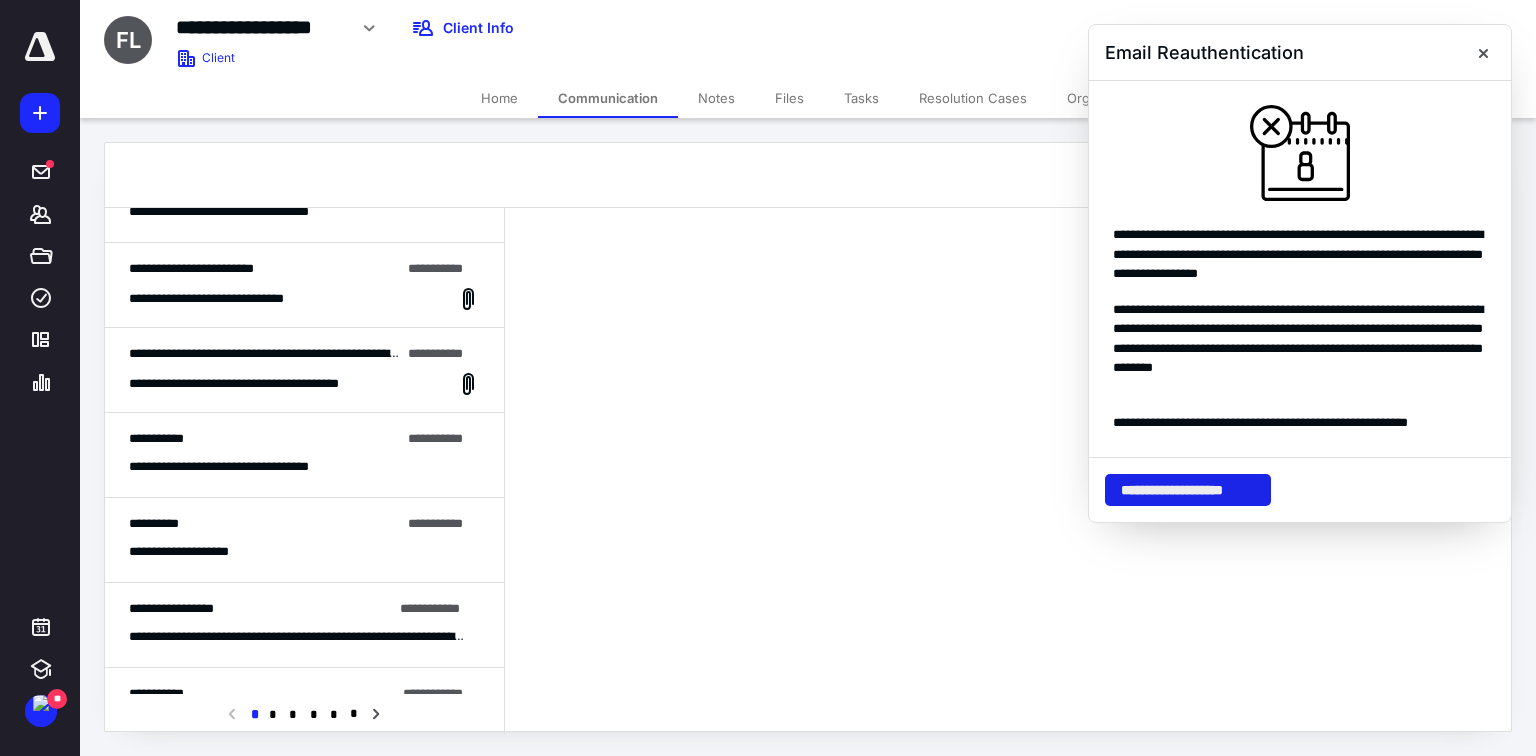 click on "**********" at bounding box center (1188, 490) 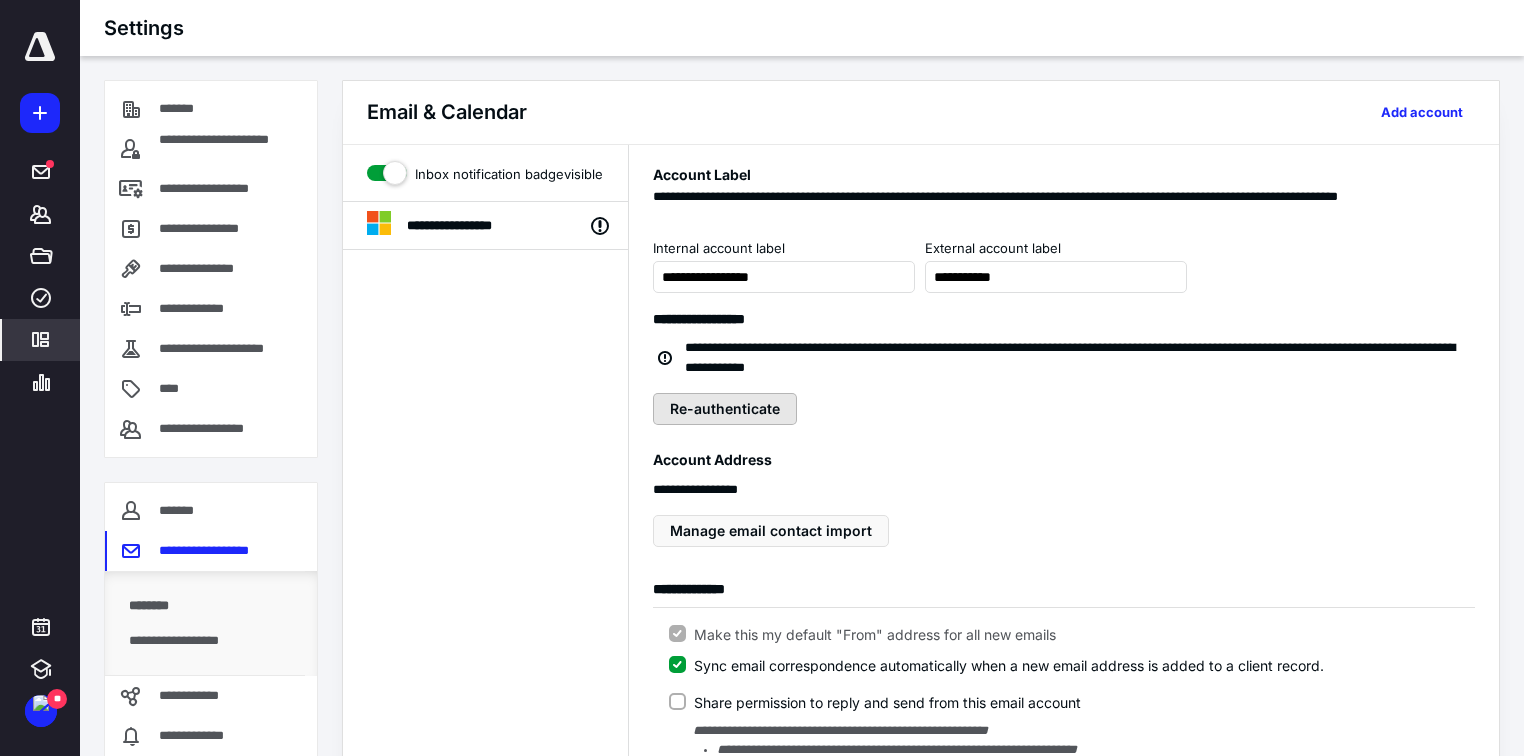 click on "Re-authenticate" at bounding box center (725, 409) 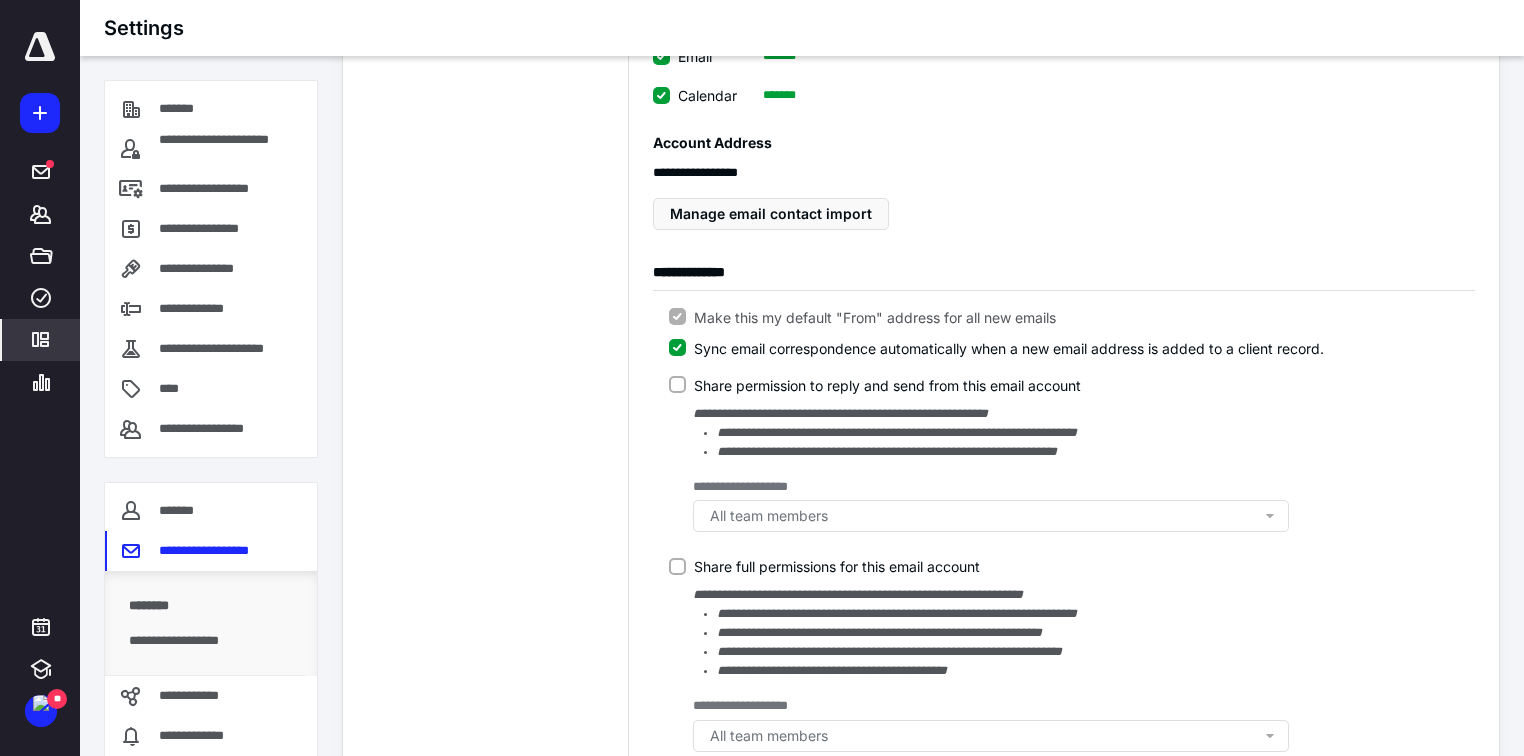 scroll, scrollTop: 320, scrollLeft: 0, axis: vertical 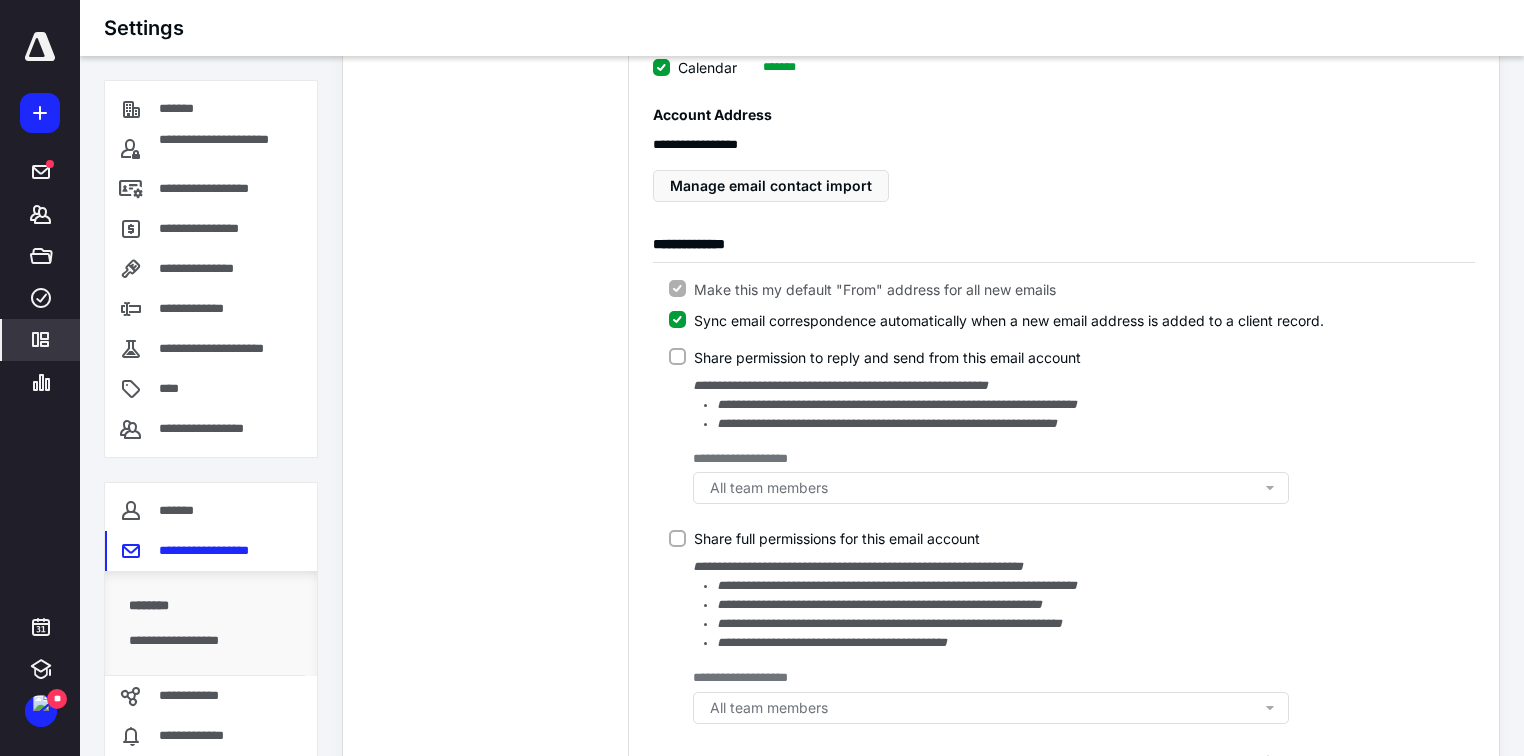 click 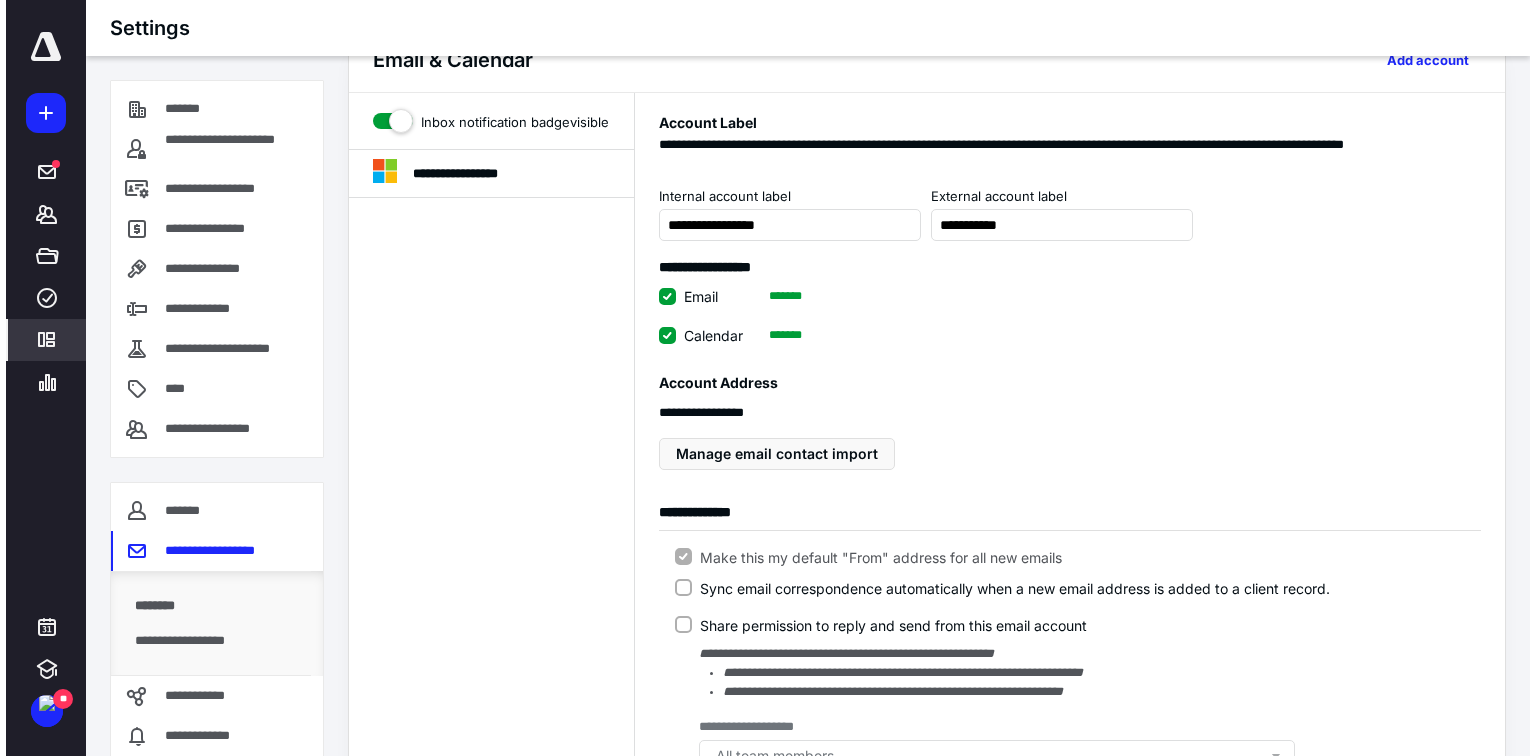 scroll, scrollTop: 0, scrollLeft: 0, axis: both 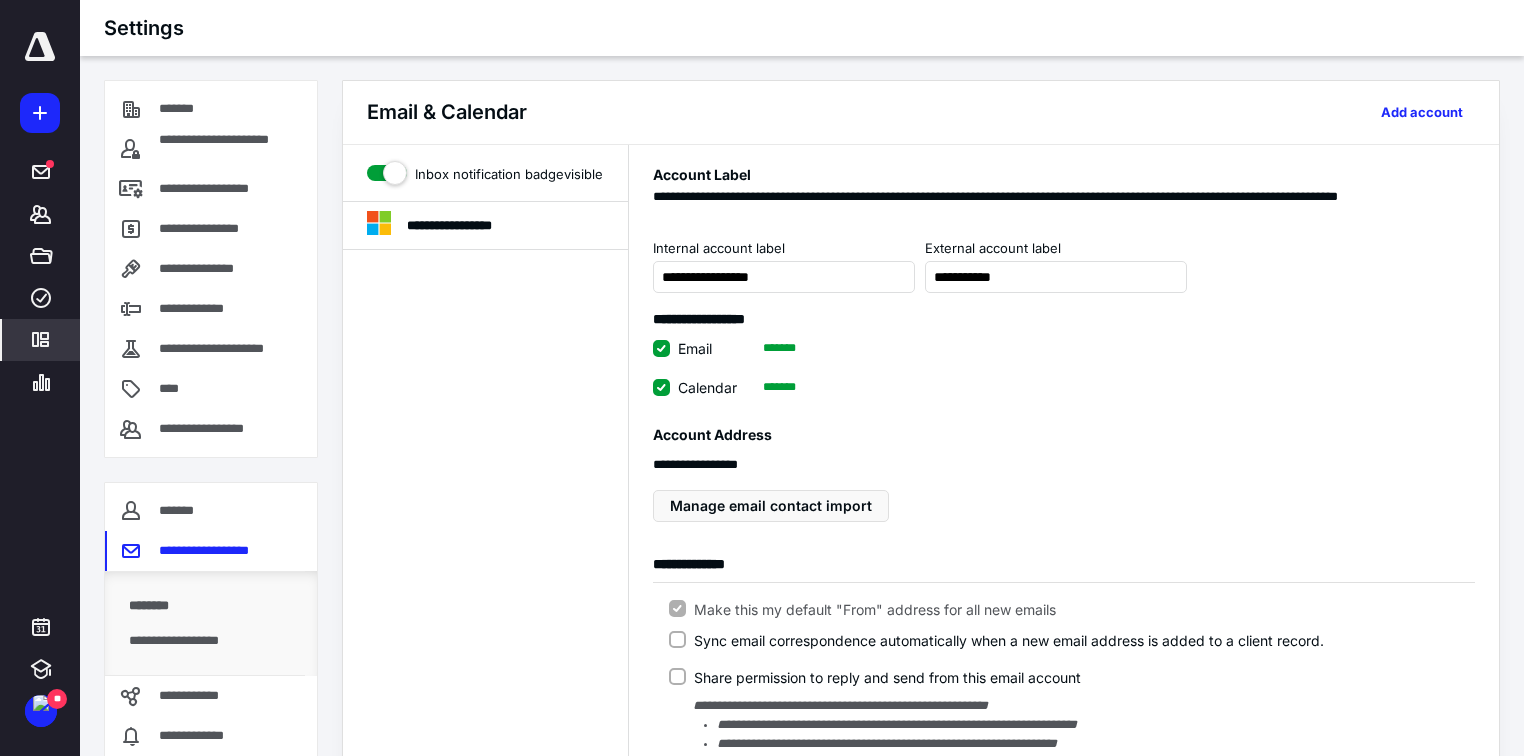 click 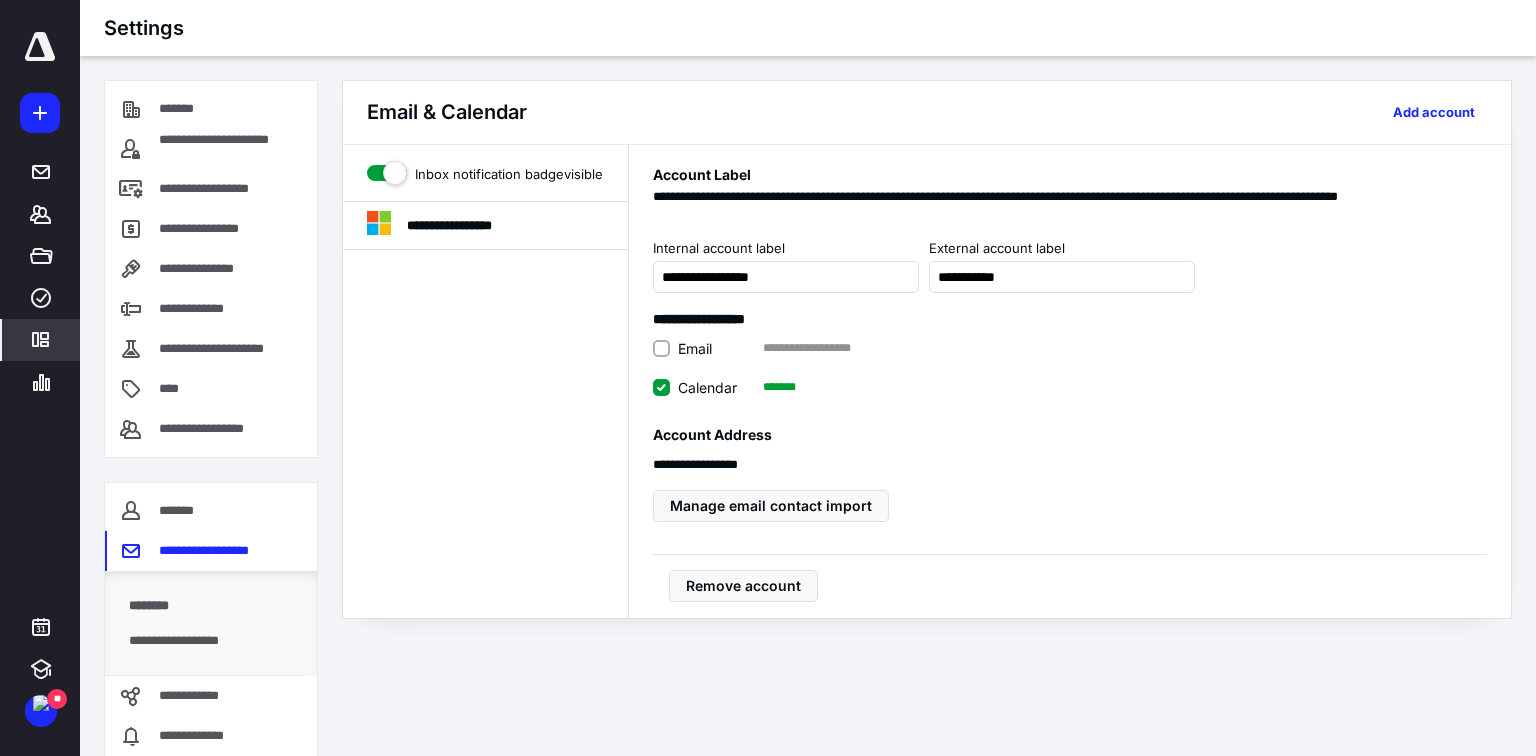 click 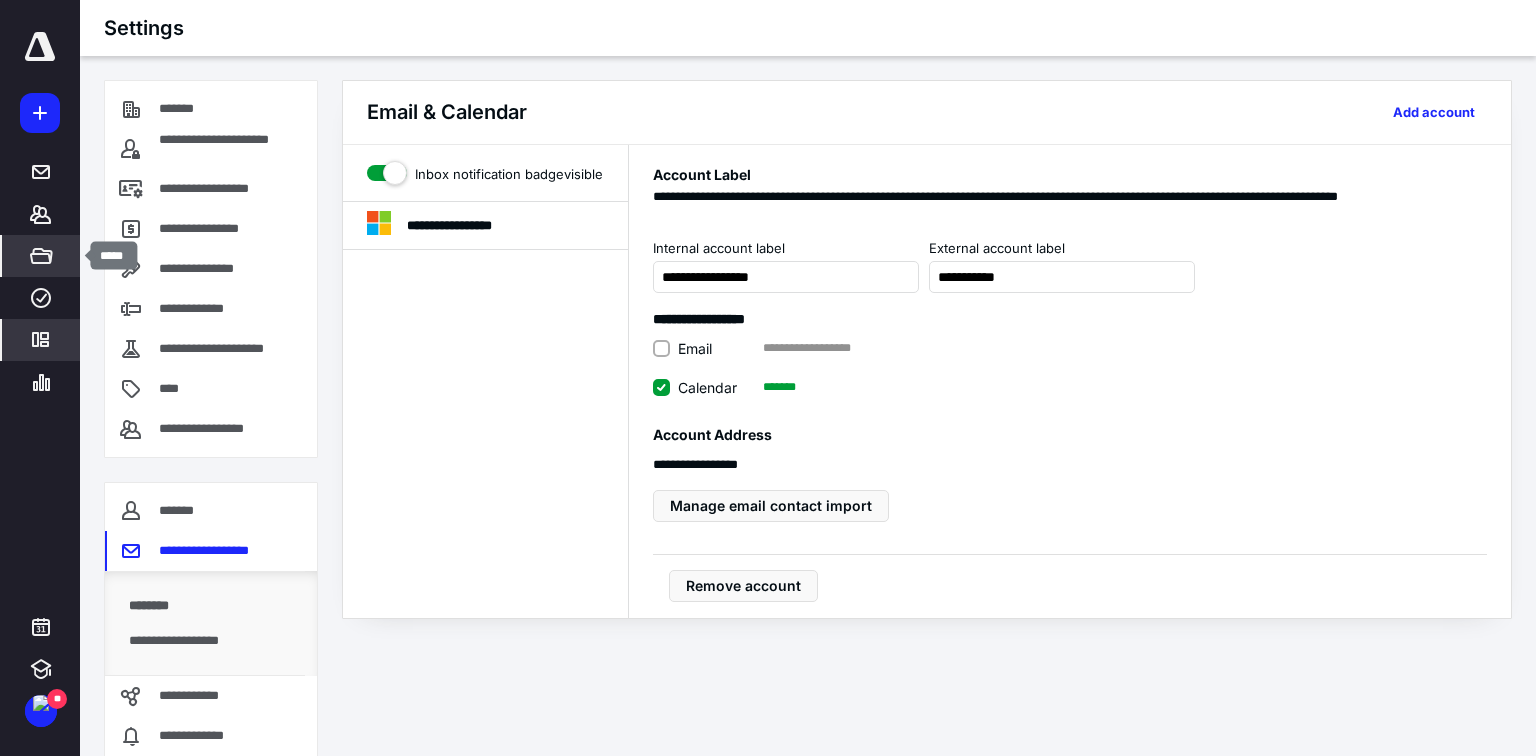 click 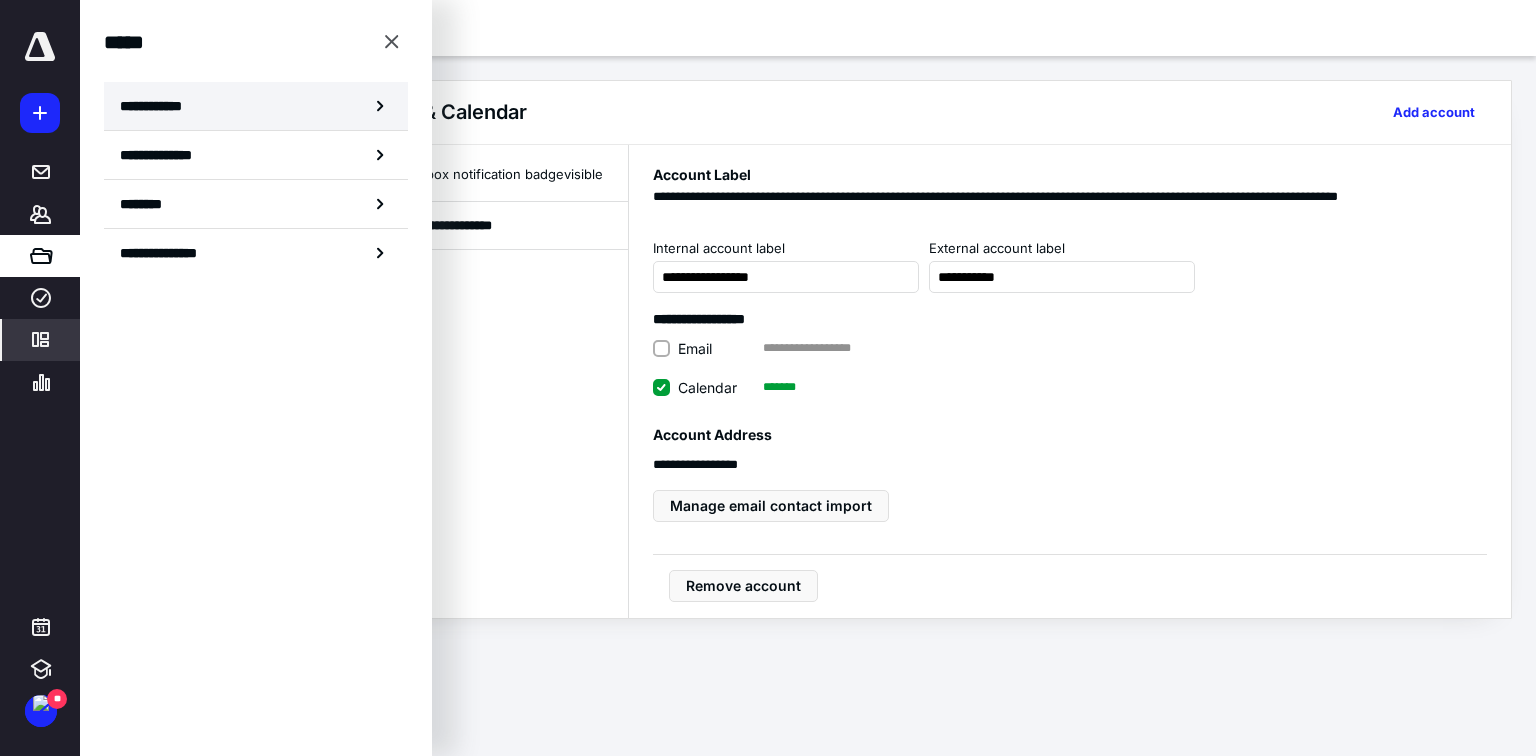 click on "**********" at bounding box center (157, 106) 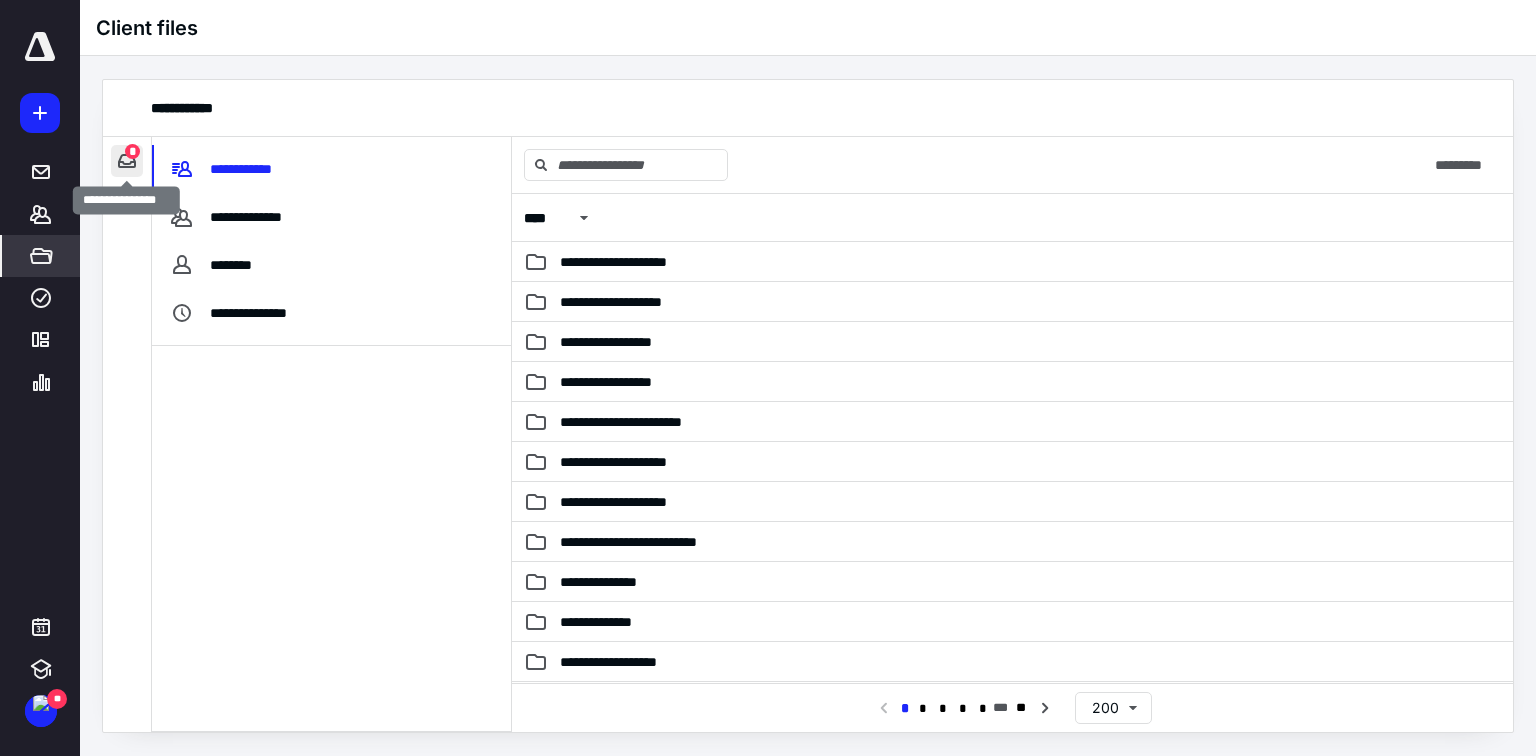 click at bounding box center (127, 161) 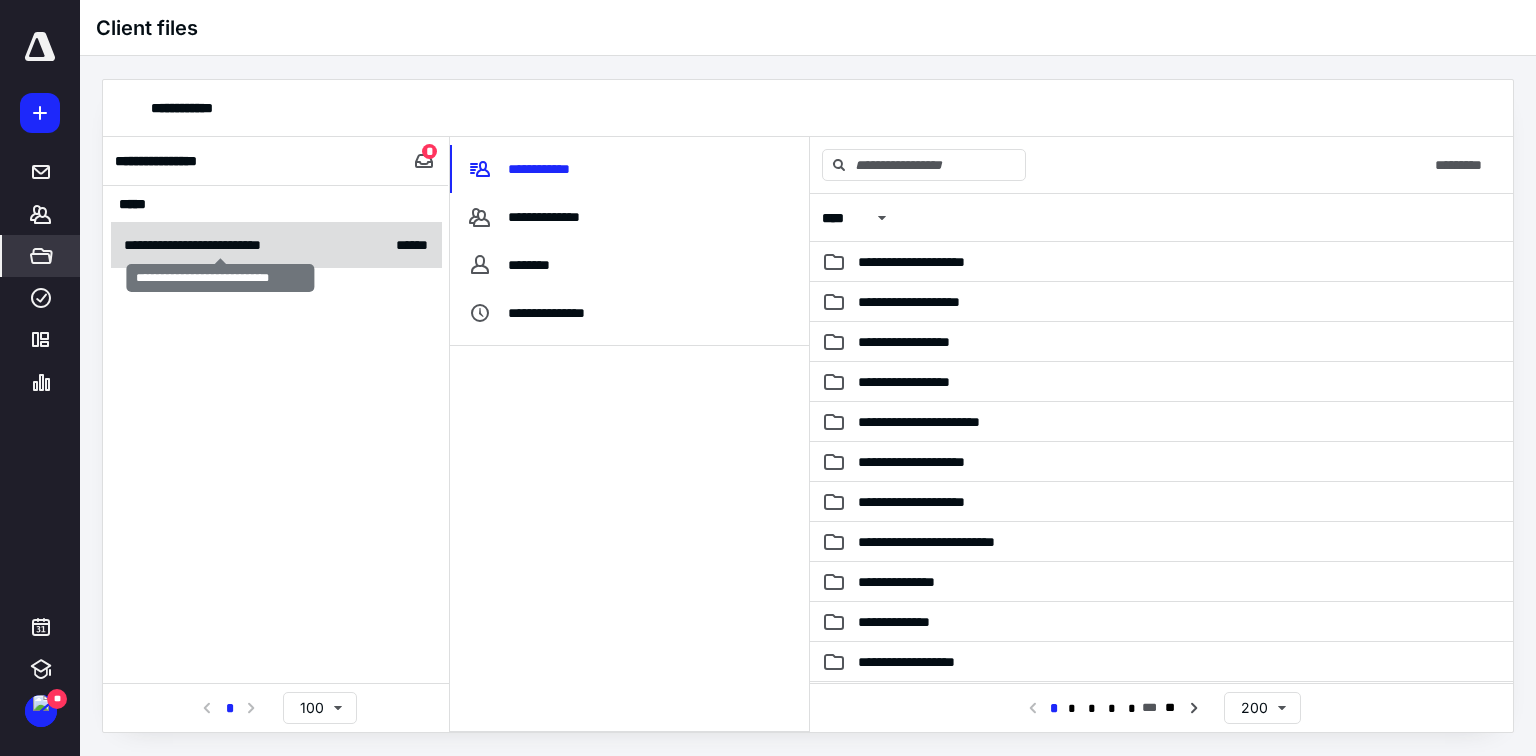 click on "**********" at bounding box center [221, 245] 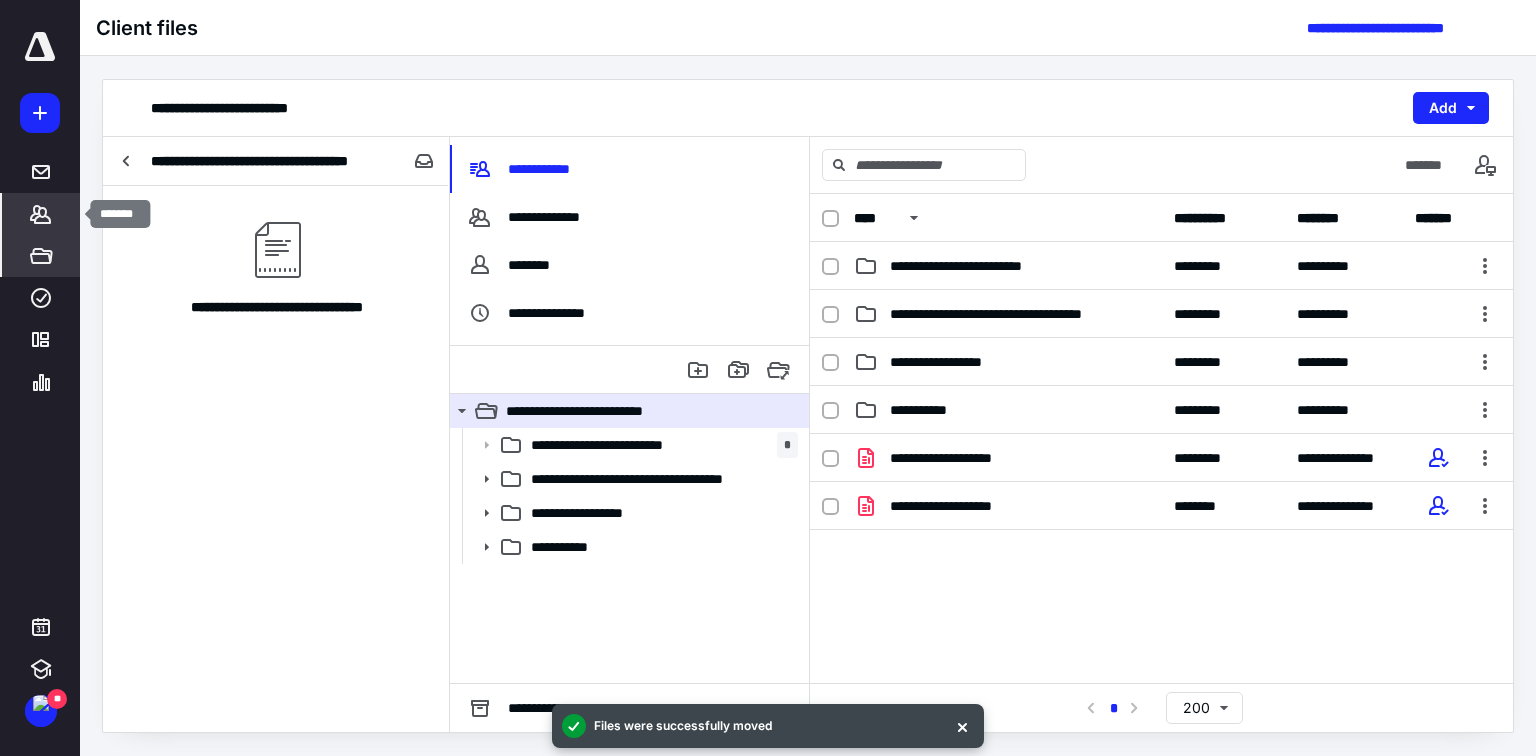 click 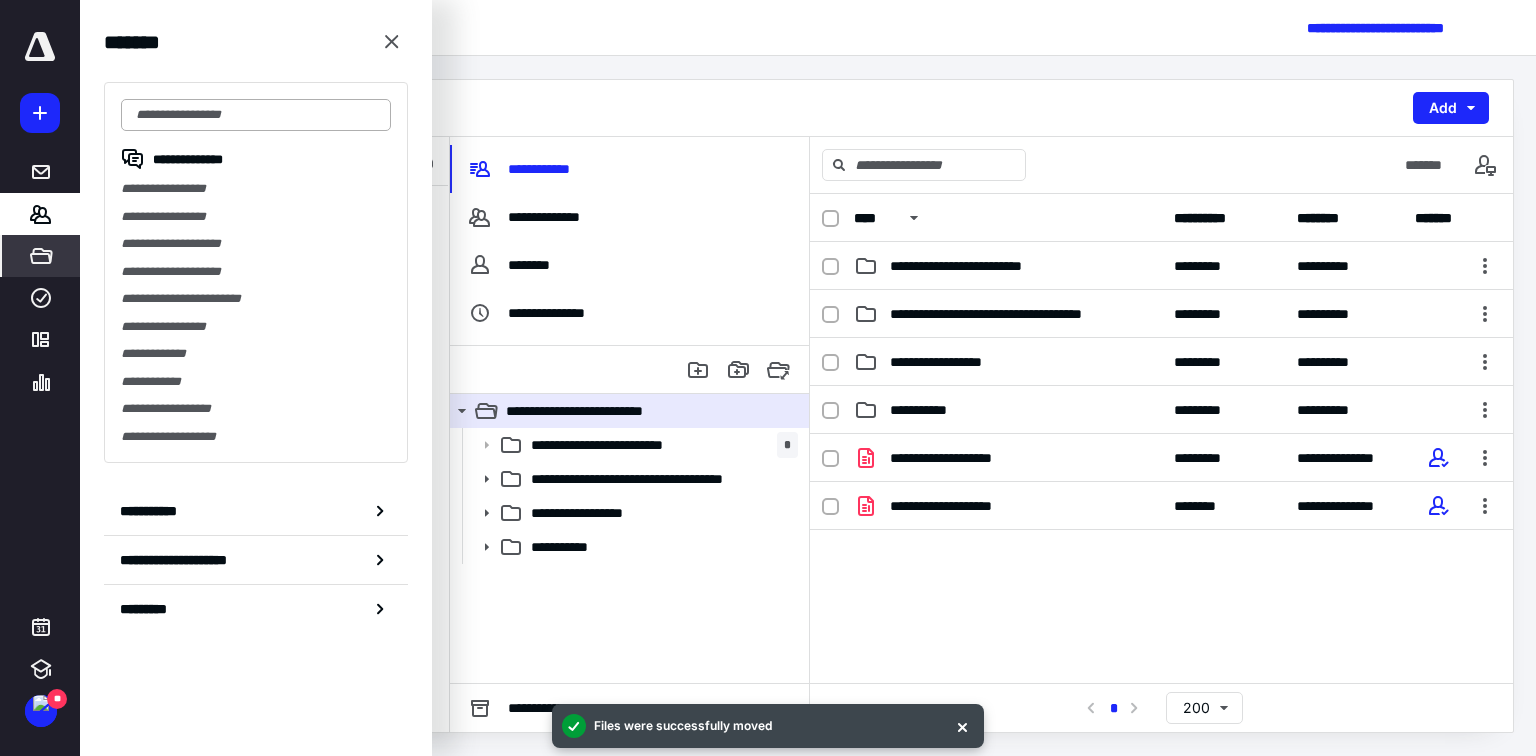 click at bounding box center [256, 115] 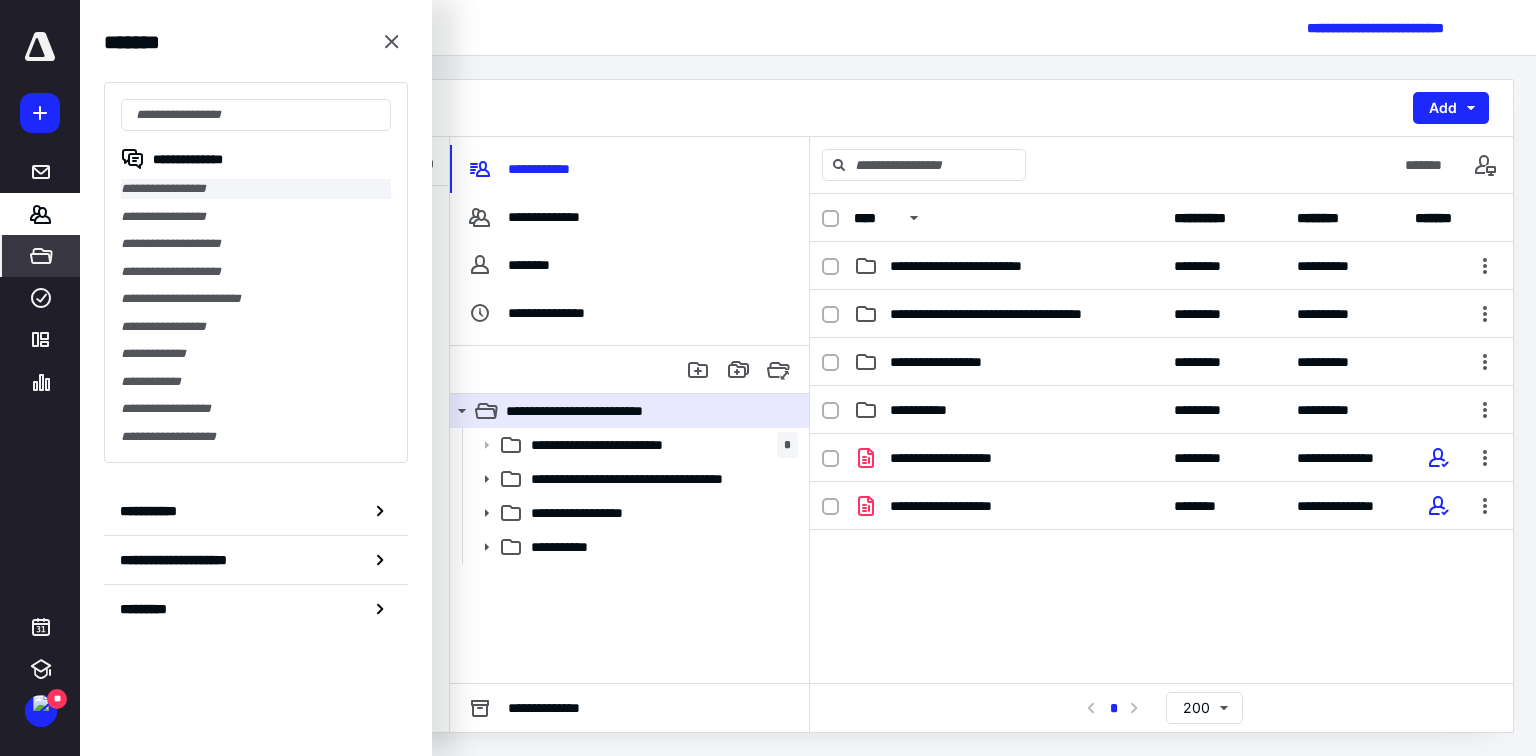 click on "**********" at bounding box center (256, 189) 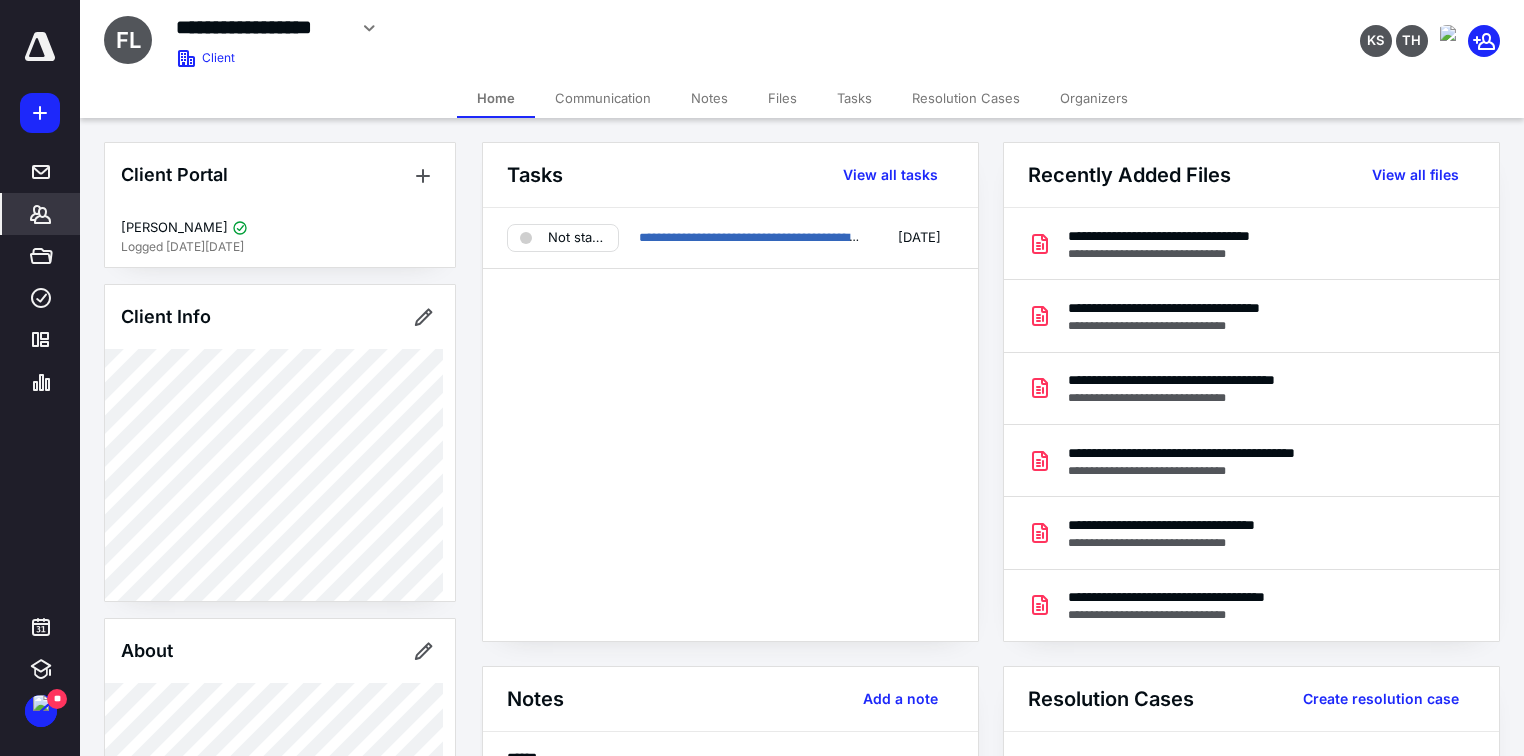 click on "Communication" at bounding box center (603, 98) 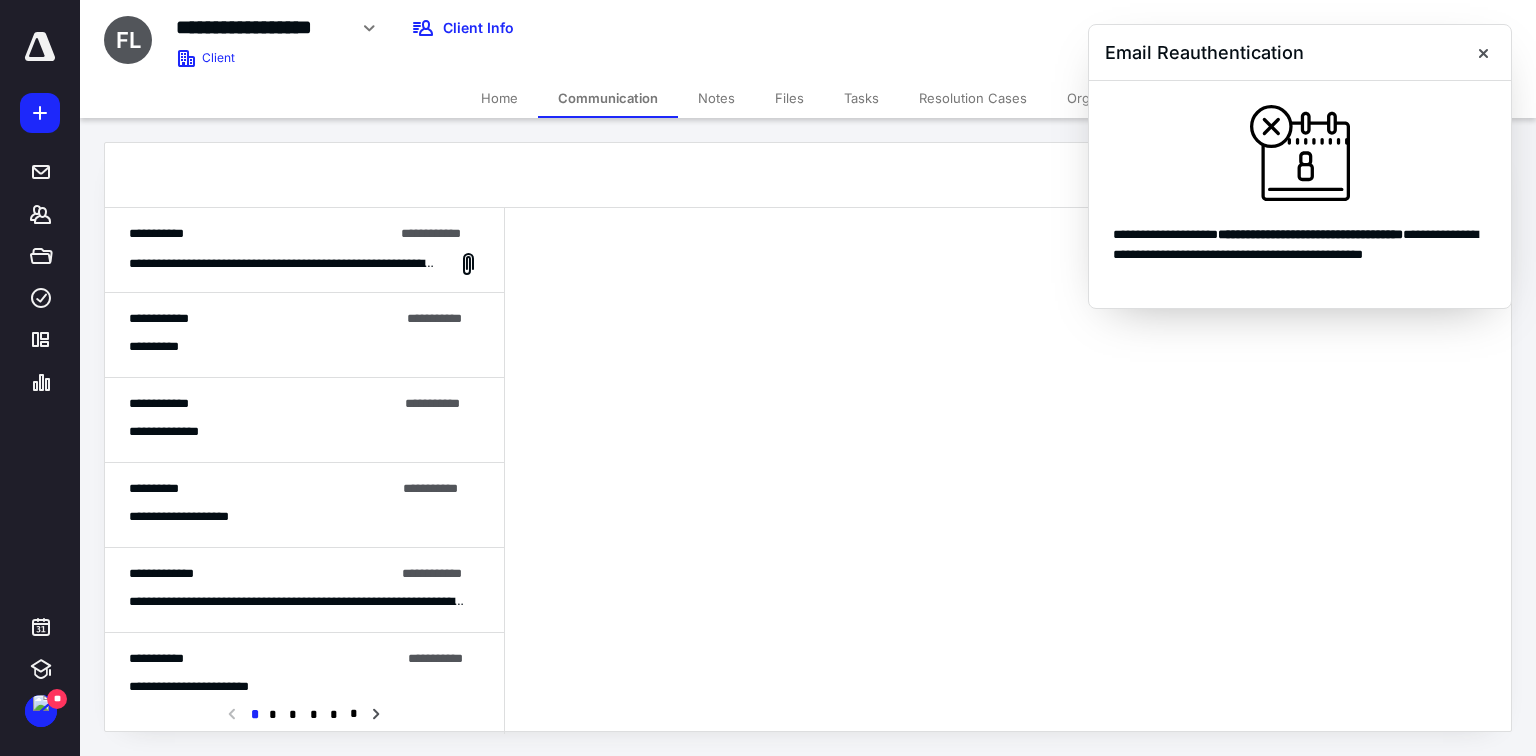 click on "Files" at bounding box center [789, 98] 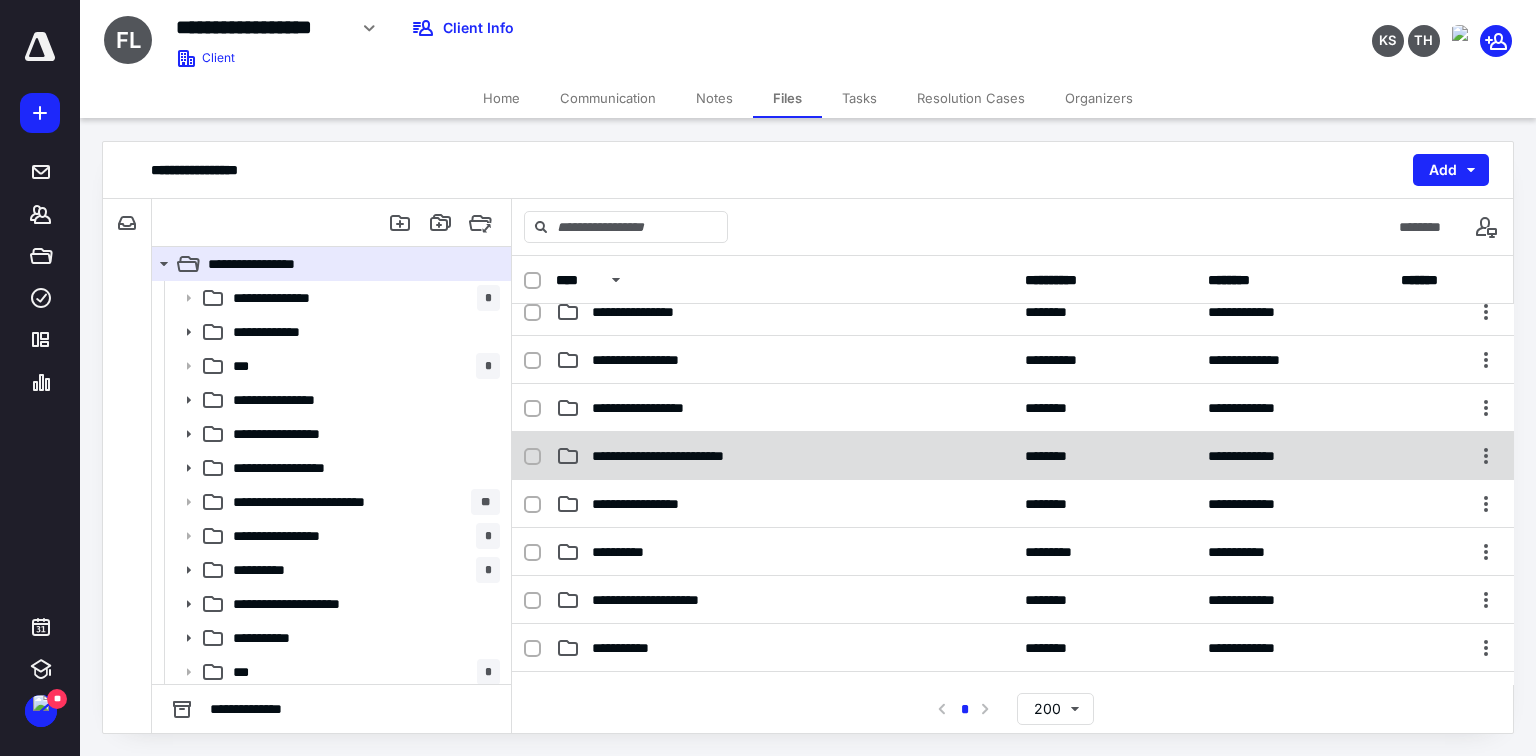 scroll, scrollTop: 240, scrollLeft: 0, axis: vertical 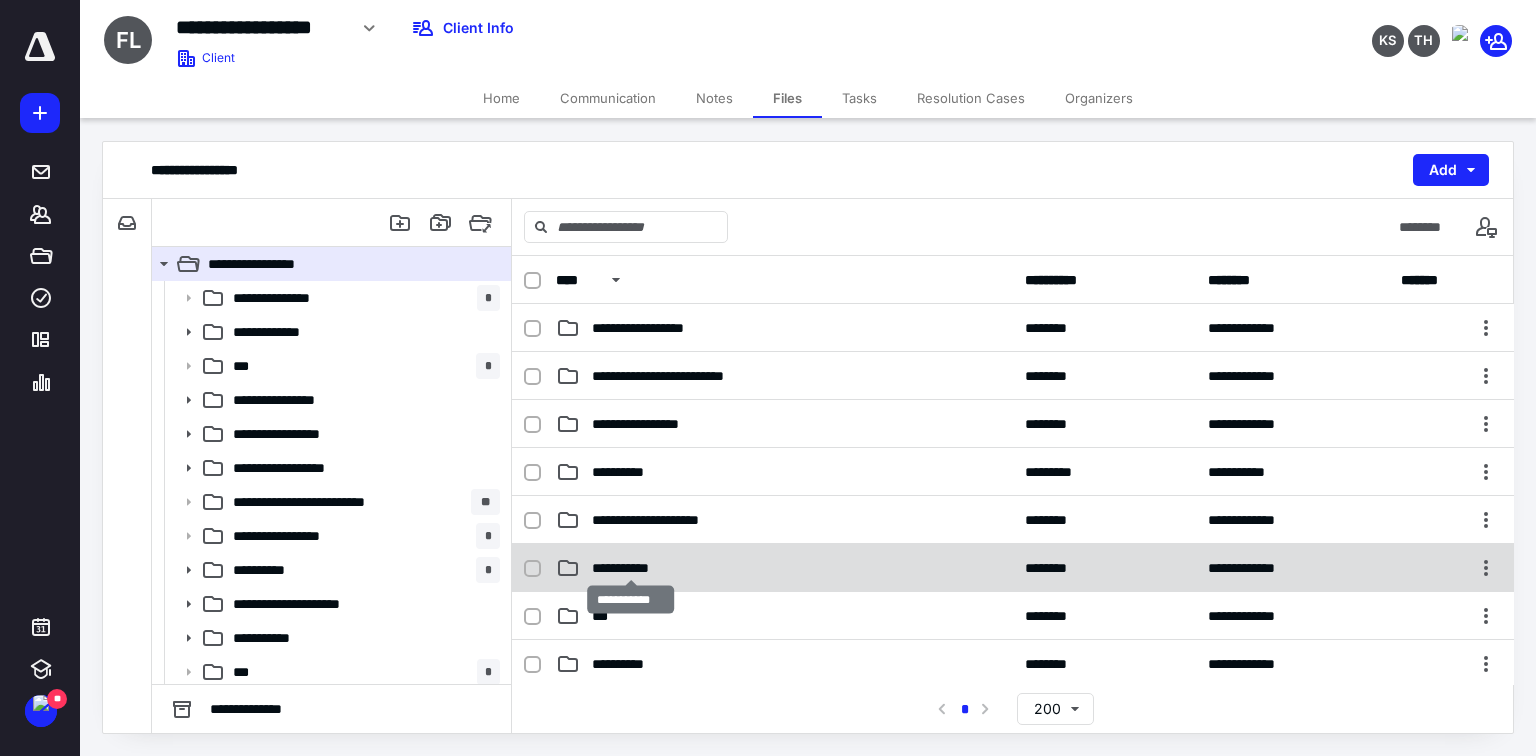 click on "**********" at bounding box center (630, 568) 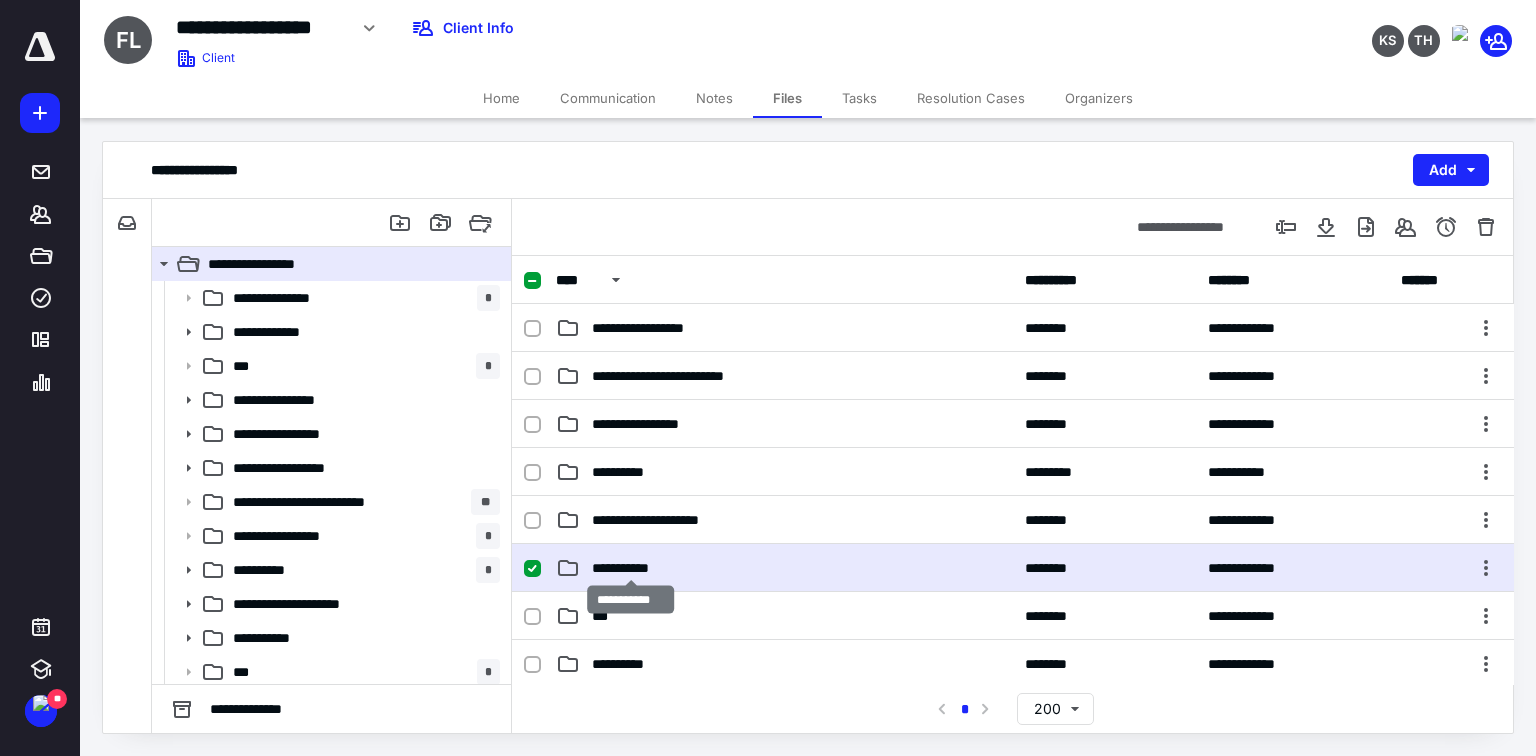 click on "**********" at bounding box center (630, 568) 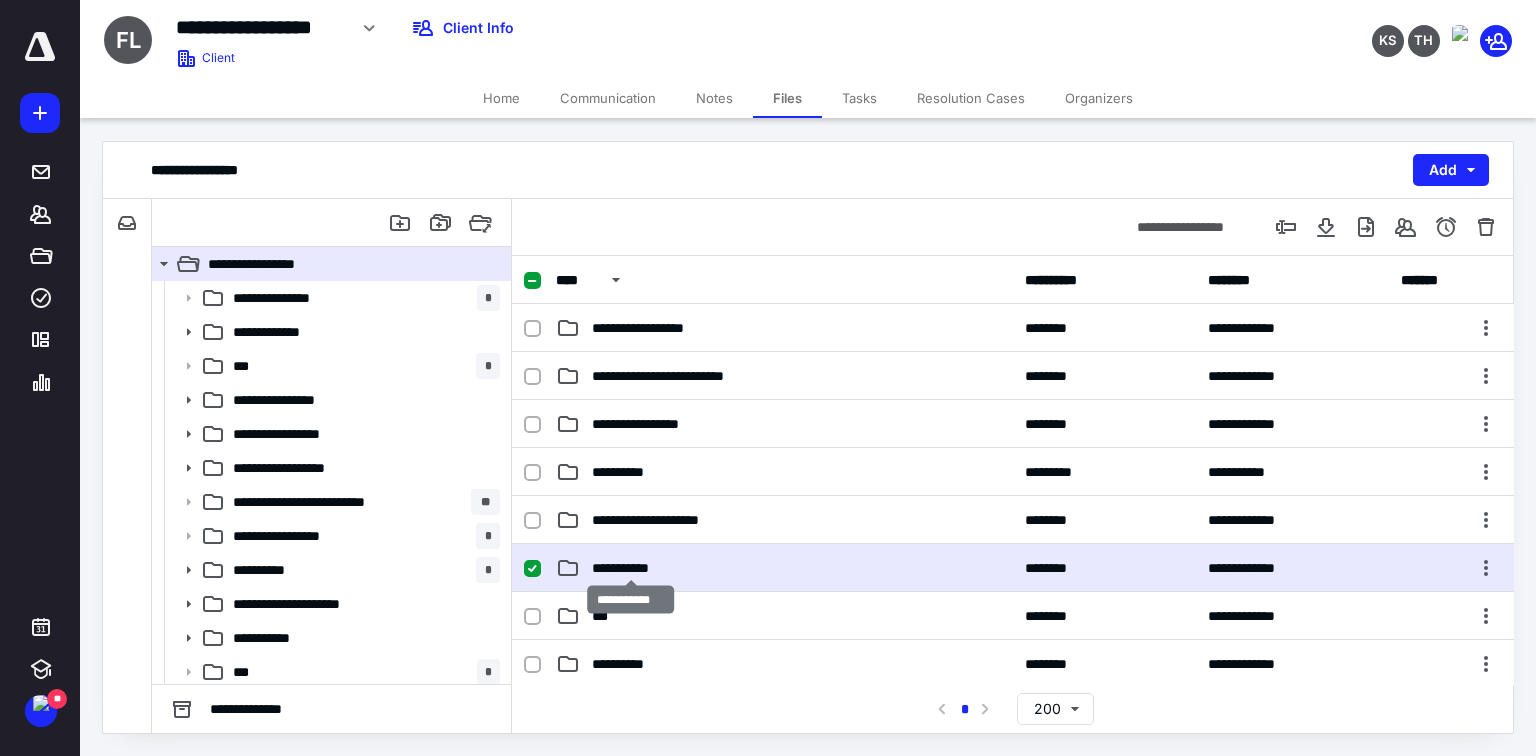 scroll, scrollTop: 0, scrollLeft: 0, axis: both 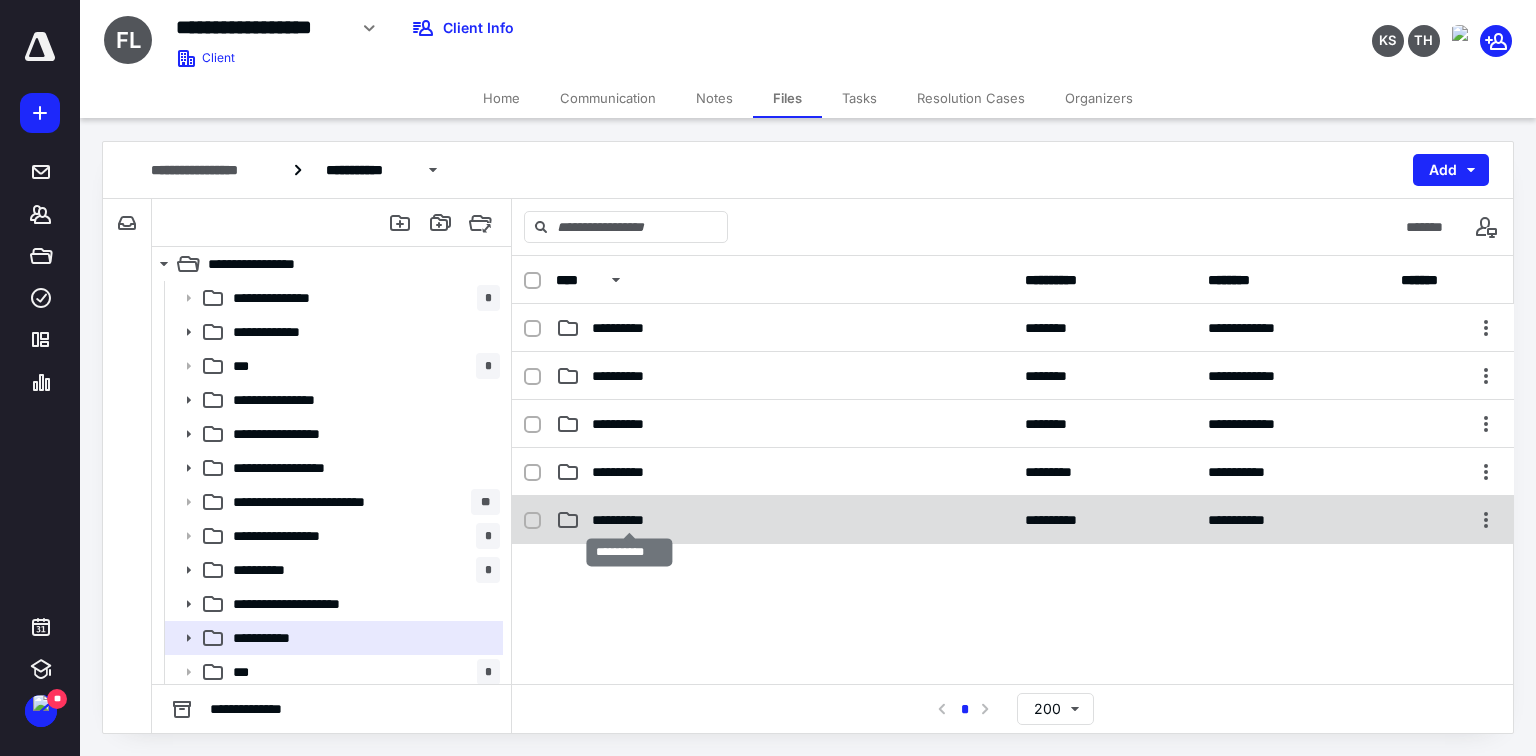 click on "**********" at bounding box center [630, 520] 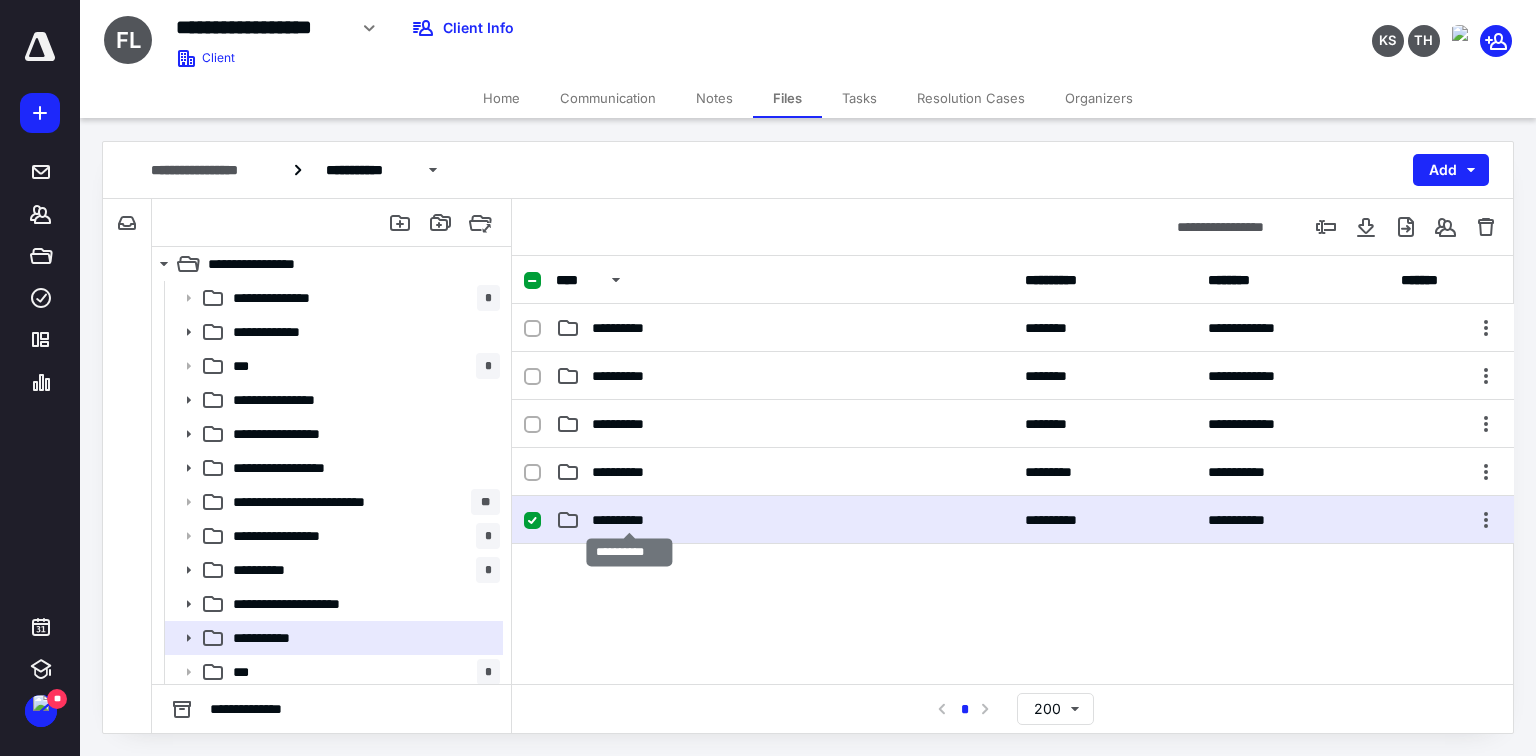 click on "**********" at bounding box center [630, 520] 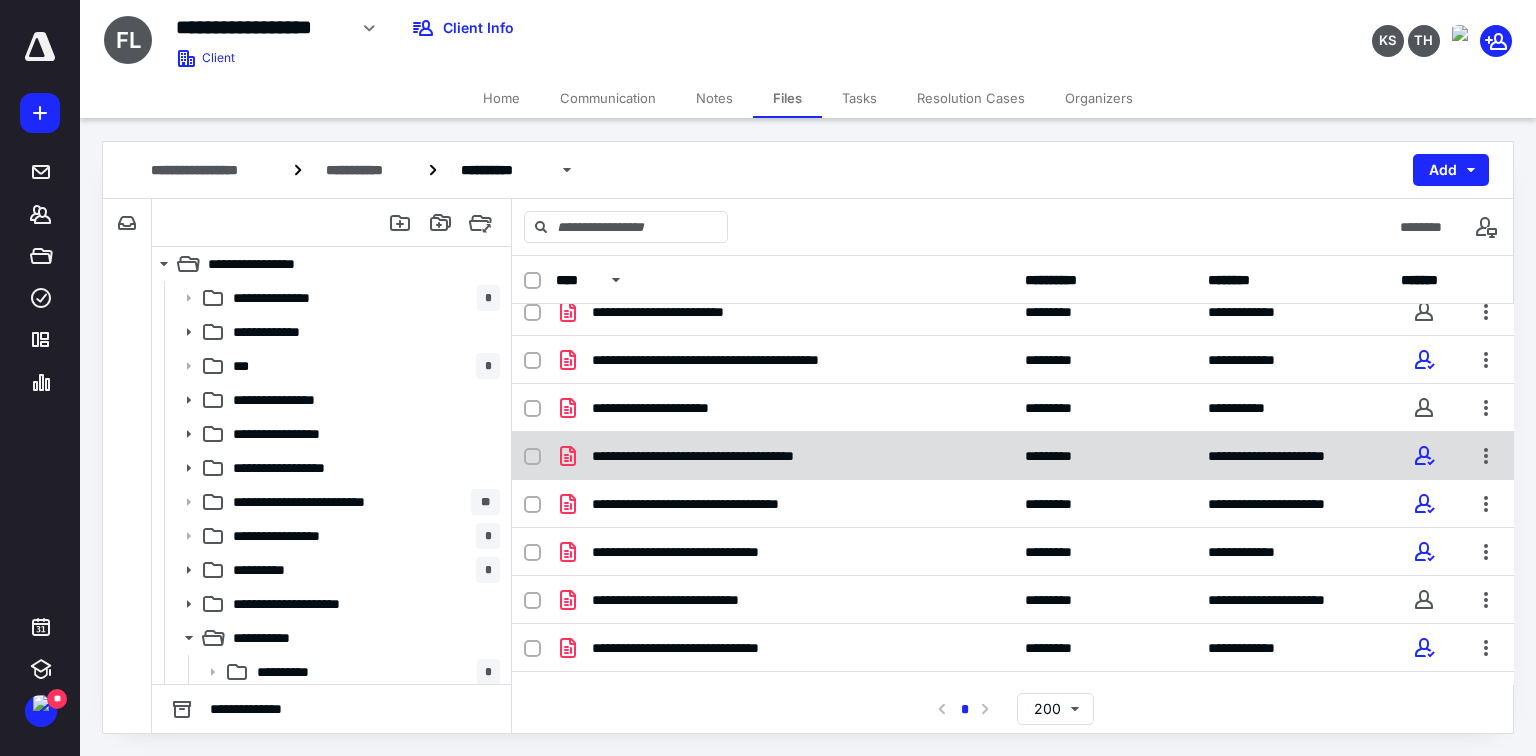 scroll, scrollTop: 240, scrollLeft: 0, axis: vertical 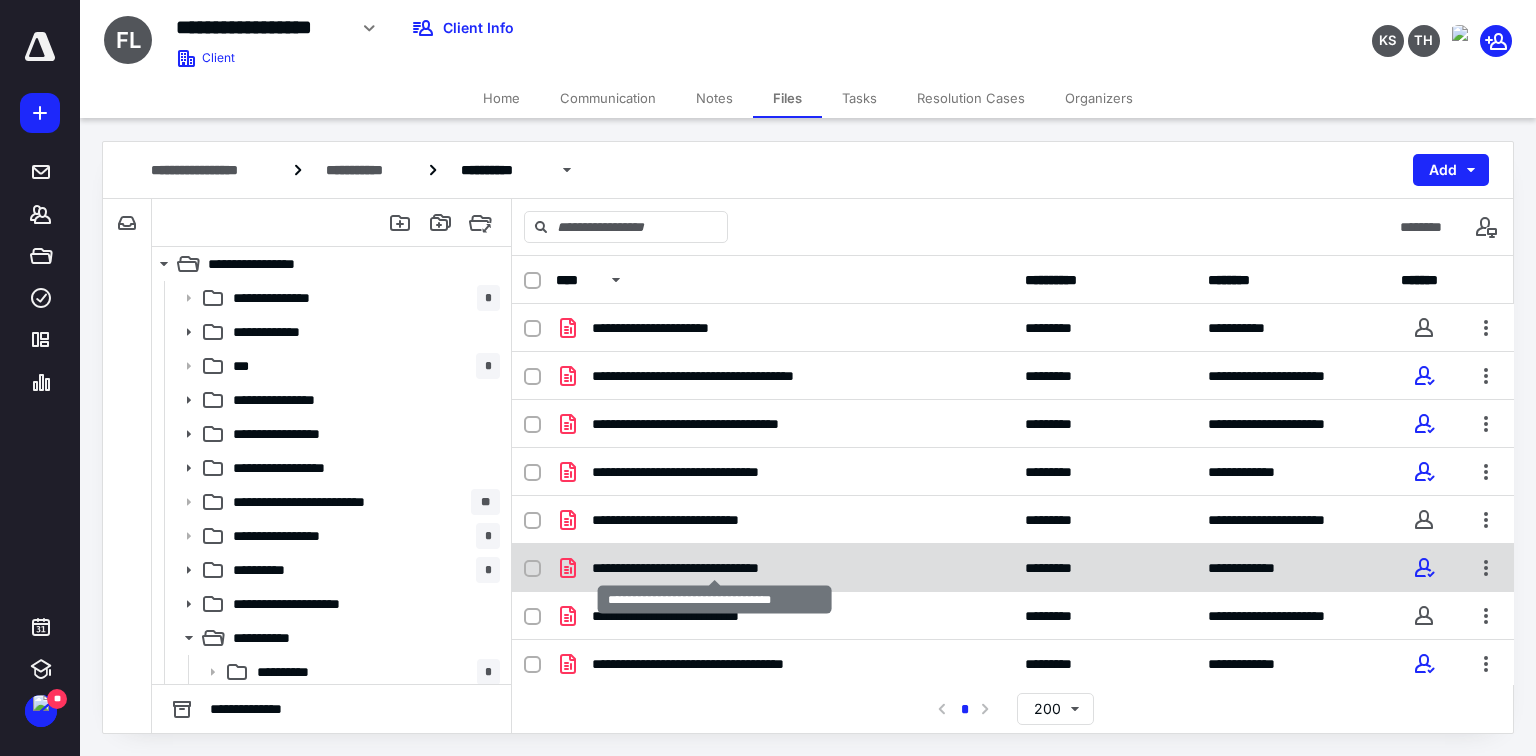 click on "**********" at bounding box center (715, 568) 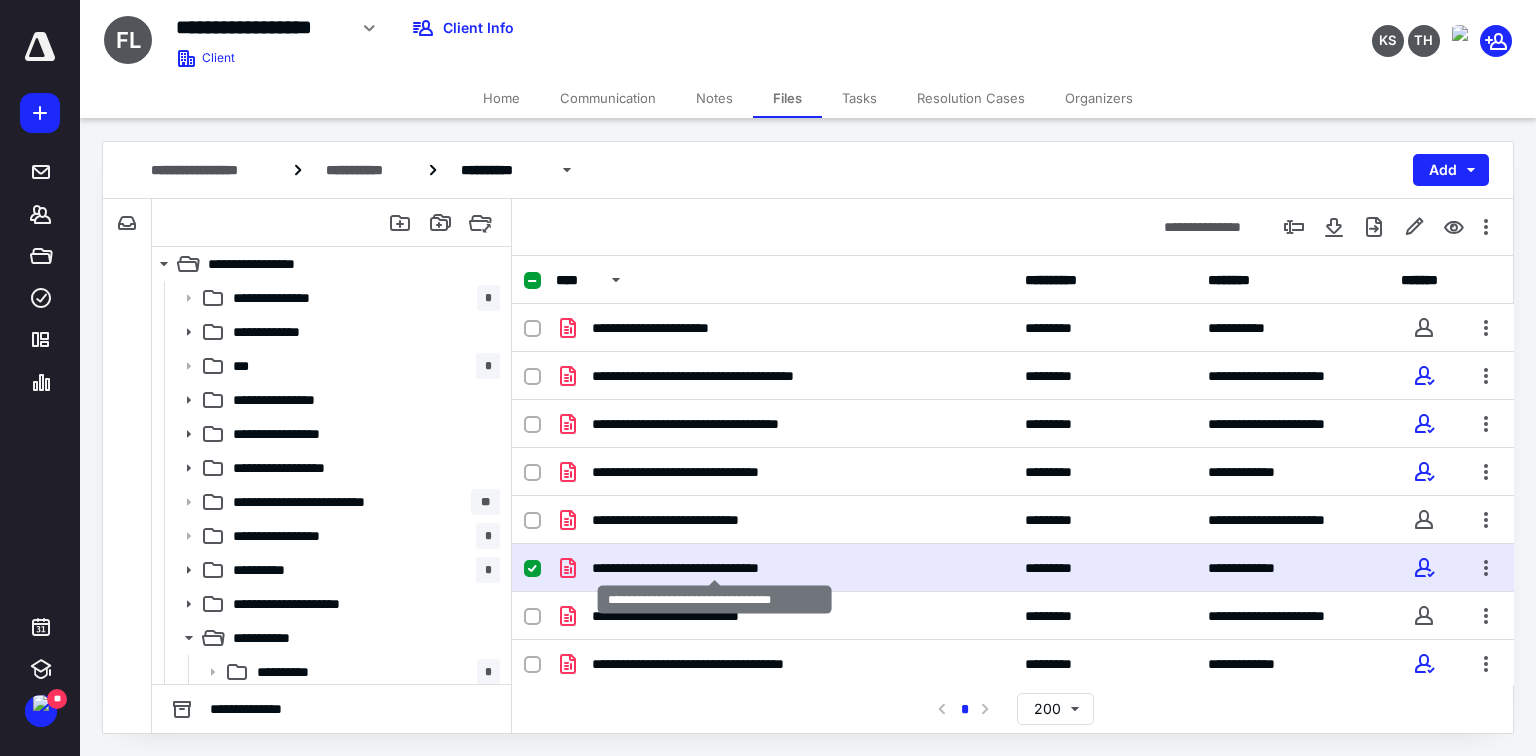 click on "**********" at bounding box center (715, 568) 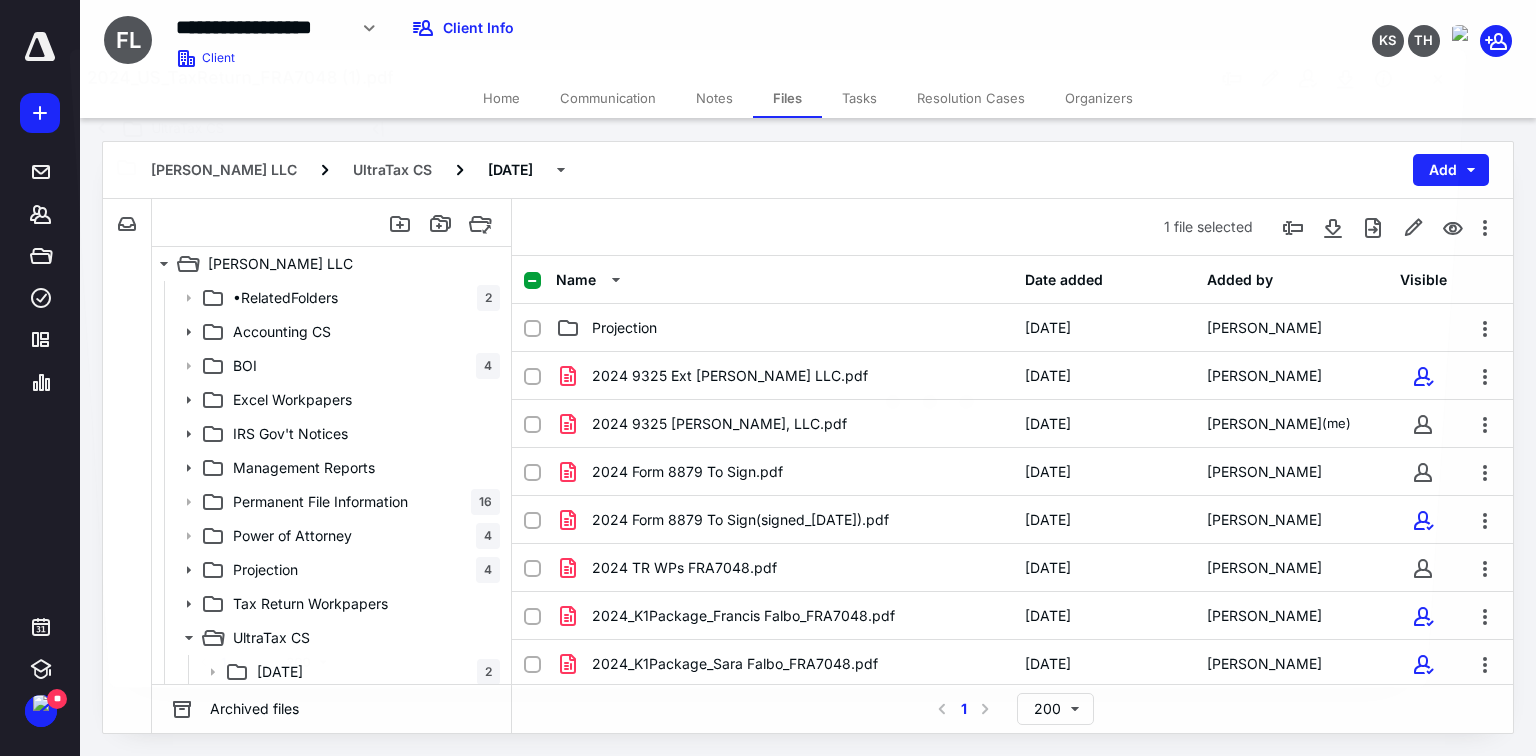 scroll, scrollTop: 240, scrollLeft: 0, axis: vertical 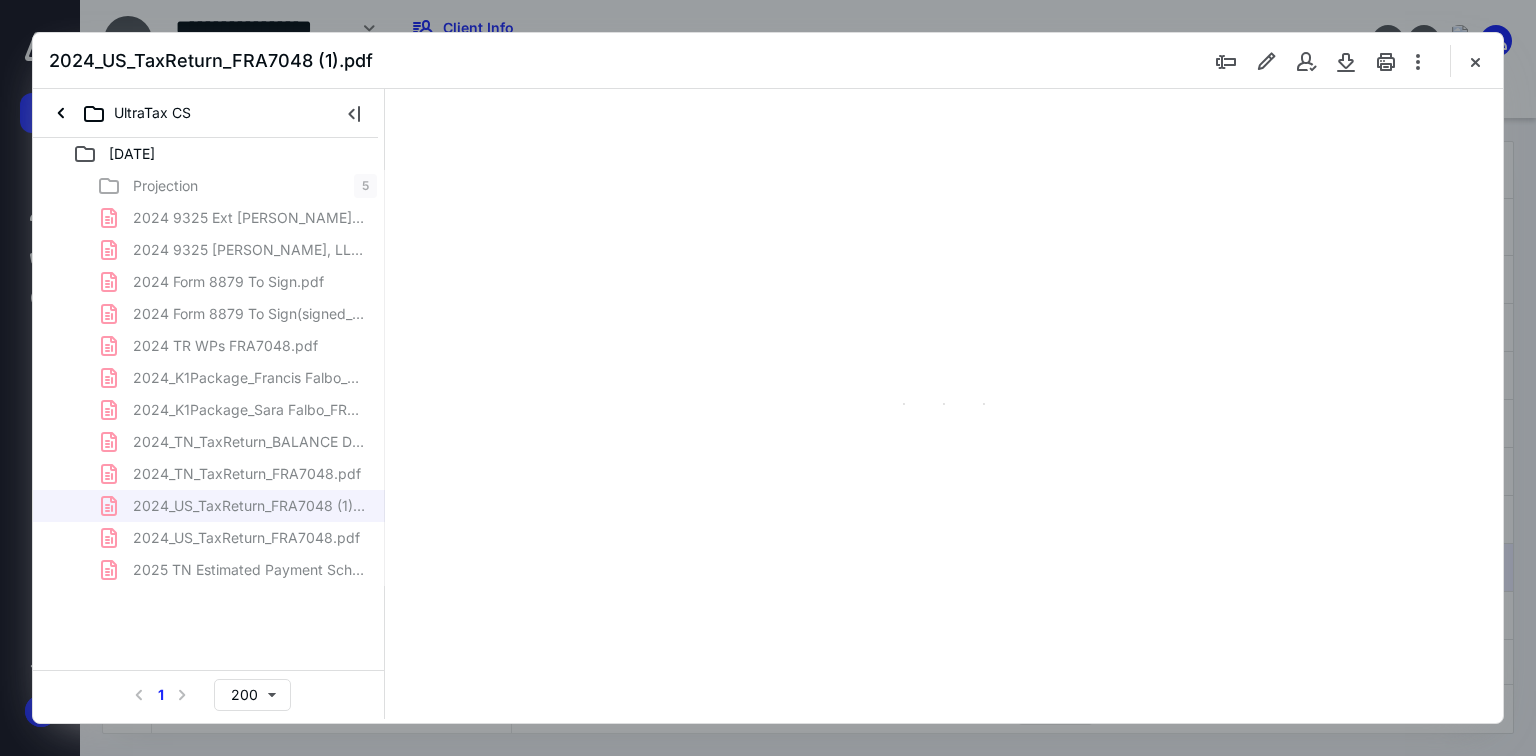 type on "169" 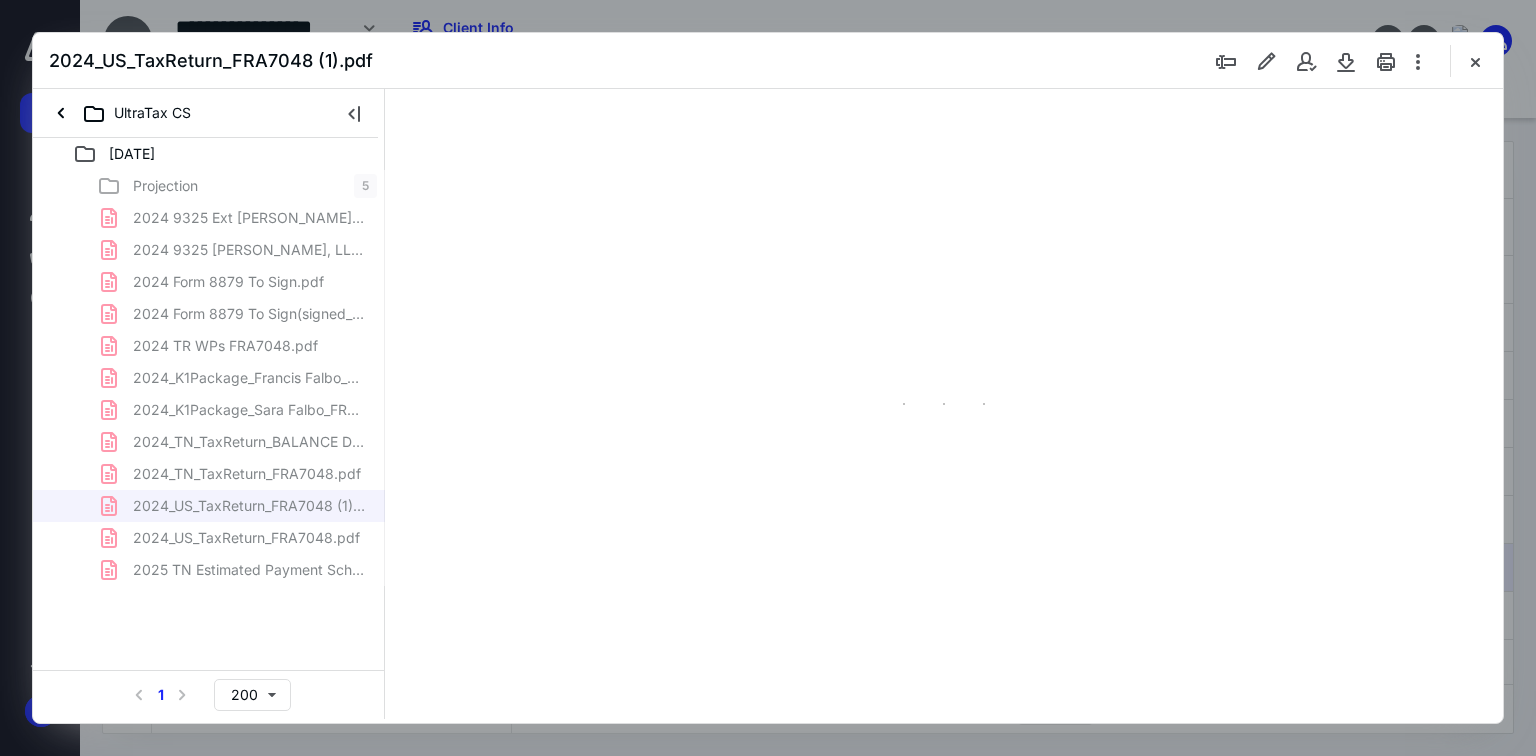 scroll, scrollTop: 83, scrollLeft: 148, axis: both 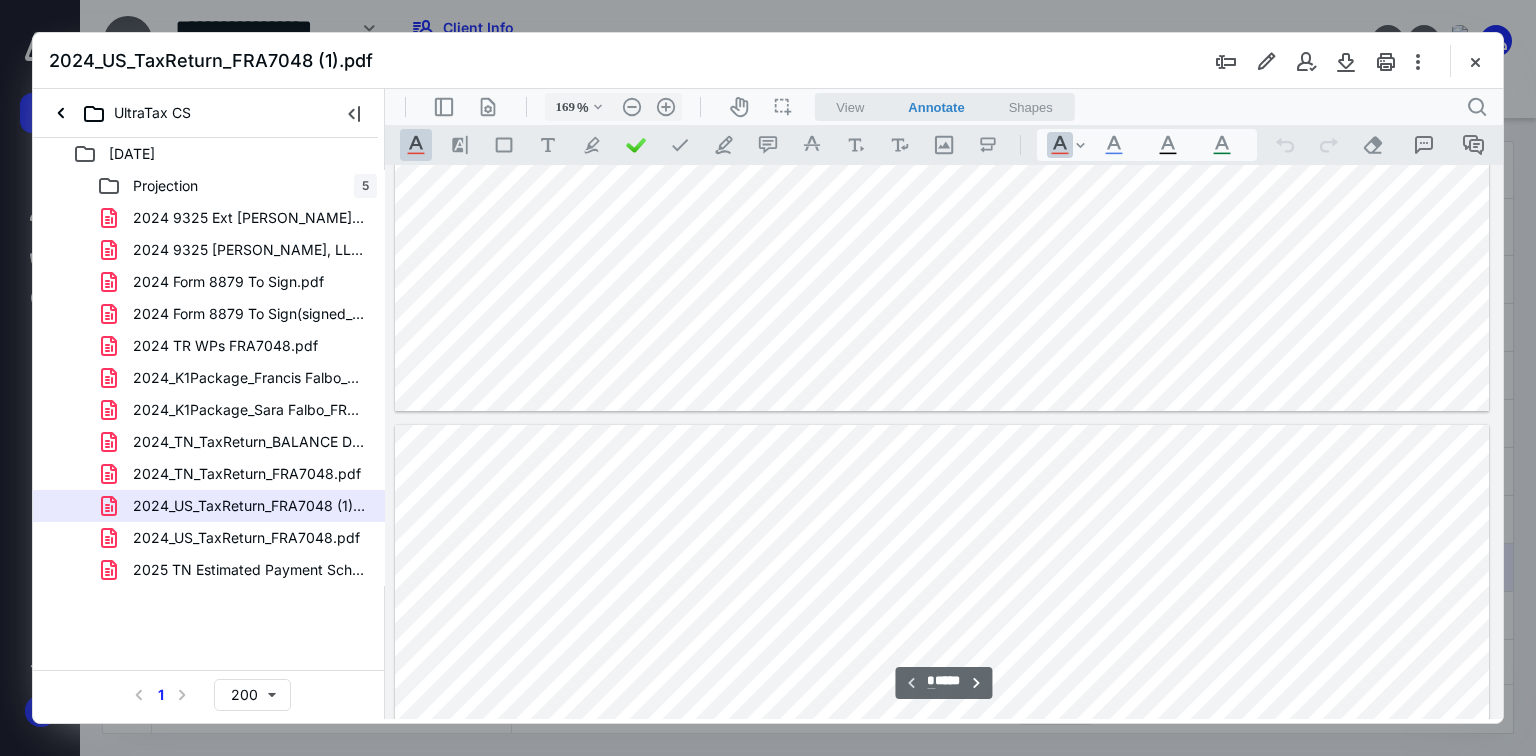 type on "*" 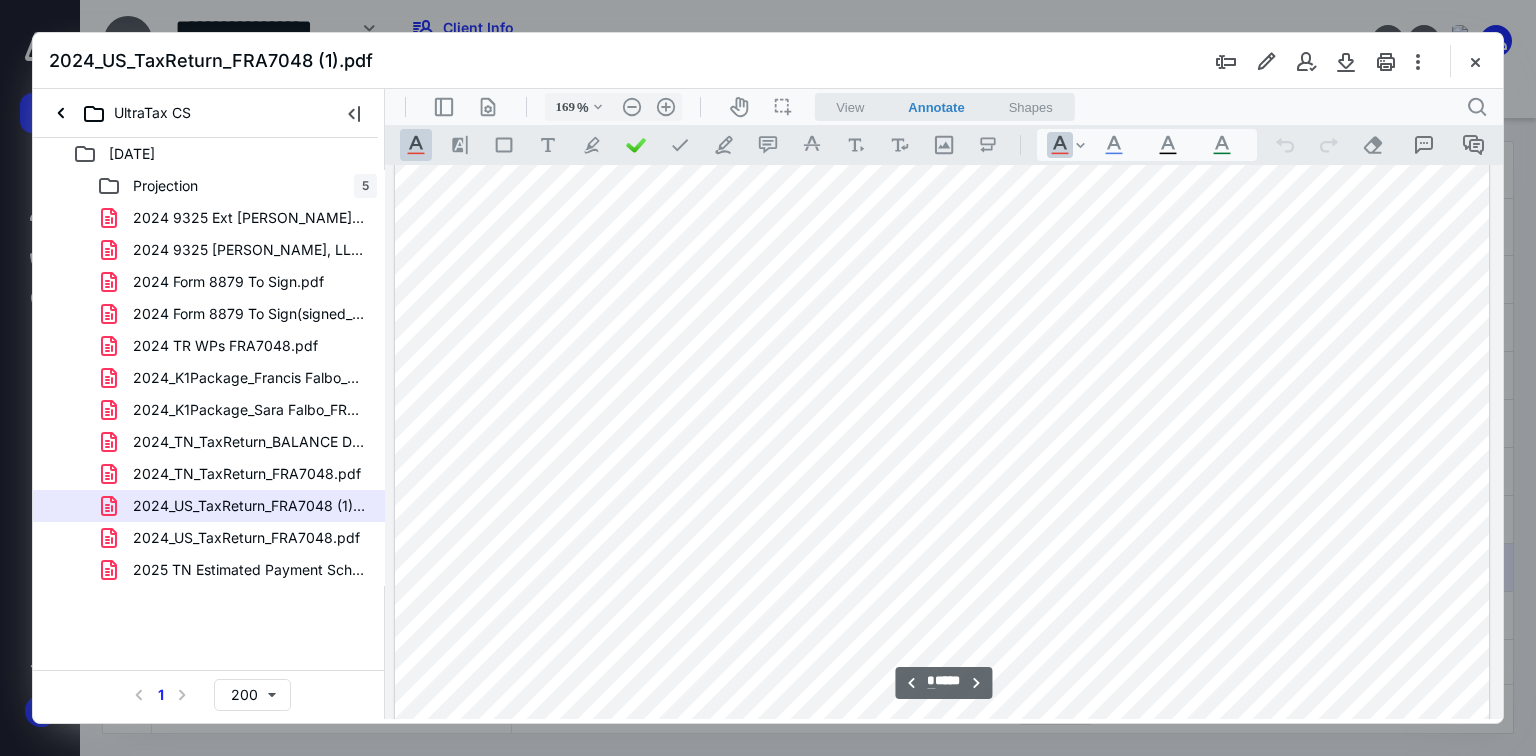 scroll, scrollTop: 1763, scrollLeft: 148, axis: both 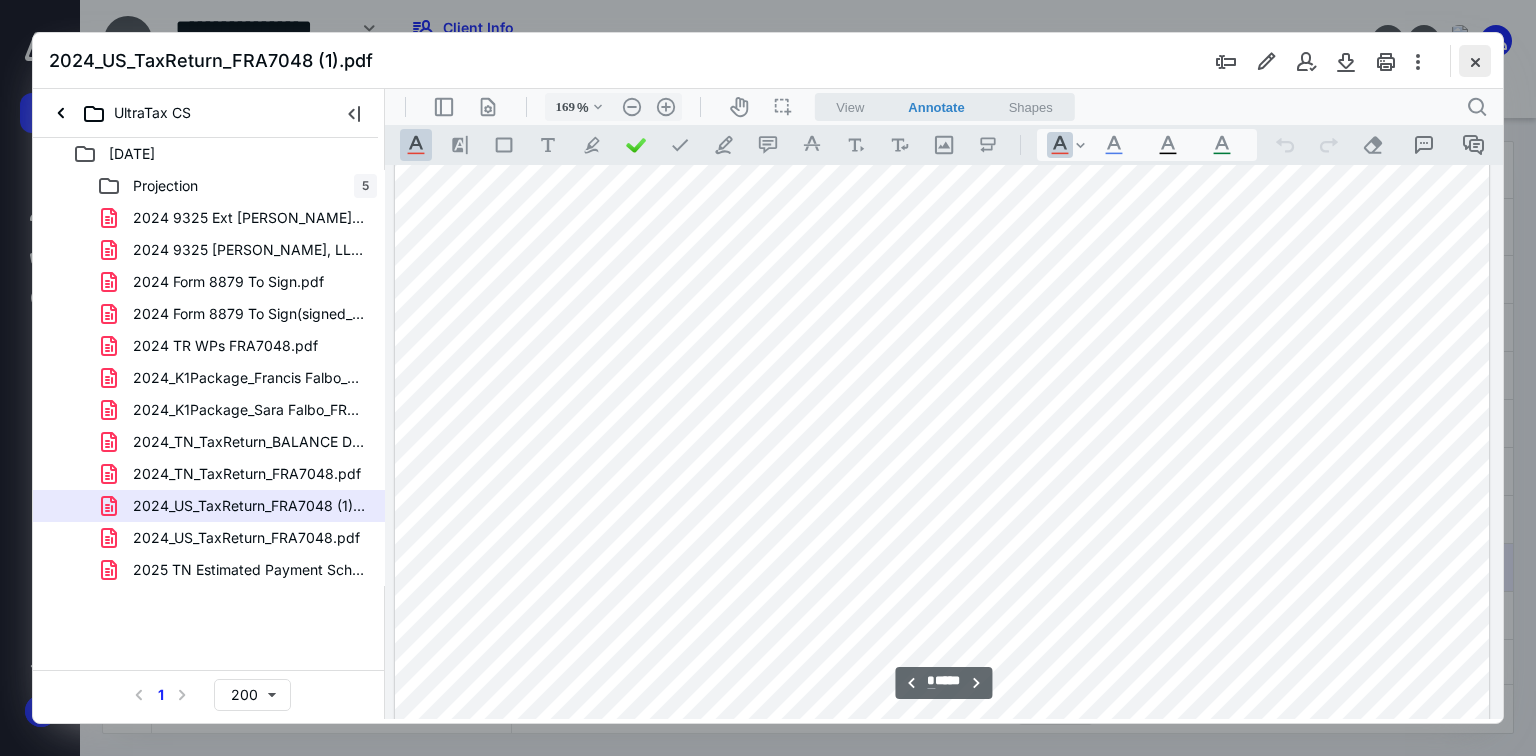 click at bounding box center [1475, 61] 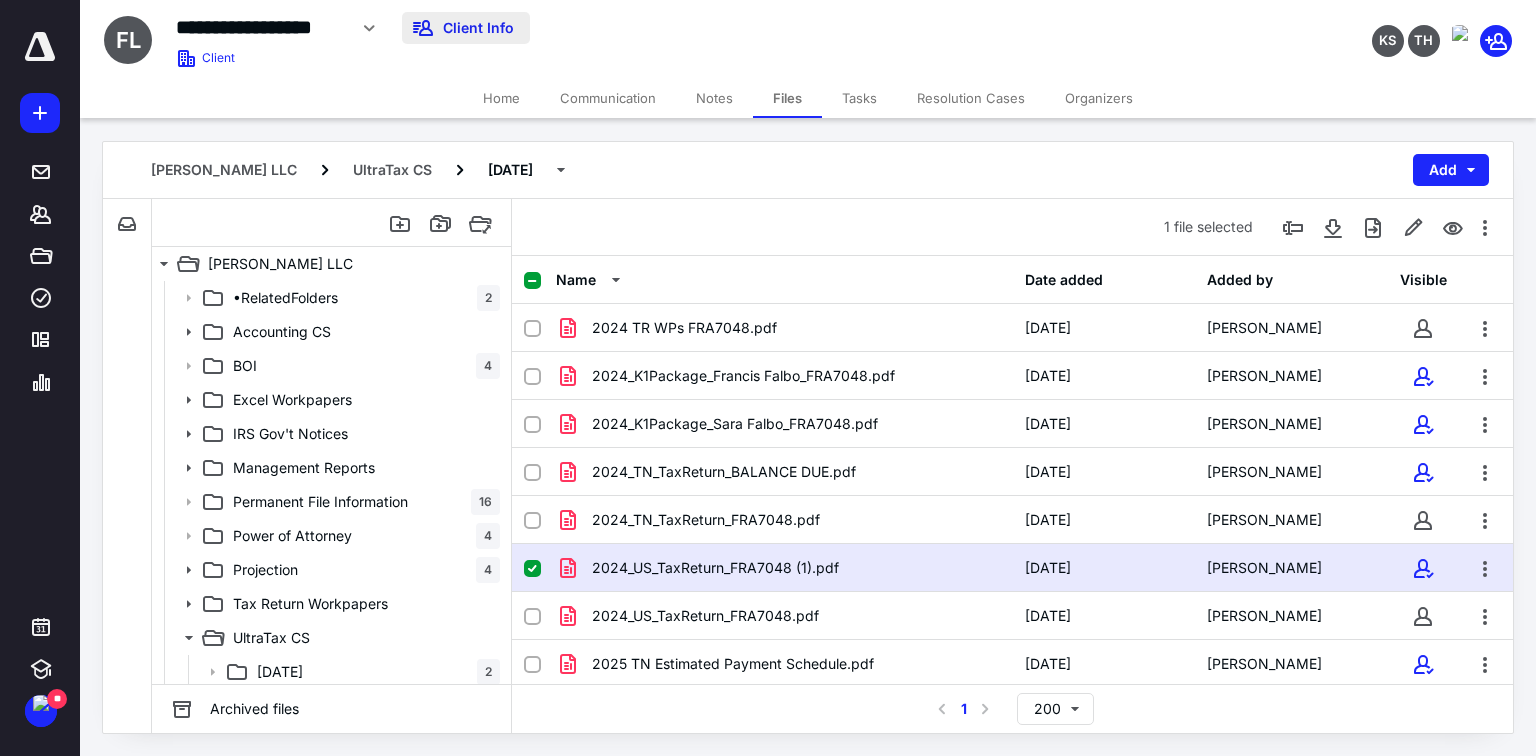 click on "Client Info" at bounding box center (466, 28) 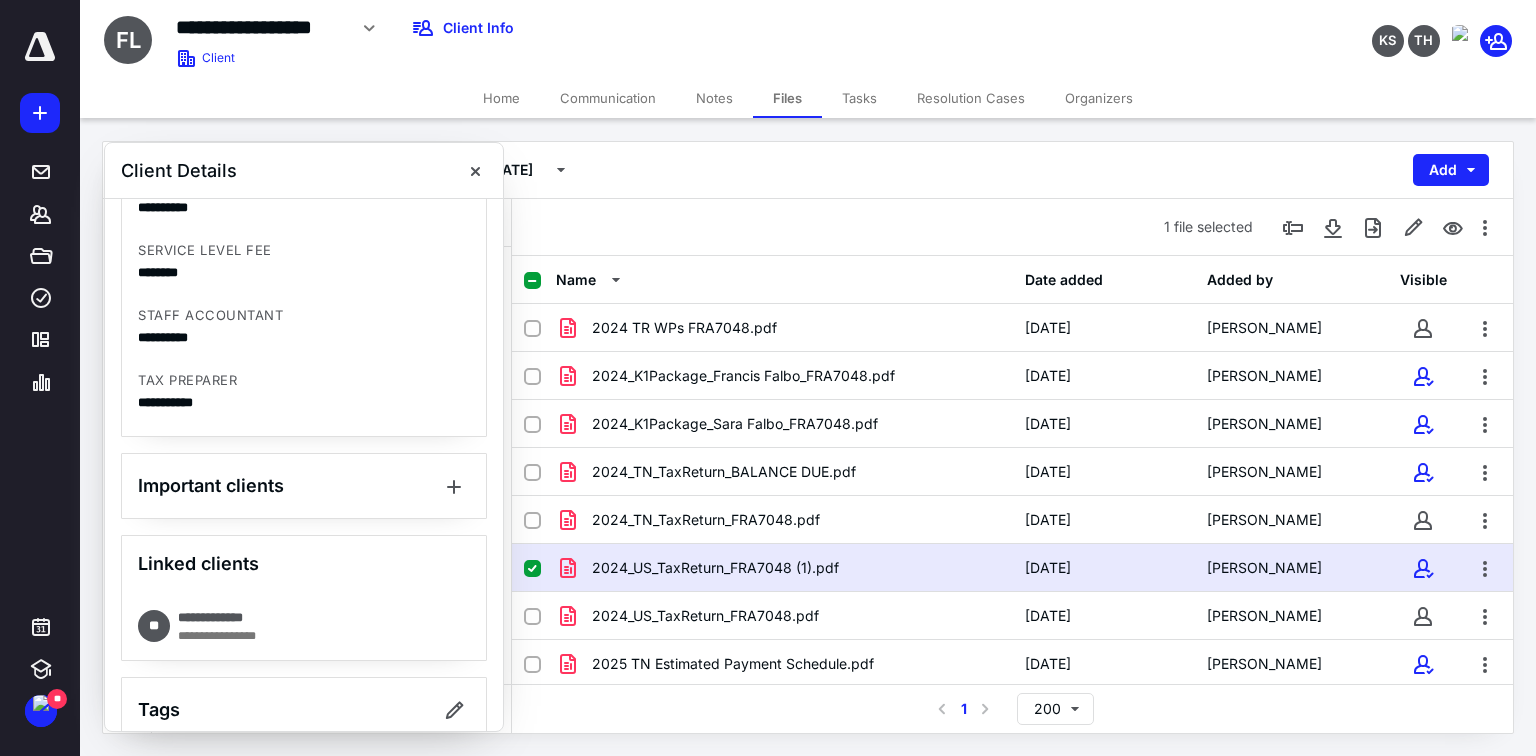 scroll, scrollTop: 1440, scrollLeft: 0, axis: vertical 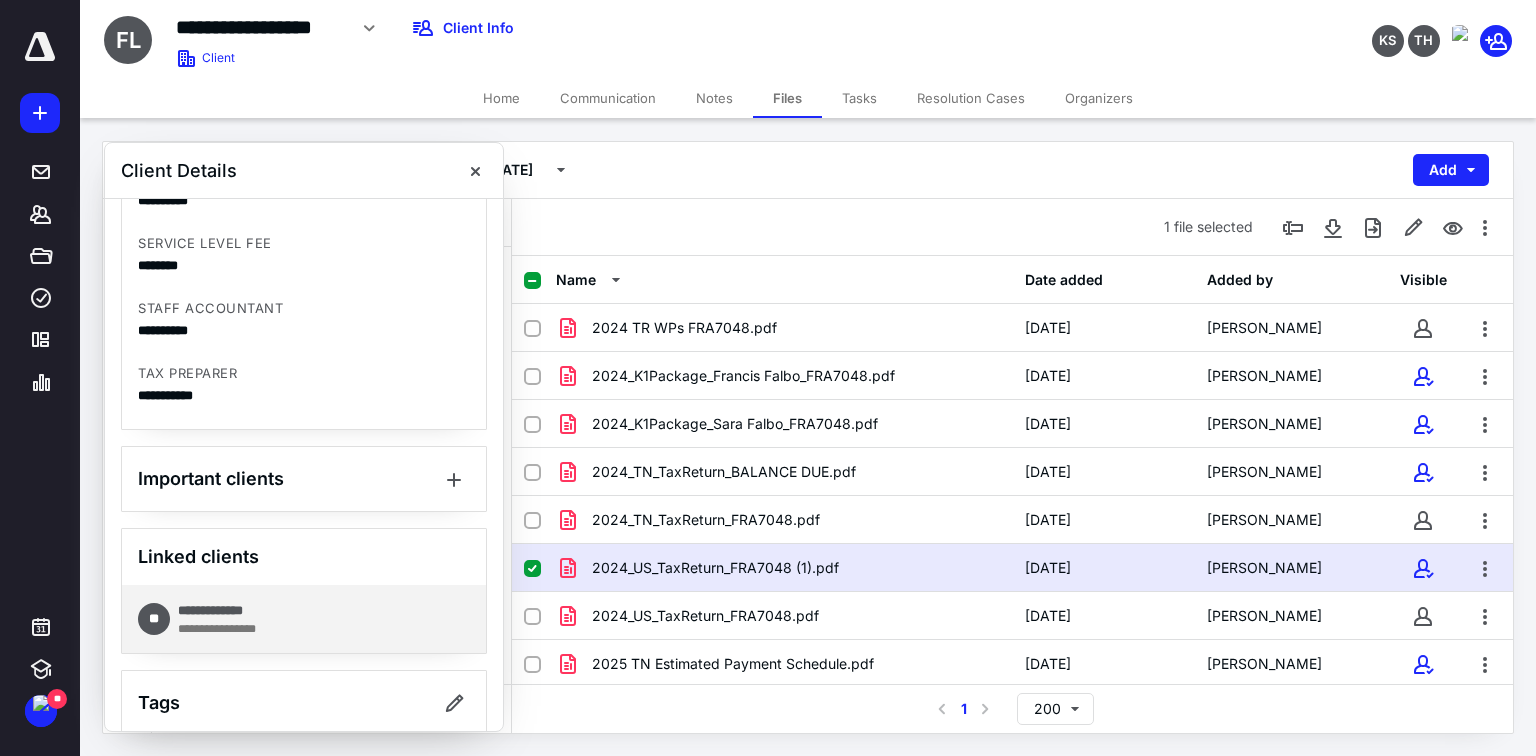 click on "**********" at bounding box center (222, 629) 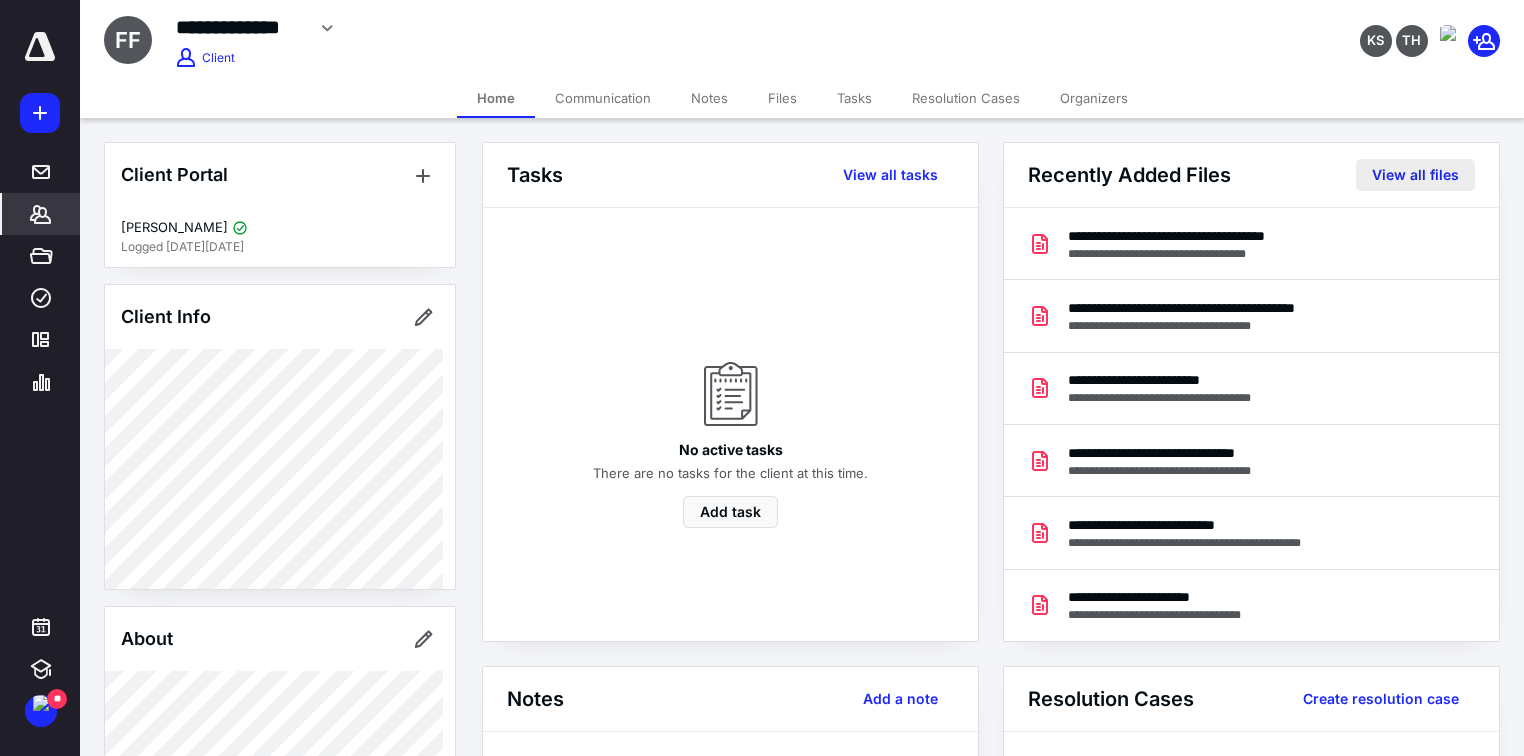click on "View all files" at bounding box center [1415, 175] 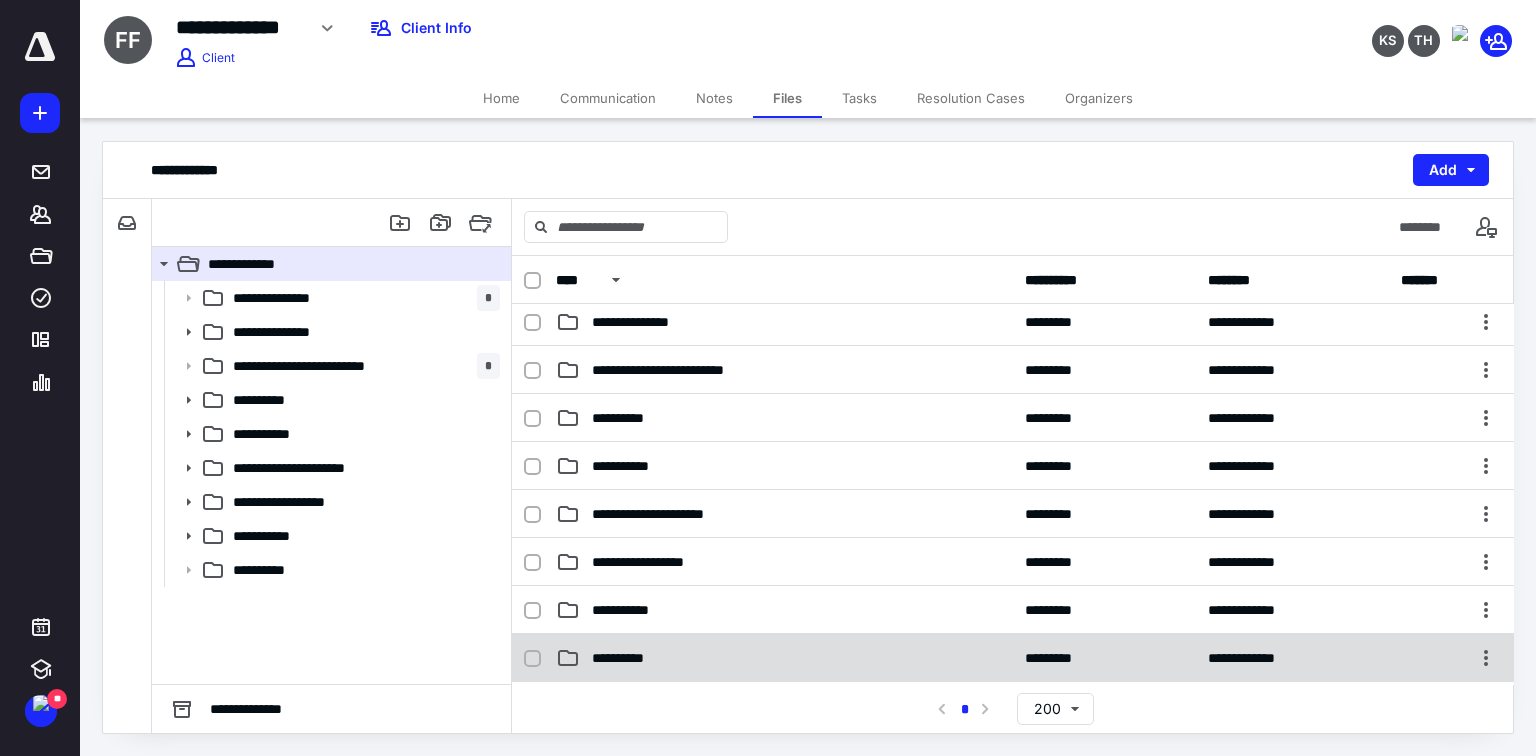 scroll, scrollTop: 80, scrollLeft: 0, axis: vertical 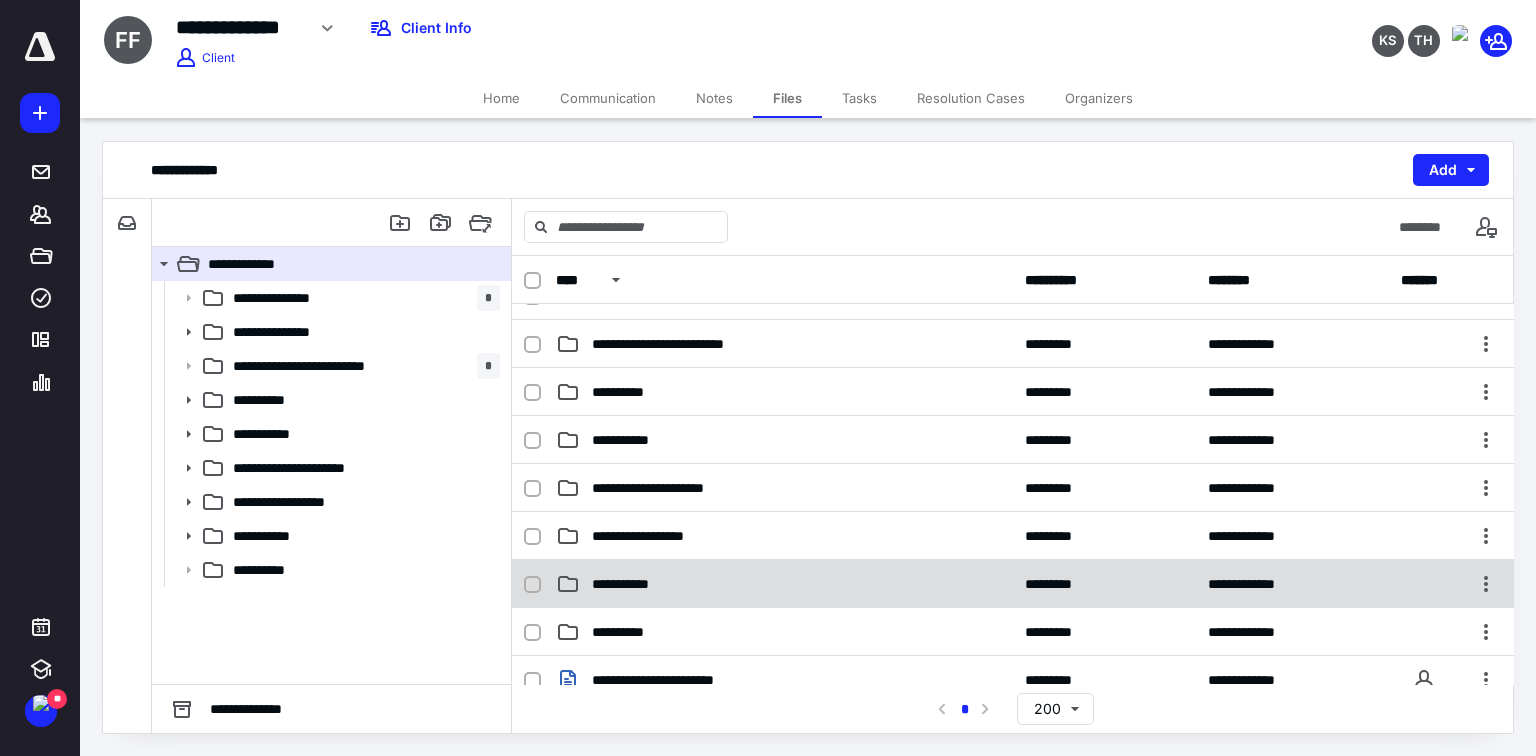 click on "**********" at bounding box center [630, 584] 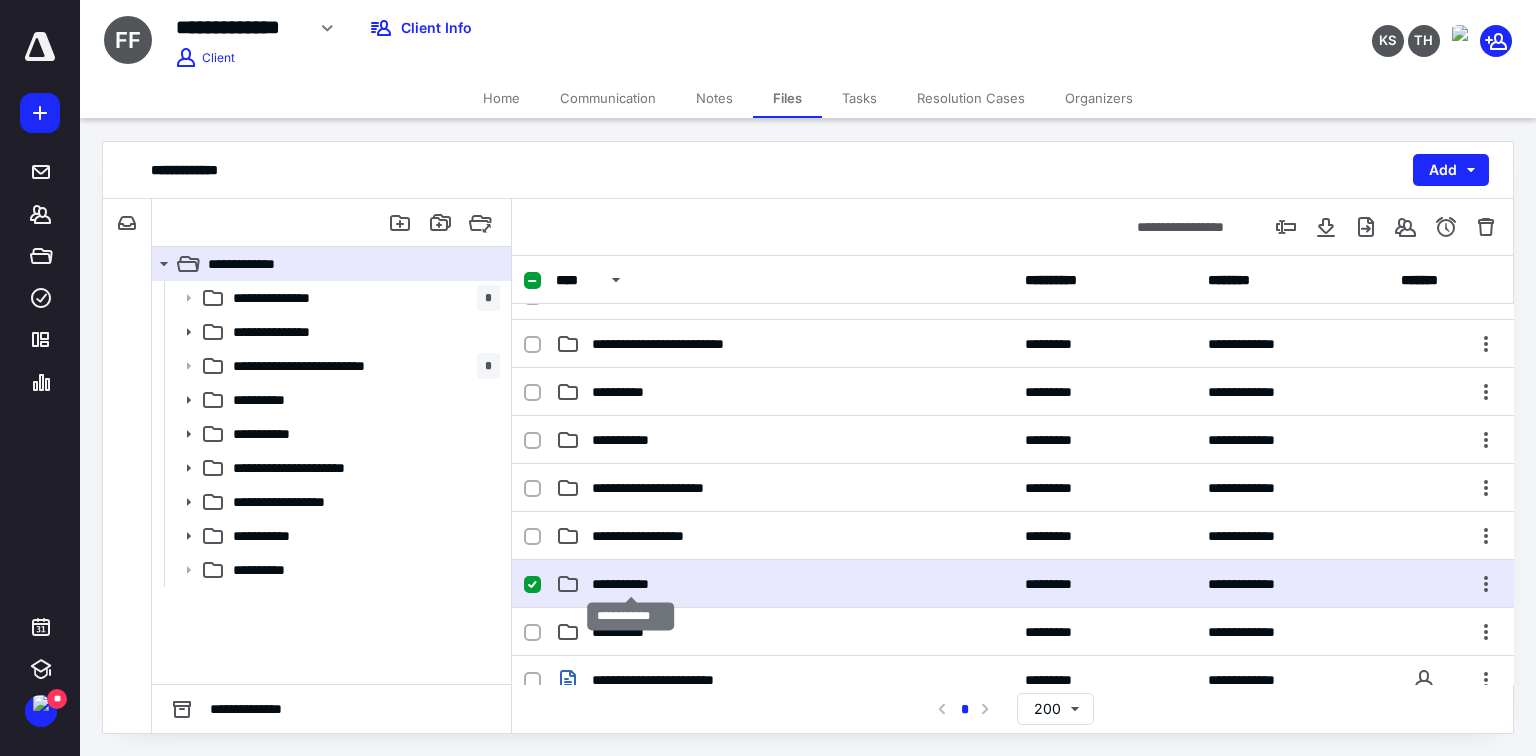 click on "**********" at bounding box center (630, 584) 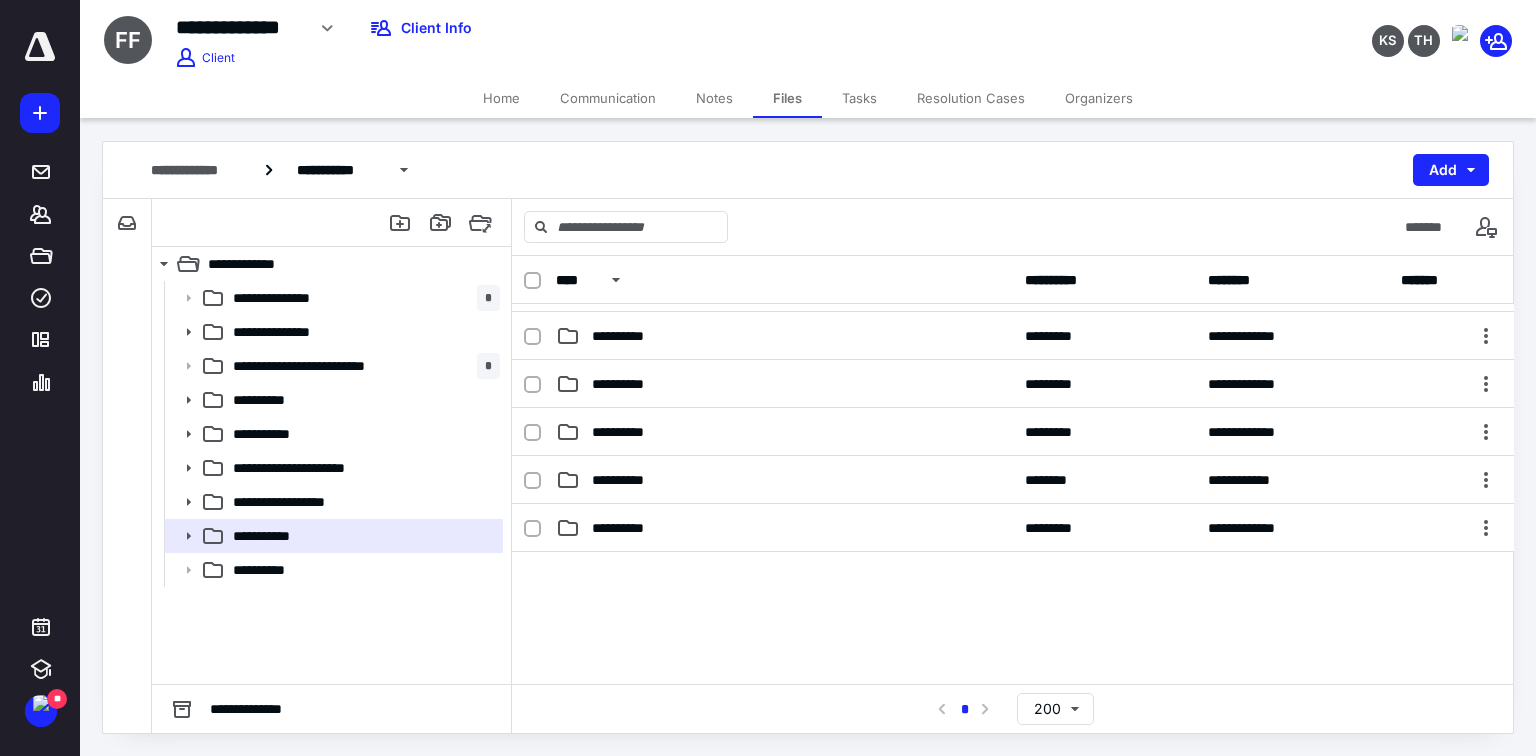 scroll, scrollTop: 160, scrollLeft: 0, axis: vertical 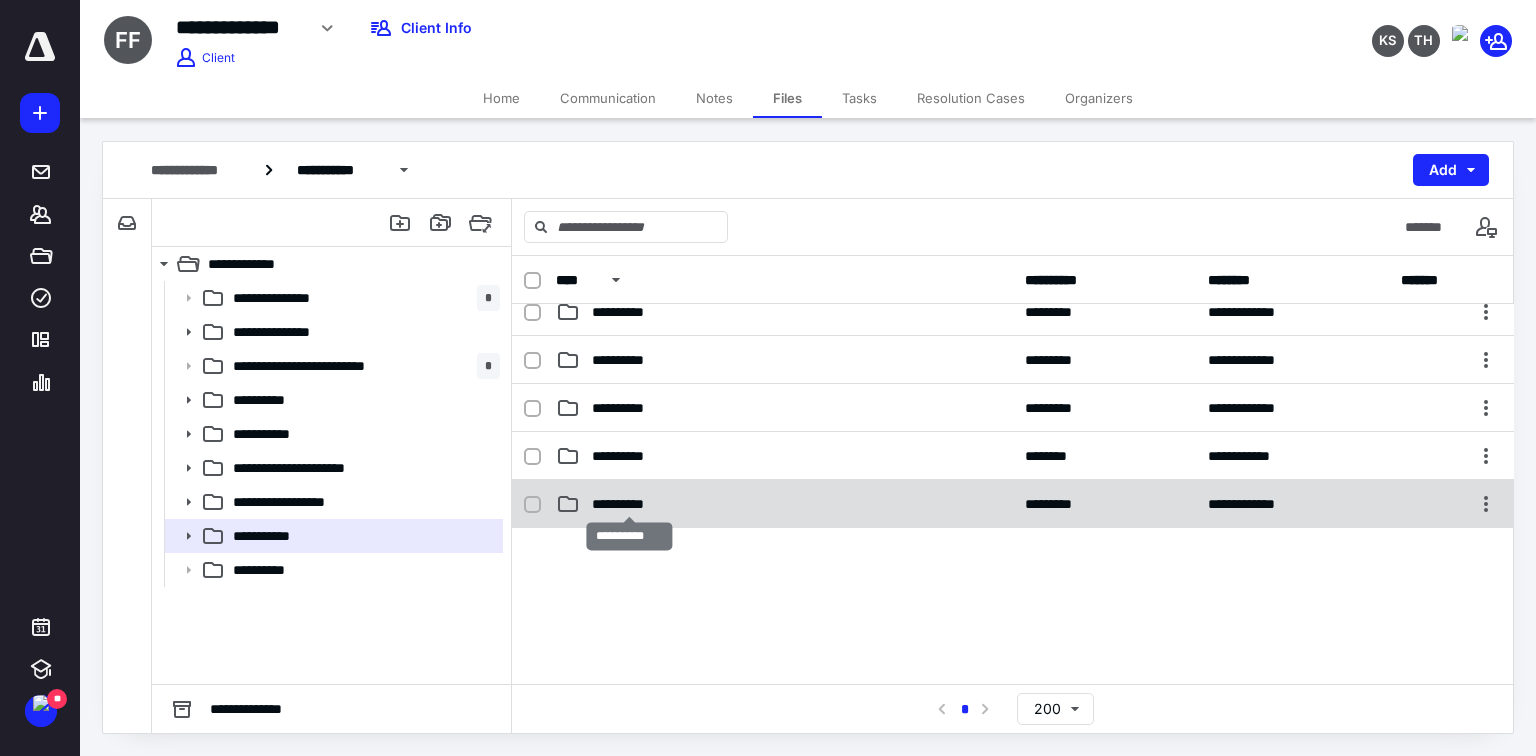click on "**********" at bounding box center [630, 504] 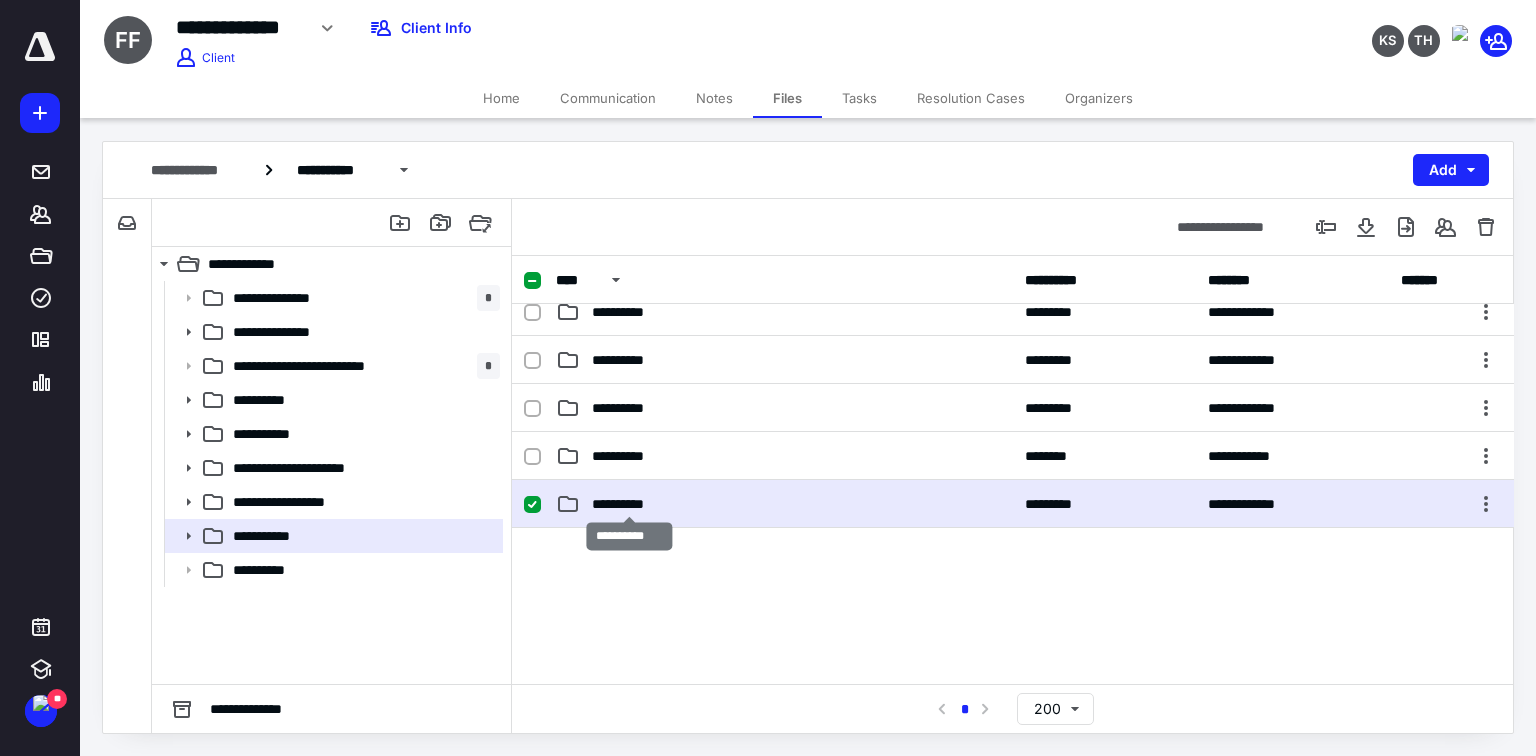 click on "**********" at bounding box center [630, 504] 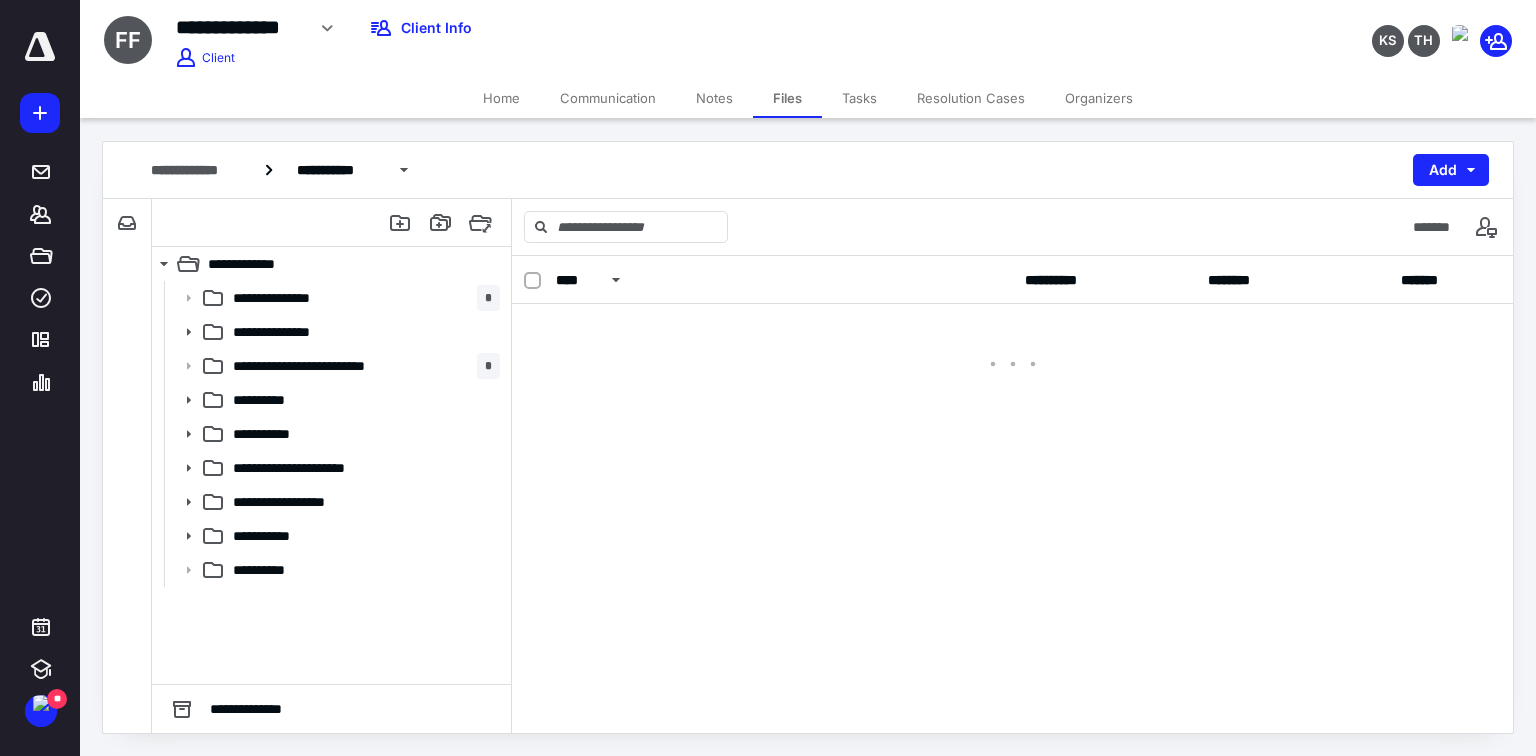 scroll, scrollTop: 0, scrollLeft: 0, axis: both 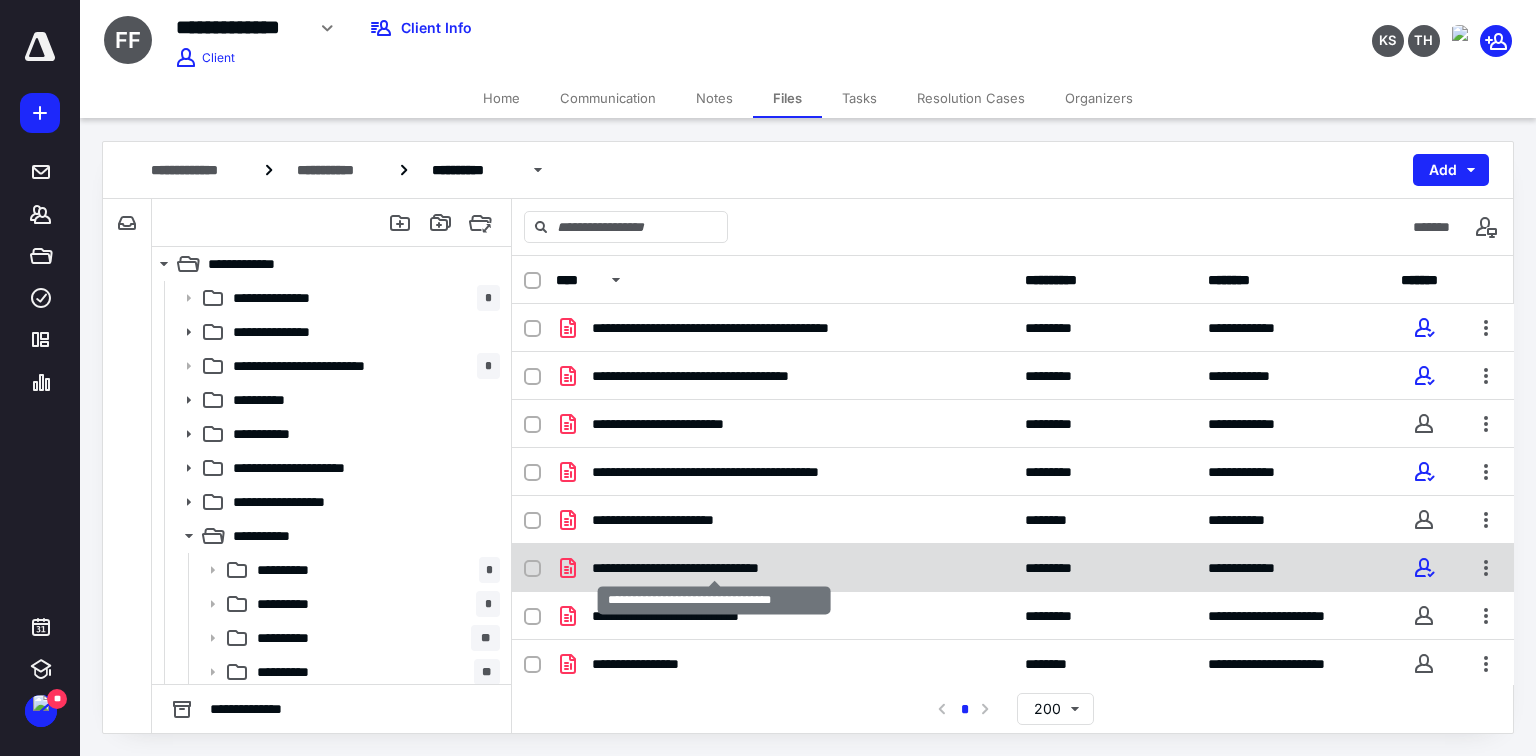 click on "**********" at bounding box center (714, 568) 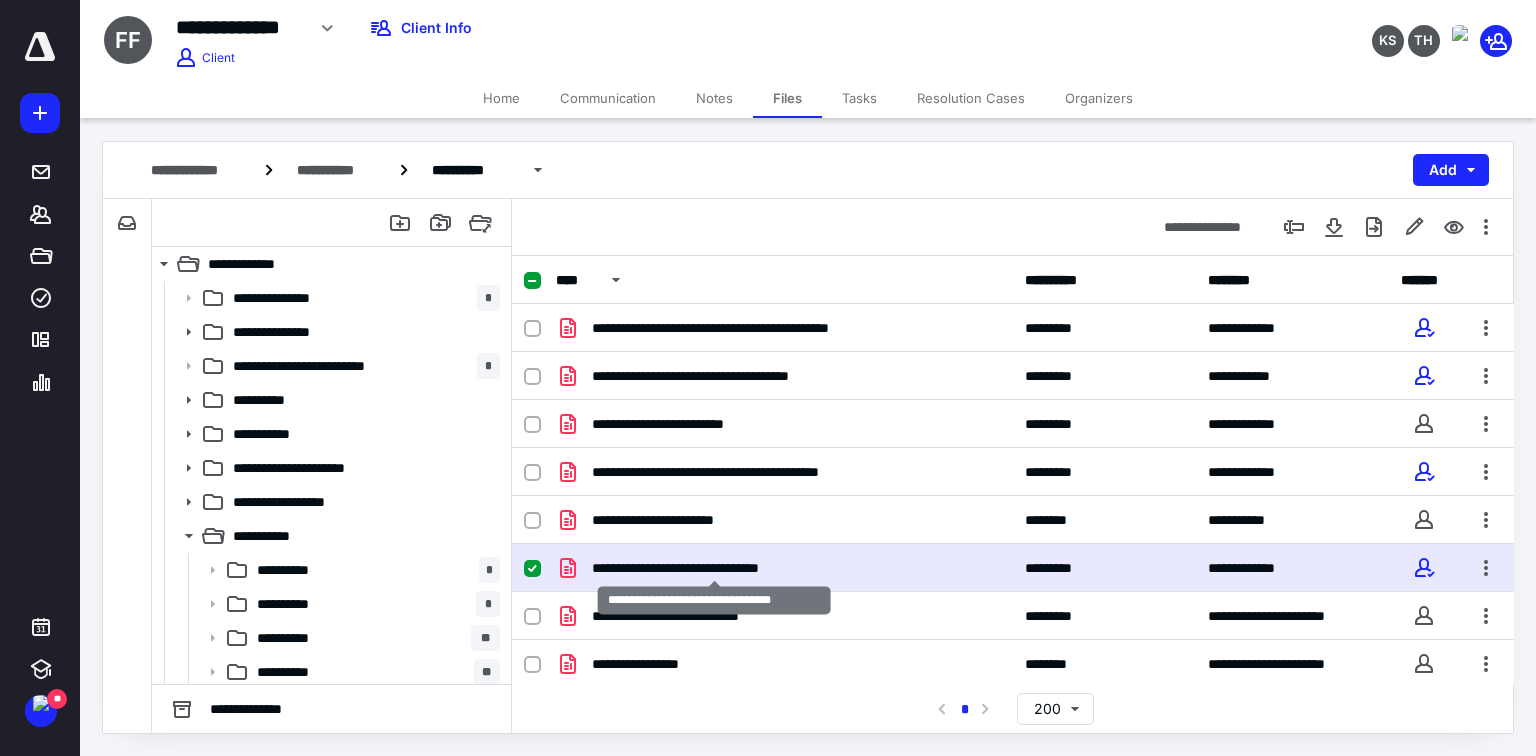 click on "**********" at bounding box center (714, 568) 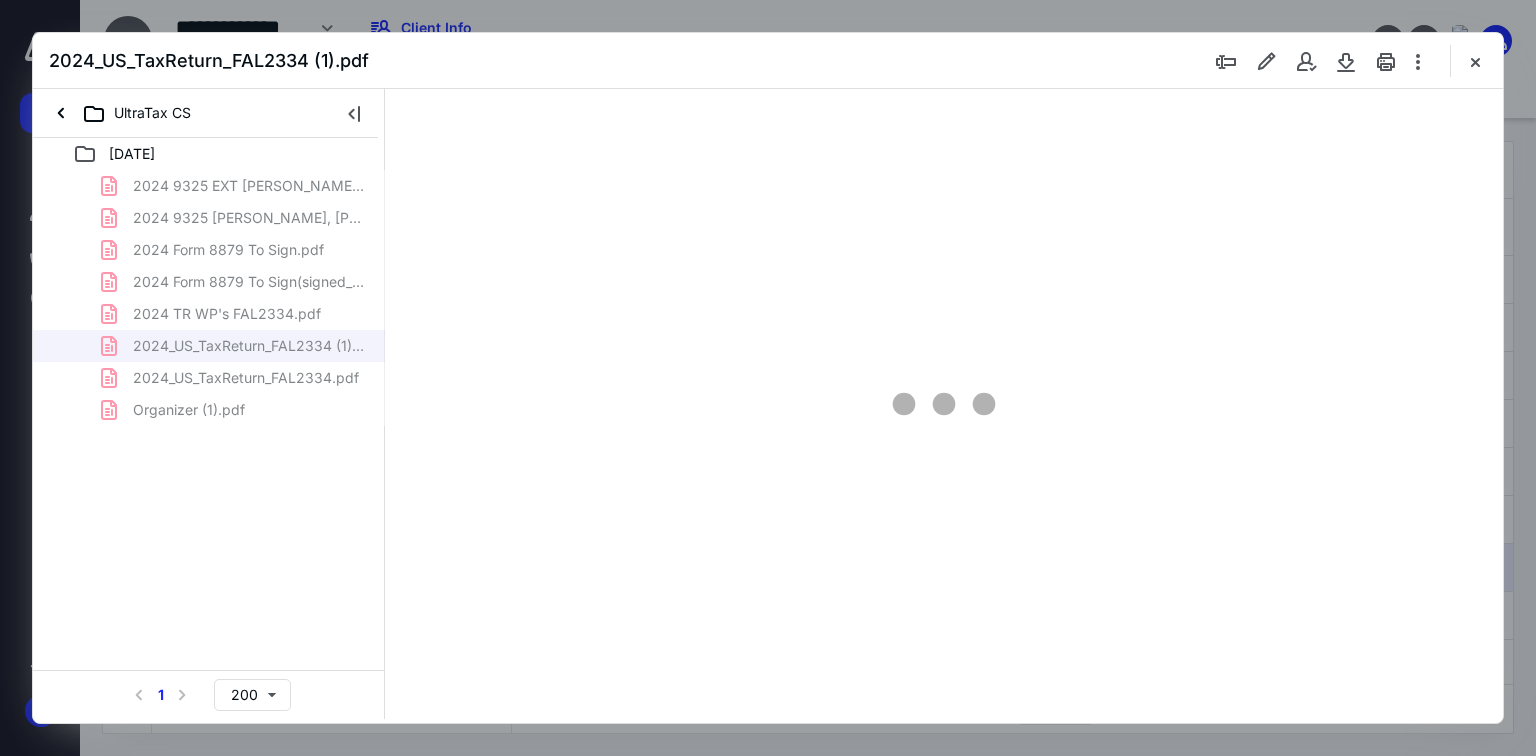 scroll, scrollTop: 0, scrollLeft: 0, axis: both 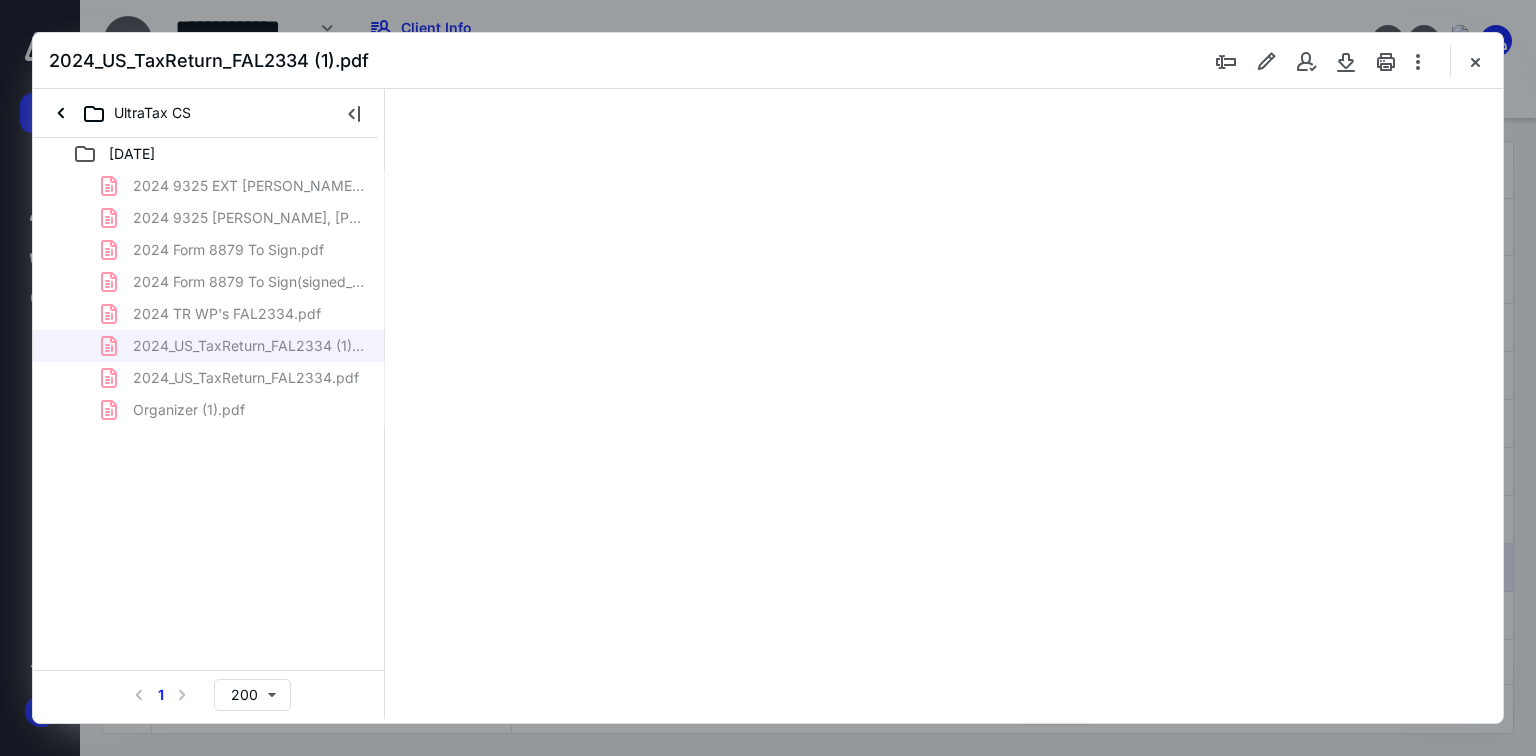 type on "169" 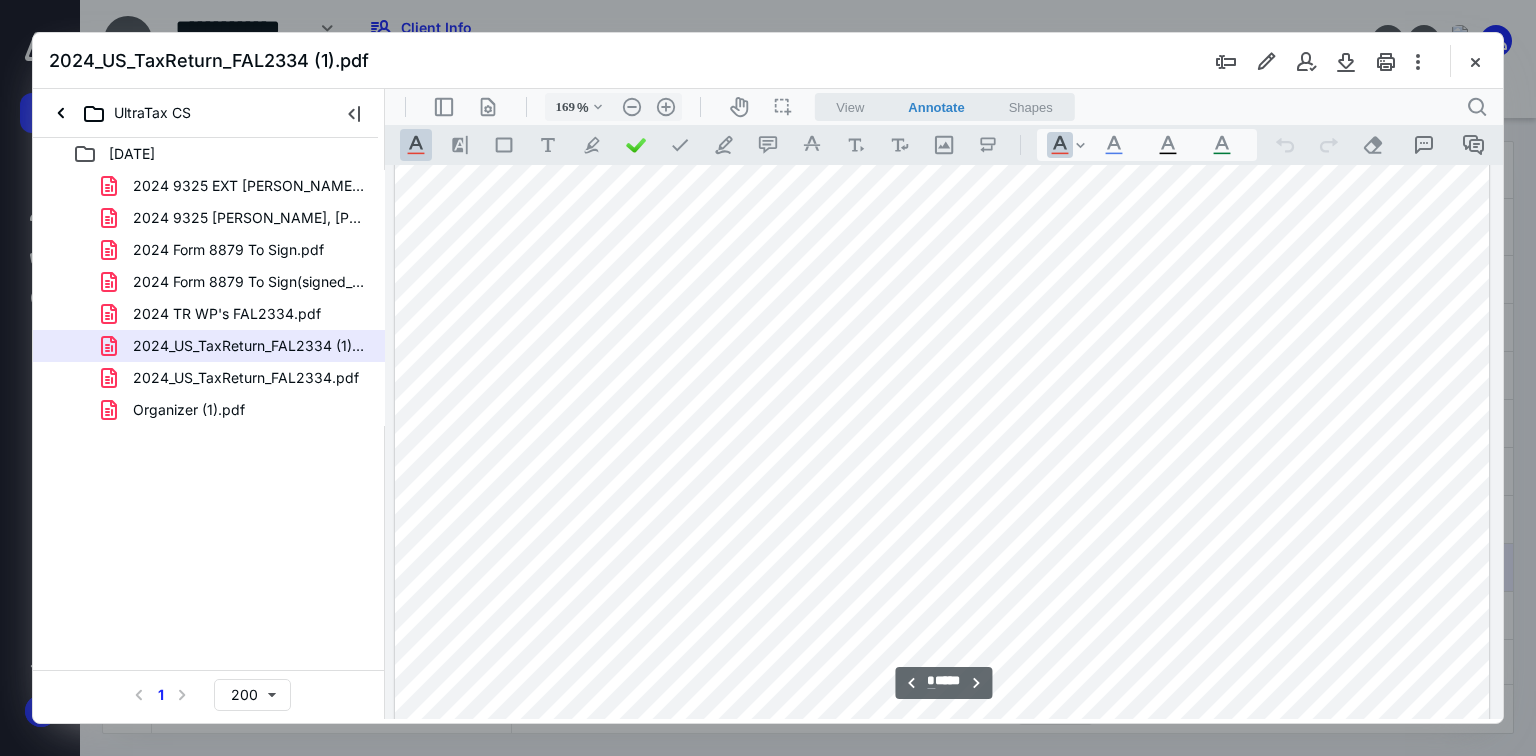 scroll, scrollTop: 2243, scrollLeft: 148, axis: both 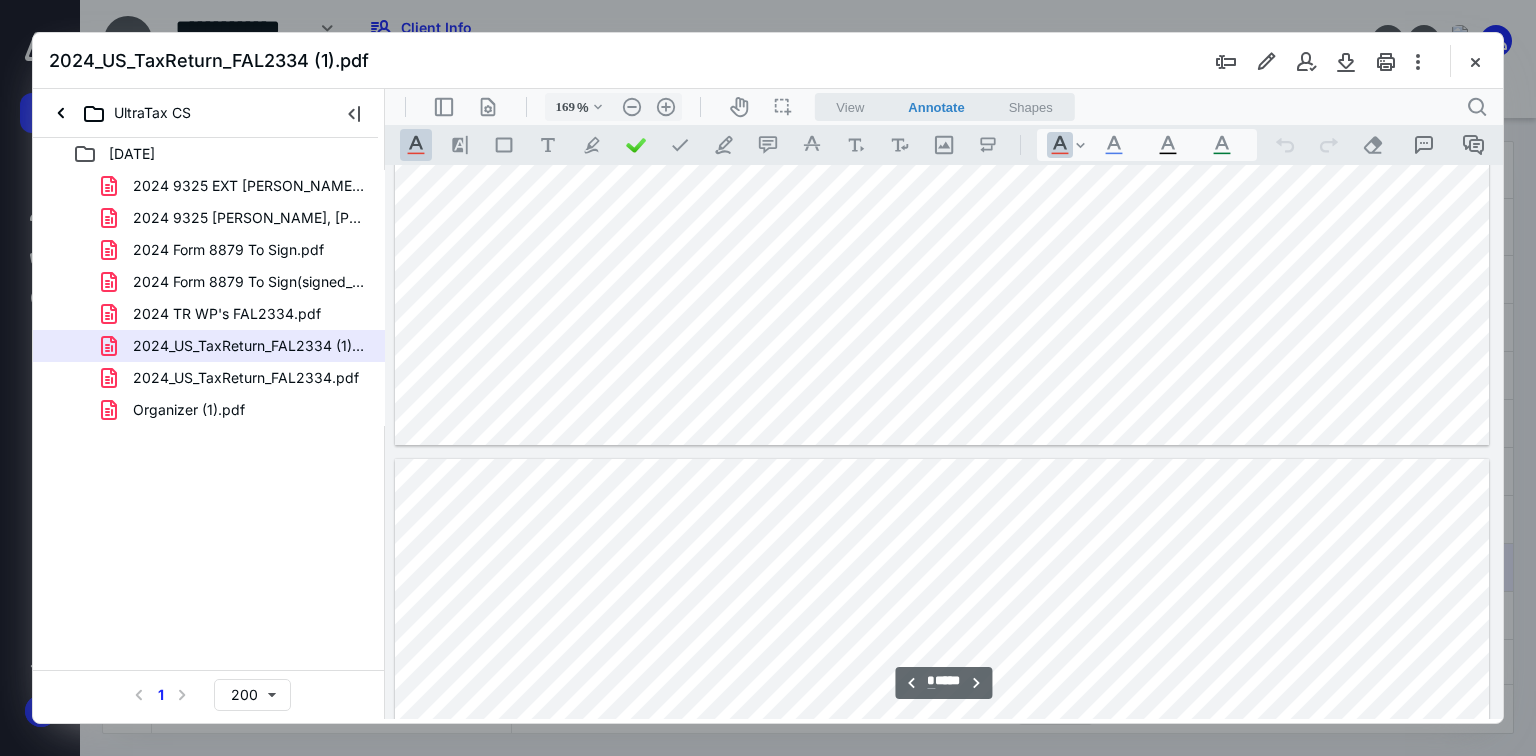 type on "*" 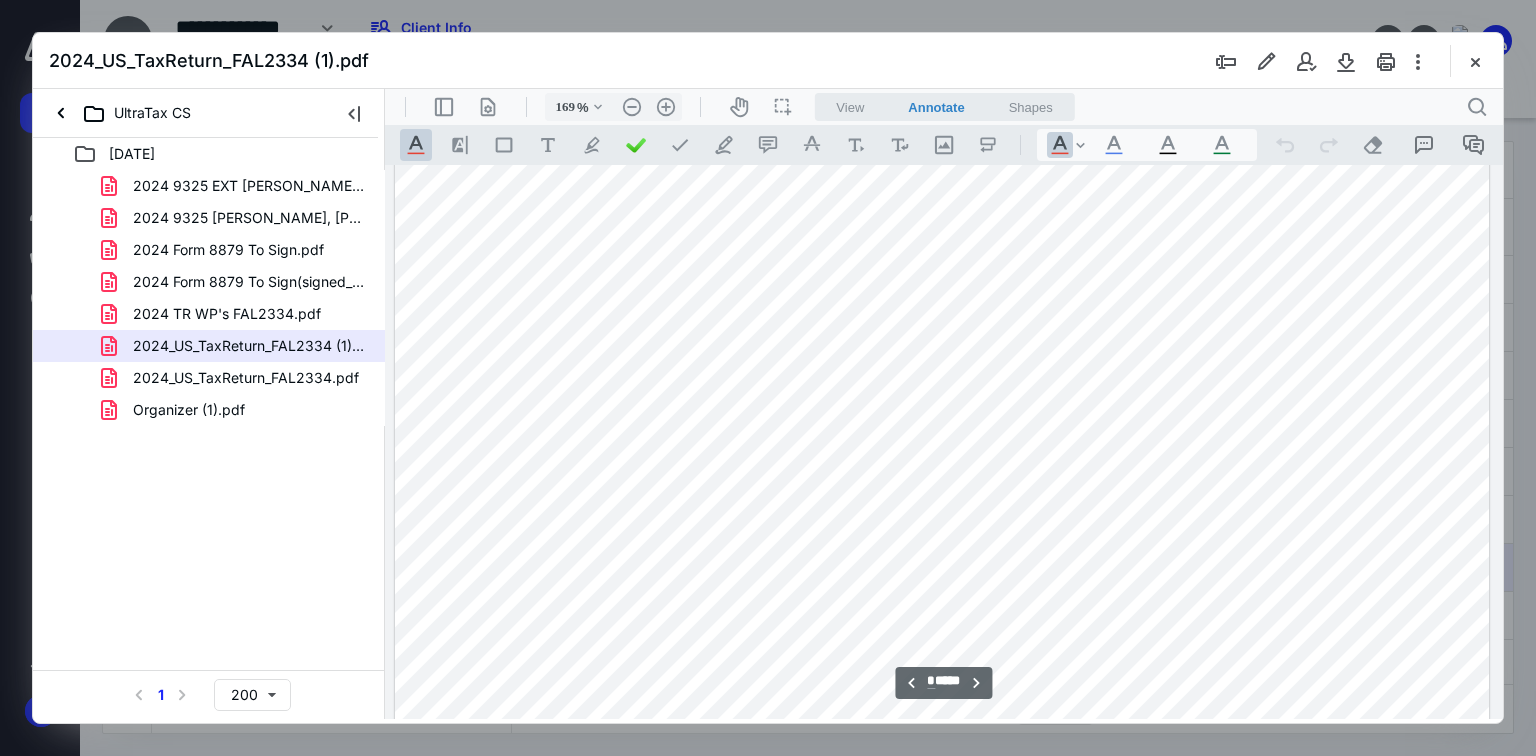scroll, scrollTop: 6323, scrollLeft: 148, axis: both 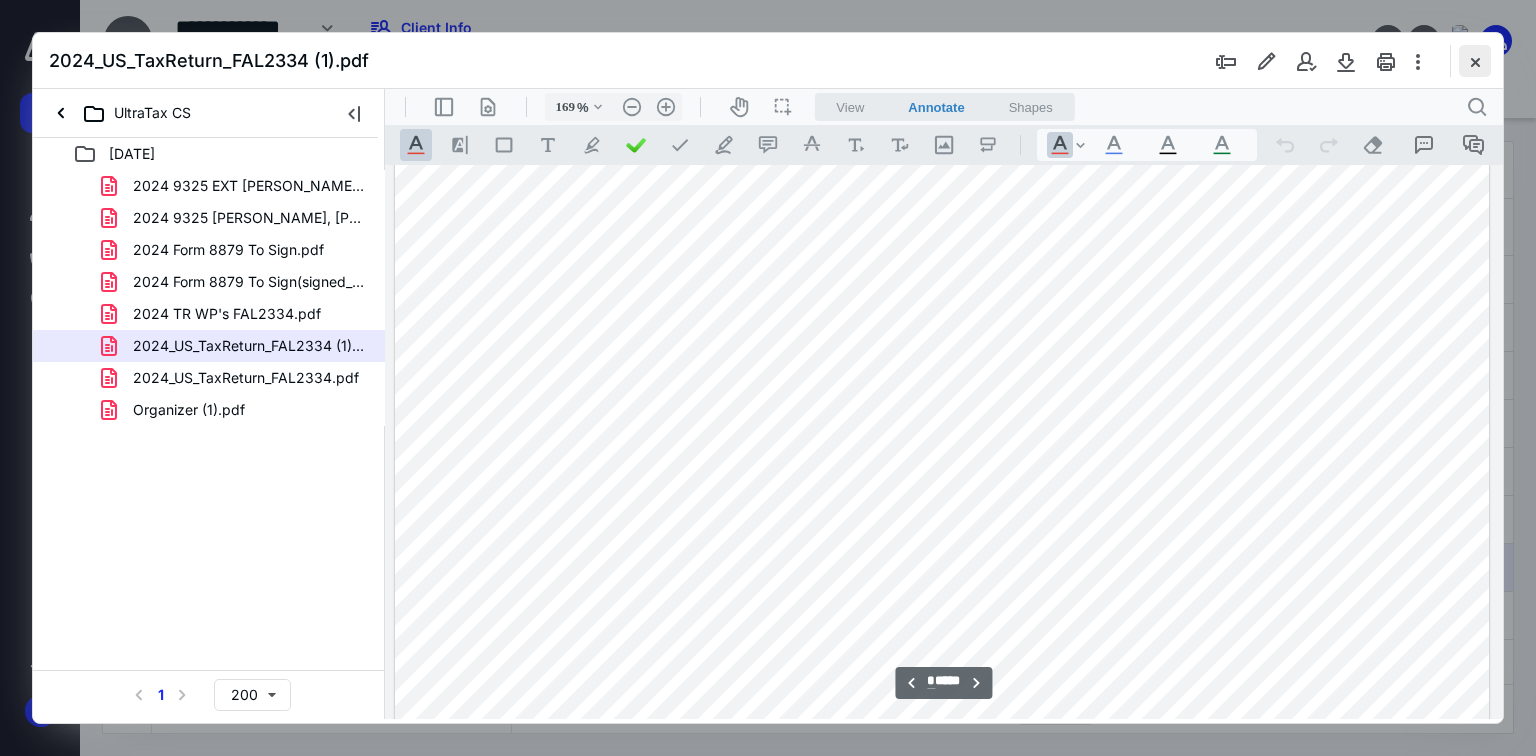 click at bounding box center (1475, 61) 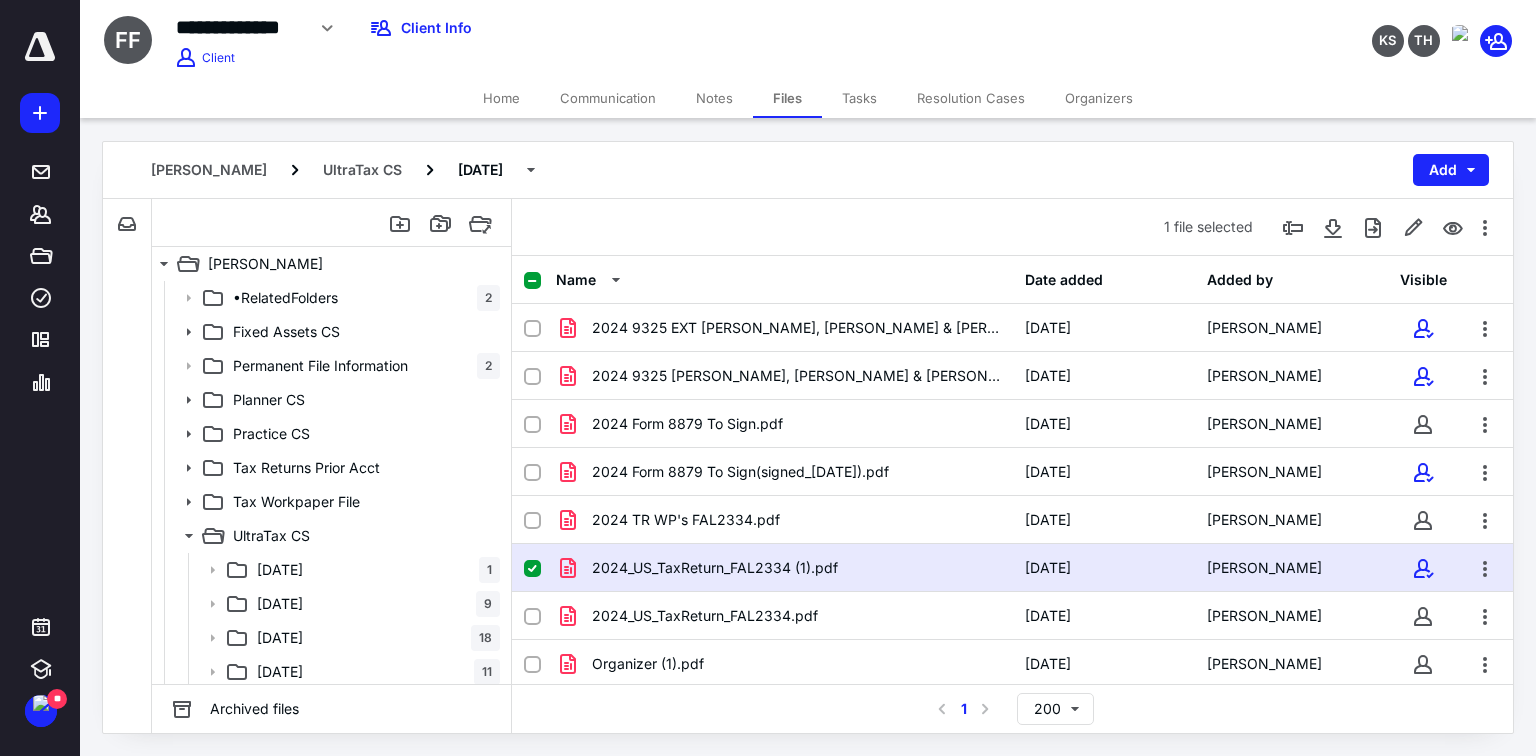 click on "Francis Falbo UltraTax CS 2024-12-31   Add" at bounding box center [808, 170] 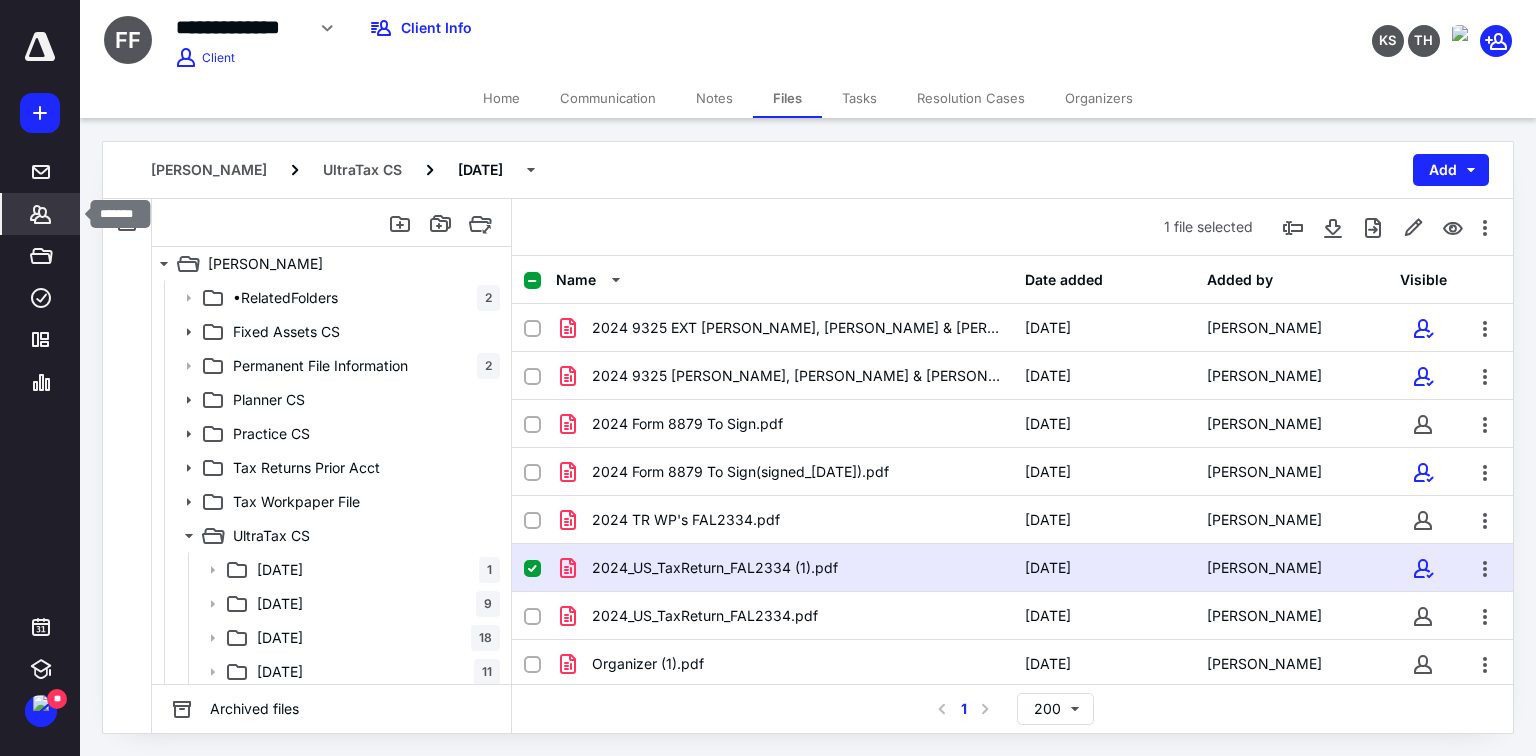 click 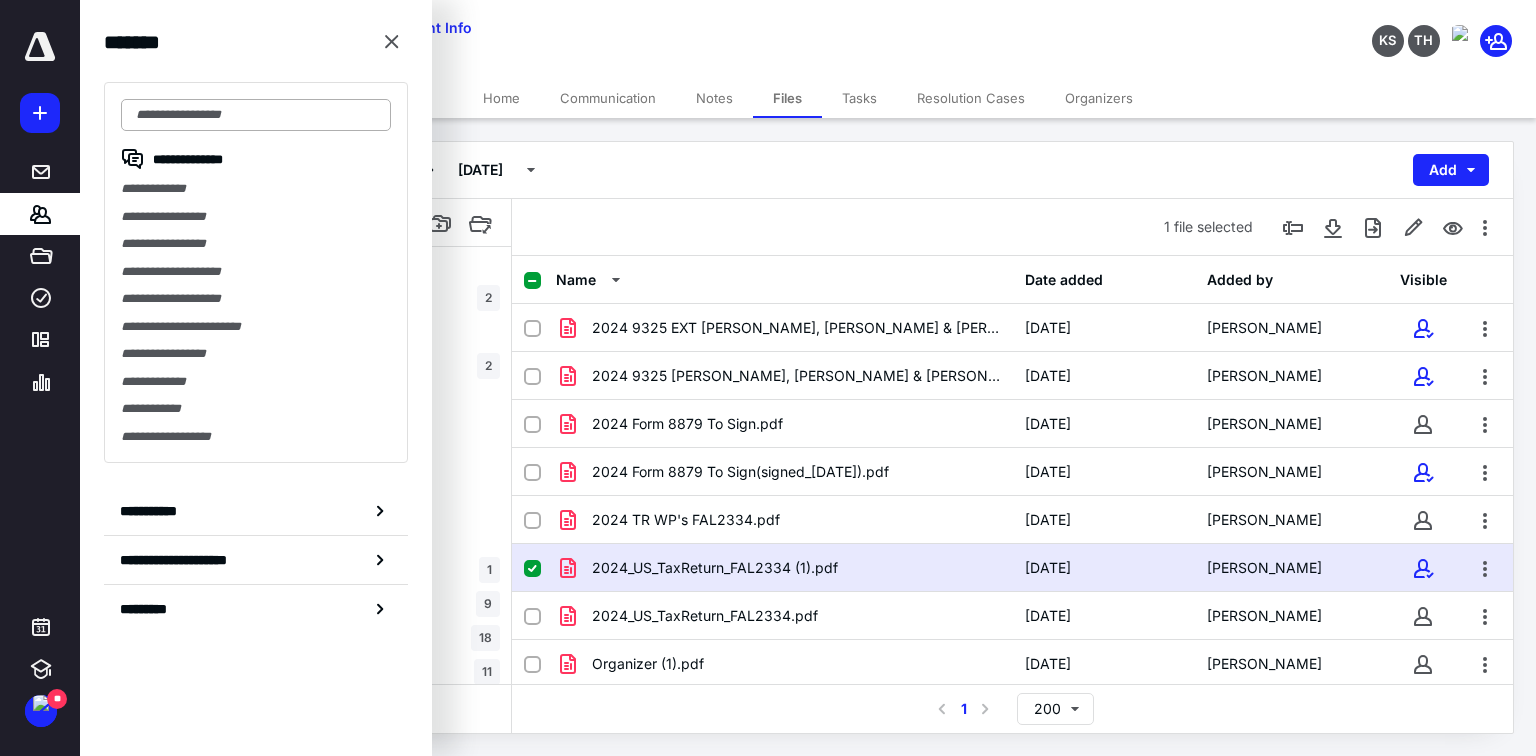 click at bounding box center [256, 115] 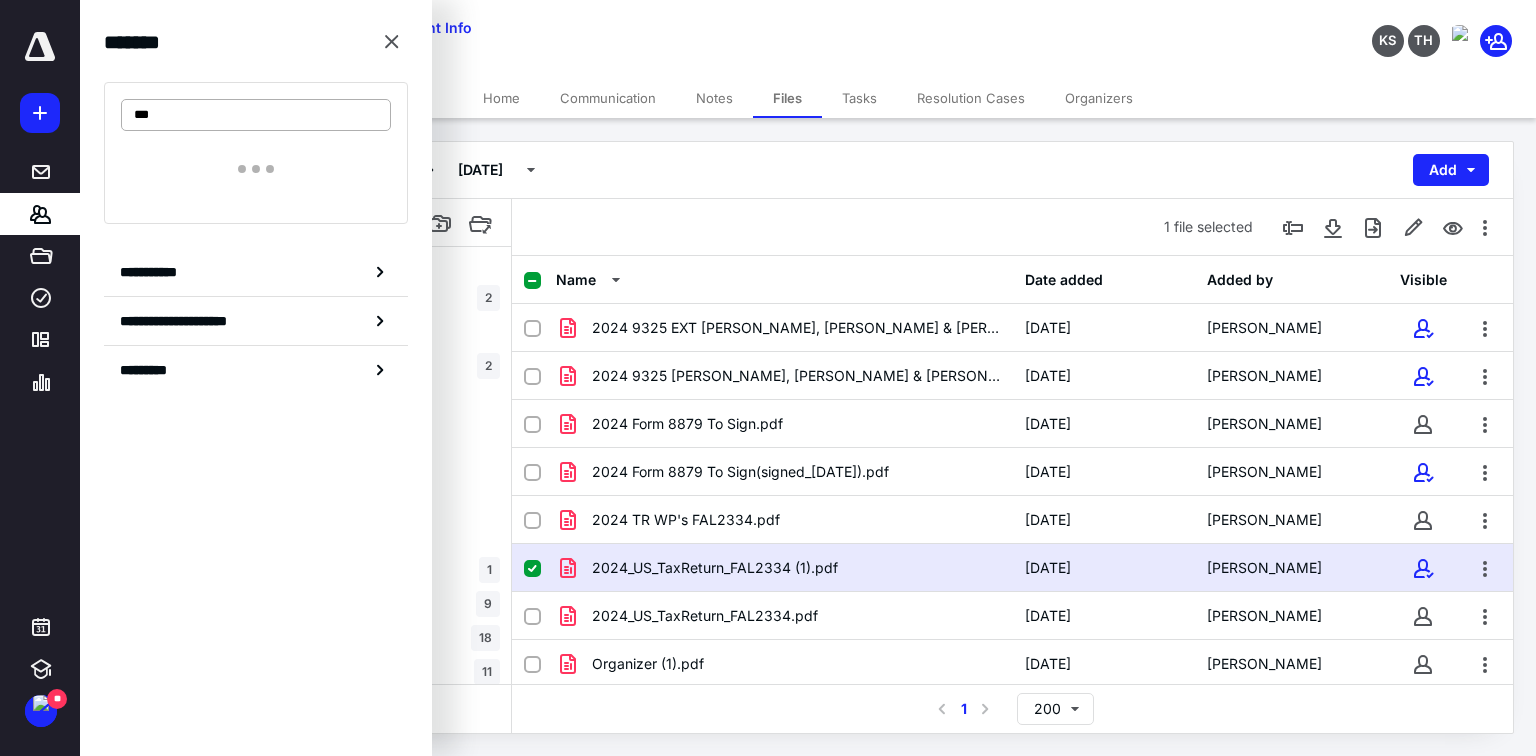 type on "***" 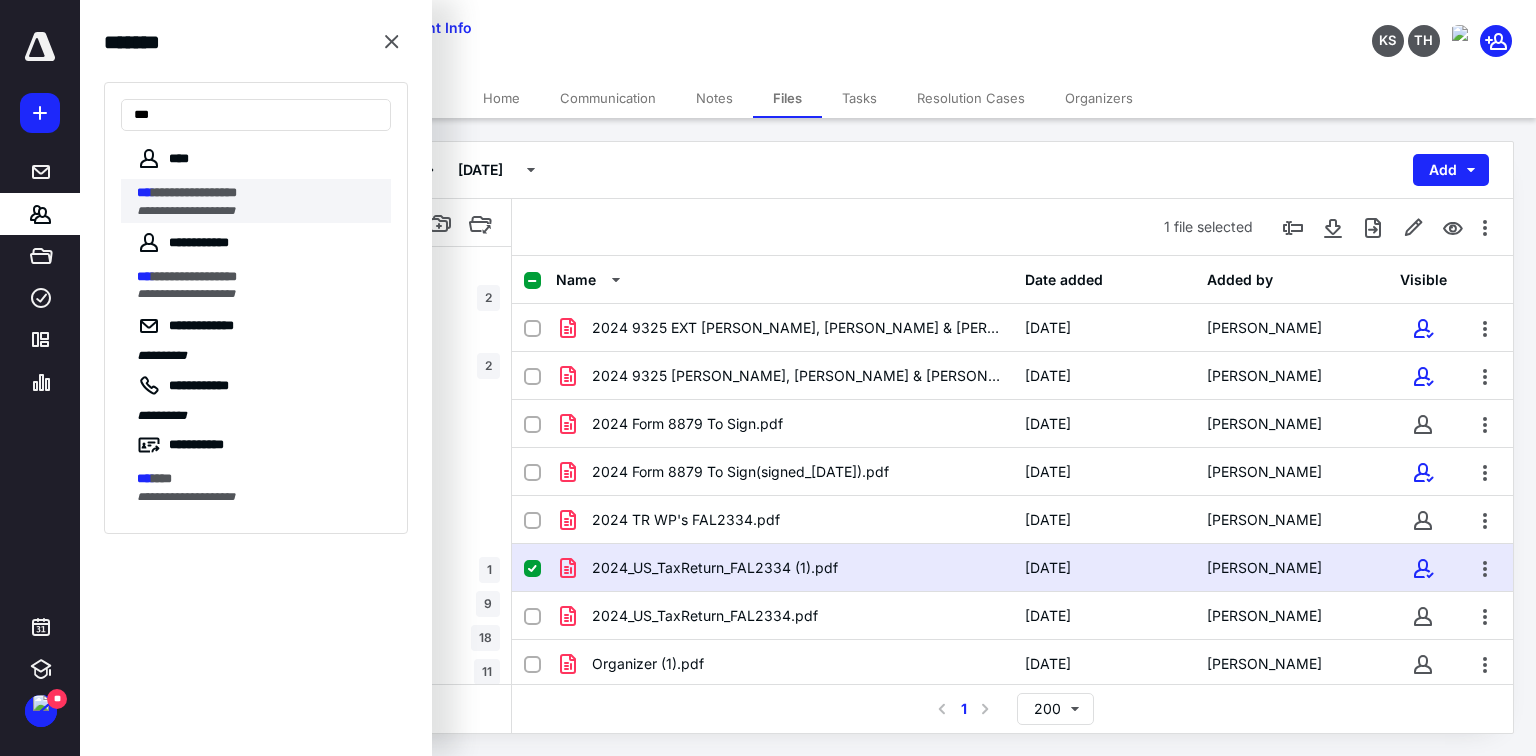 click on "***" at bounding box center [144, 192] 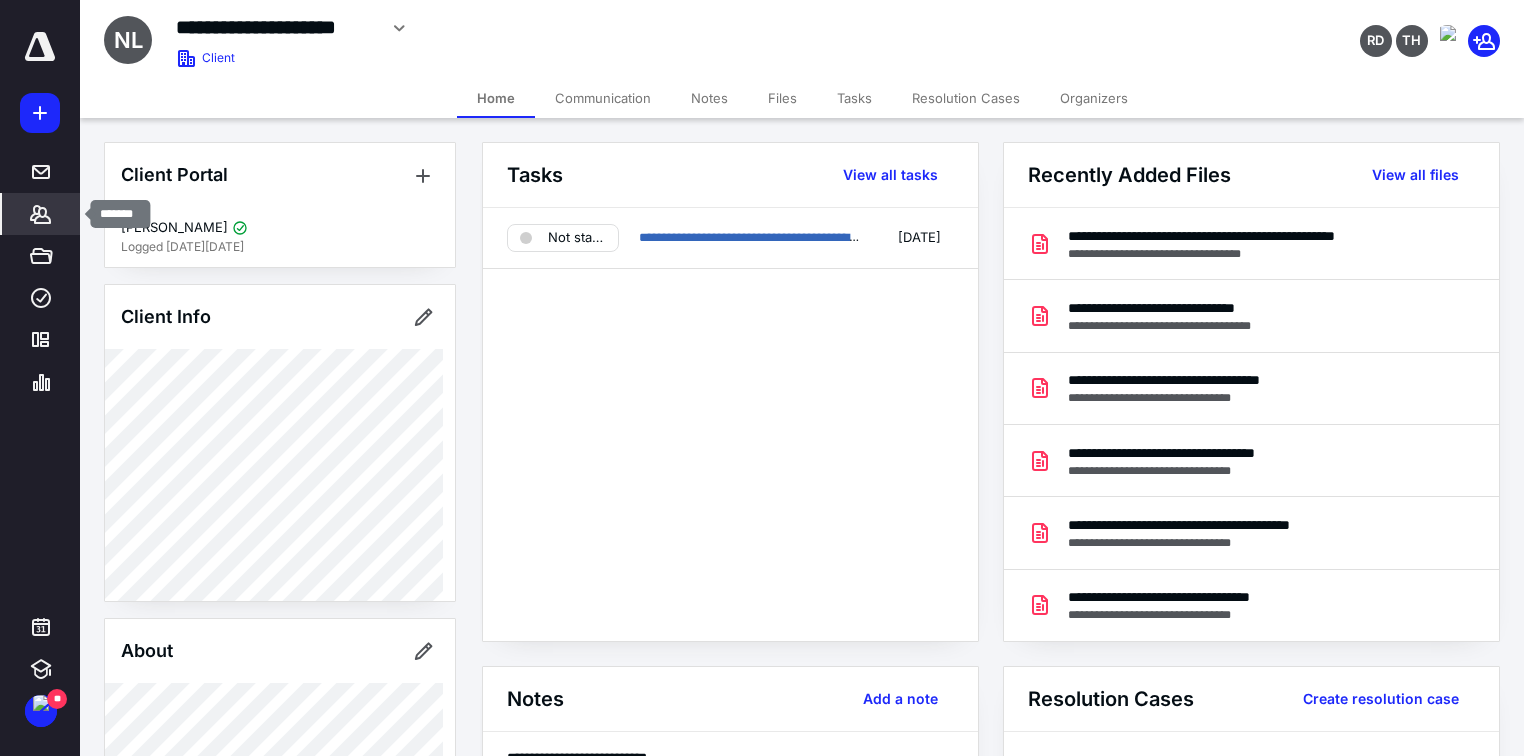 click 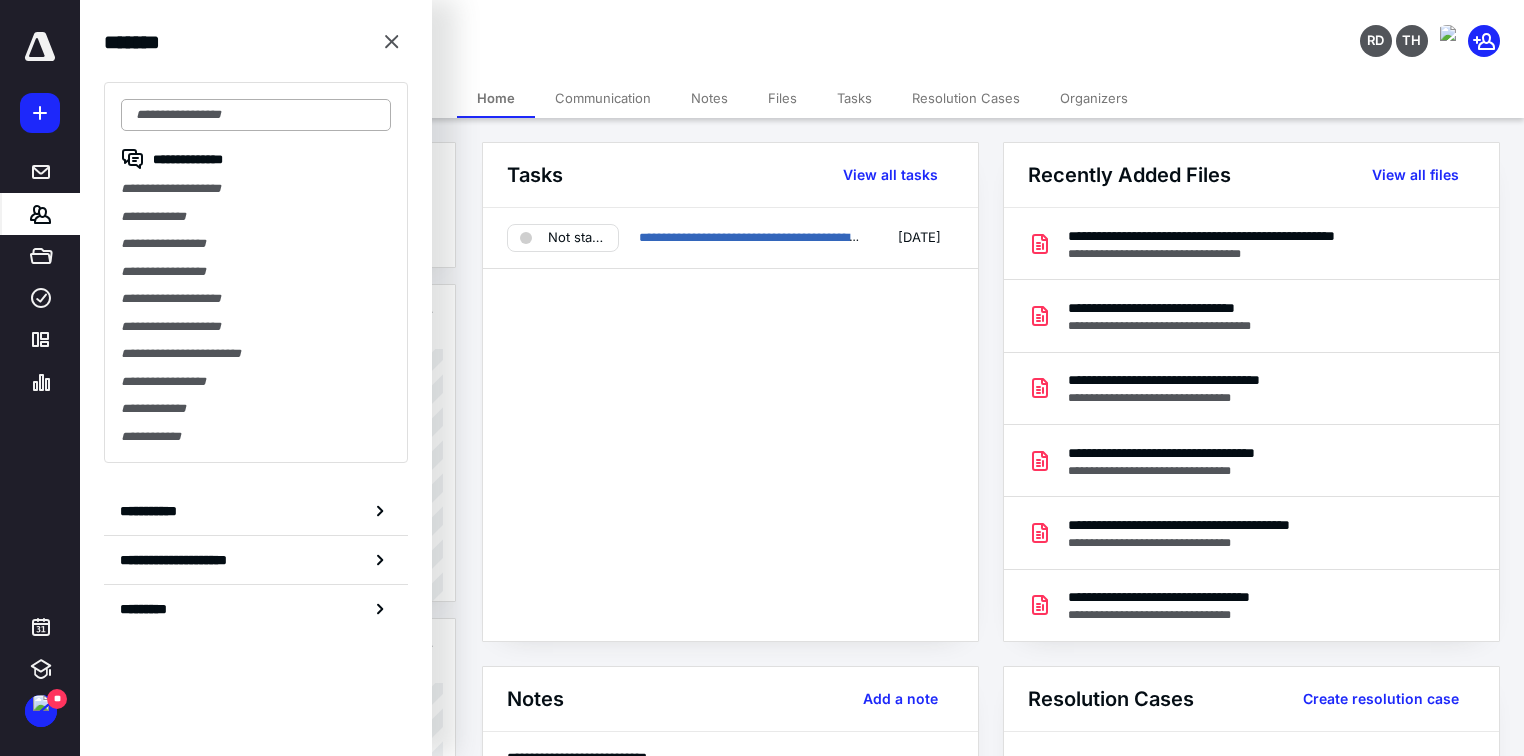 click at bounding box center [256, 115] 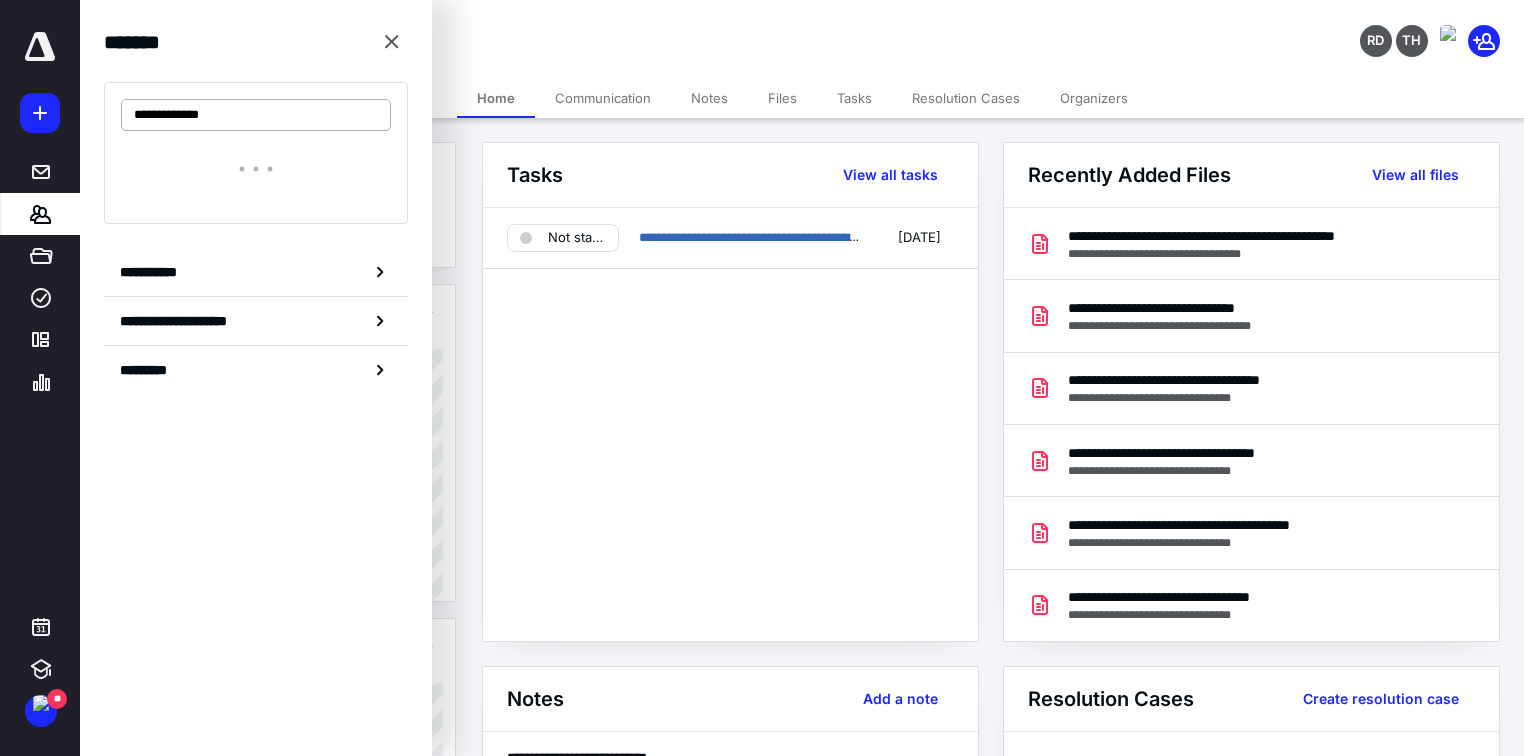 type on "**********" 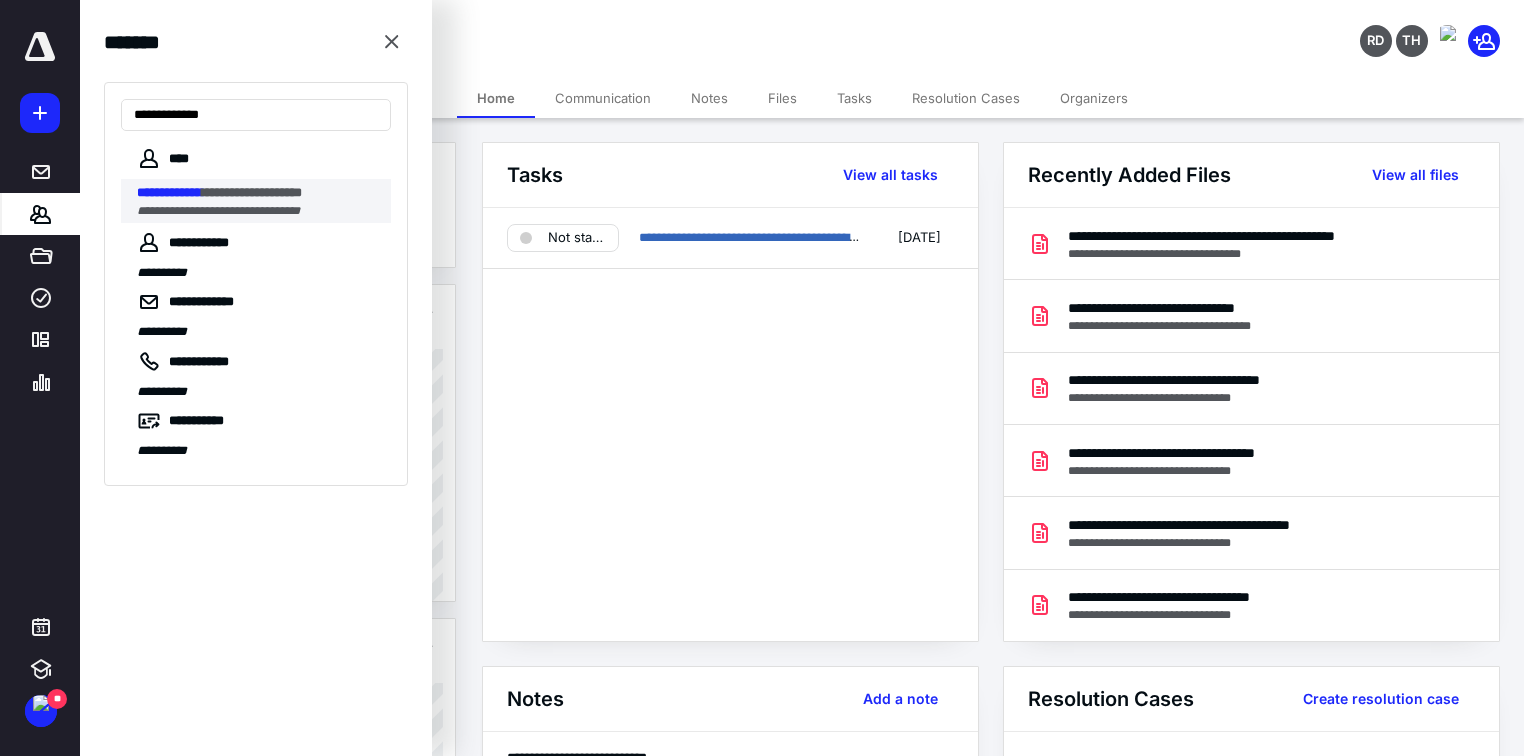 click on "**********" at bounding box center (258, 193) 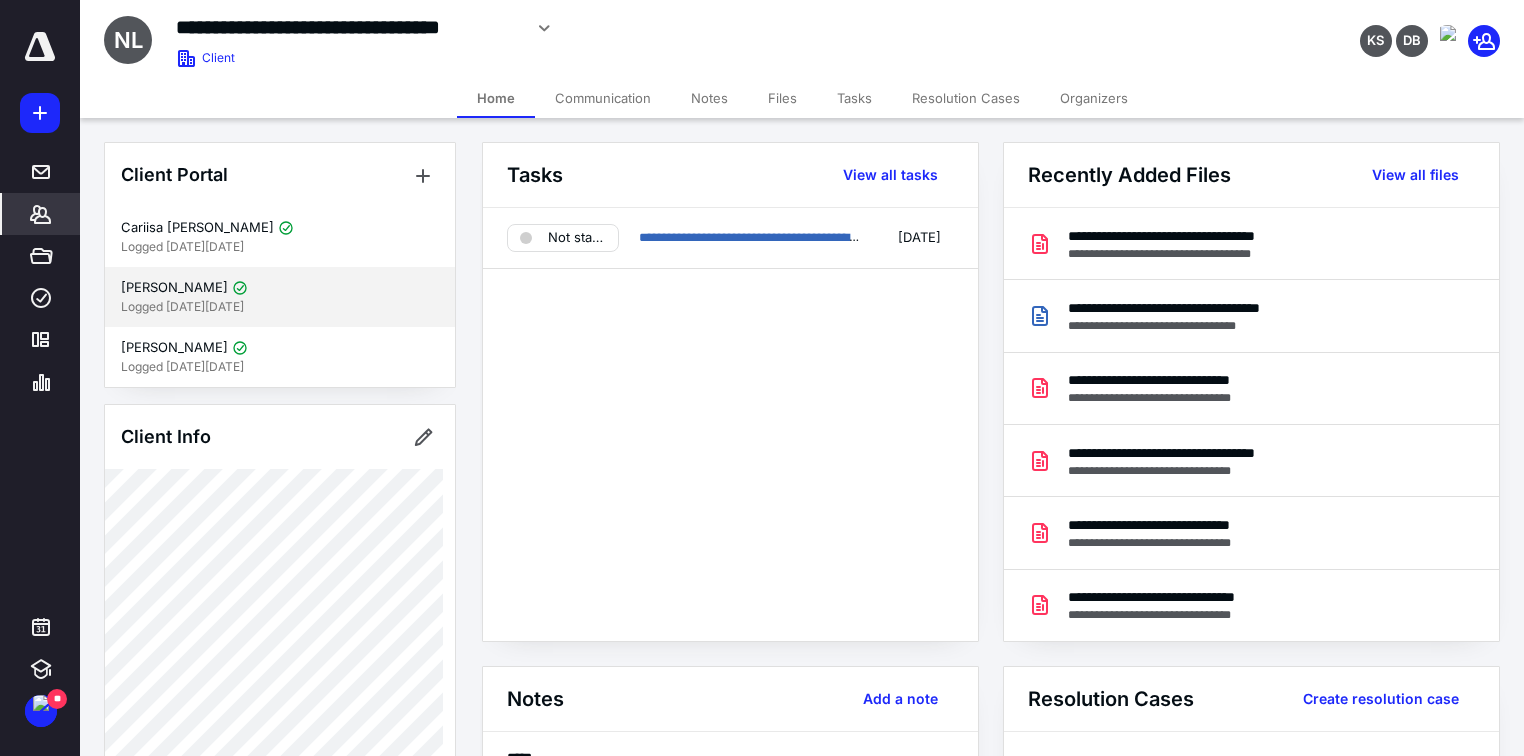 click on "Jacob Dunaway" at bounding box center (174, 288) 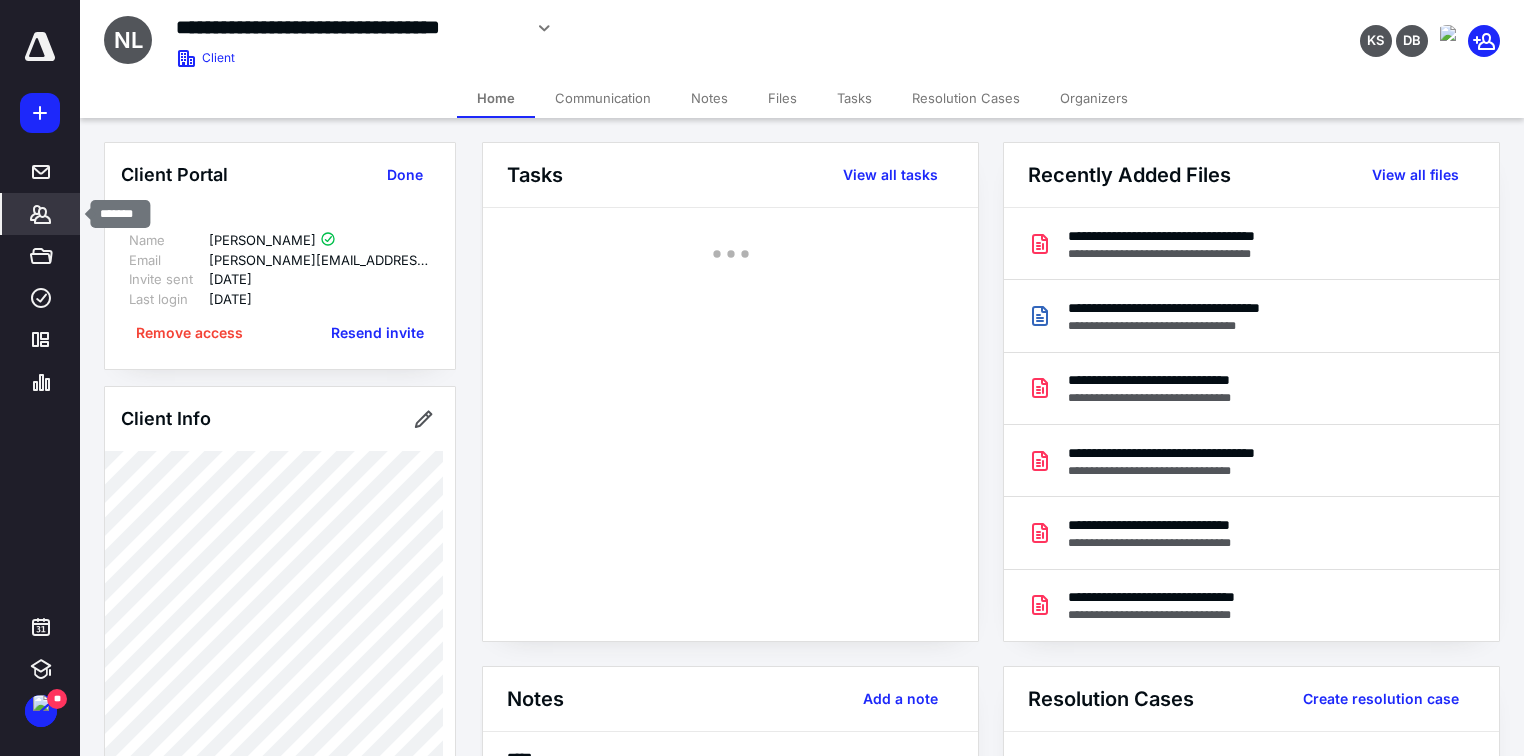 click on "*******" at bounding box center (41, 214) 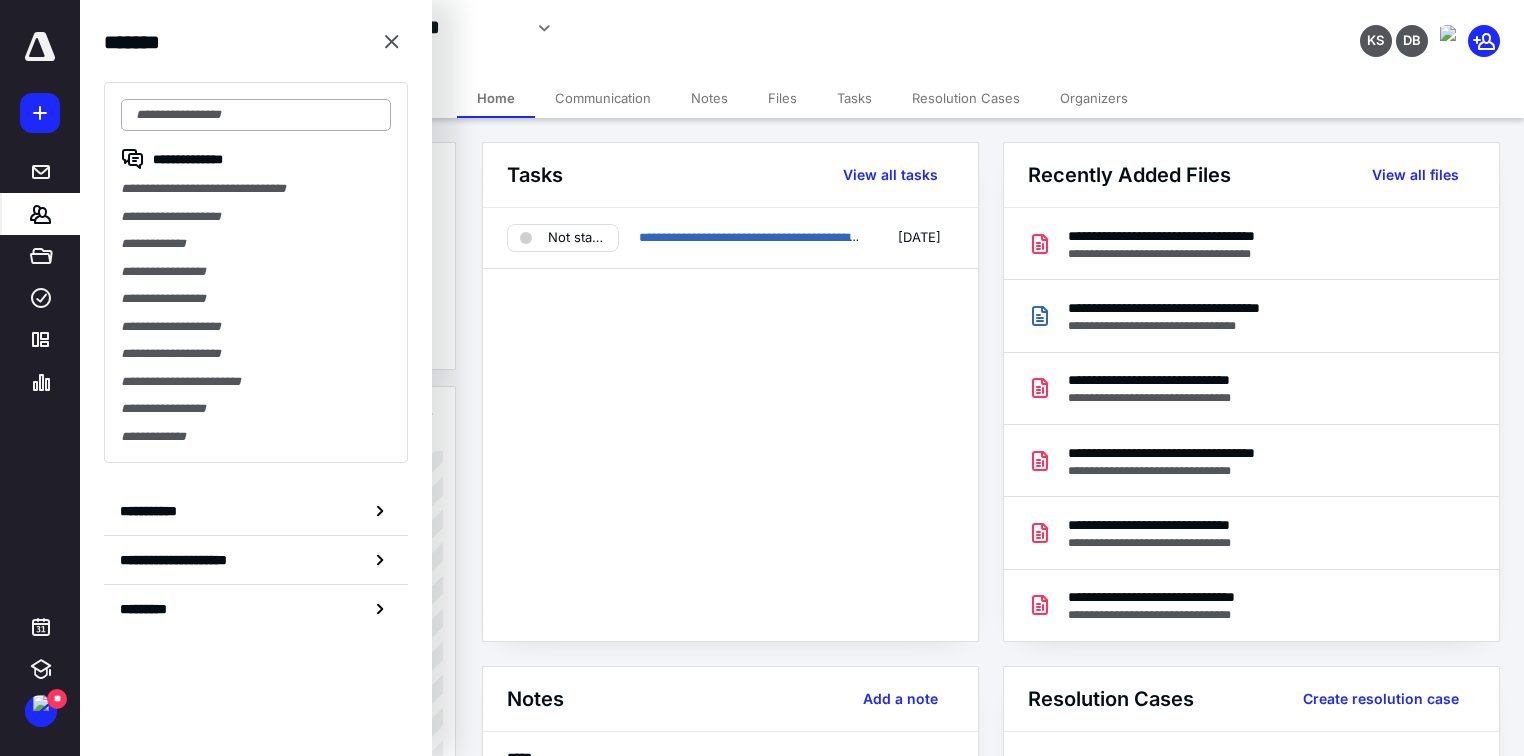 click at bounding box center [256, 115] 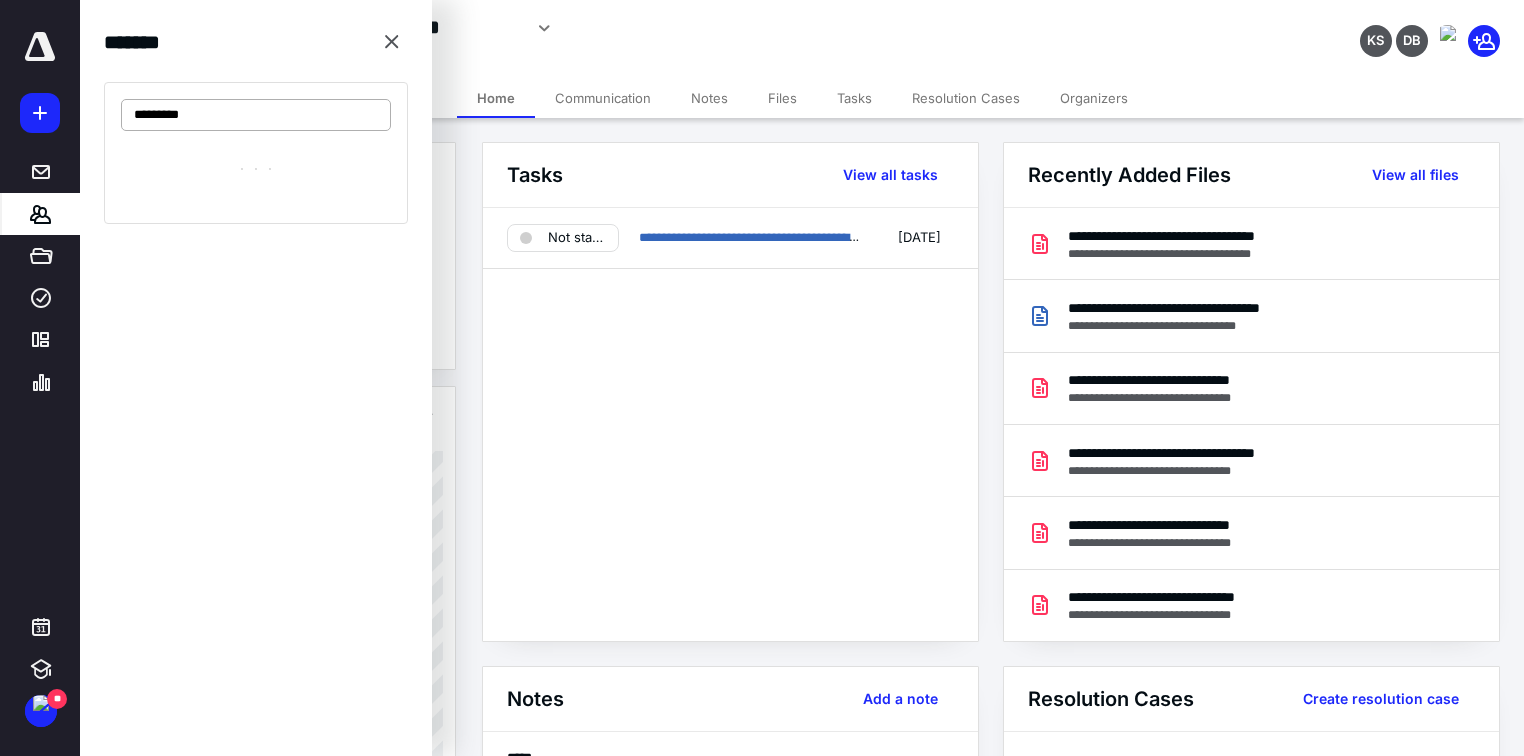 type on "*********" 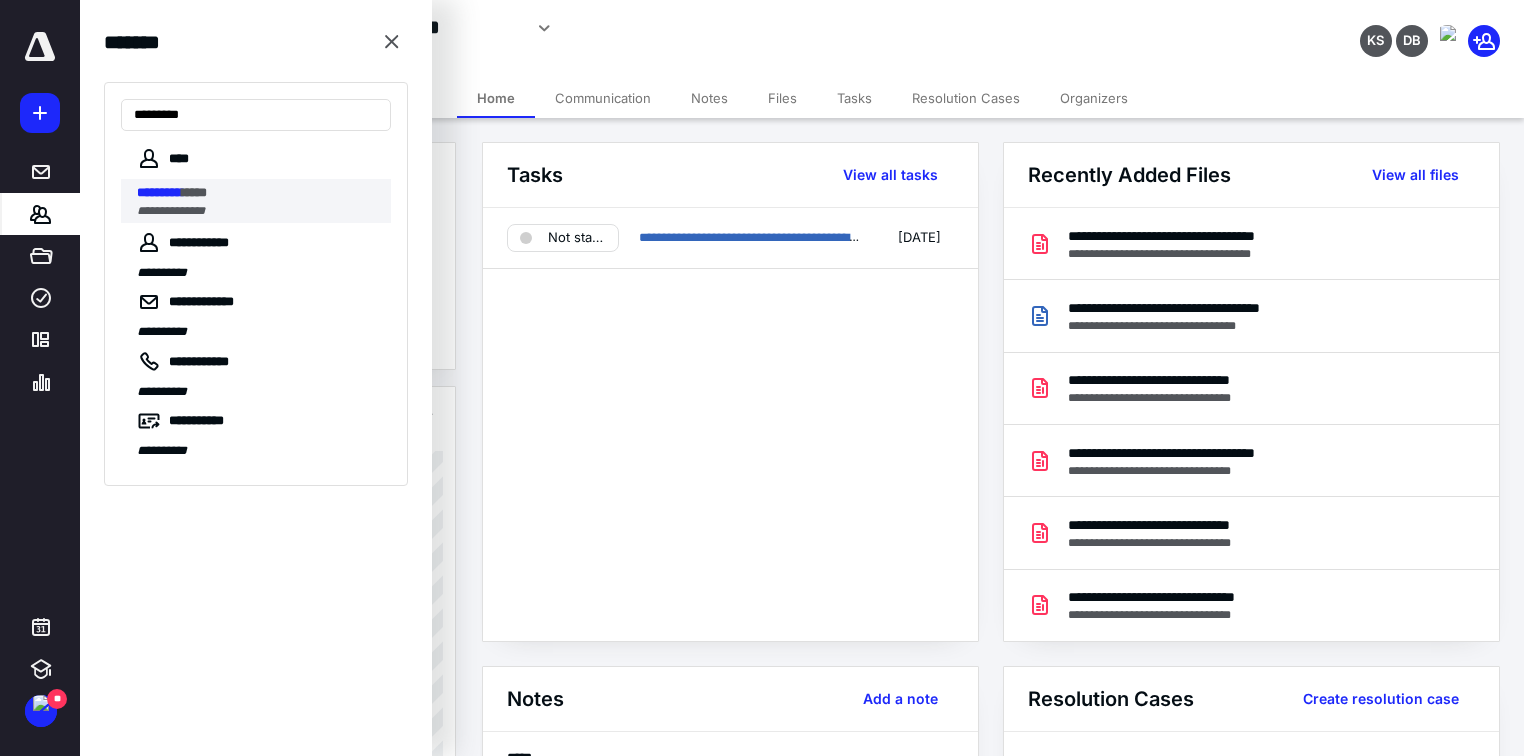 click on "*********" at bounding box center (159, 192) 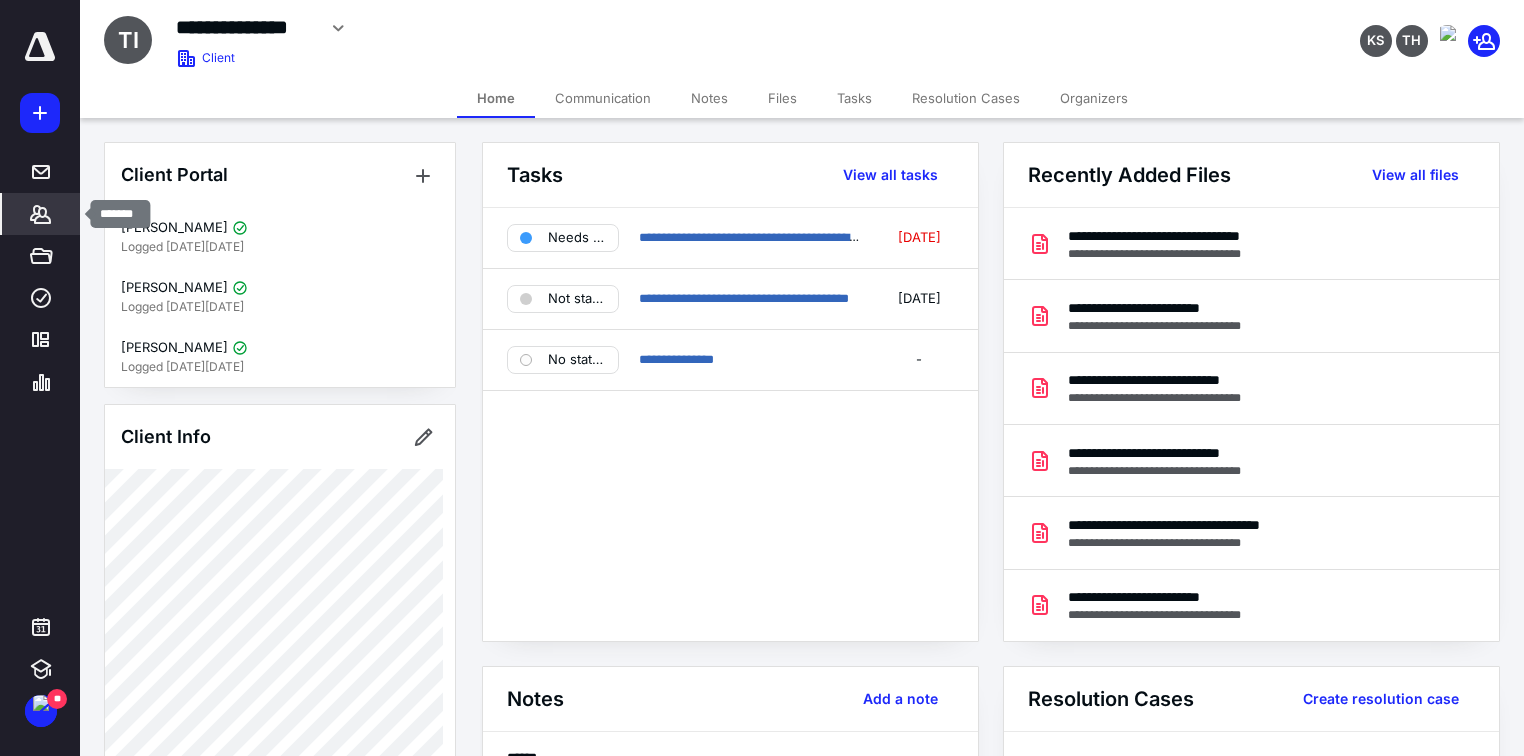 click 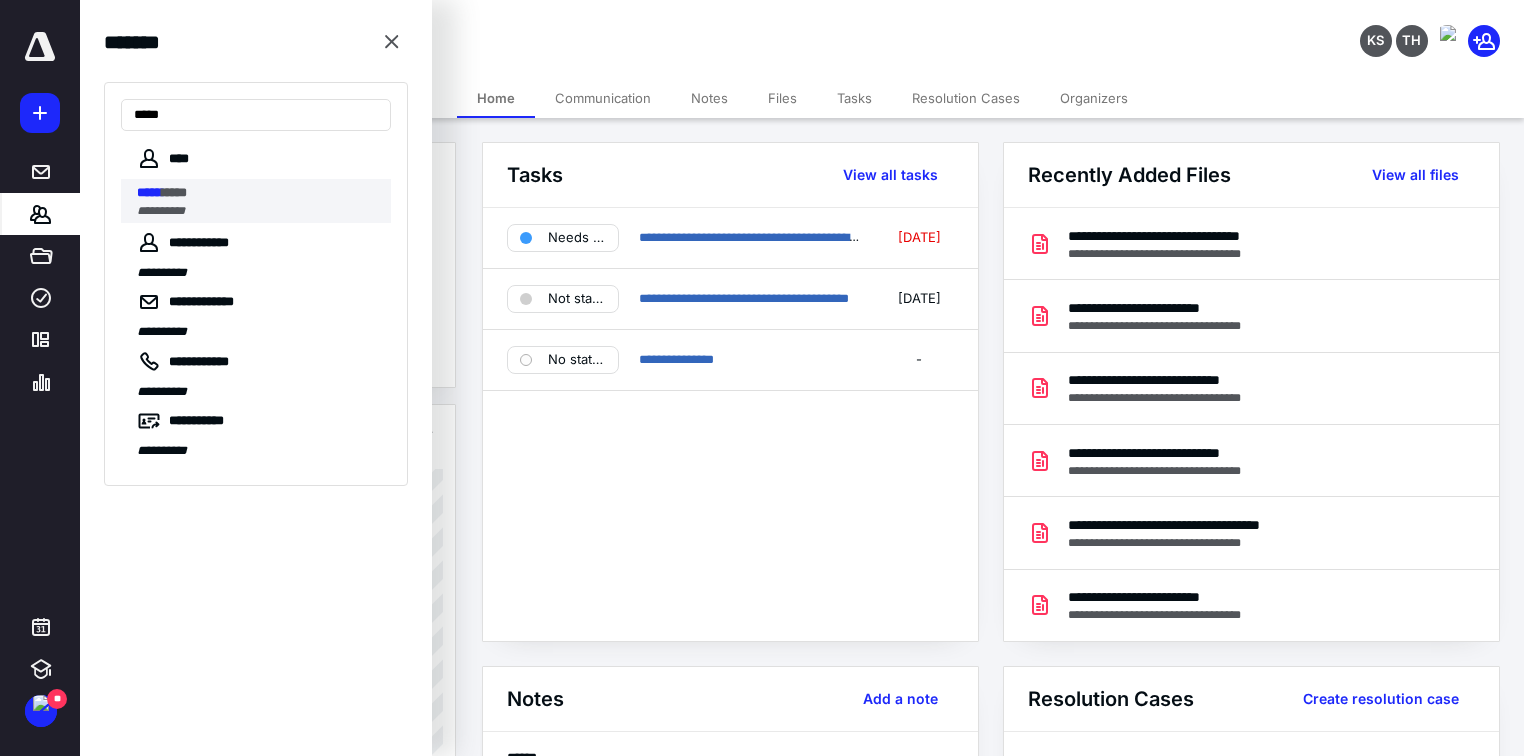 type on "*****" 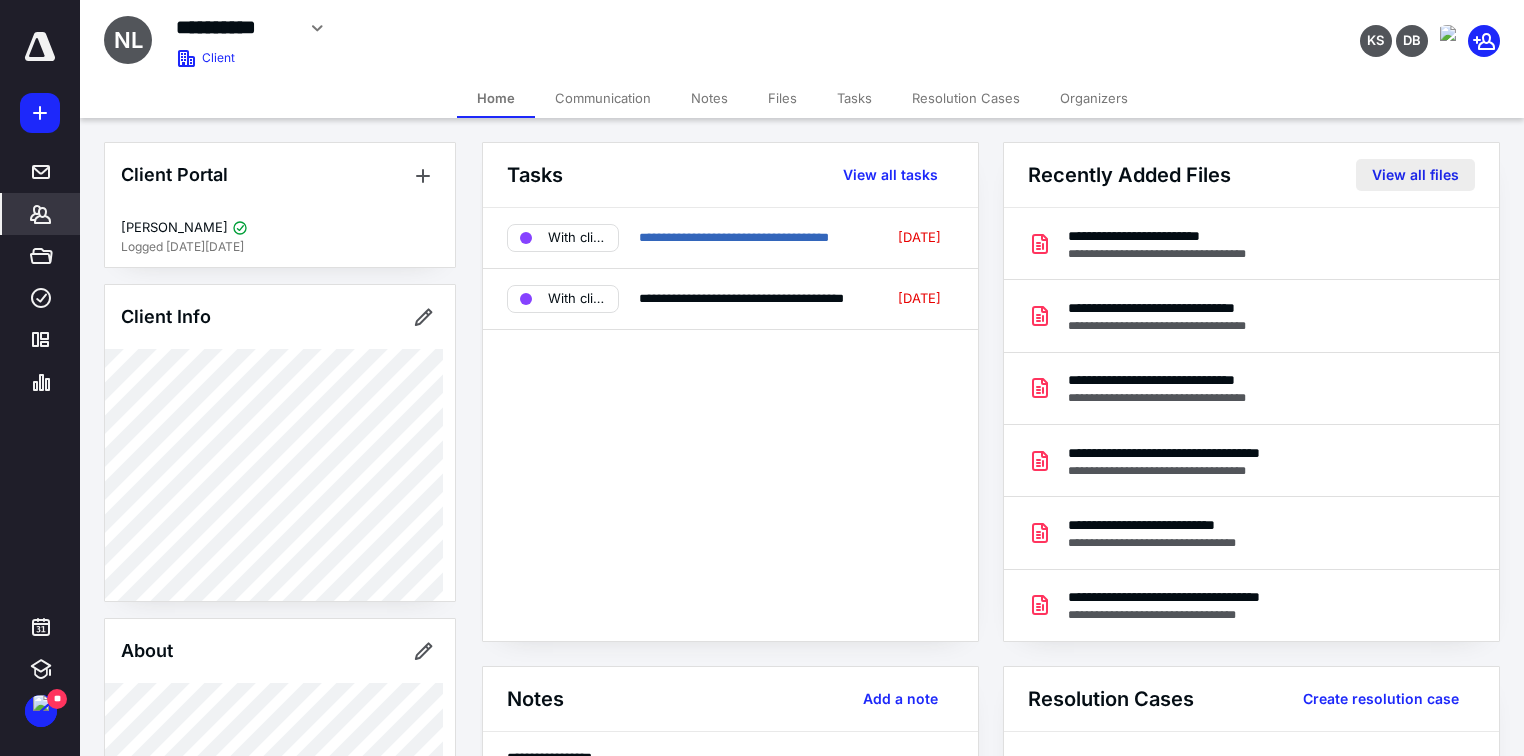 click on "View all files" at bounding box center (1415, 175) 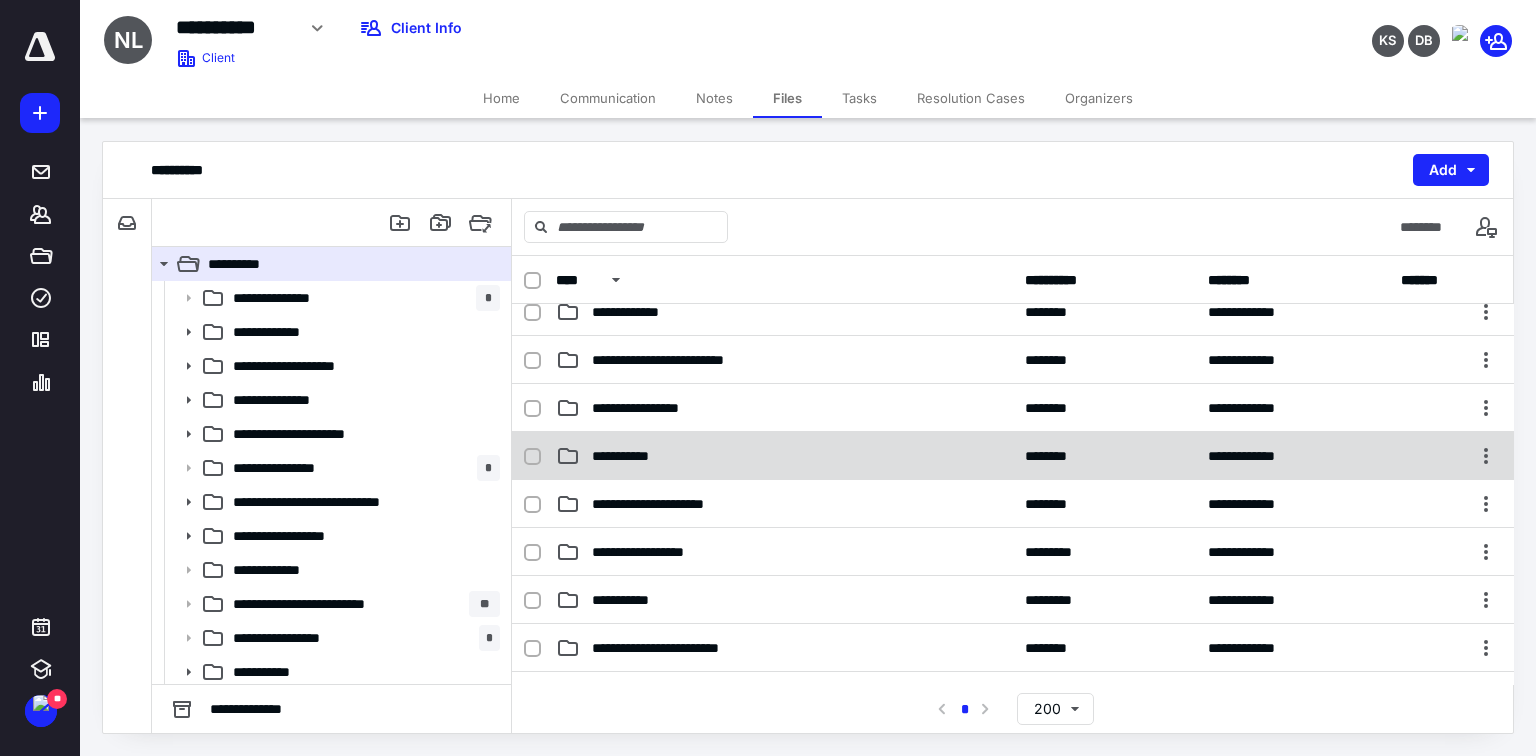 scroll, scrollTop: 480, scrollLeft: 0, axis: vertical 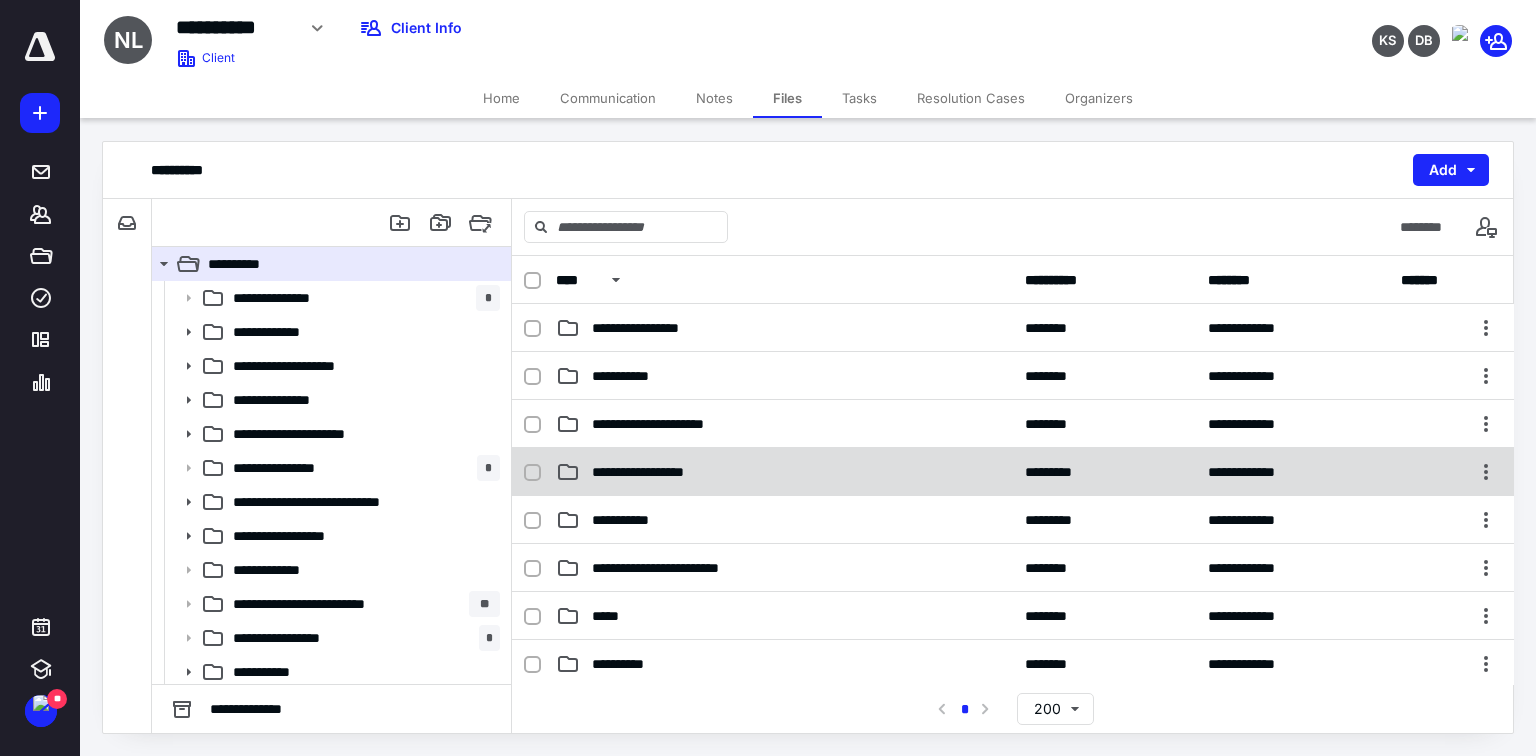 click on "**********" at bounding box center [656, 472] 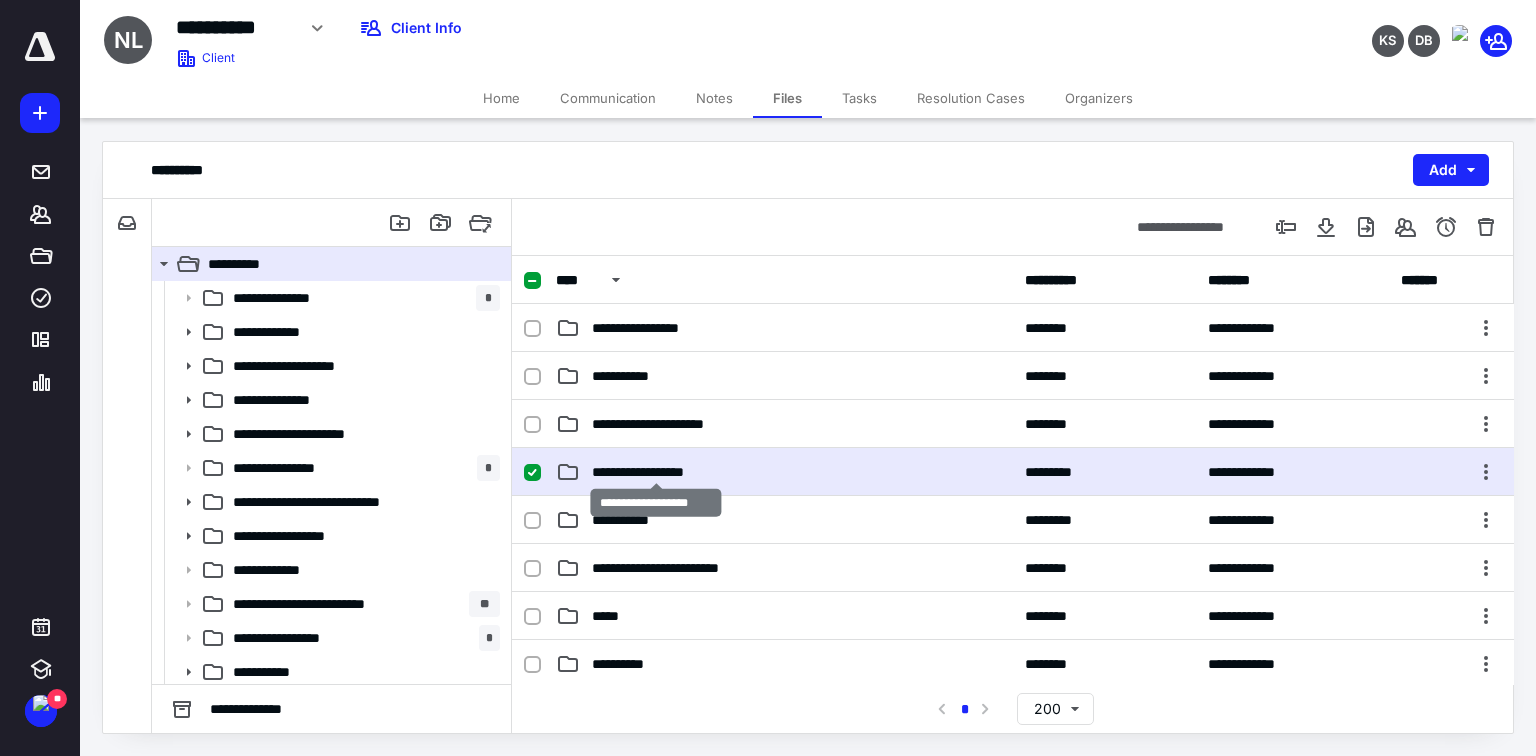 click on "**********" at bounding box center (656, 472) 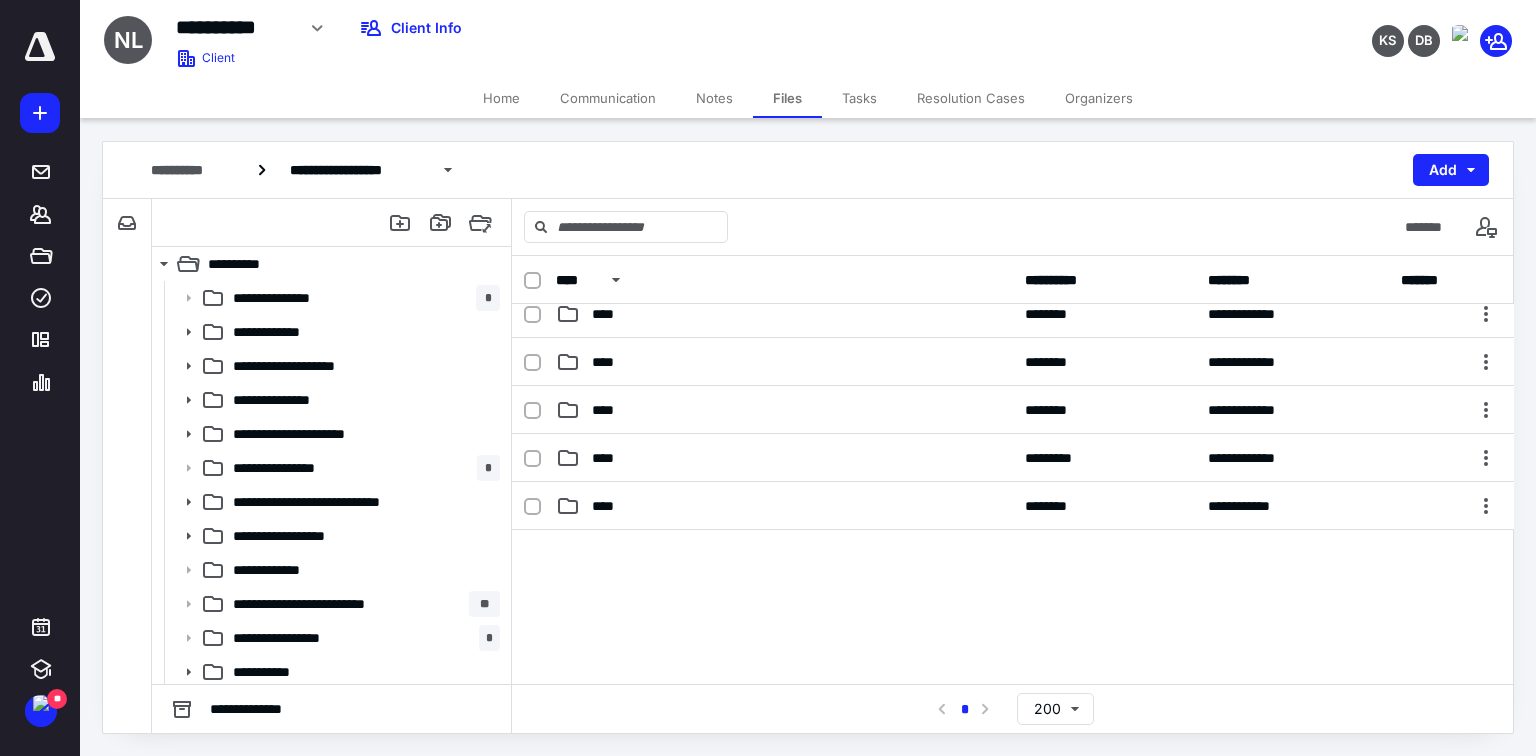 scroll, scrollTop: 160, scrollLeft: 0, axis: vertical 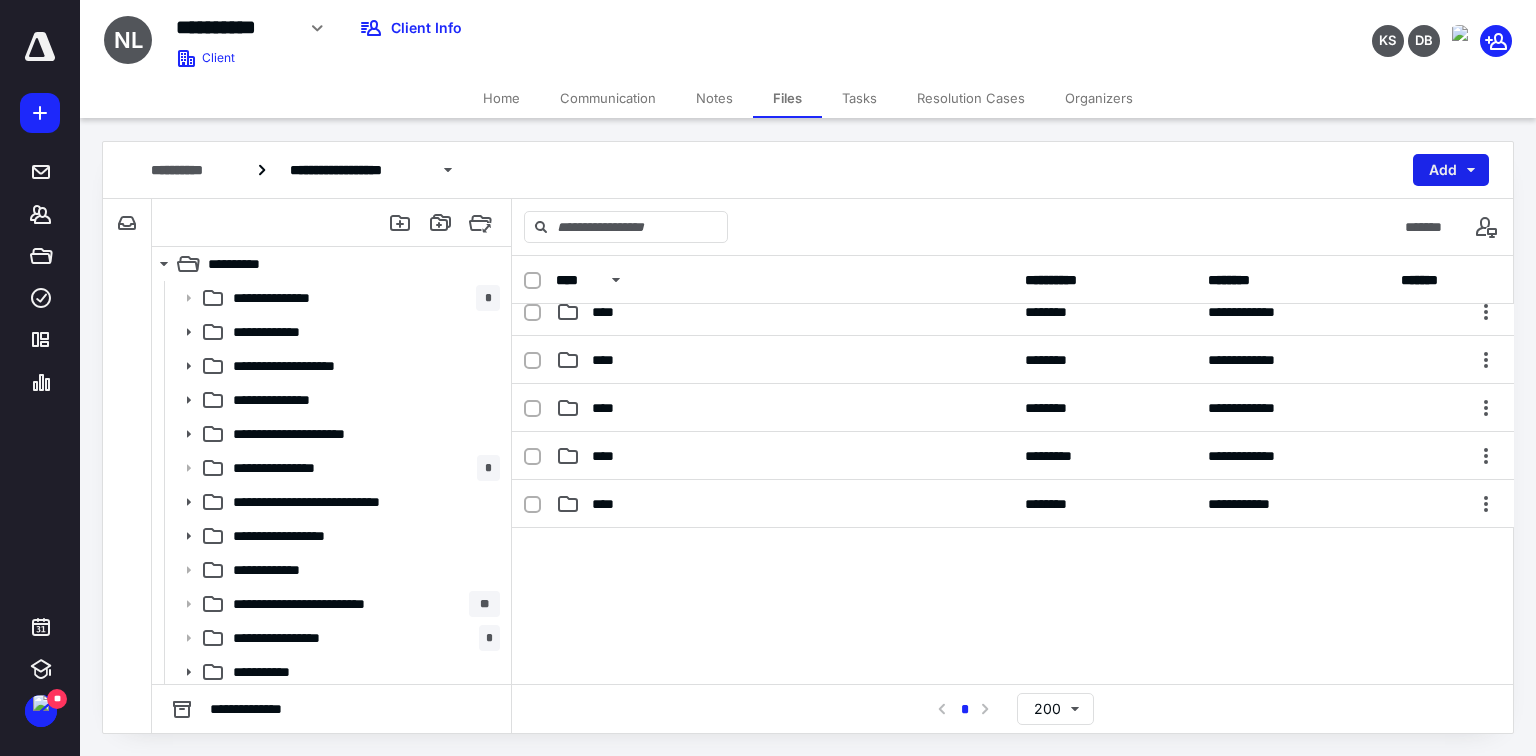 drag, startPoint x: 1443, startPoint y: 160, endPoint x: 1443, endPoint y: 179, distance: 19 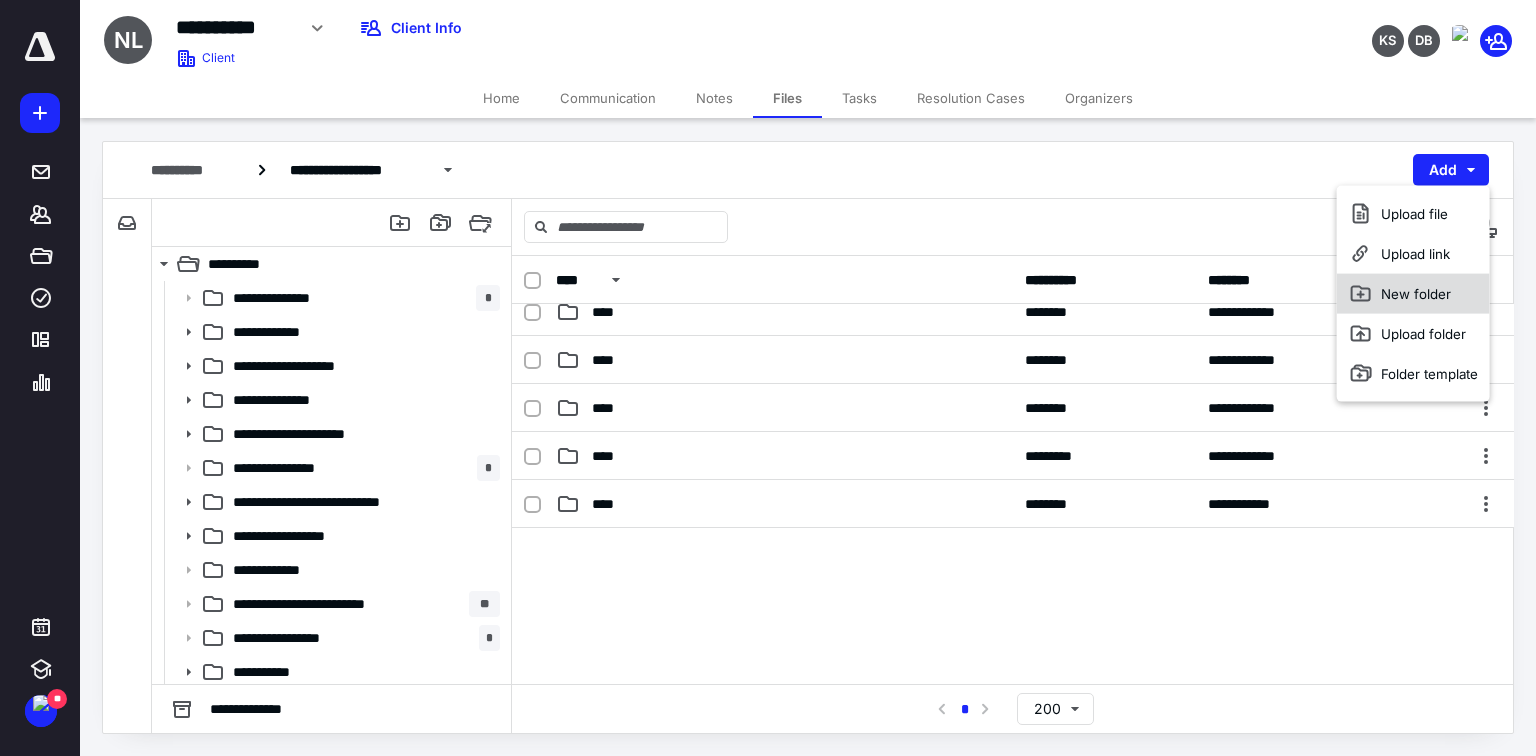 click on "New folder" at bounding box center (1413, 294) 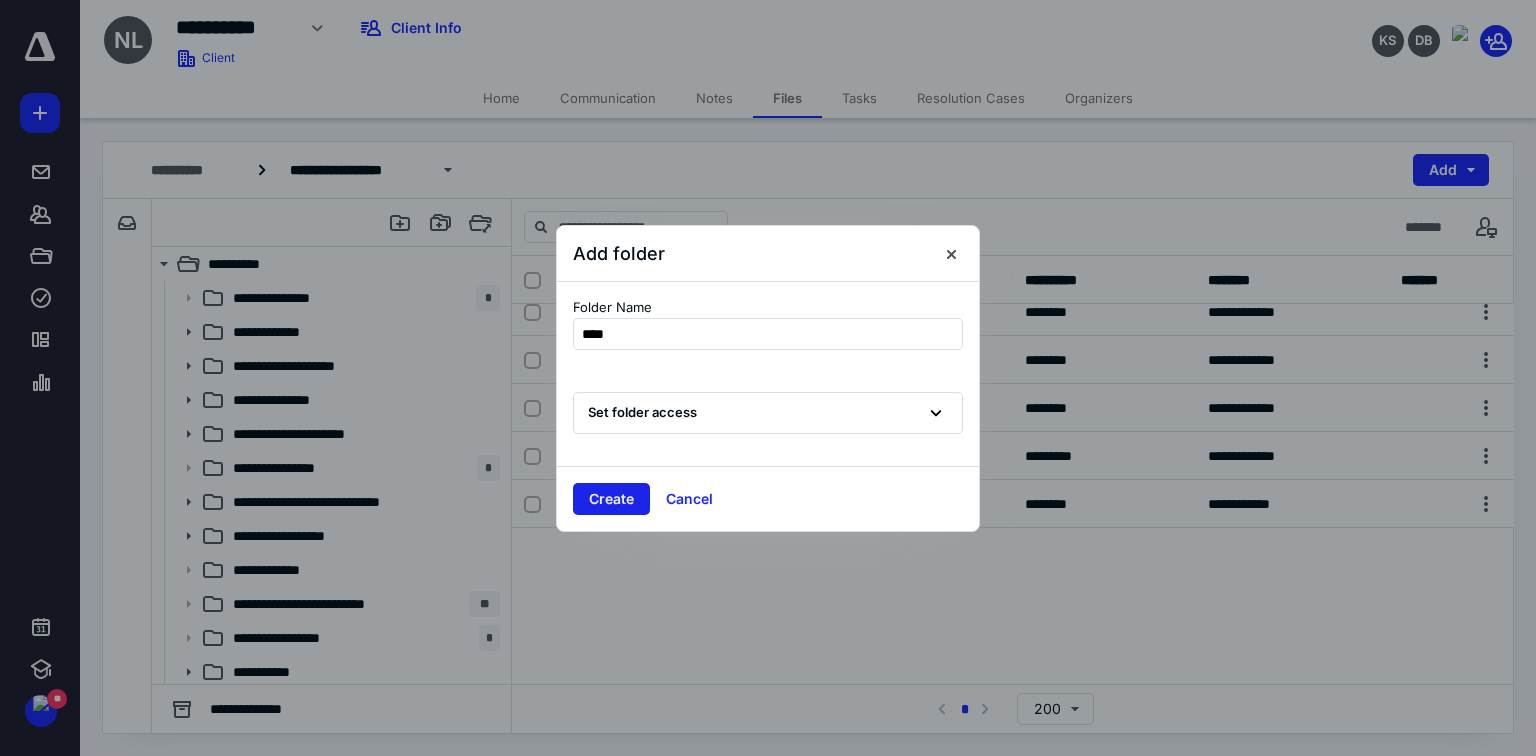 type on "****" 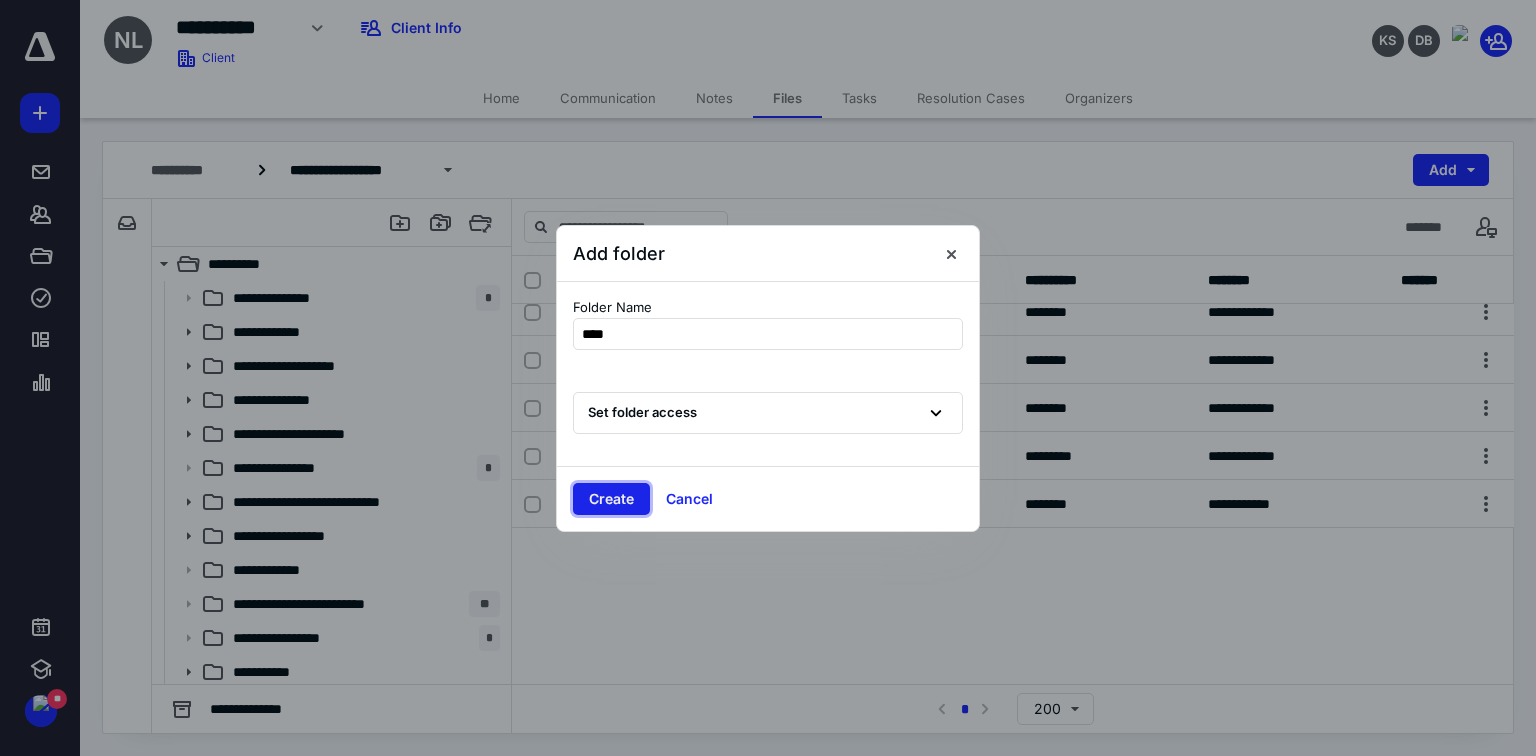 click on "Create" at bounding box center (611, 499) 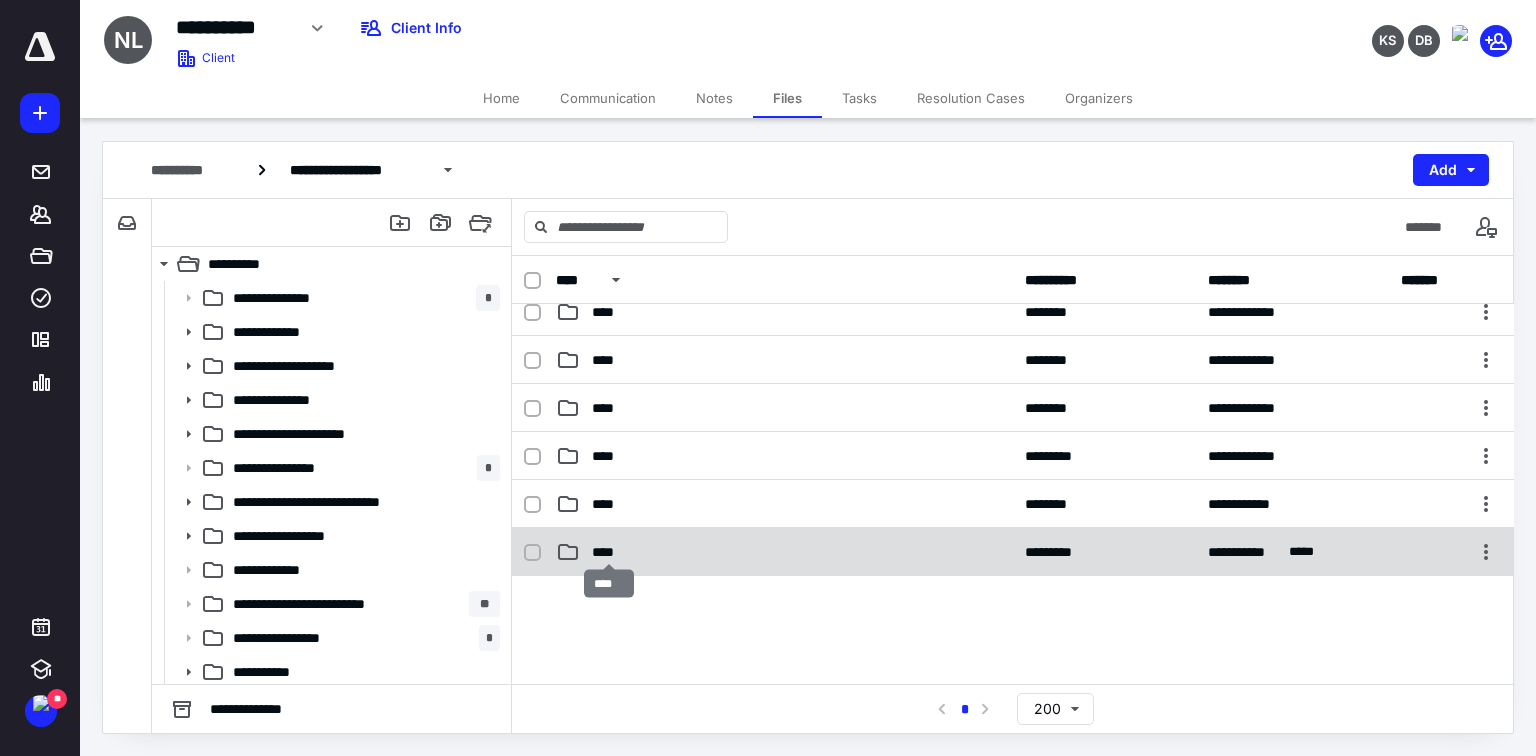 click on "****" at bounding box center [609, 552] 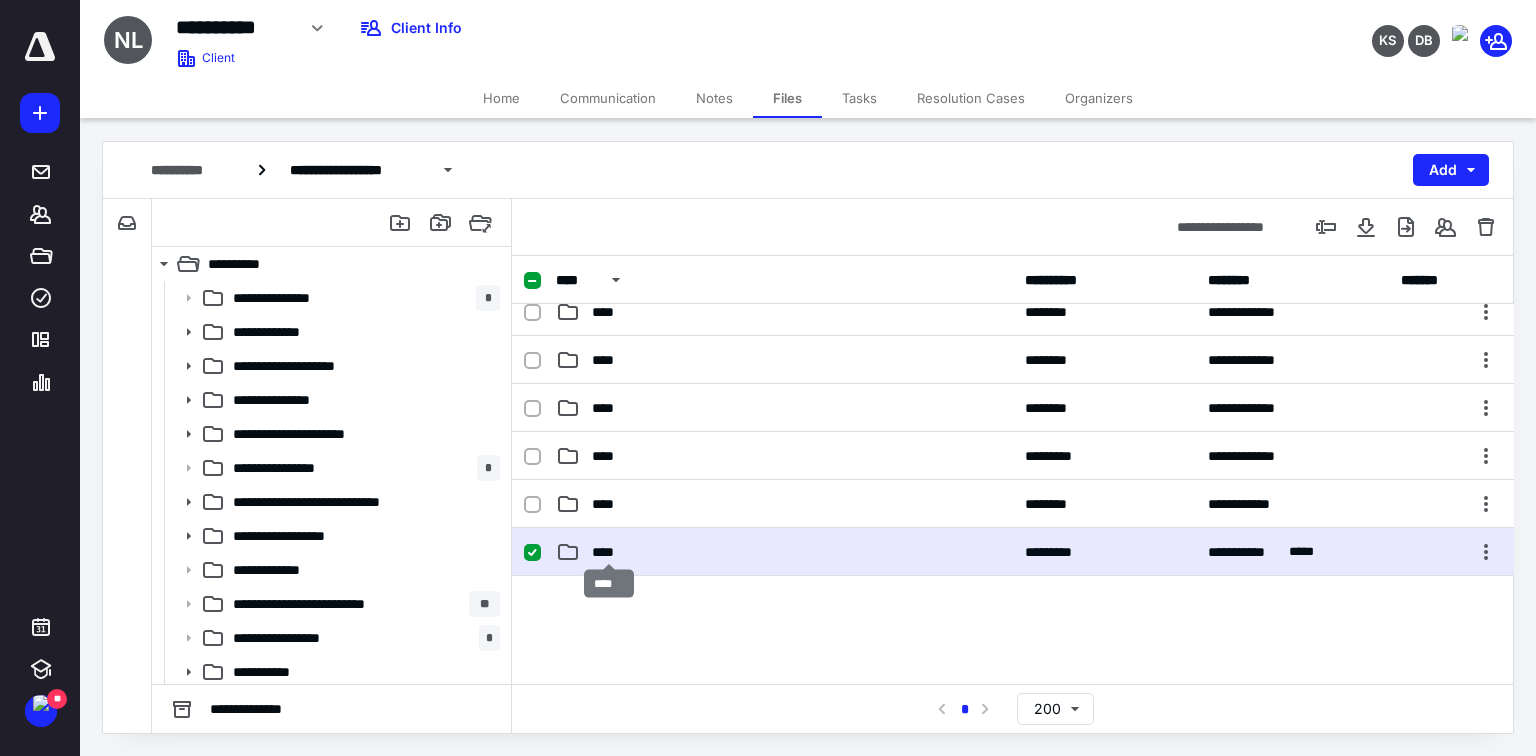 click on "****" at bounding box center (609, 552) 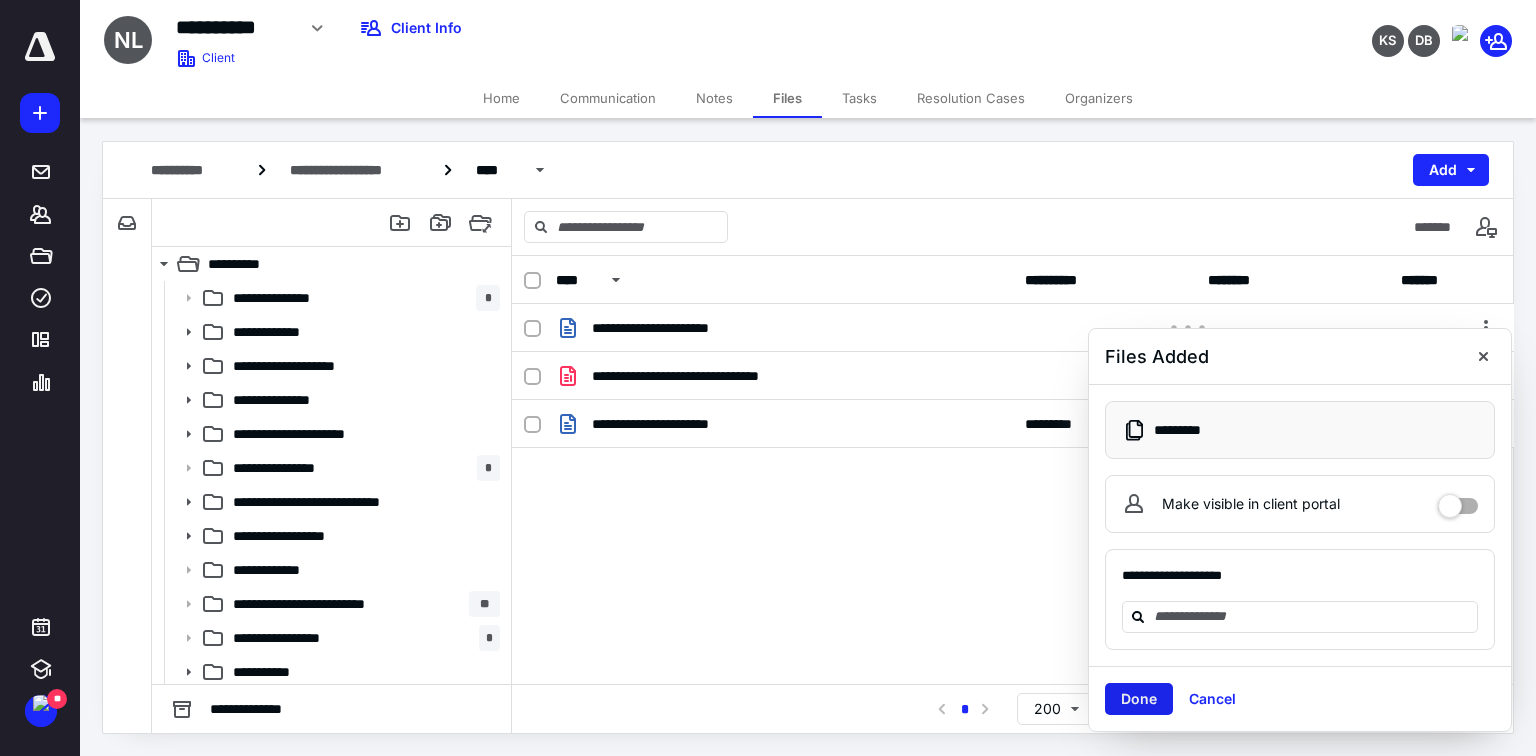 click on "Done" at bounding box center (1139, 699) 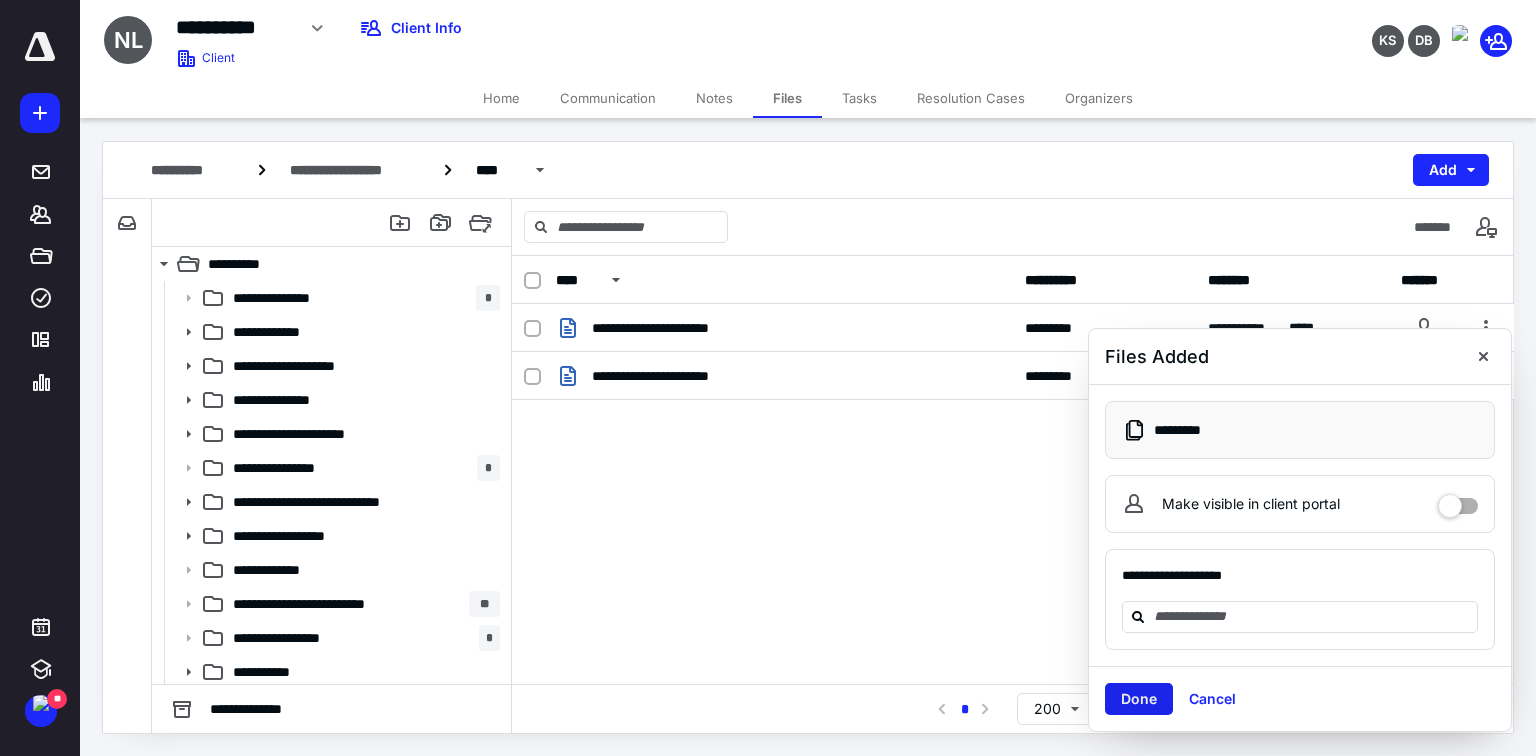 click on "Done" at bounding box center [1139, 699] 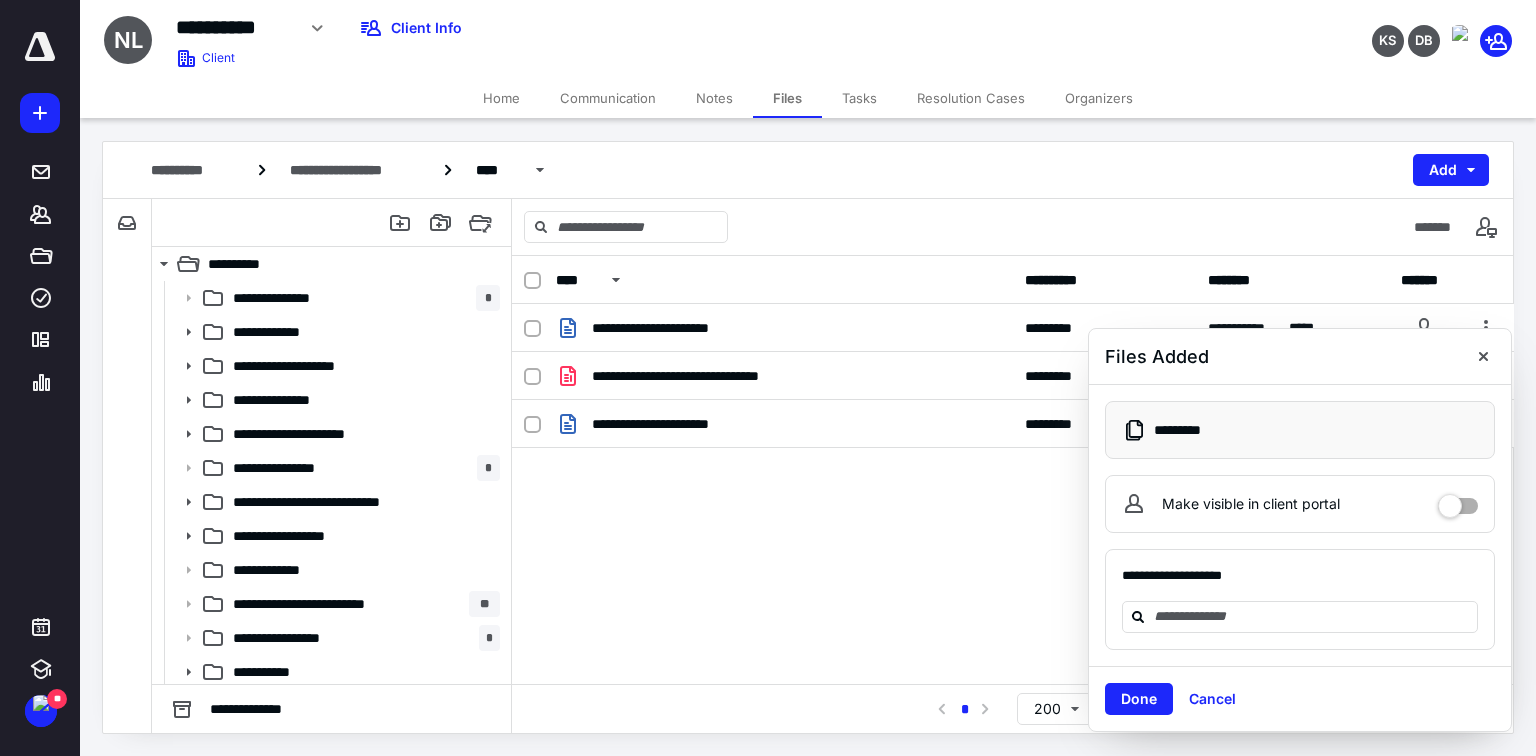 click on "Done" at bounding box center [1139, 699] 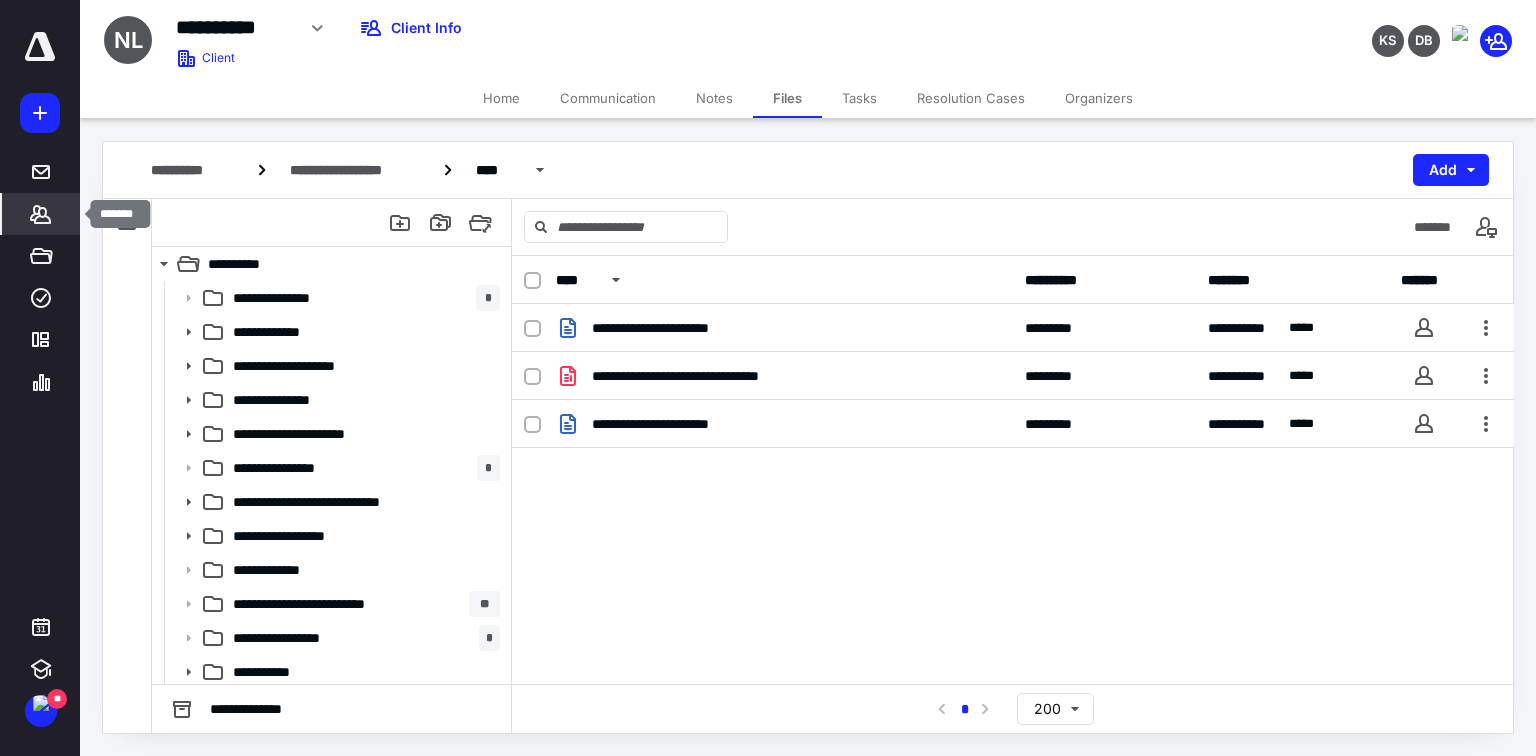 click 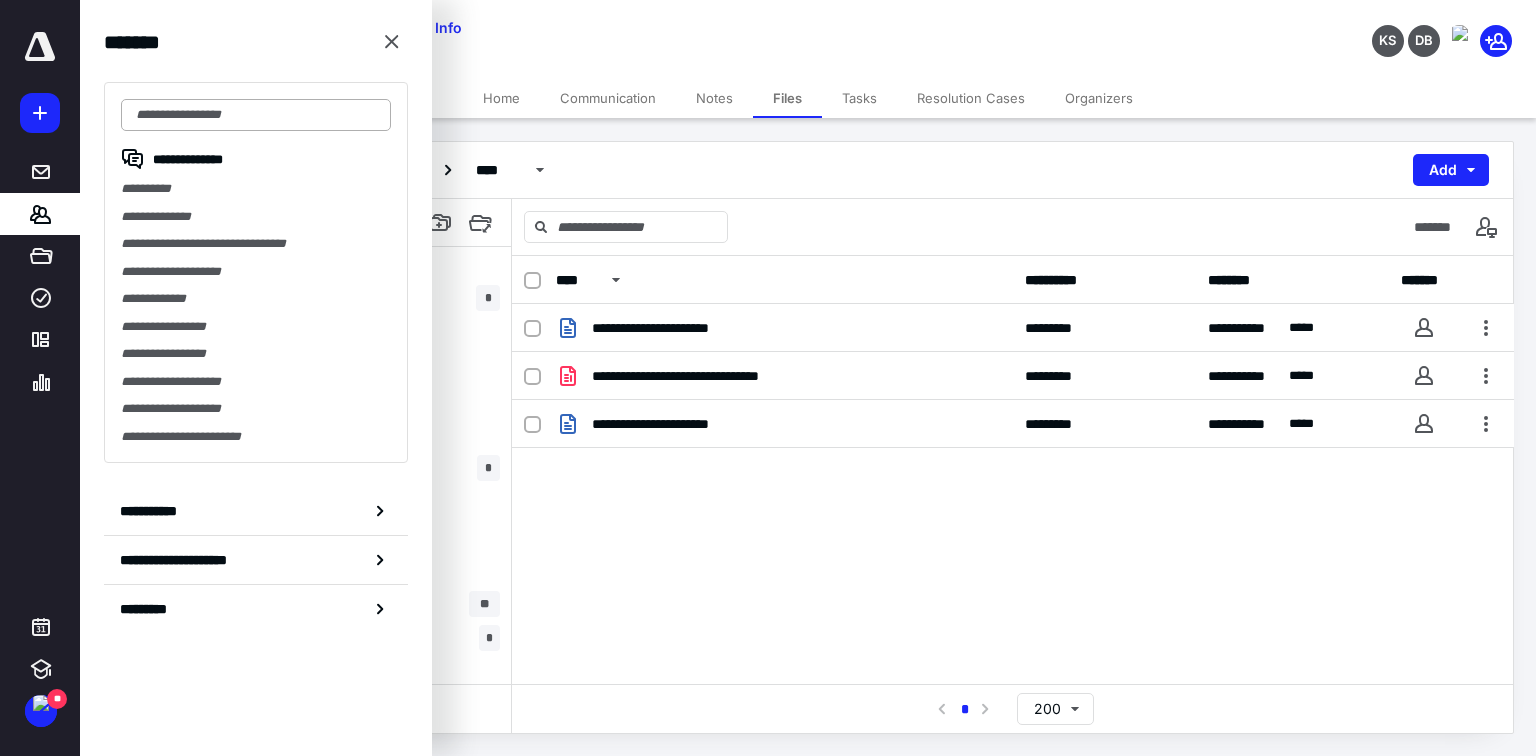 click at bounding box center [256, 115] 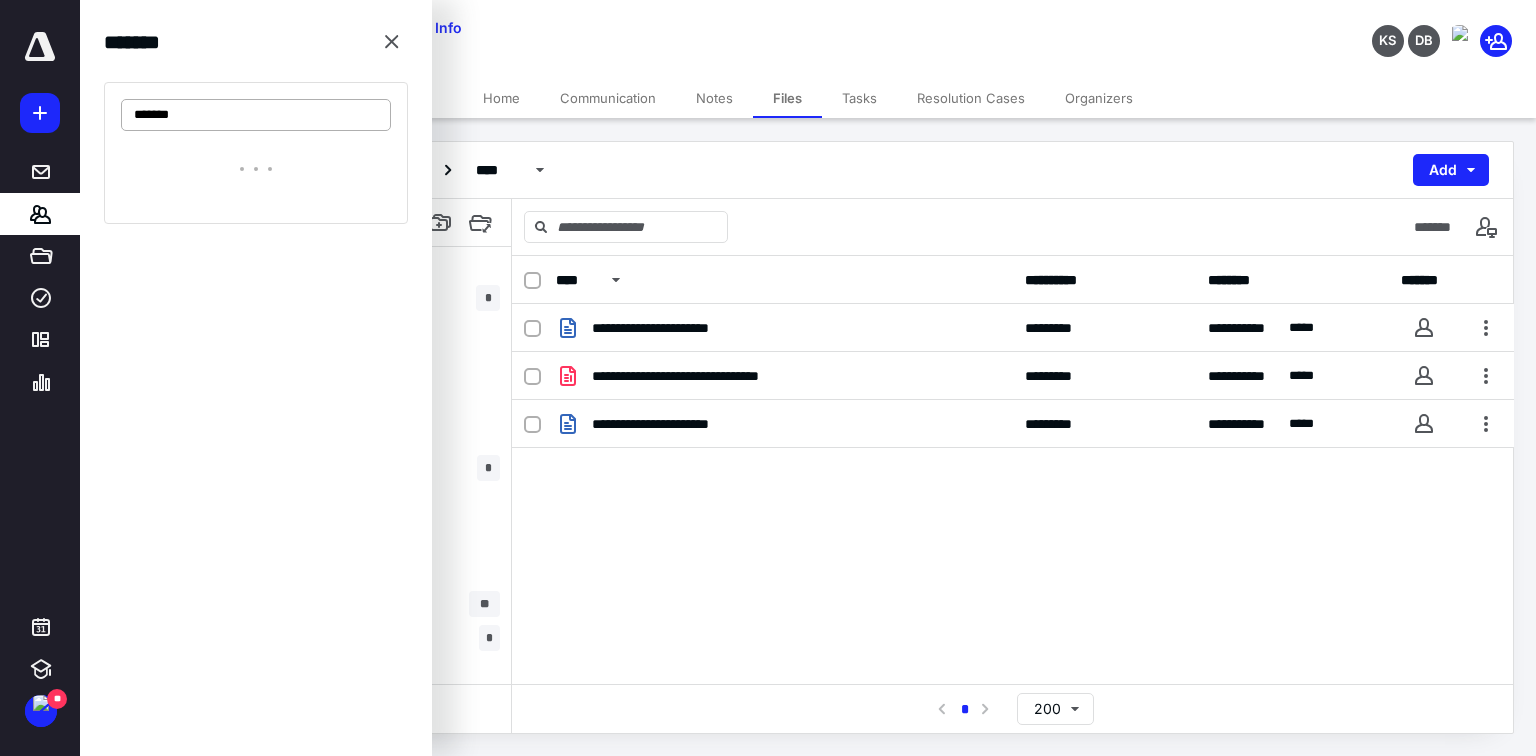 type on "*******" 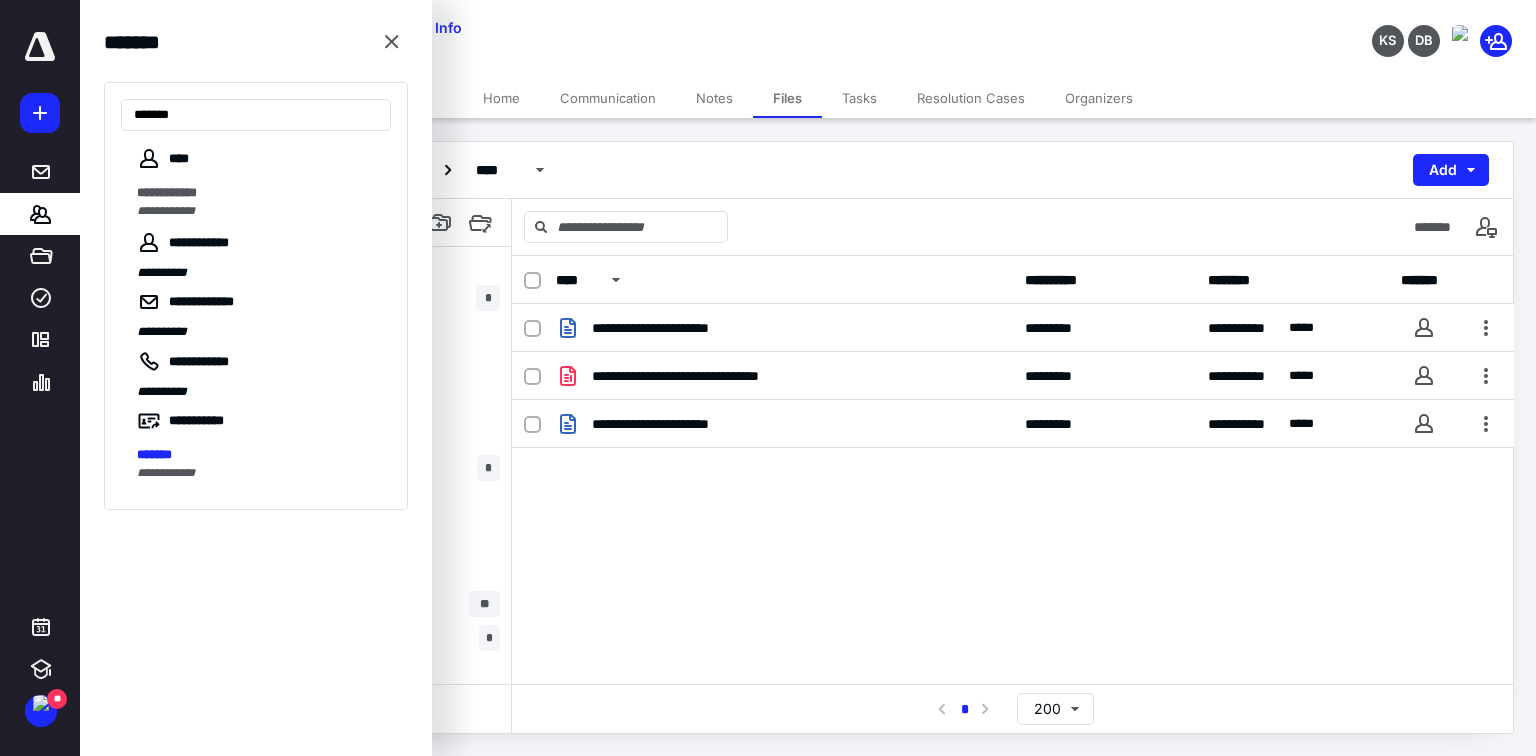 click on "**********" at bounding box center [166, 211] 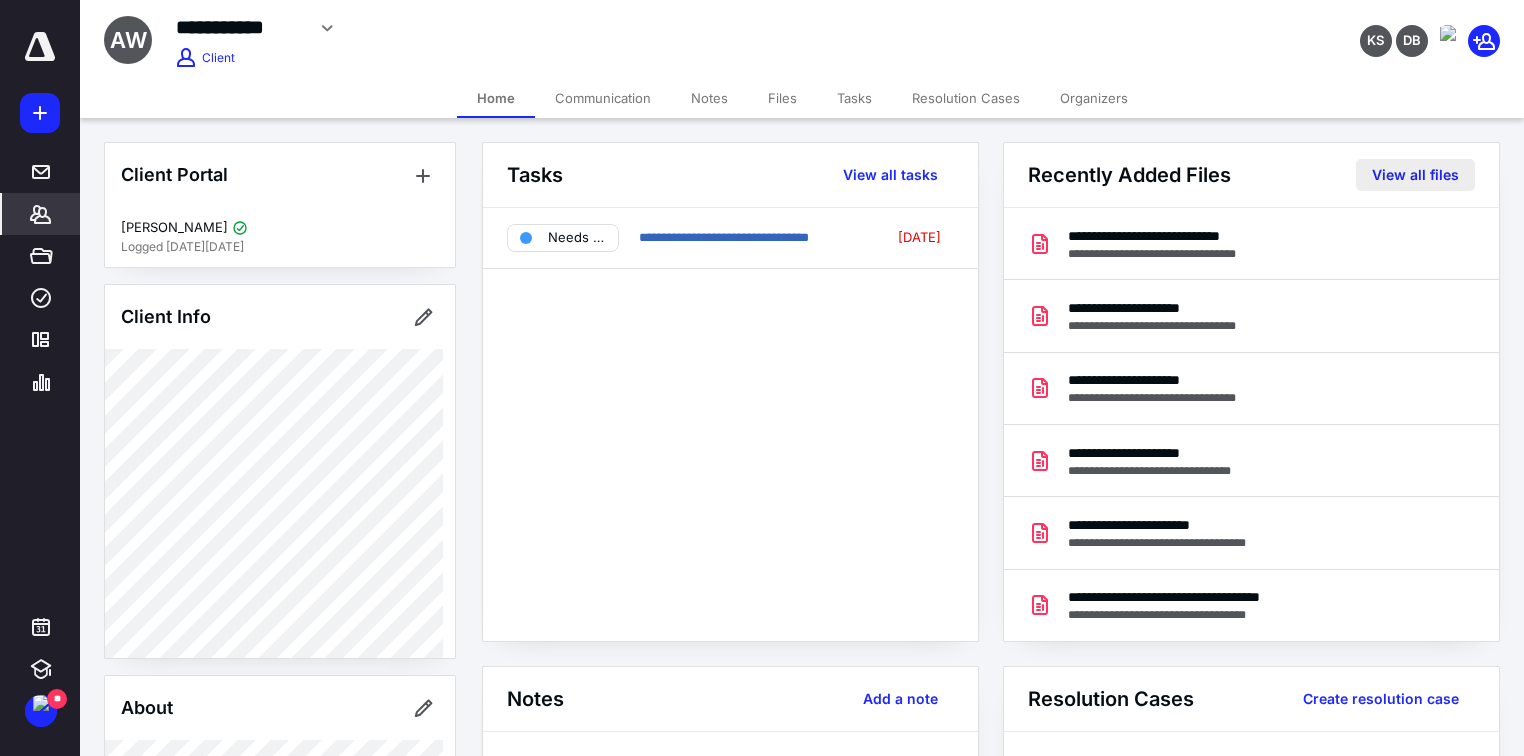 click on "View all files" at bounding box center (1415, 175) 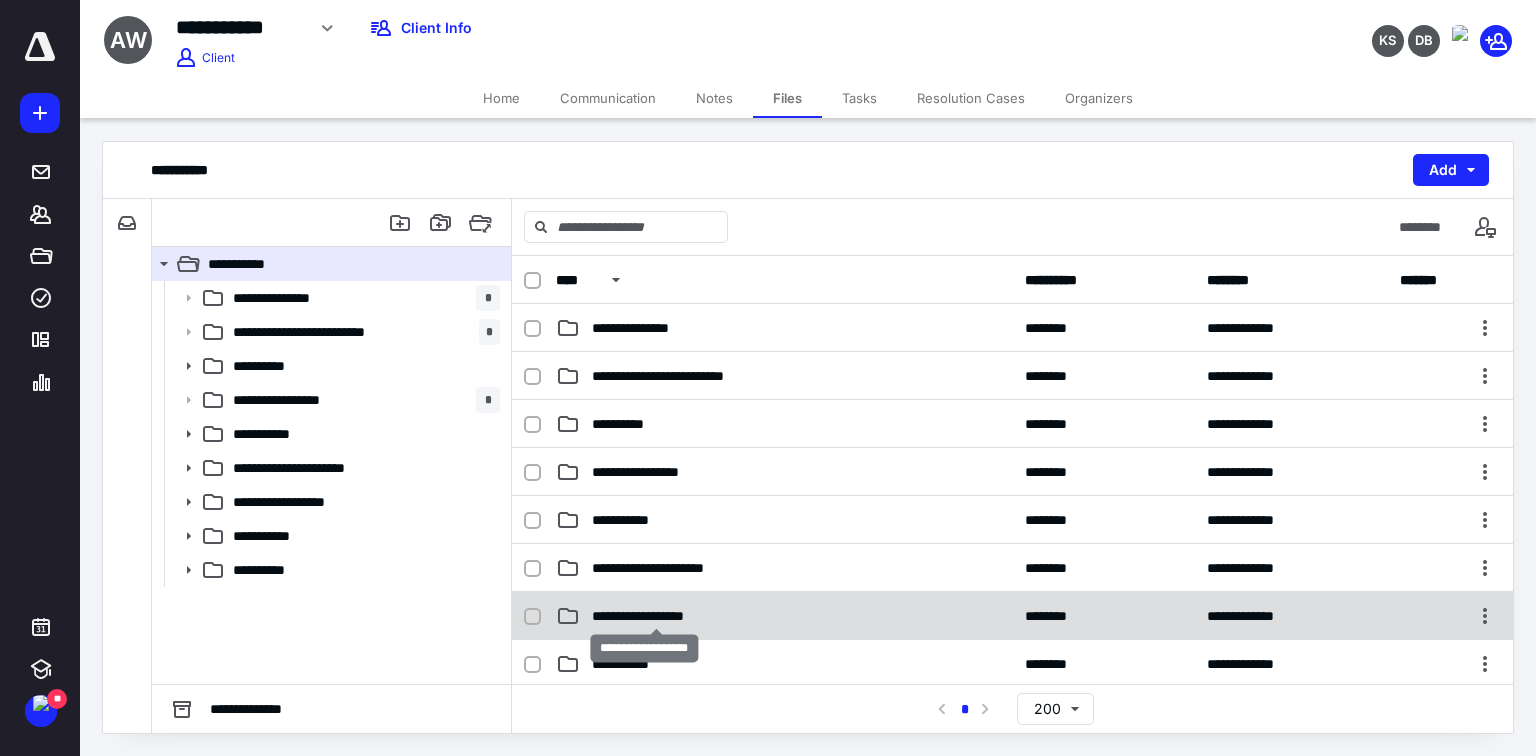 click on "**********" at bounding box center (656, 616) 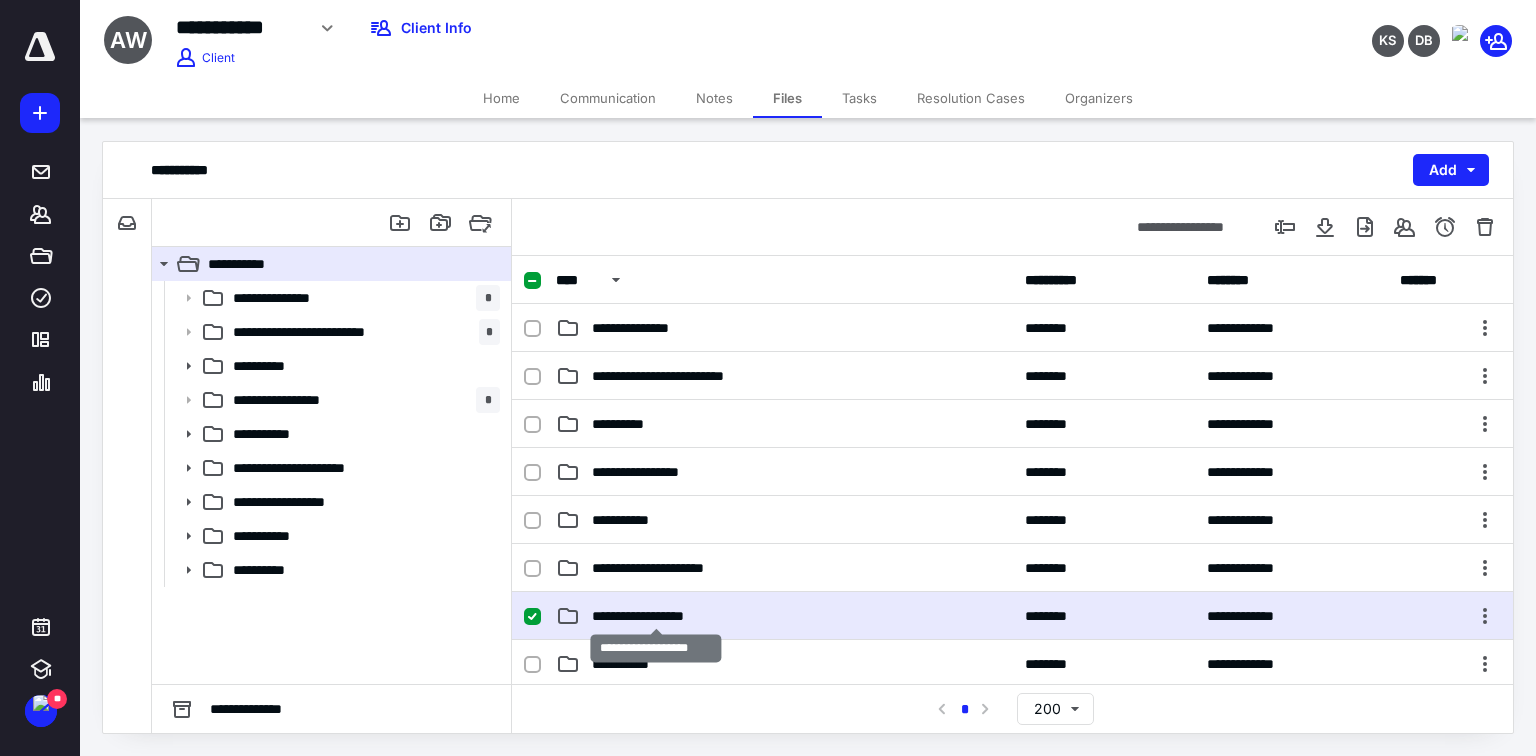 click on "**********" at bounding box center [656, 616] 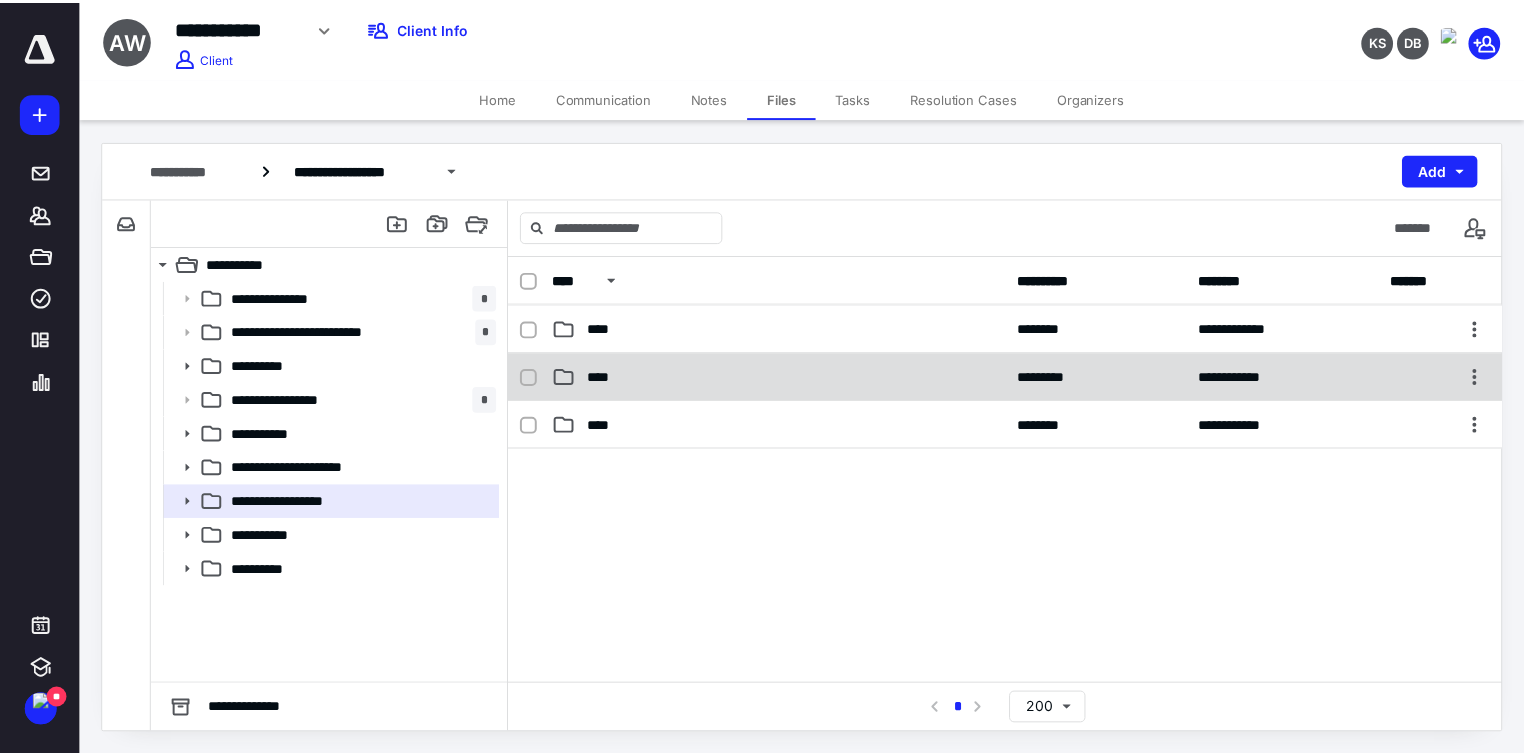 scroll, scrollTop: 240, scrollLeft: 0, axis: vertical 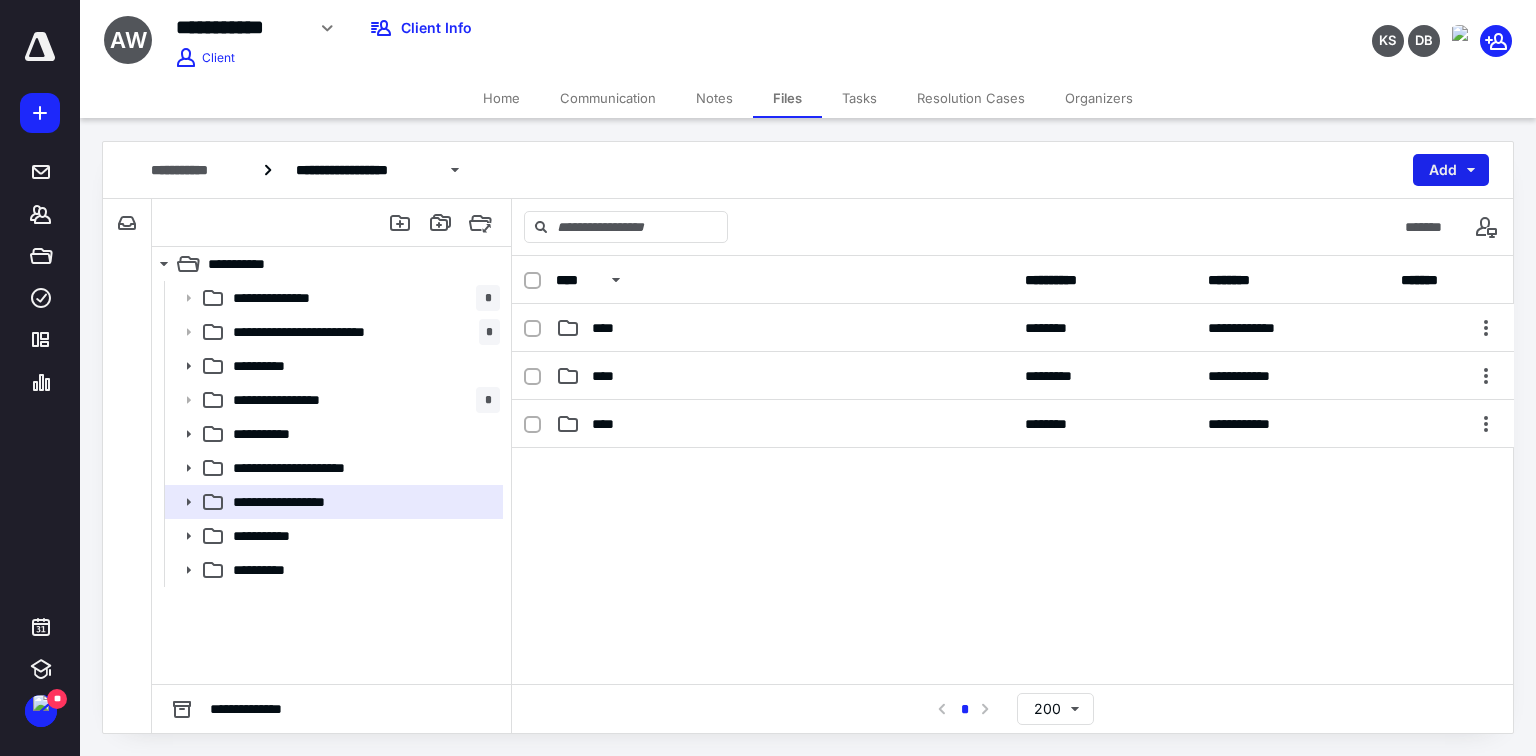 click on "Add" at bounding box center [1451, 170] 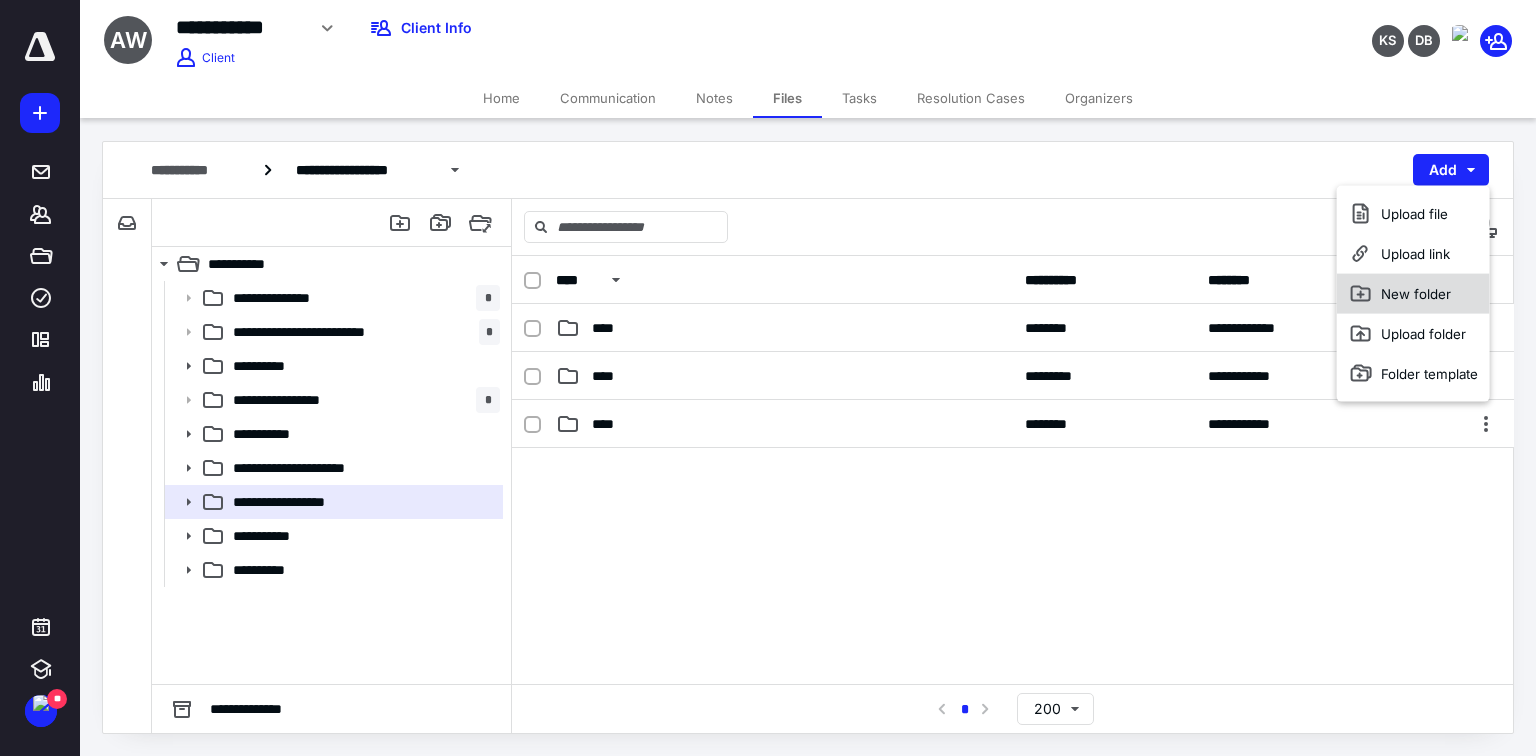 click on "New folder" at bounding box center (1413, 294) 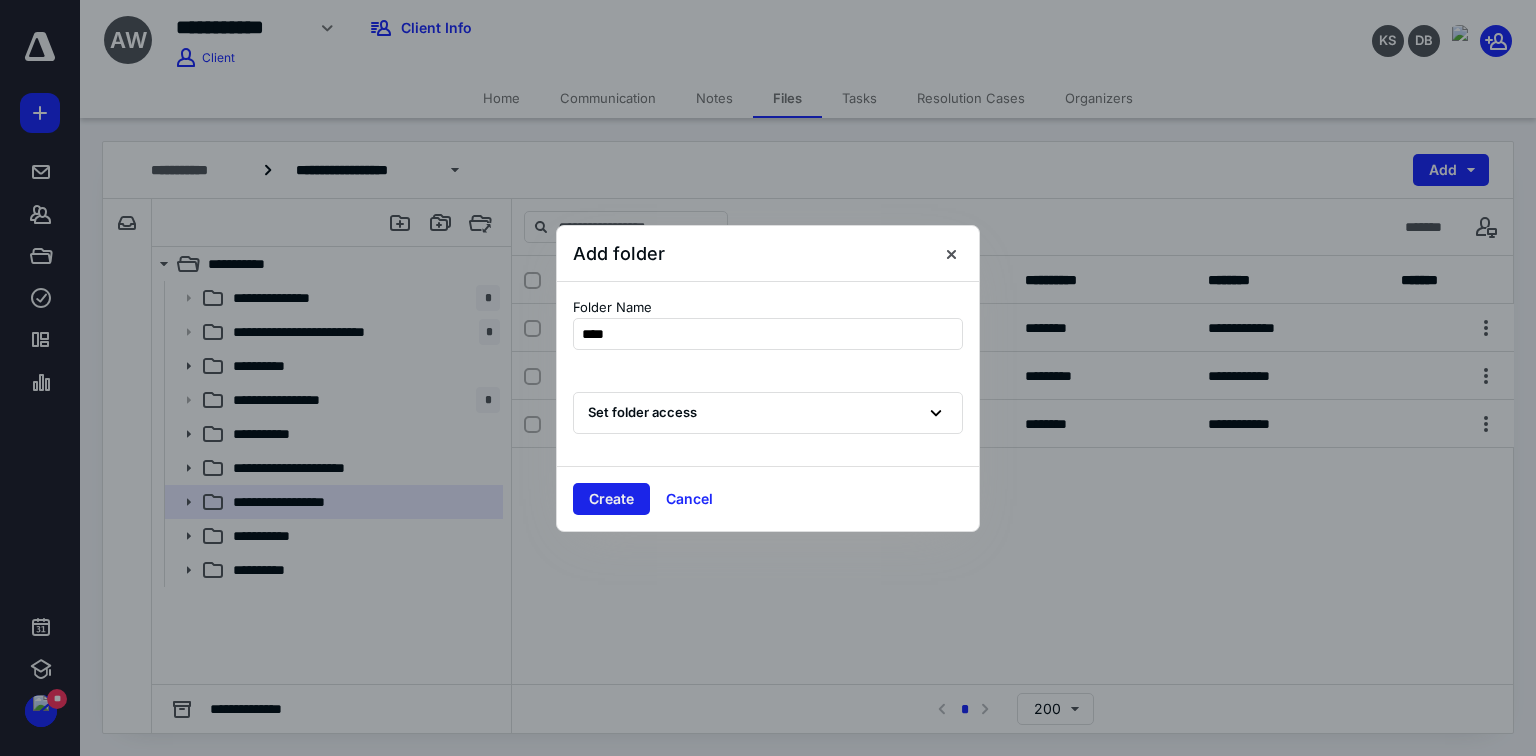 type on "****" 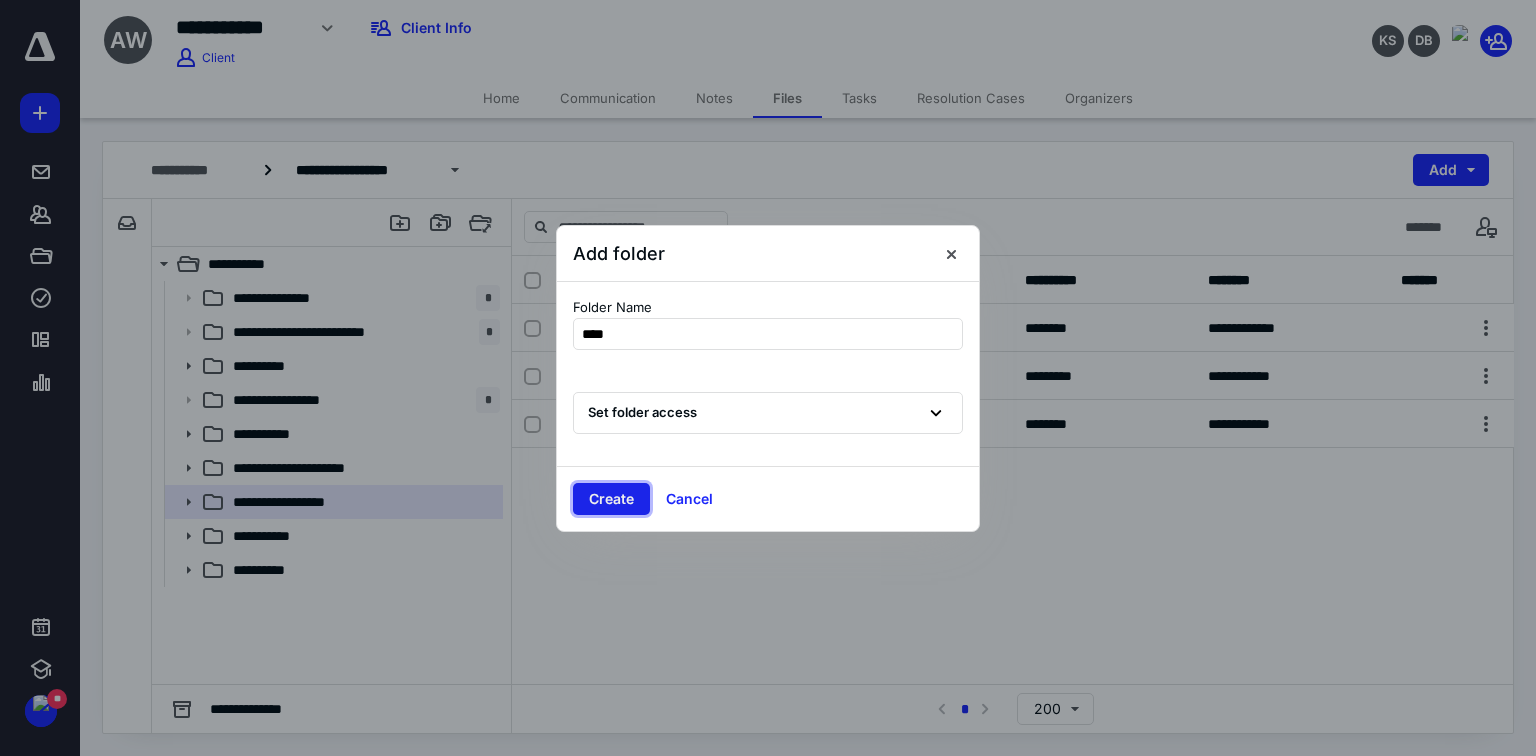 click on "Create" at bounding box center (611, 499) 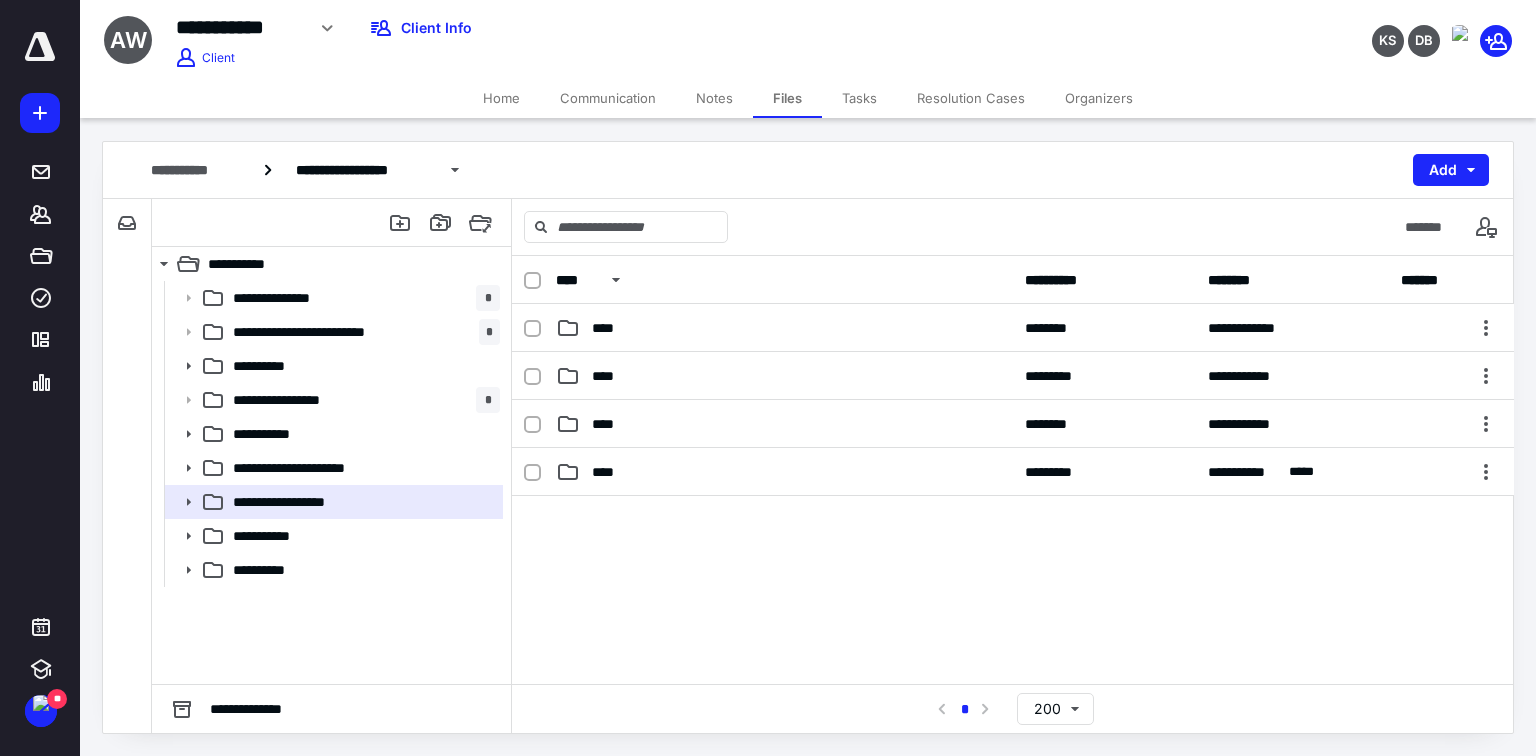 drag, startPoint x: 636, startPoint y: 543, endPoint x: 660, endPoint y: 548, distance: 24.5153 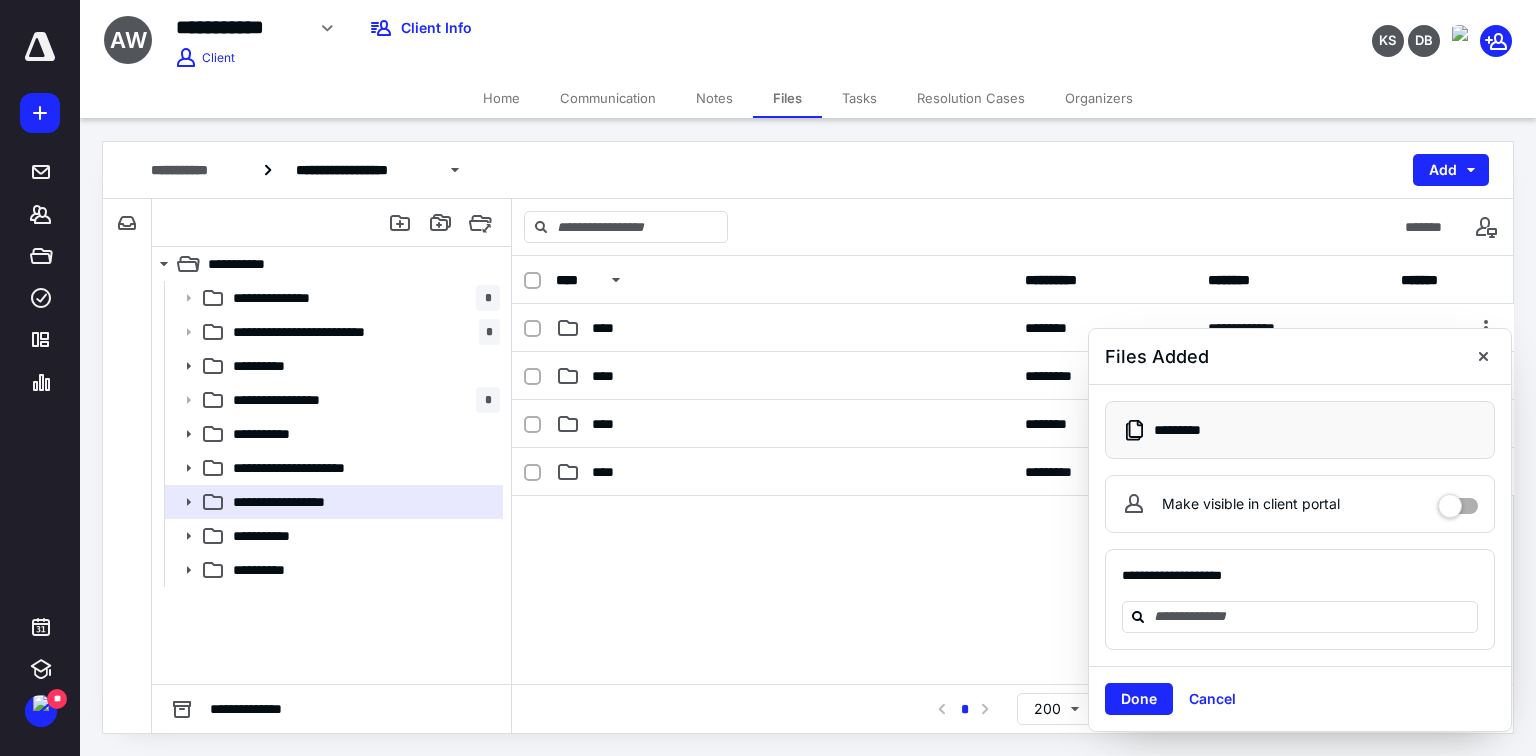 drag, startPoint x: 1143, startPoint y: 688, endPoint x: 877, endPoint y: 663, distance: 267.17224 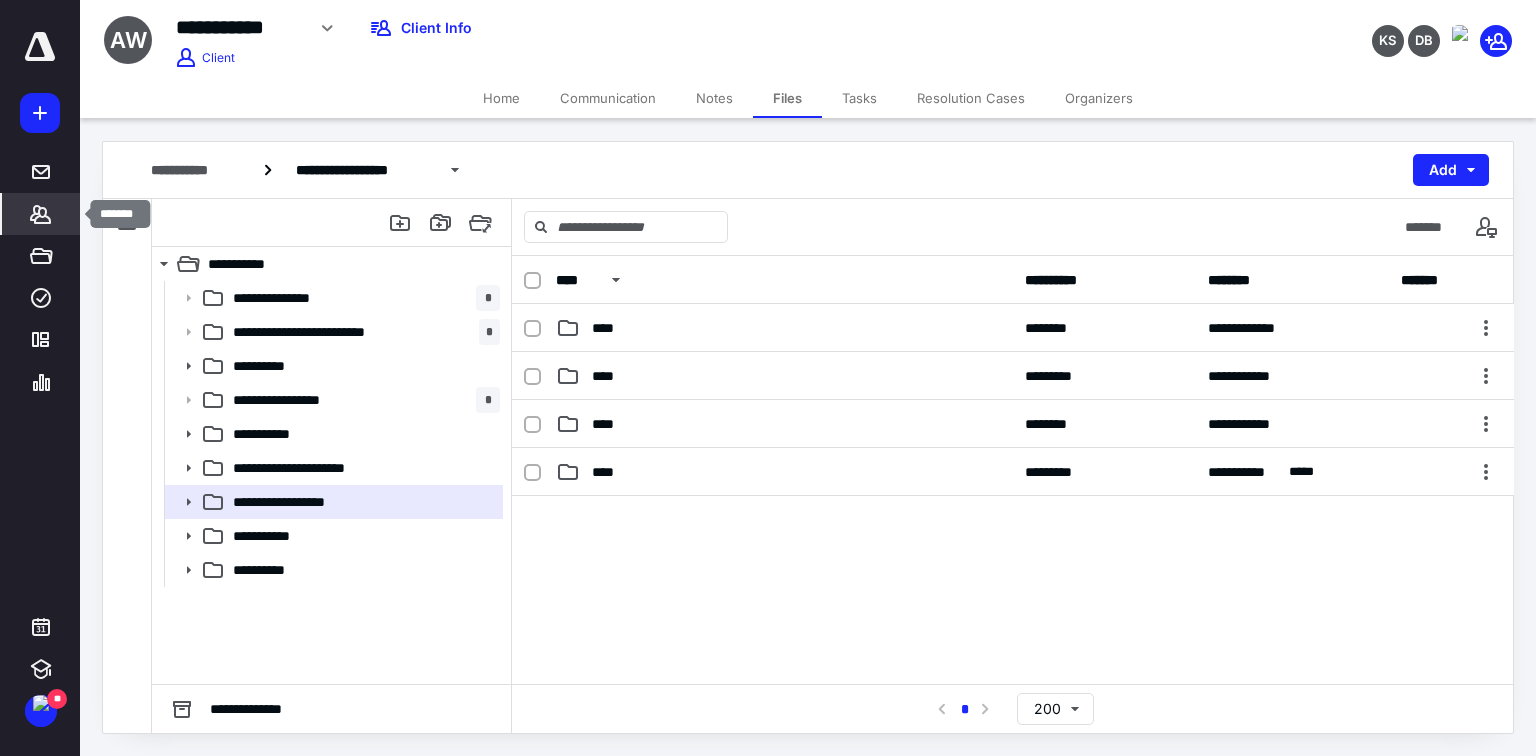 click 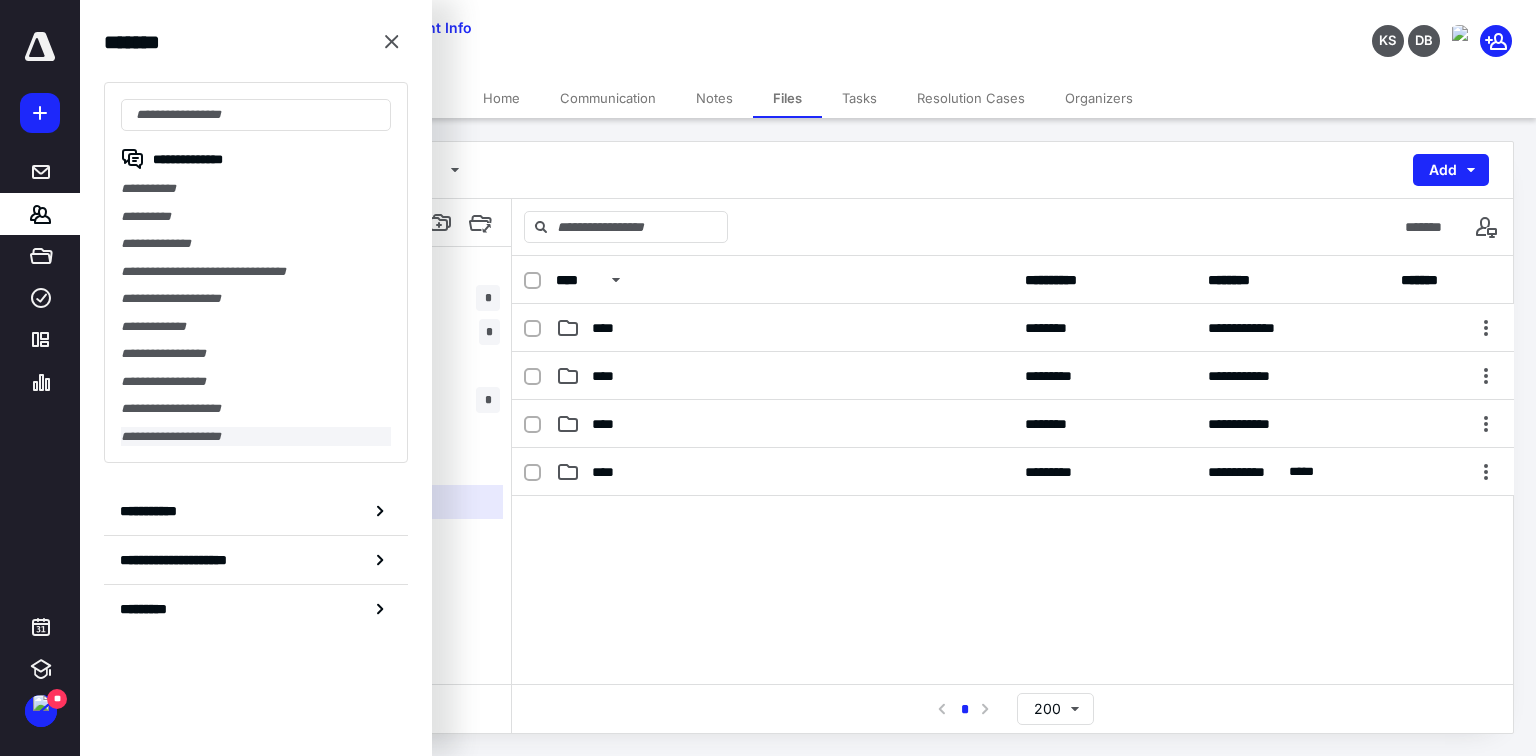 click on "**********" at bounding box center [256, 437] 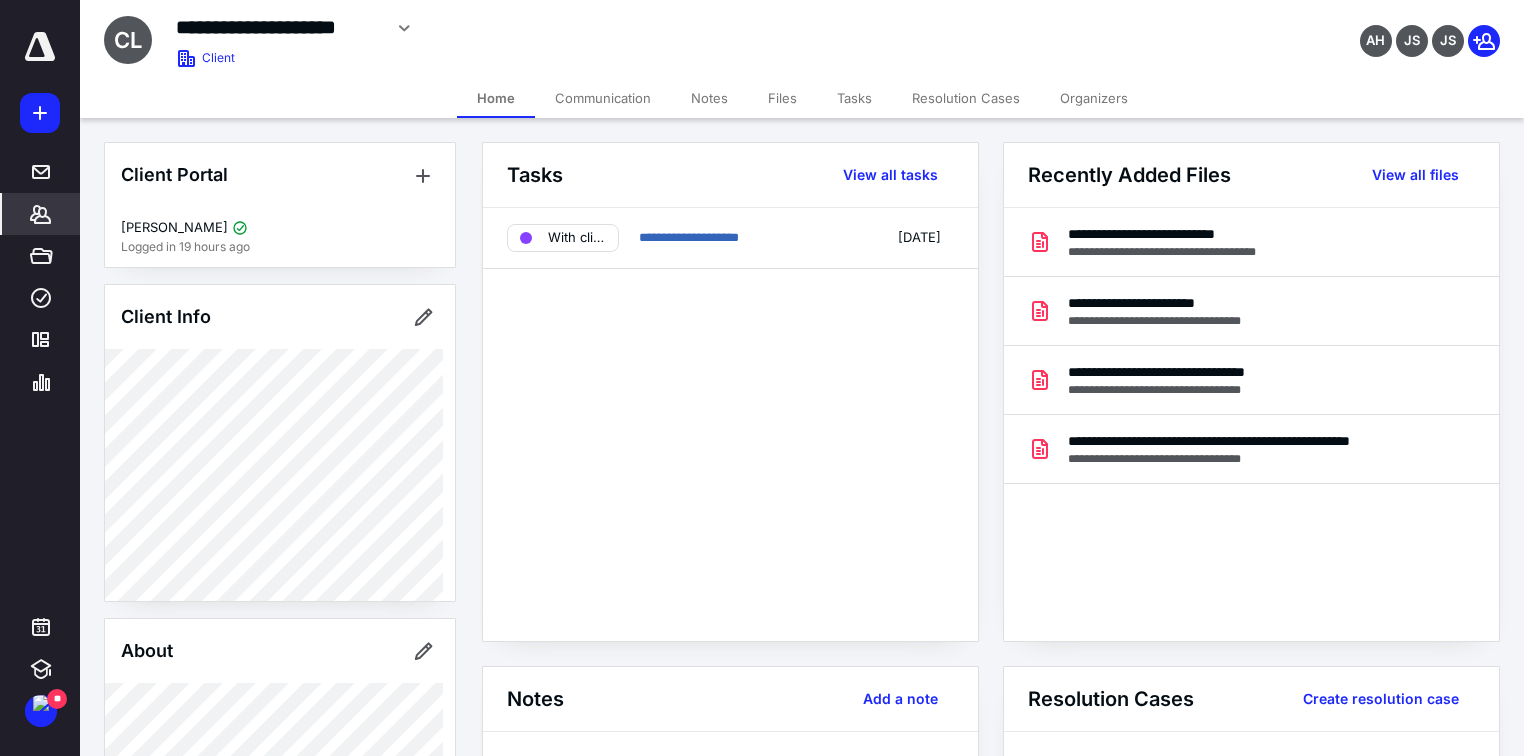 click on "**********" at bounding box center [730, 424] 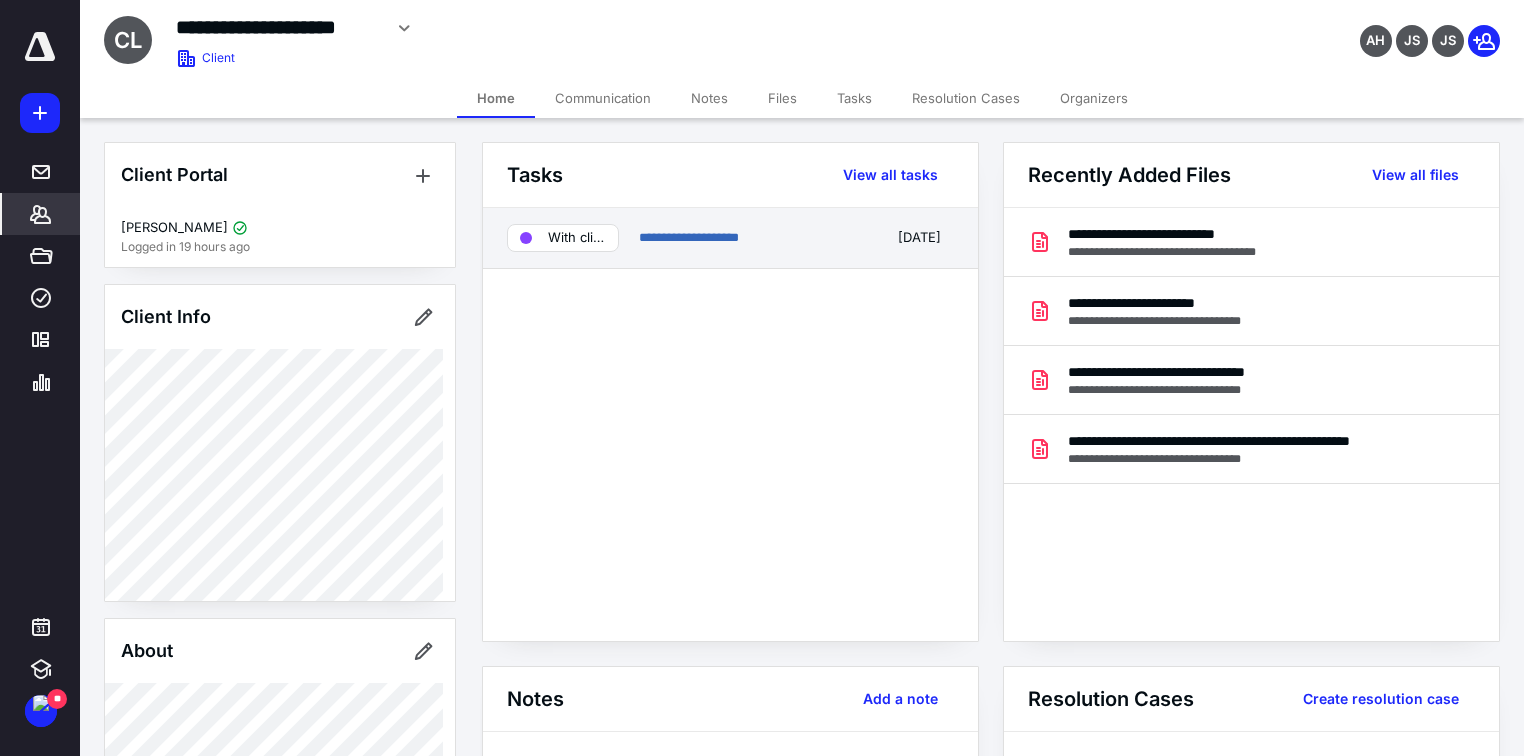 click on "With client" at bounding box center [577, 238] 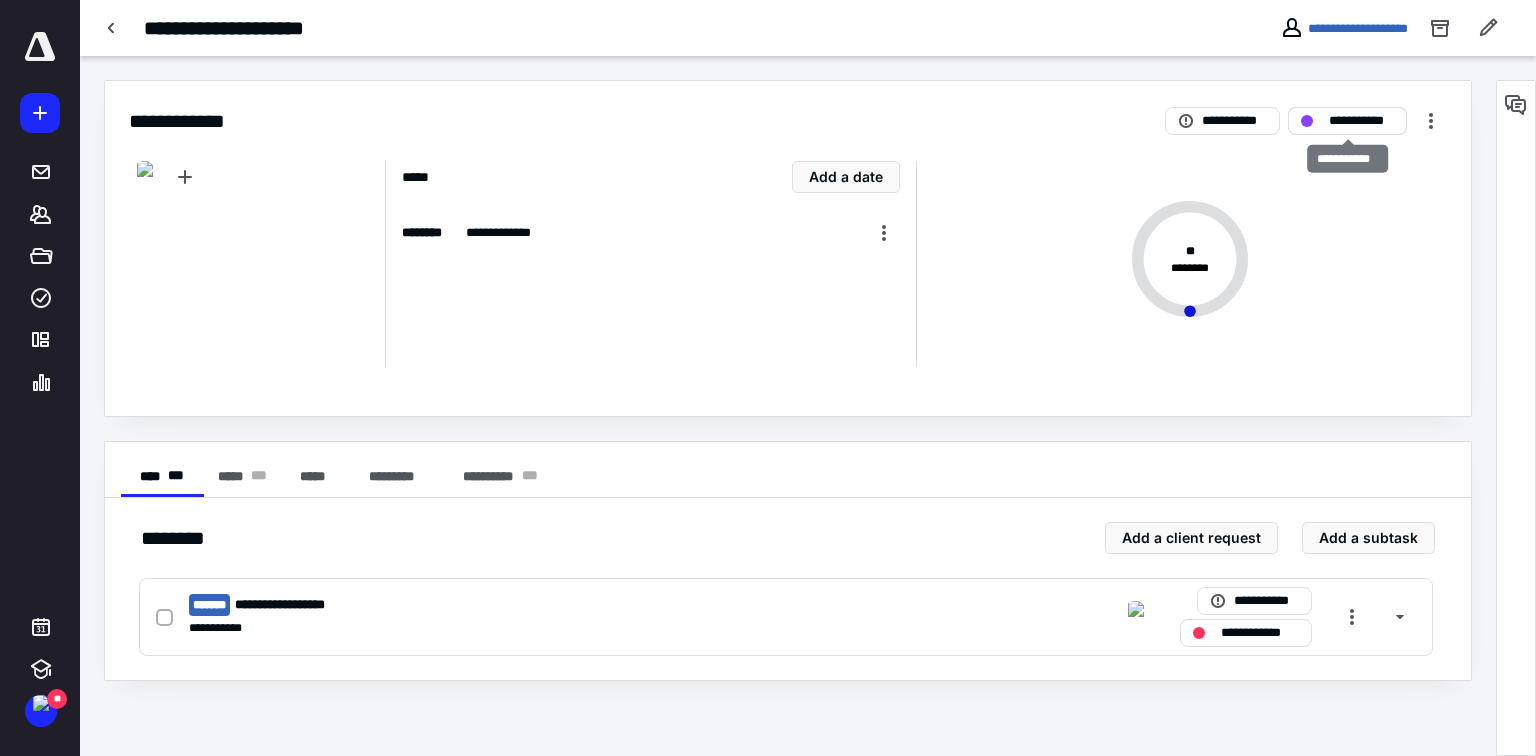 click on "**********" at bounding box center (1361, 121) 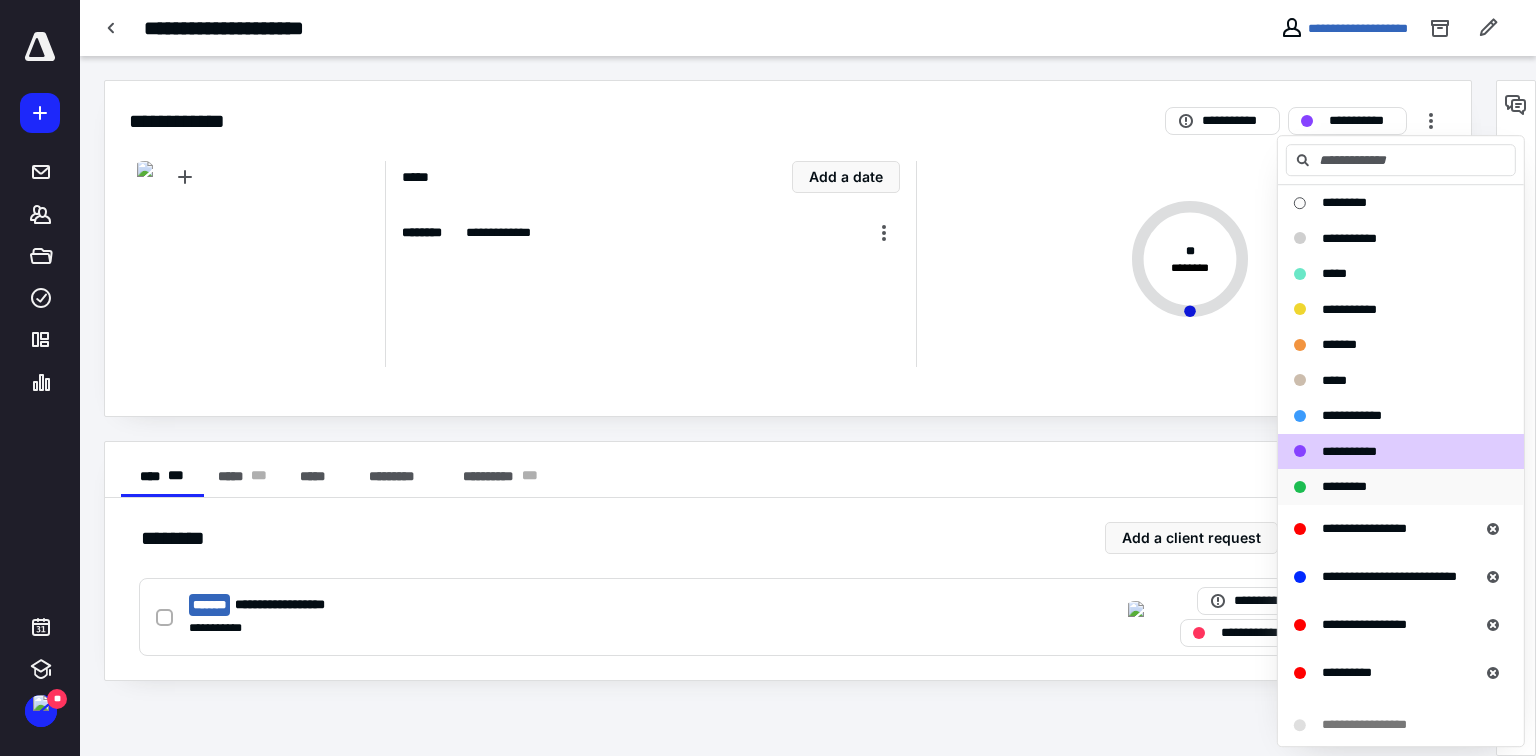click on "*********" at bounding box center (1344, 486) 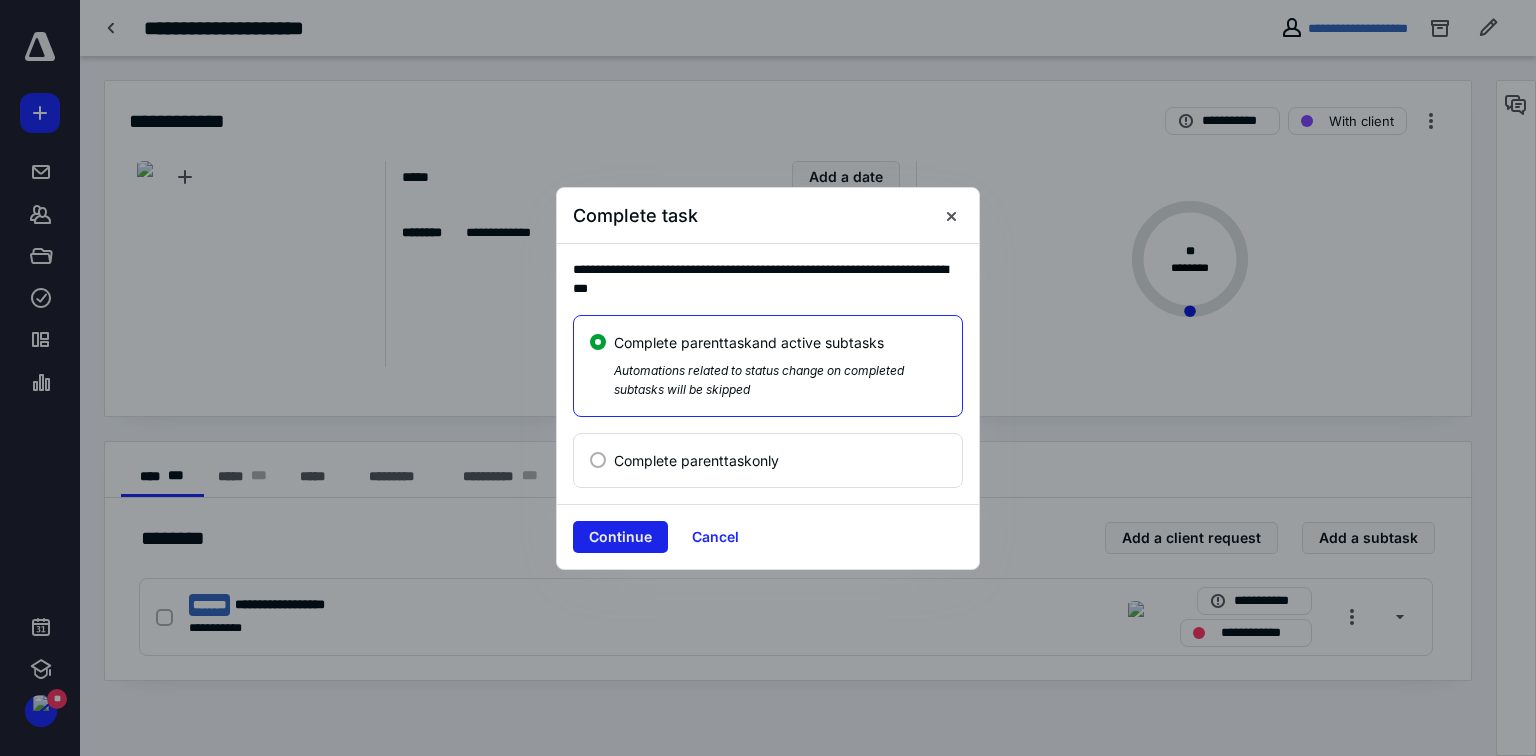 click on "Continue" at bounding box center [620, 537] 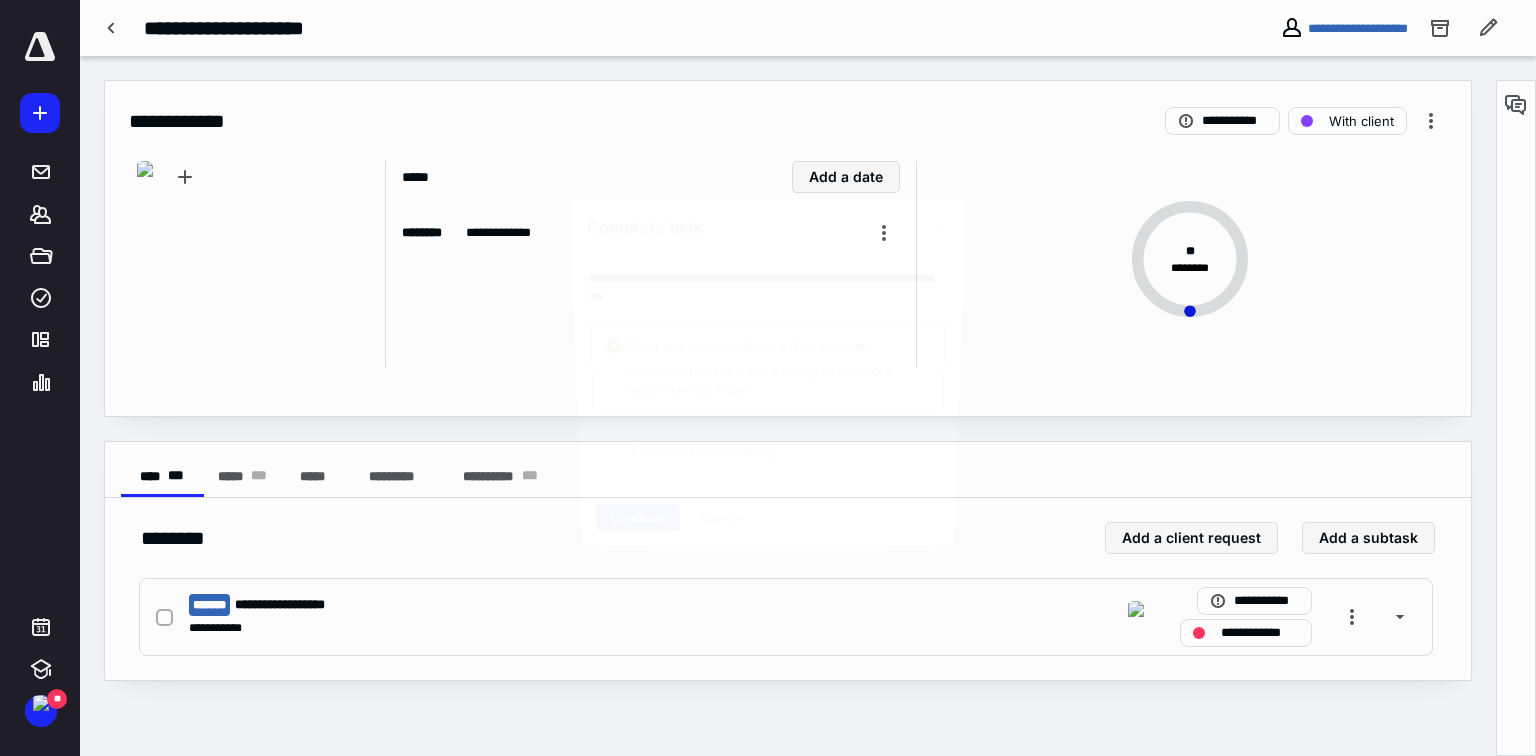 checkbox on "true" 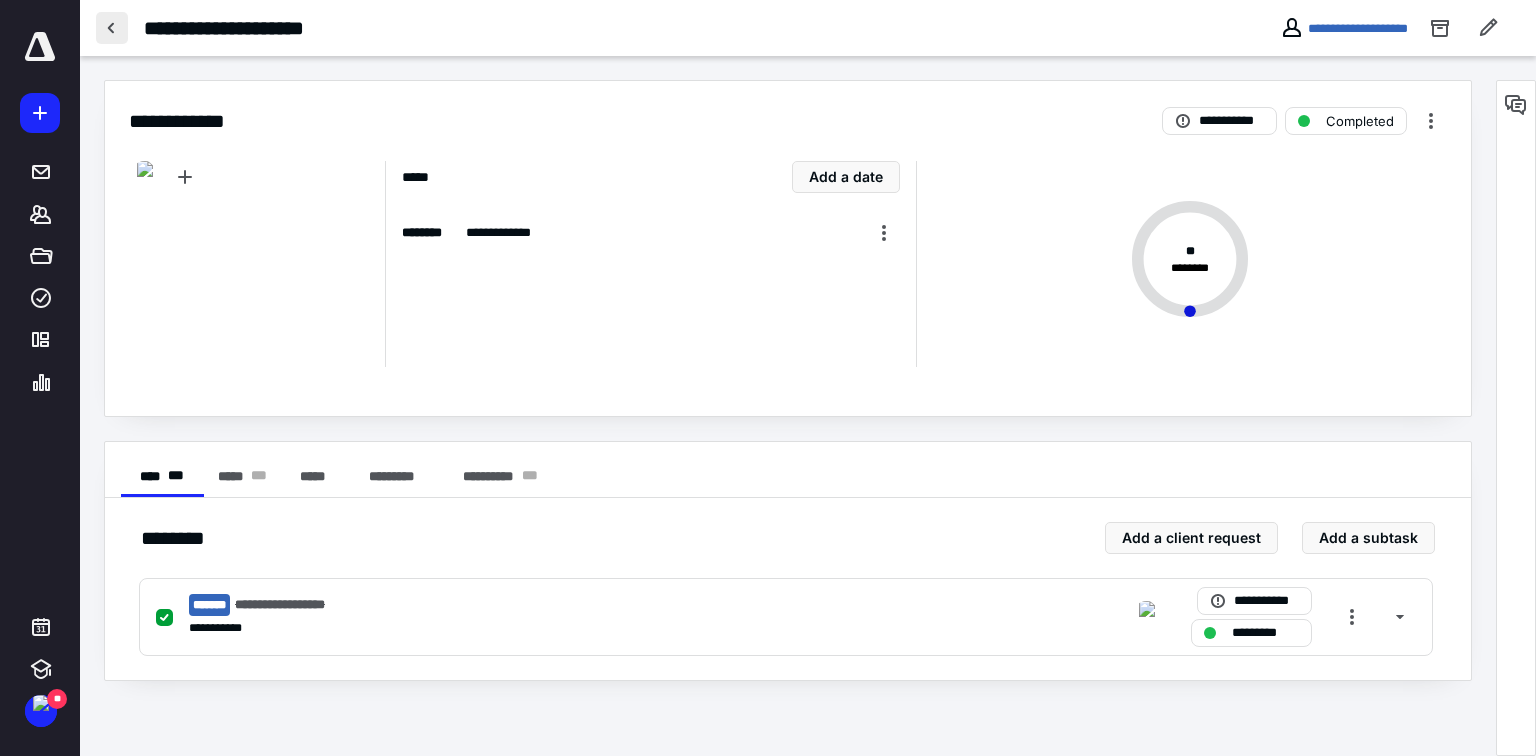 click at bounding box center [112, 28] 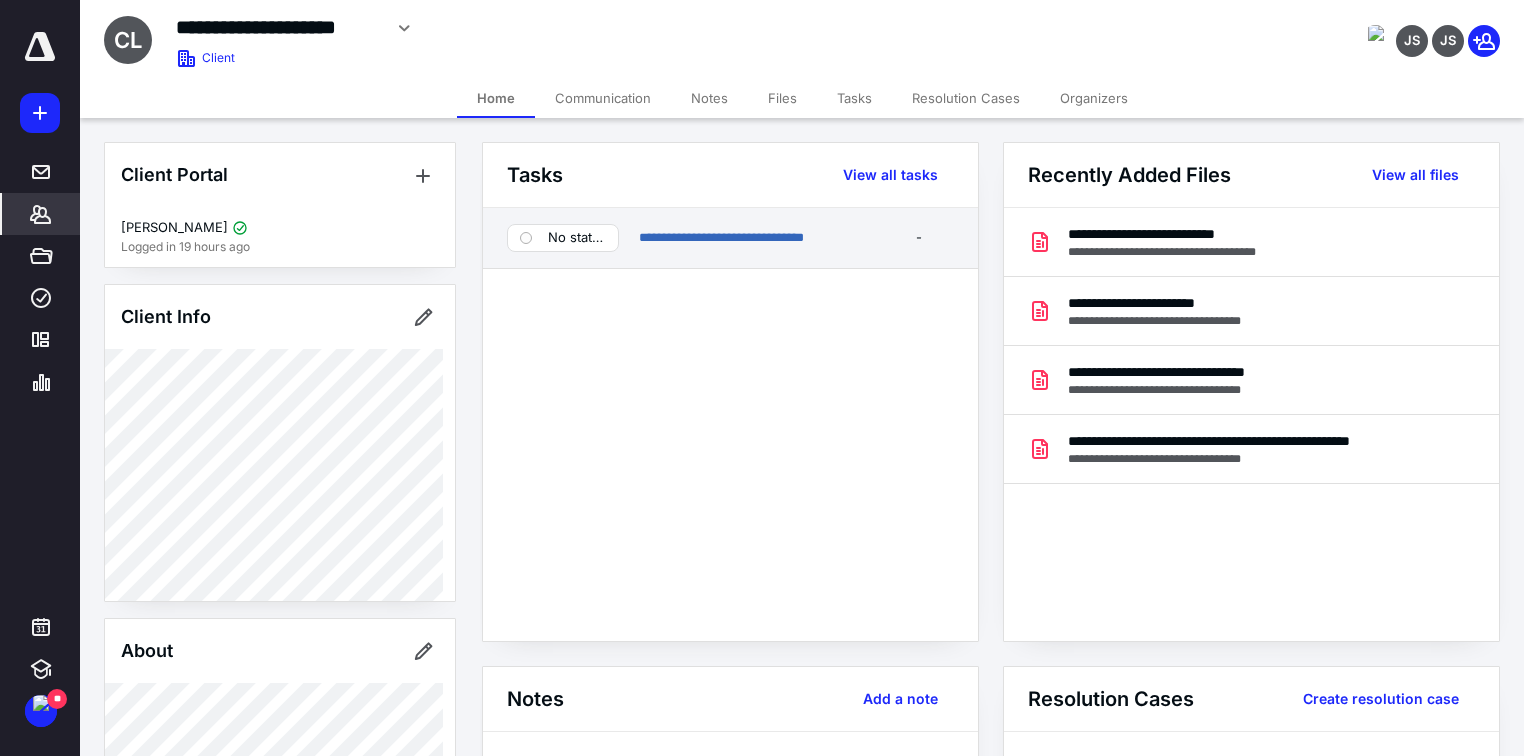 click on "No status" at bounding box center (577, 238) 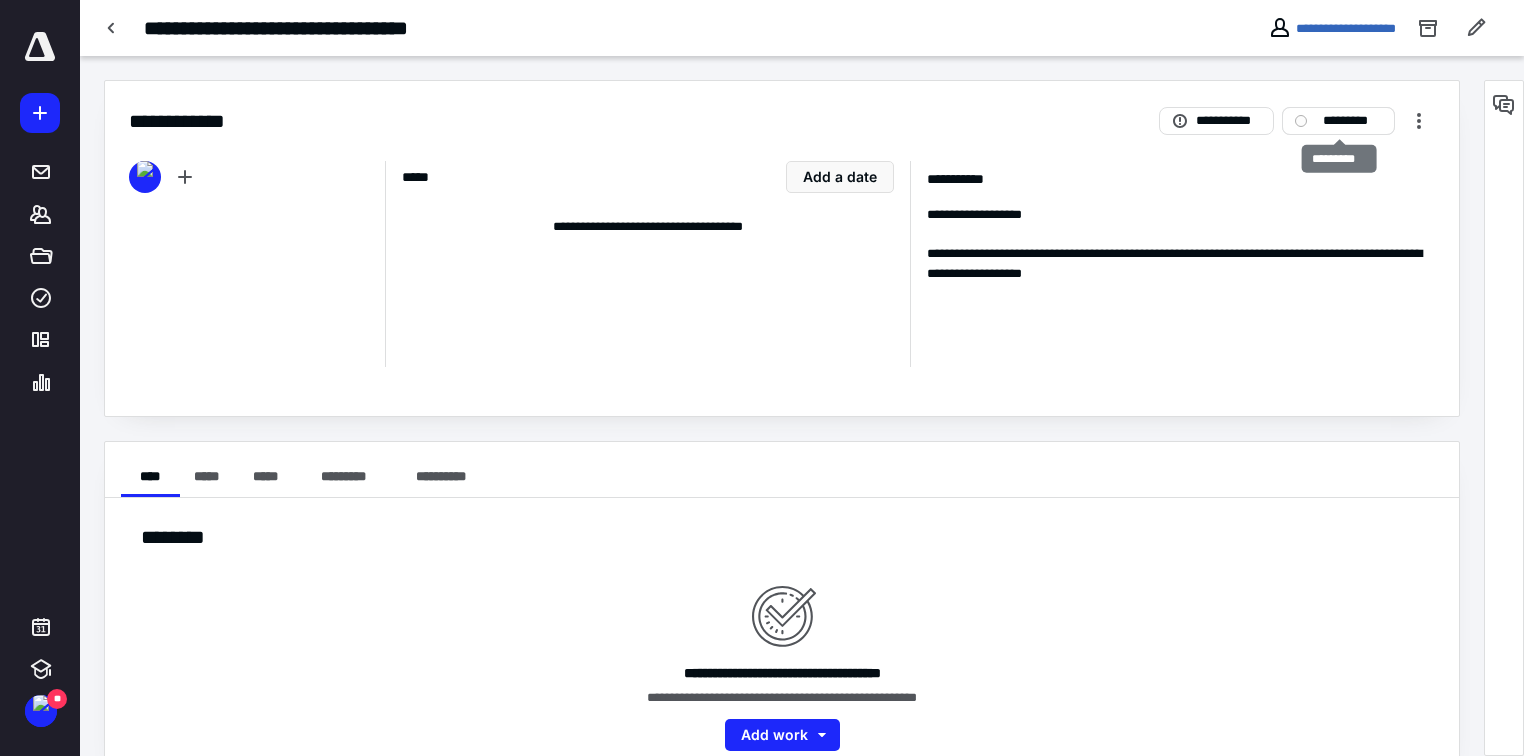 click on "*********" at bounding box center (1352, 121) 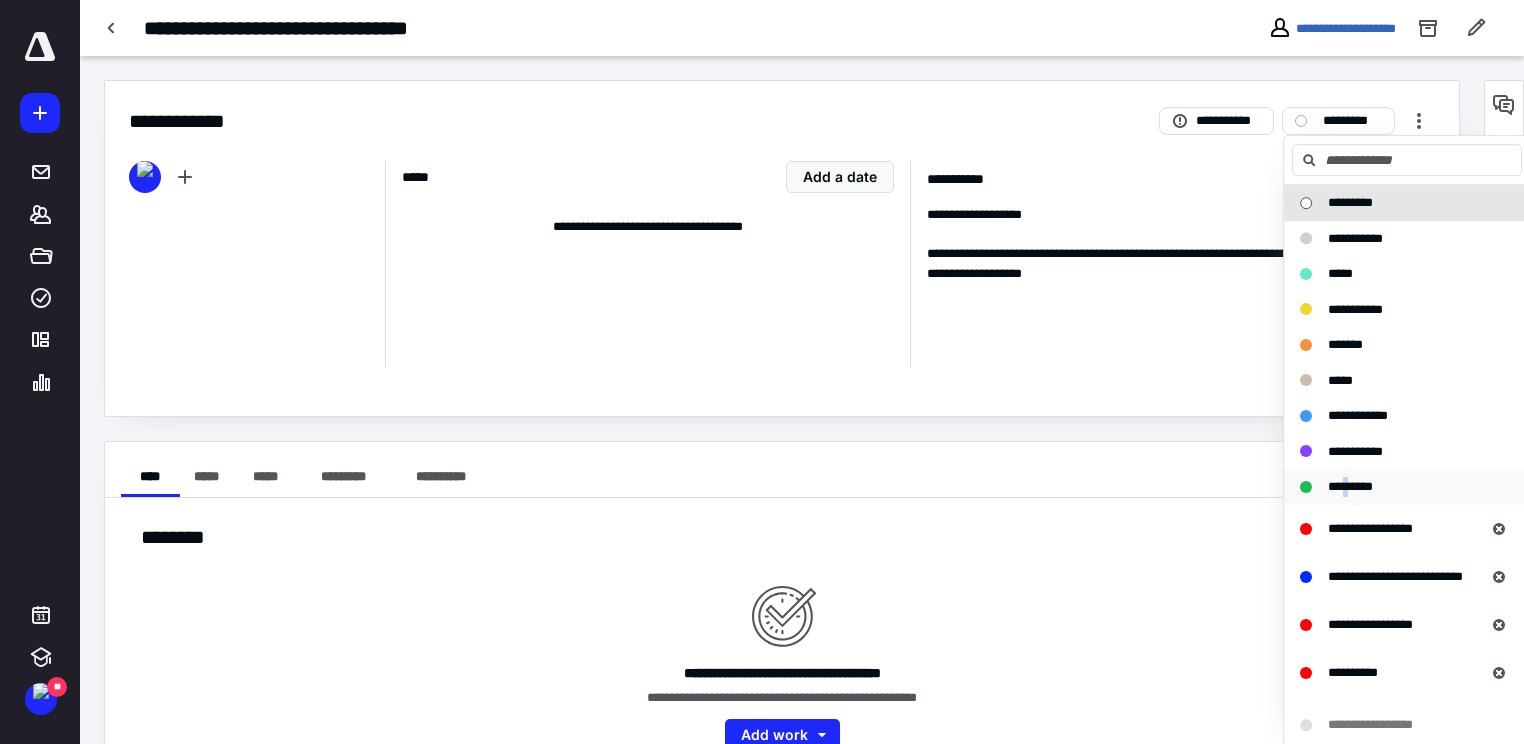 click on "*********" at bounding box center [1350, 487] 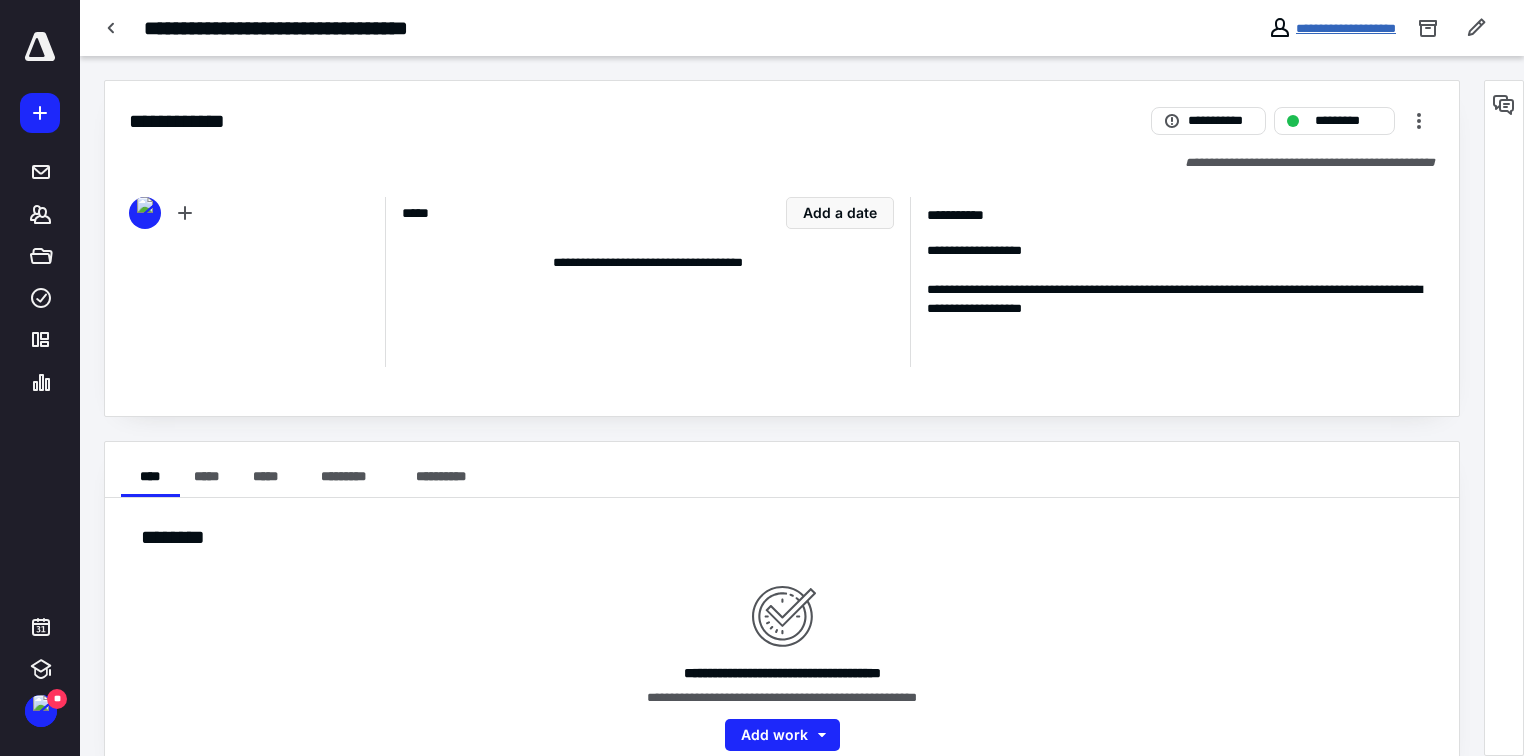 click on "**********" at bounding box center [1346, 28] 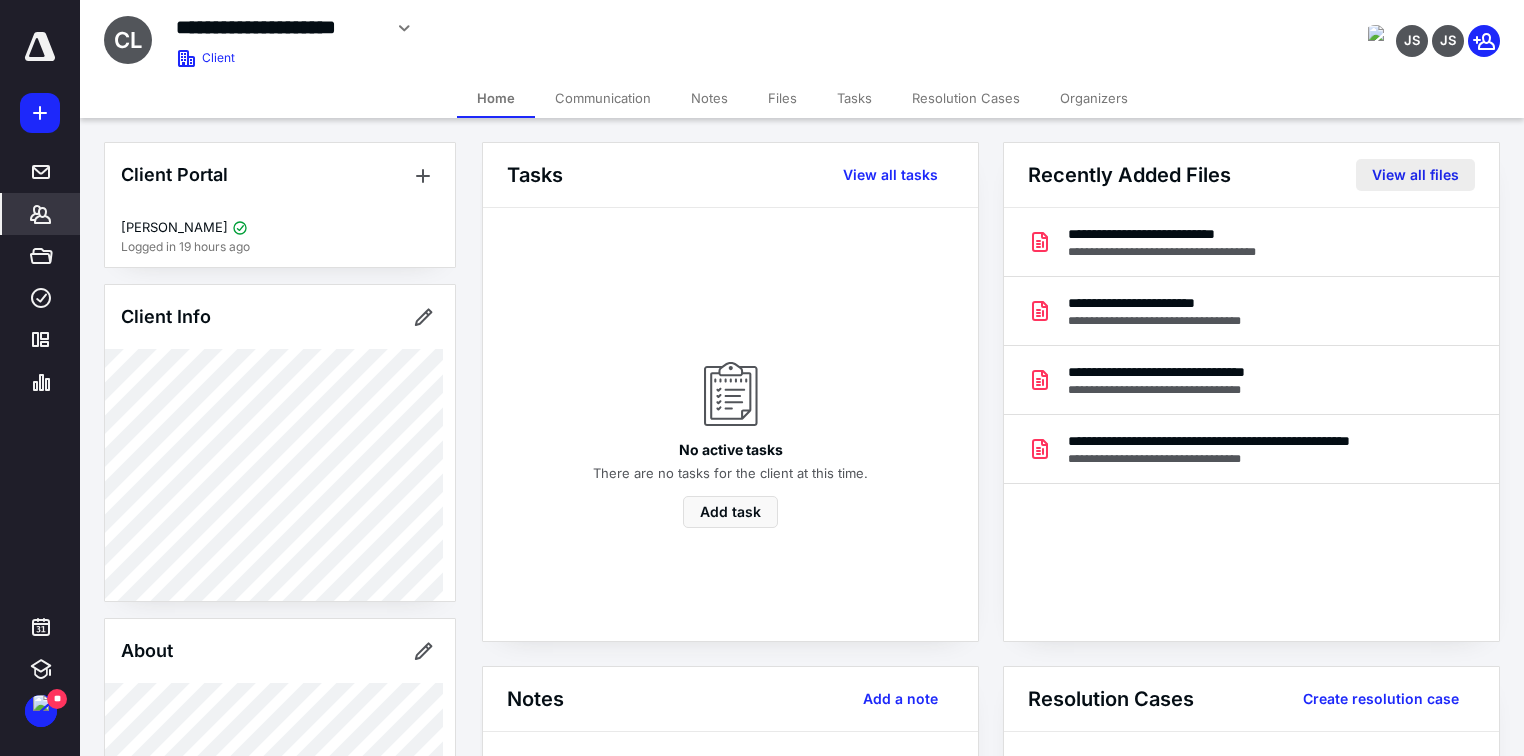 click on "View all files" at bounding box center (1415, 175) 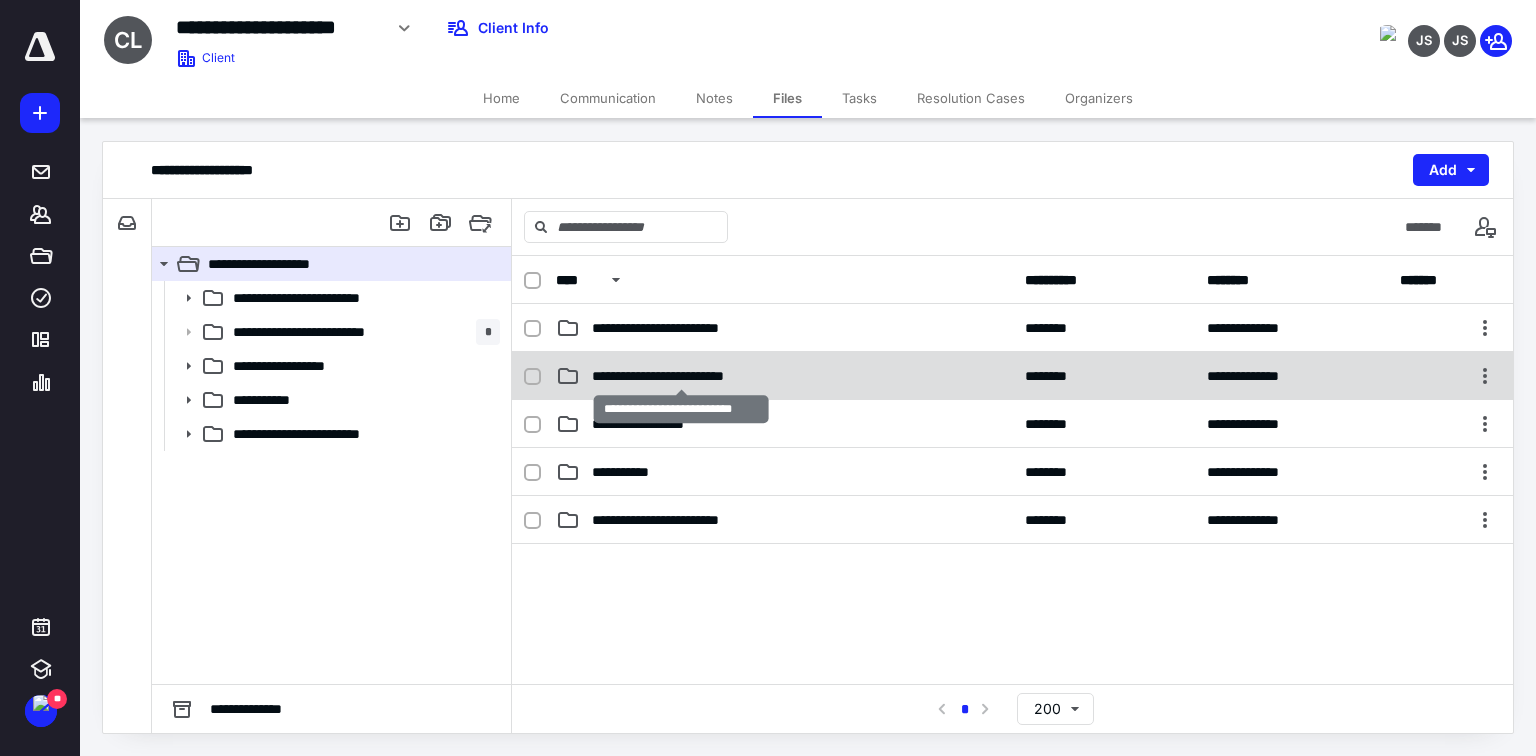 click on "**********" at bounding box center [681, 376] 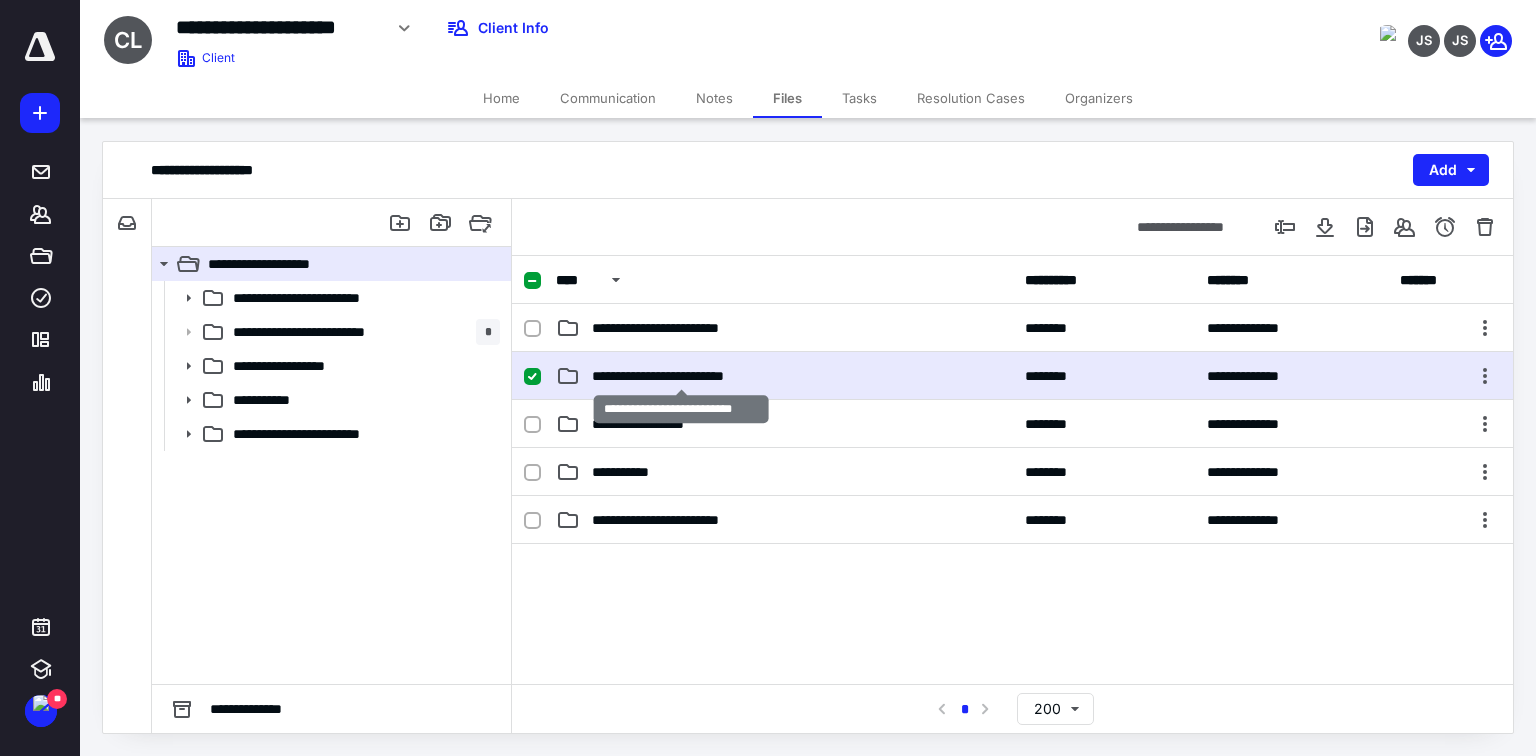 click on "**********" at bounding box center [681, 376] 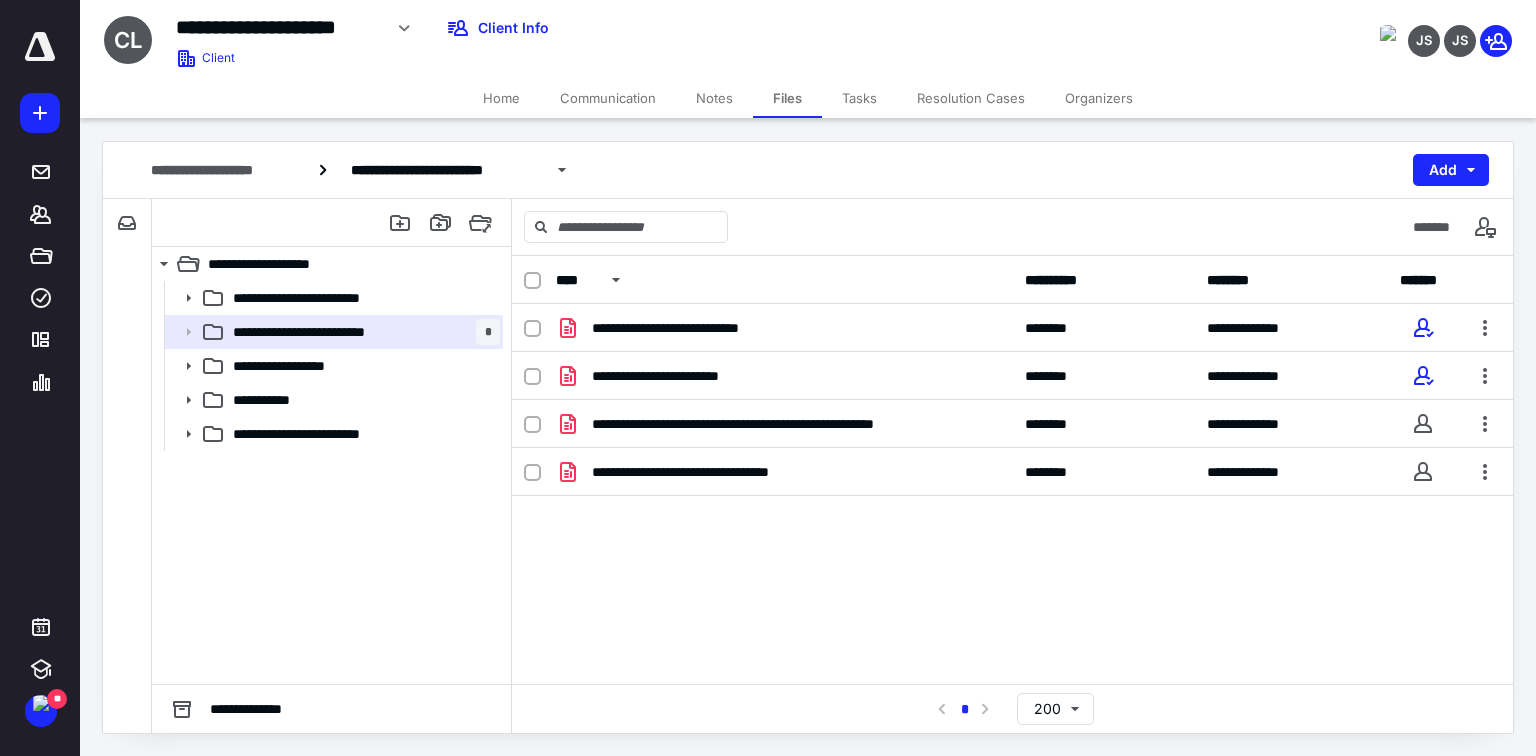click on "**********" at bounding box center [1012, 454] 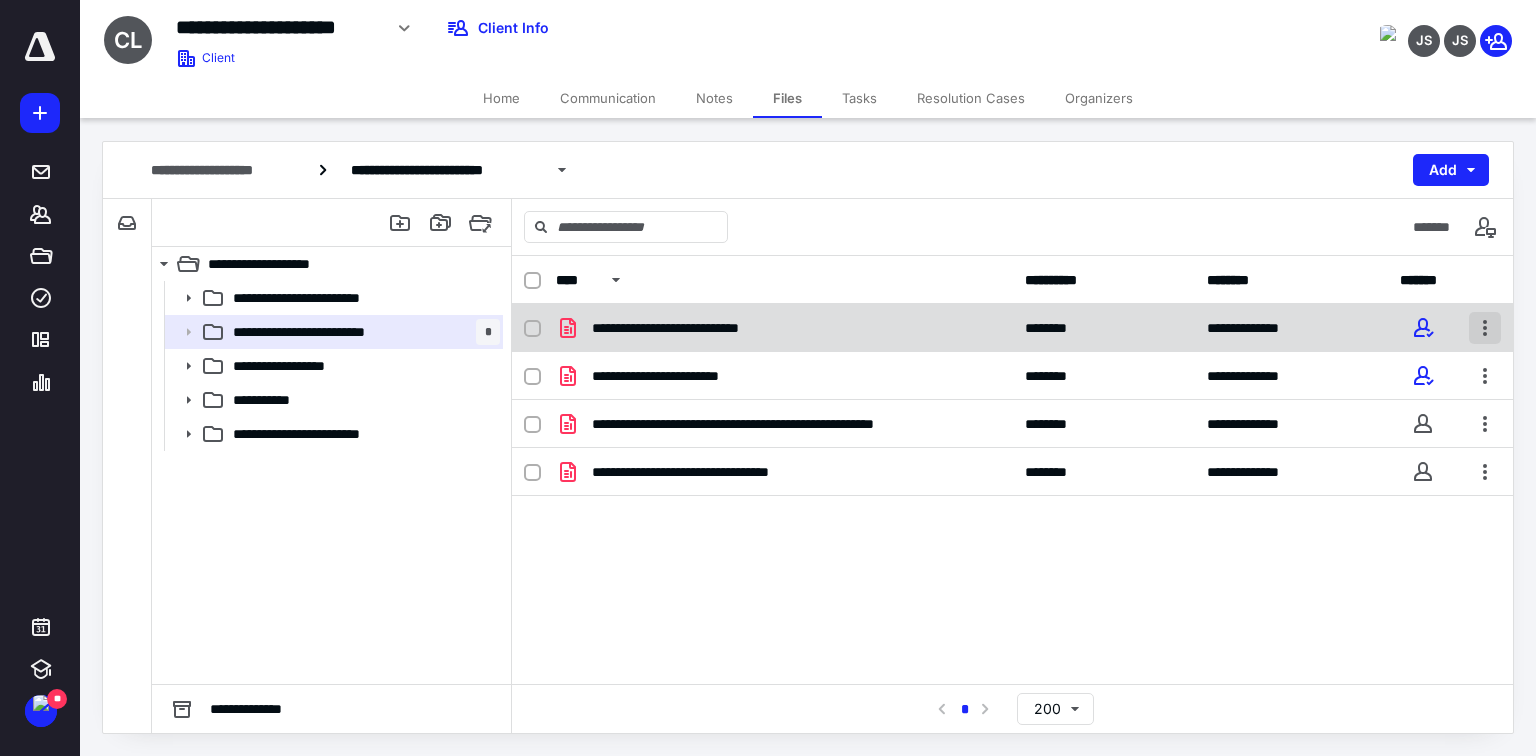 click at bounding box center [1485, 328] 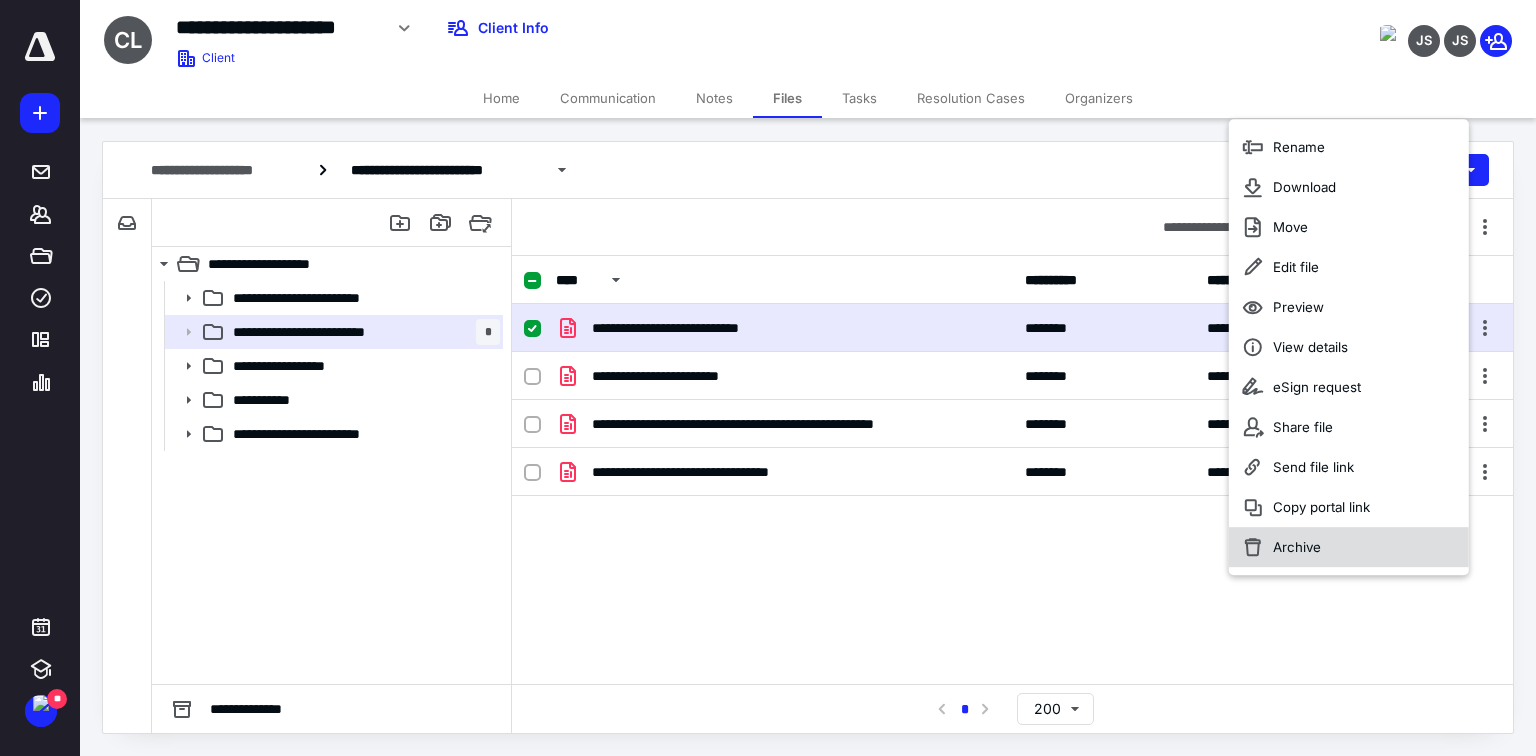 click on "Archive" at bounding box center [1297, 547] 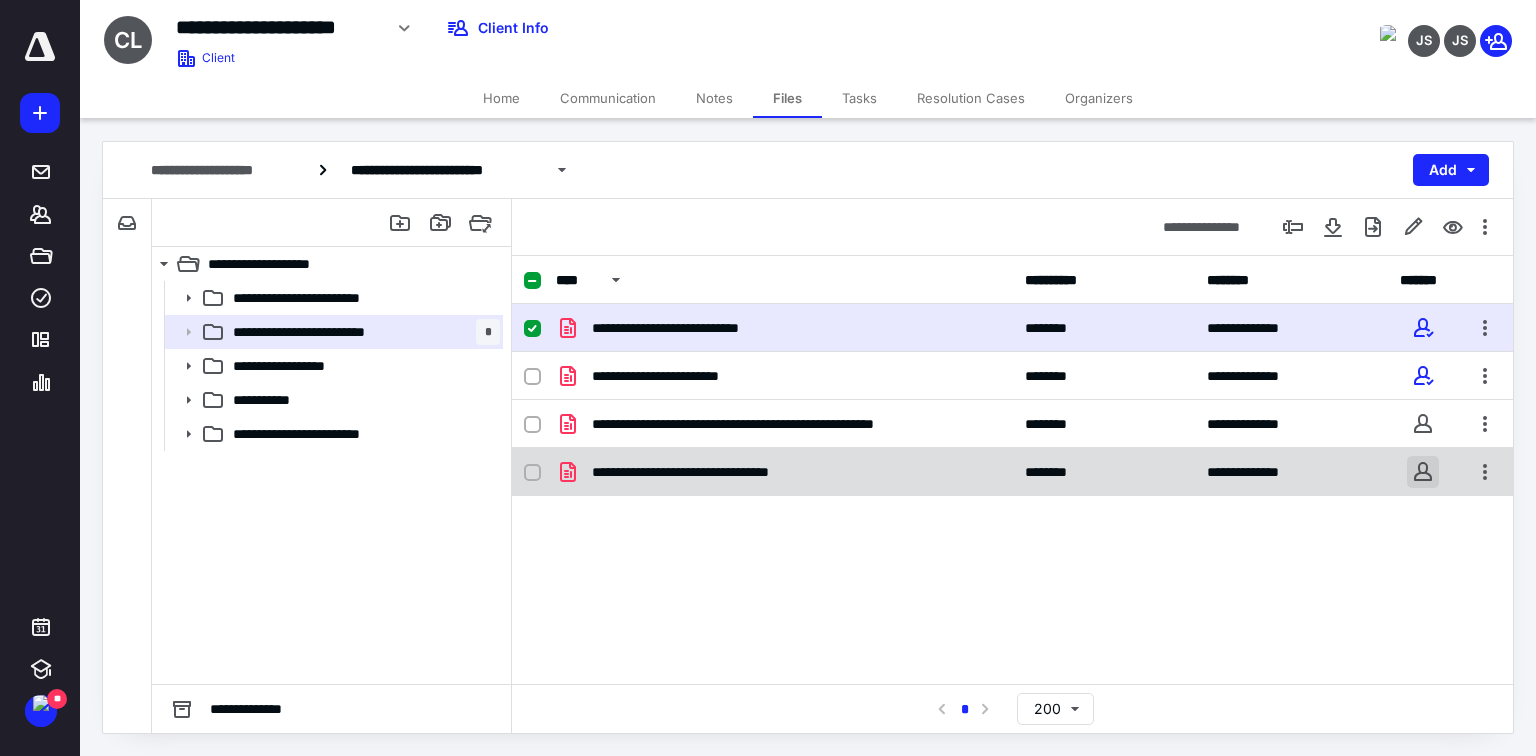 checkbox on "false" 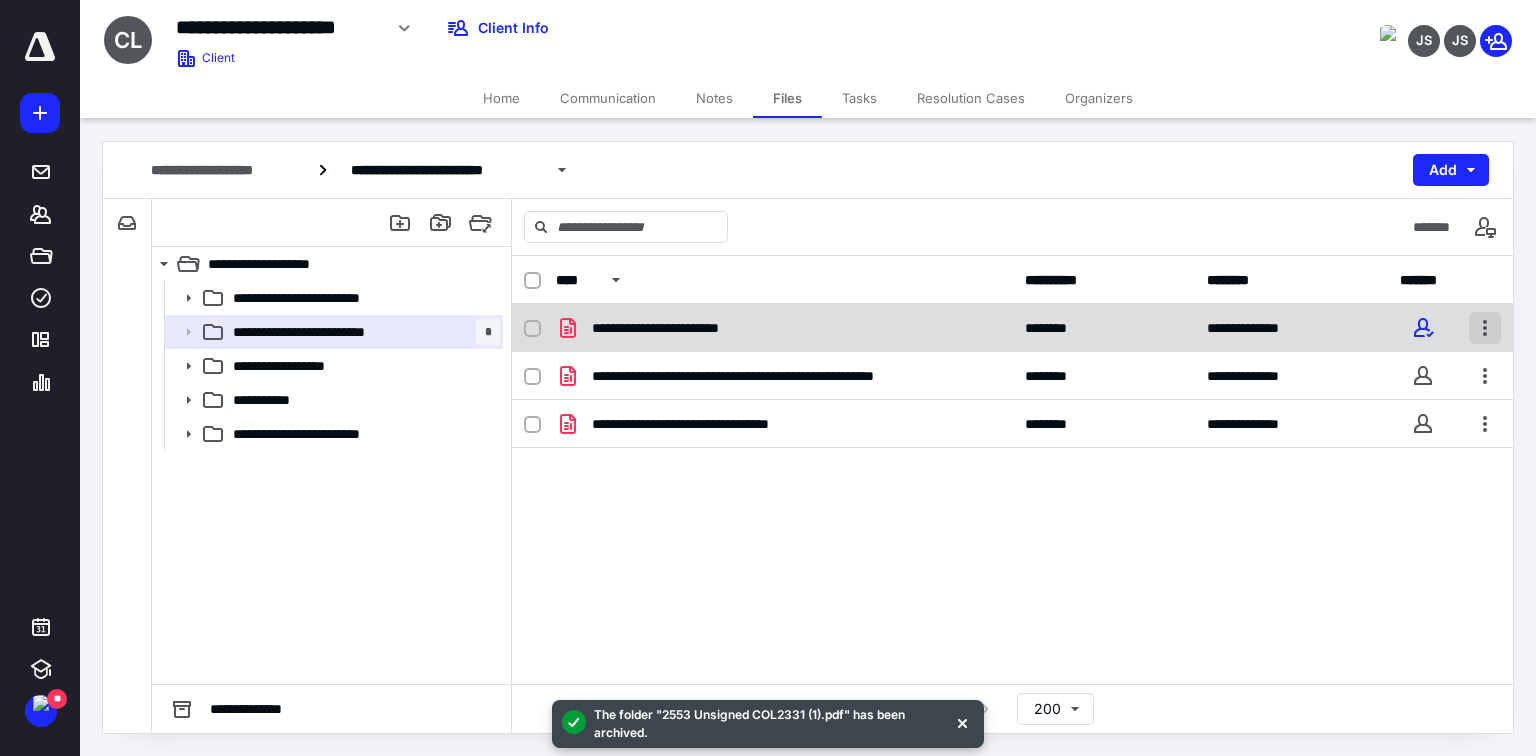 click at bounding box center [1485, 328] 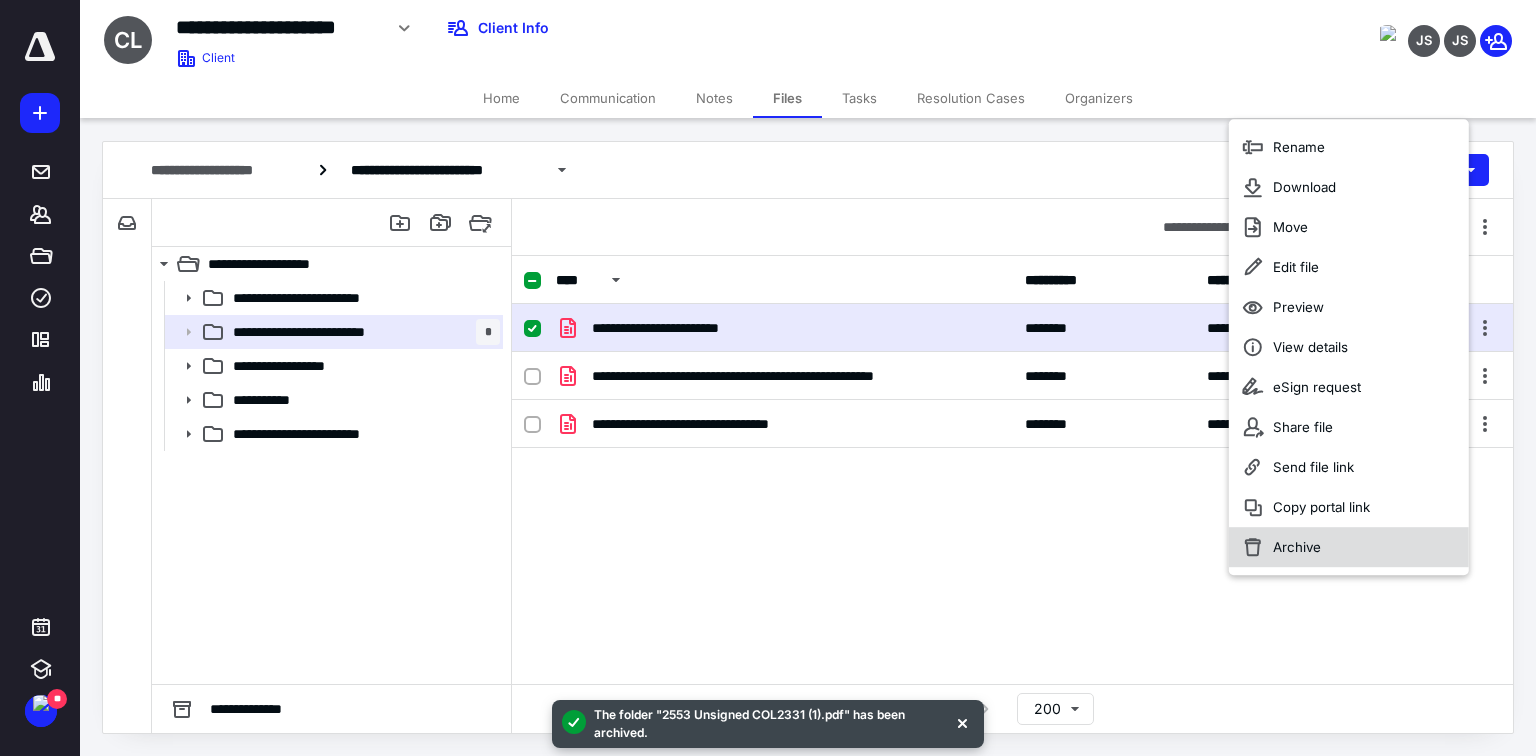 click on "Archive" at bounding box center [1297, 547] 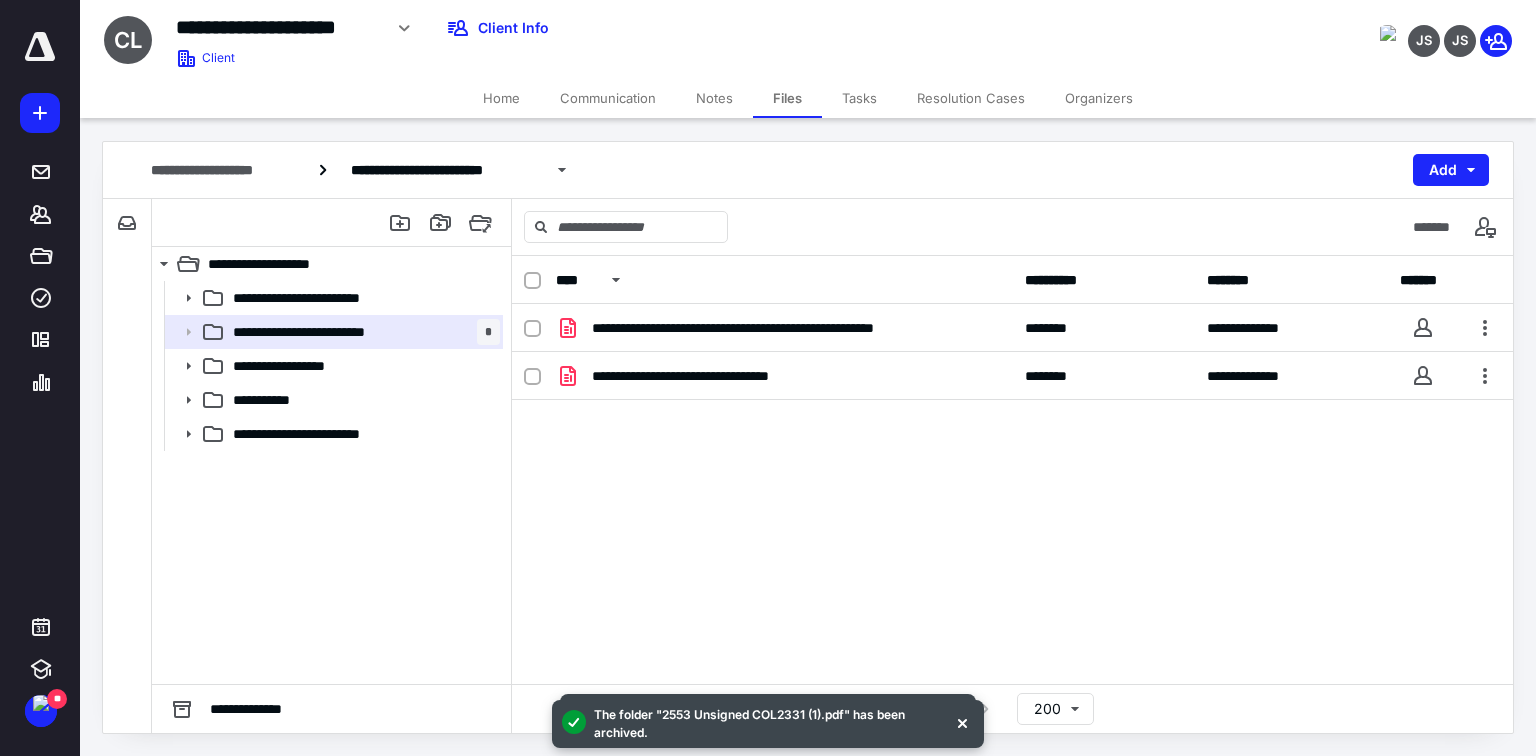 click on "**********" at bounding box center [331, 482] 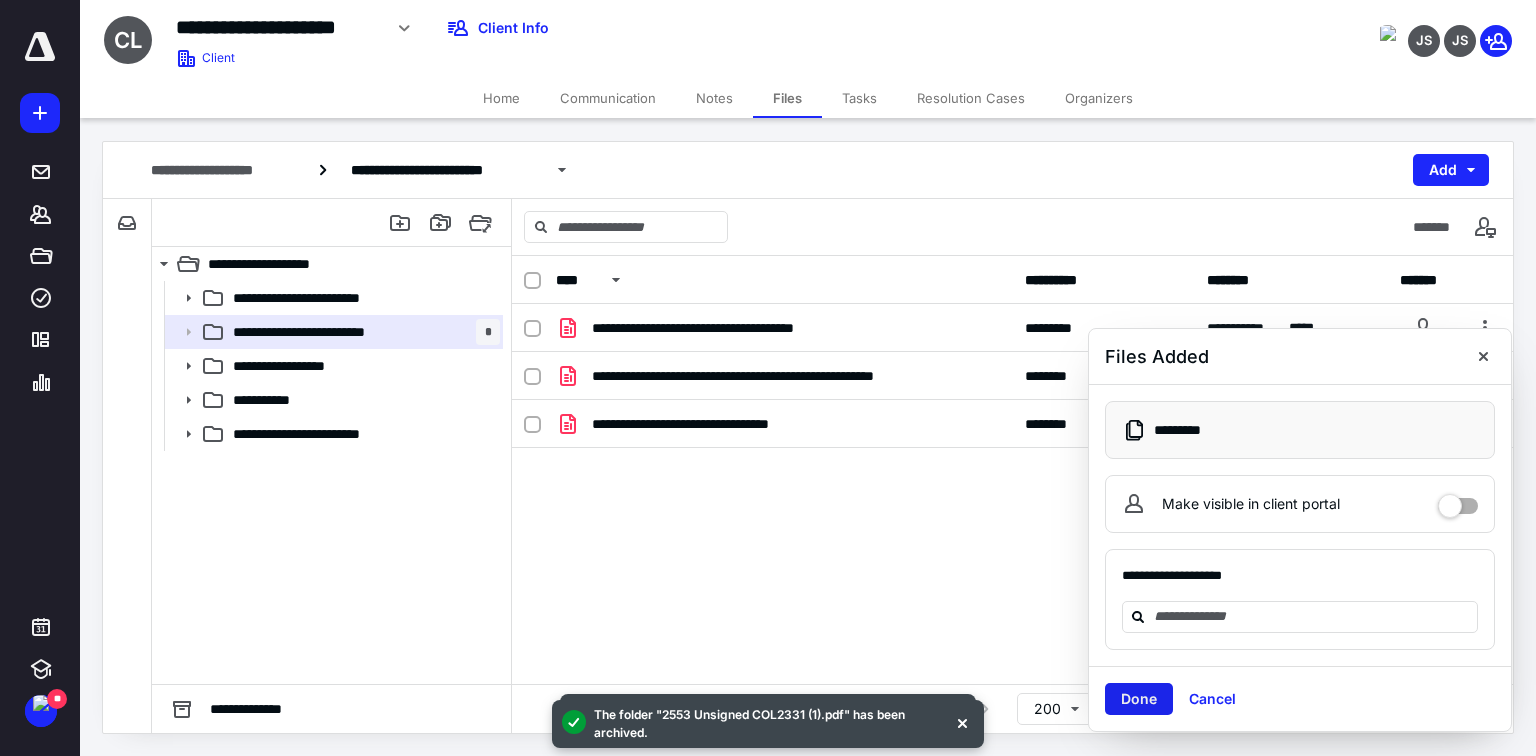 click on "Done" at bounding box center [1139, 699] 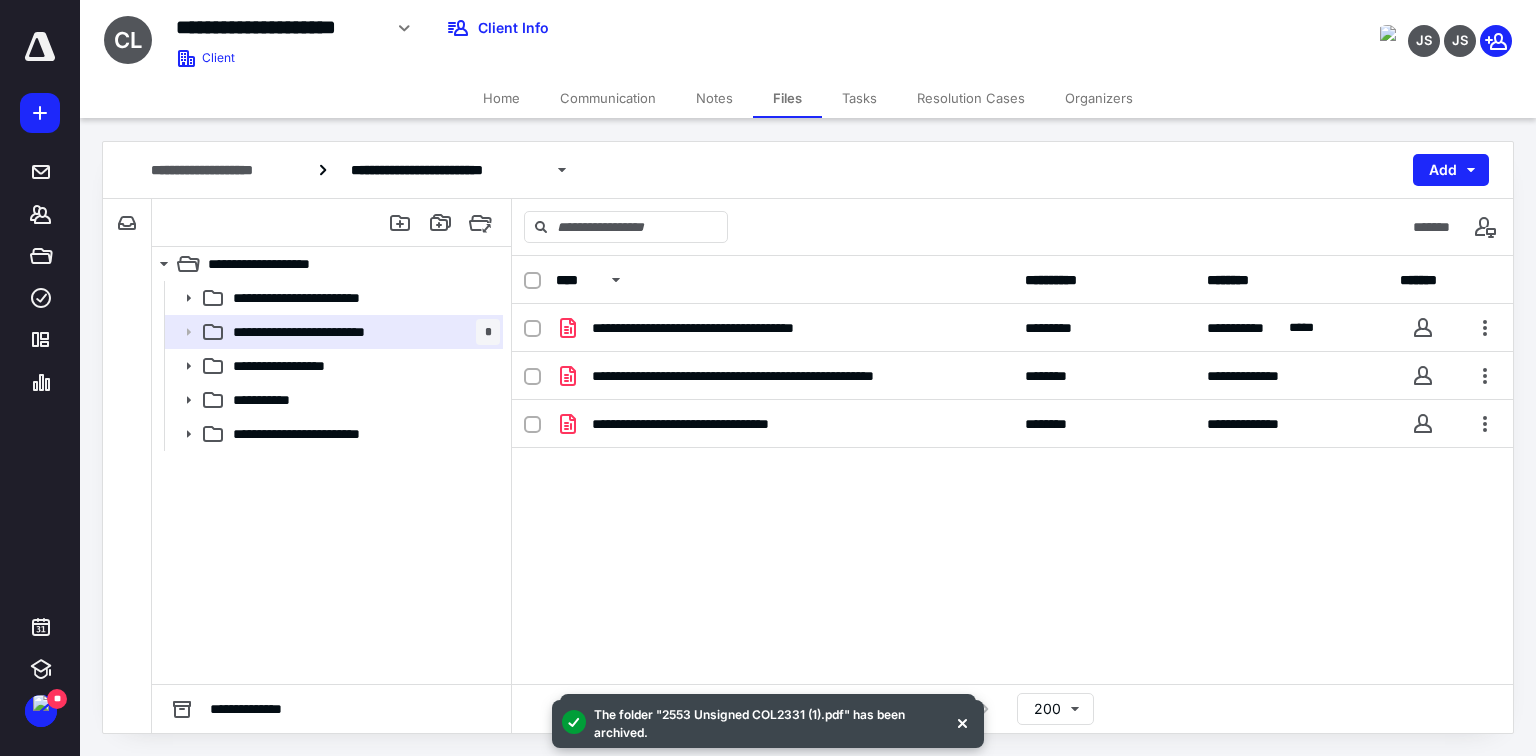 drag, startPoint x: 749, startPoint y: 568, endPoint x: 739, endPoint y: 562, distance: 11.661903 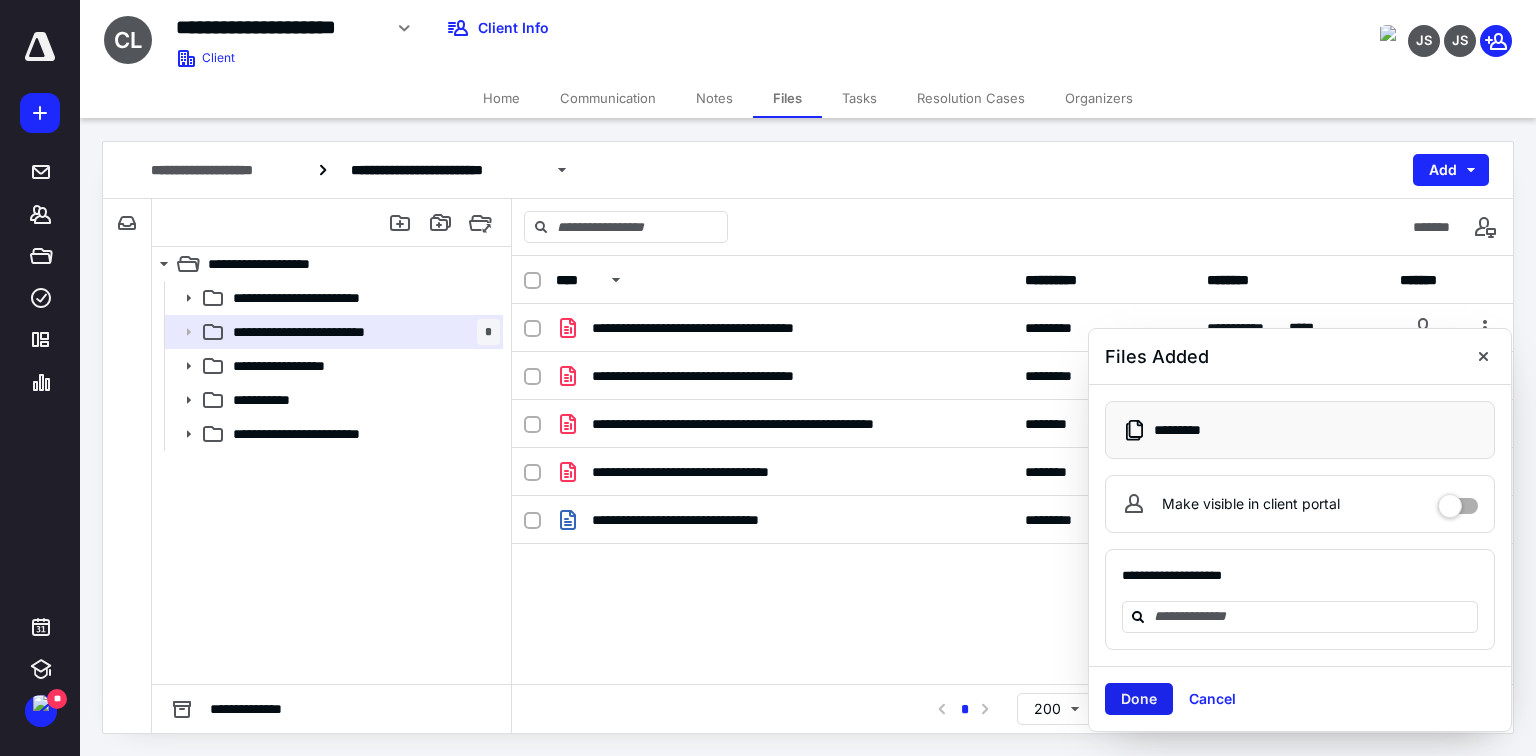 click on "Done" at bounding box center (1139, 699) 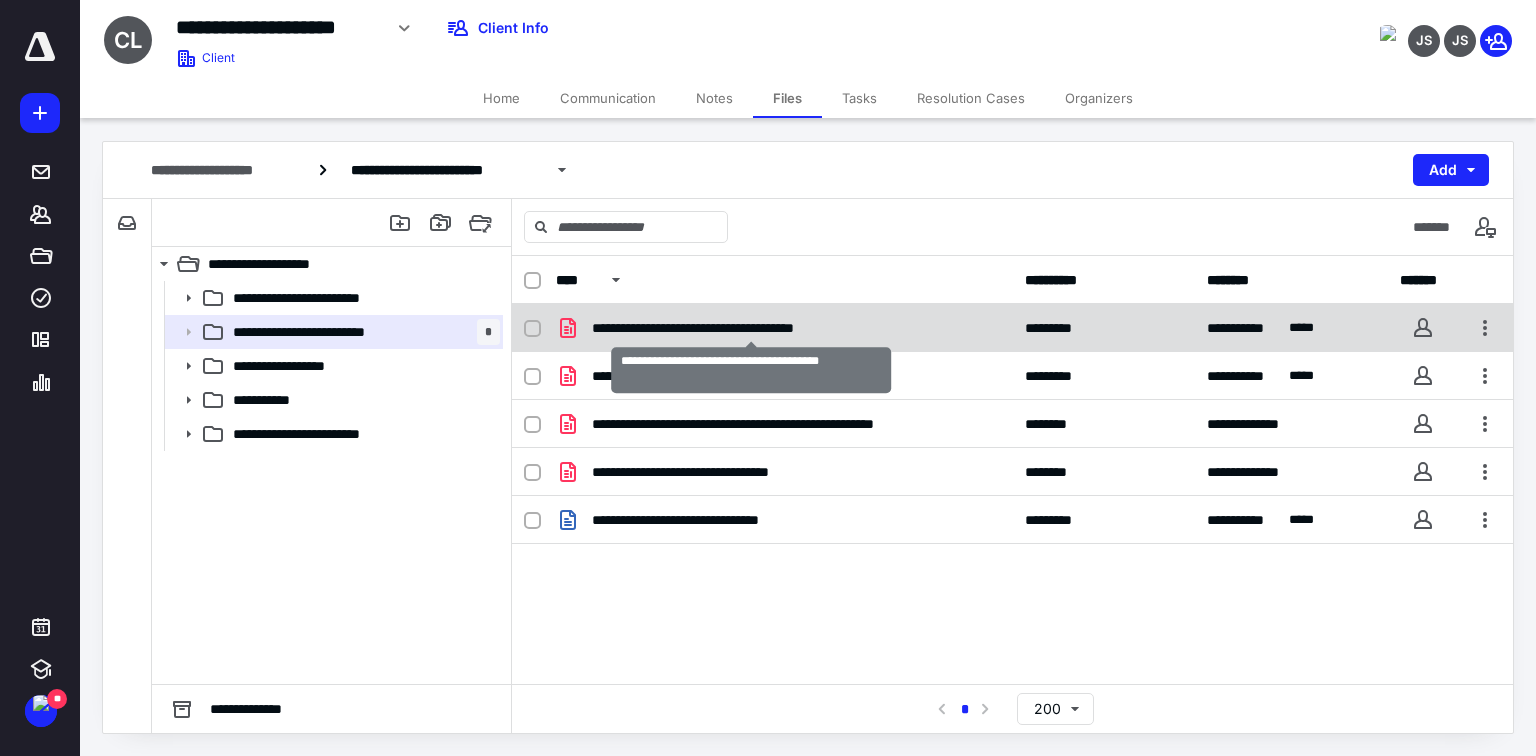 checkbox on "true" 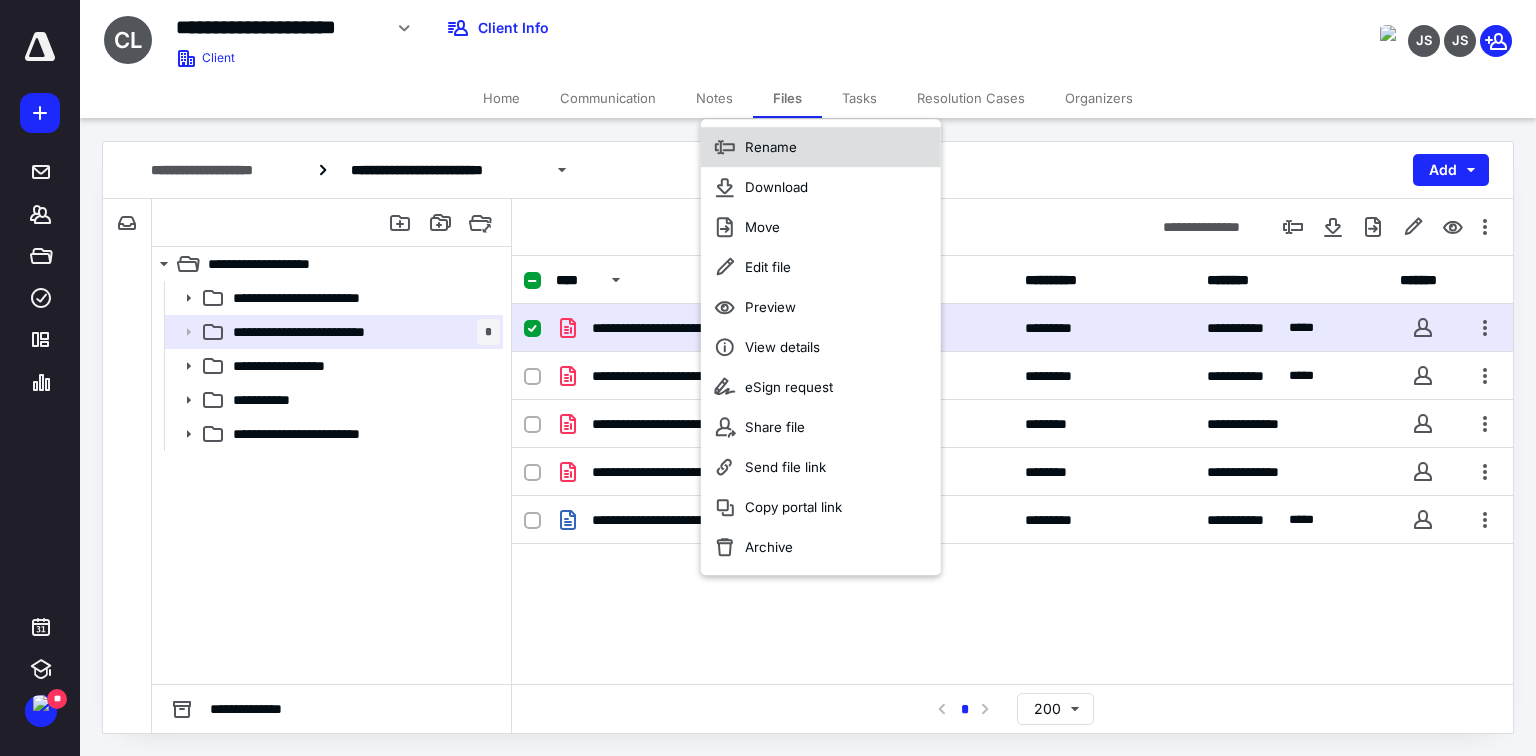 click on "Rename" at bounding box center (821, 147) 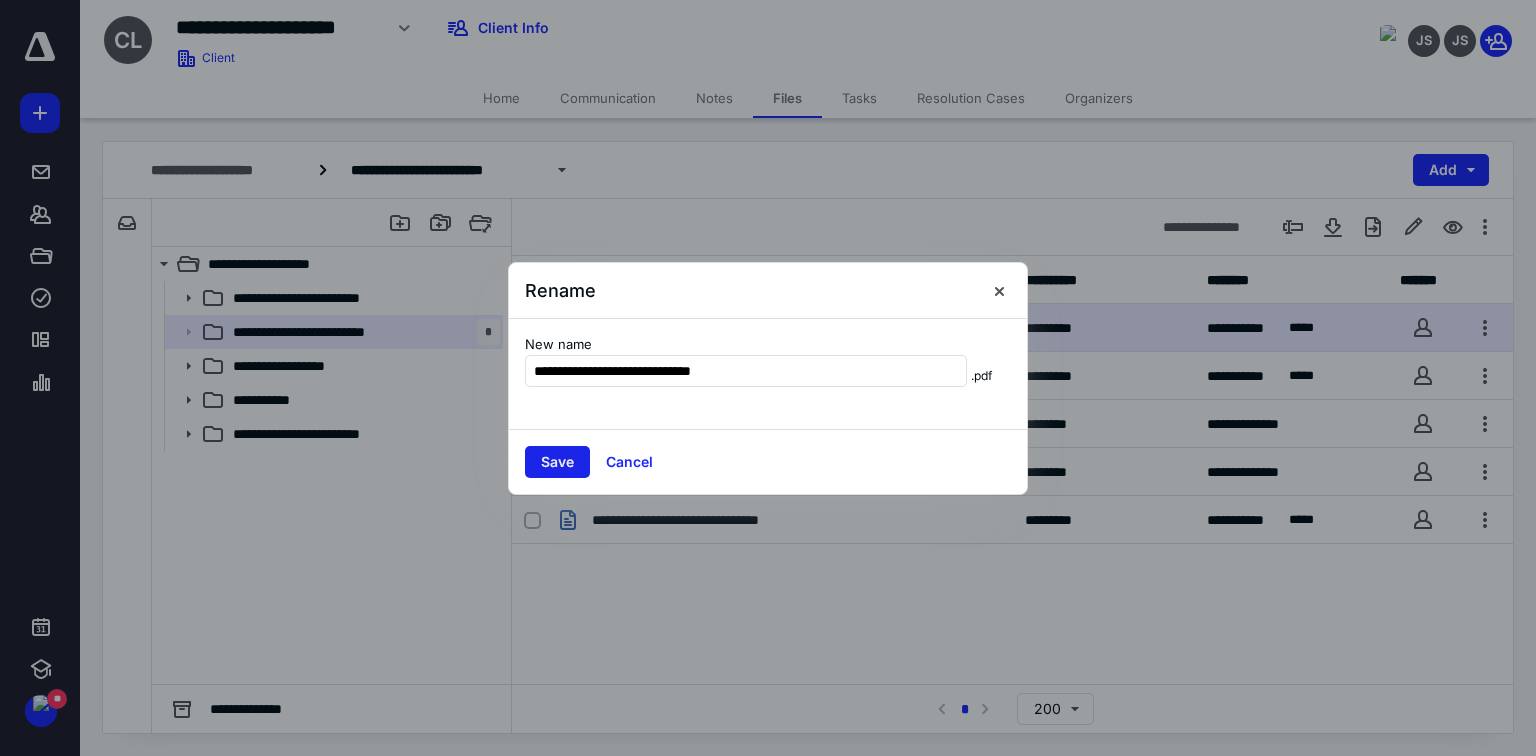 type on "**********" 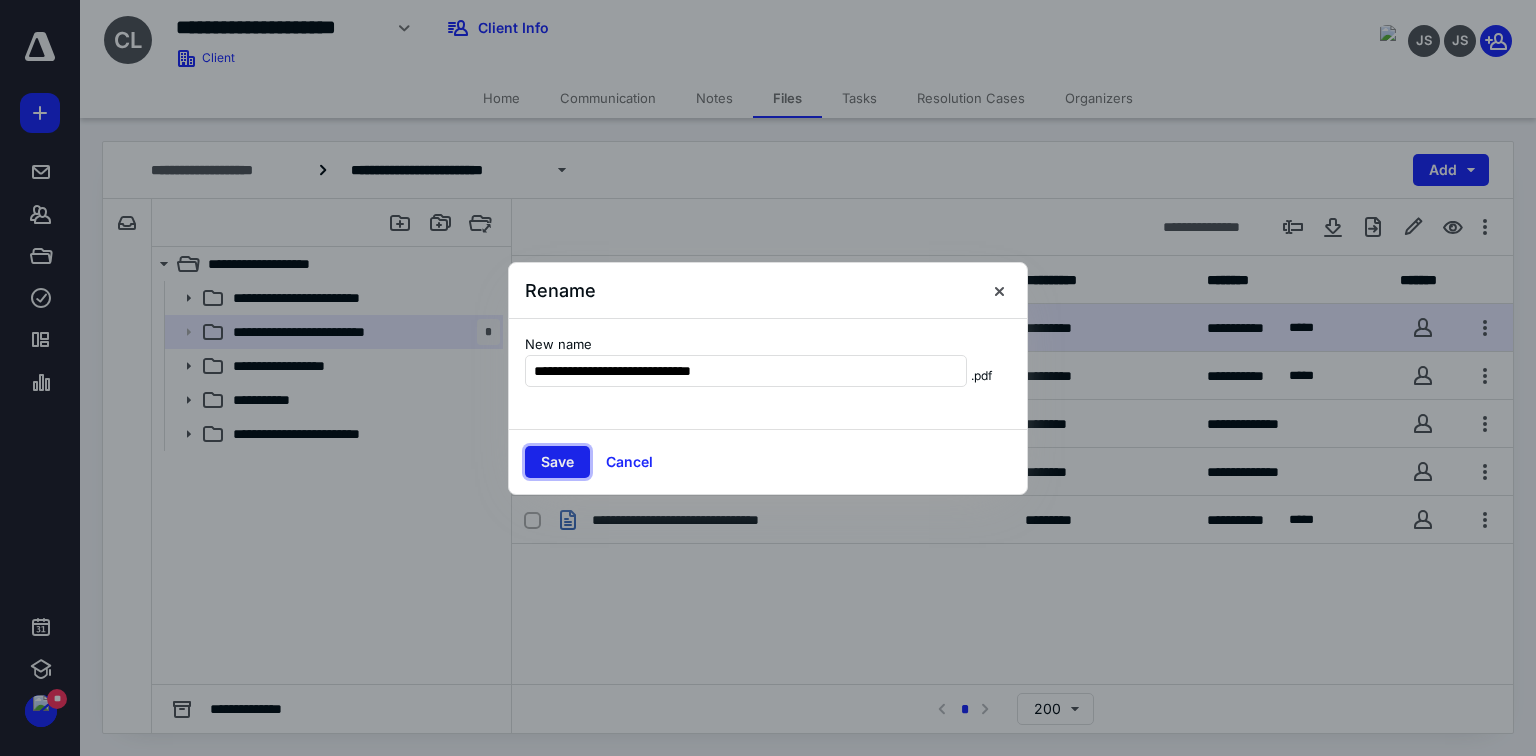 click on "Save" at bounding box center [557, 462] 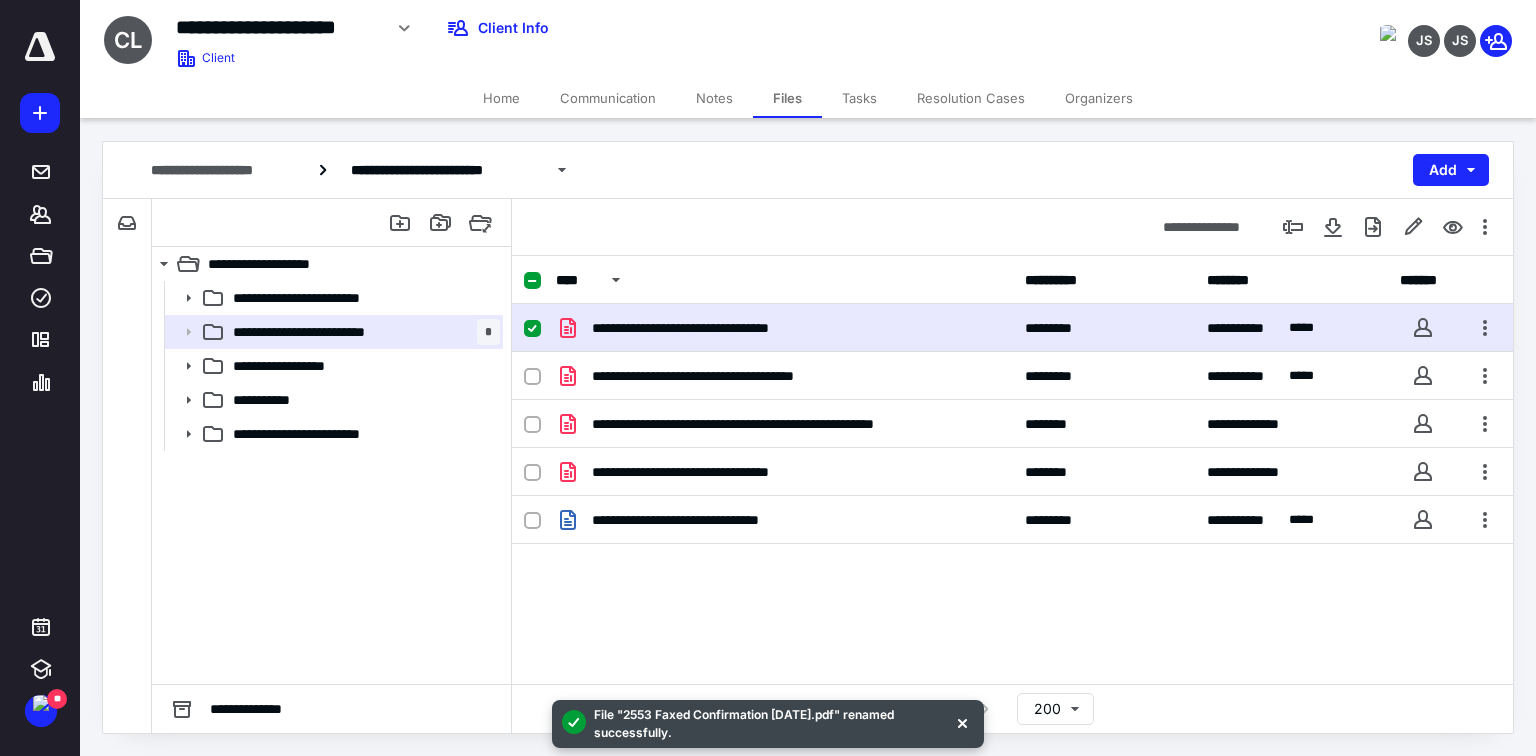 click on "**********" at bounding box center (1012, 454) 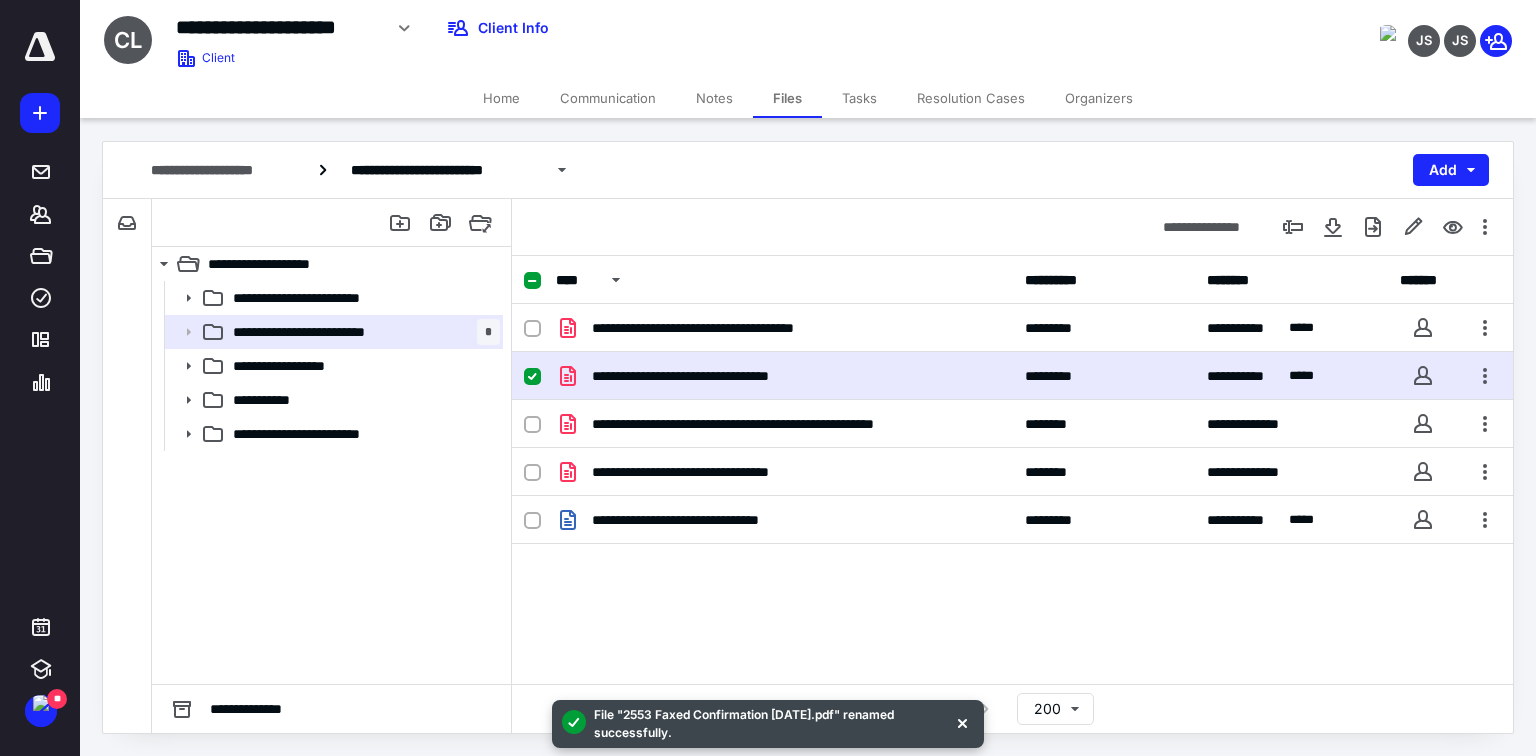 drag, startPoint x: 659, startPoint y: 632, endPoint x: 663, endPoint y: 617, distance: 15.524175 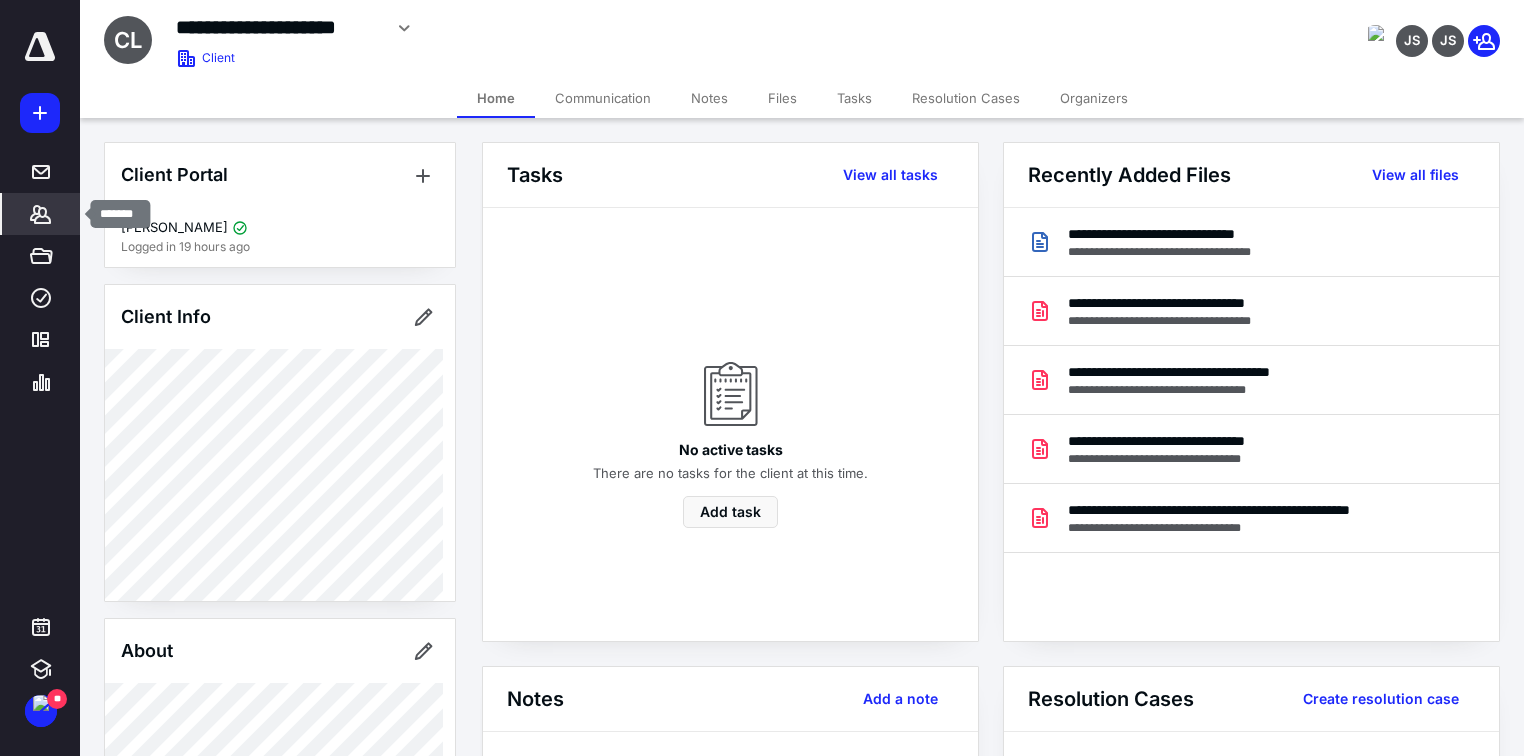 click 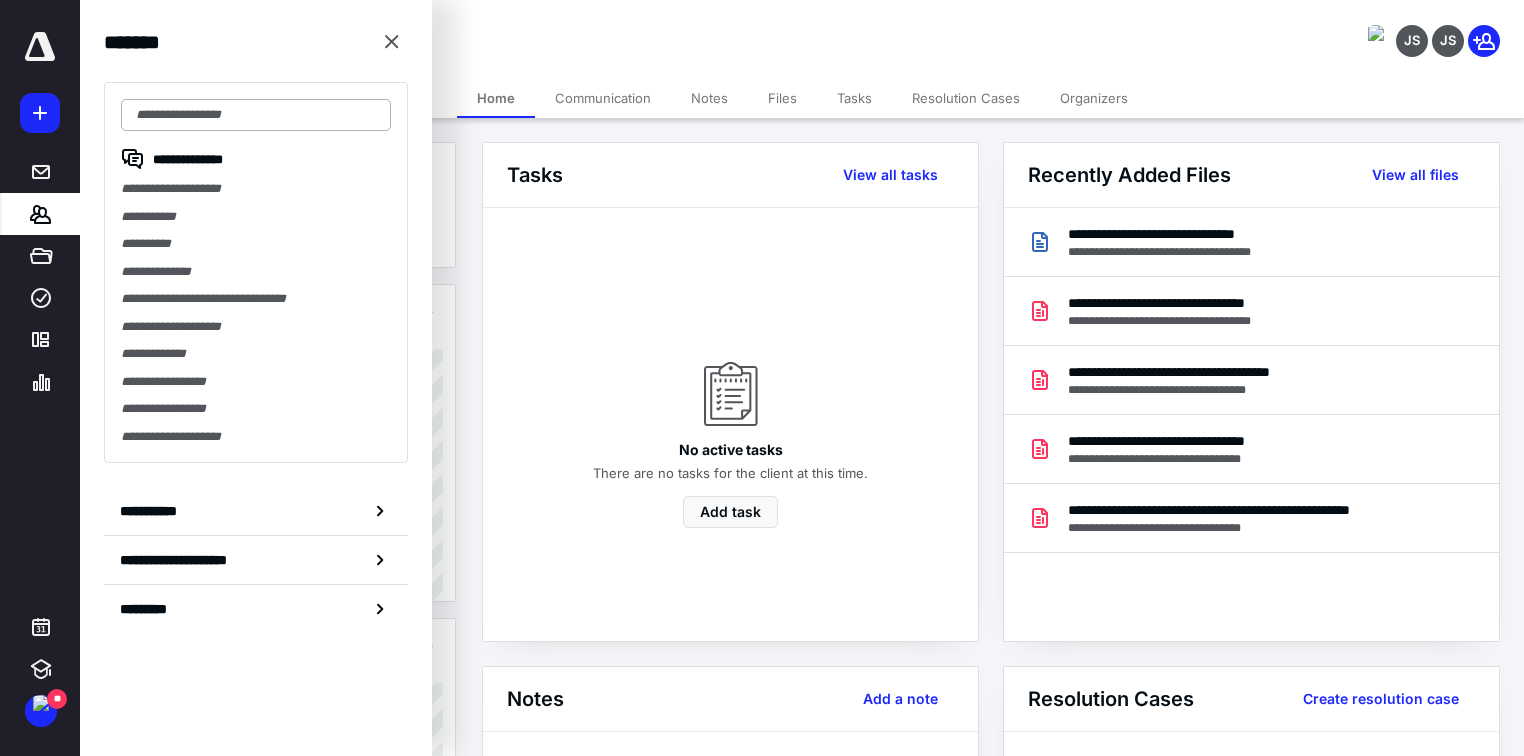 click at bounding box center [256, 115] 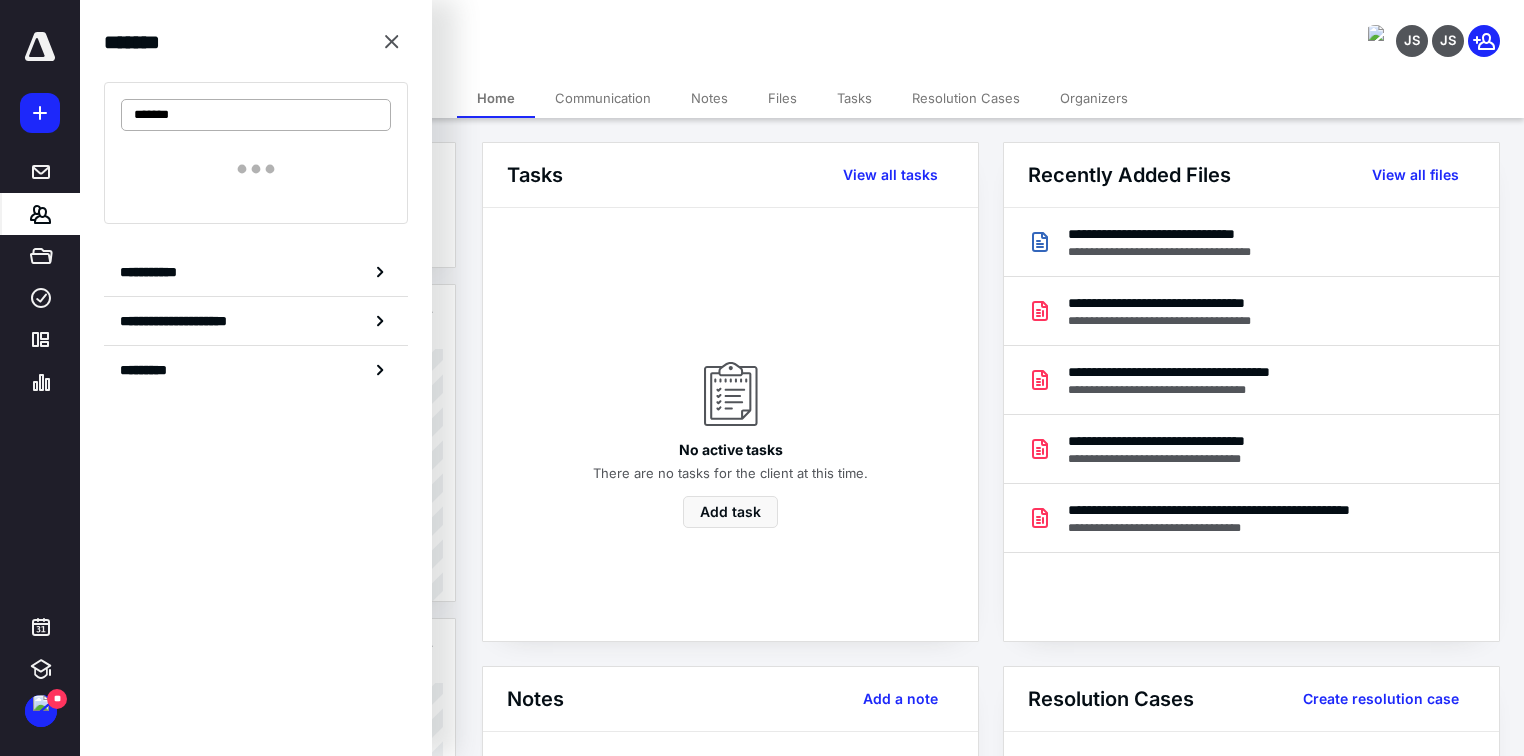 type on "*******" 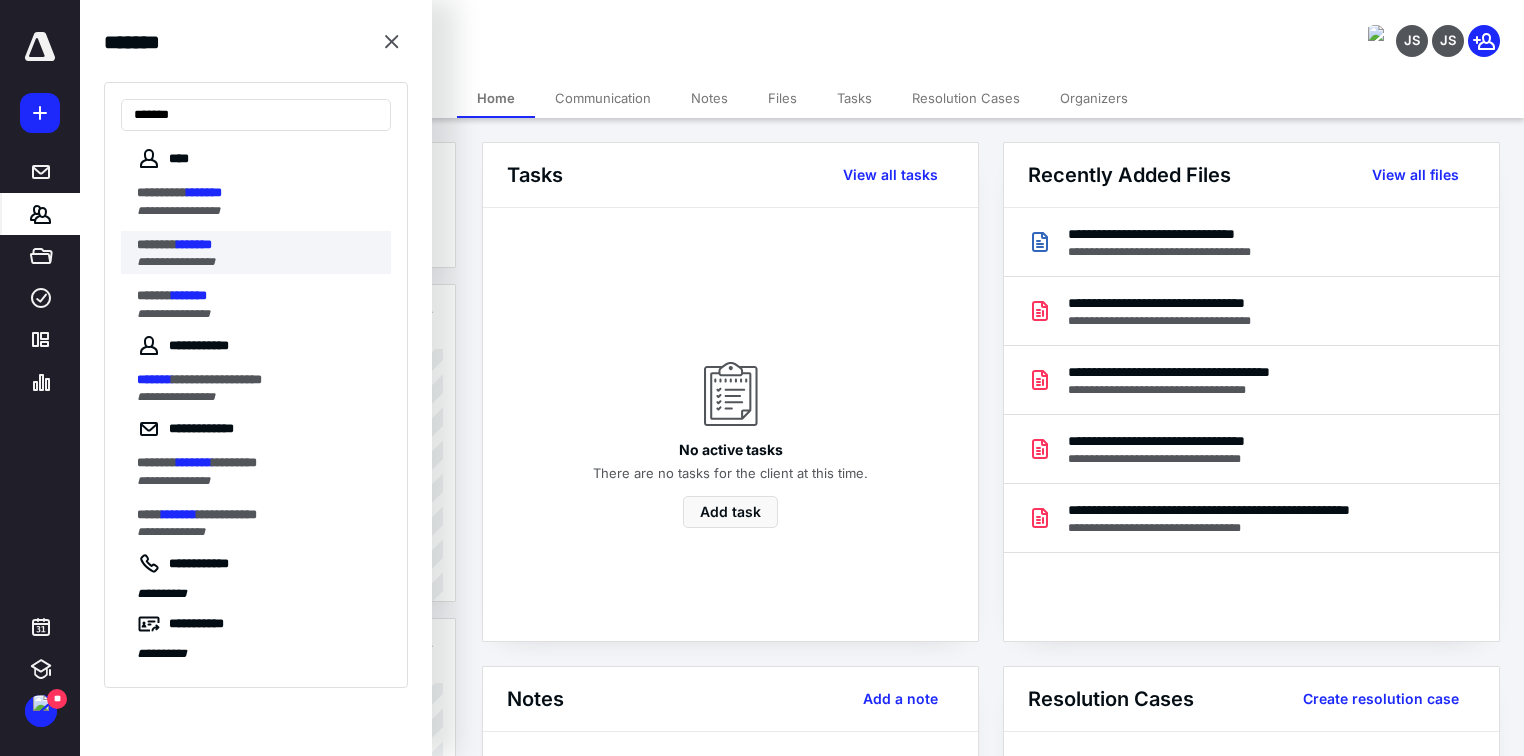 click on "*******" at bounding box center [157, 244] 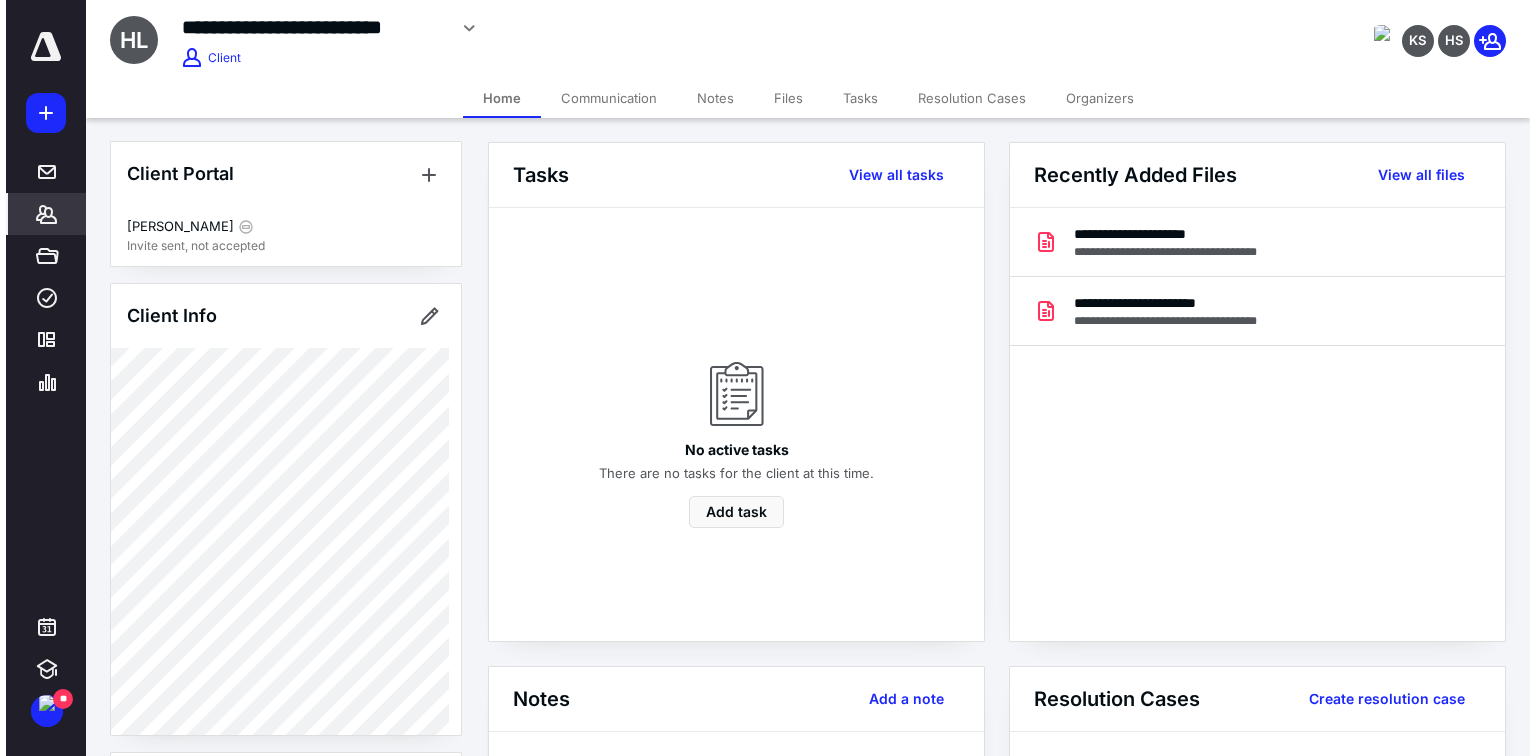 scroll, scrollTop: 0, scrollLeft: 0, axis: both 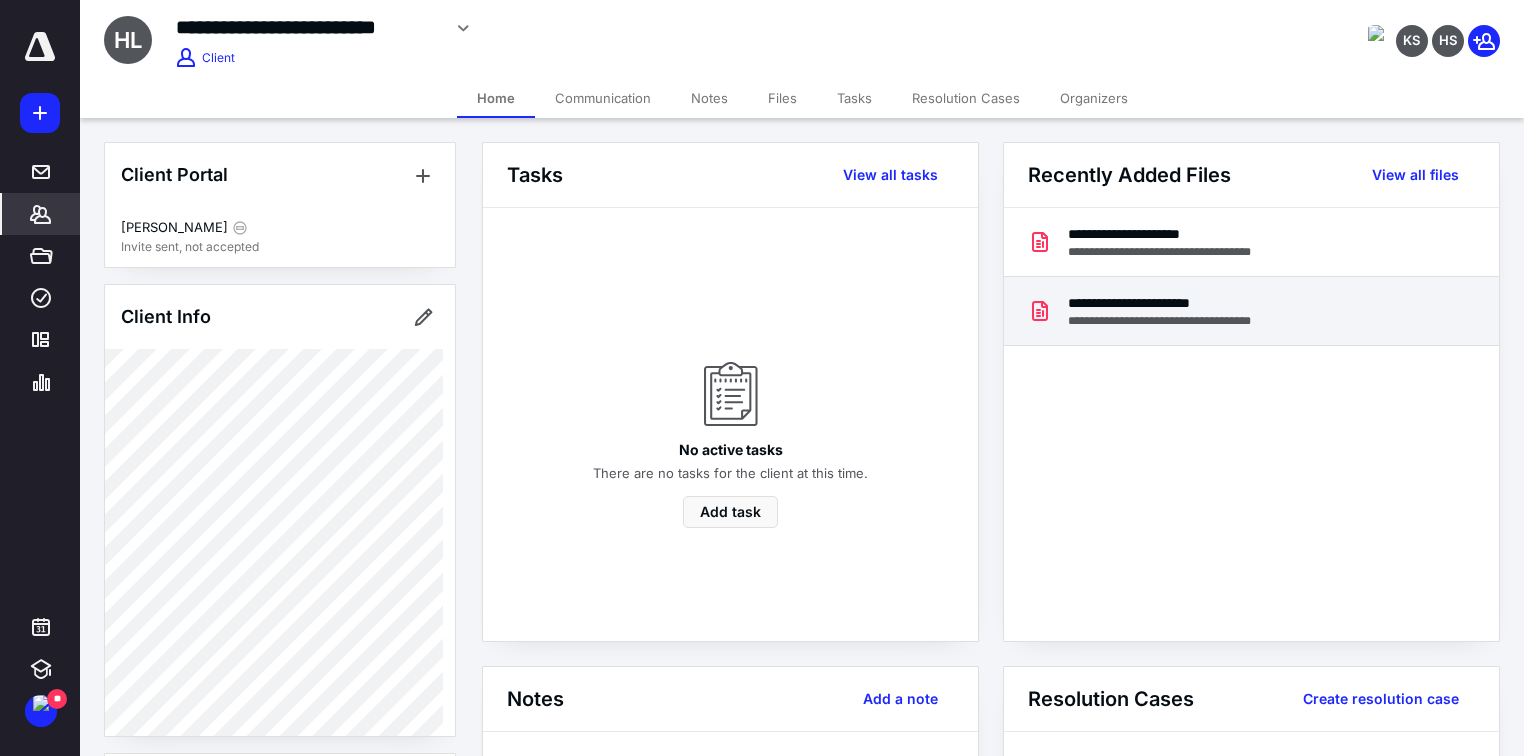 click on "**********" at bounding box center [1180, 303] 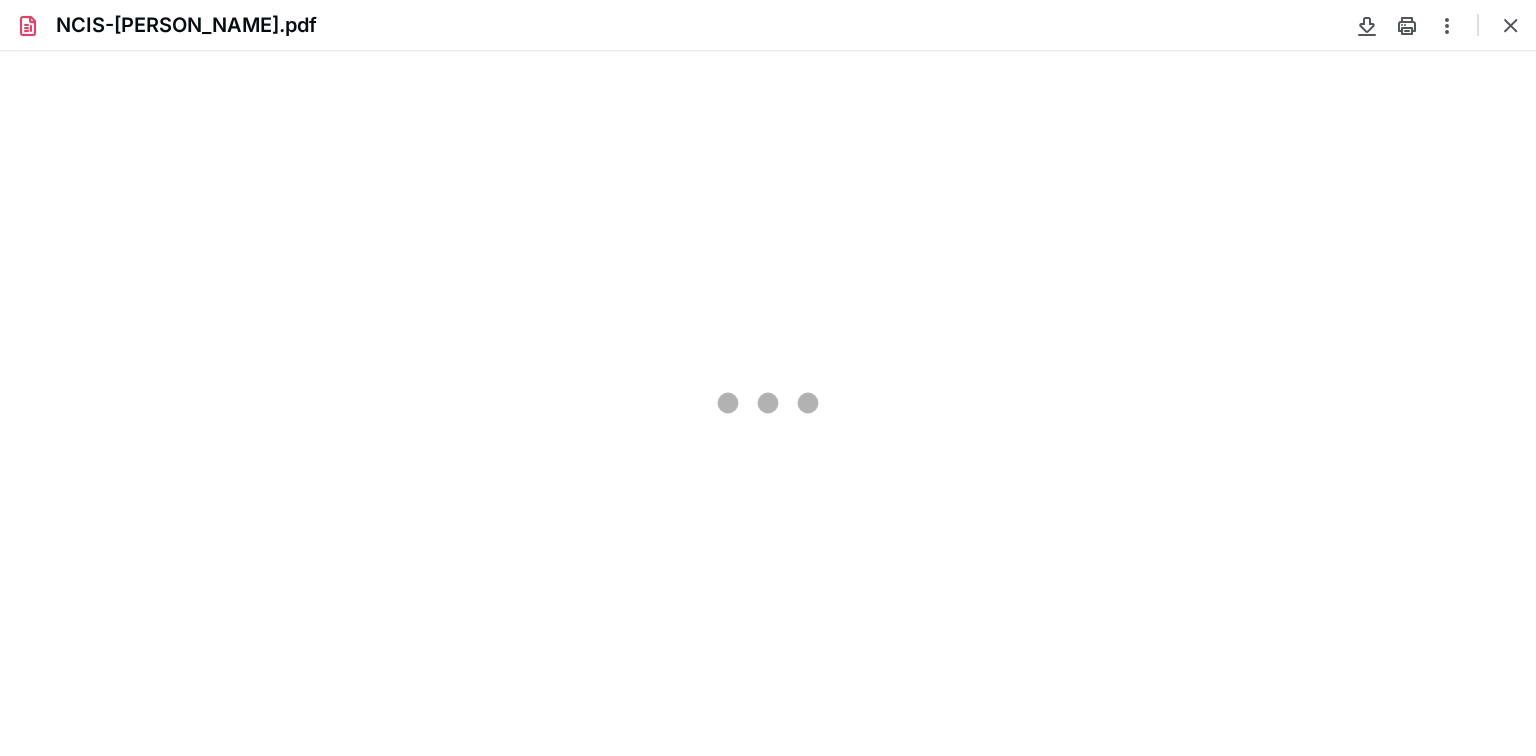 click on "NCIS-Michael Haywood.pdf" at bounding box center [186, 25] 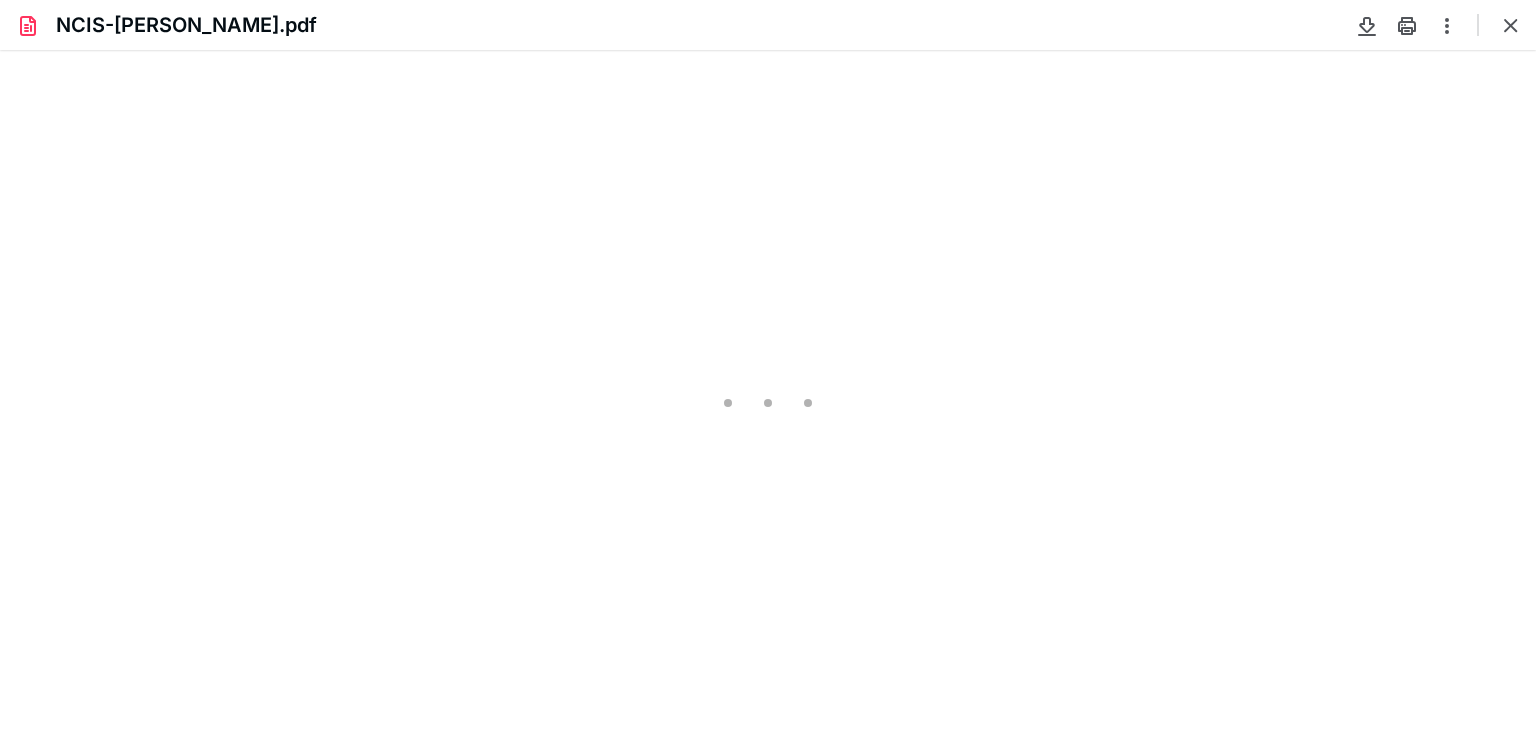 scroll, scrollTop: 0, scrollLeft: 0, axis: both 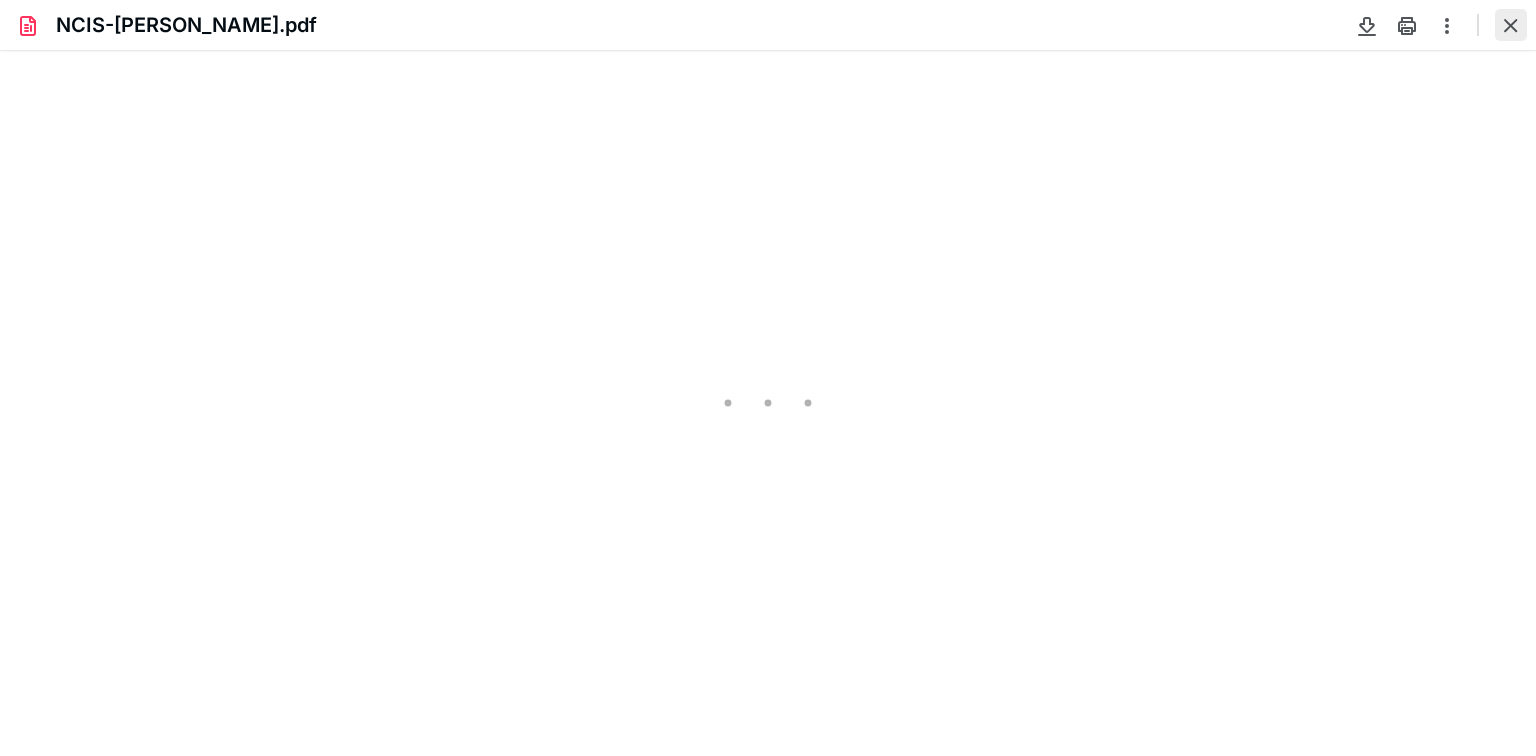 click at bounding box center [1511, 25] 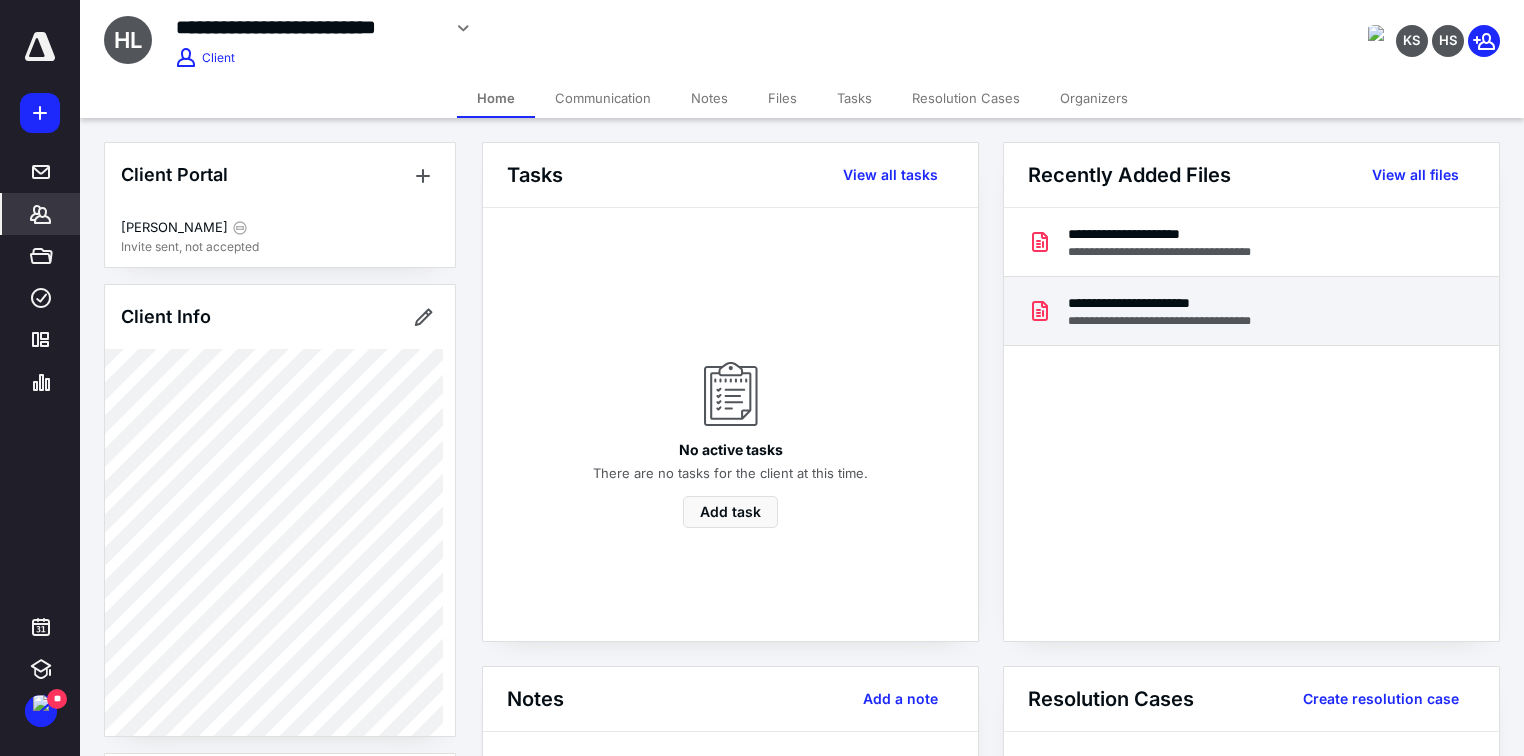 click on "**********" at bounding box center [1180, 303] 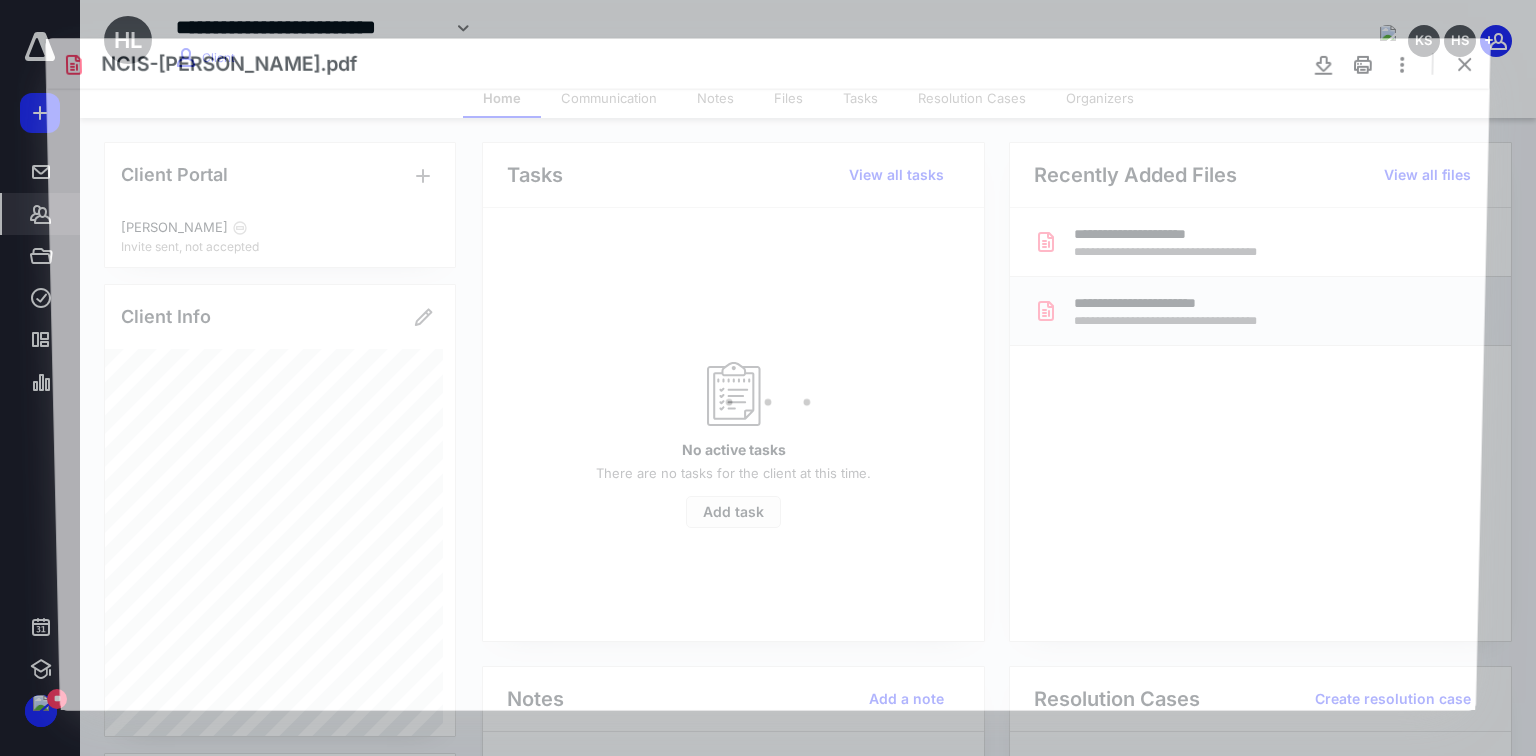 click at bounding box center [768, 399] 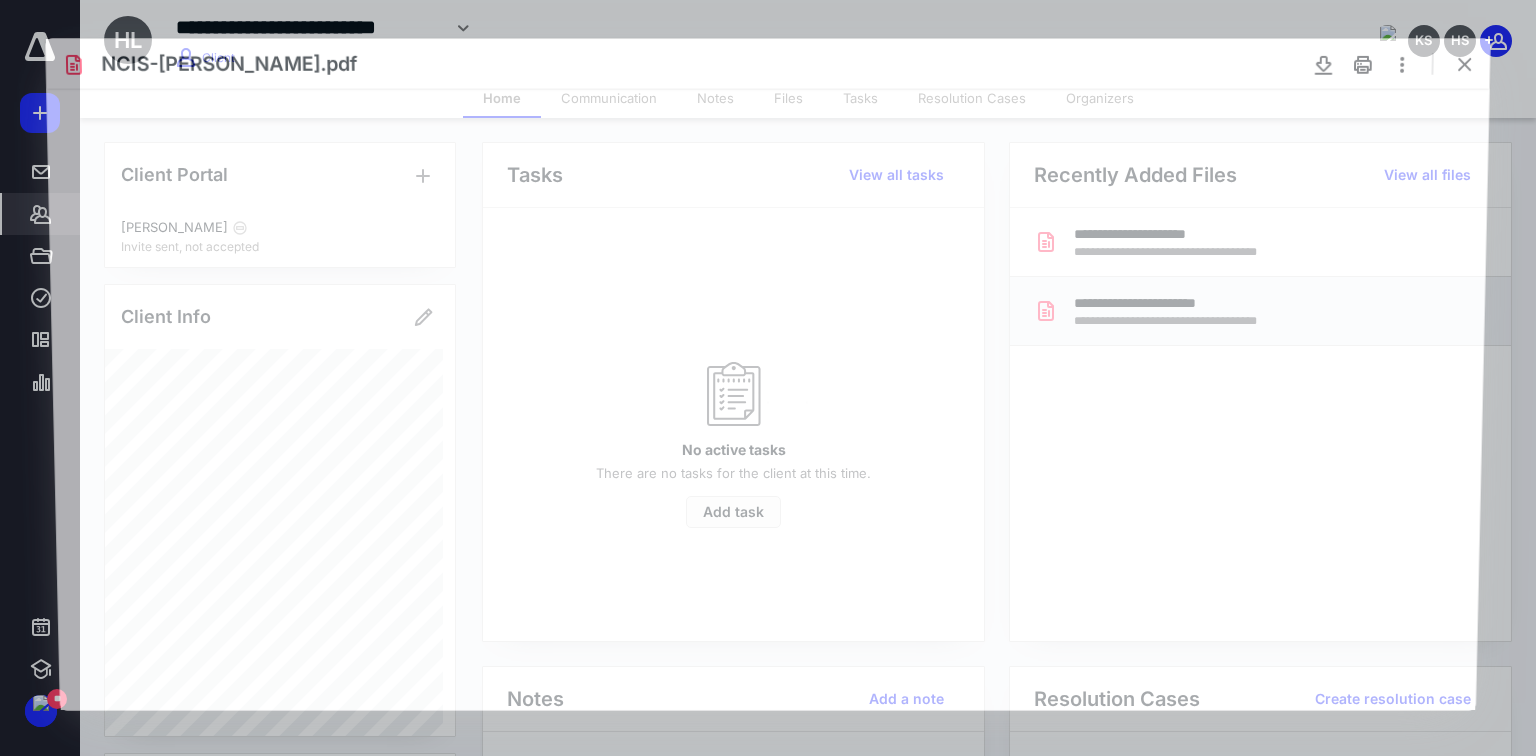 scroll, scrollTop: 0, scrollLeft: 0, axis: both 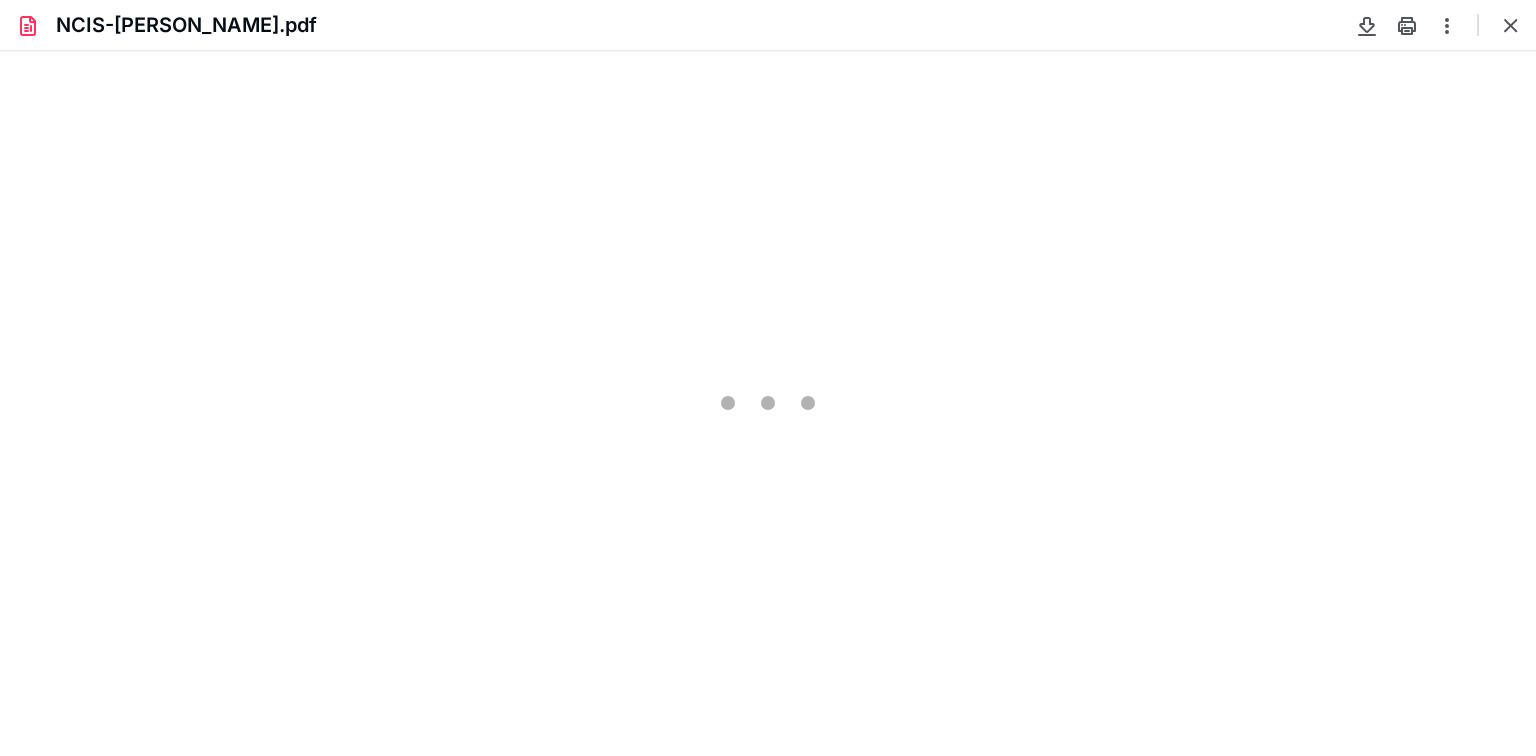 type on "247" 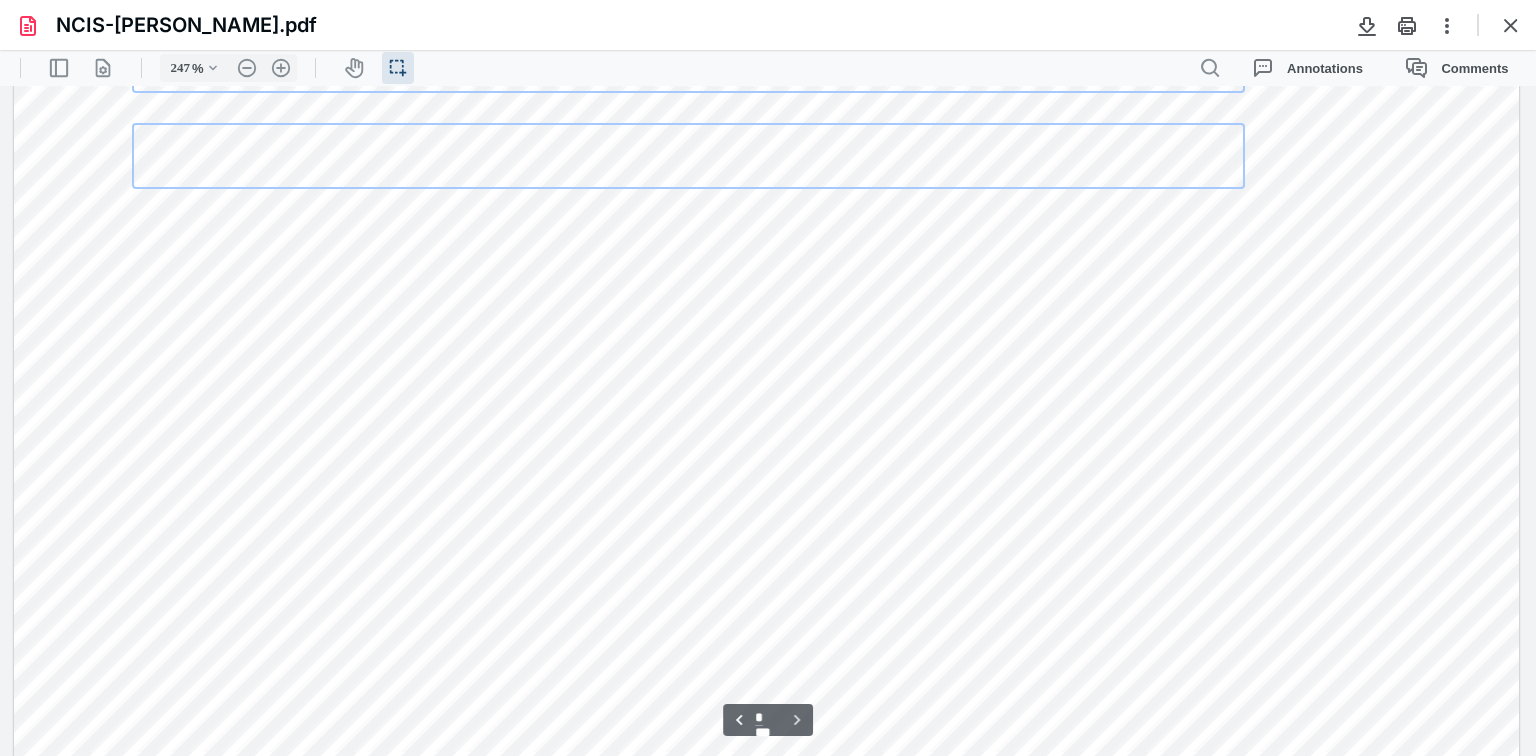 scroll, scrollTop: 3105, scrollLeft: 0, axis: vertical 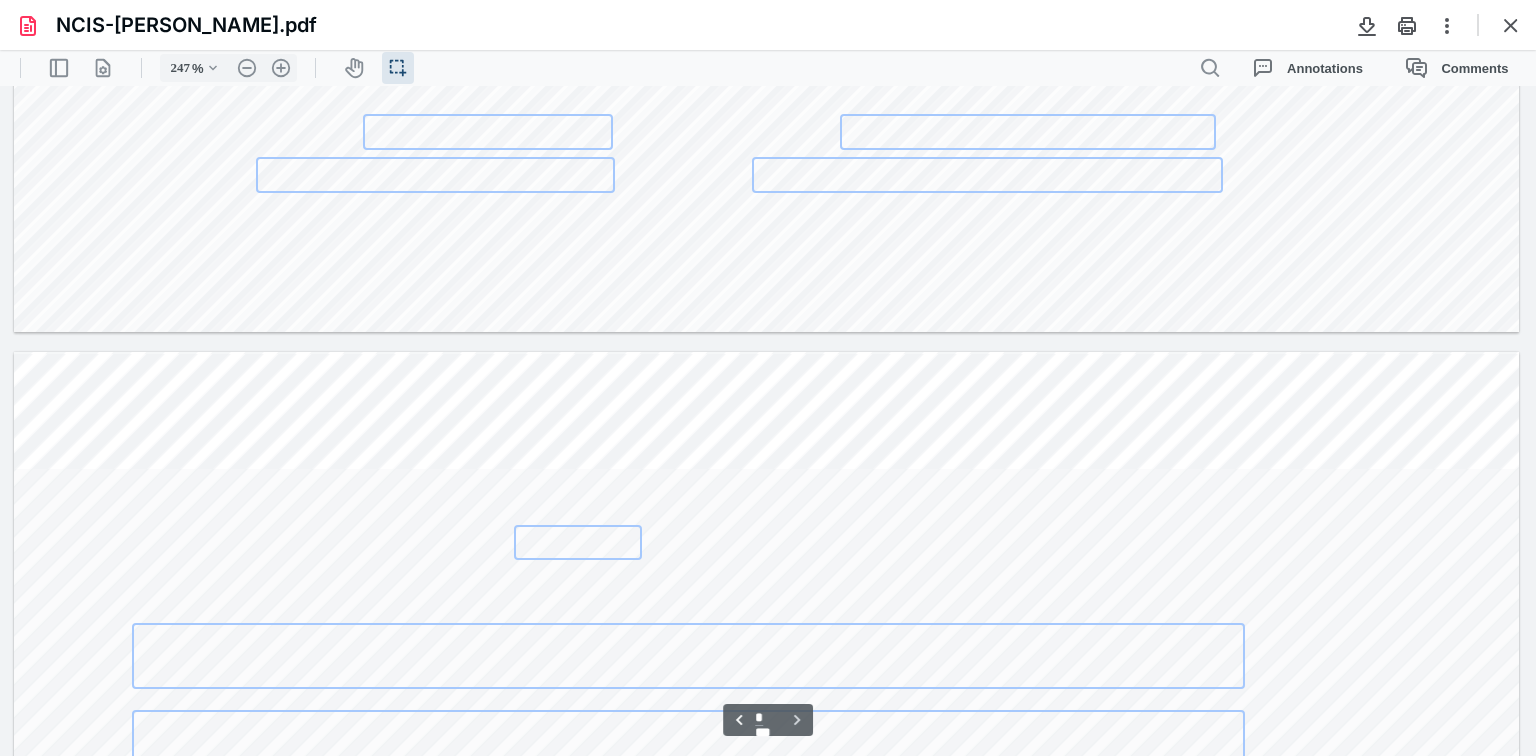 type on "*" 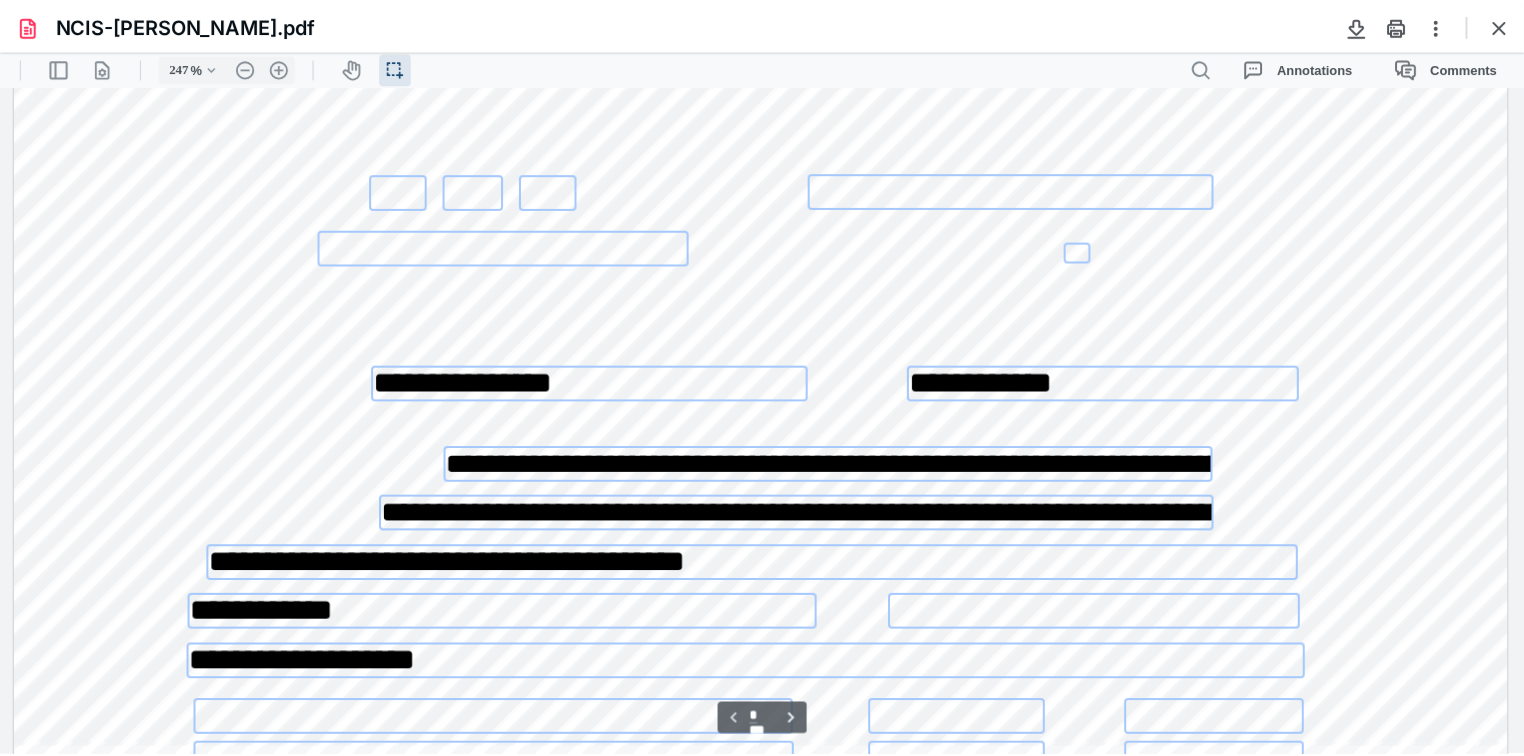scroll, scrollTop: 0, scrollLeft: 0, axis: both 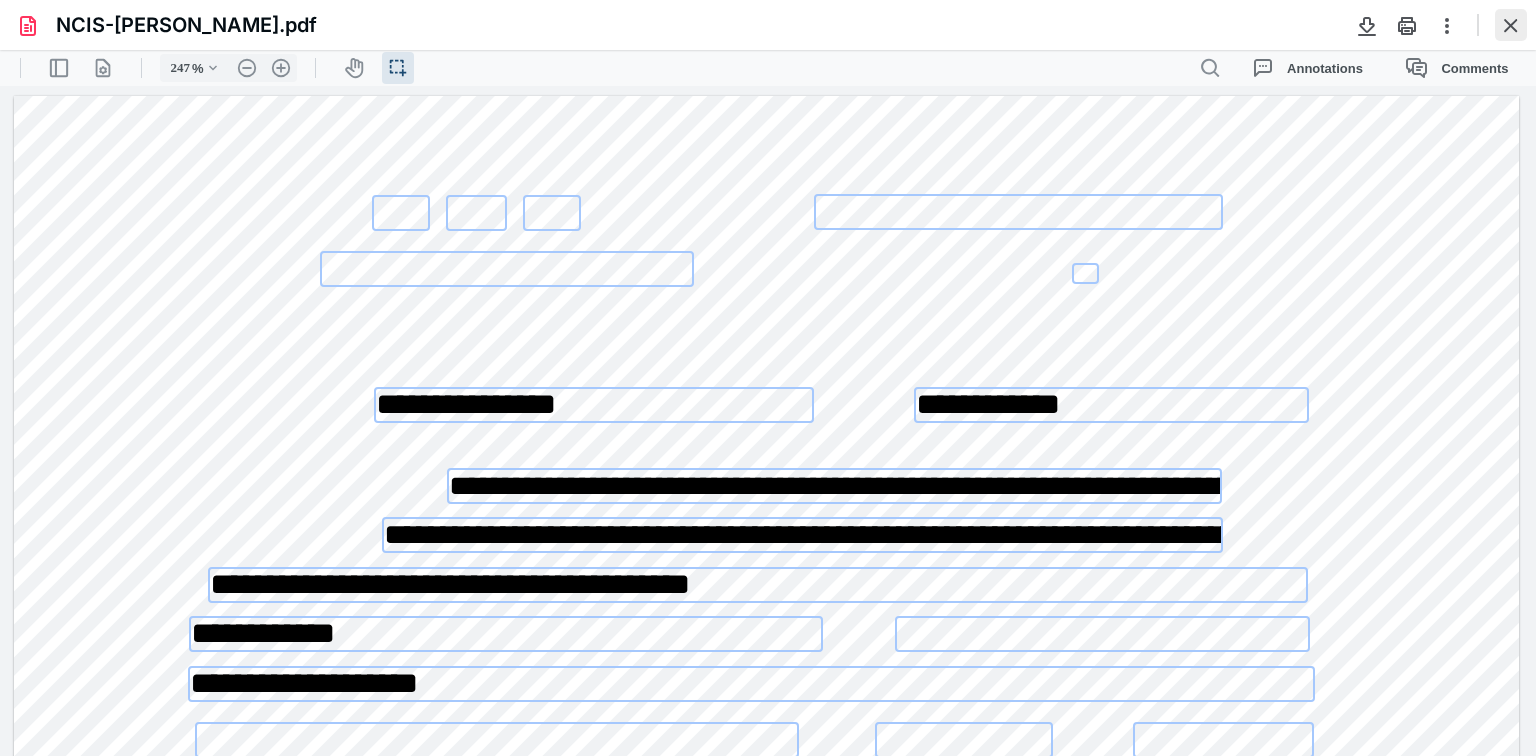 click at bounding box center [1511, 25] 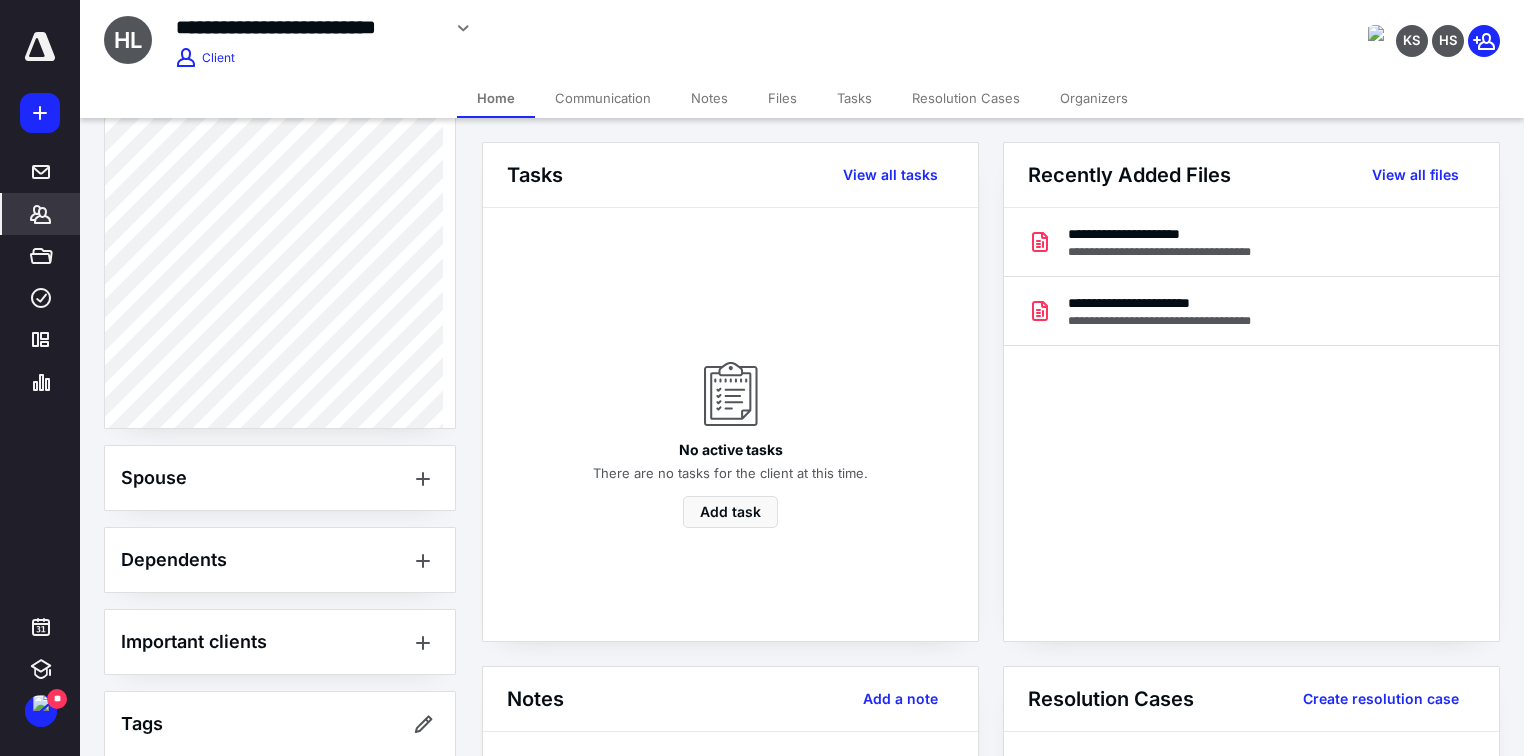 scroll, scrollTop: 1134, scrollLeft: 0, axis: vertical 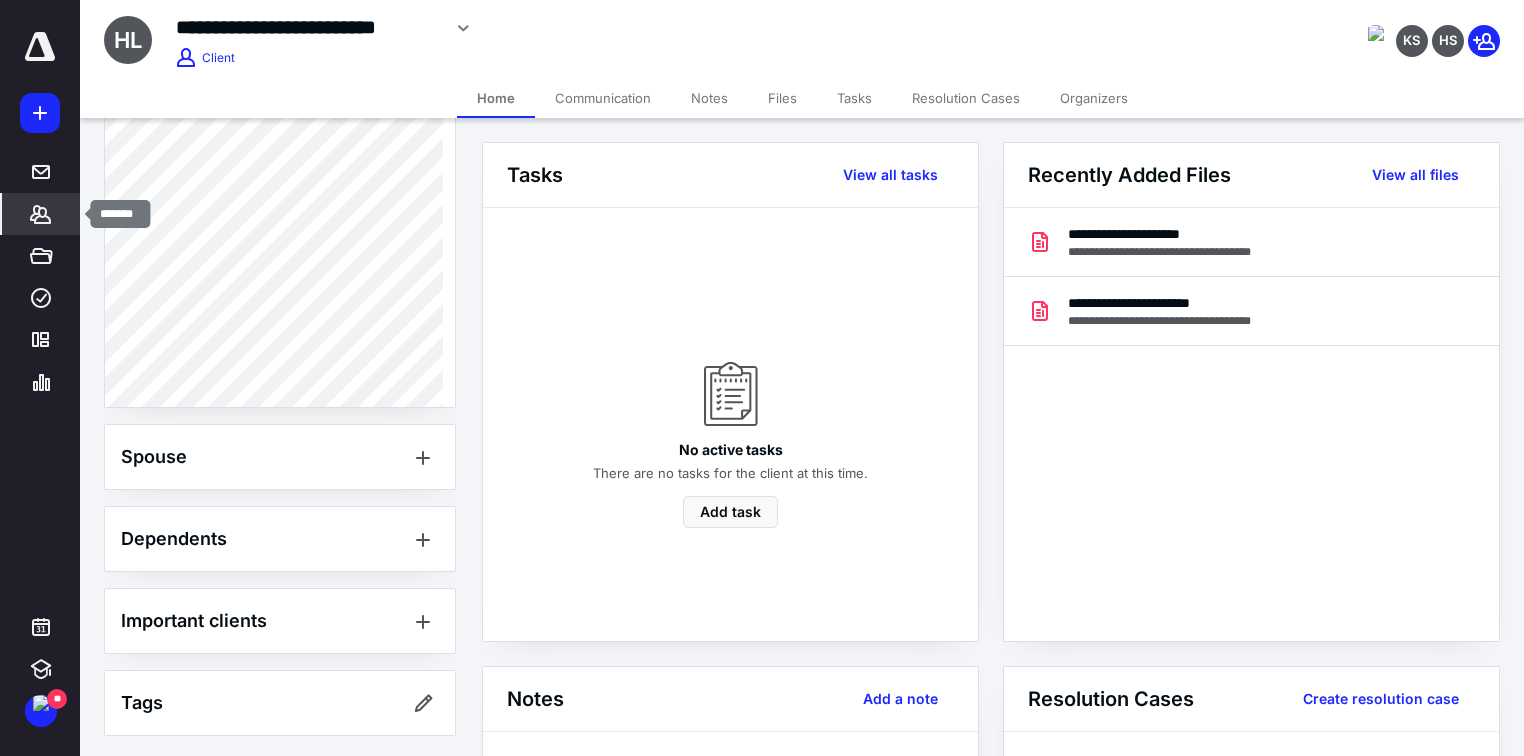 click 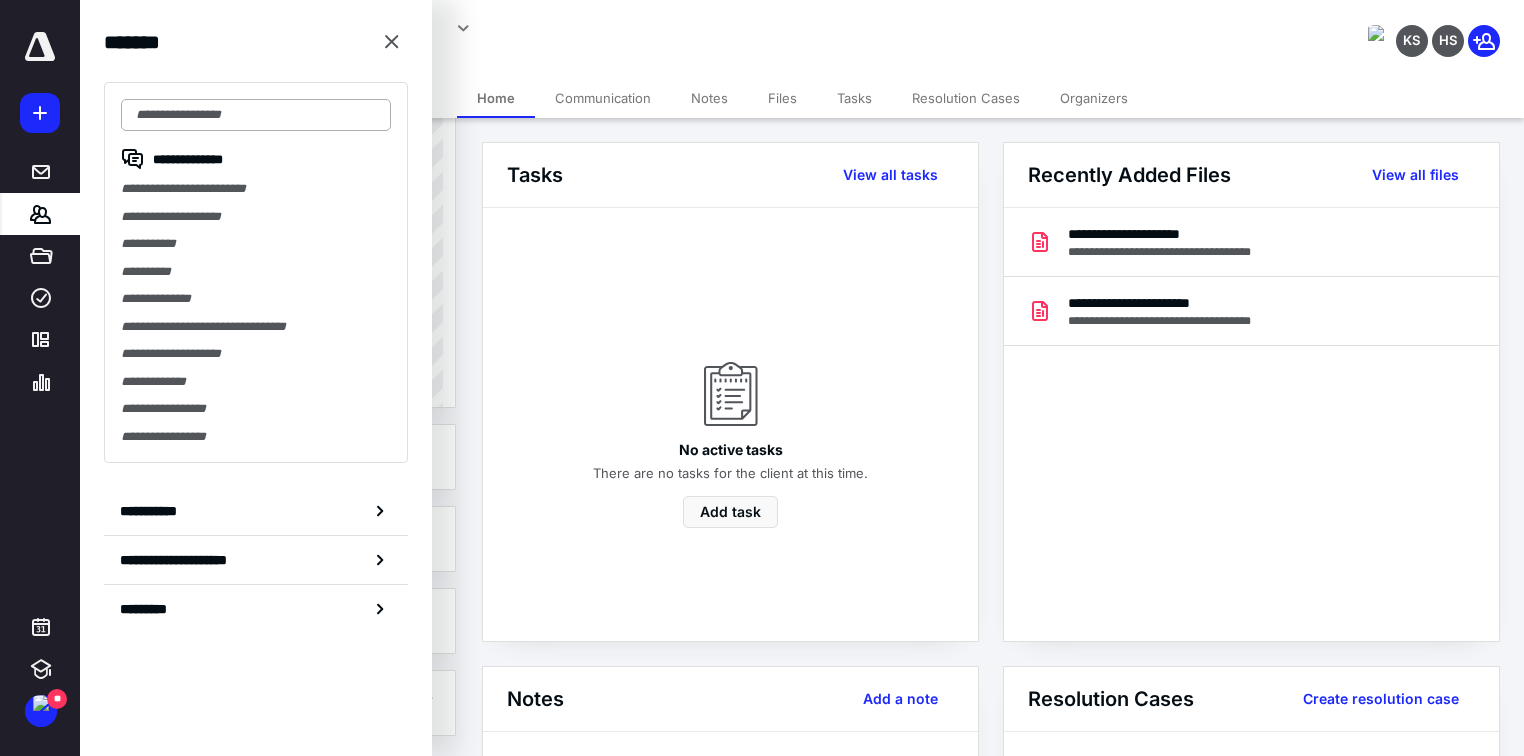 click at bounding box center (256, 115) 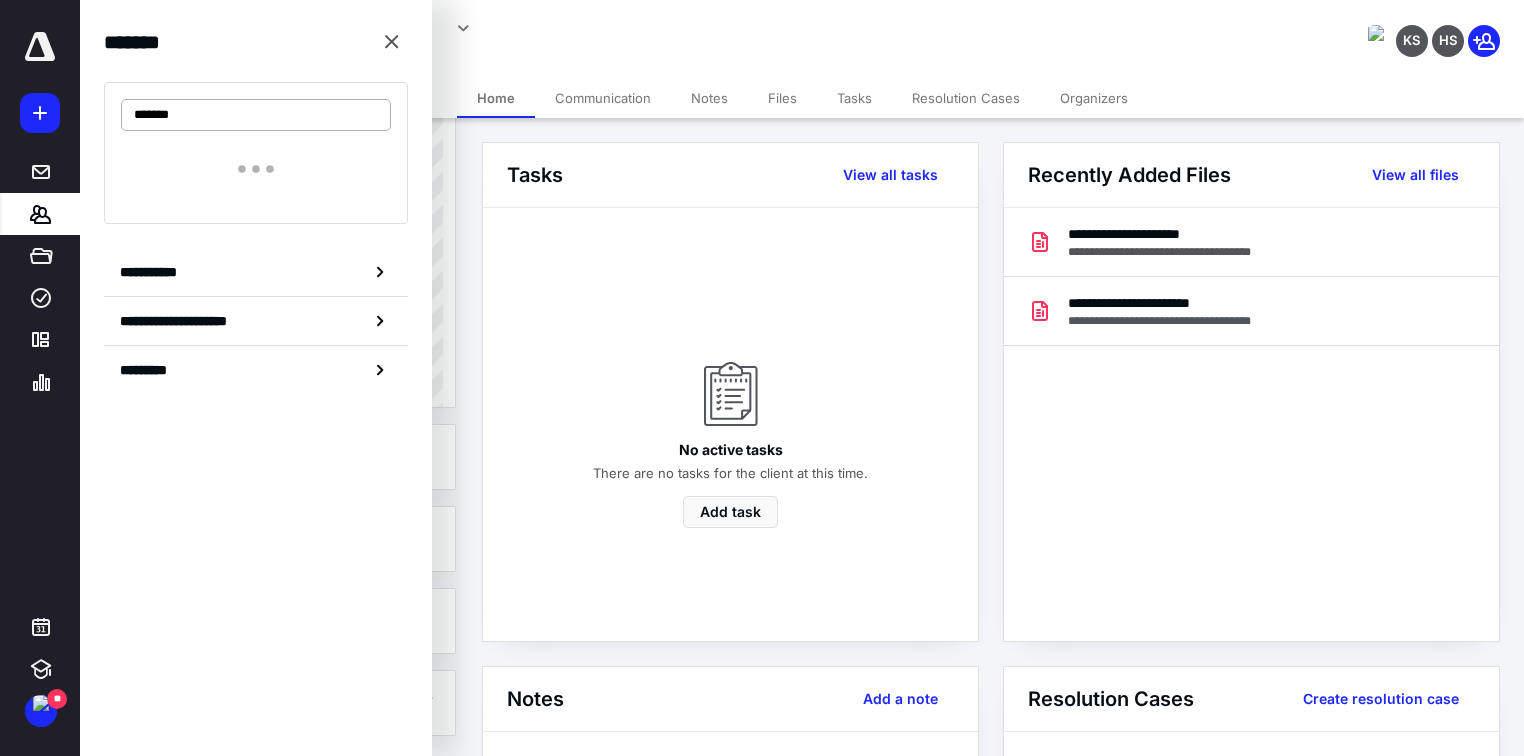 type on "*******" 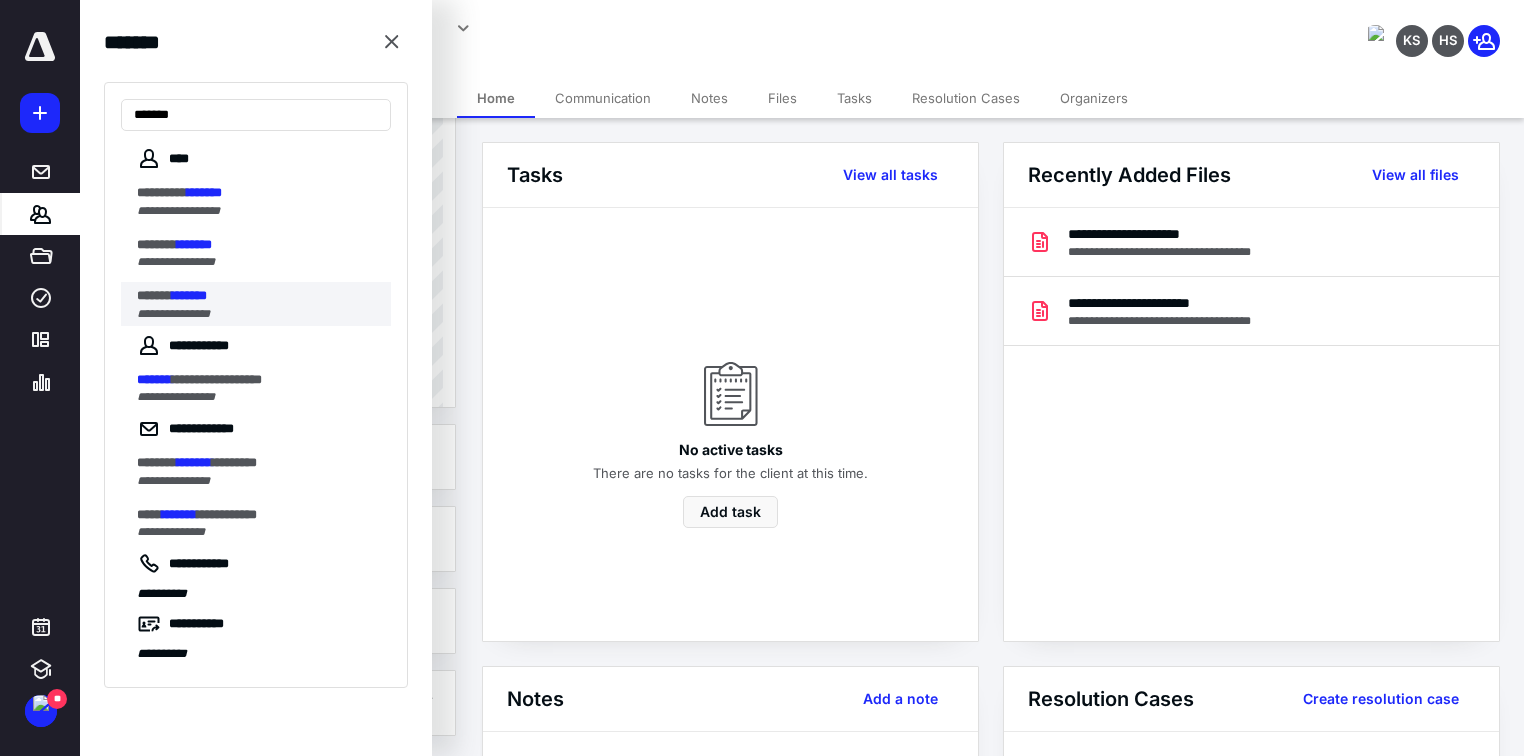 click on "**********" at bounding box center [173, 314] 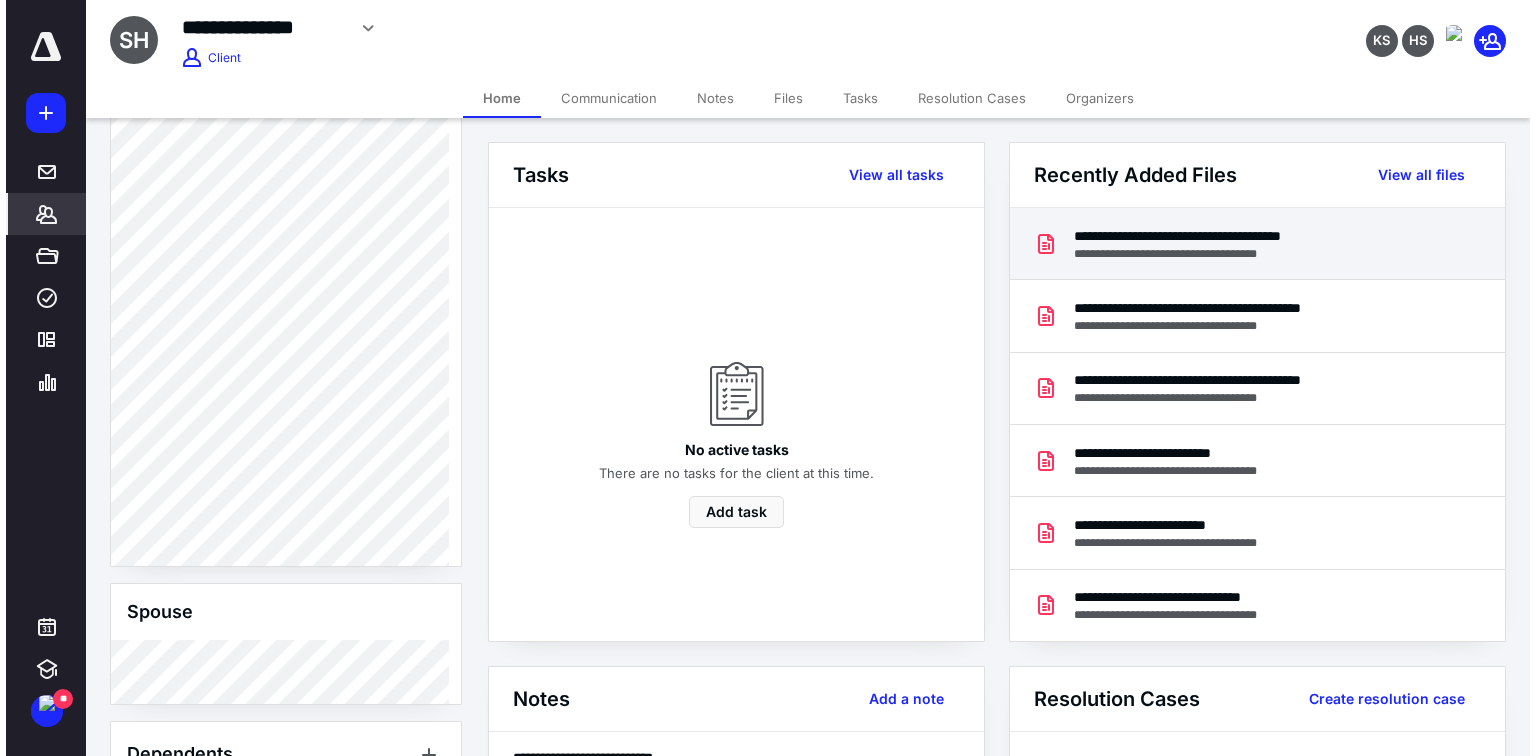 scroll, scrollTop: 800, scrollLeft: 0, axis: vertical 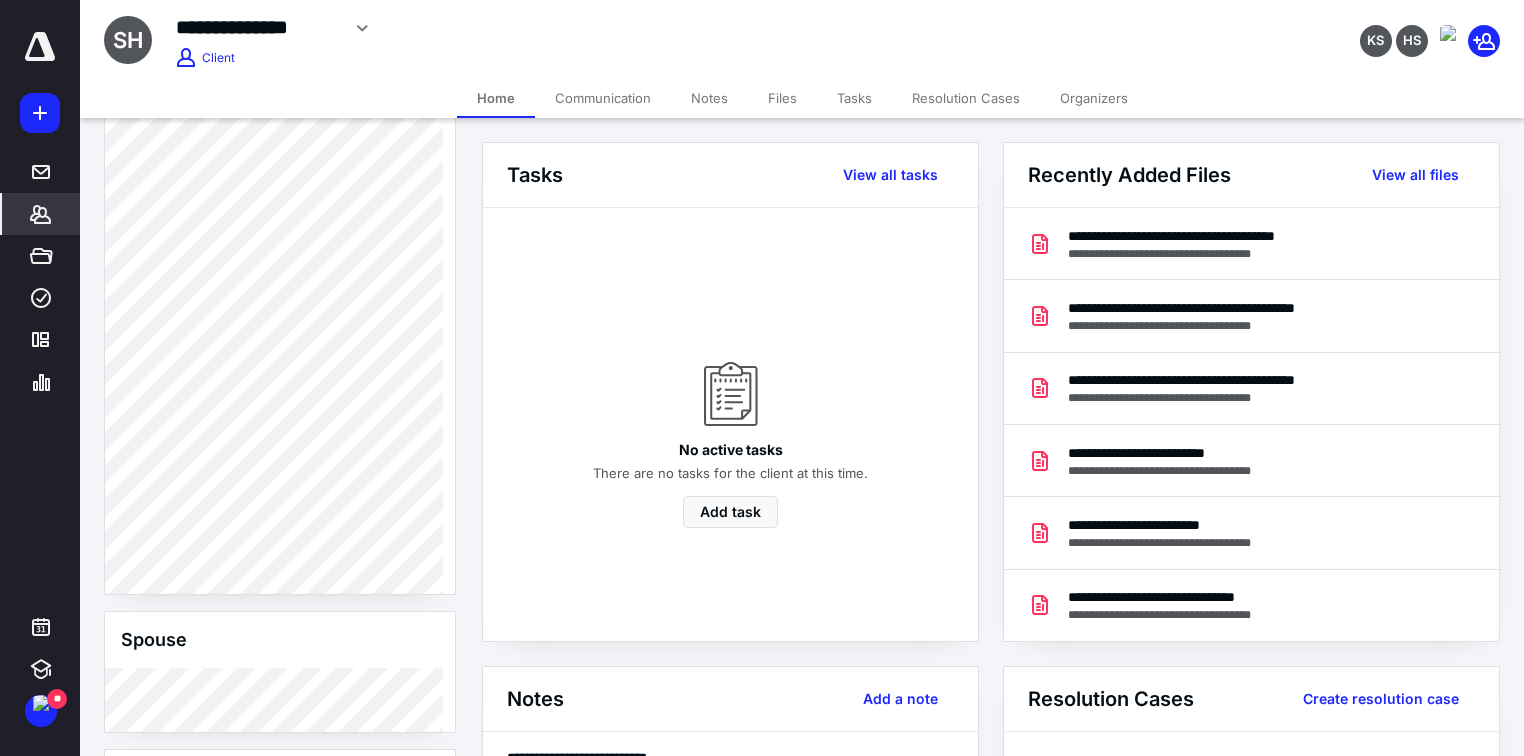click on "Files" at bounding box center [782, 98] 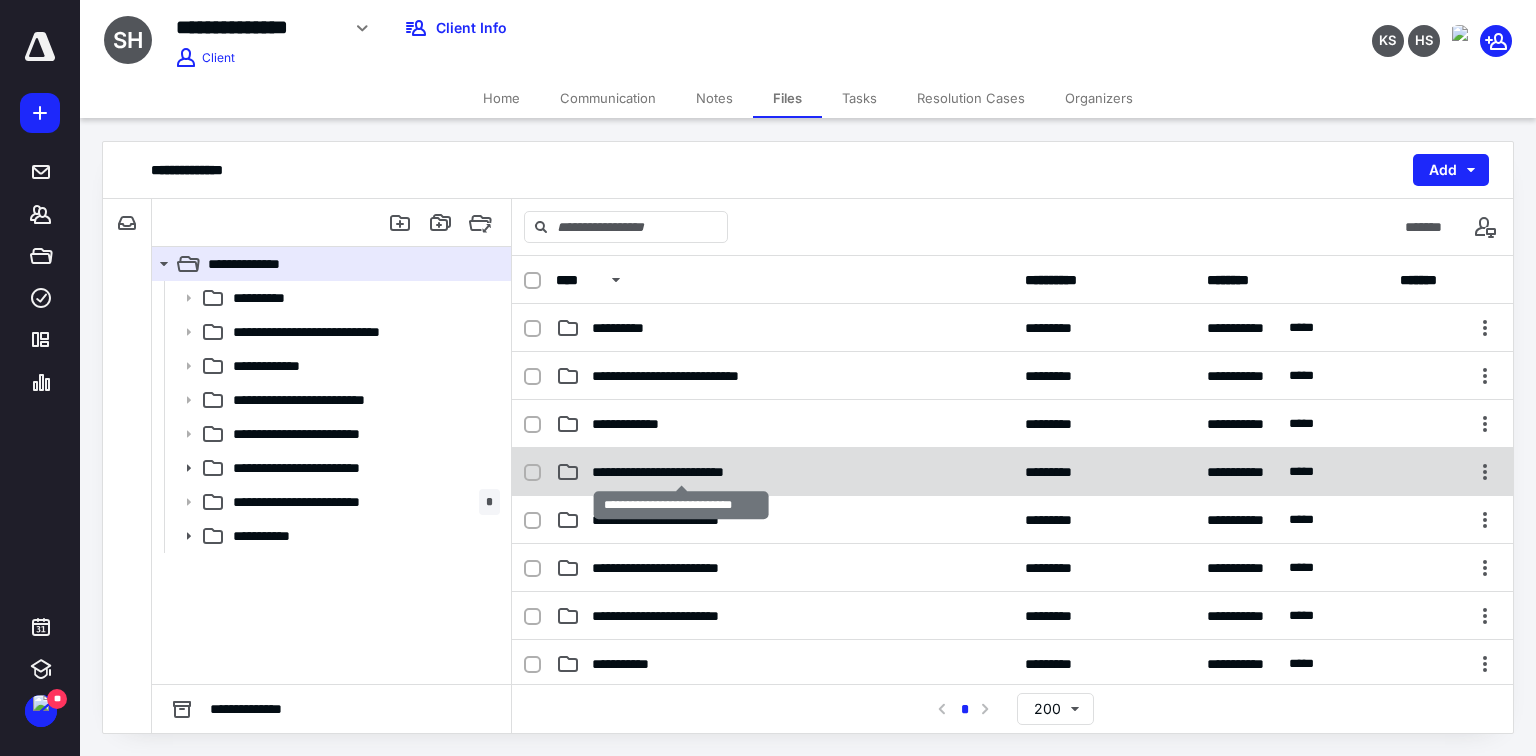 click on "**********" at bounding box center [681, 472] 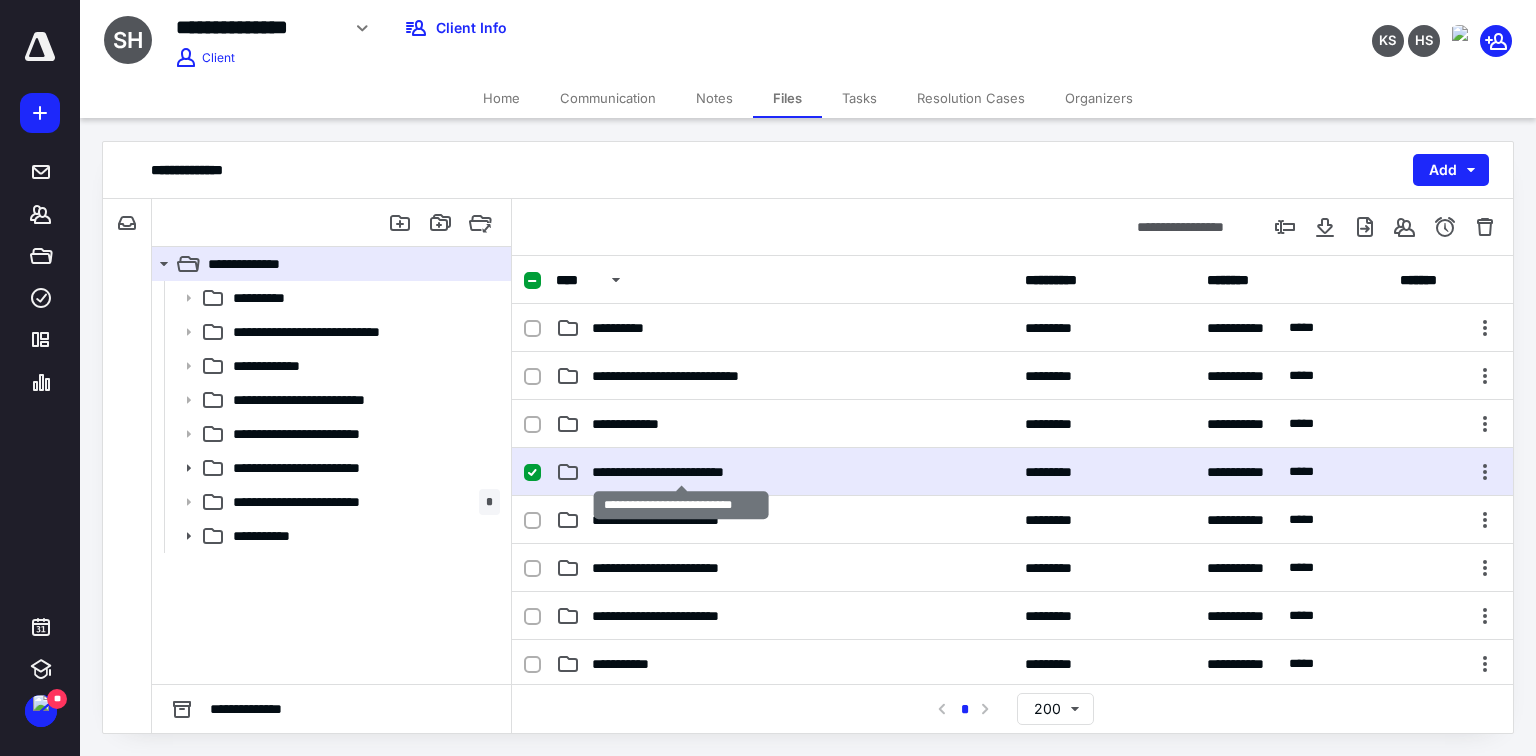 click on "**********" at bounding box center (681, 472) 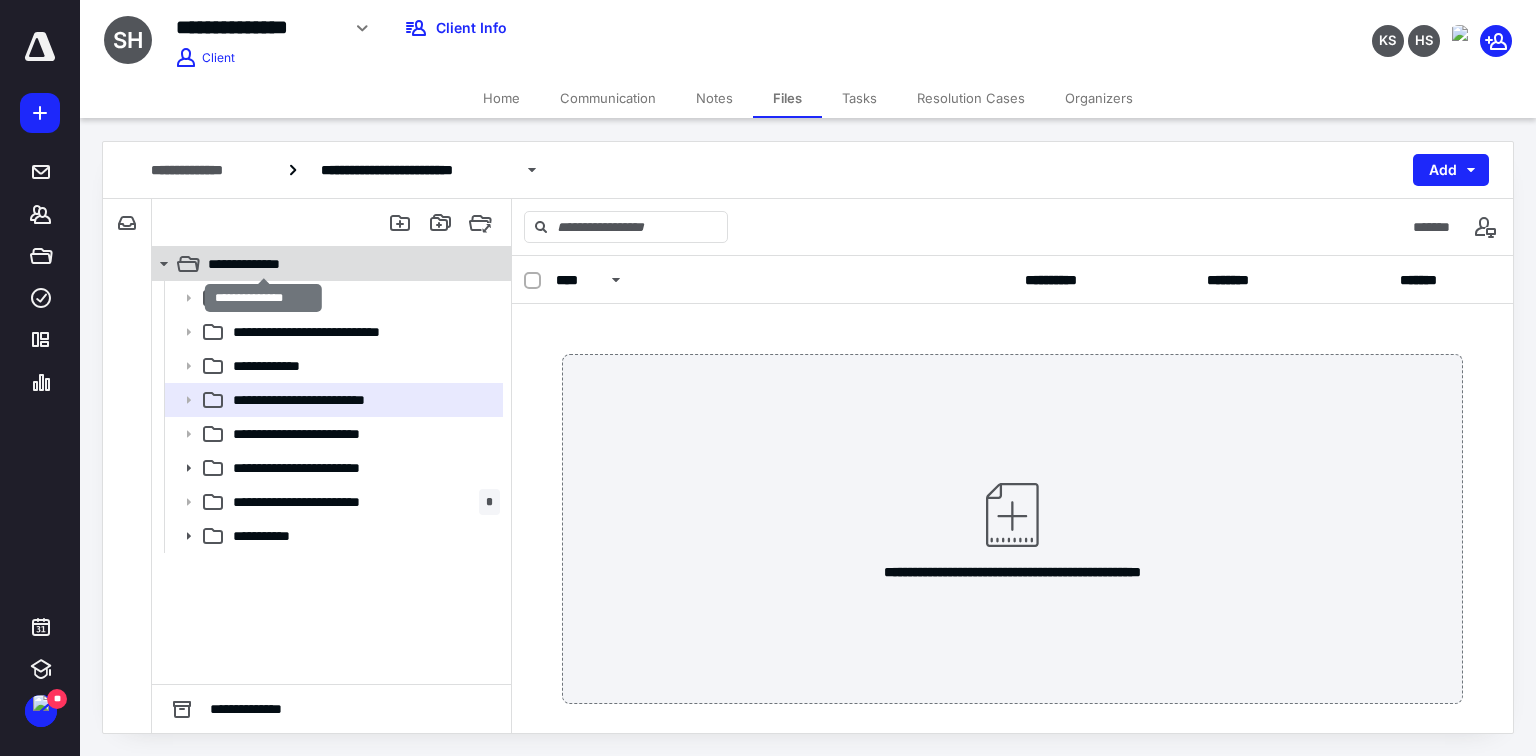 click on "**********" at bounding box center [264, 264] 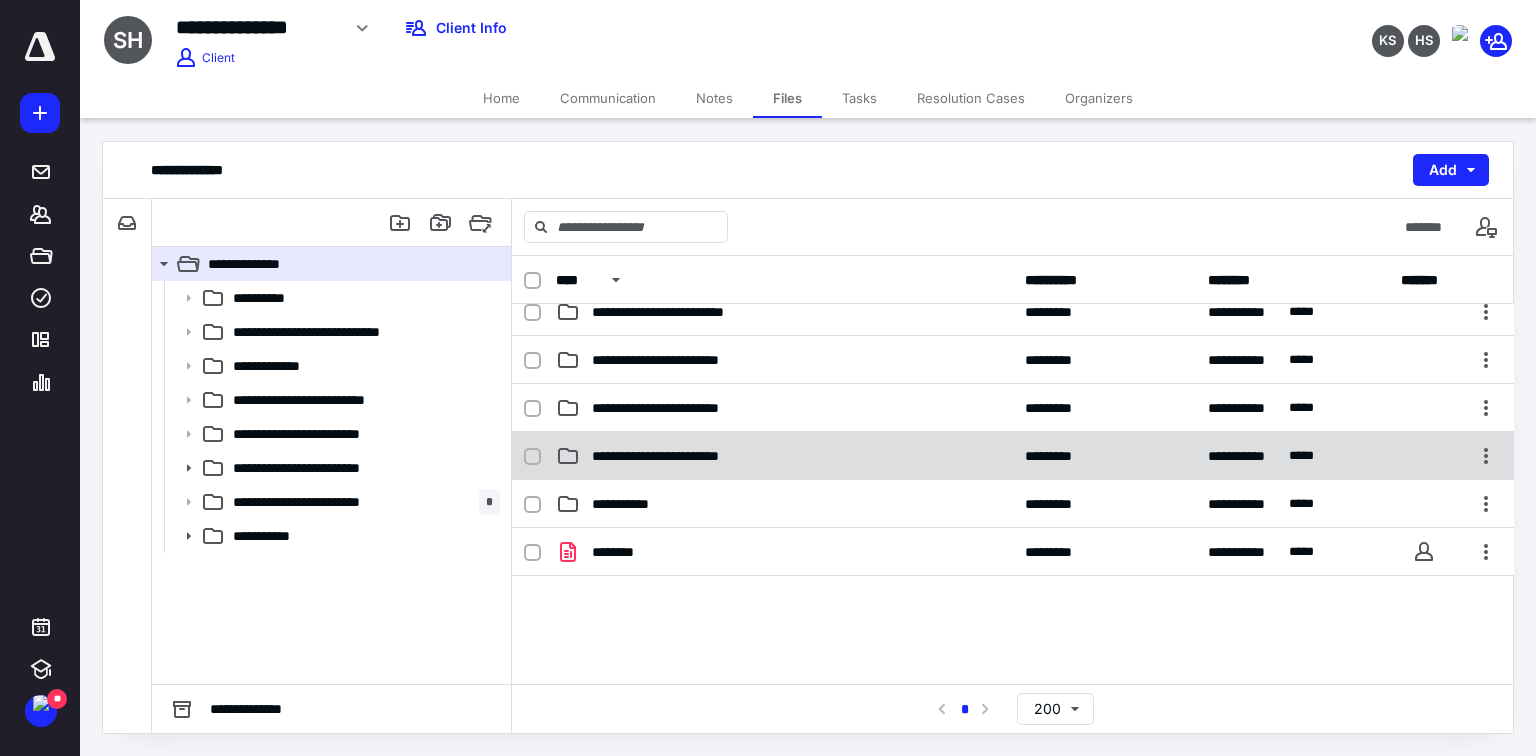 scroll, scrollTop: 240, scrollLeft: 0, axis: vertical 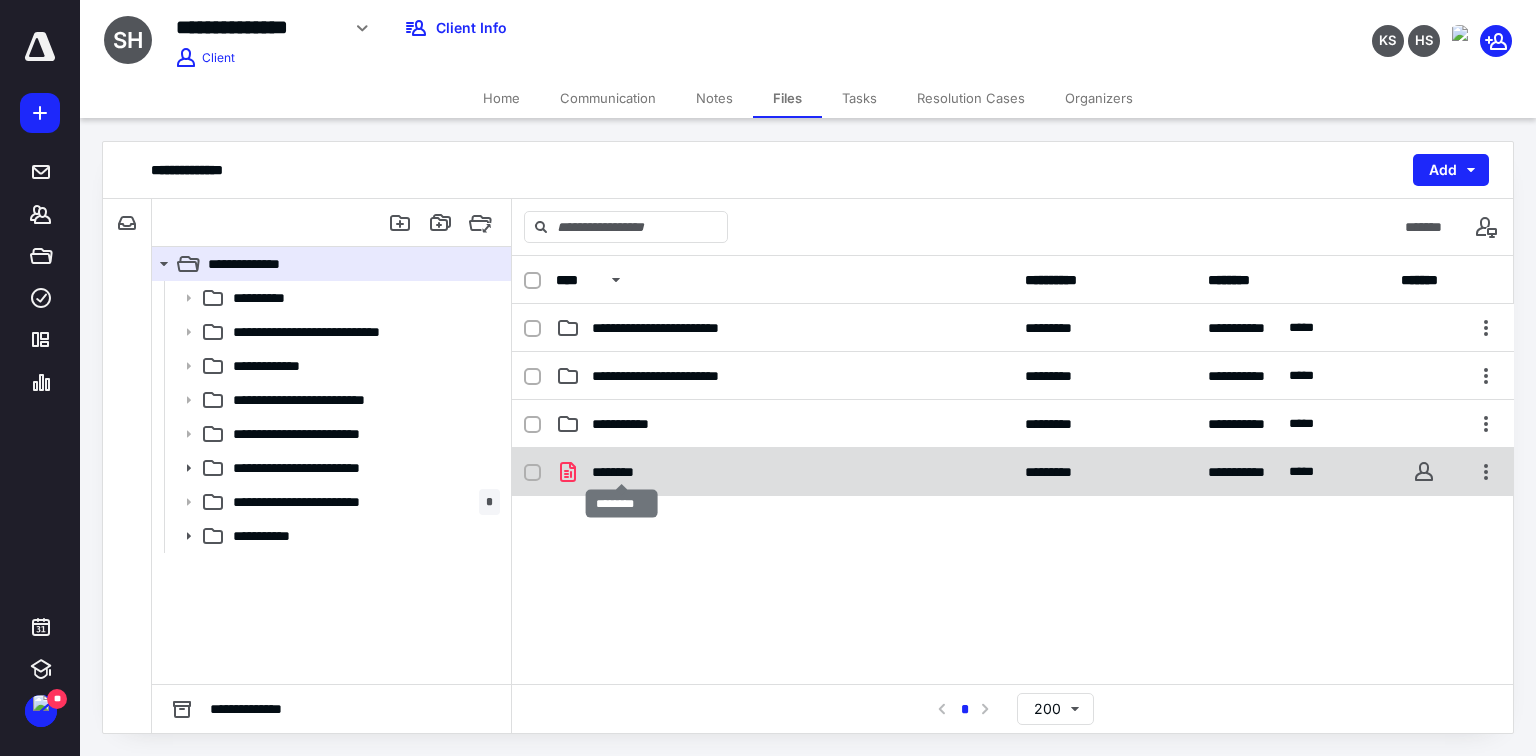 click on "********" at bounding box center [622, 472] 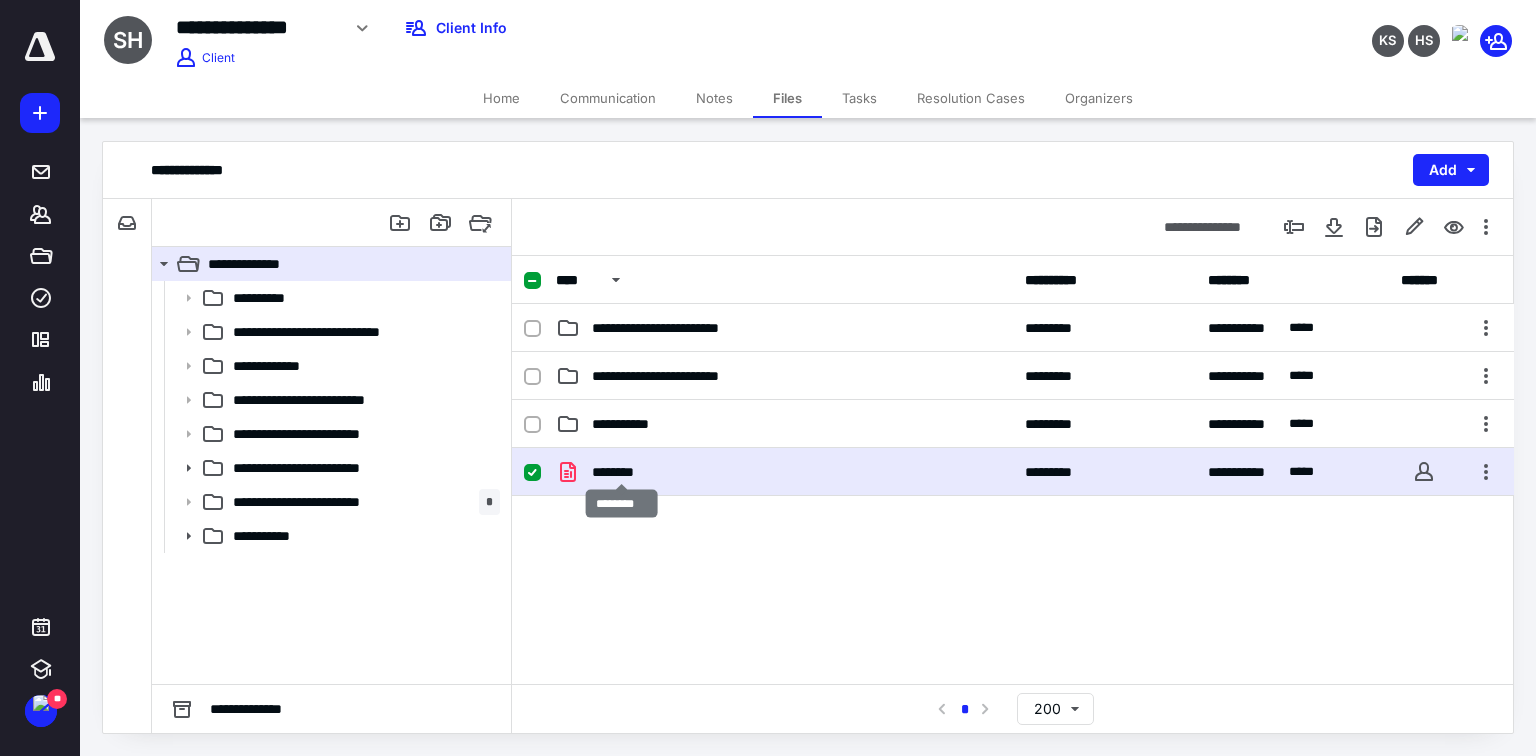 click on "********" at bounding box center (622, 472) 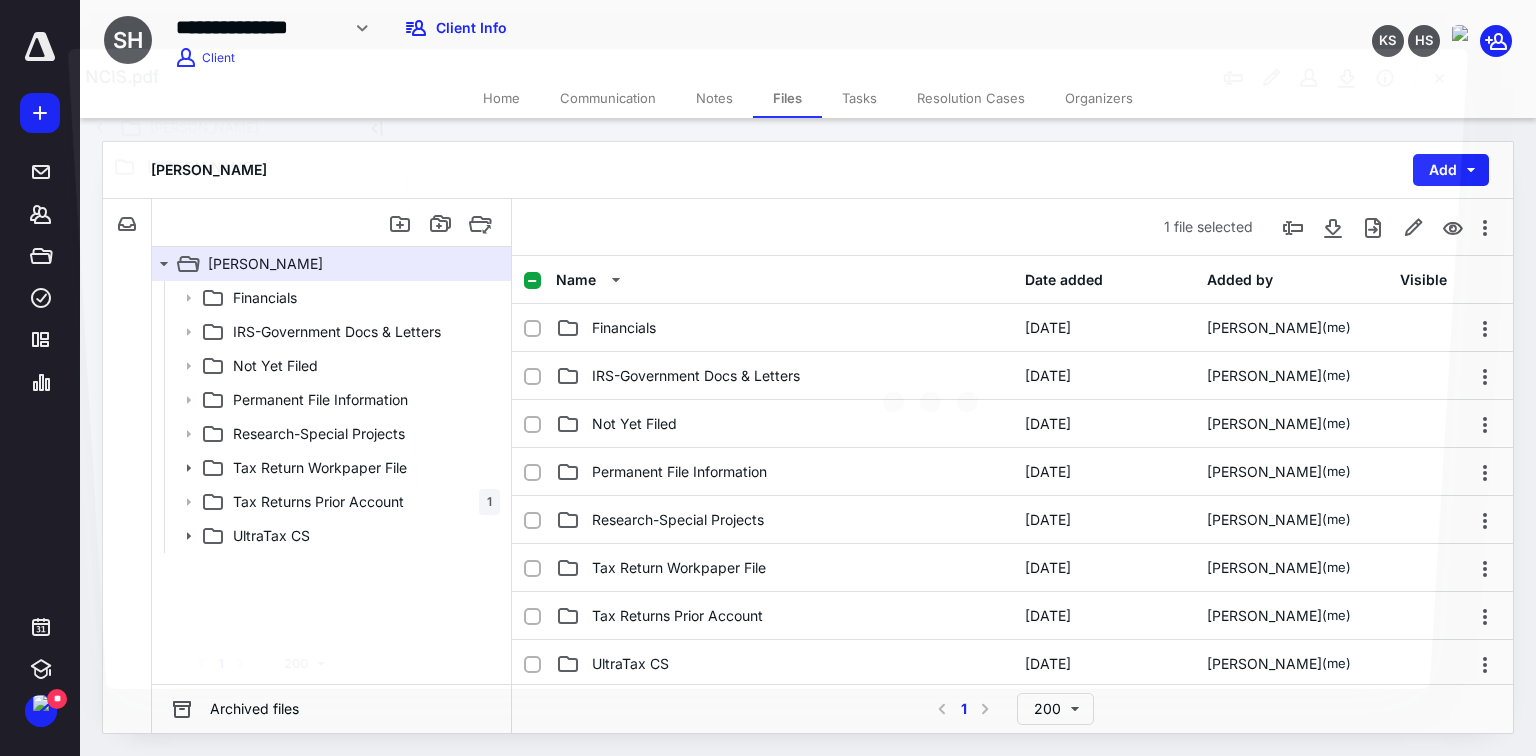 scroll, scrollTop: 240, scrollLeft: 0, axis: vertical 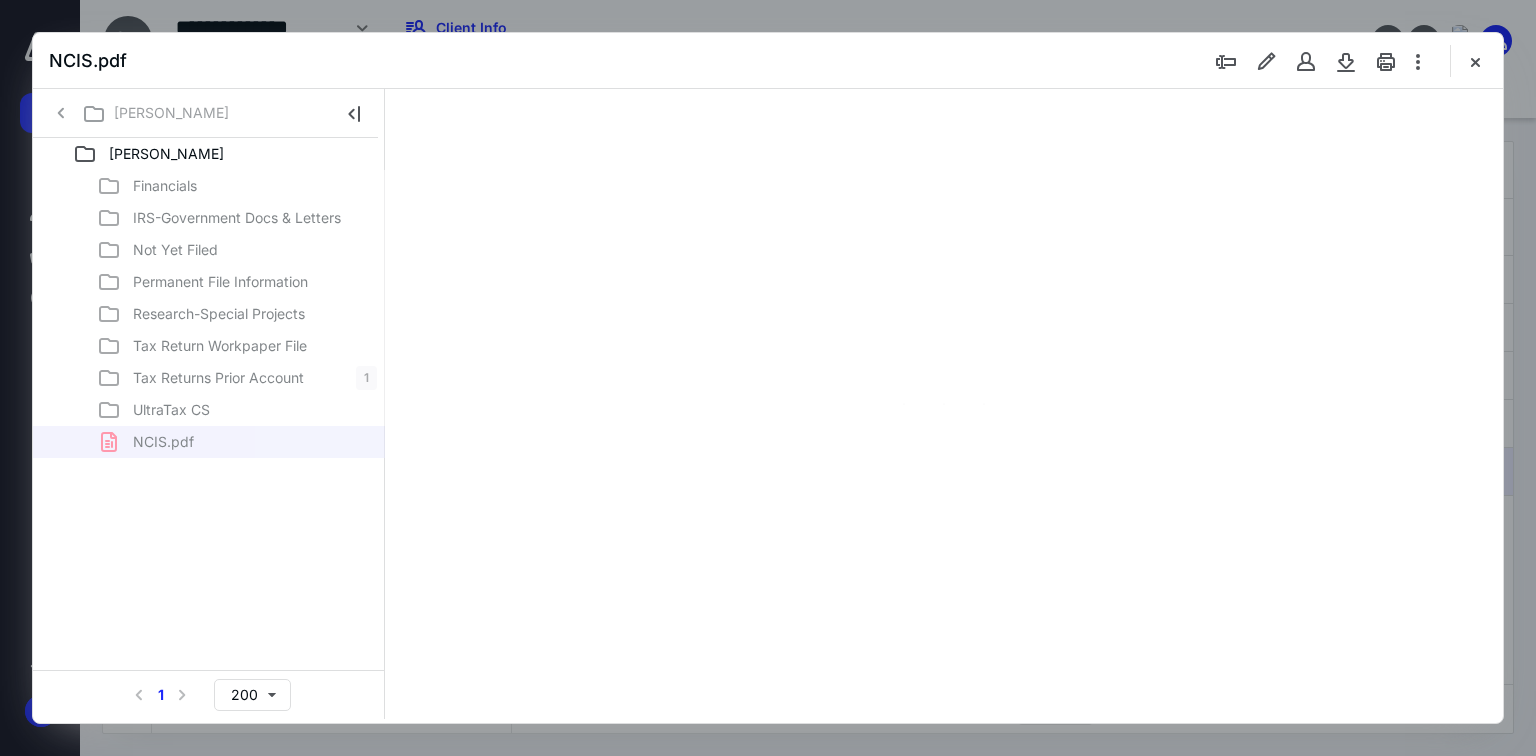 type on "179" 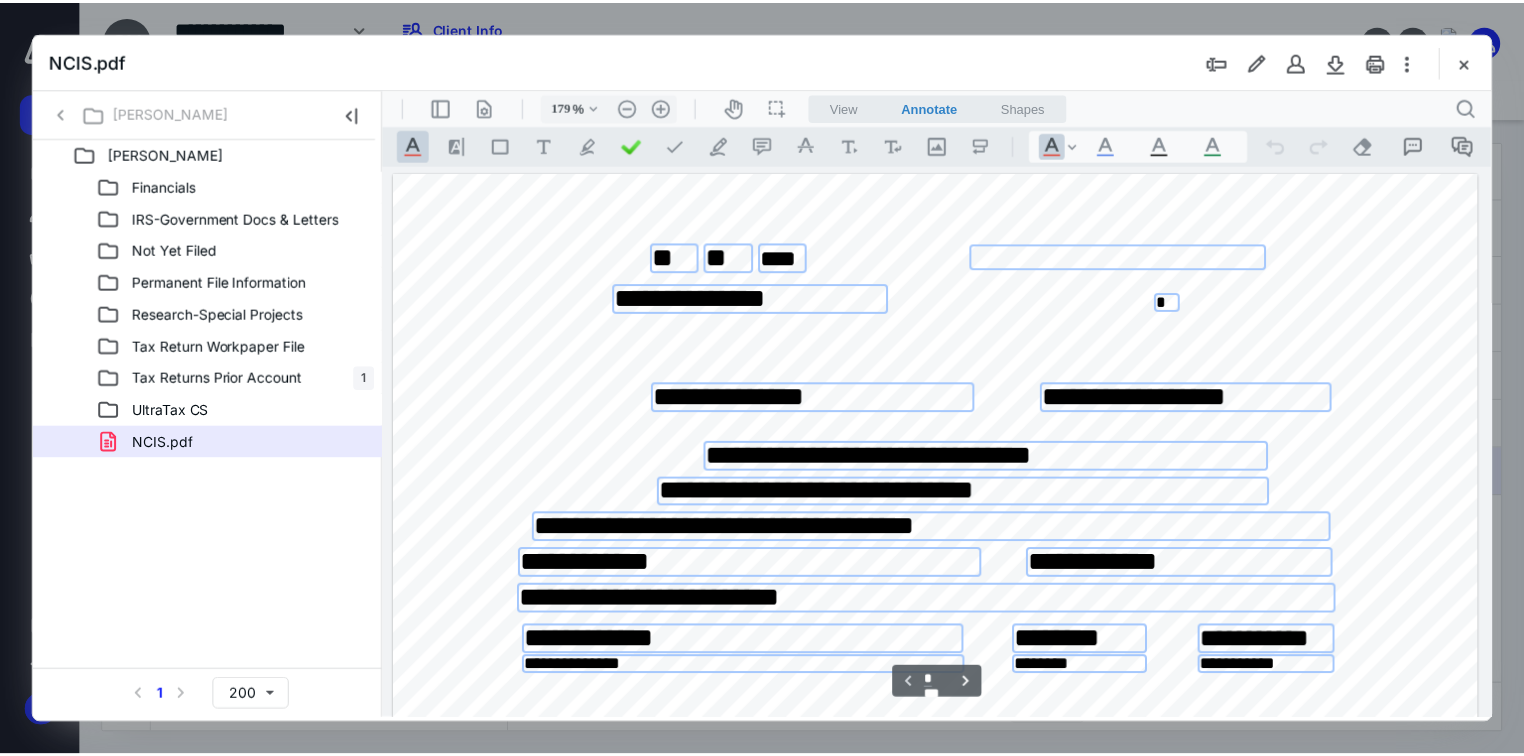 scroll, scrollTop: 83, scrollLeft: 0, axis: vertical 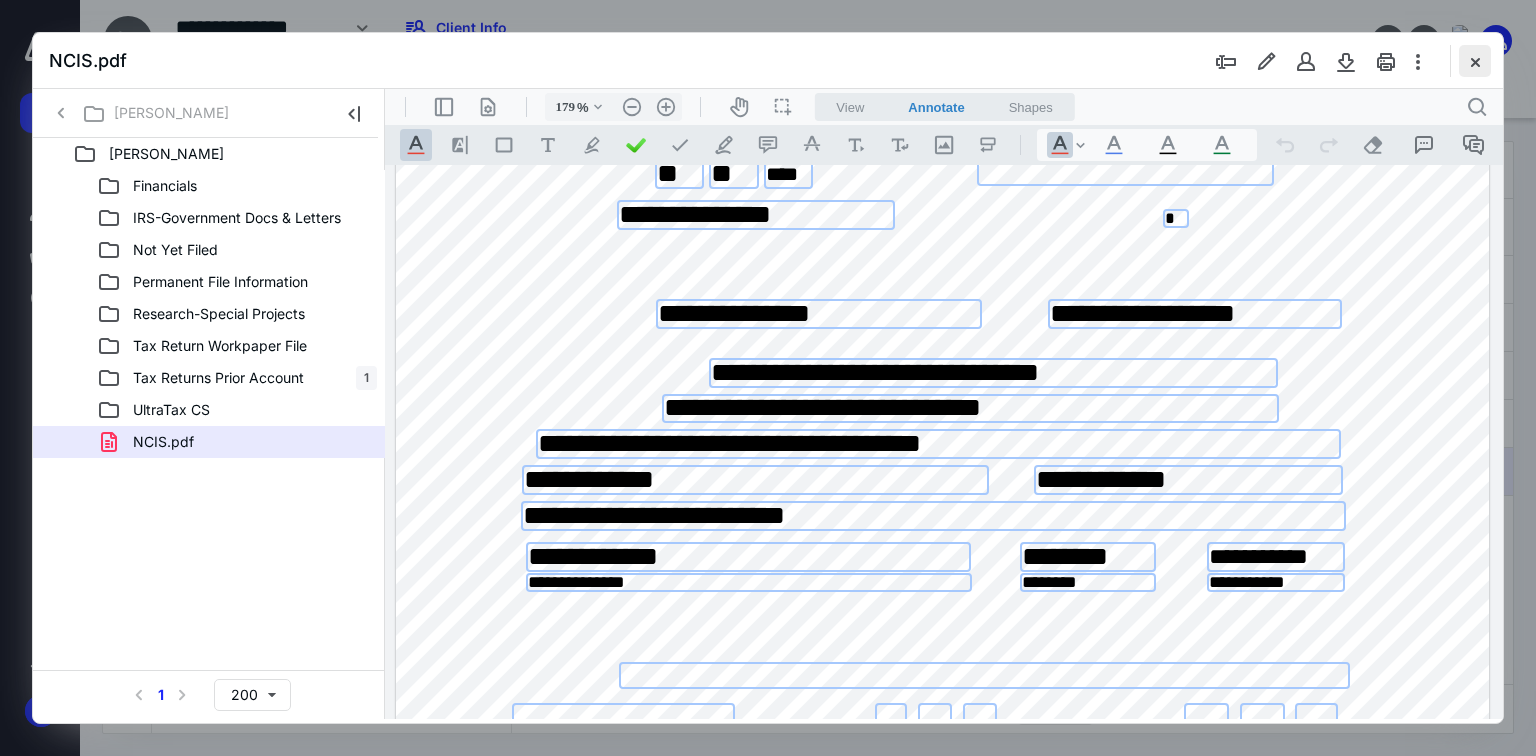 click at bounding box center (1475, 61) 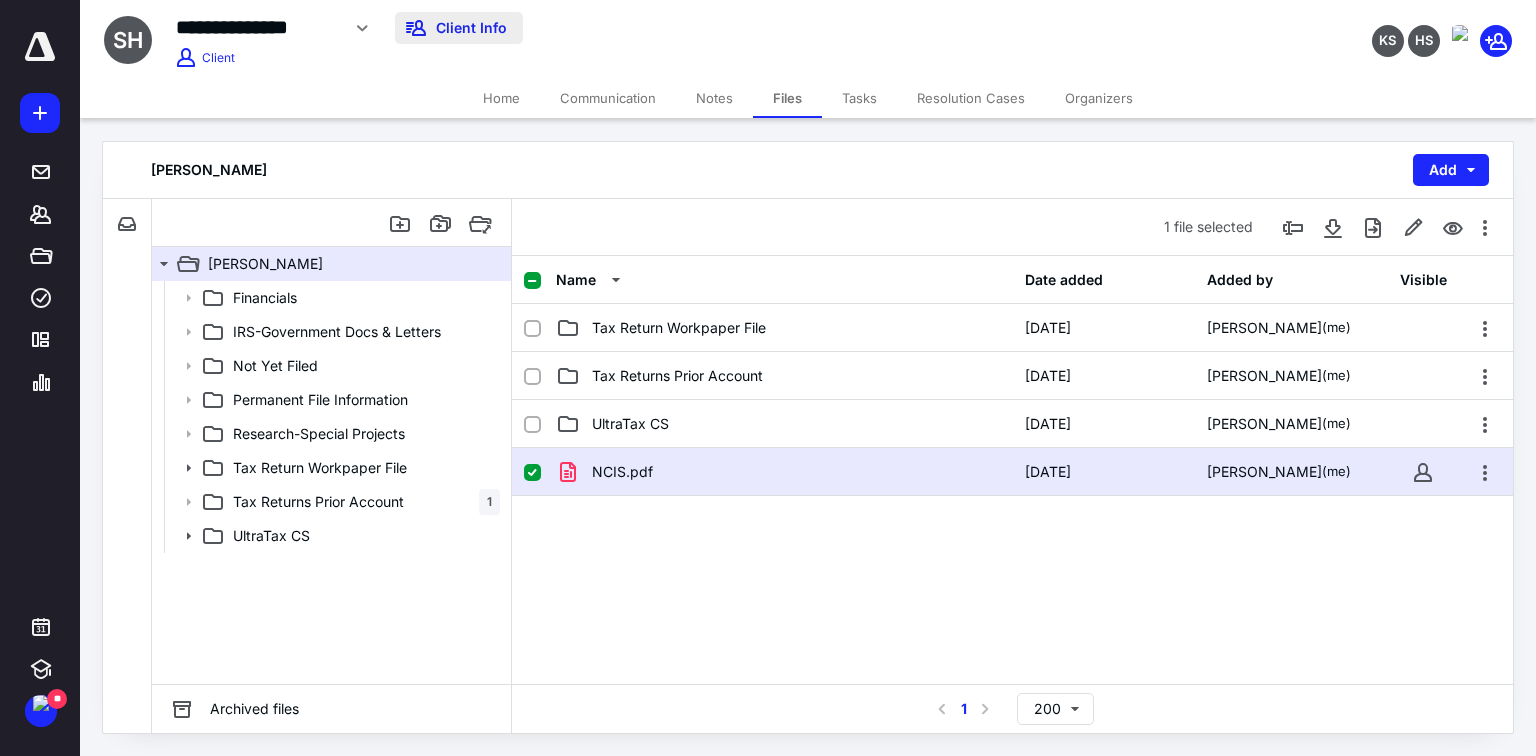 click on "Client Info" at bounding box center [459, 28] 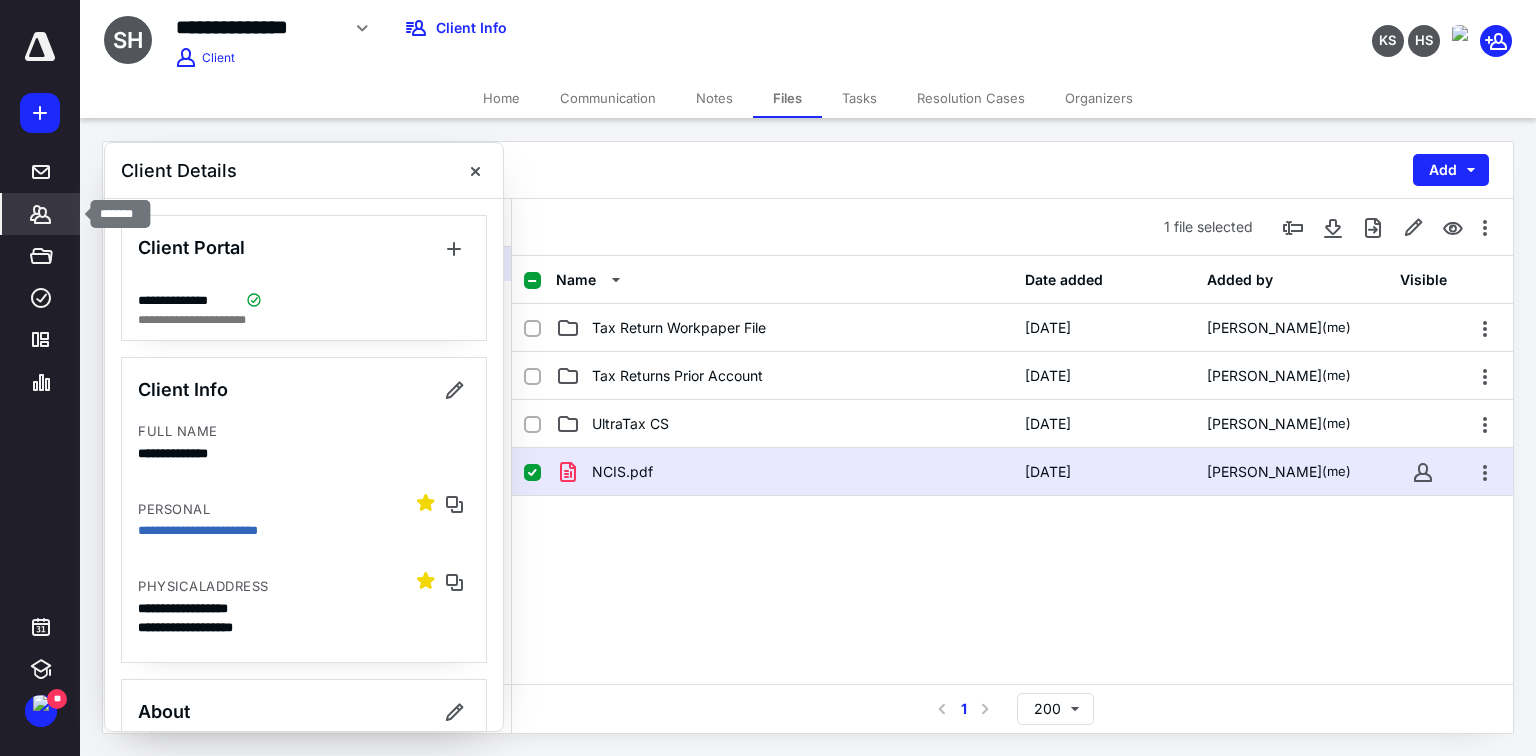 click 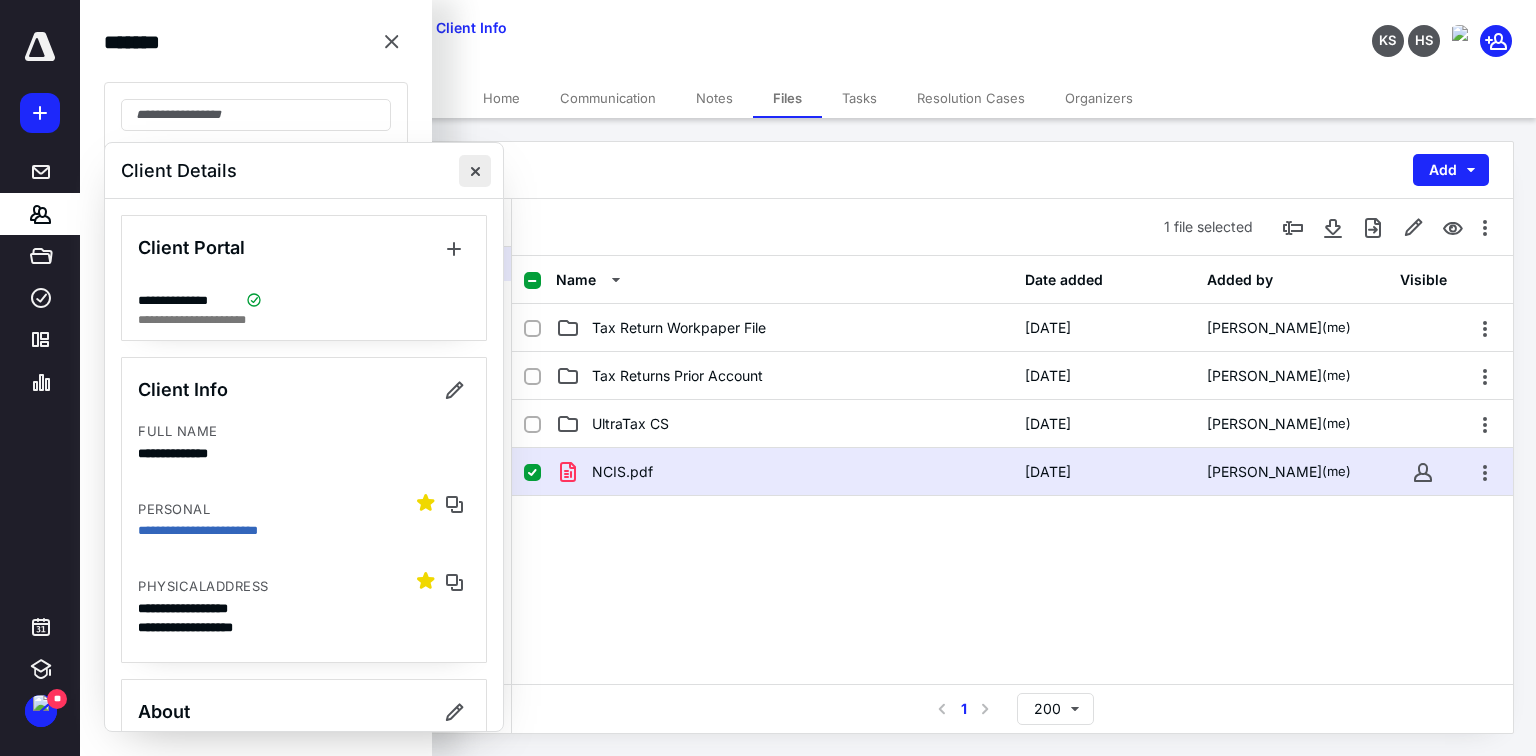 click at bounding box center (475, 171) 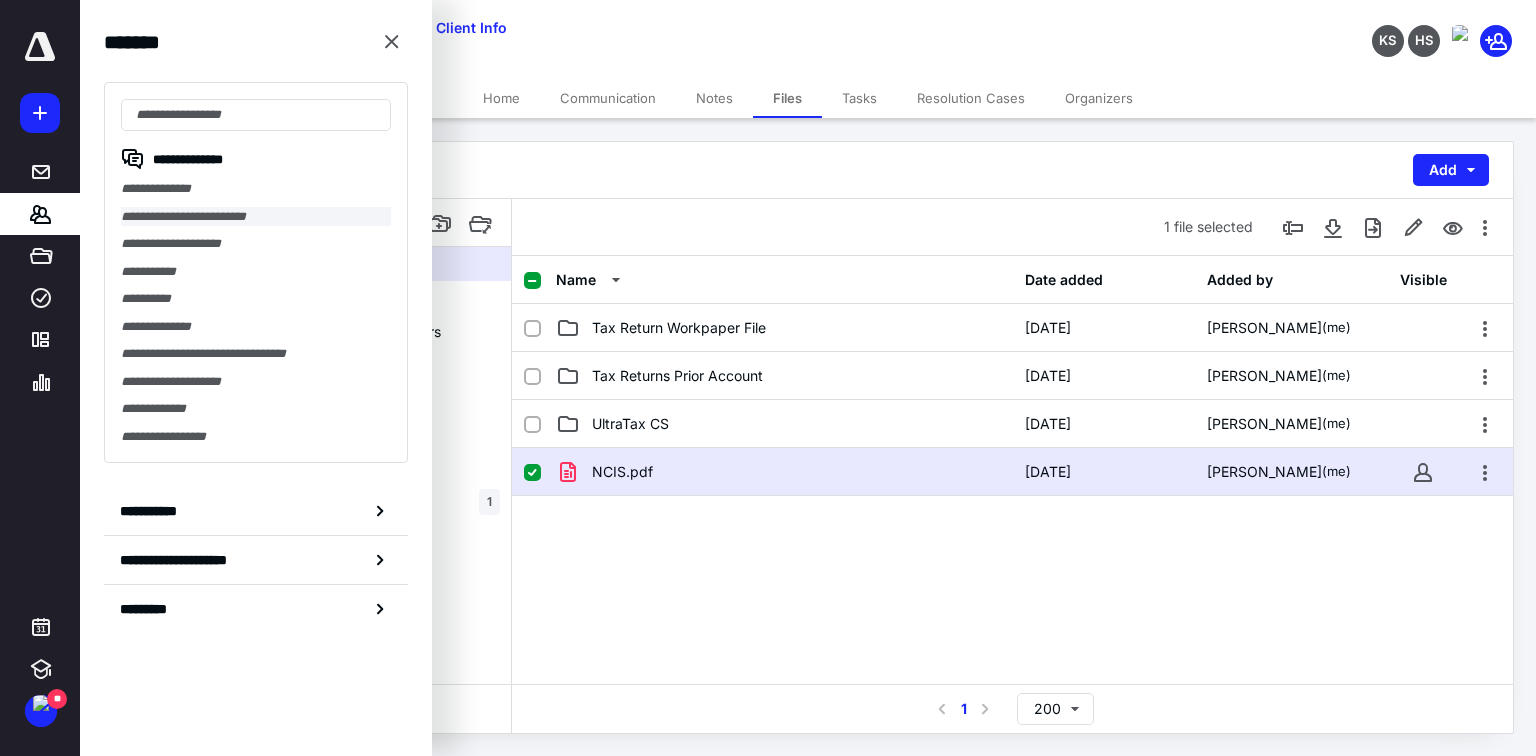 click on "**********" at bounding box center [256, 217] 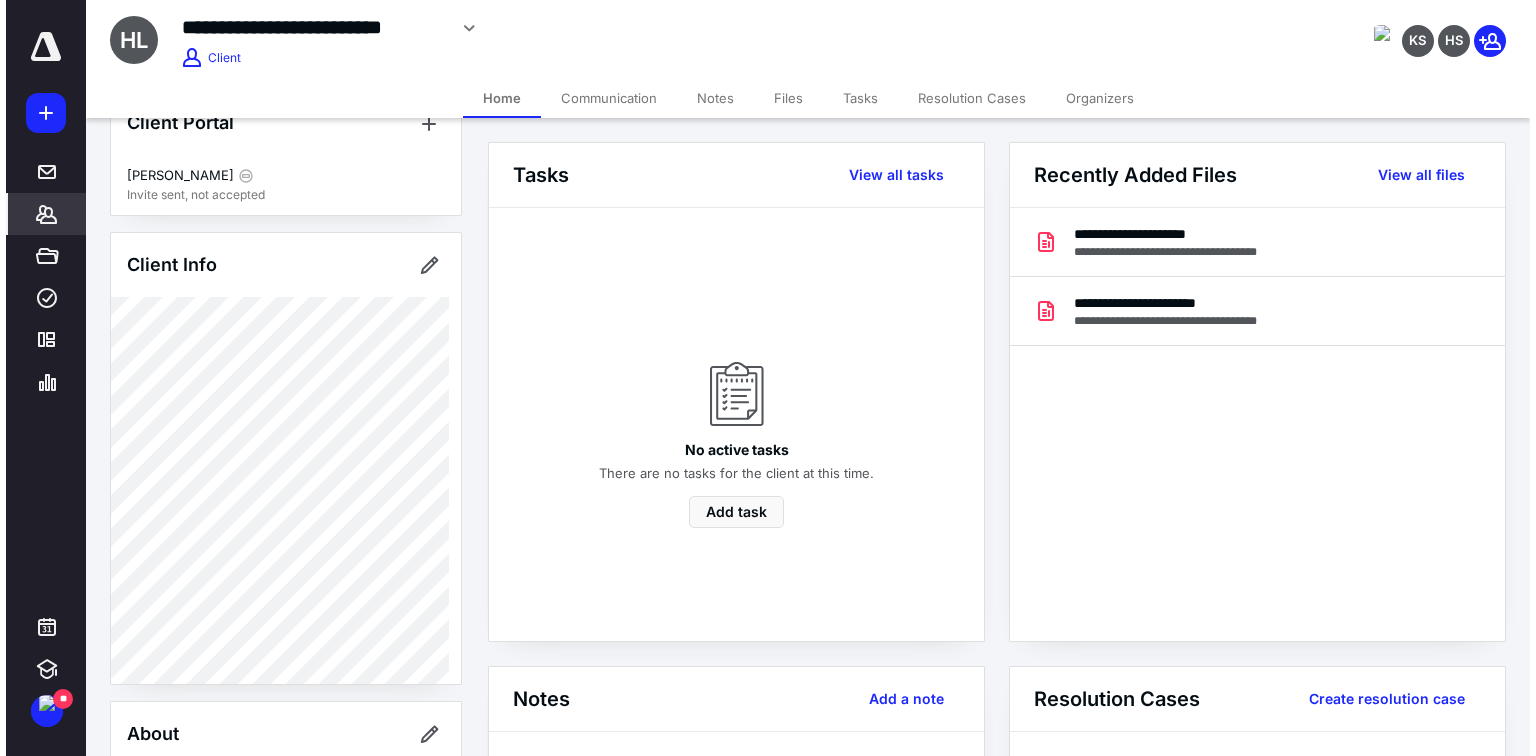 scroll, scrollTop: 80, scrollLeft: 0, axis: vertical 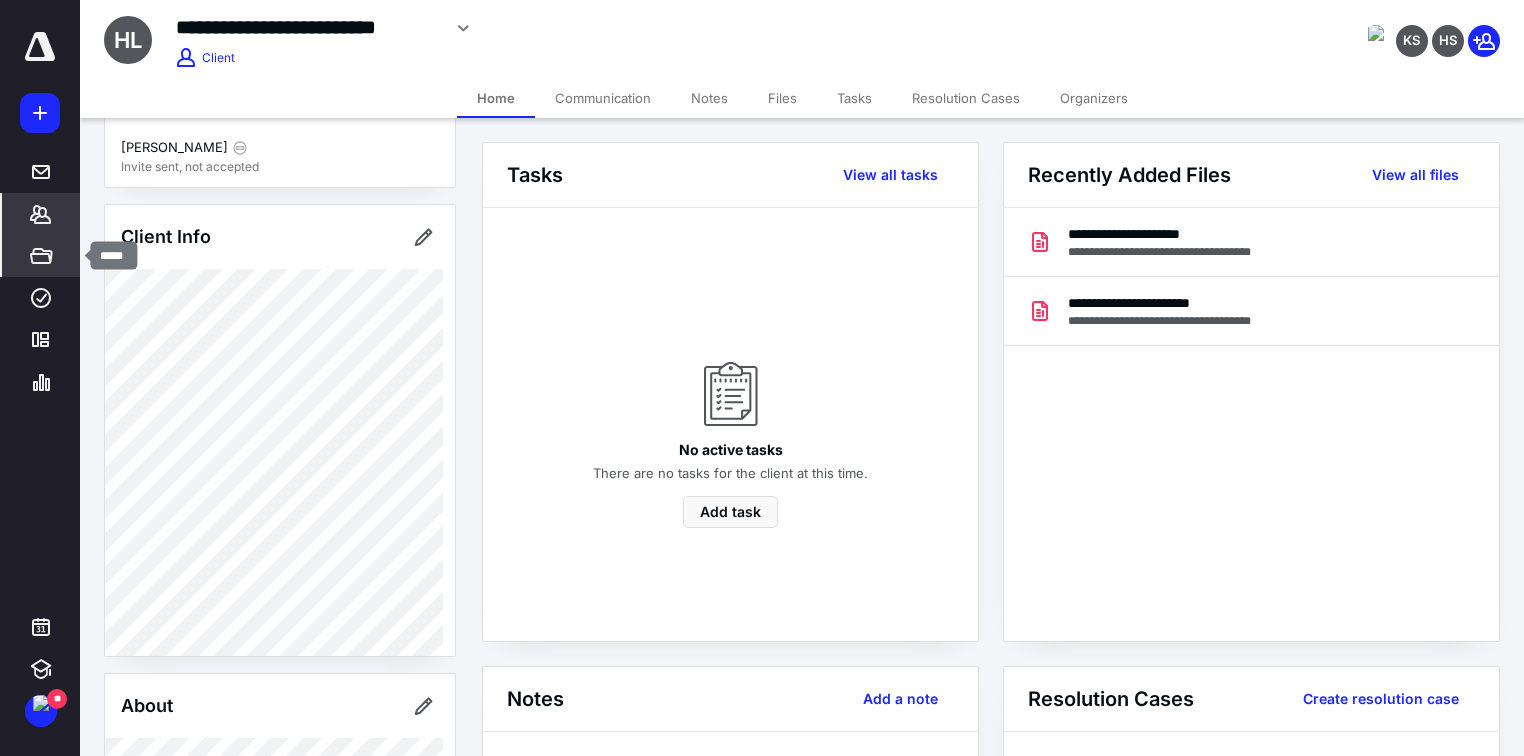 click 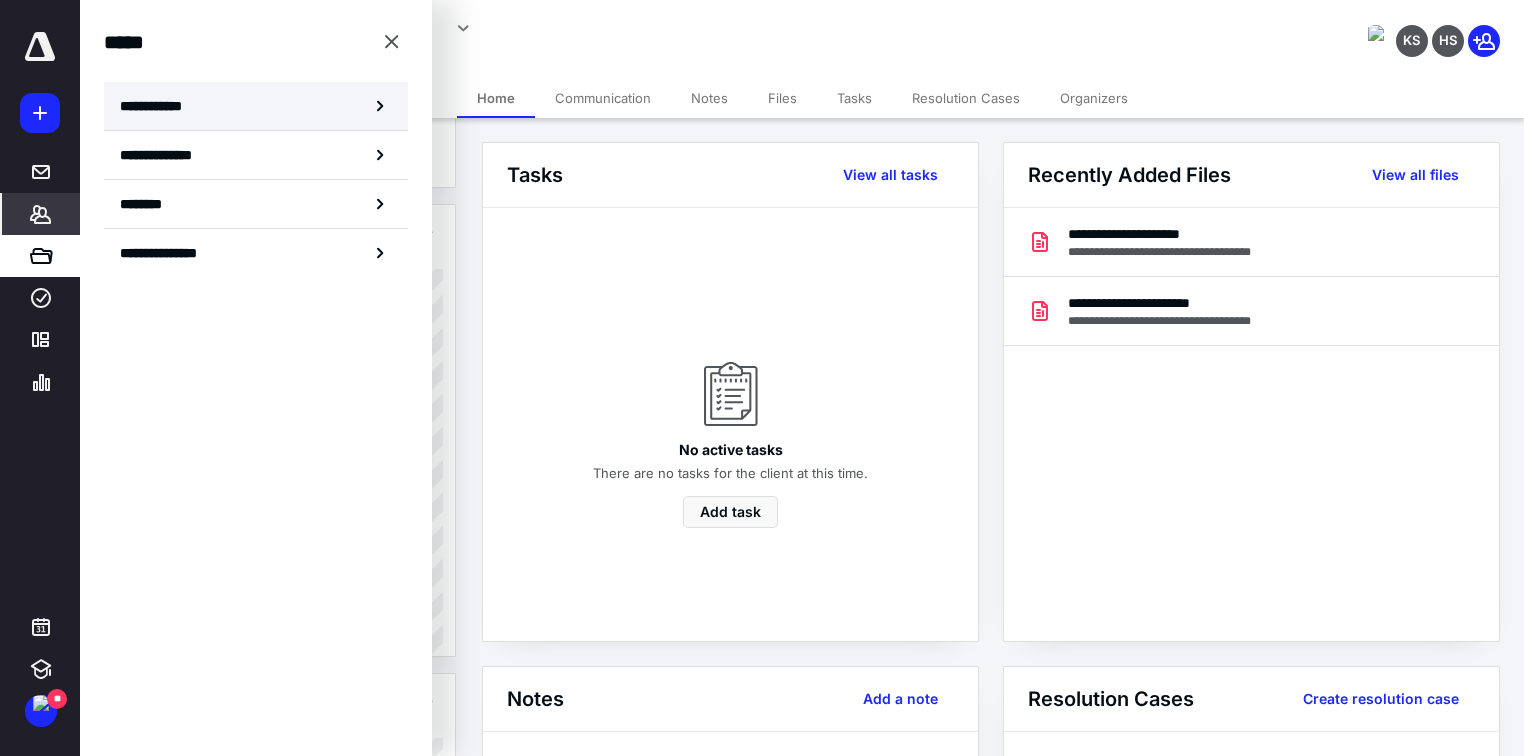 click on "**********" at bounding box center [157, 106] 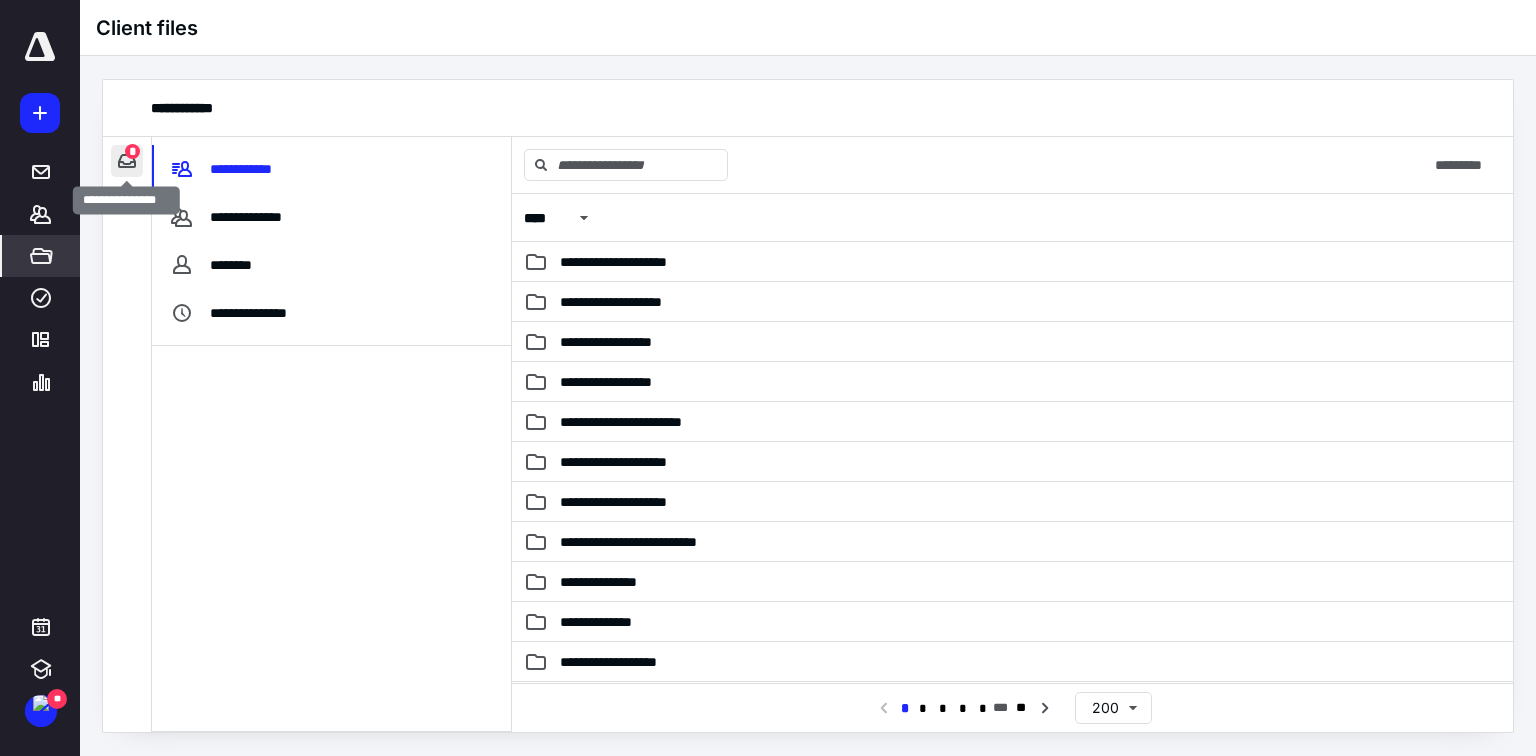 click at bounding box center (127, 161) 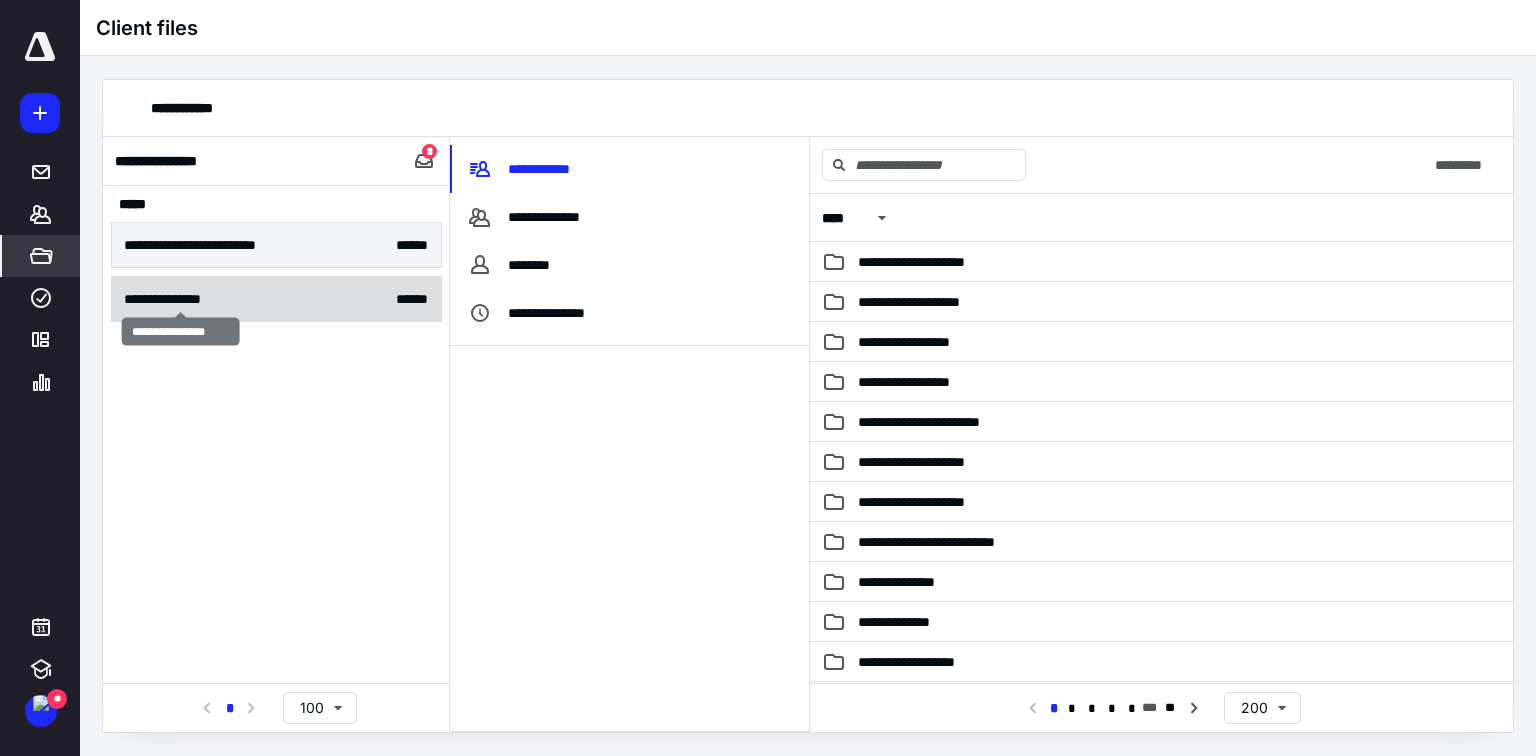 click on "**********" at bounding box center [181, 299] 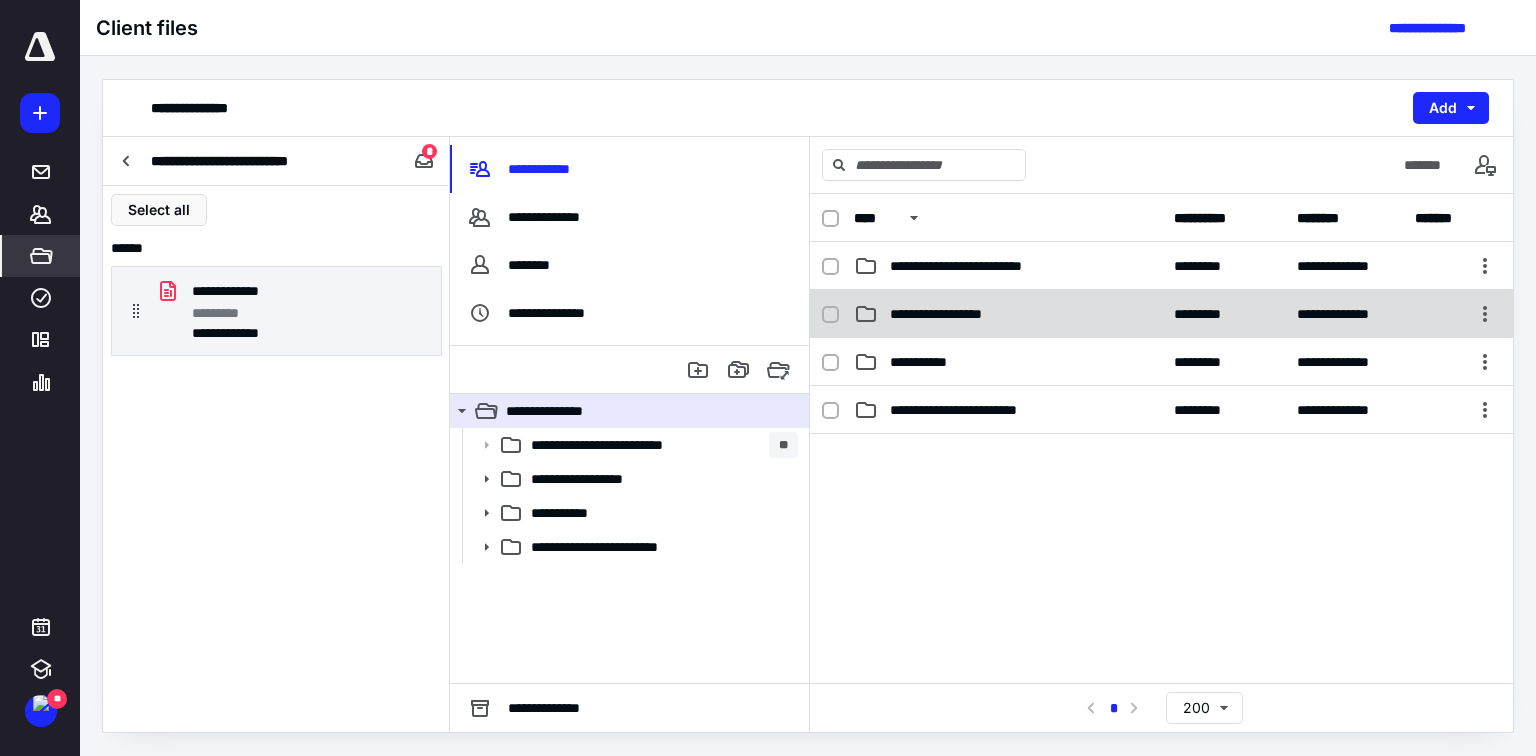 click on "**********" at bounding box center (954, 314) 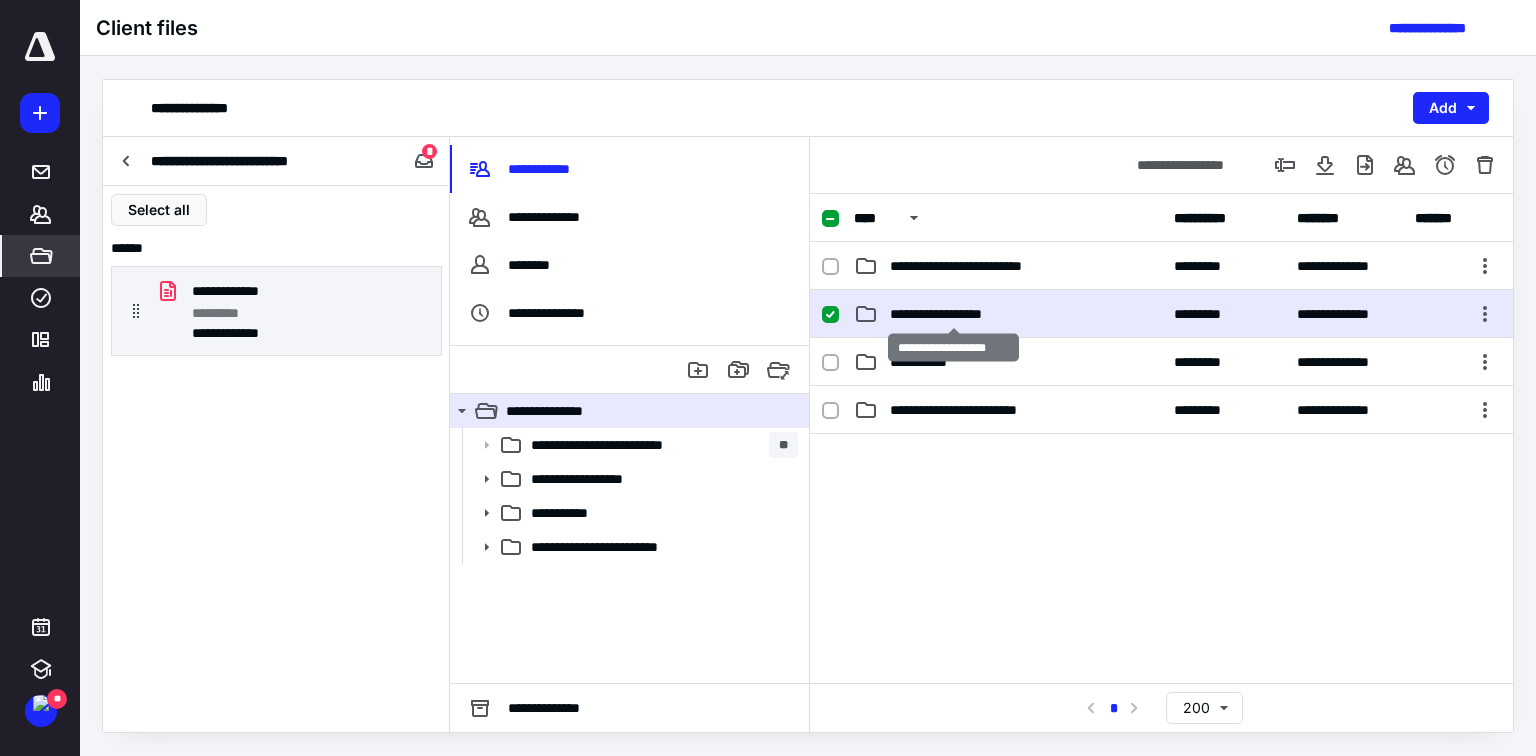 click on "**********" at bounding box center [954, 314] 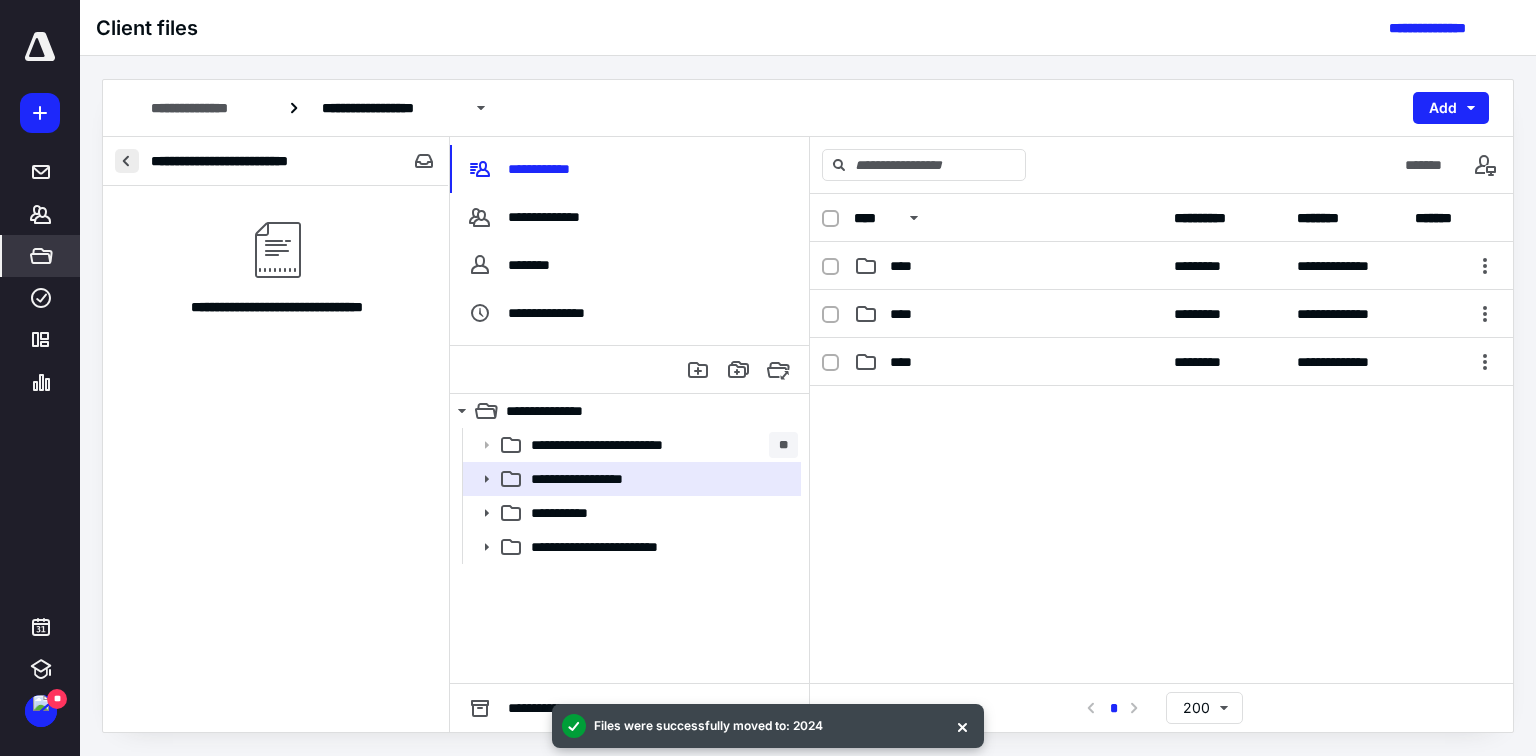 click at bounding box center (127, 161) 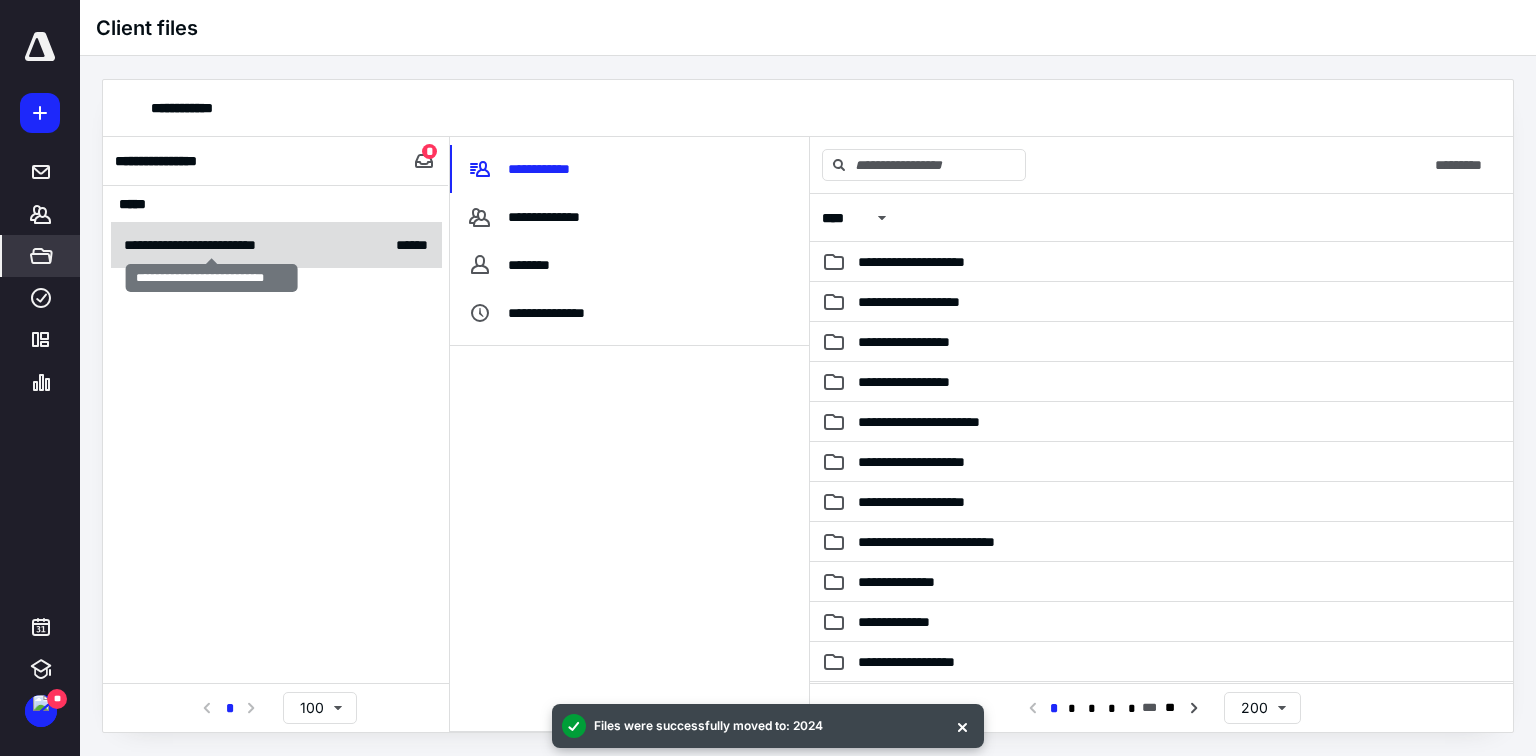 click on "**********" at bounding box center (212, 245) 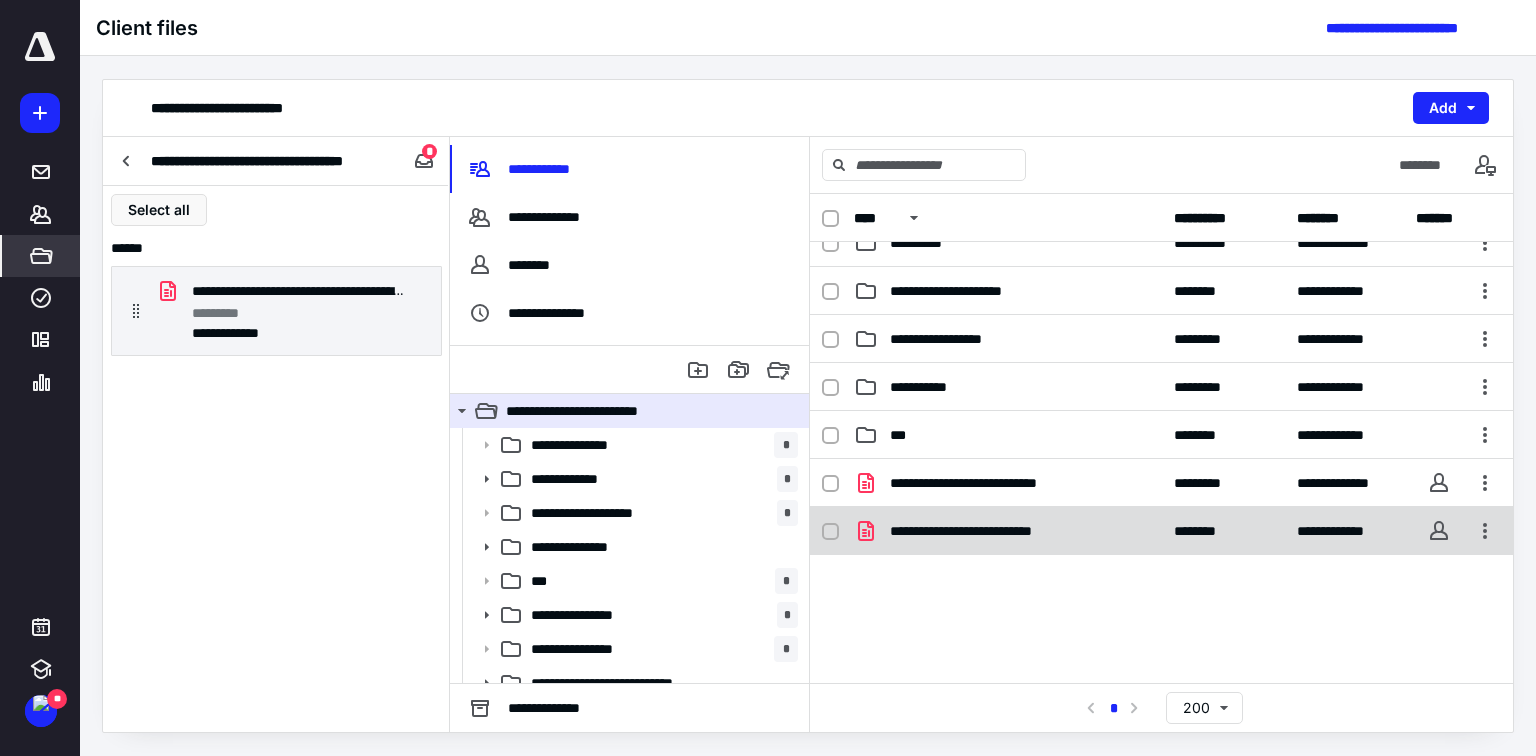 scroll, scrollTop: 640, scrollLeft: 0, axis: vertical 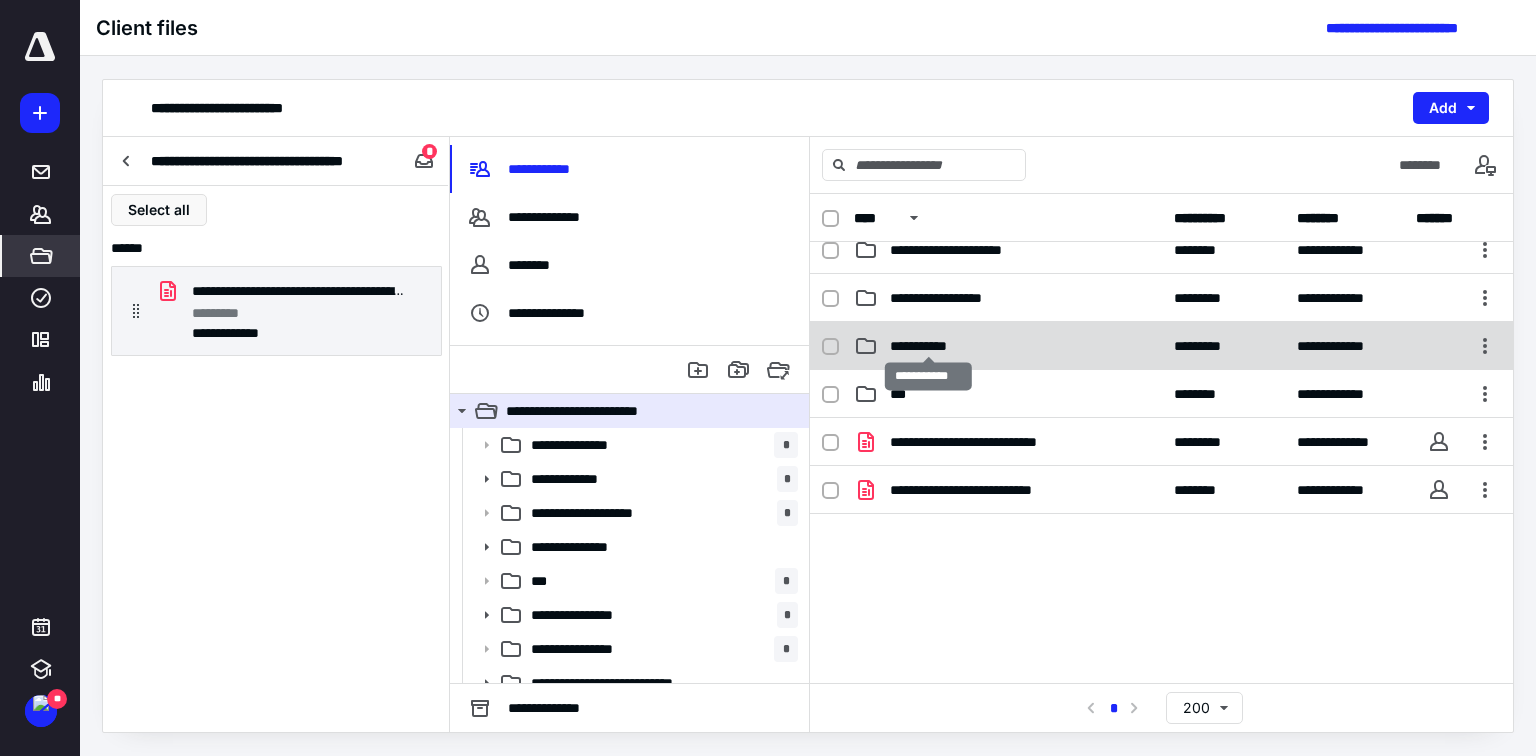 click on "**********" at bounding box center (928, 346) 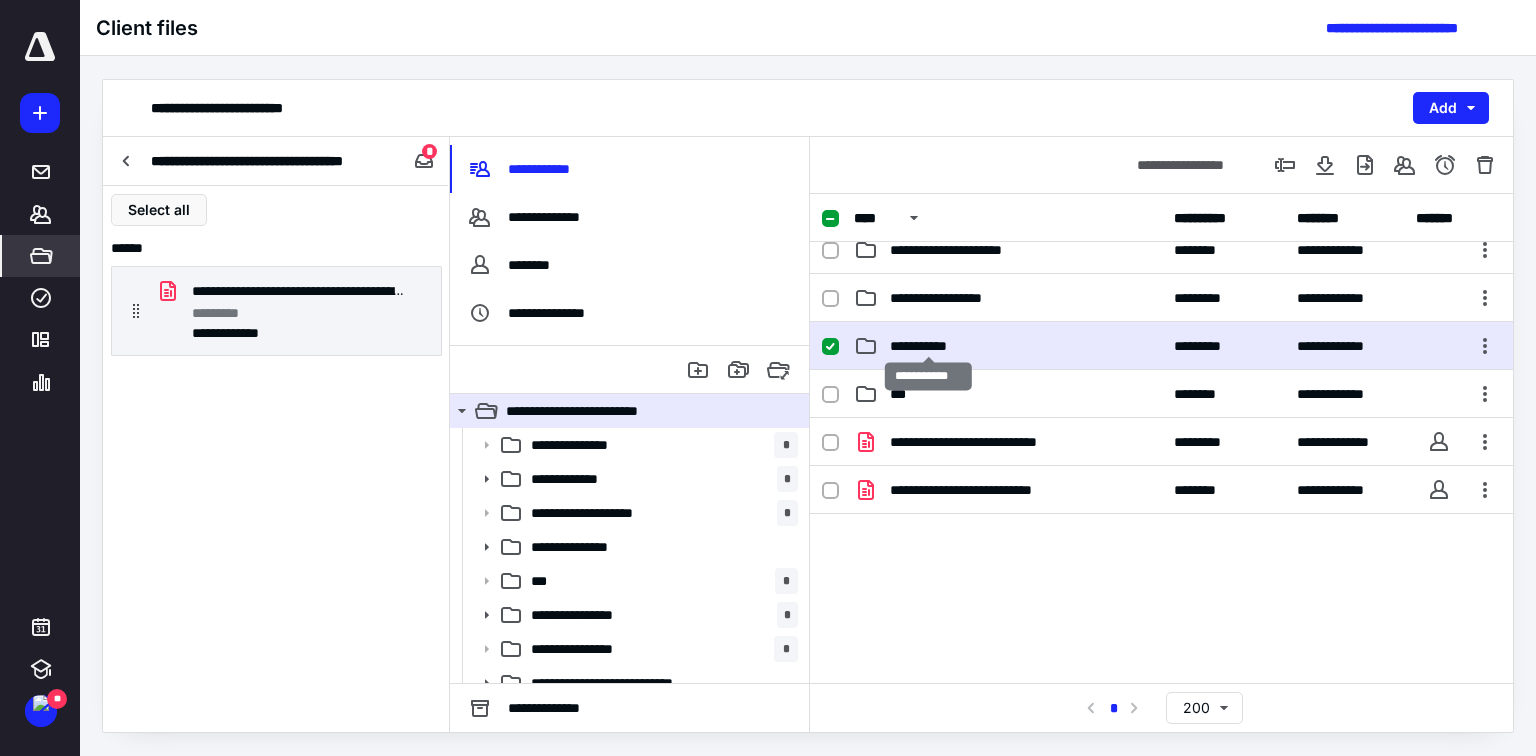 click on "**********" at bounding box center [928, 346] 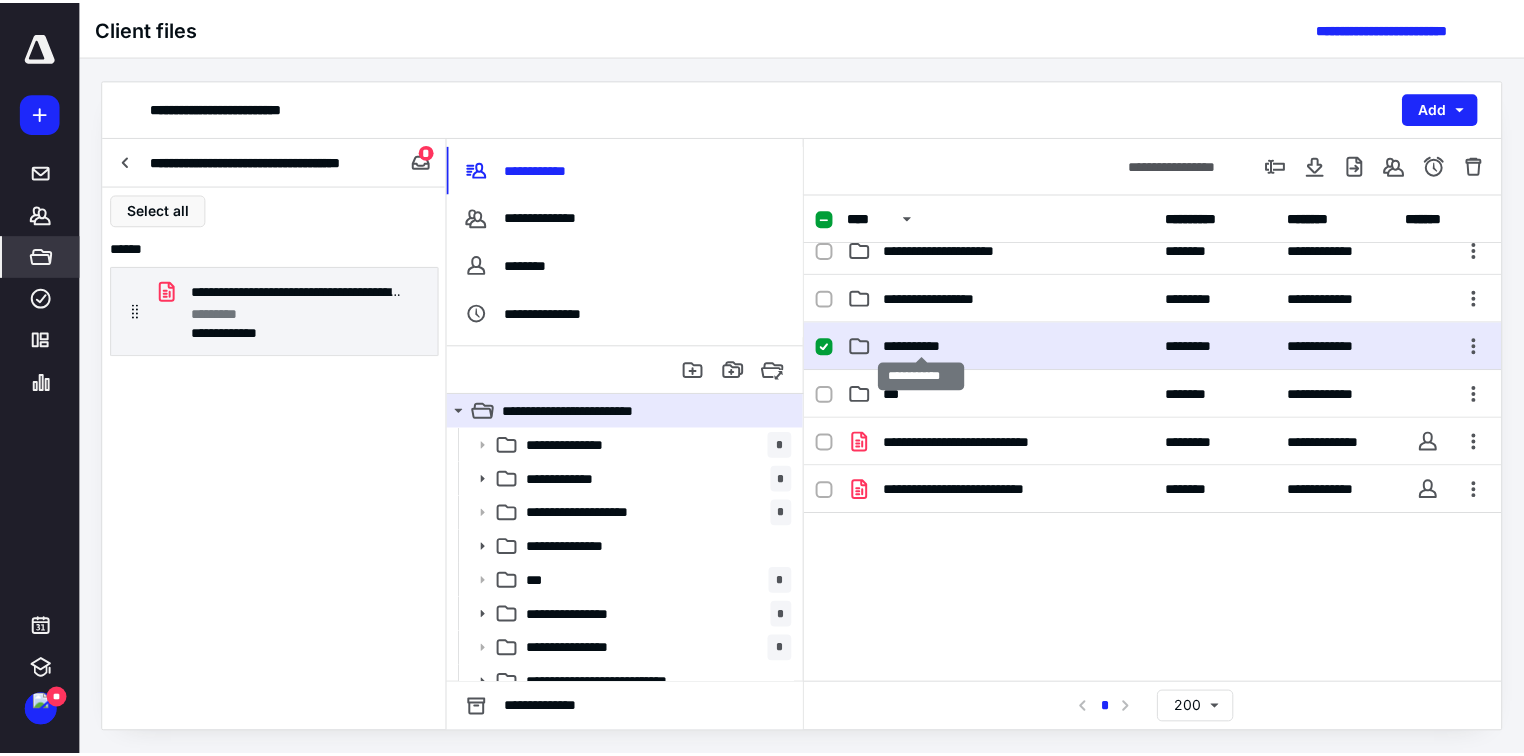 scroll, scrollTop: 0, scrollLeft: 0, axis: both 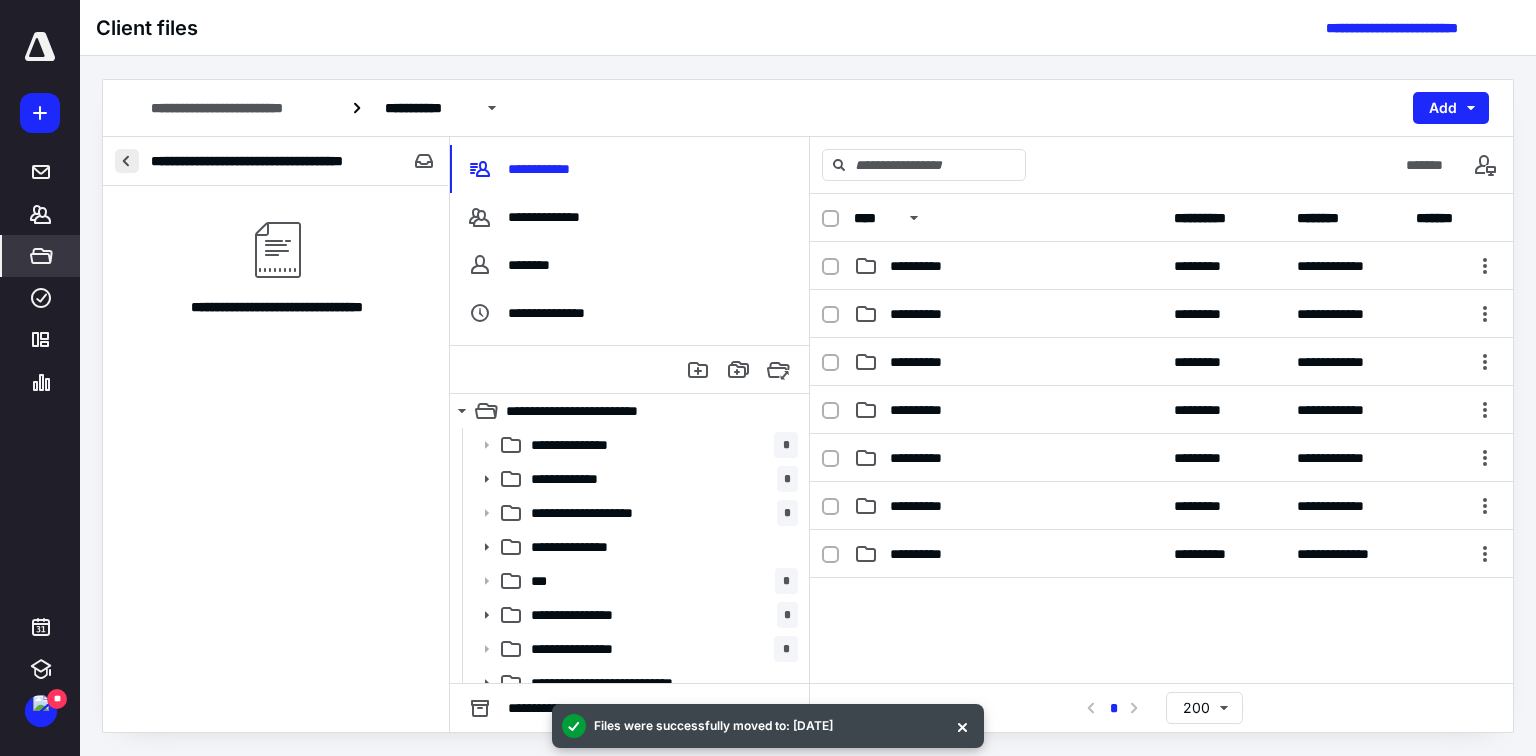 click at bounding box center (127, 161) 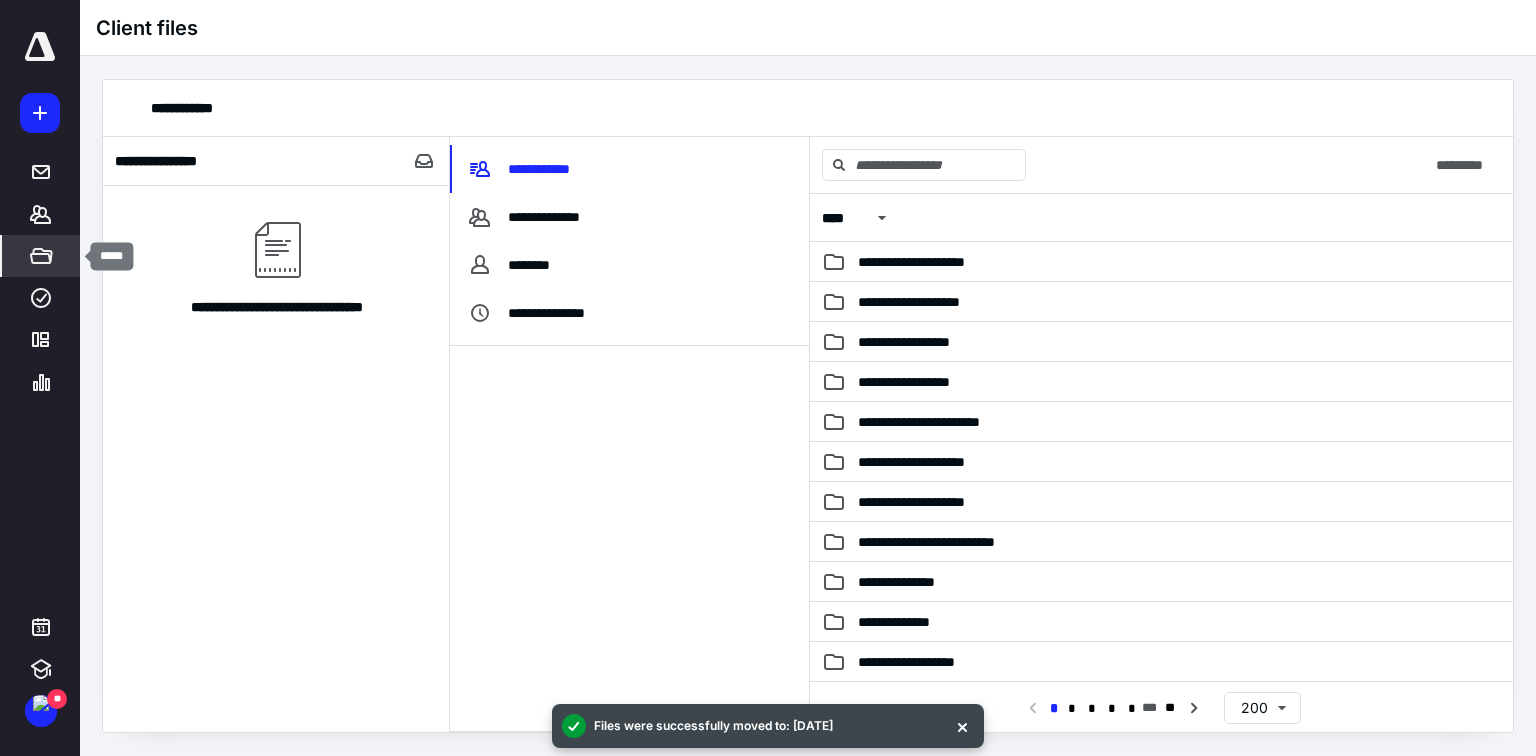 click 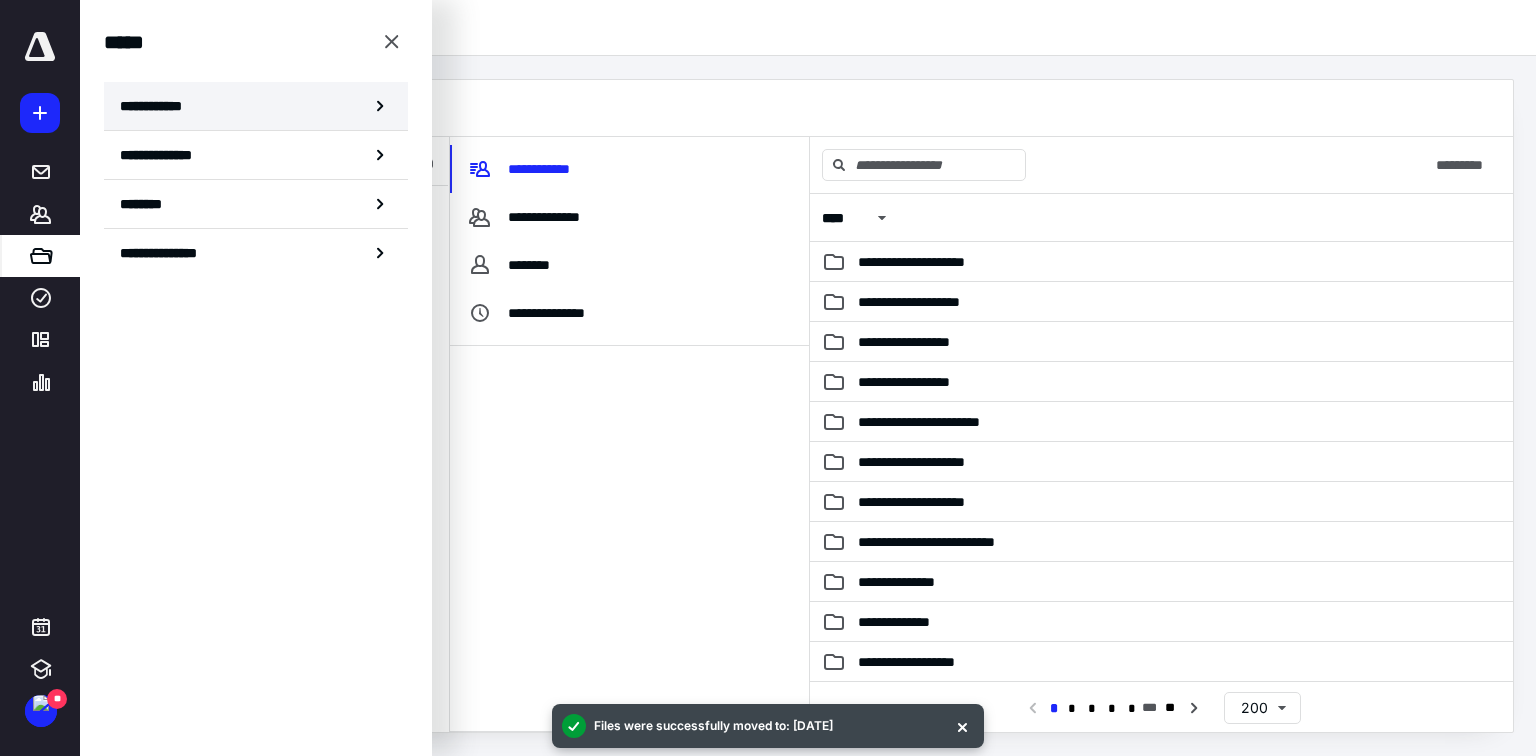 click on "**********" at bounding box center (157, 106) 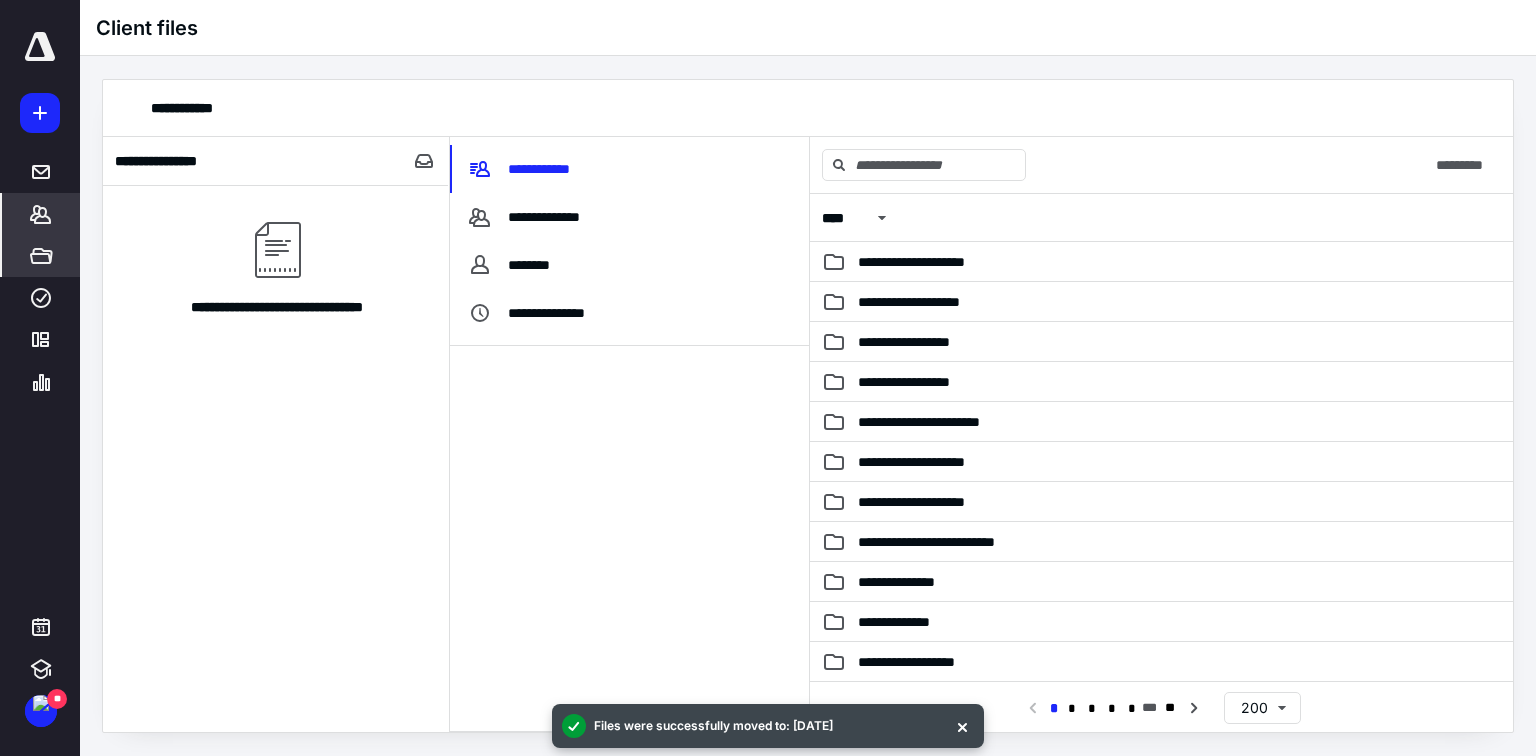 click 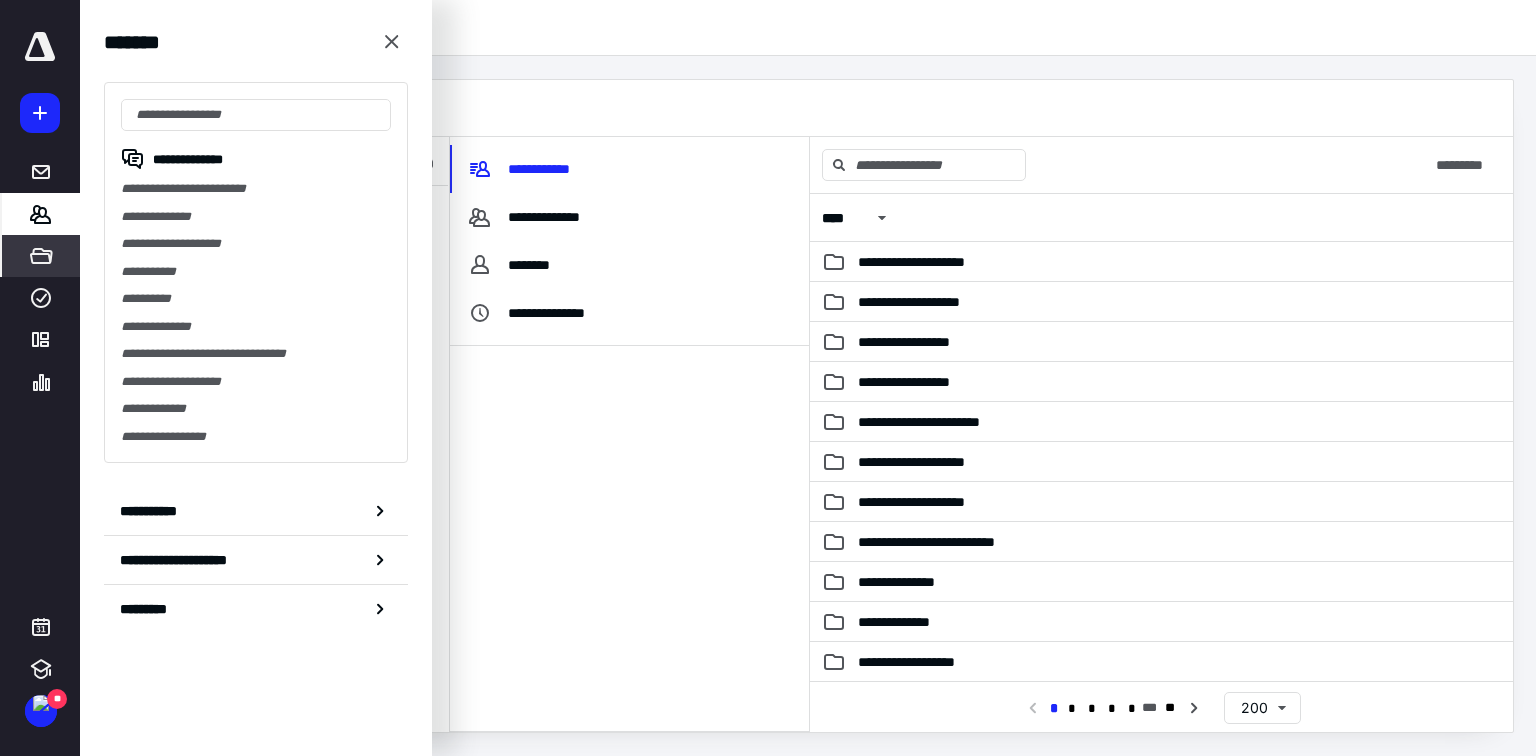 click 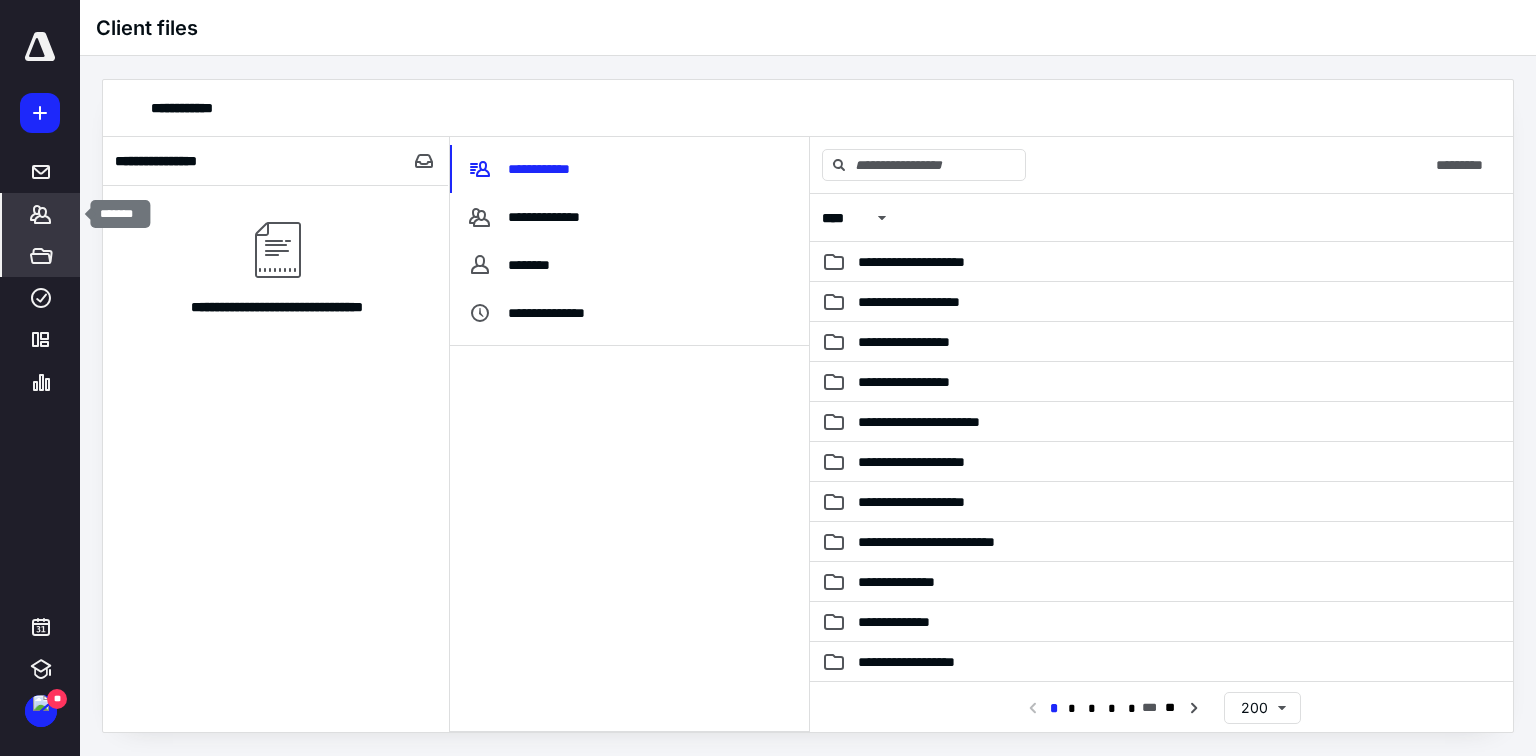 click 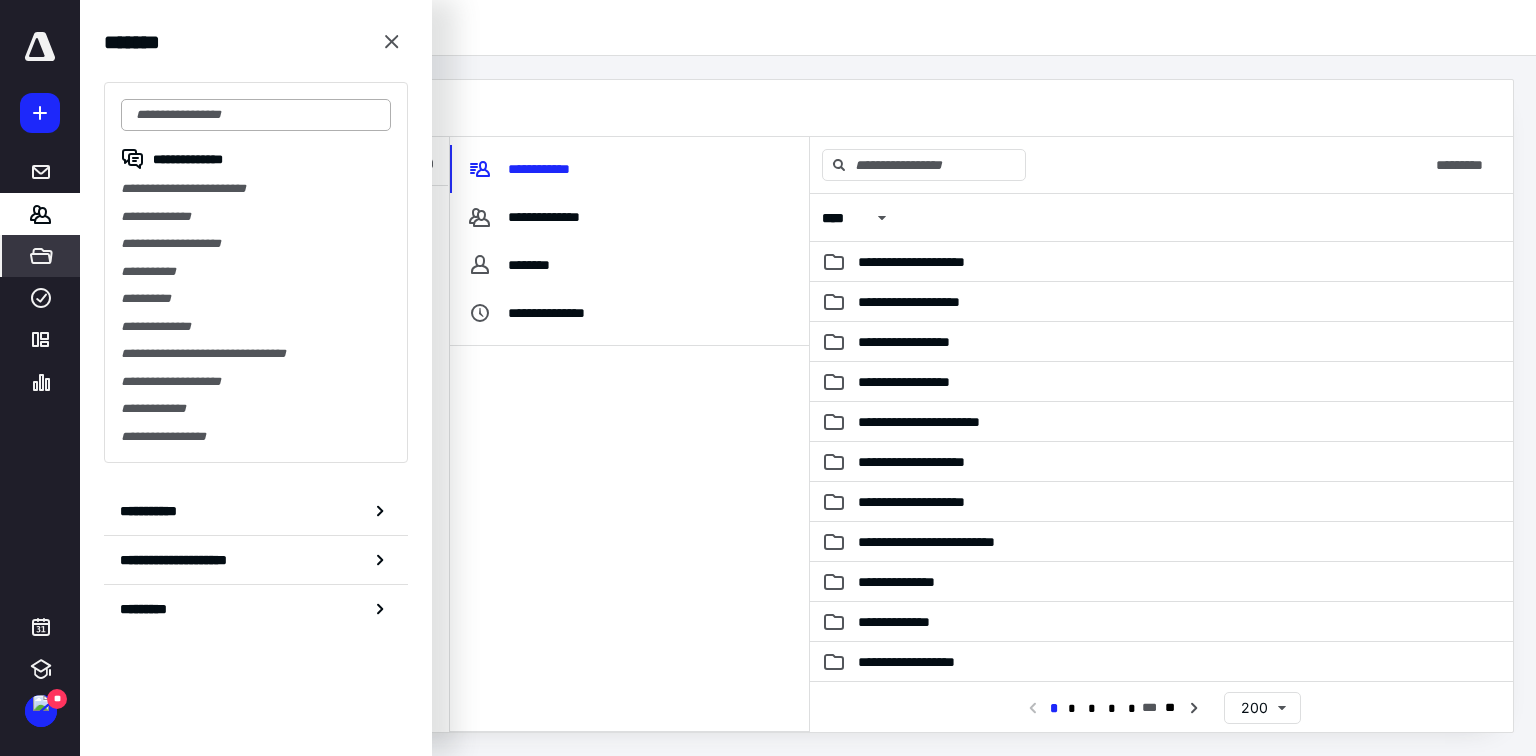 click at bounding box center [256, 115] 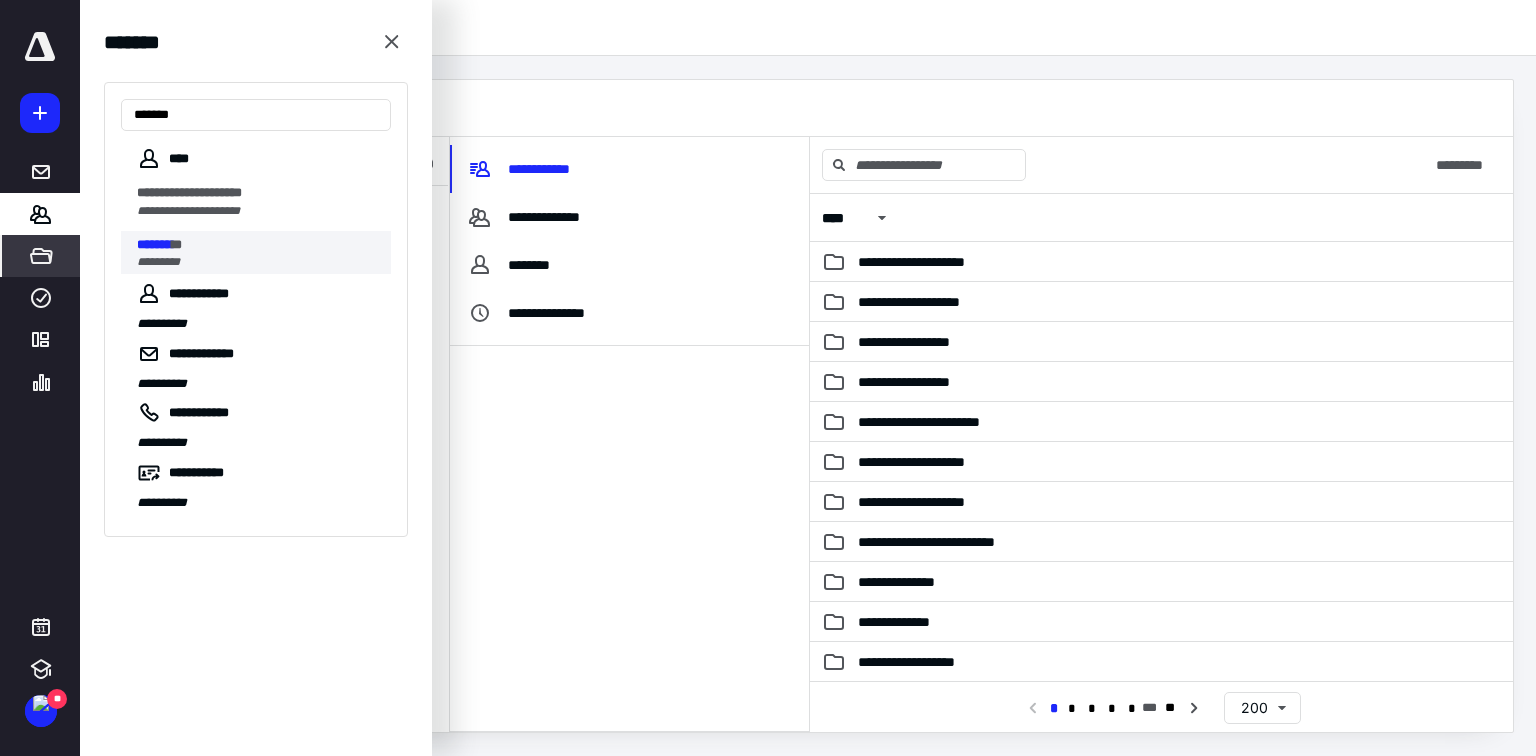type on "*******" 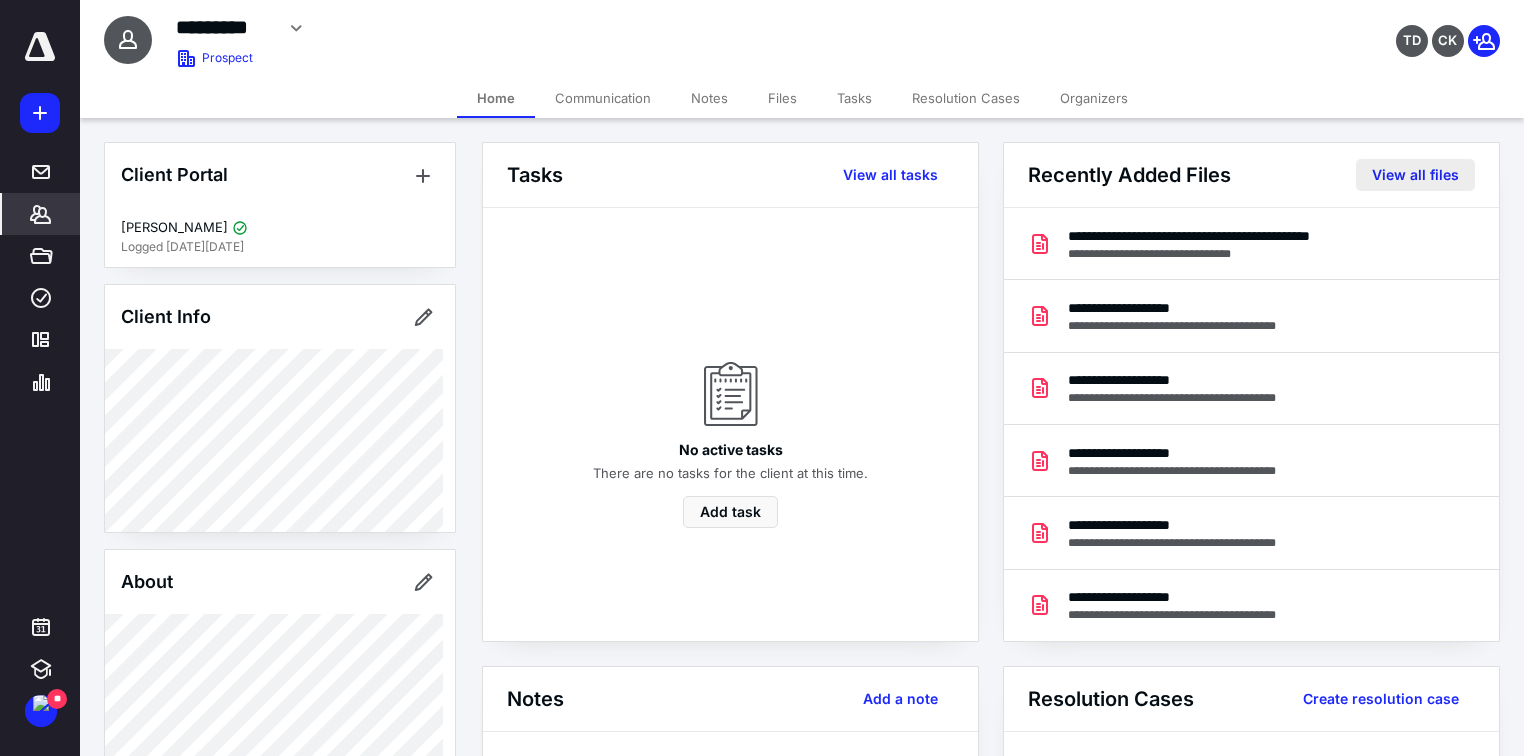click on "View all files" at bounding box center (1415, 175) 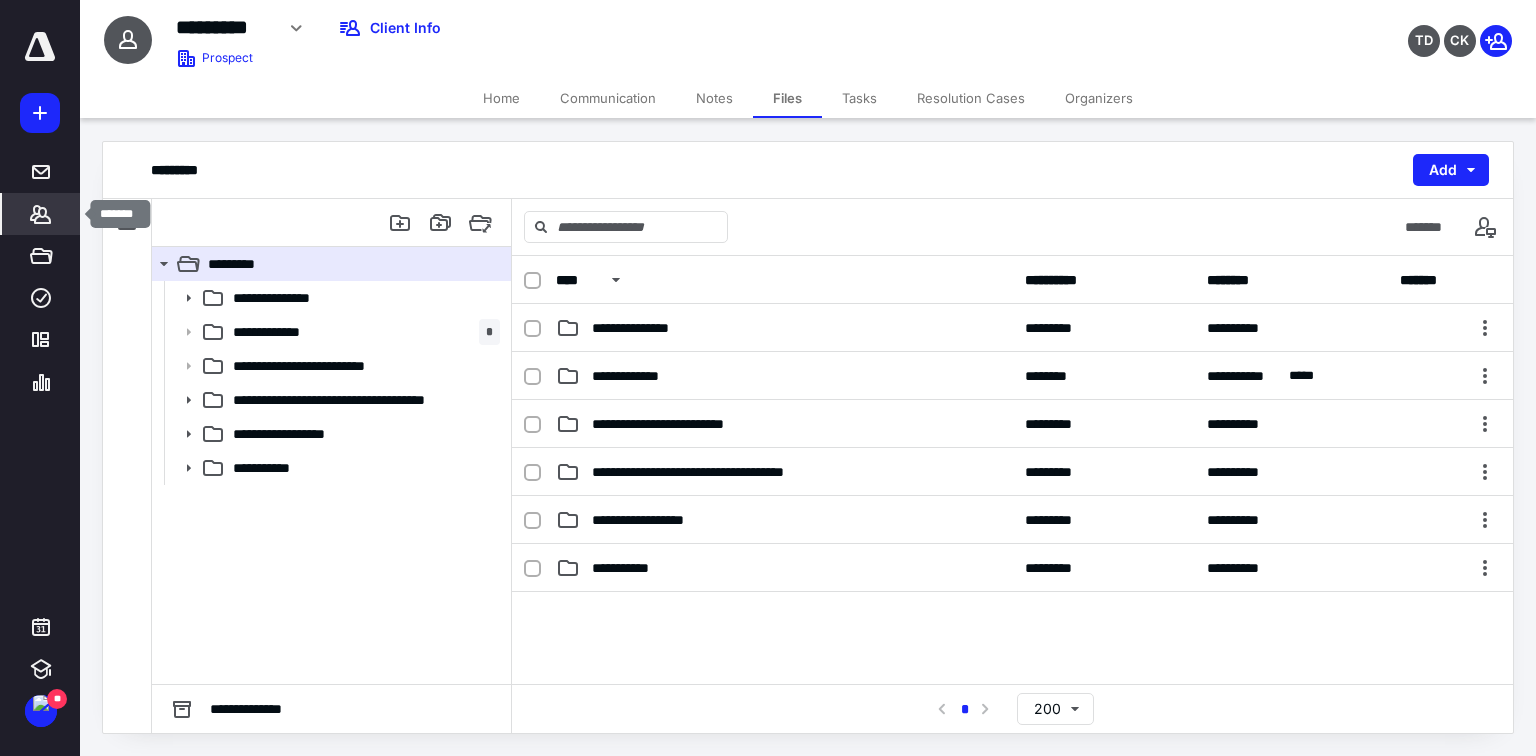 drag, startPoint x: 31, startPoint y: 218, endPoint x: 59, endPoint y: 199, distance: 33.83785 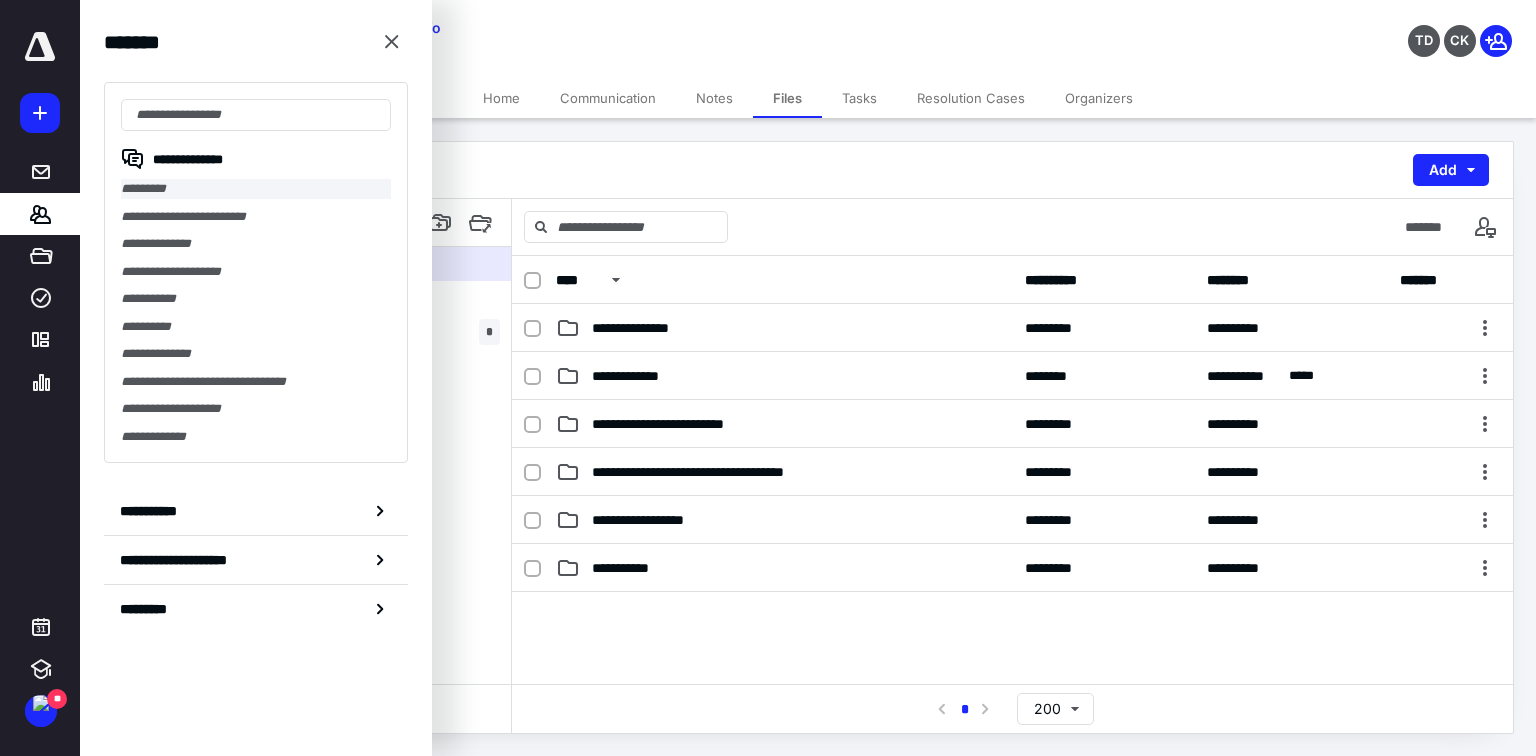 drag, startPoint x: 165, startPoint y: 188, endPoint x: 183, endPoint y: 175, distance: 22.203604 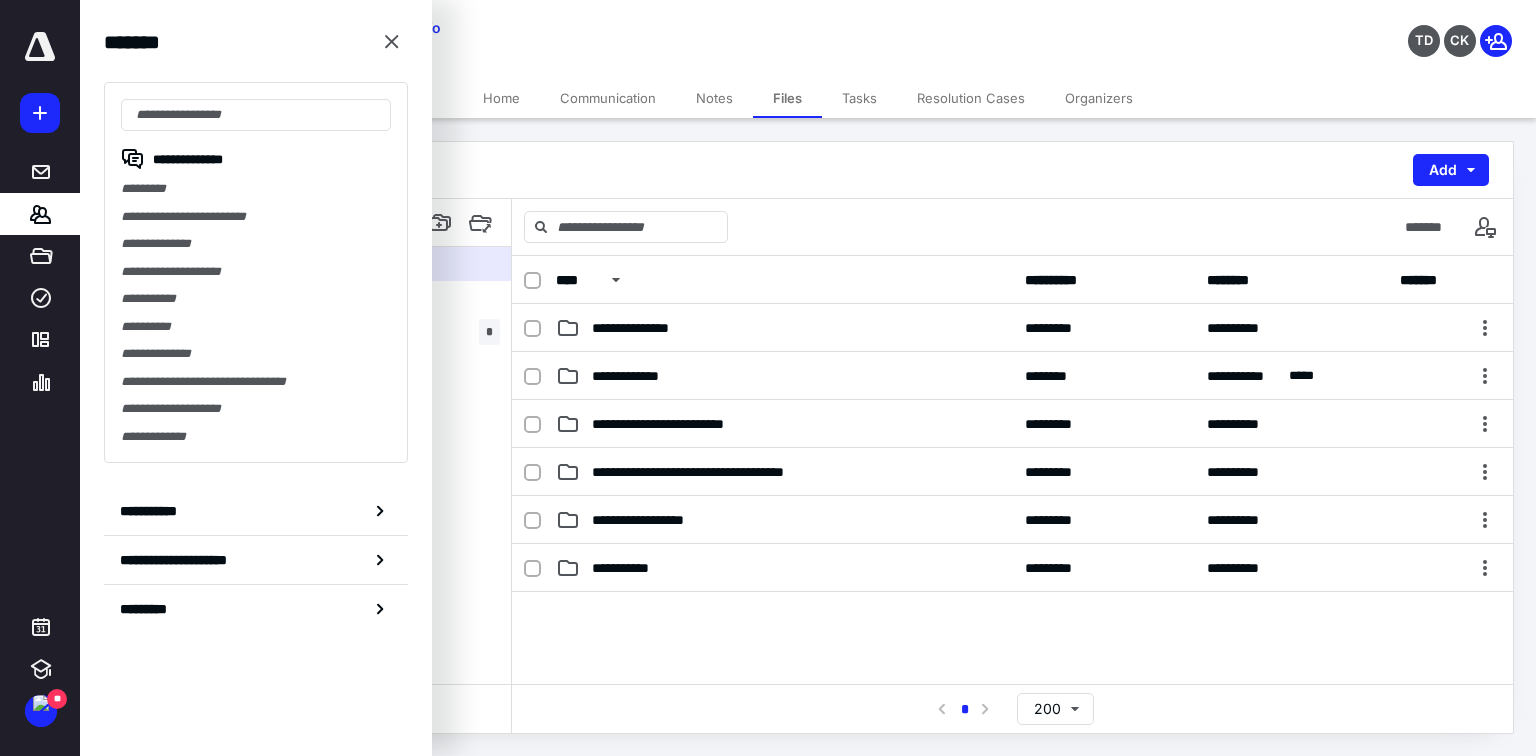 click on "*********" at bounding box center (256, 189) 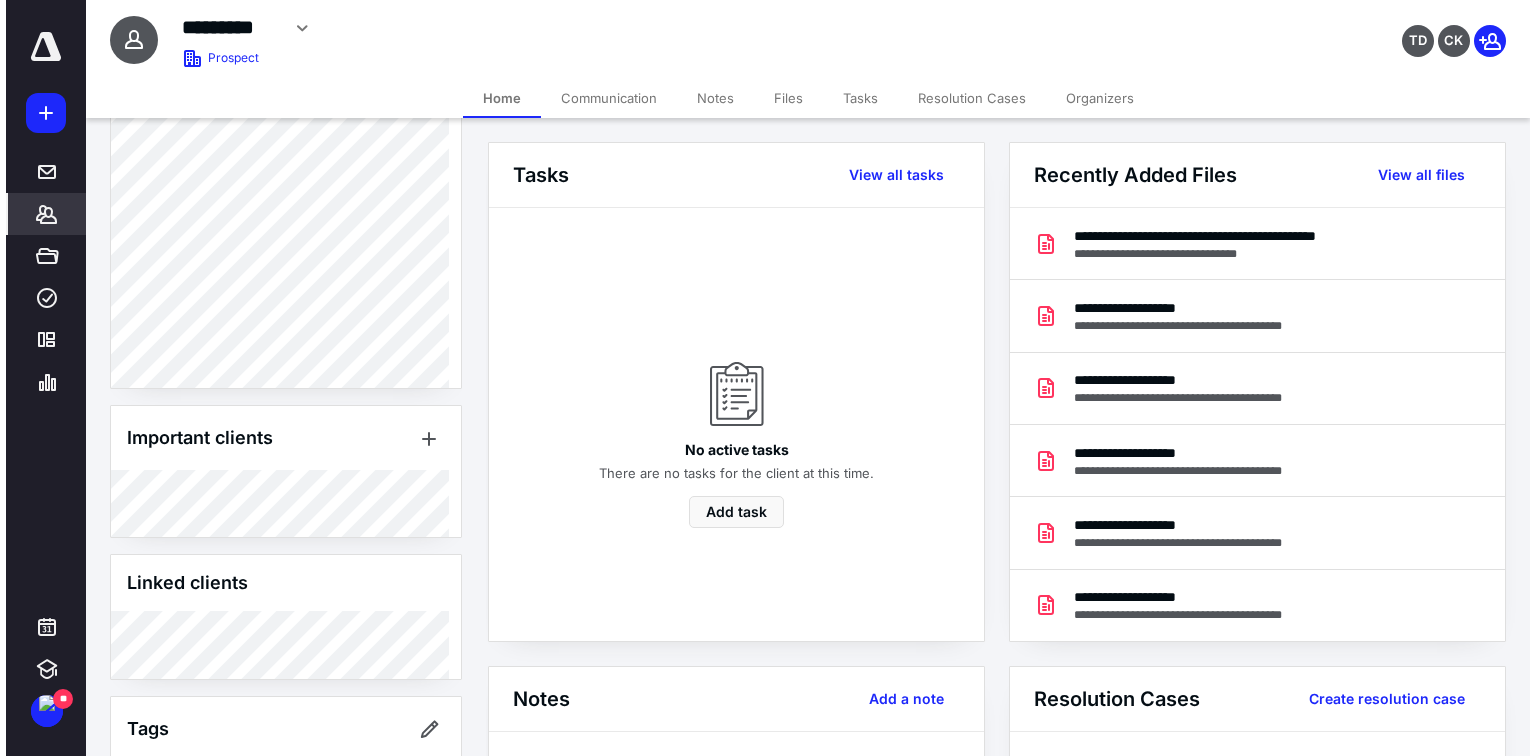 scroll, scrollTop: 716, scrollLeft: 0, axis: vertical 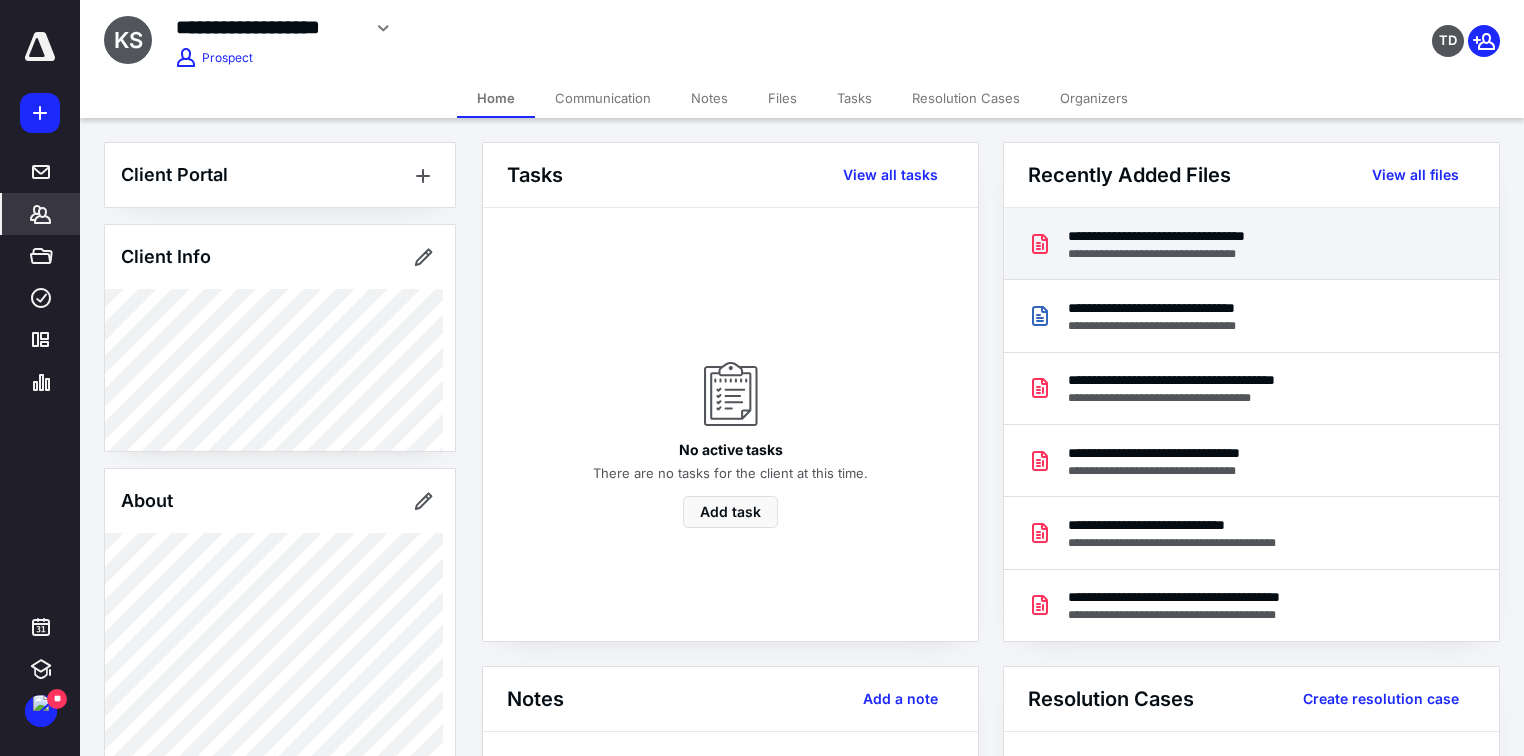 click on "**********" at bounding box center [1193, 236] 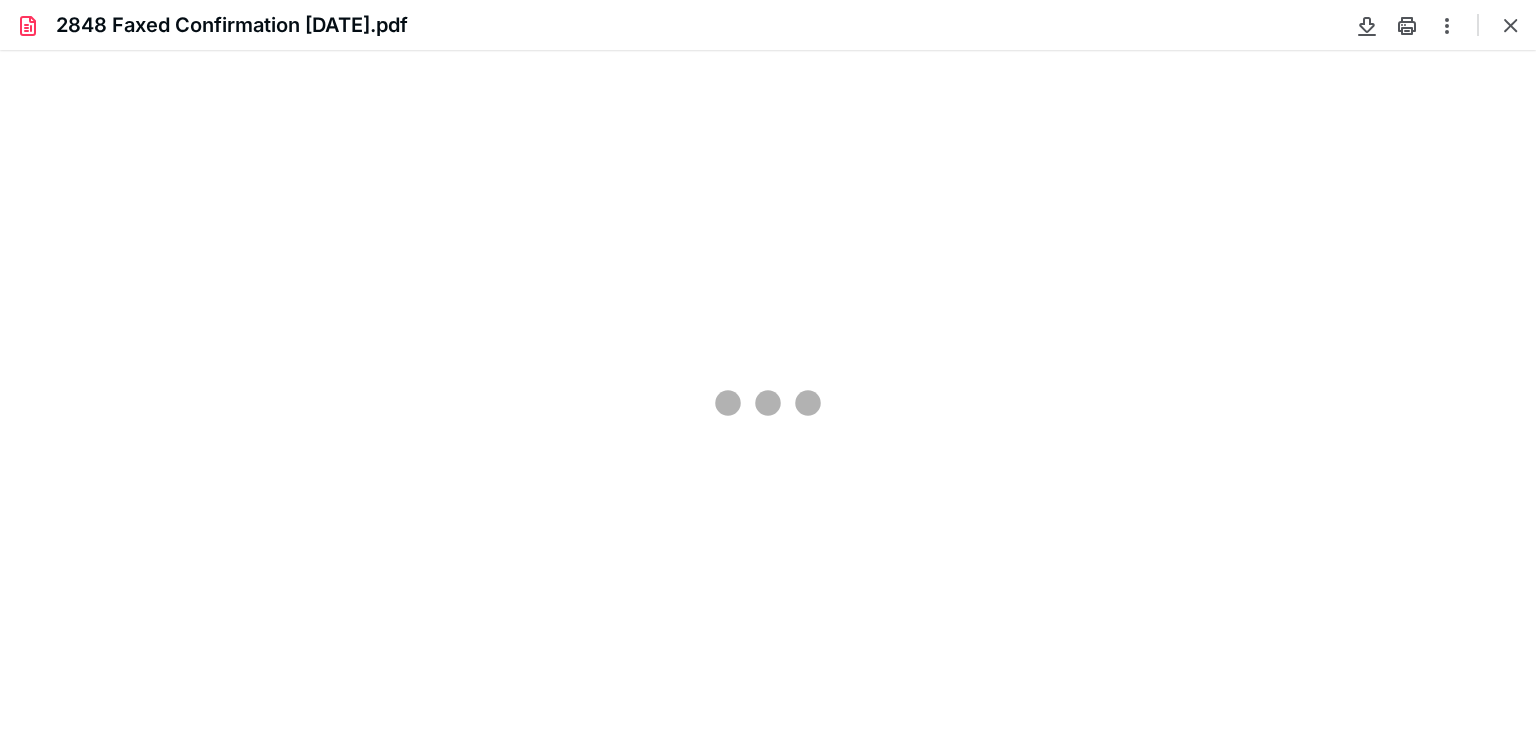 scroll, scrollTop: 0, scrollLeft: 0, axis: both 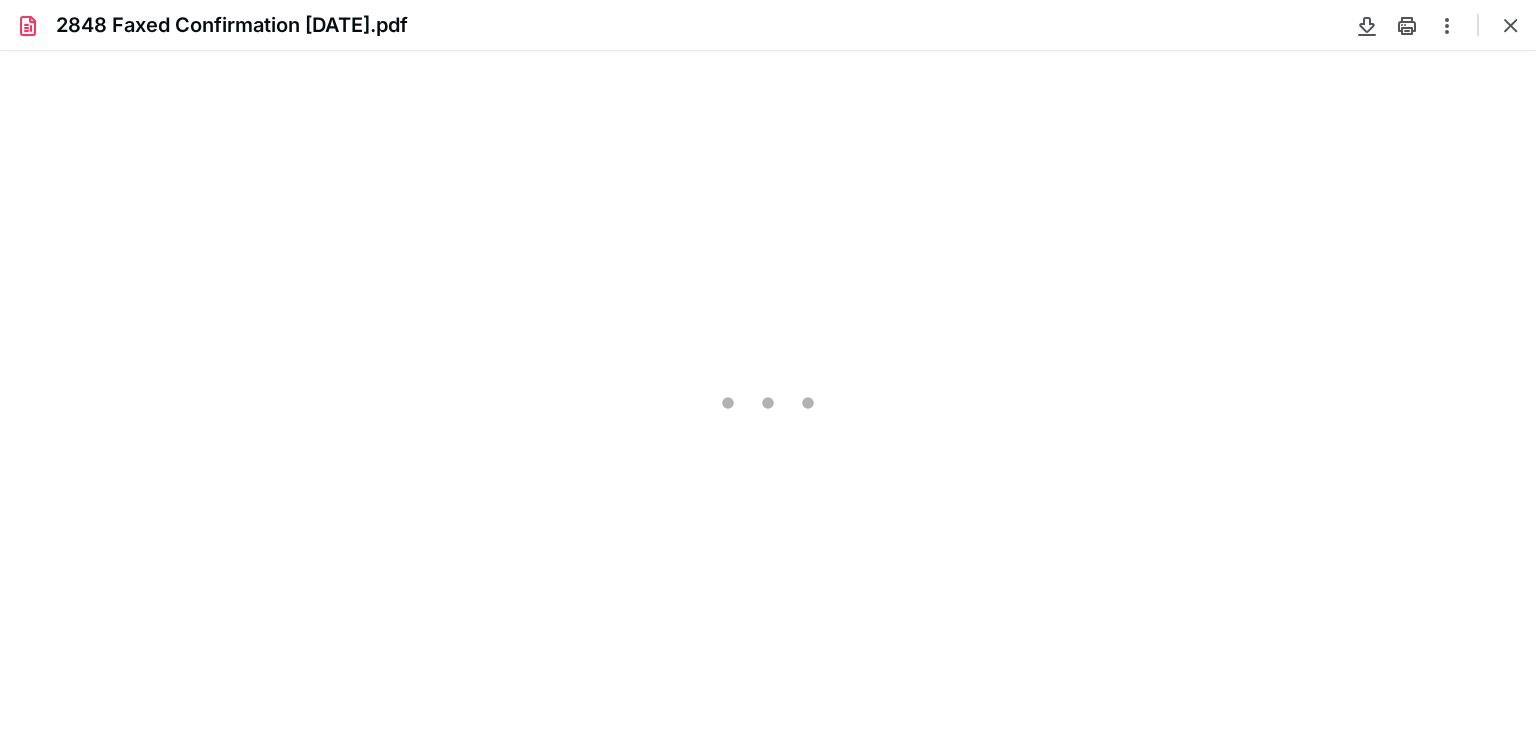 type on "246" 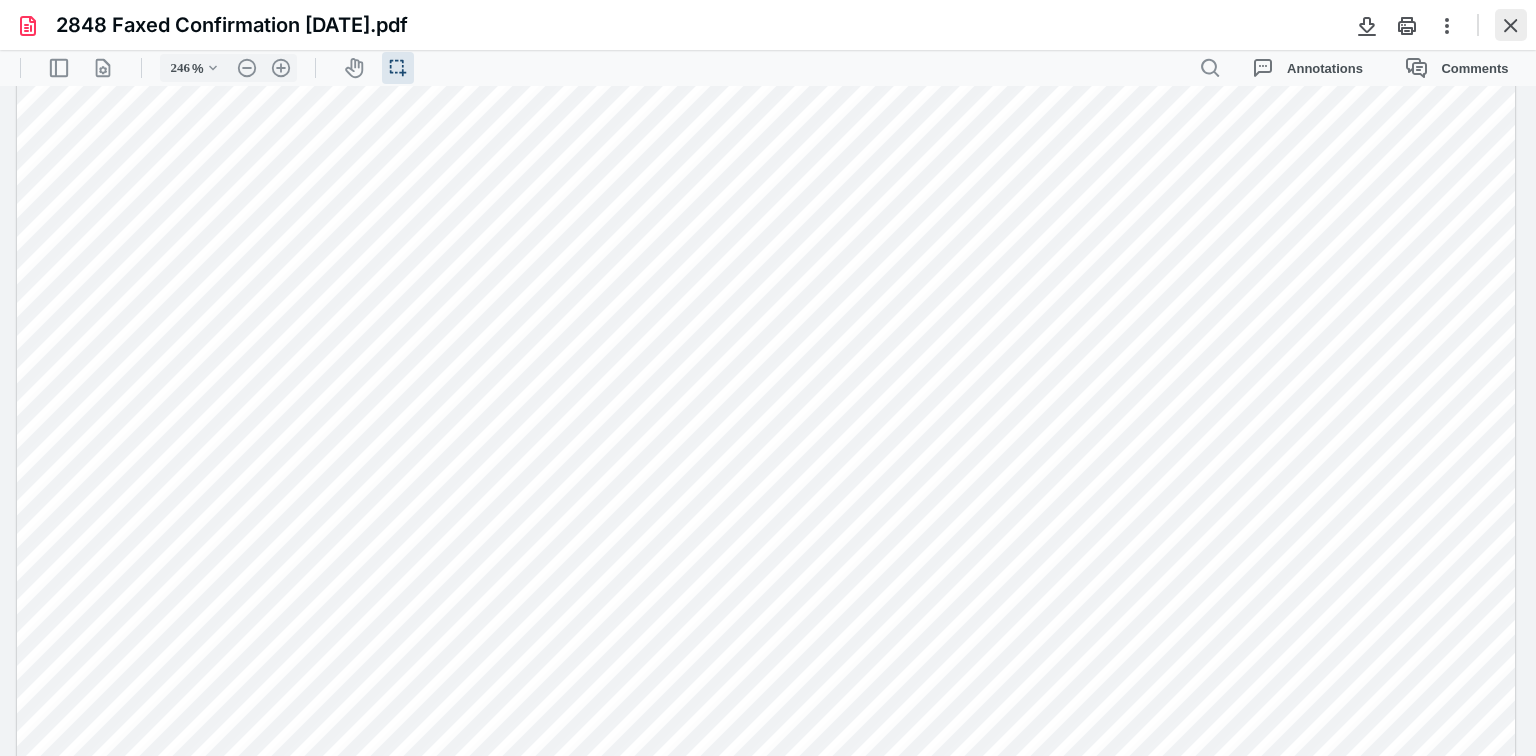 click at bounding box center [1511, 25] 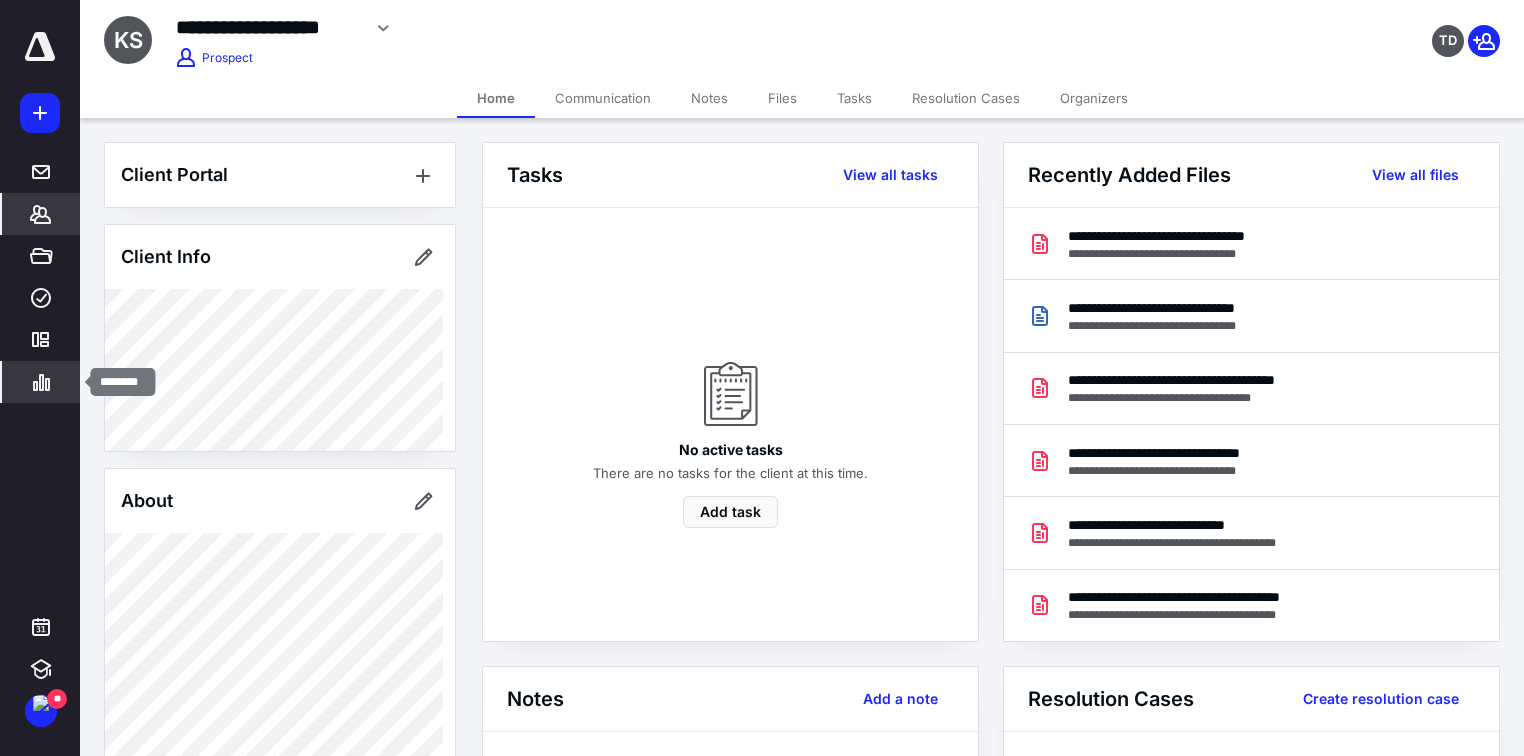 click 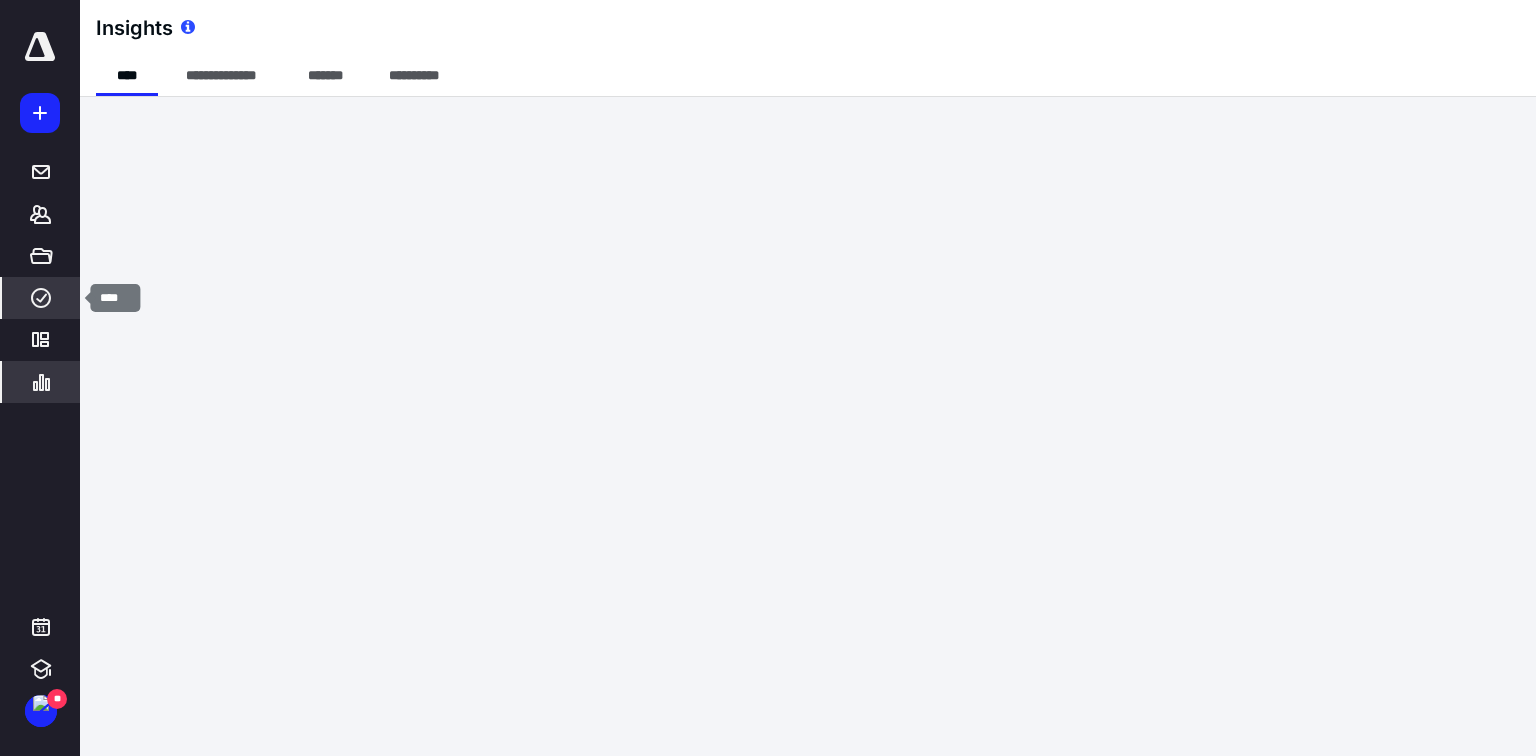 click 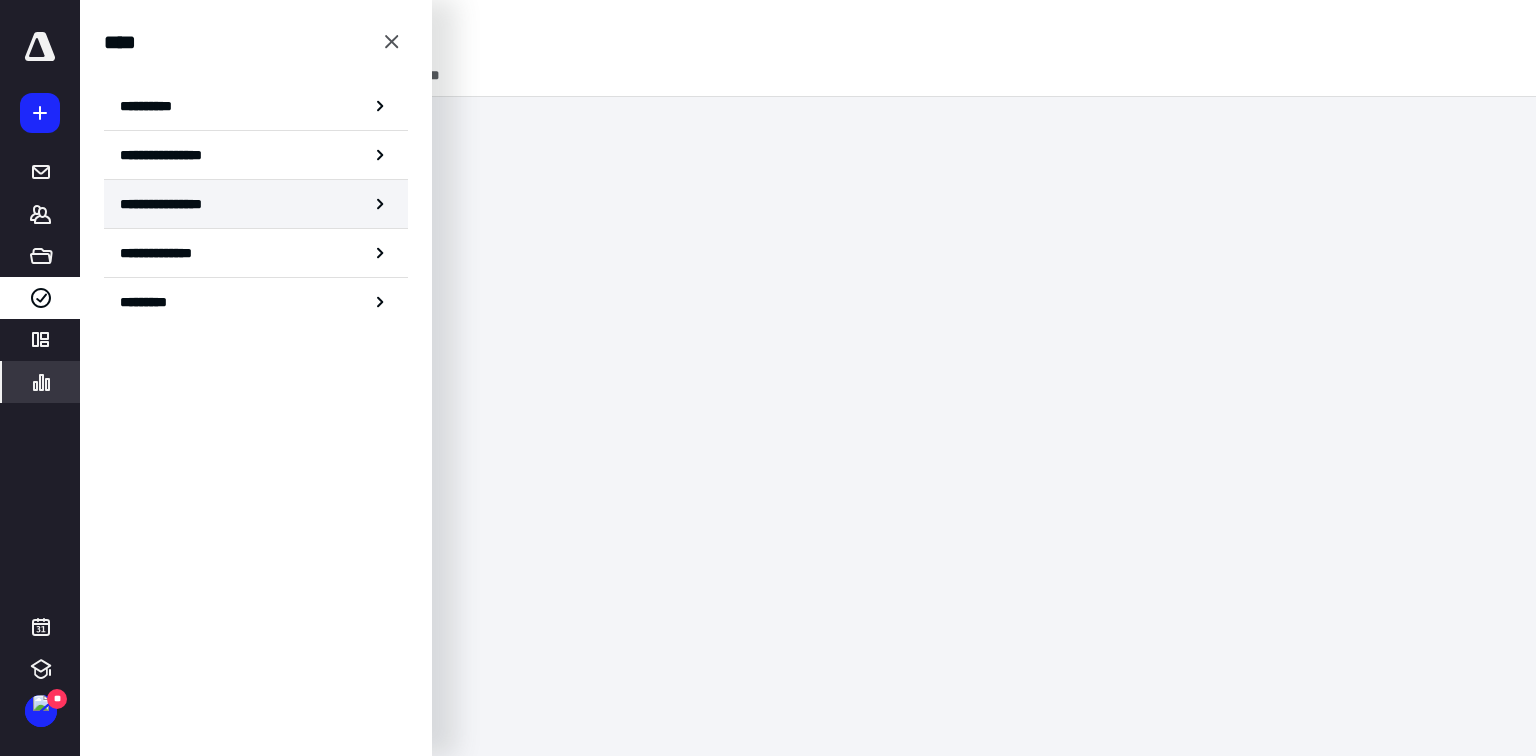 click on "**********" at bounding box center [178, 204] 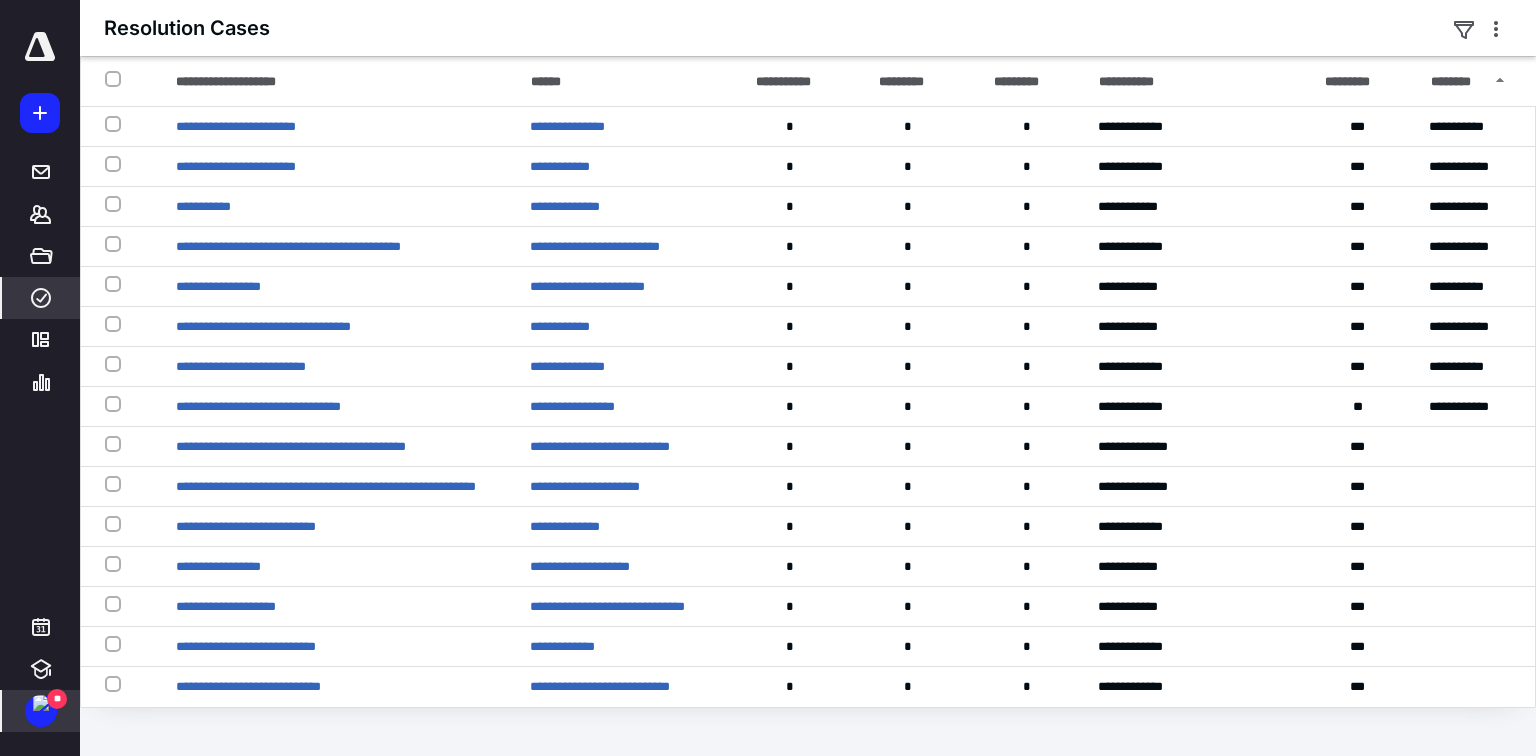 click at bounding box center (41, 703) 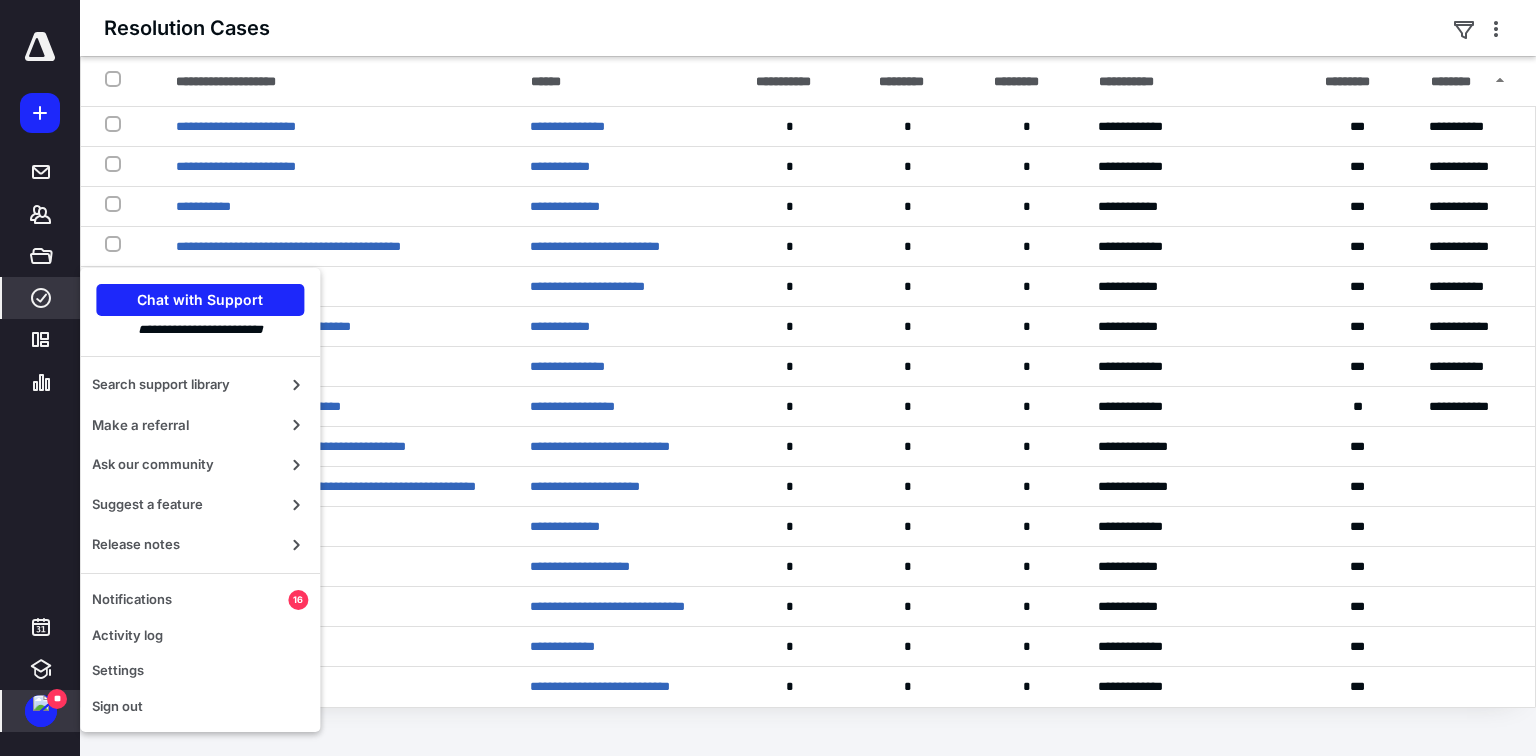 click at bounding box center [41, 703] 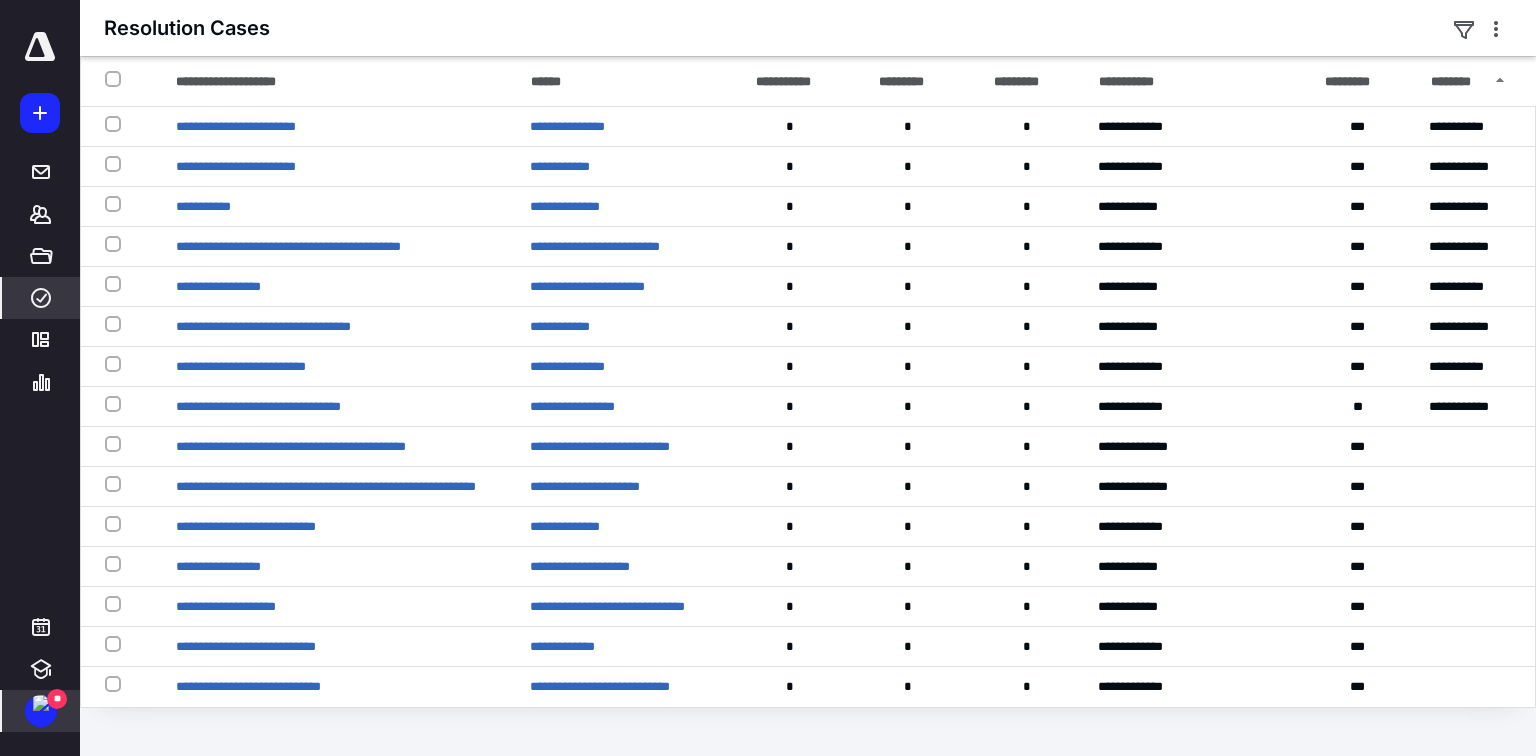 click at bounding box center [41, 703] 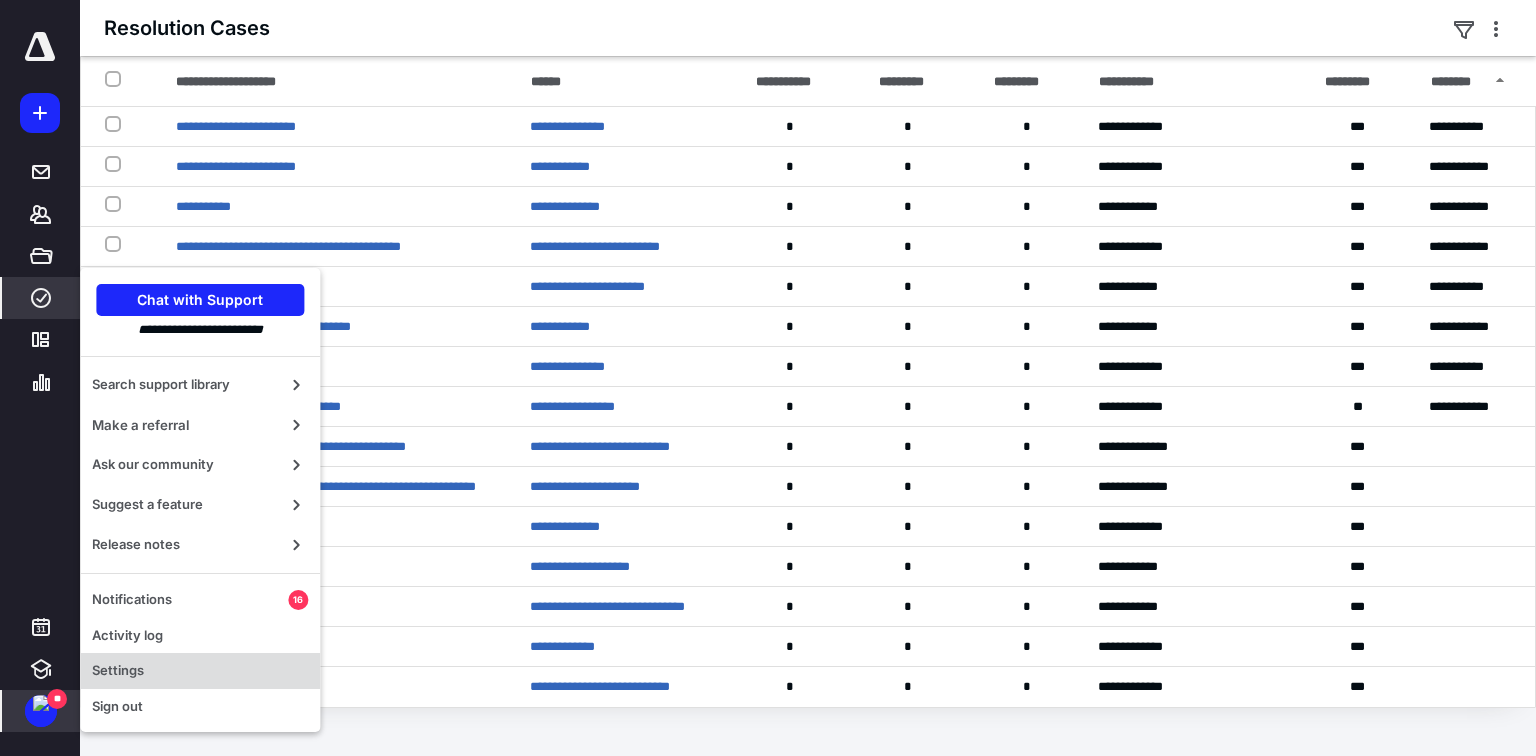 click on "Settings" at bounding box center [200, 671] 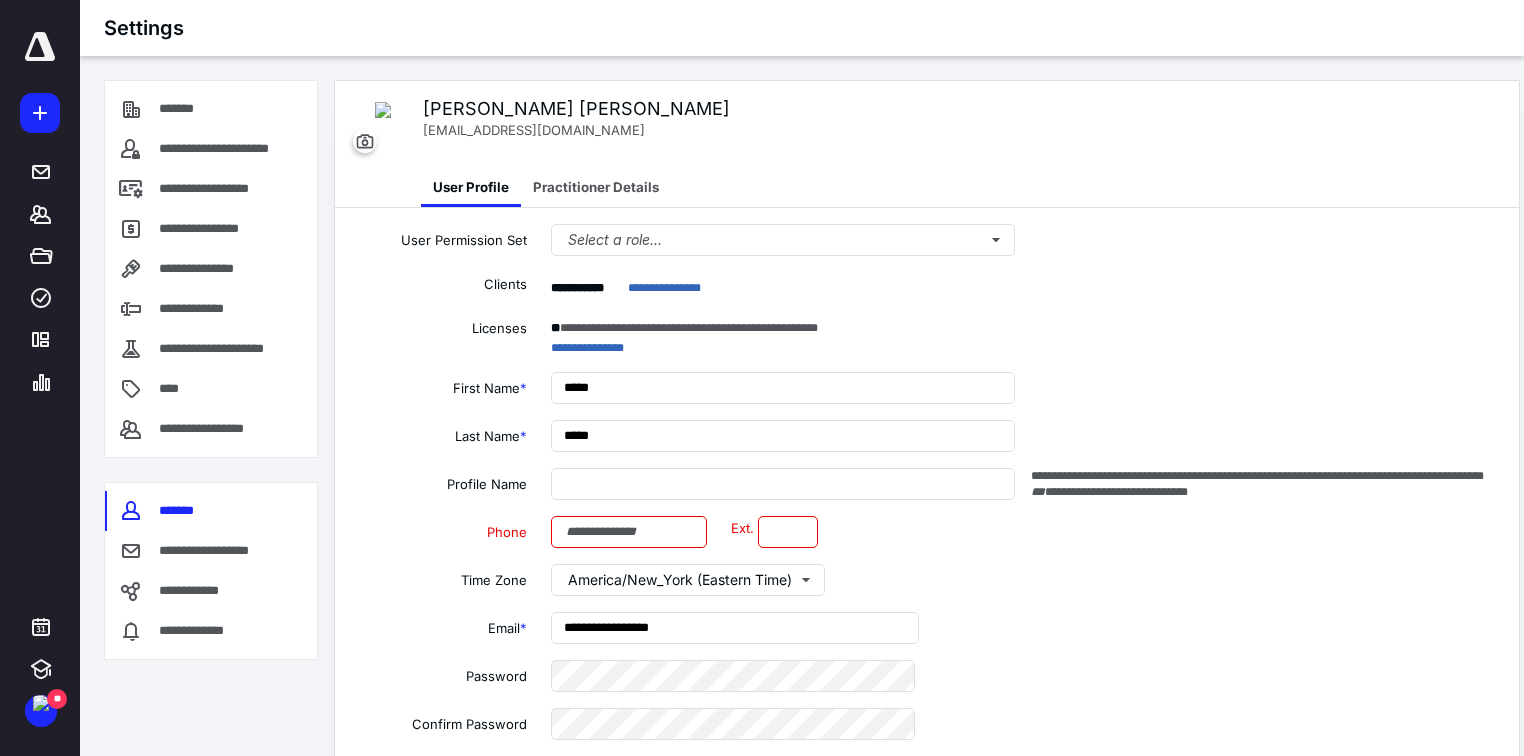 type on "**********" 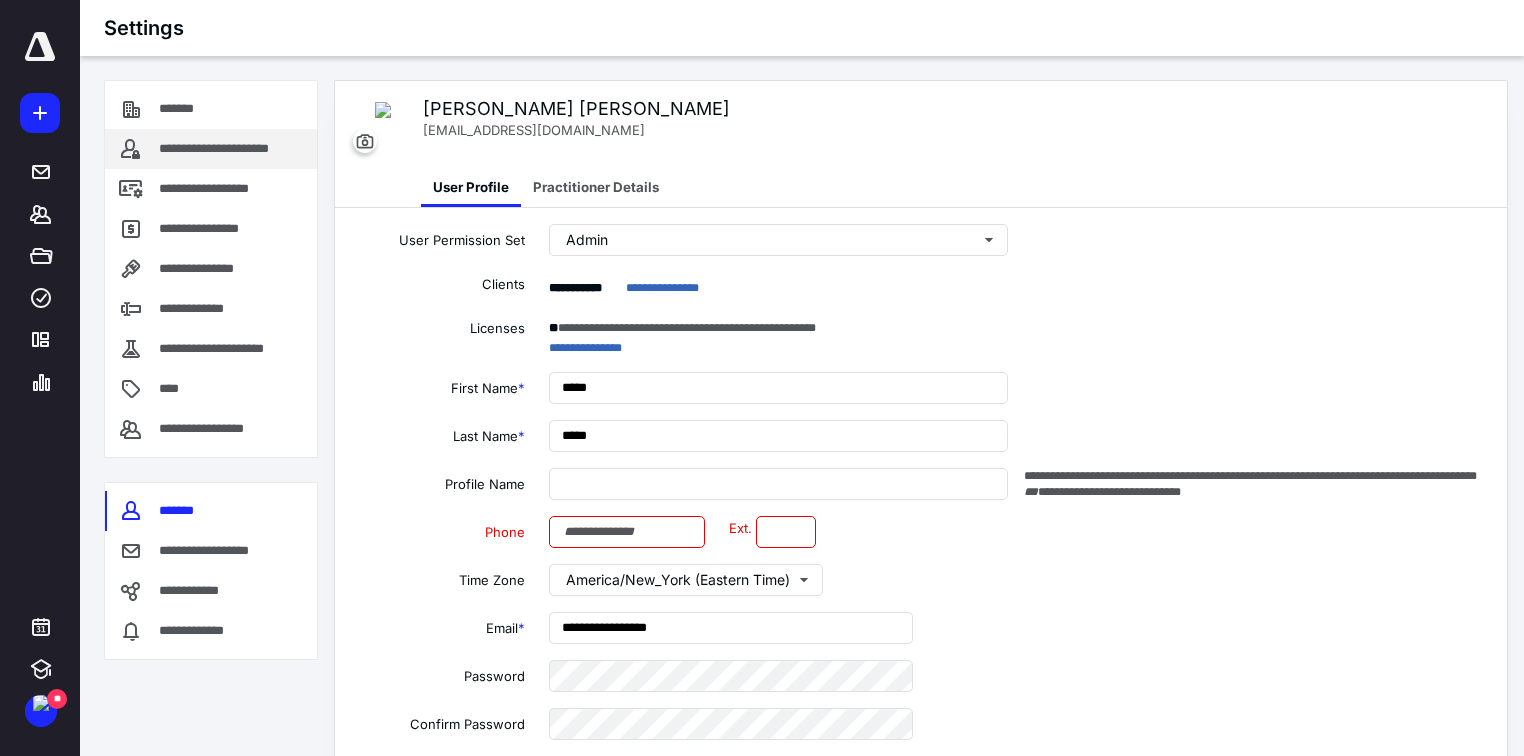 click on "**********" at bounding box center (234, 149) 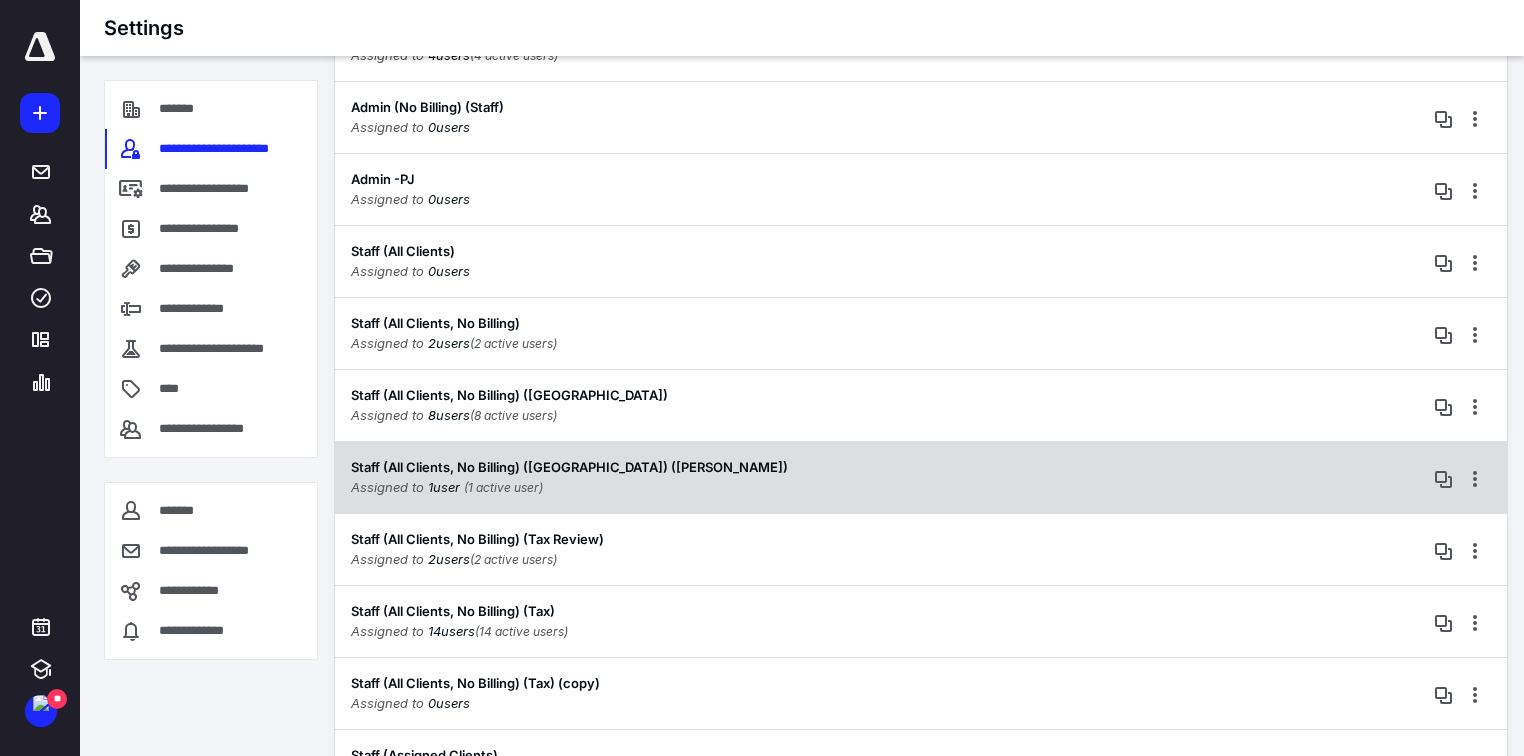 scroll, scrollTop: 314, scrollLeft: 0, axis: vertical 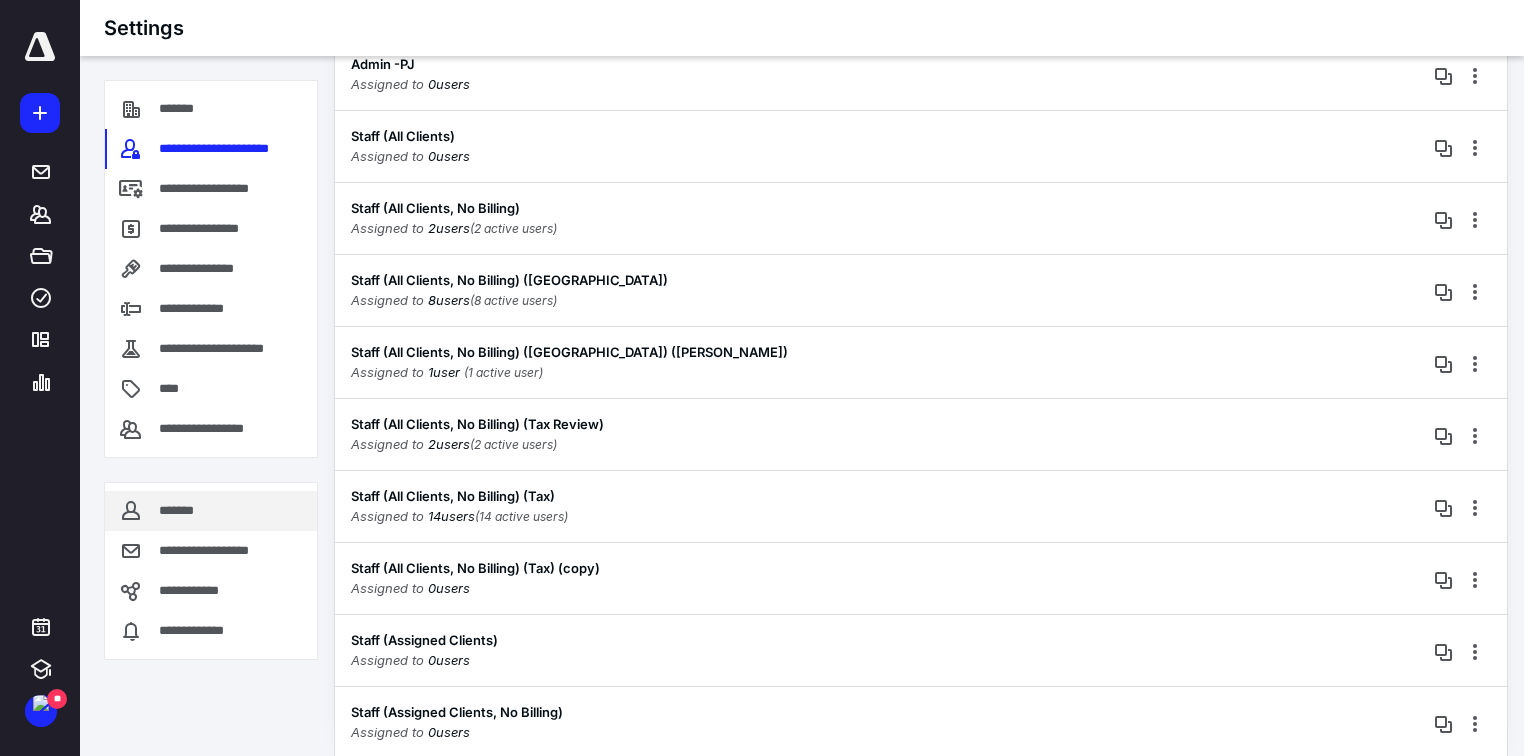 click on "*******" at bounding box center [178, 511] 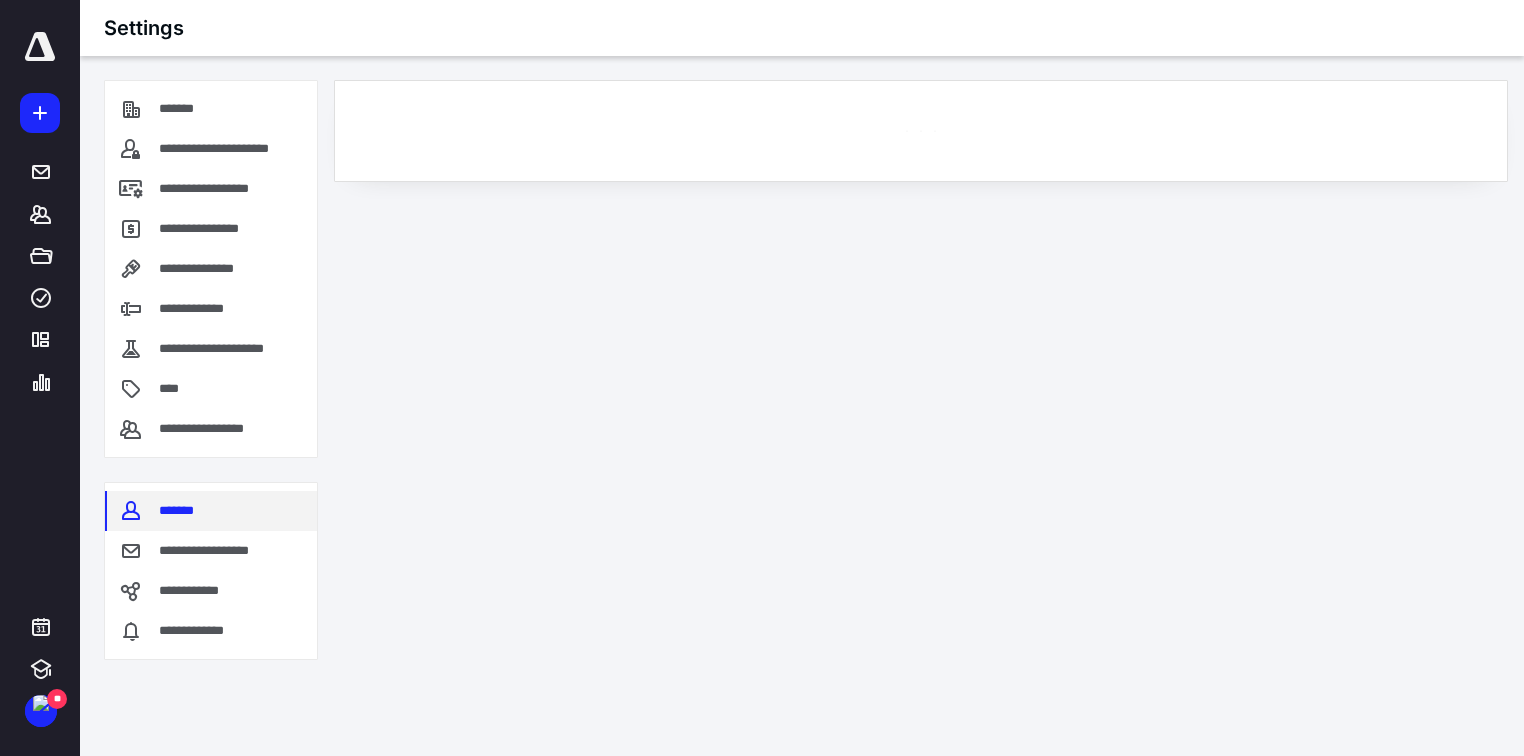 scroll, scrollTop: 0, scrollLeft: 0, axis: both 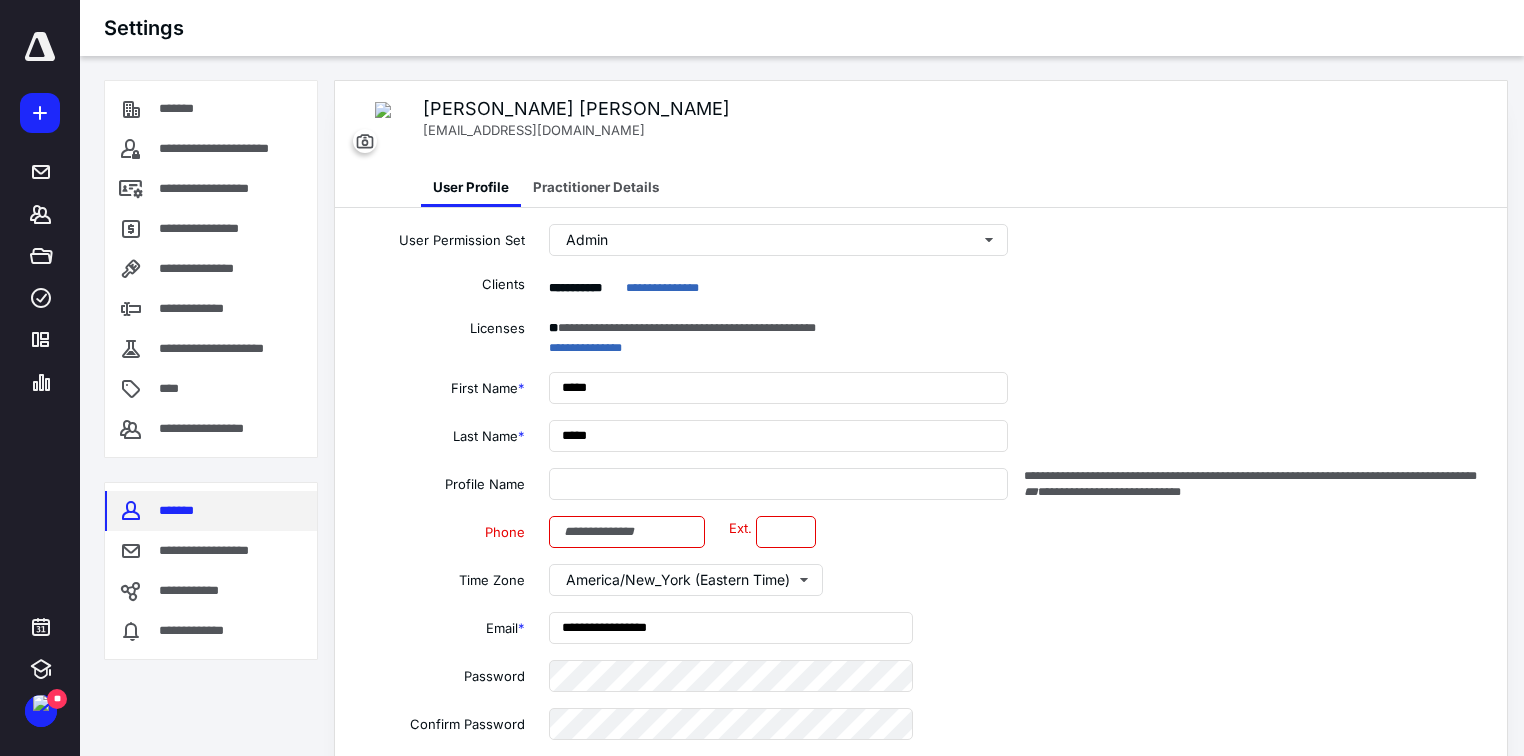 type on "**********" 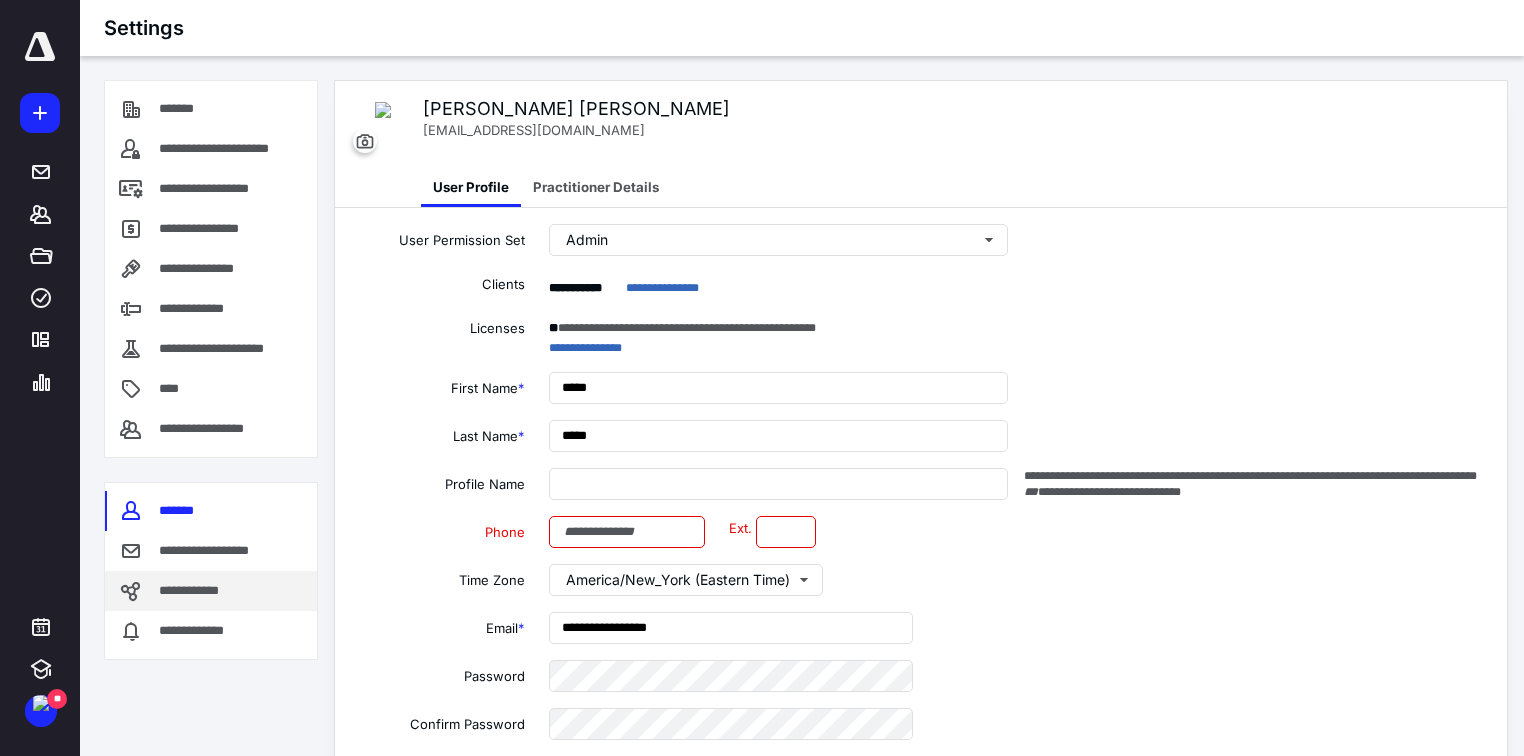 click on "**********" at bounding box center (195, 591) 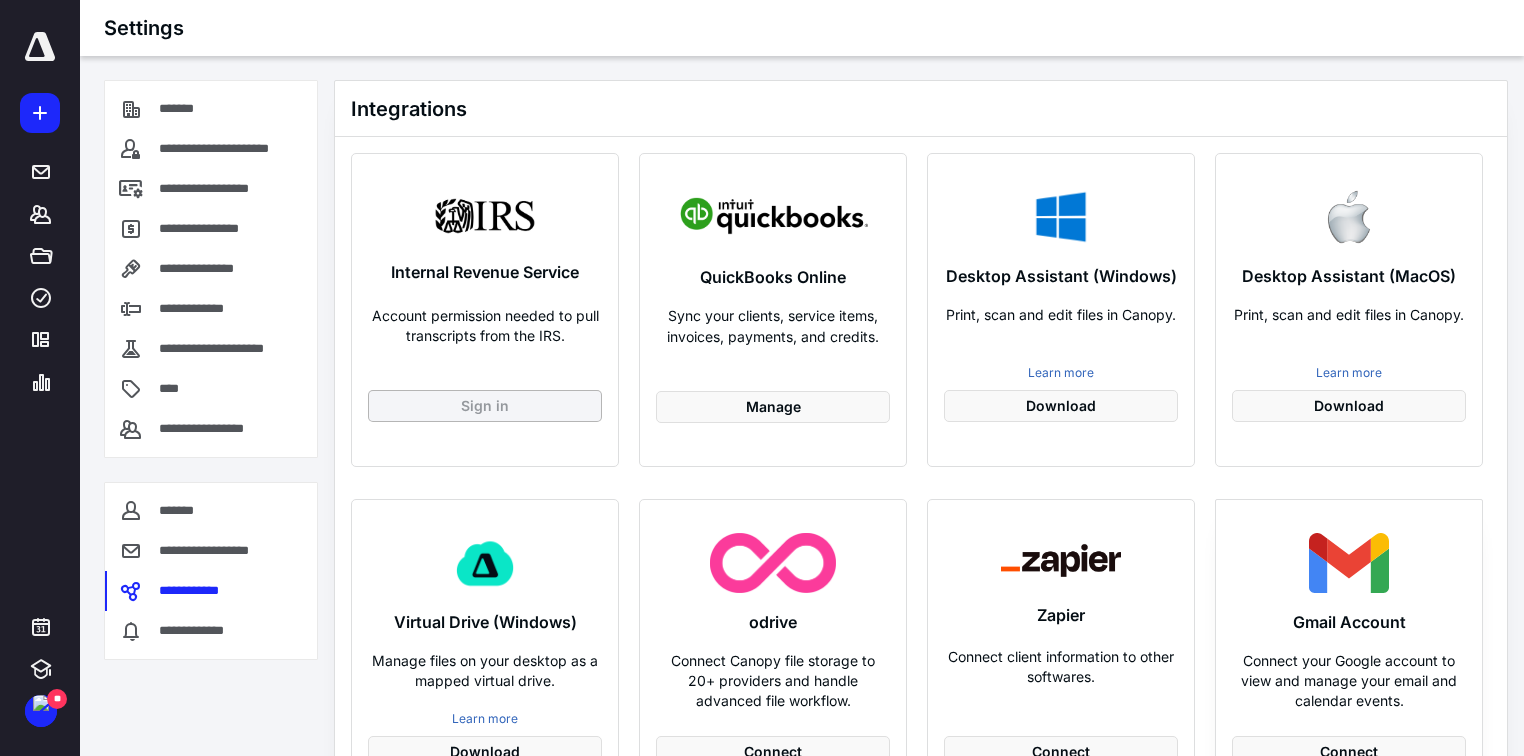 click on "Sign in" at bounding box center (485, 406) 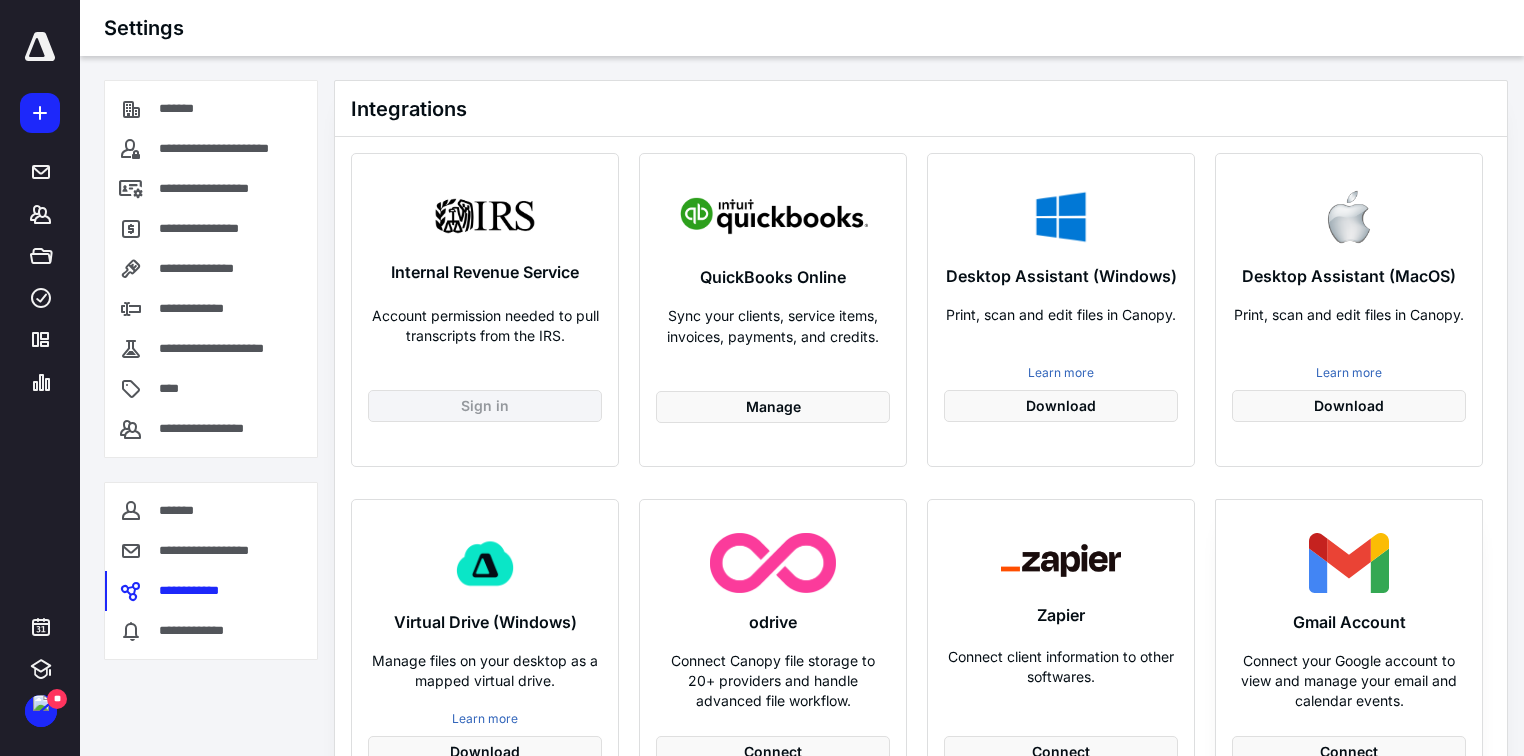 click at bounding box center (485, 216) 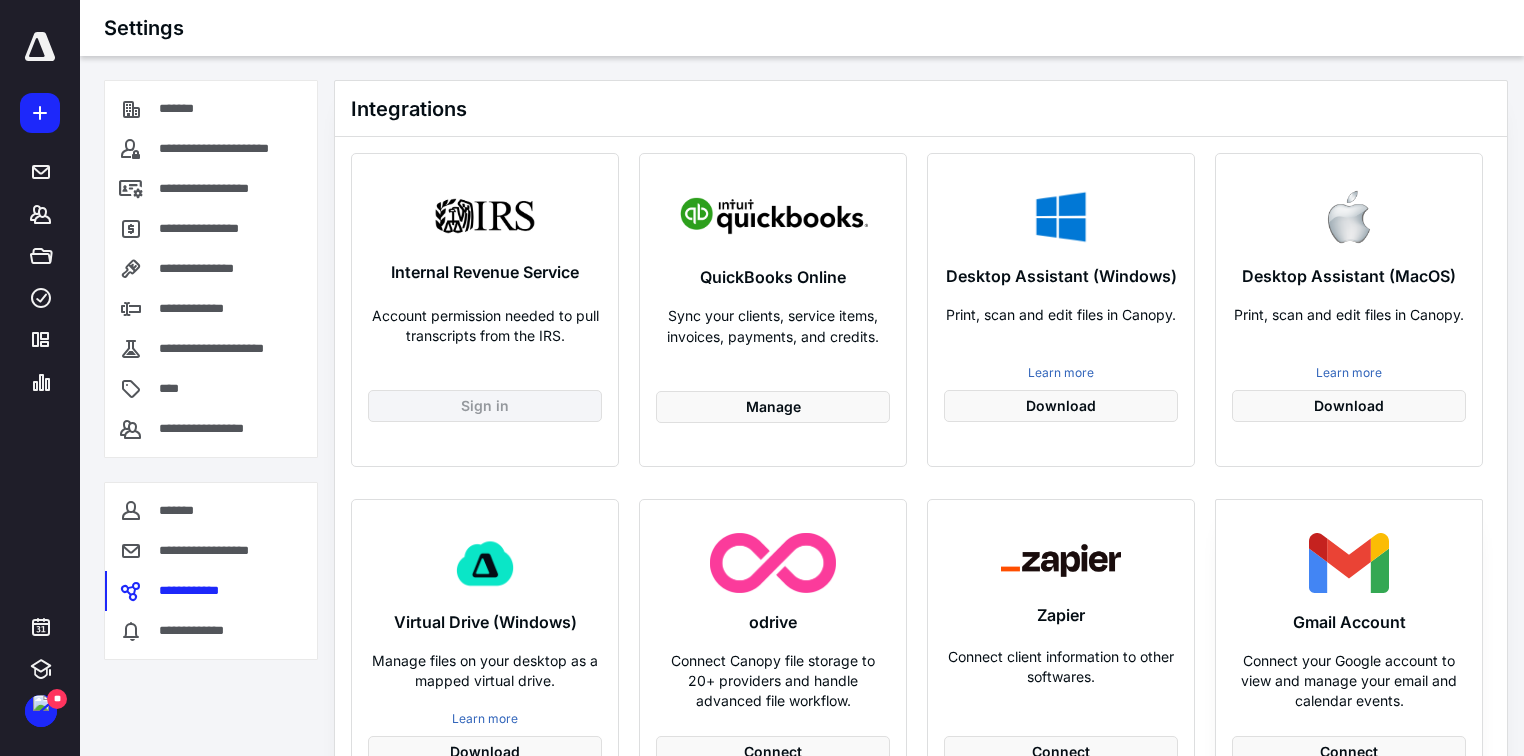click at bounding box center (485, 216) 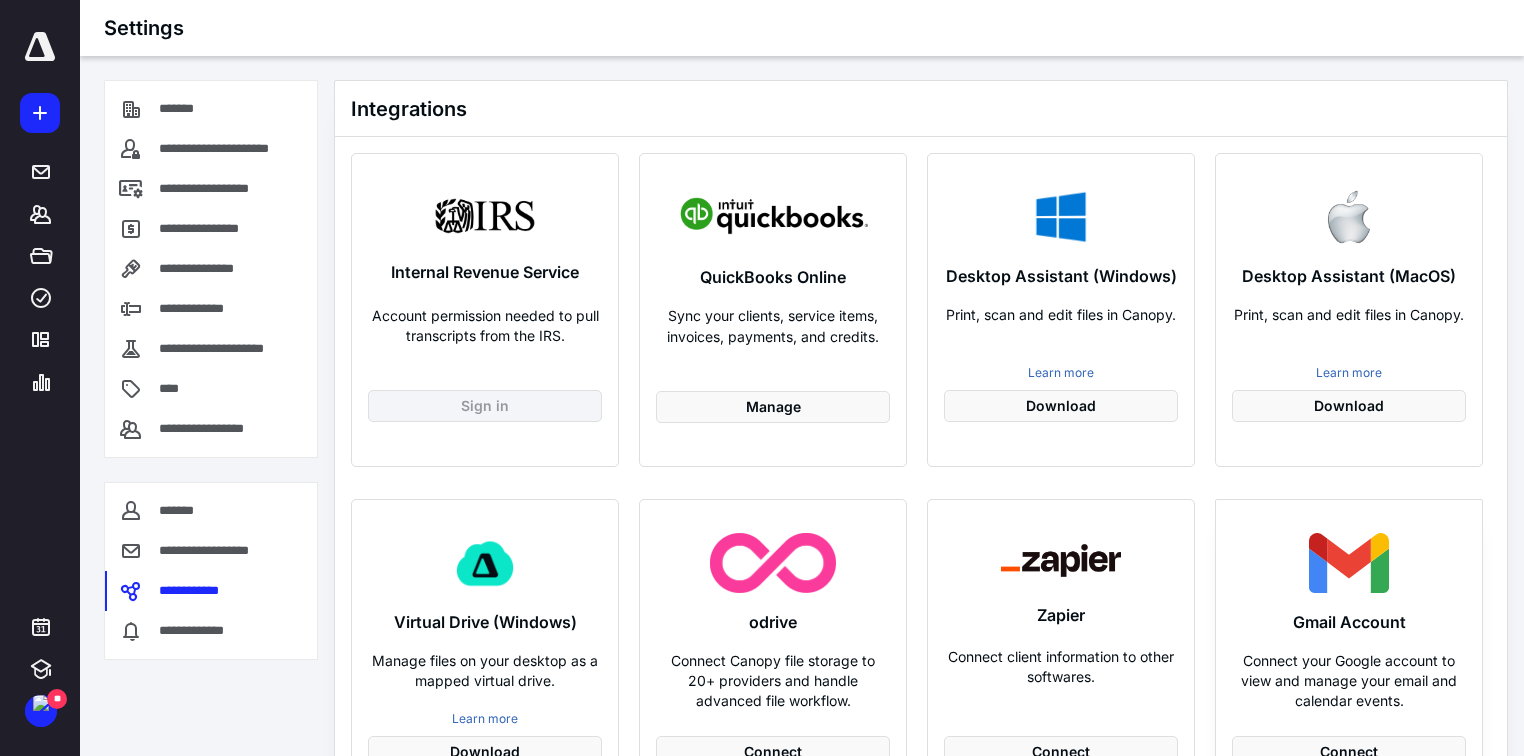 click on "**********" at bounding box center [40, 378] 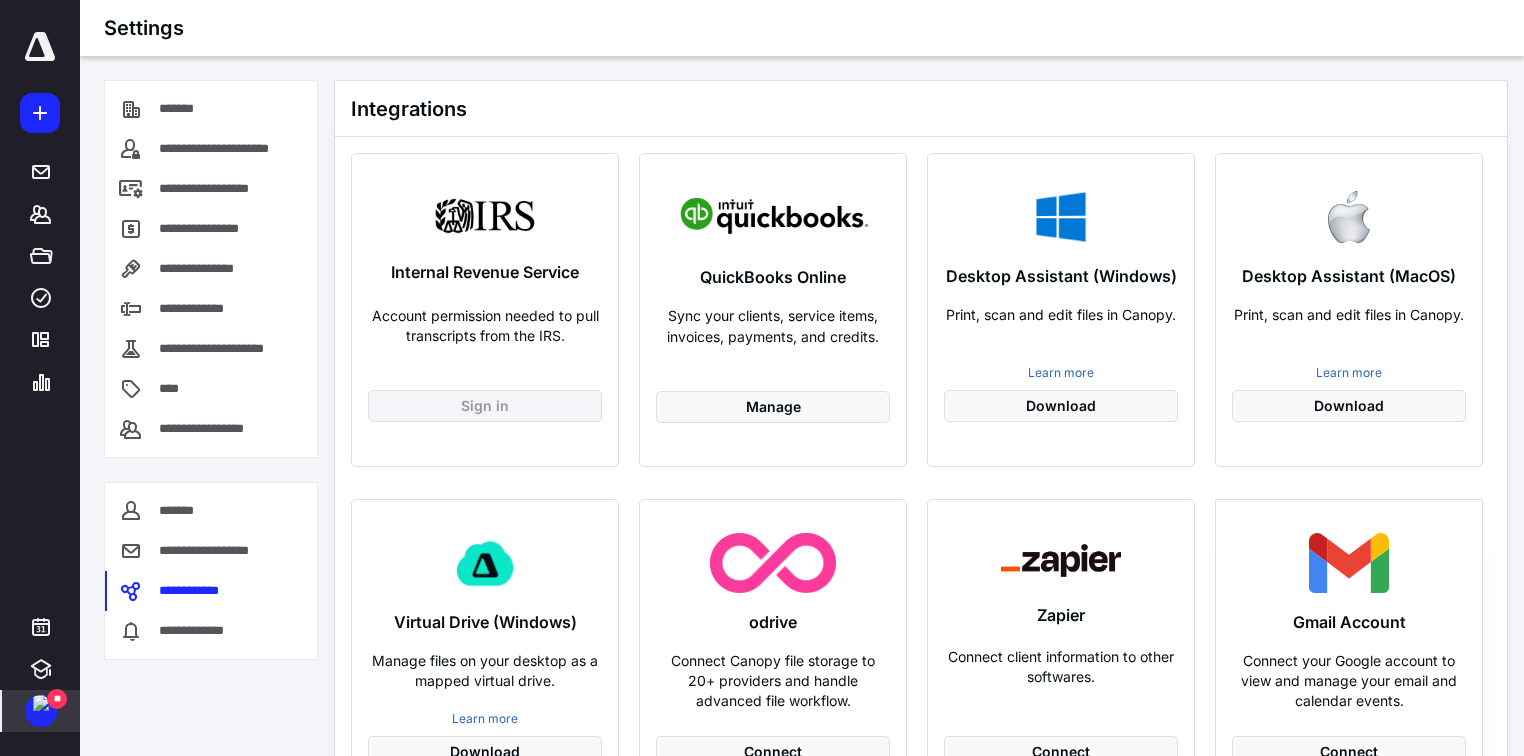 click at bounding box center [41, 703] 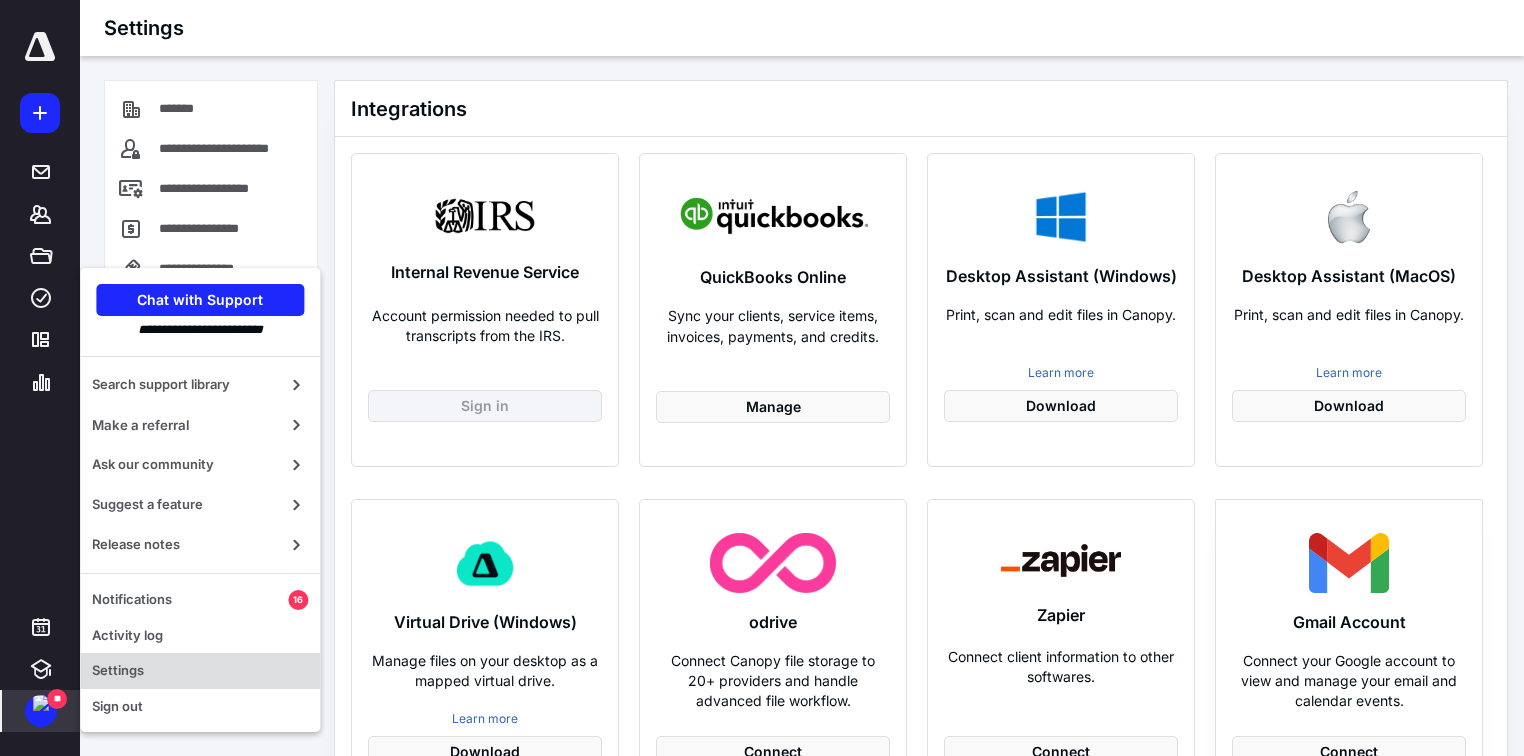 click on "Settings" at bounding box center (200, 671) 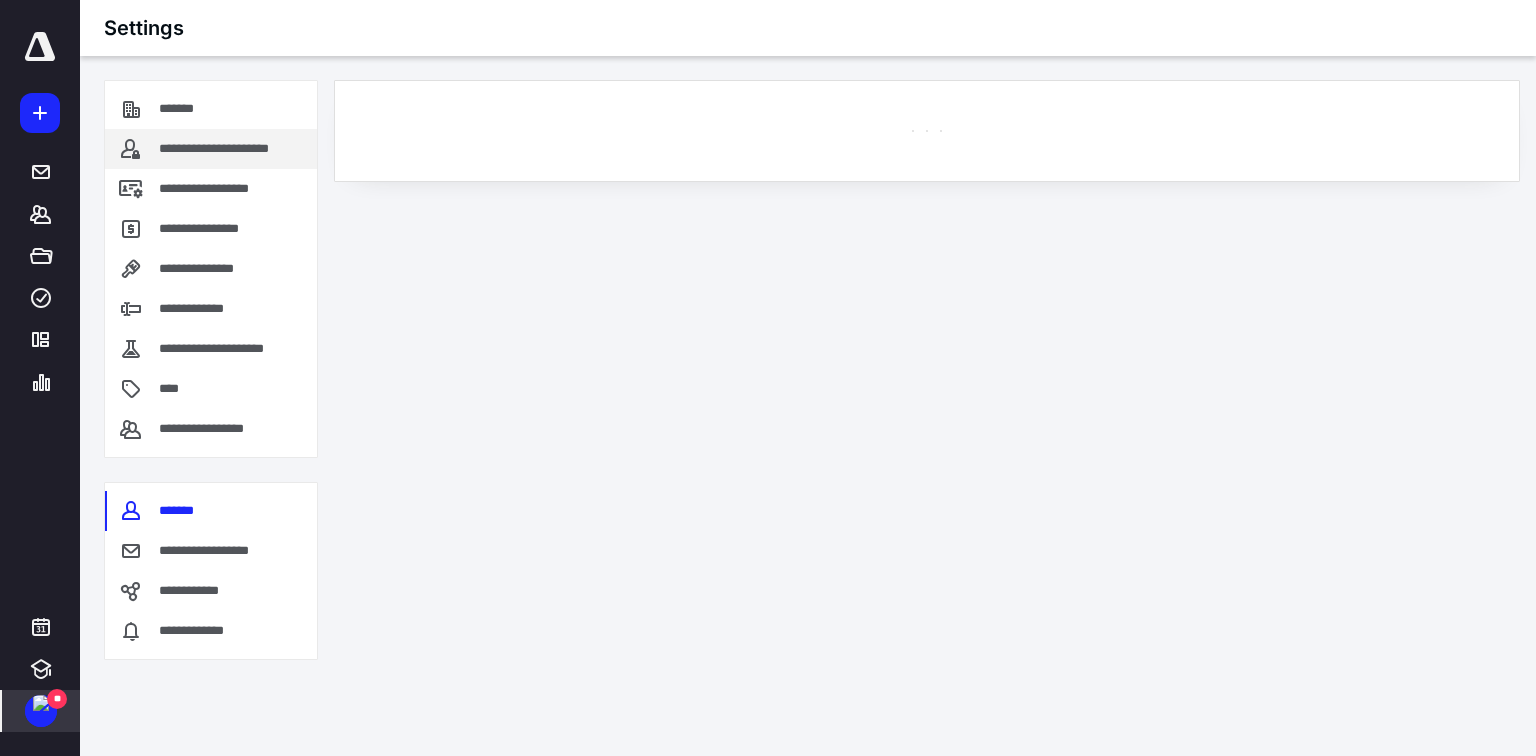 click on "**********" at bounding box center [234, 149] 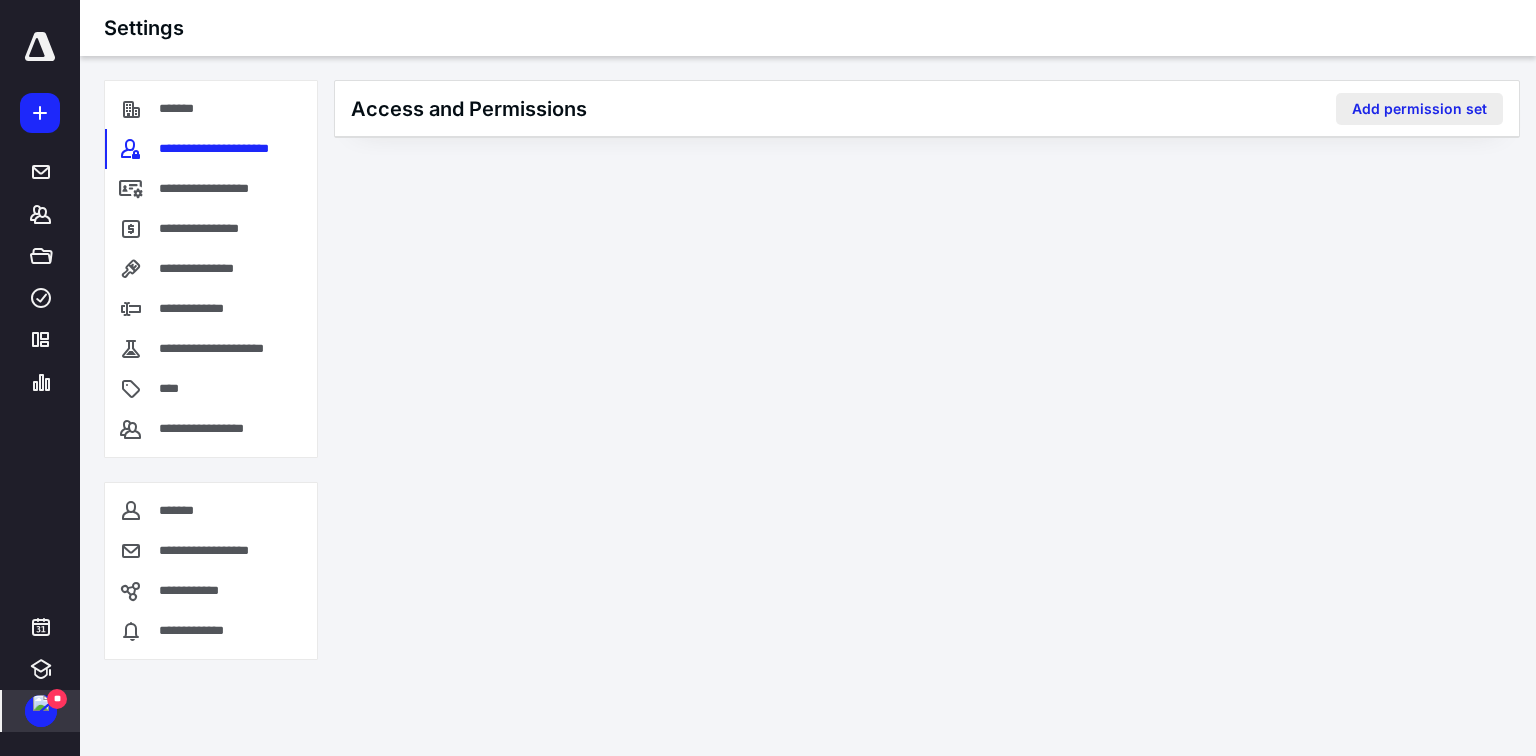 click on "Add permission set" at bounding box center (1419, 109) 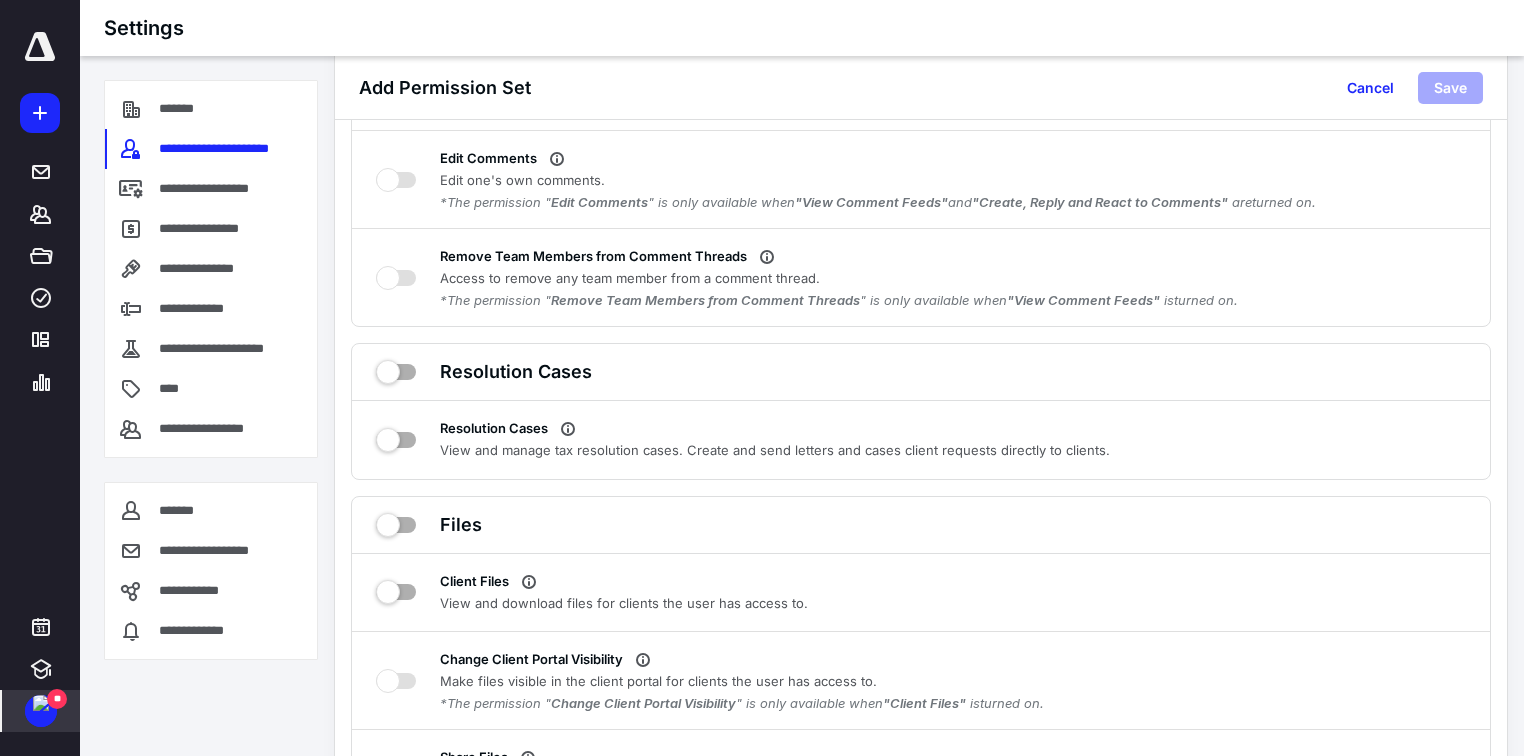 scroll, scrollTop: 3760, scrollLeft: 0, axis: vertical 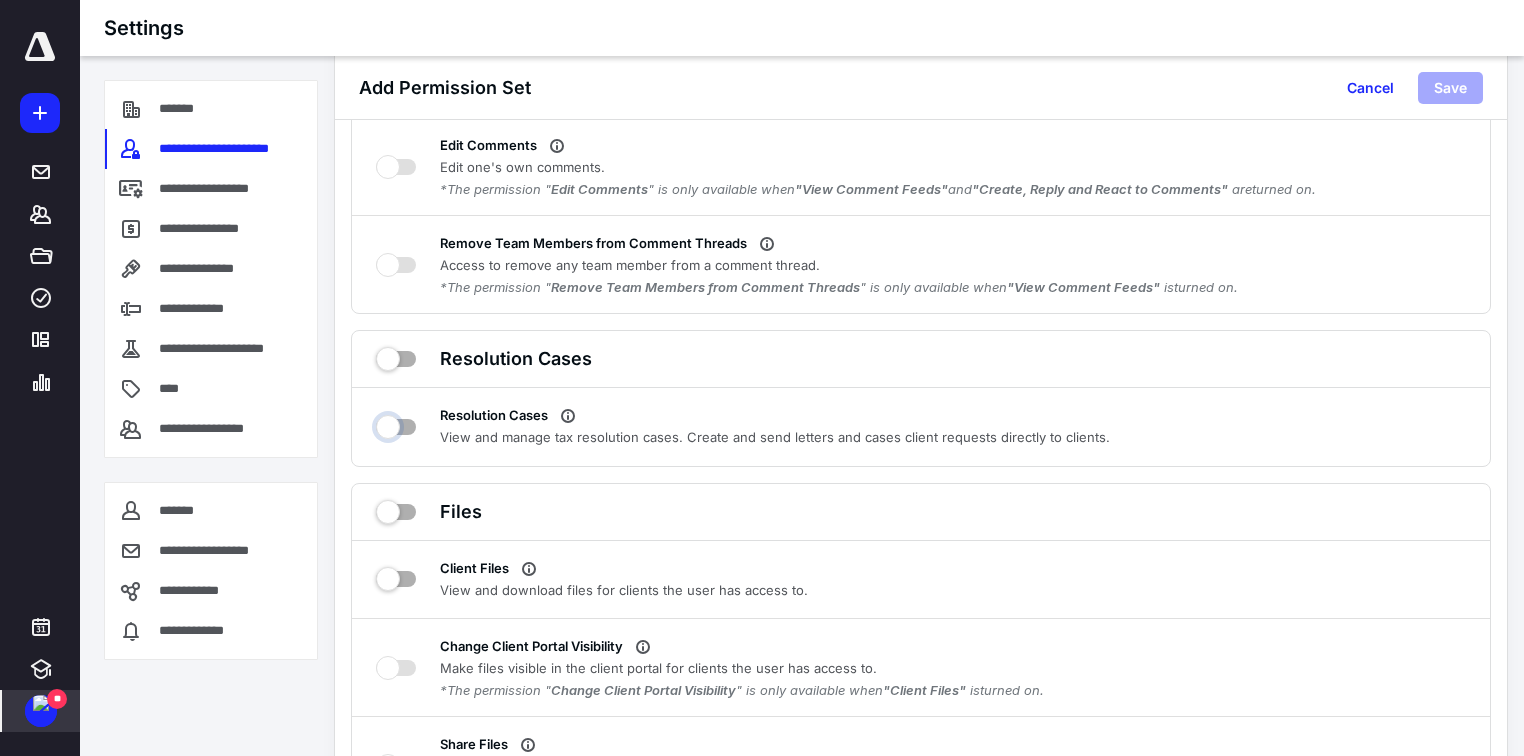 click on "Resolution Cases" at bounding box center (396, 424) 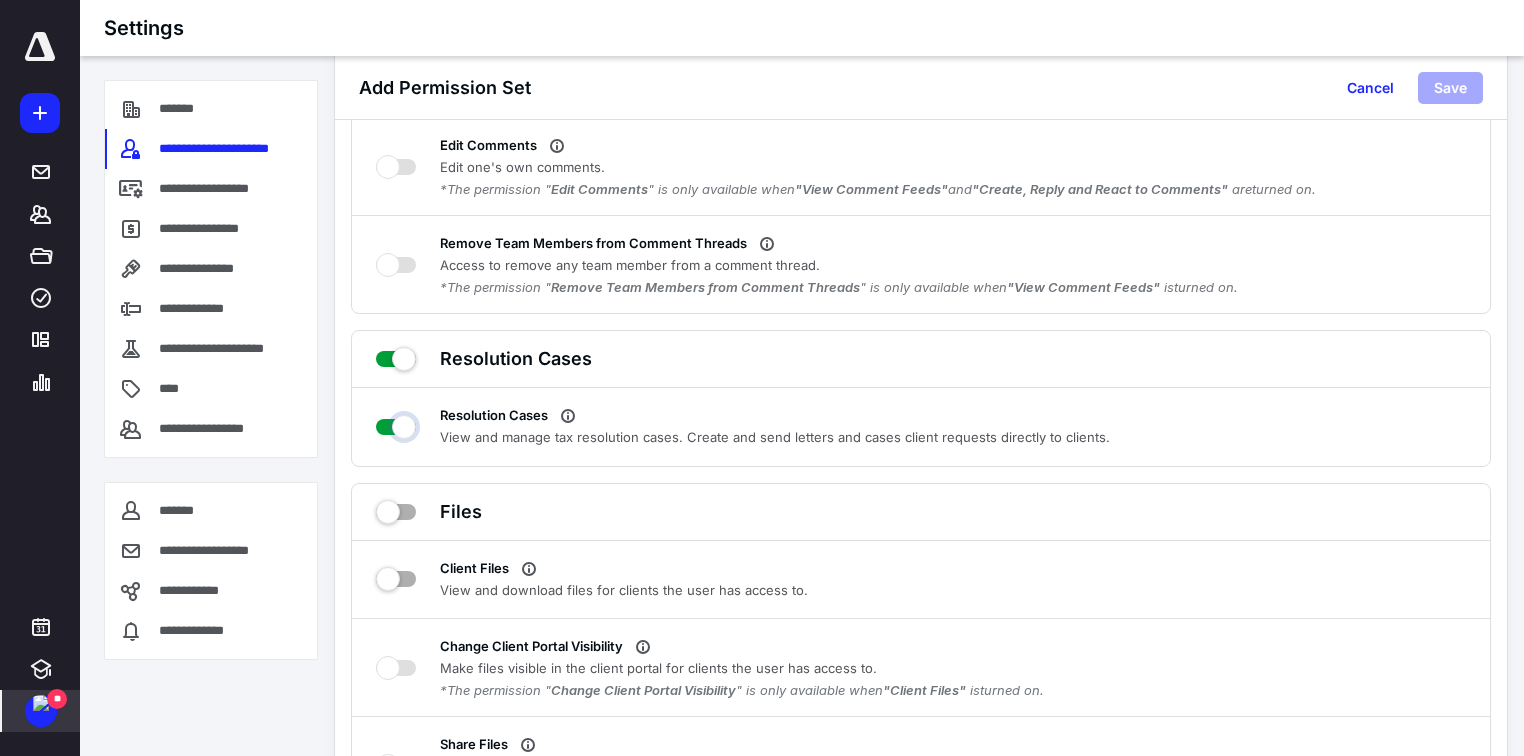 checkbox on "true" 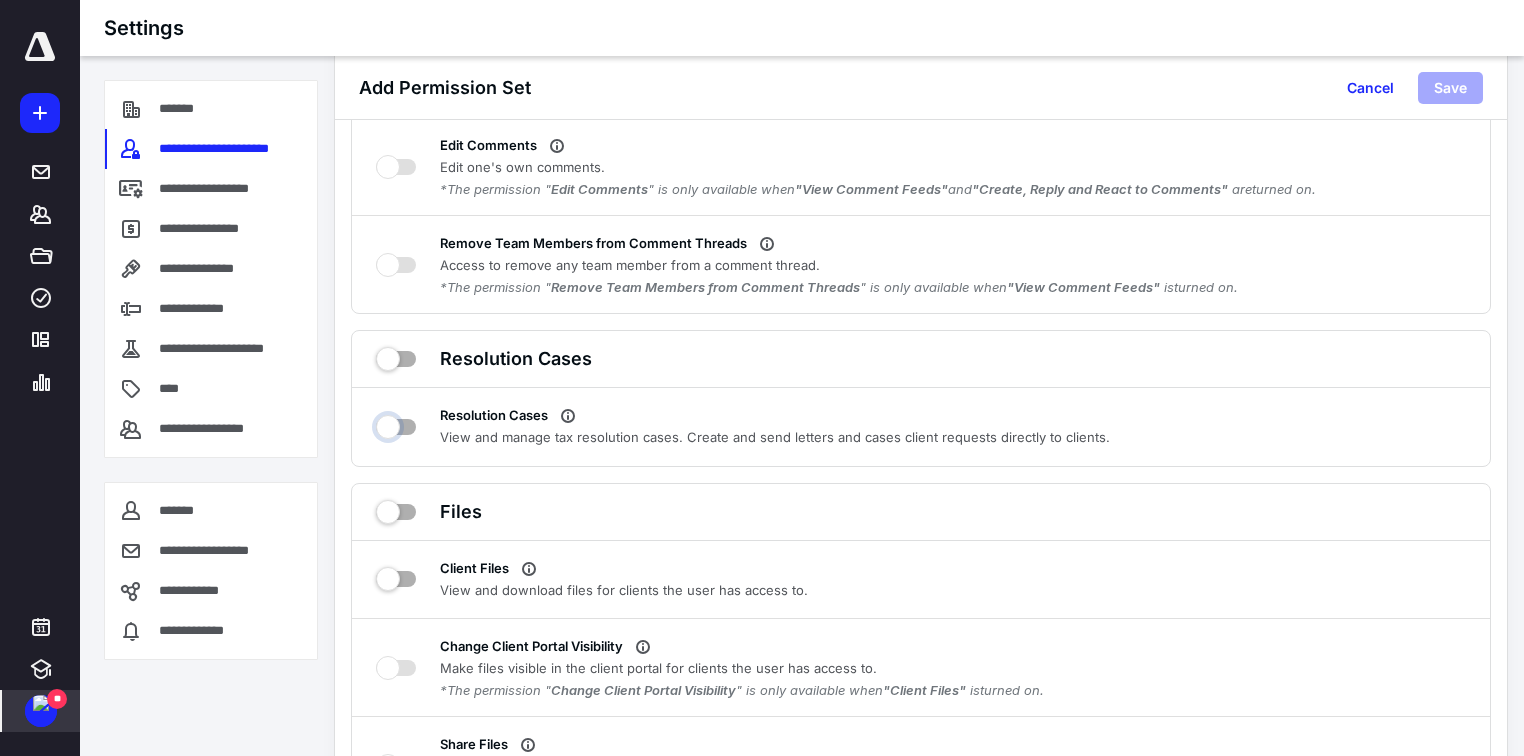 checkbox on "false" 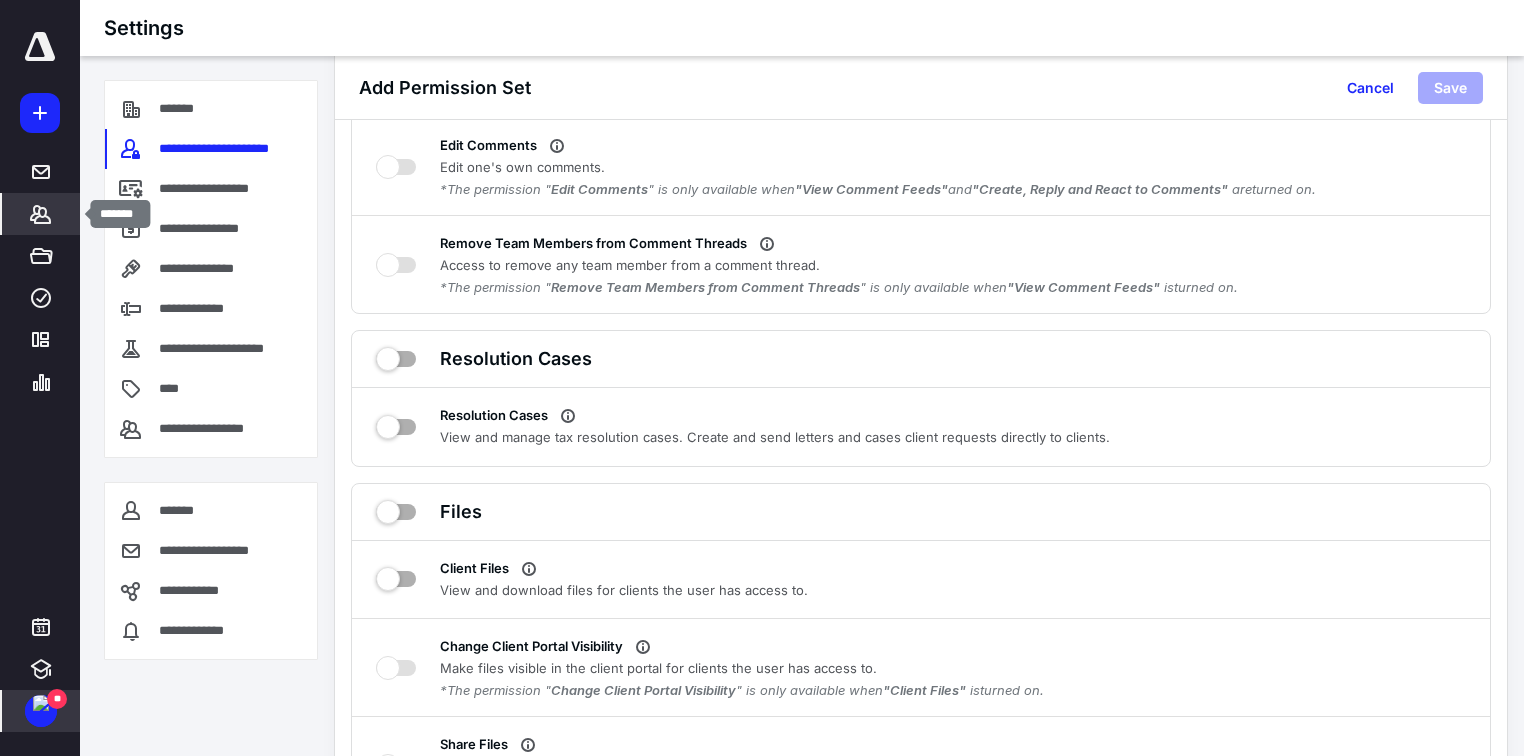 click 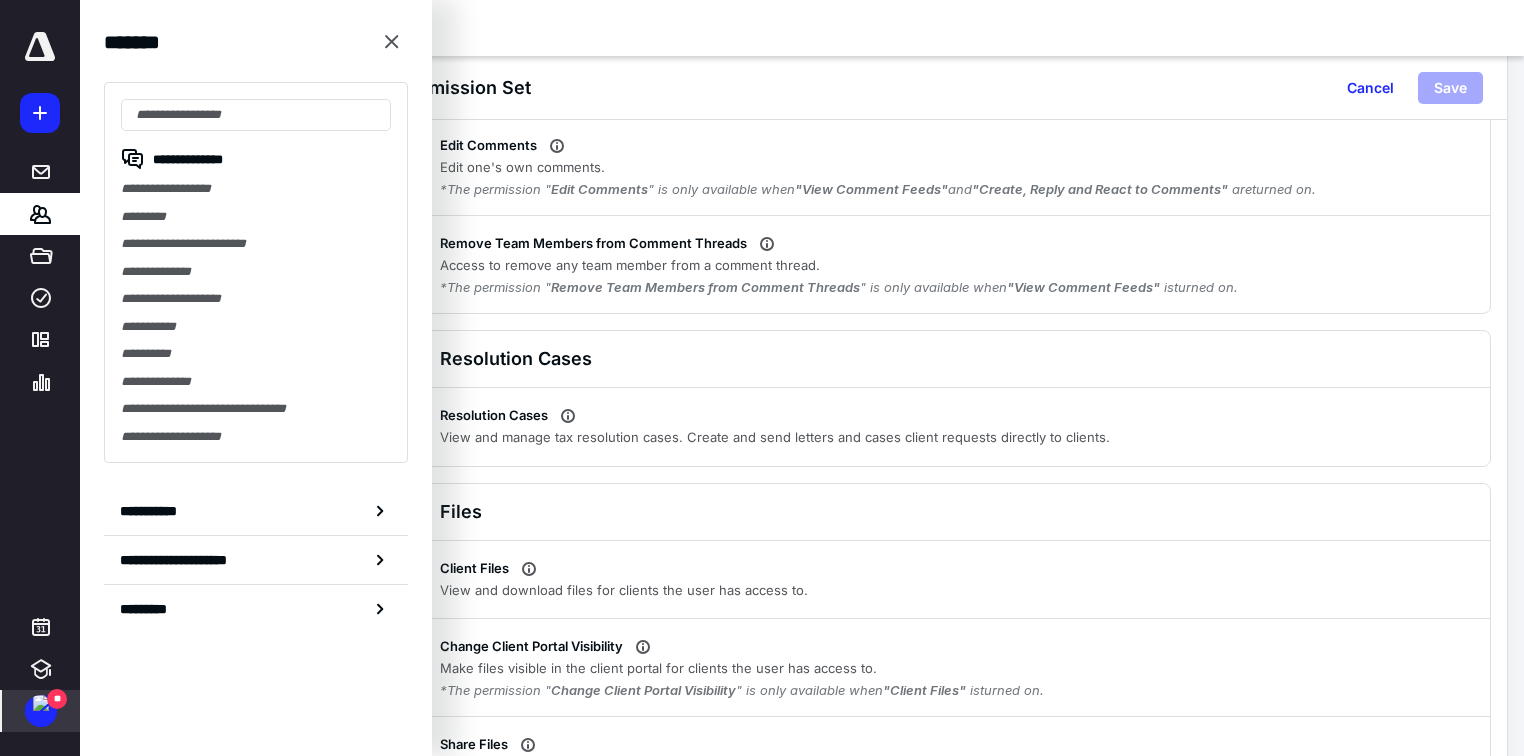 click at bounding box center (41, 703) 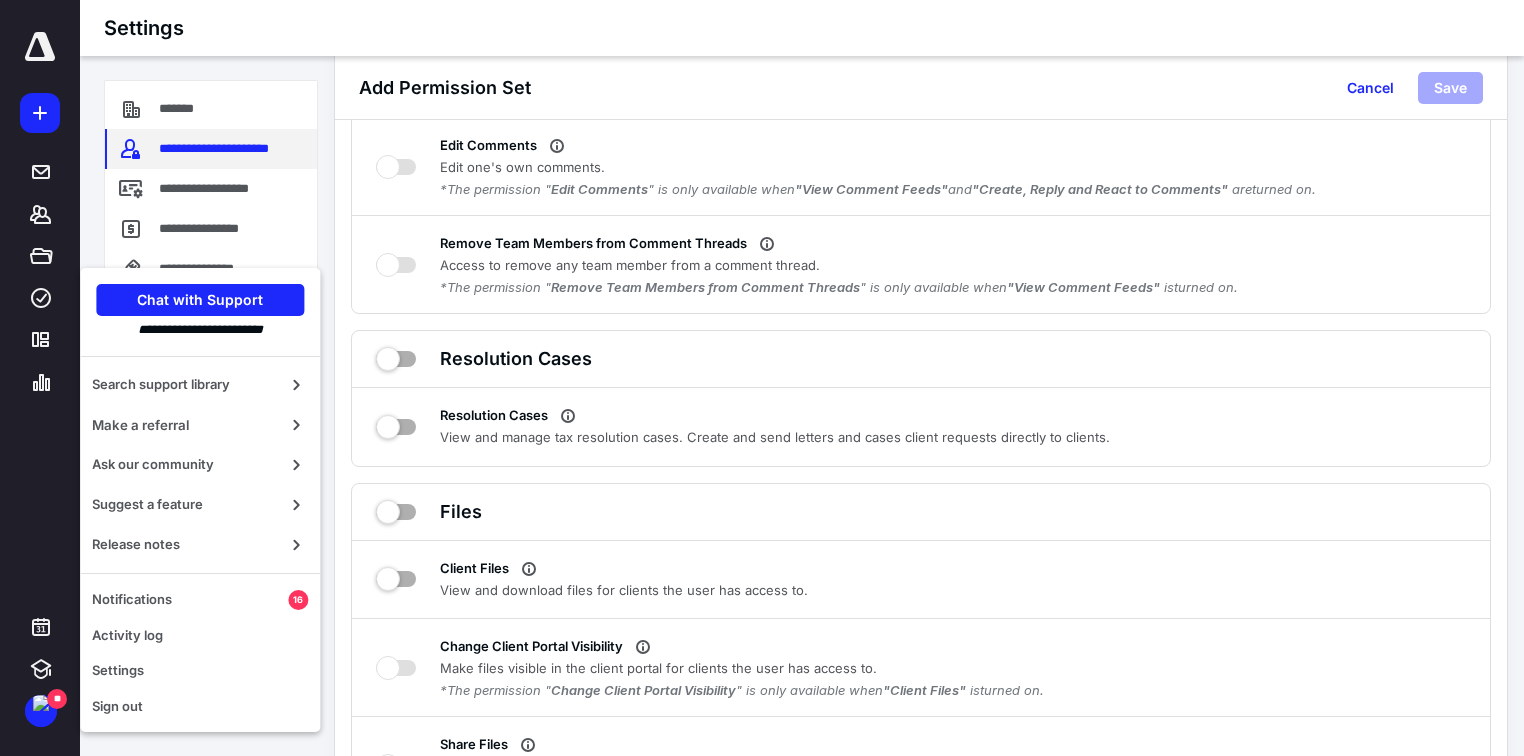click on "**********" at bounding box center [234, 149] 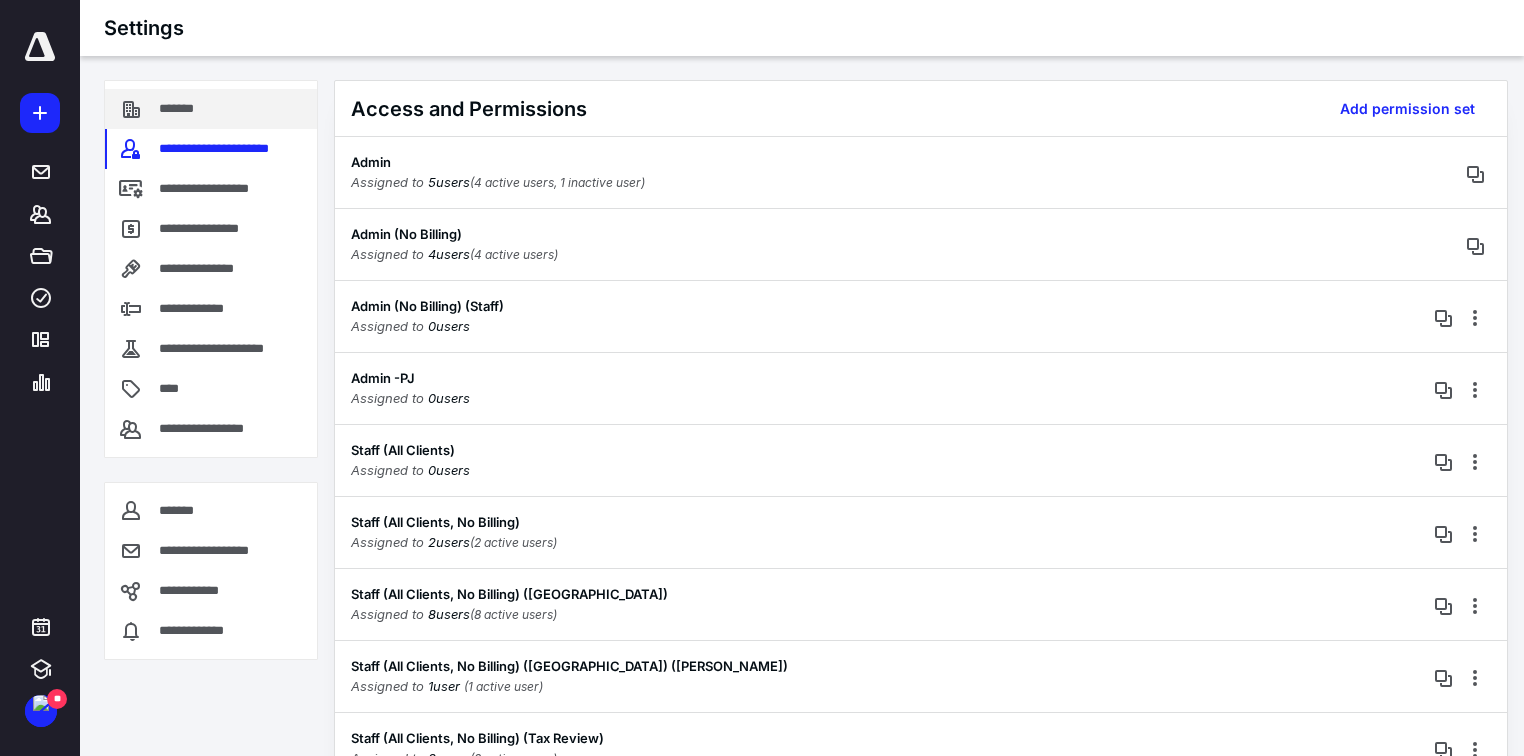 click on "*******" at bounding box center (188, 109) 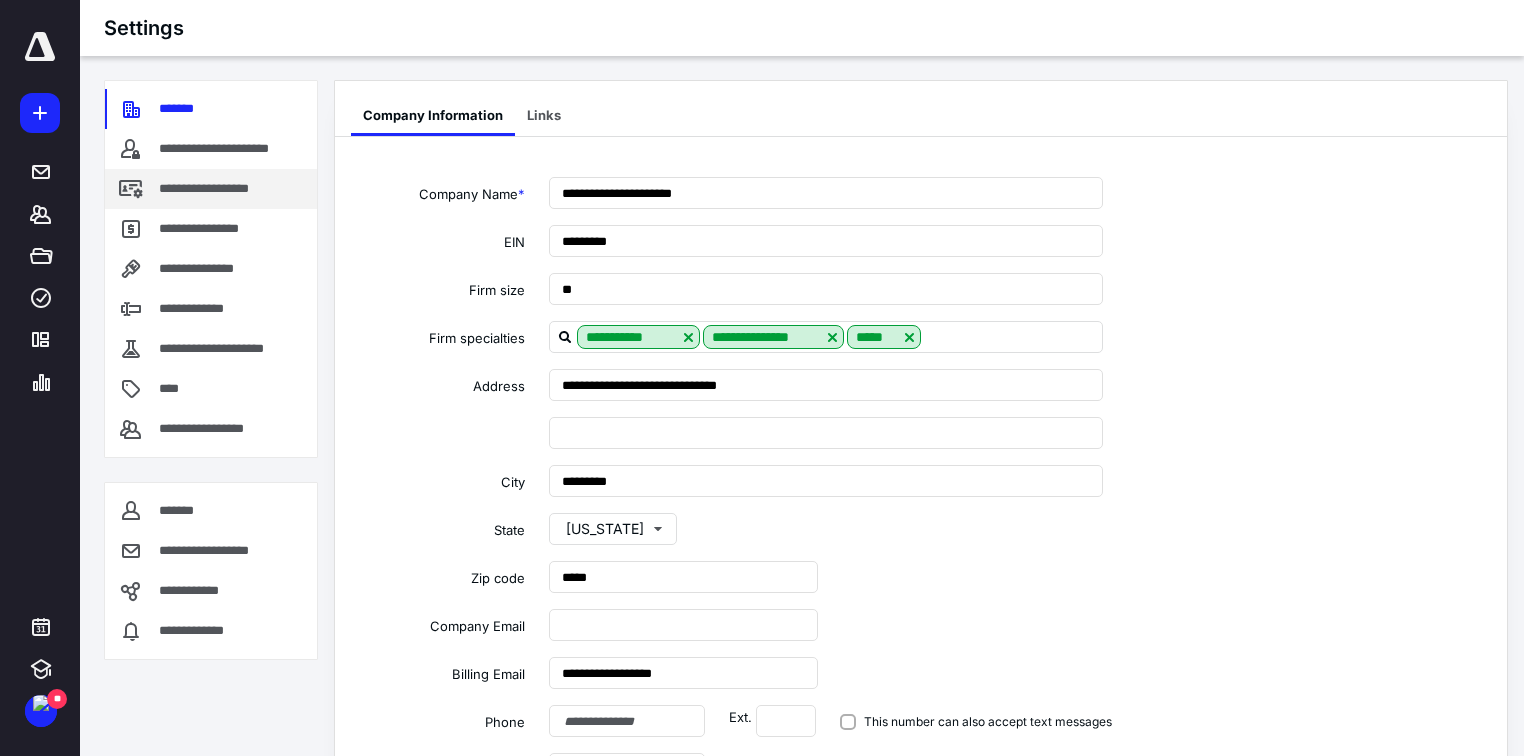 click on "**********" at bounding box center [226, 189] 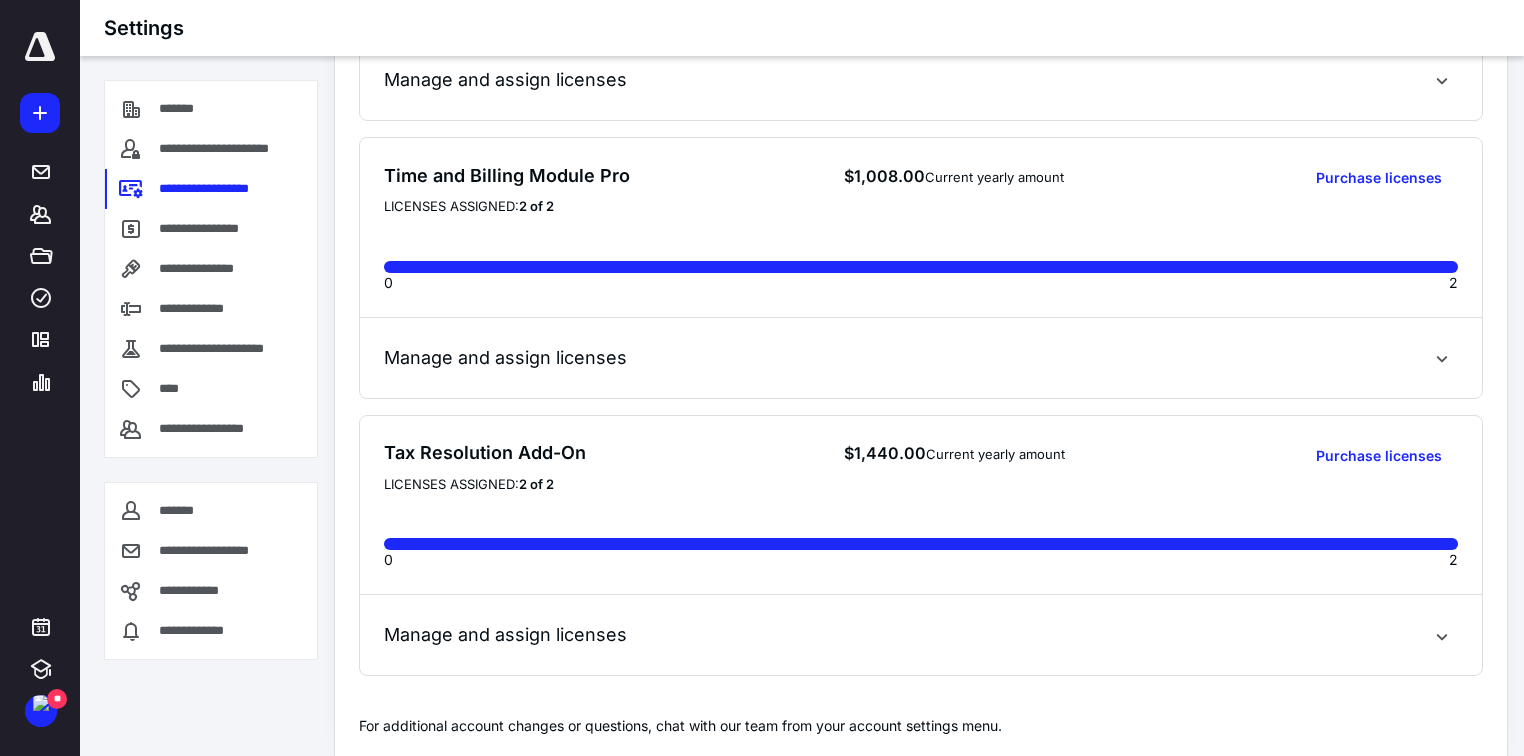 scroll, scrollTop: 1071, scrollLeft: 0, axis: vertical 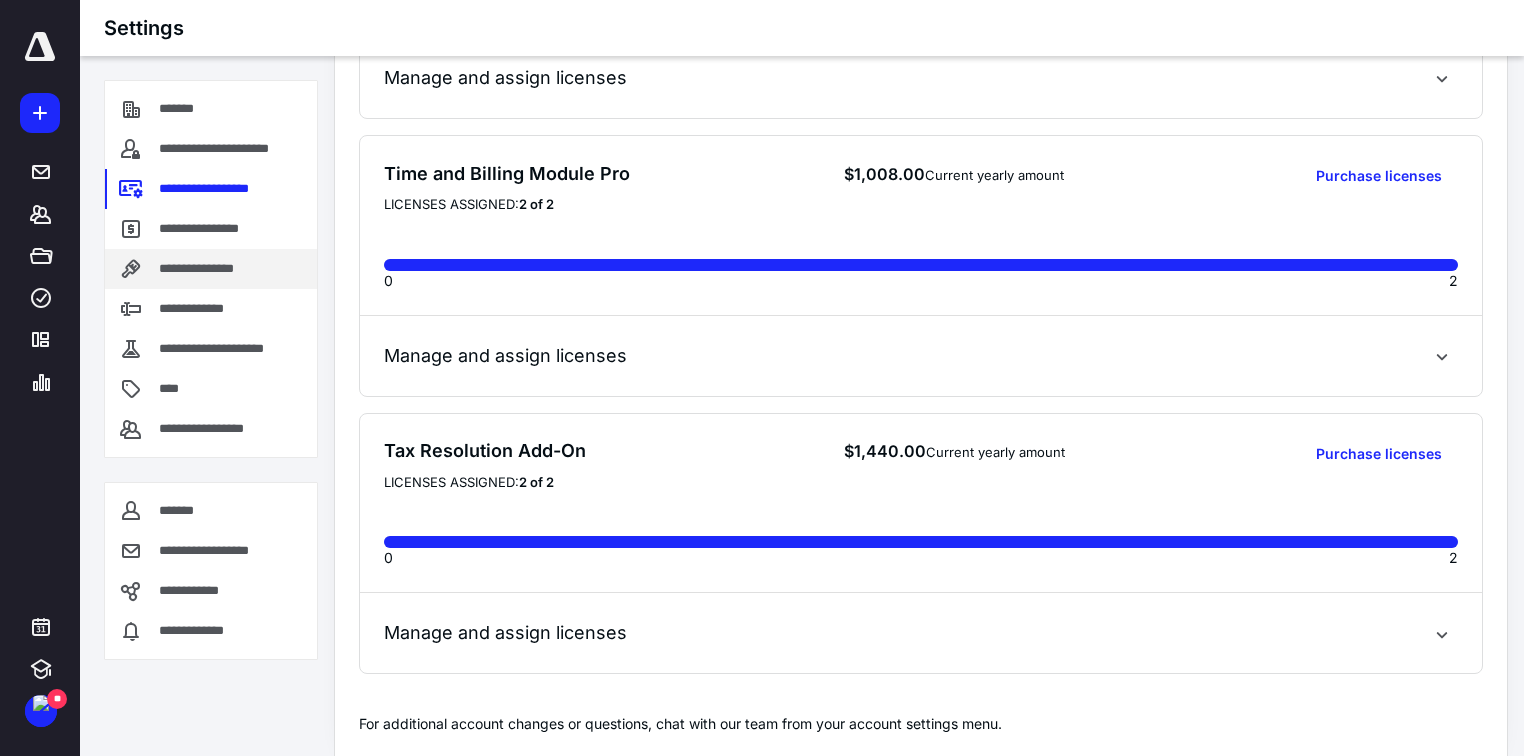 click on "**********" at bounding box center (212, 269) 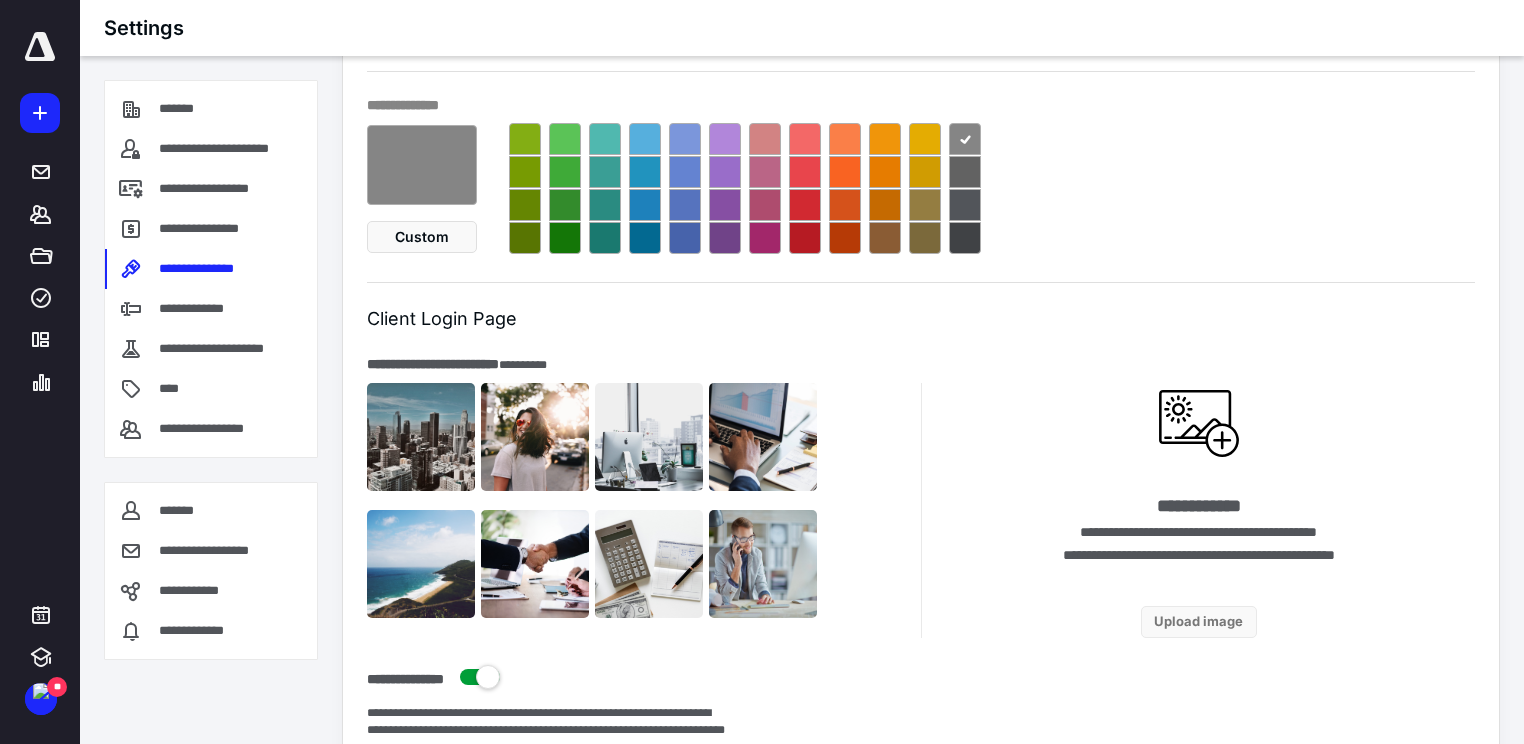 scroll, scrollTop: 1120, scrollLeft: 0, axis: vertical 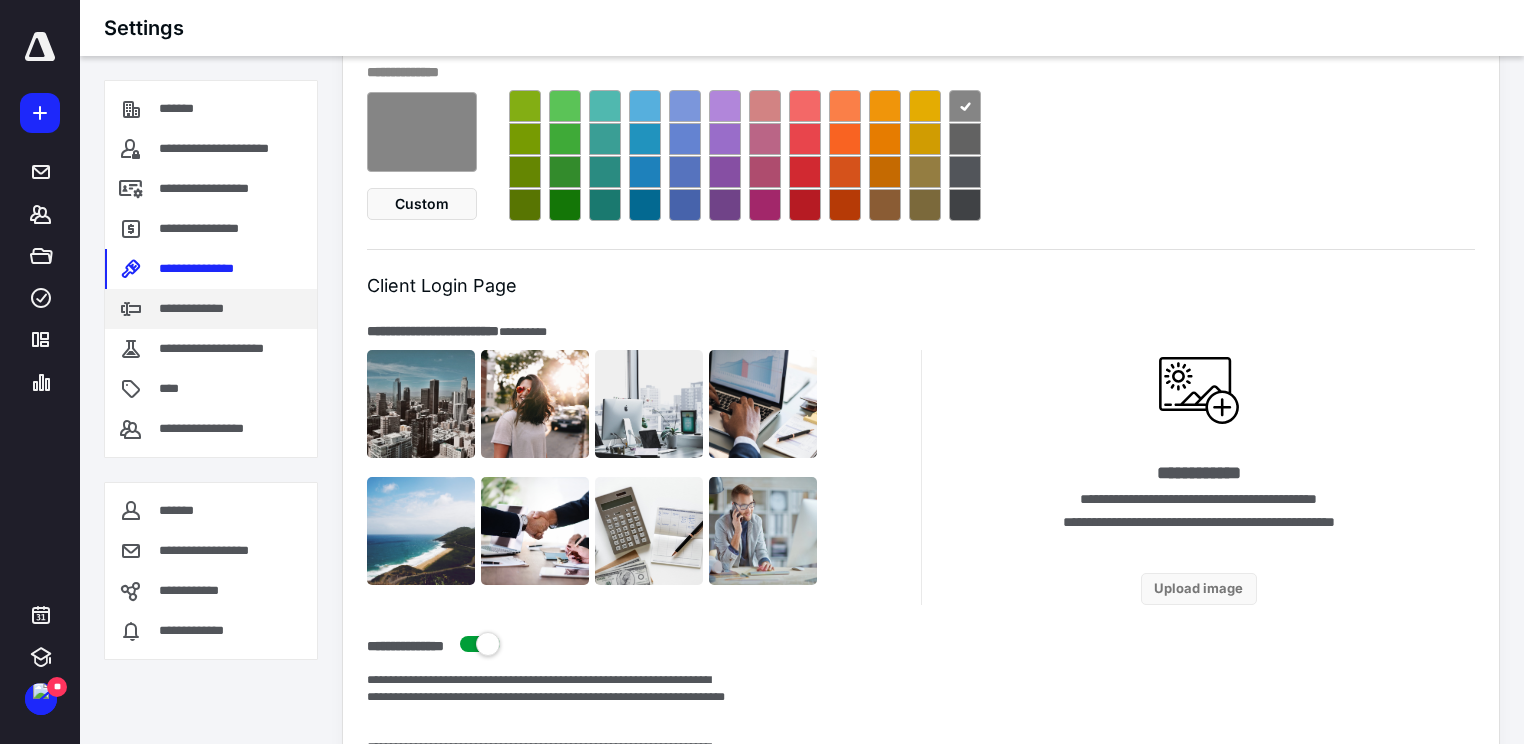 click on "**********" at bounding box center (202, 309) 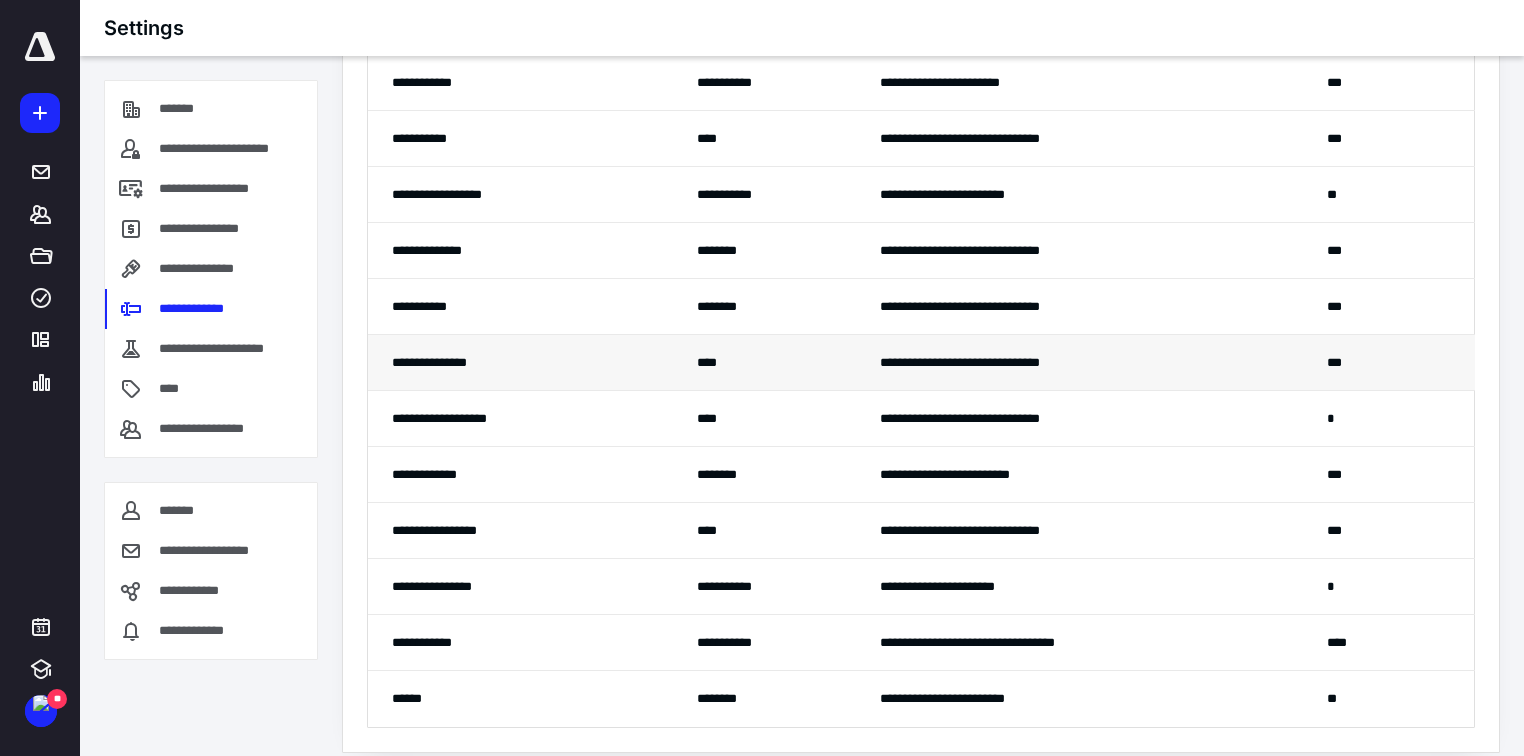 scroll, scrollTop: 420, scrollLeft: 0, axis: vertical 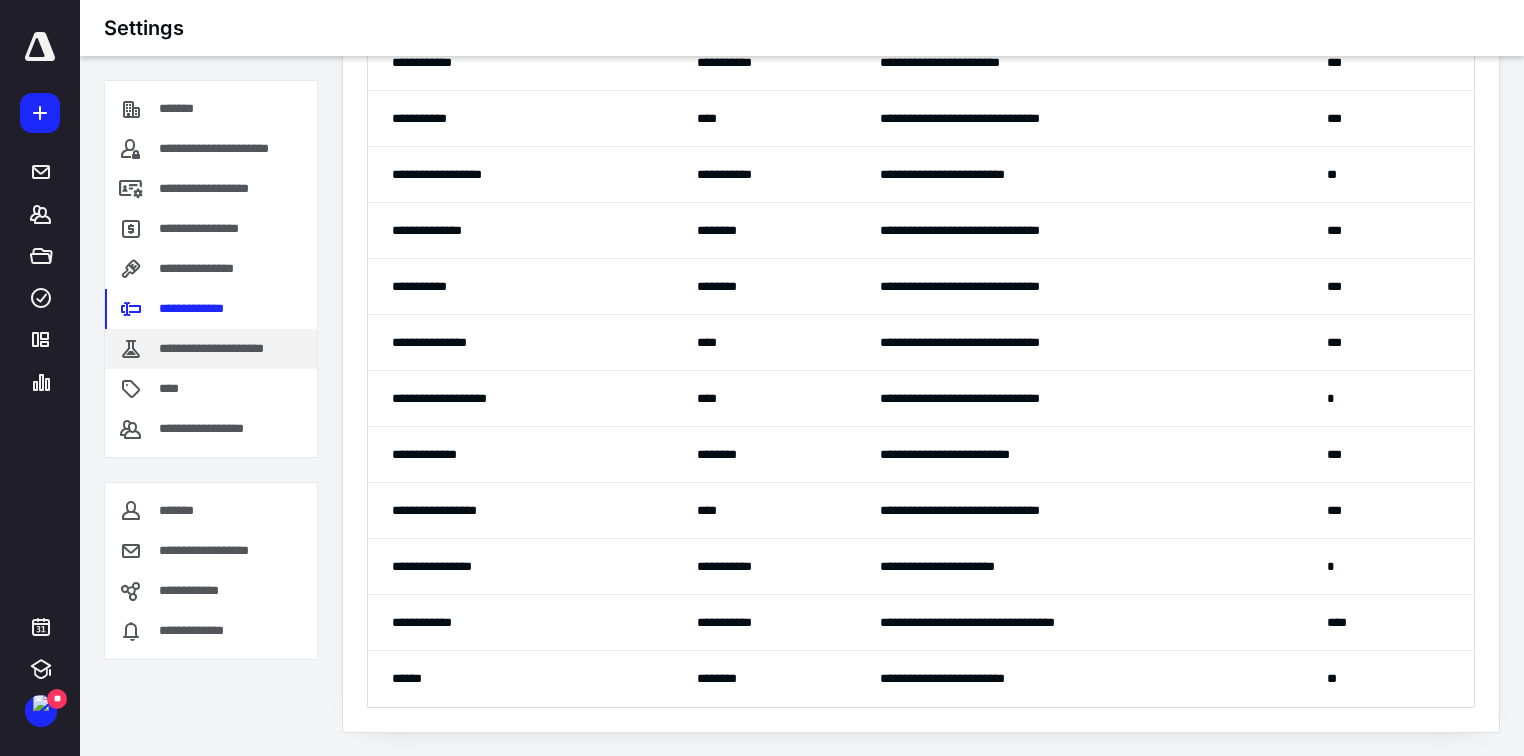 click on "**********" at bounding box center [227, 349] 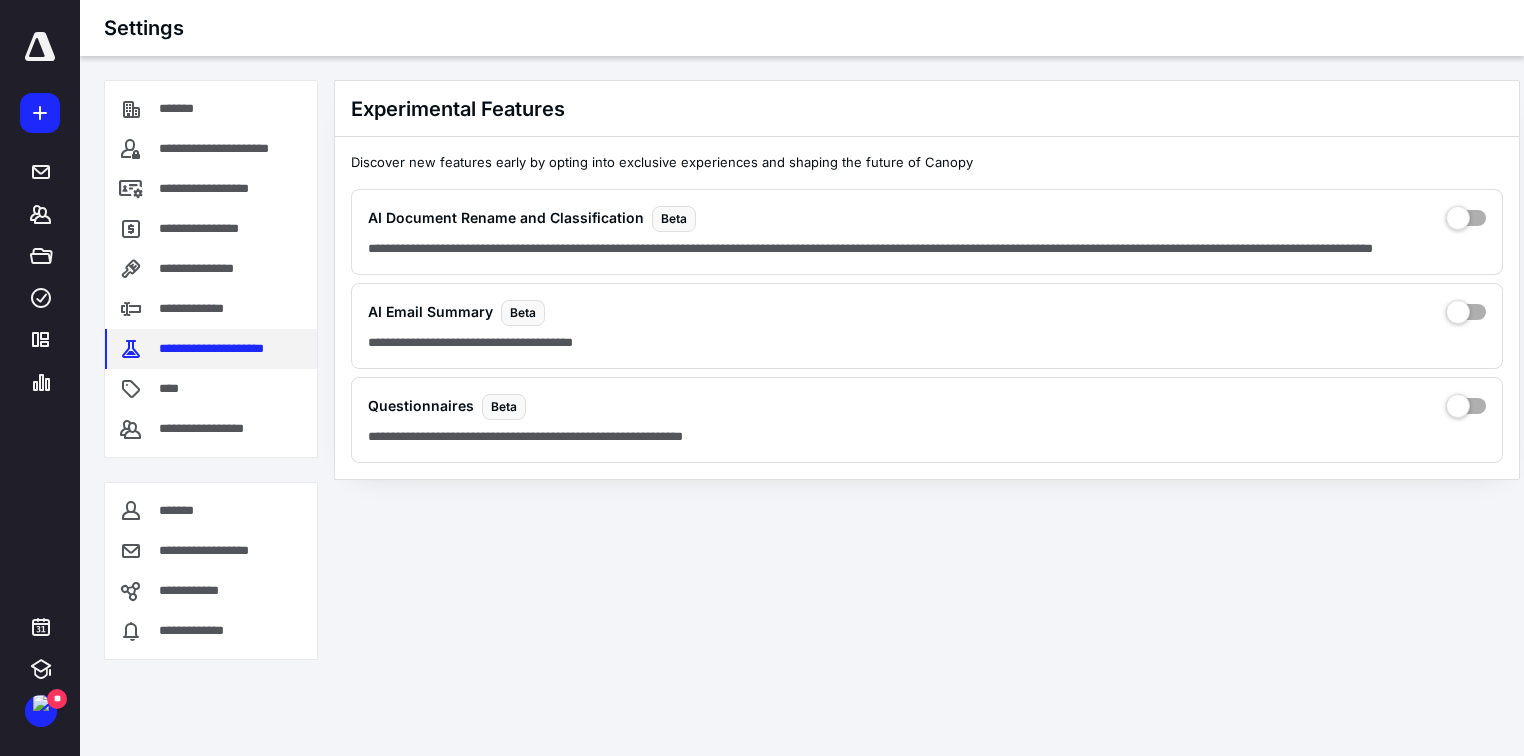 scroll, scrollTop: 0, scrollLeft: 0, axis: both 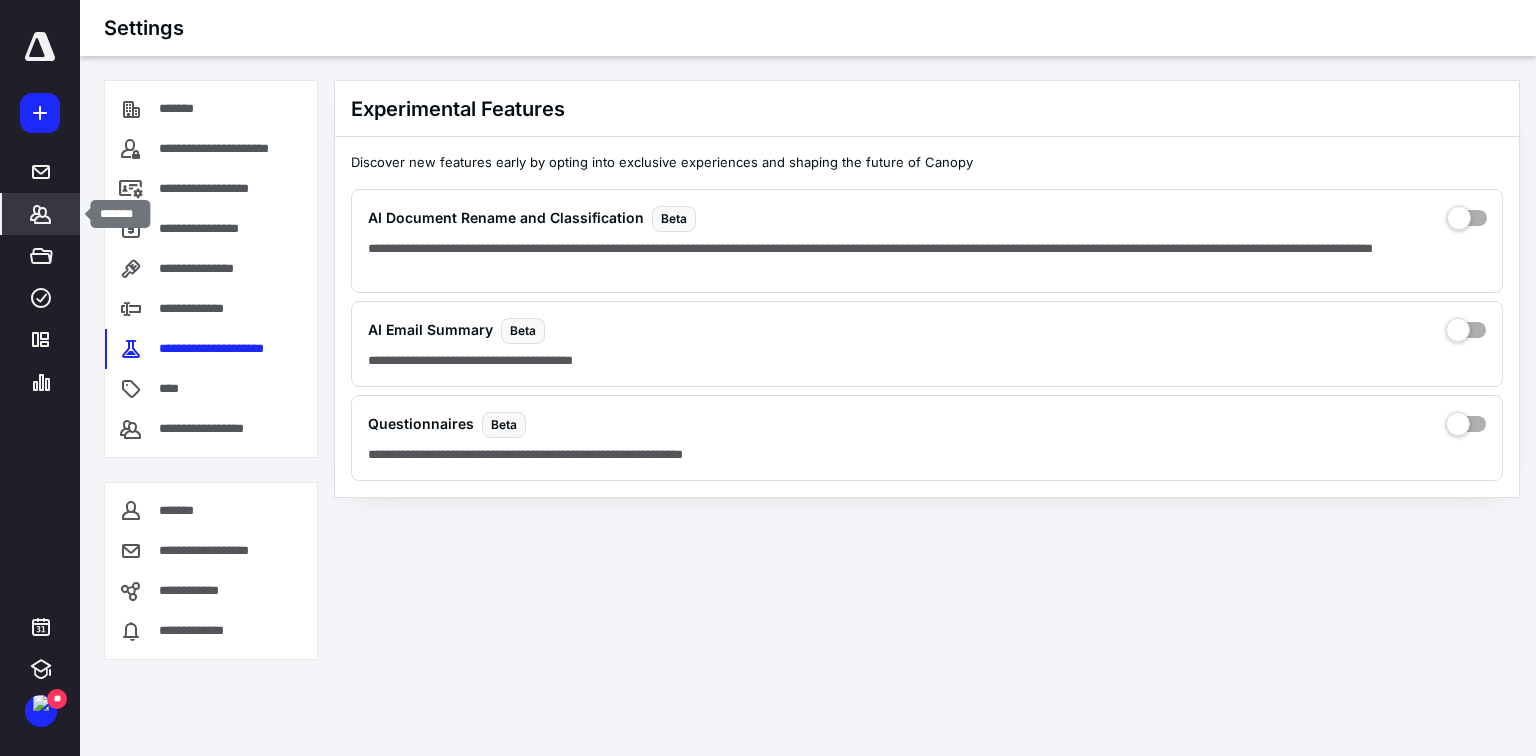 click 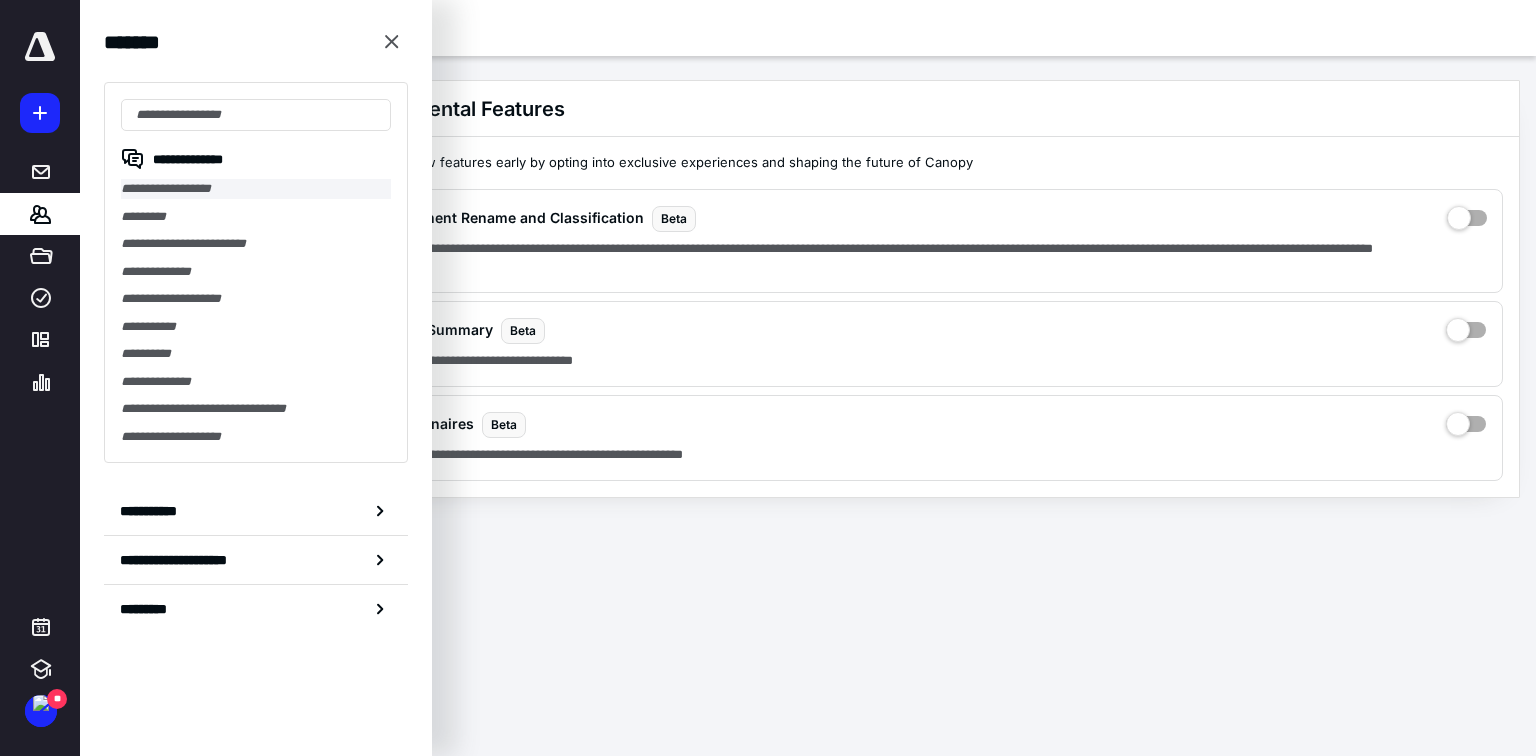 click on "**********" at bounding box center (256, 189) 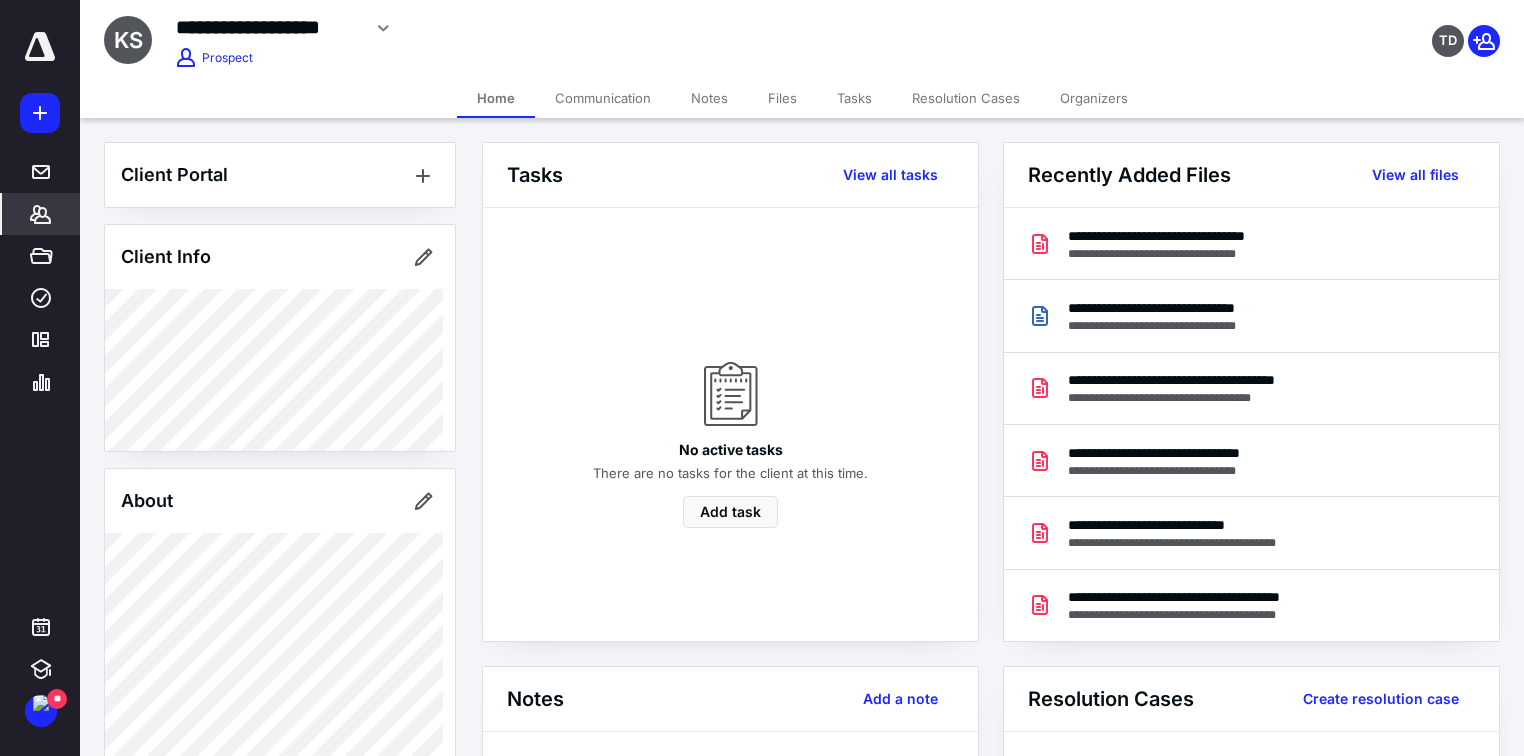 click on "Resolution Cases" at bounding box center (966, 98) 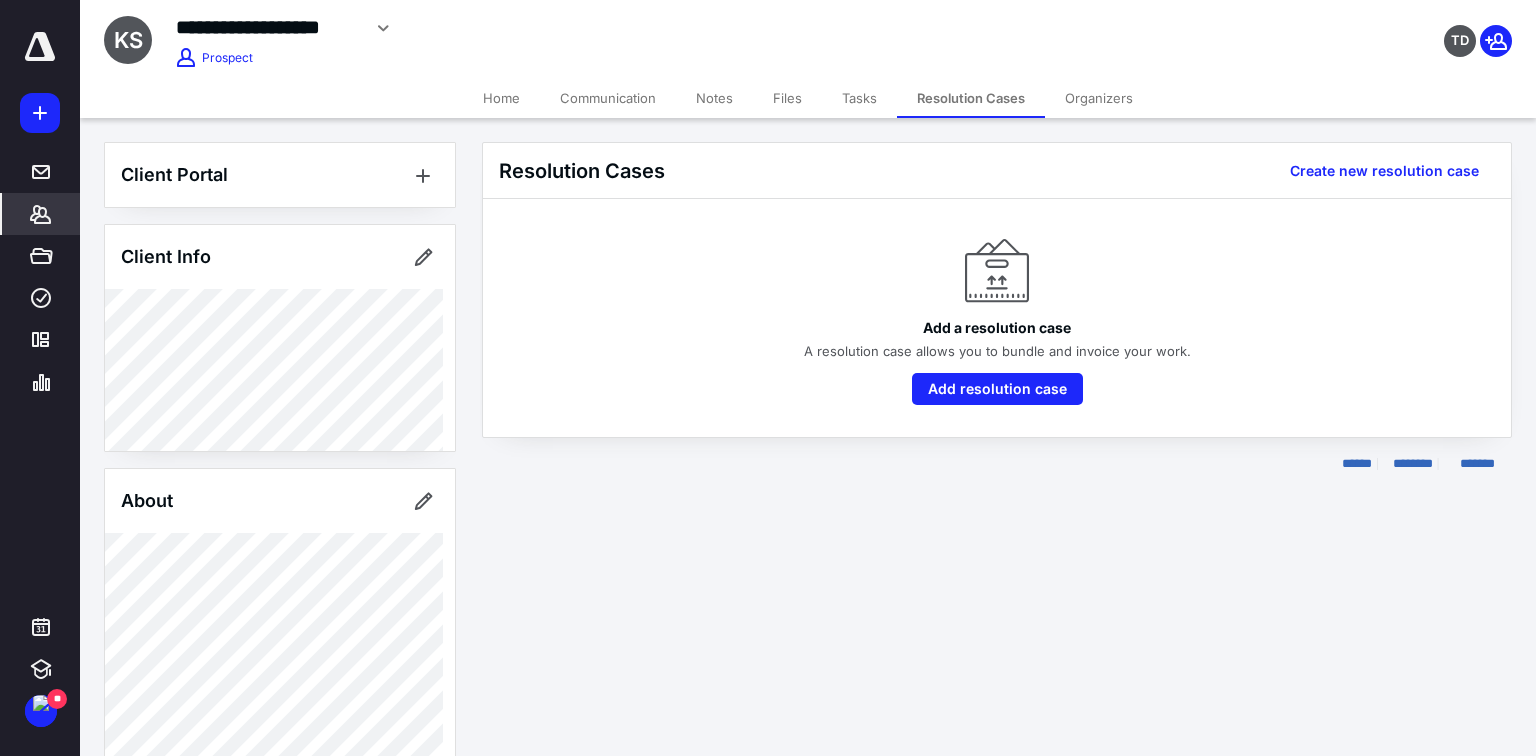 click on "Home" at bounding box center (501, 98) 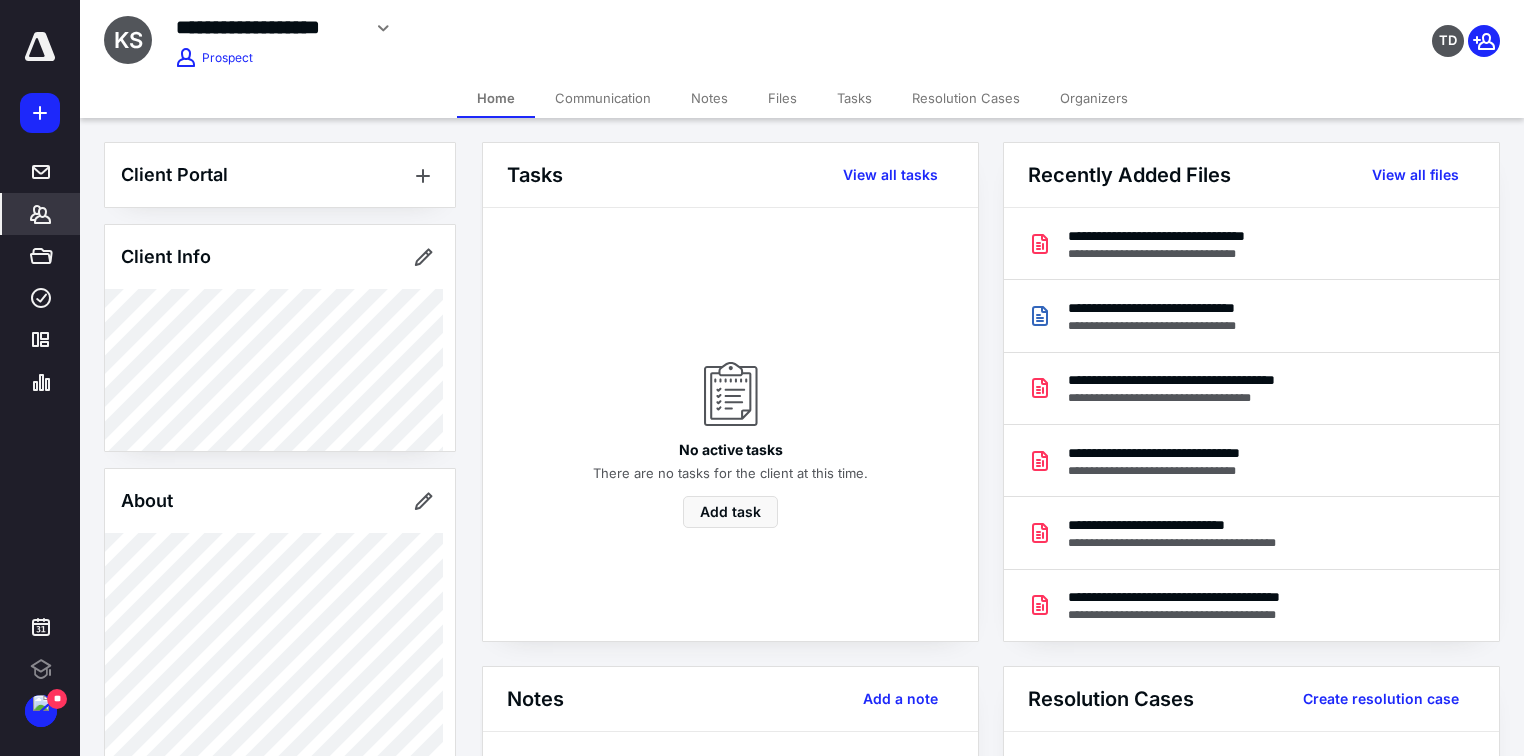 scroll, scrollTop: 0, scrollLeft: 0, axis: both 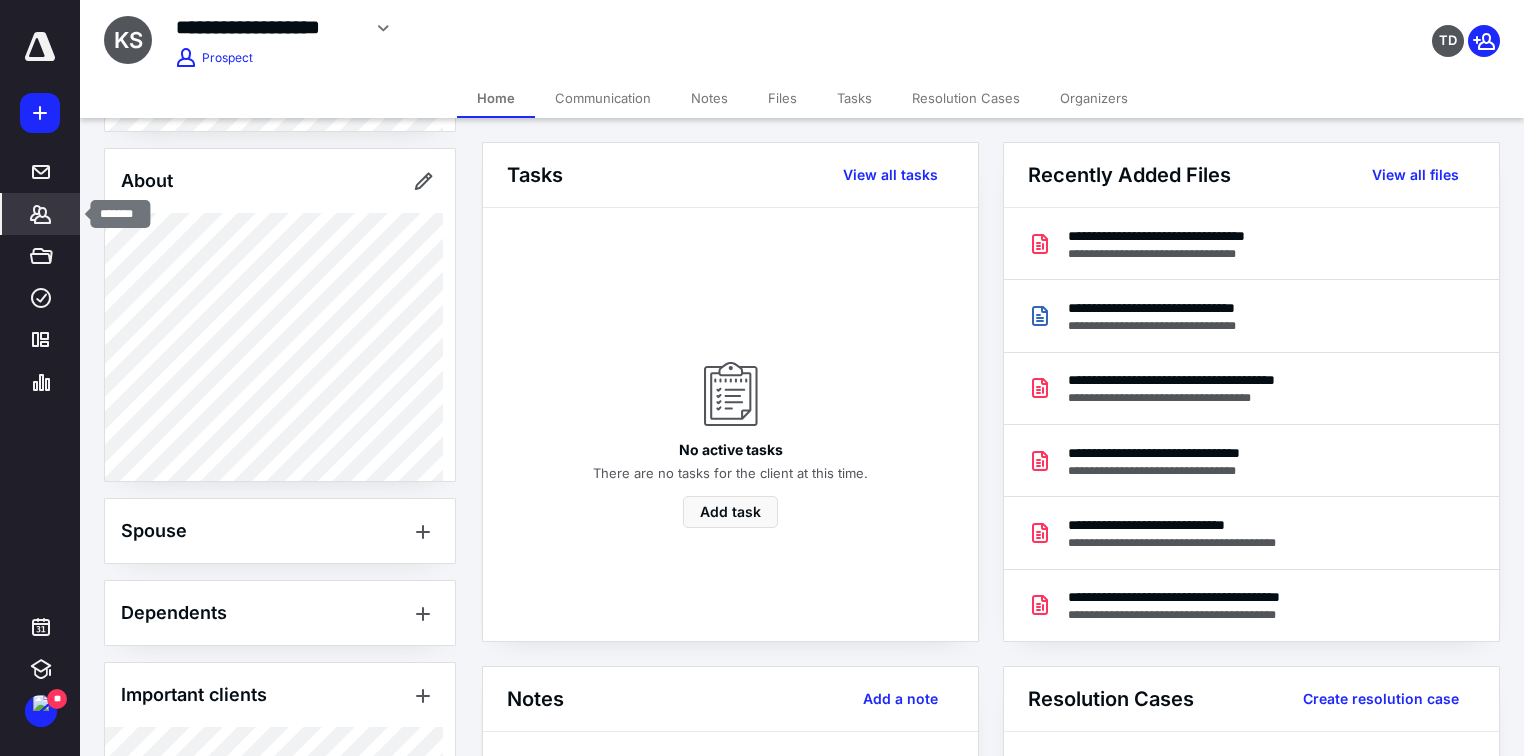 click 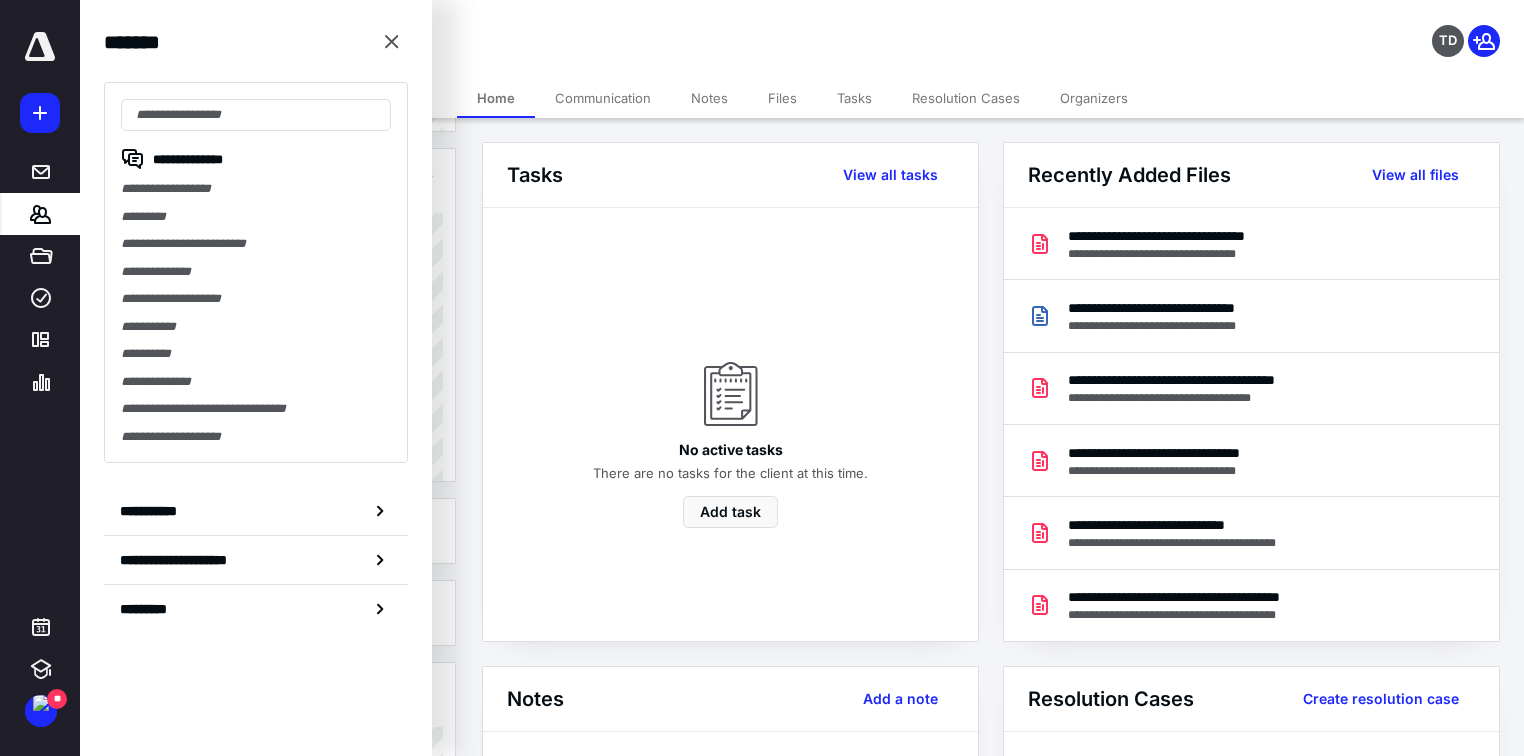 drag, startPoint x: 212, startPoint y: 191, endPoint x: 232, endPoint y: 183, distance: 21.540659 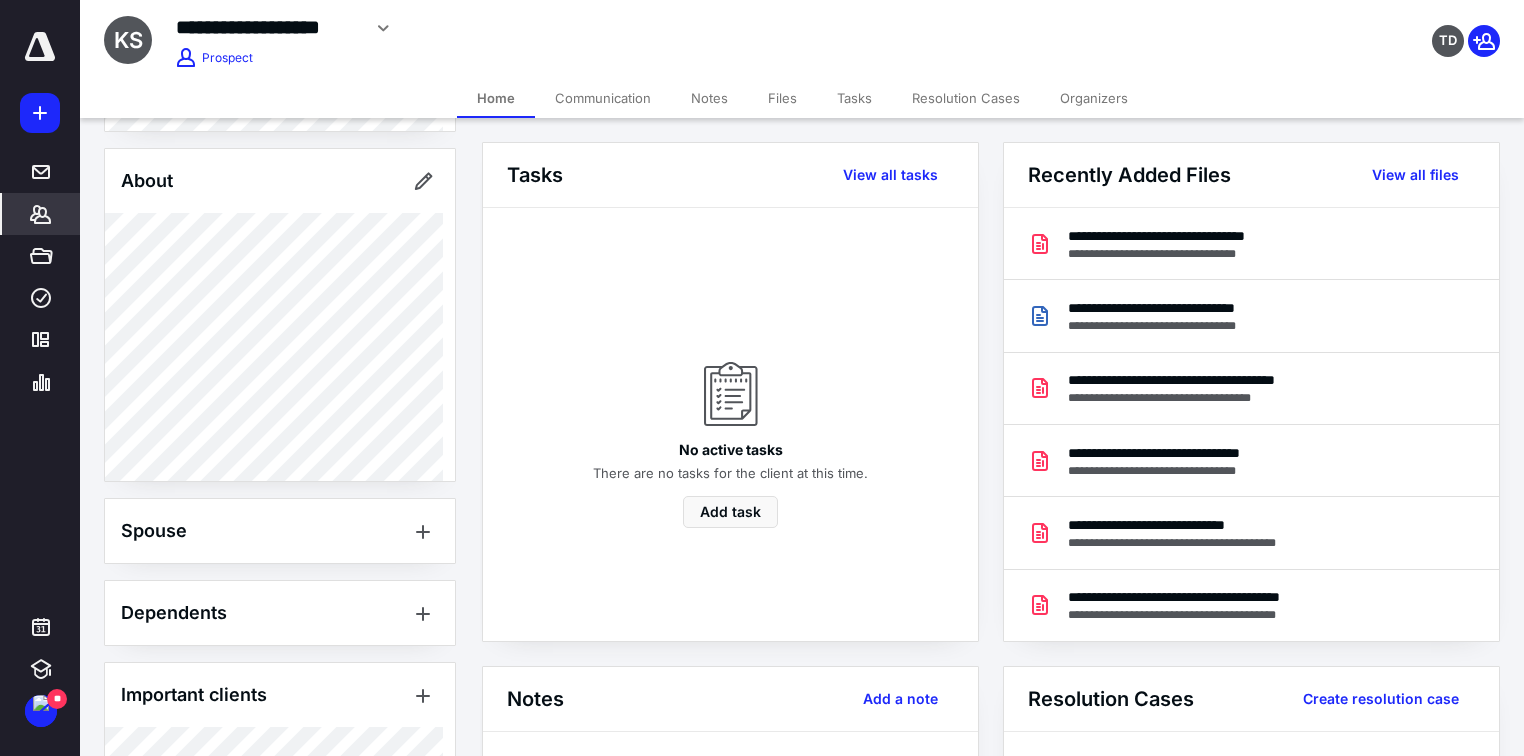 click on "Home Communication Notes Files Tasks Resolution Cases Organizers" at bounding box center [802, 98] 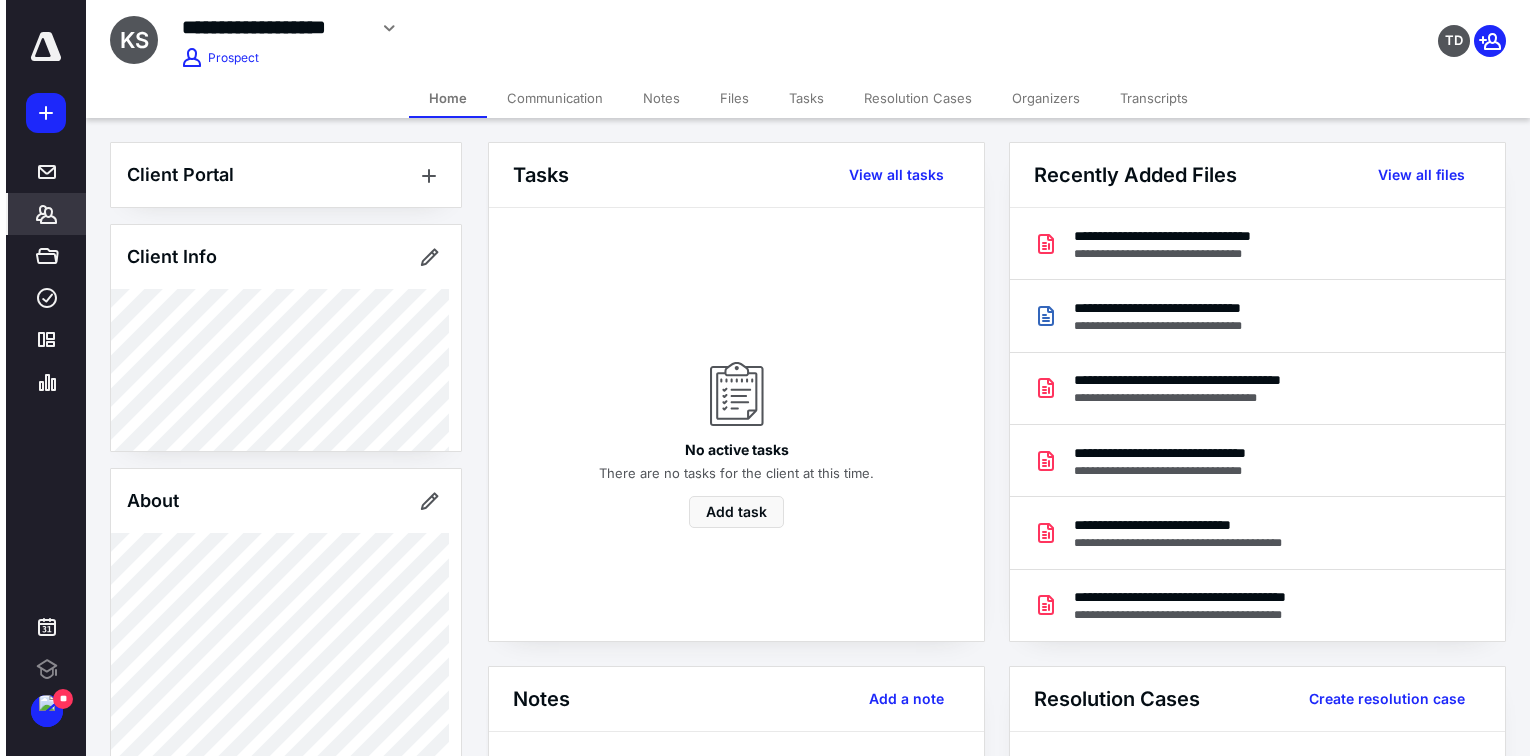 scroll, scrollTop: 0, scrollLeft: 0, axis: both 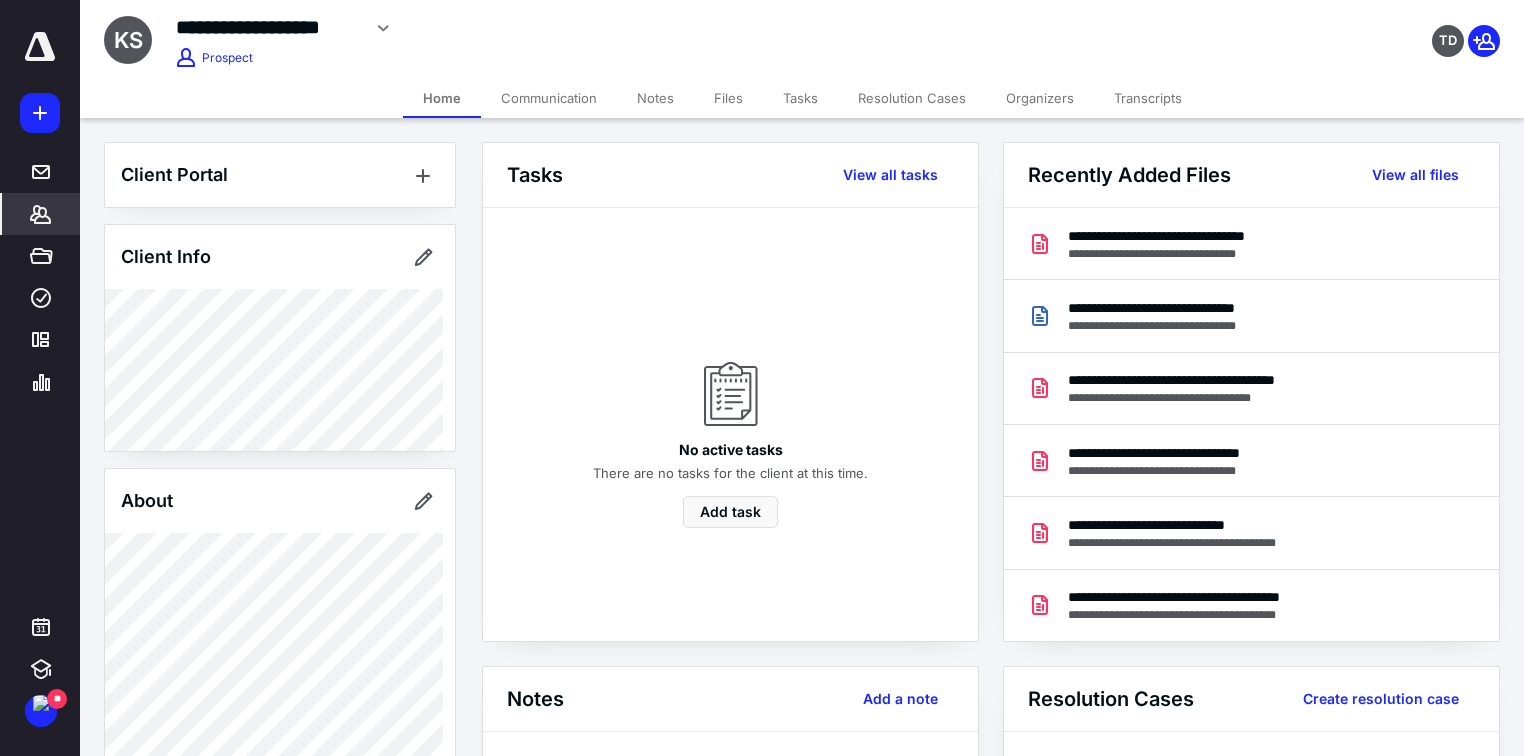 click on "Transcripts" at bounding box center [1148, 98] 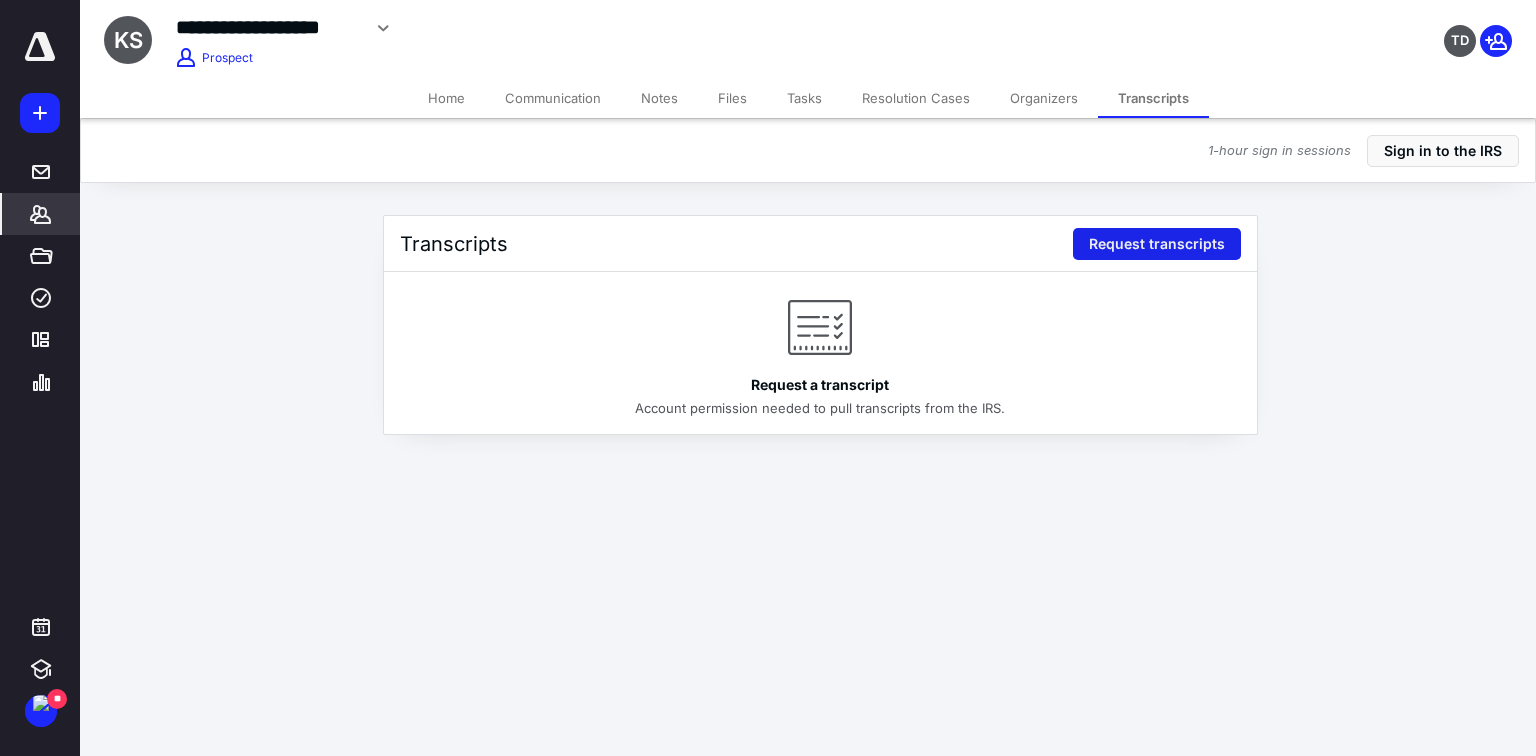 click on "Request transcripts" at bounding box center [1157, 244] 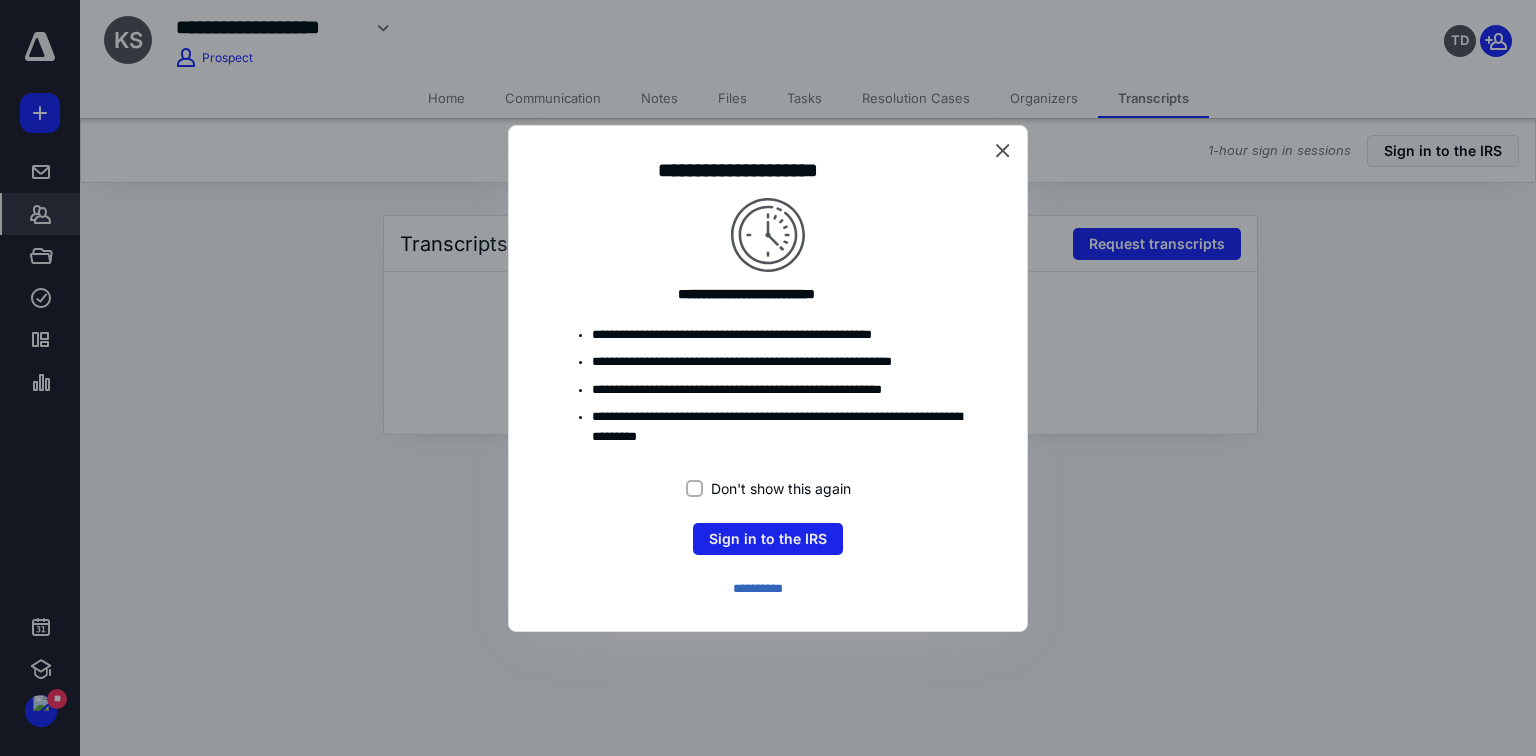 click on "Sign in to the IRS" at bounding box center (768, 539) 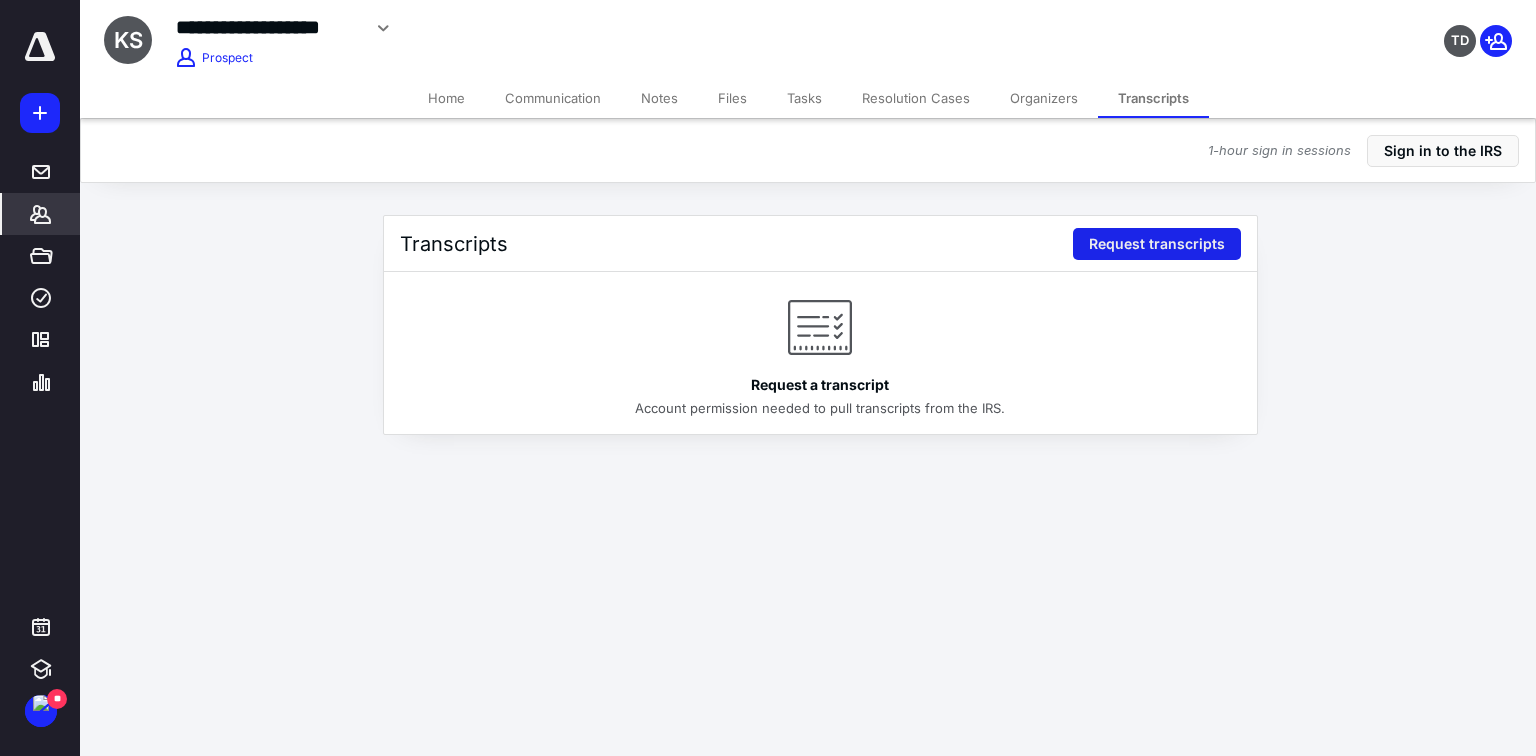 click on "Request transcripts" at bounding box center [1157, 244] 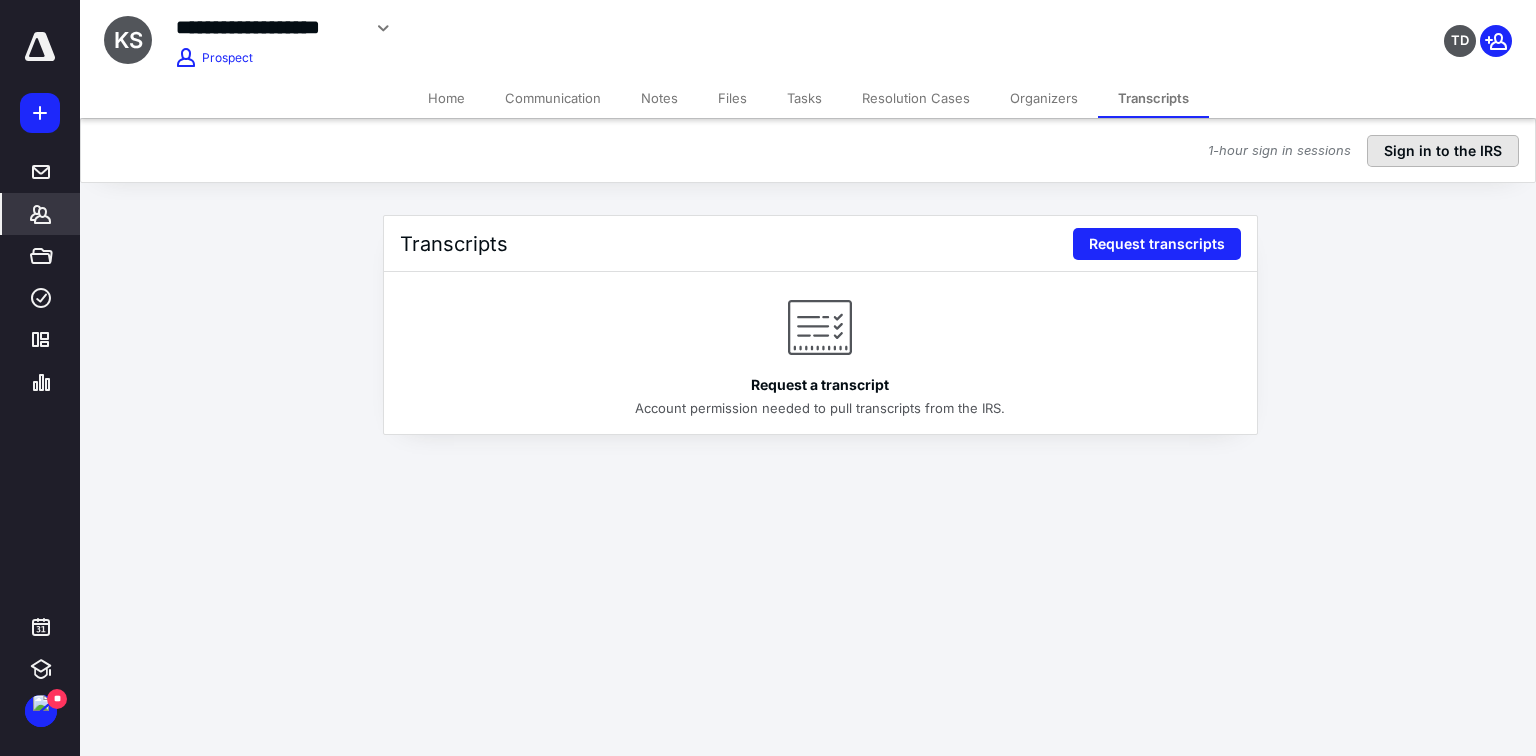 click on "Sign in to the IRS" at bounding box center (1443, 151) 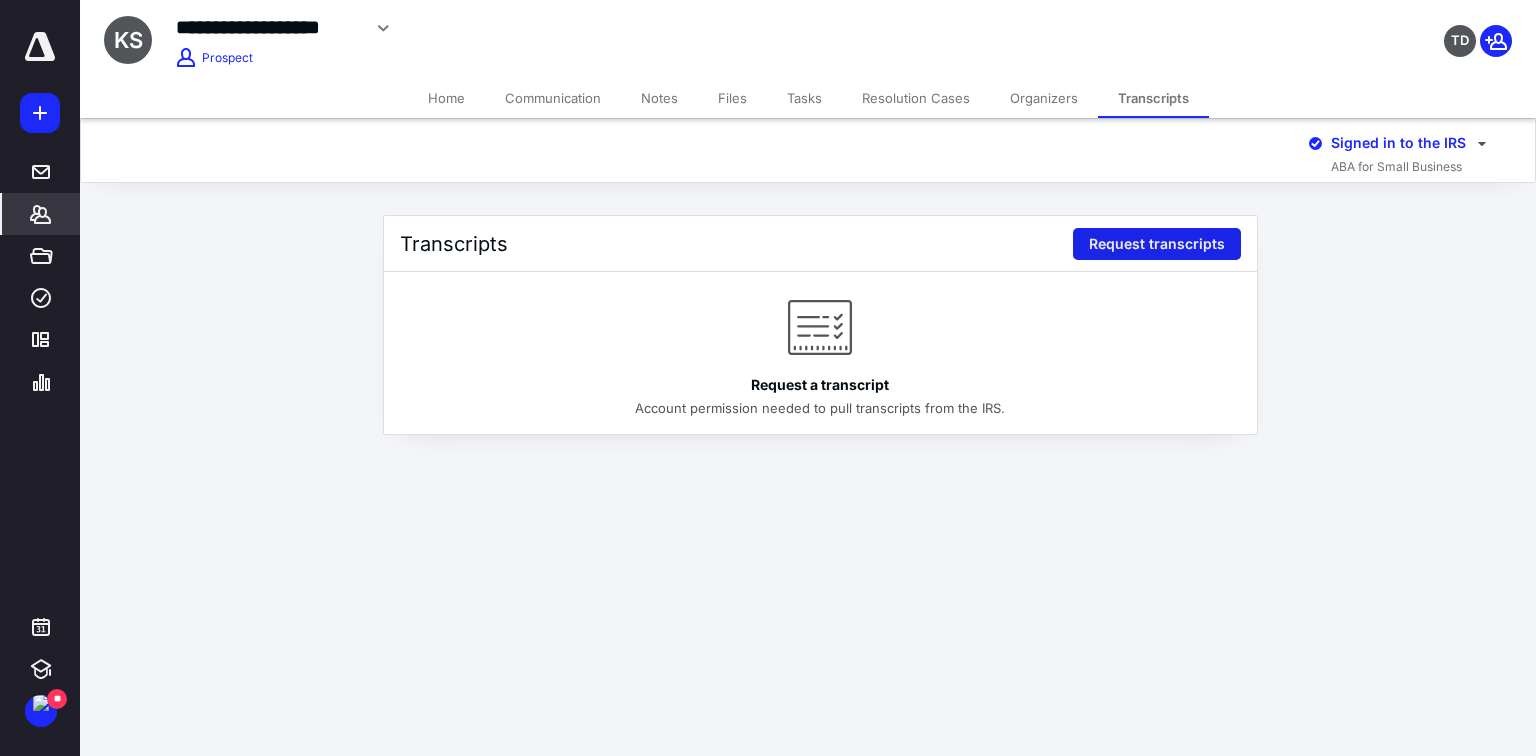 click on "Request transcripts" at bounding box center (1157, 244) 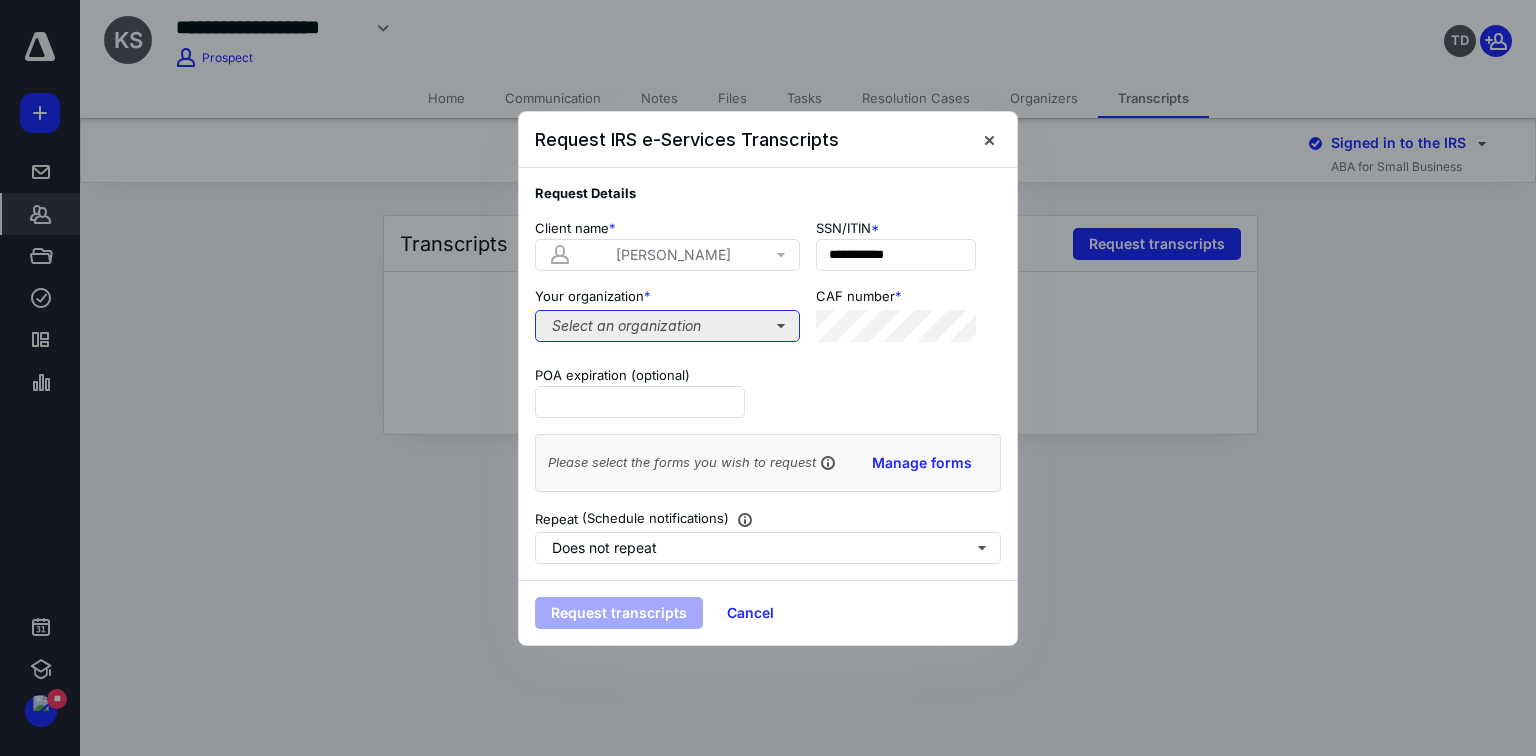 click on "Select an organization" at bounding box center (667, 326) 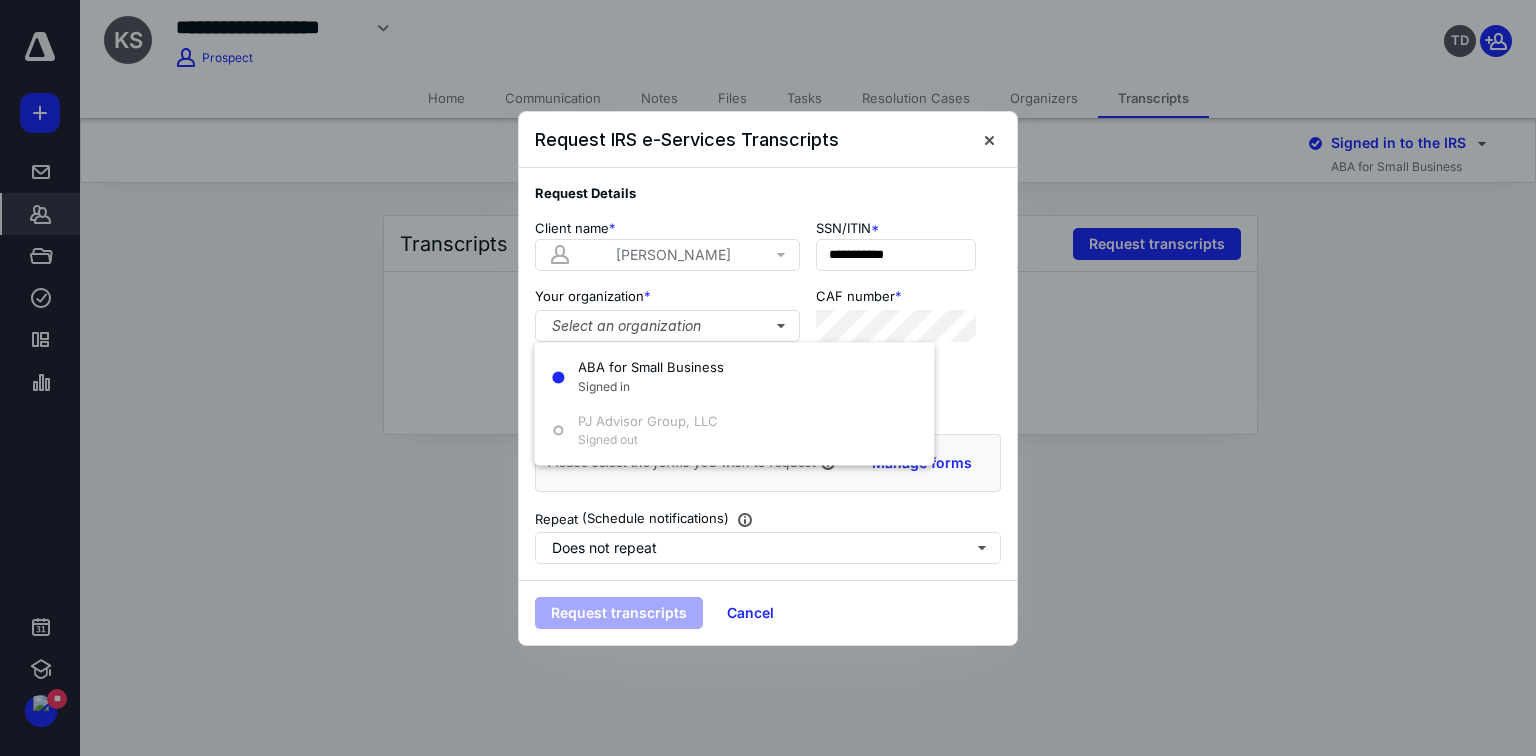 click at bounding box center (768, 378) 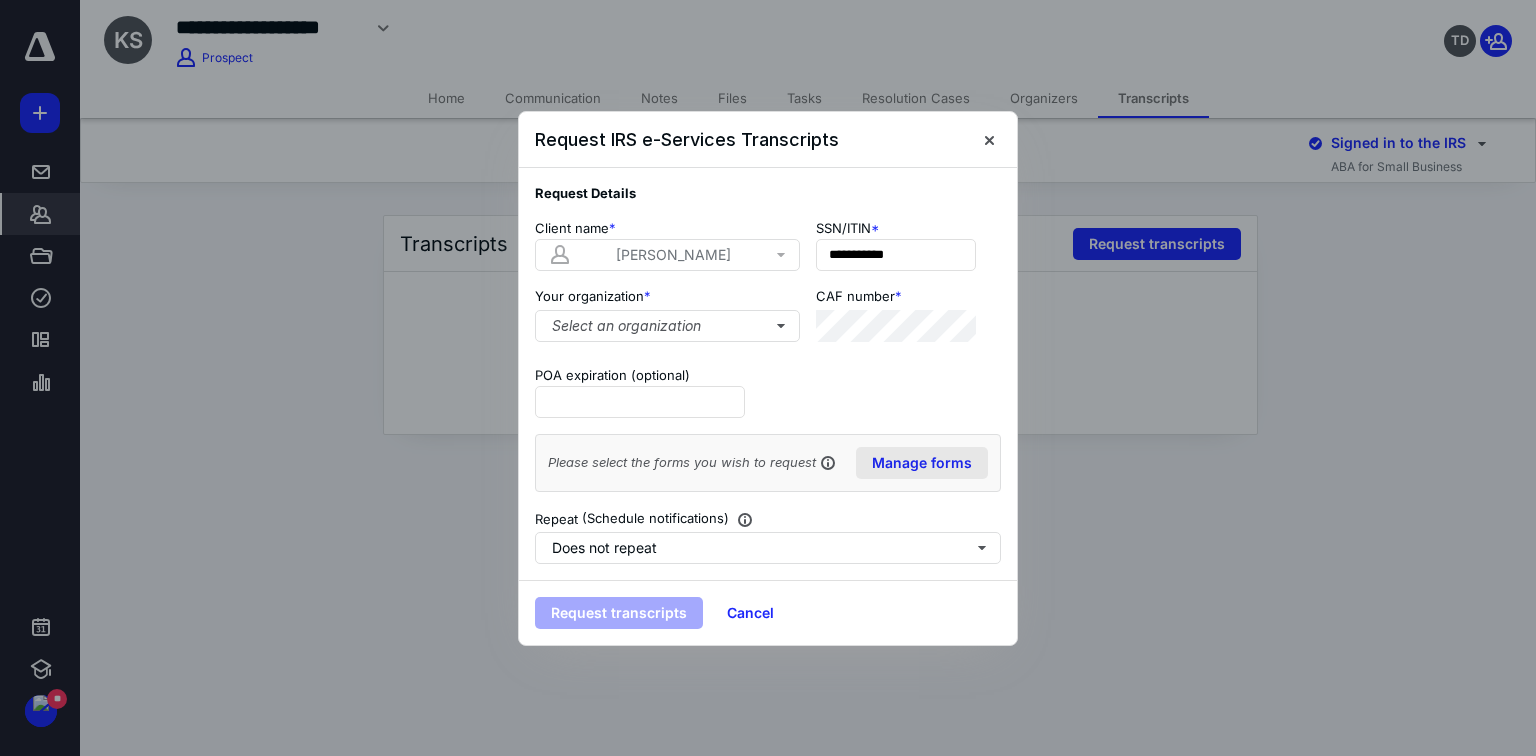 click on "Manage forms" at bounding box center (922, 463) 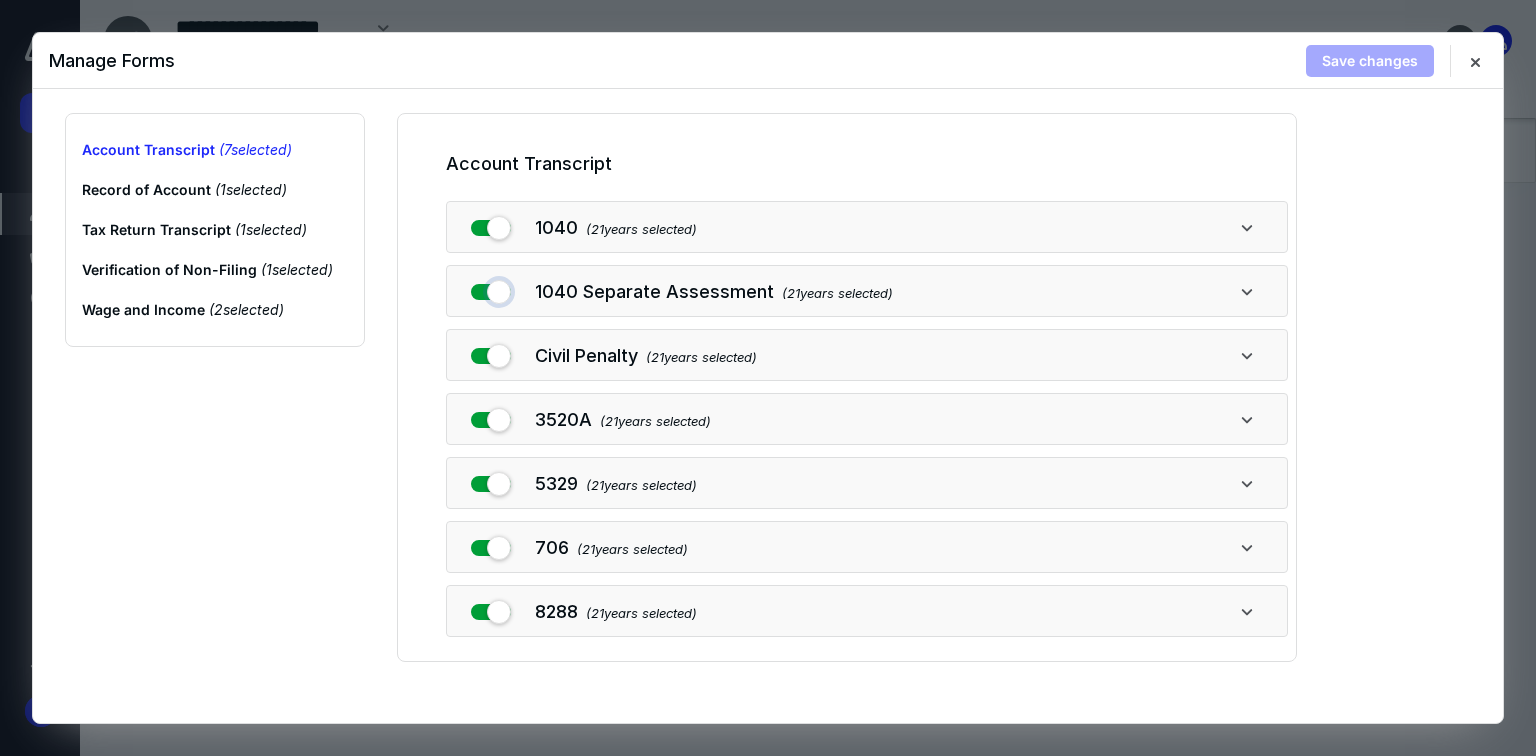 click at bounding box center (491, 288) 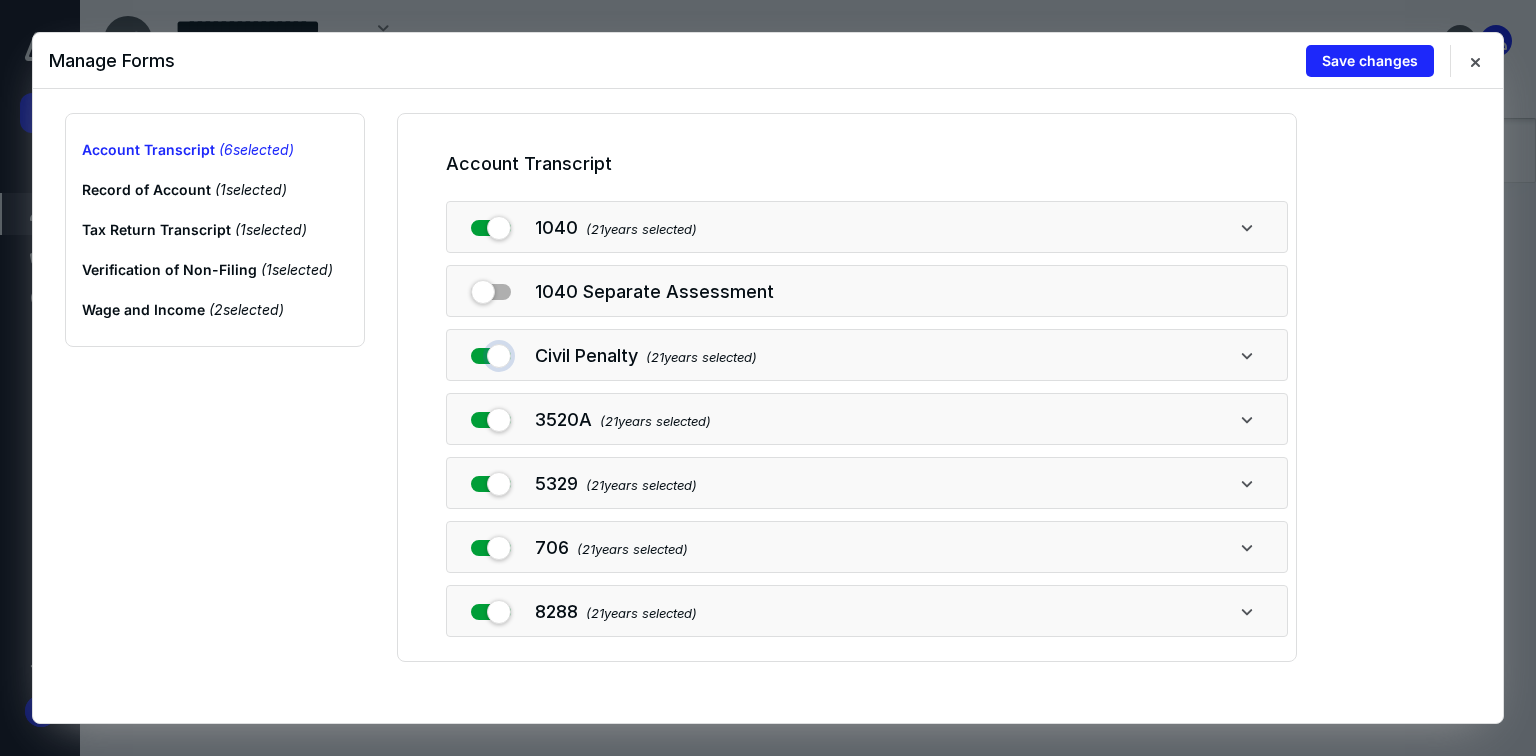 click at bounding box center [491, 352] 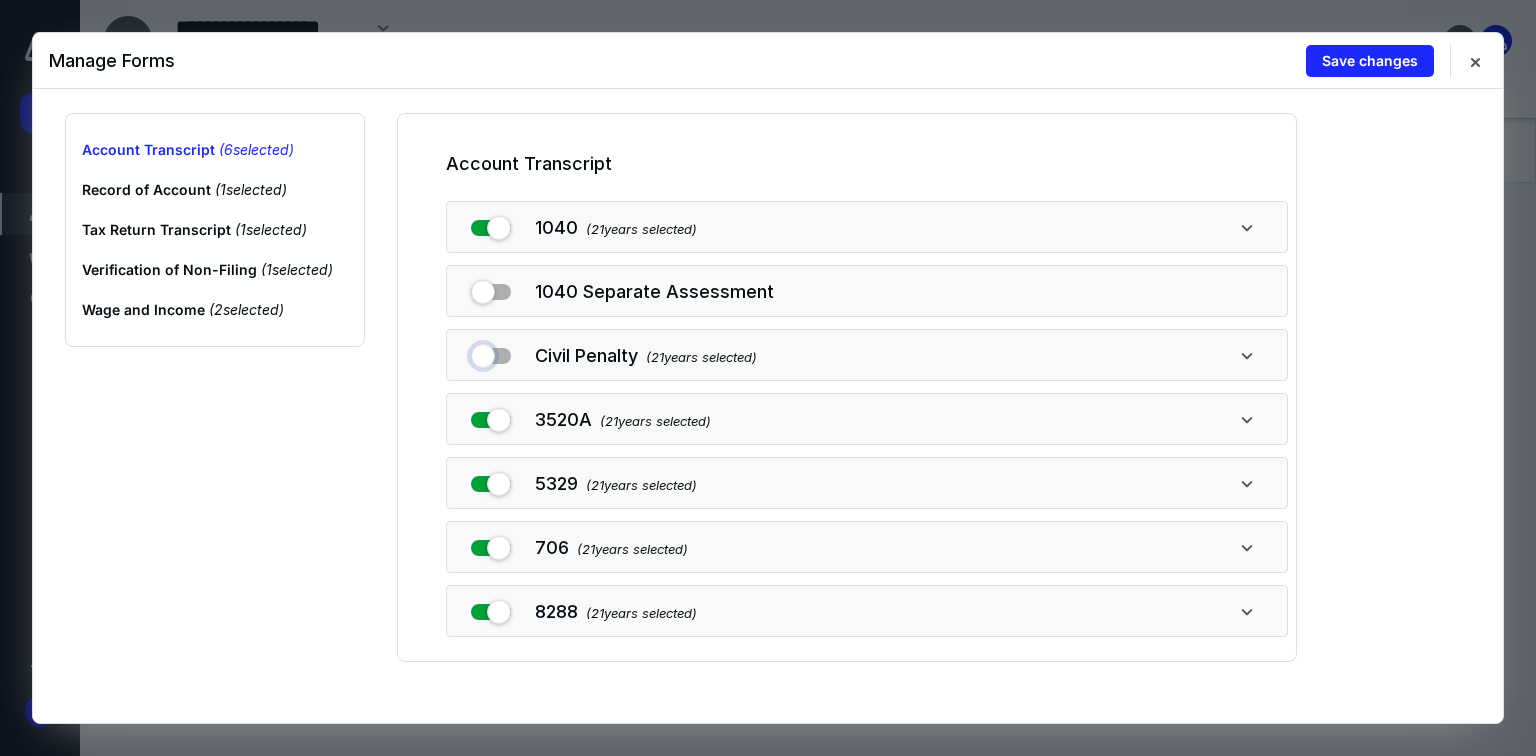 checkbox on "false" 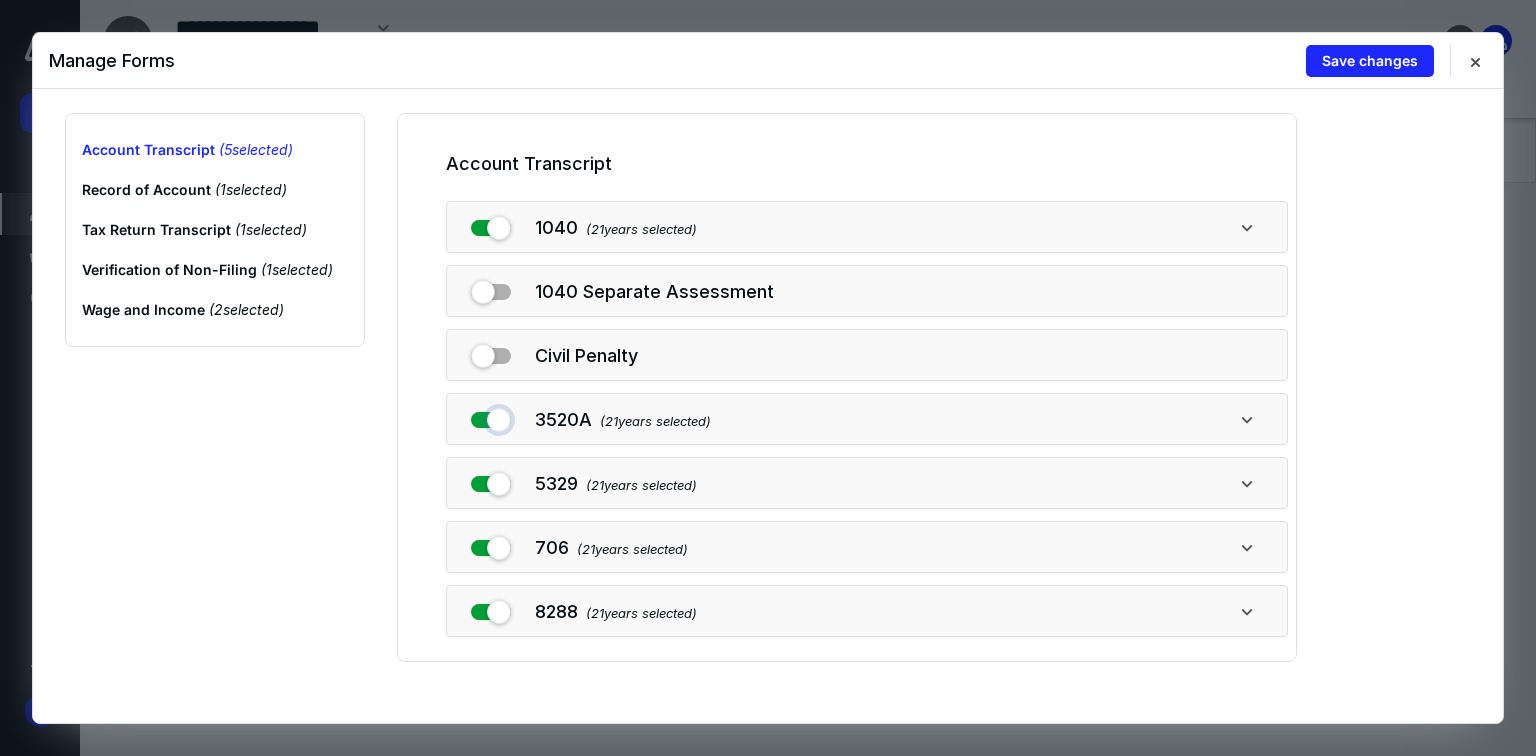 click at bounding box center [491, 416] 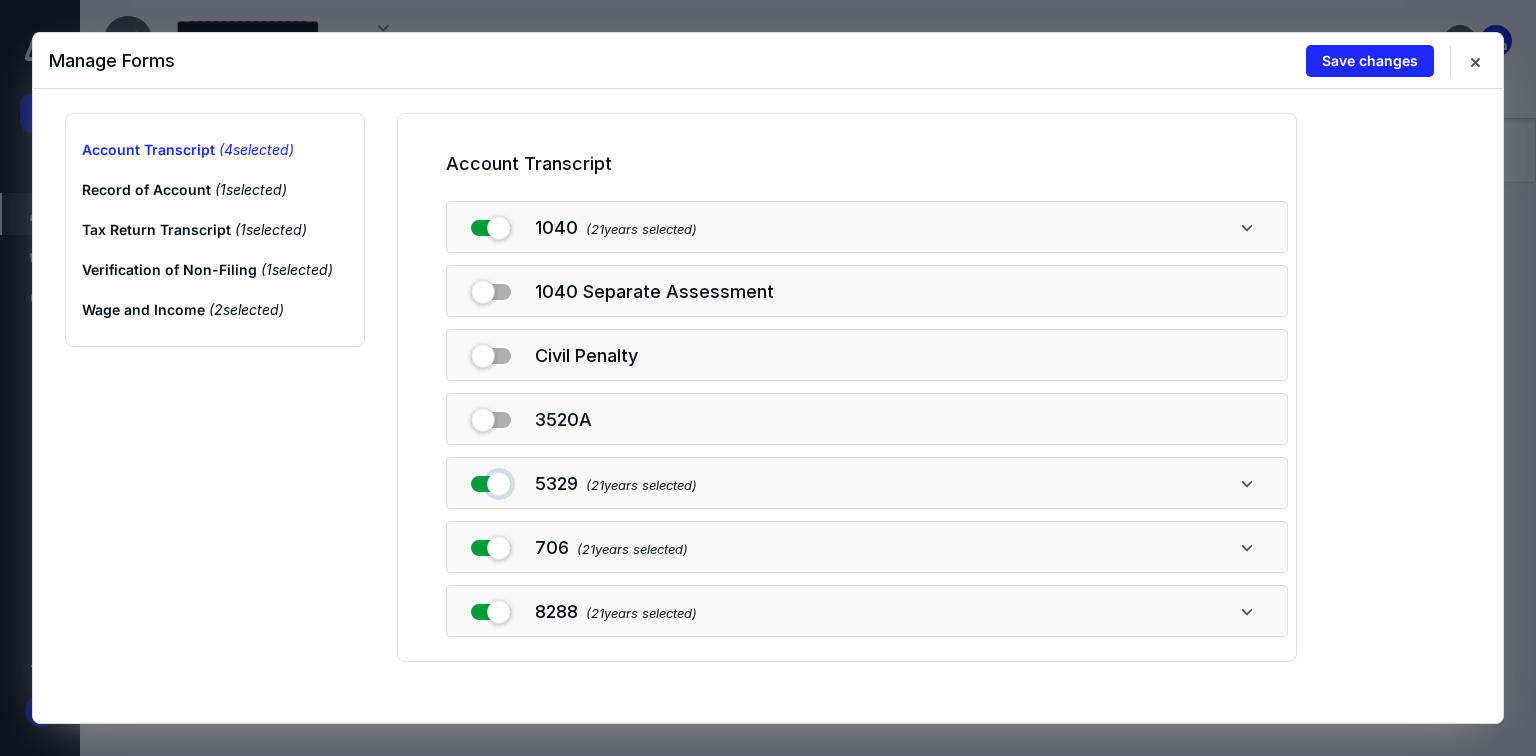 click at bounding box center [491, 480] 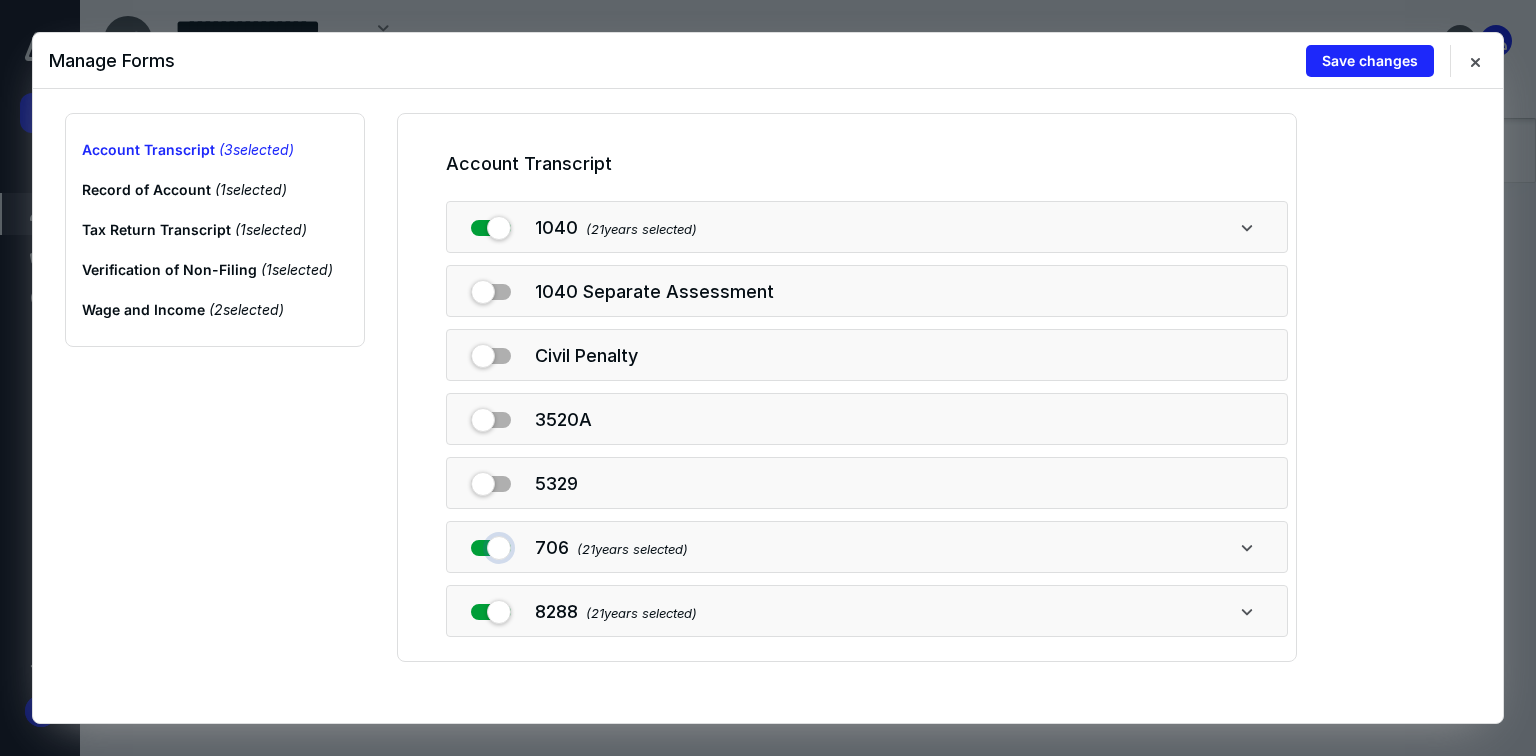 click at bounding box center [491, 544] 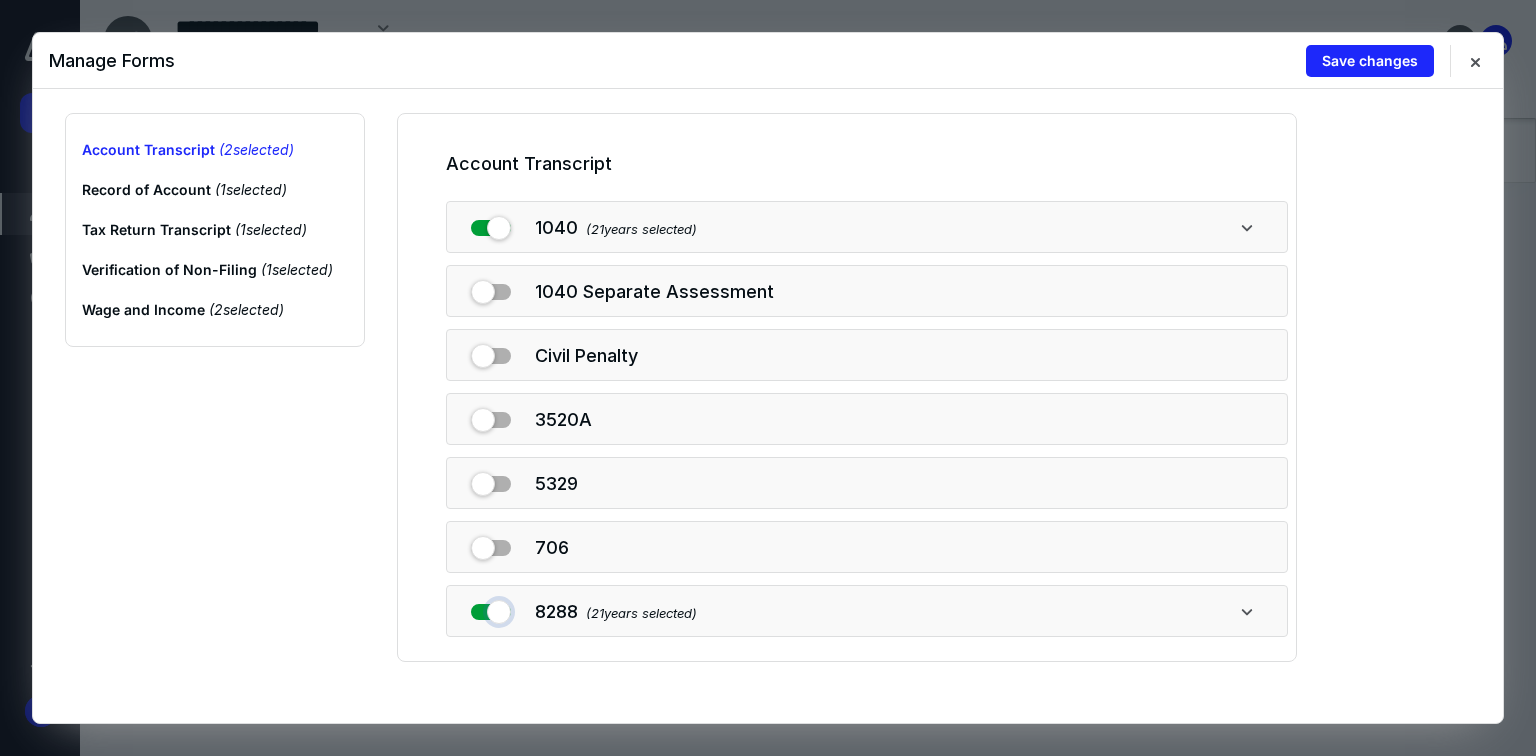 click at bounding box center [491, 608] 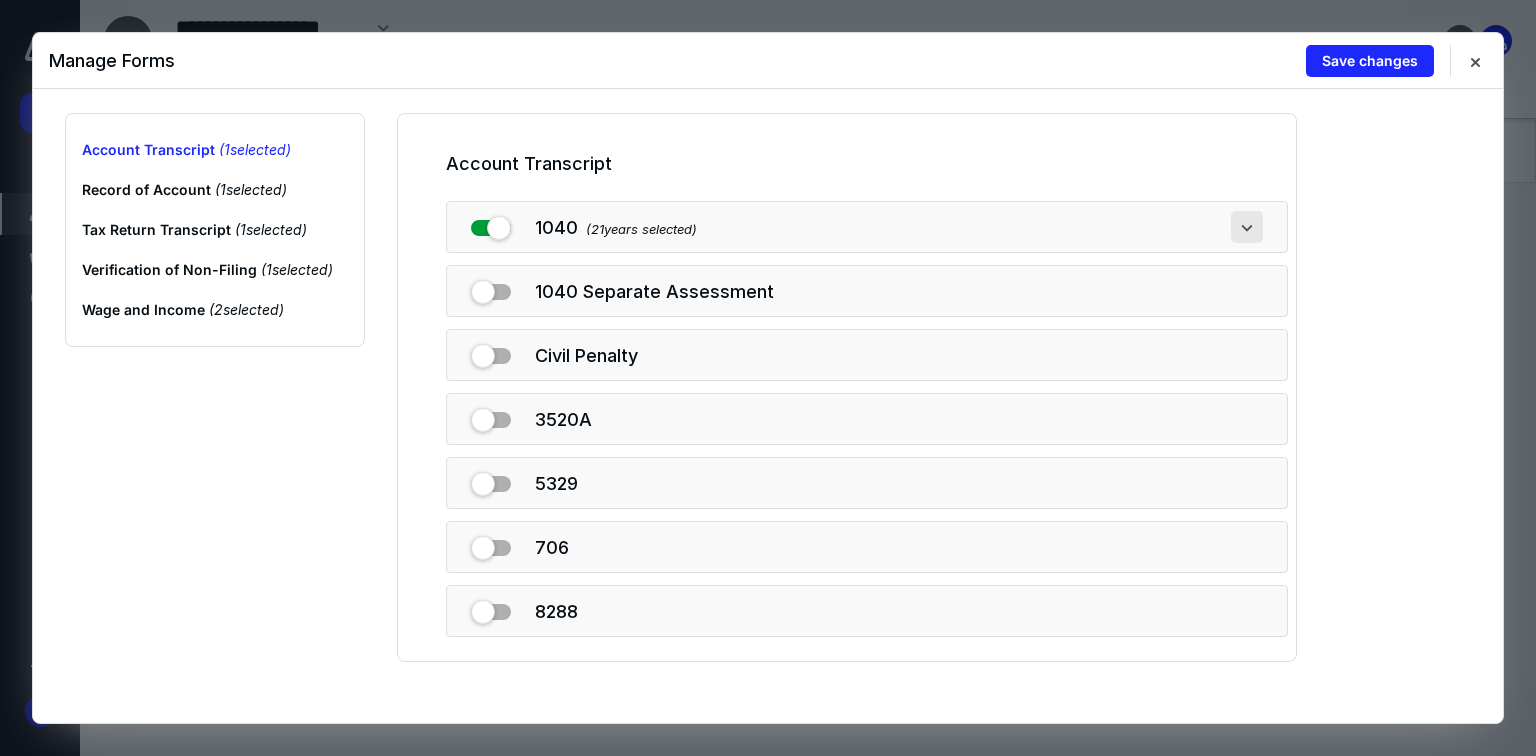 click at bounding box center [1247, 227] 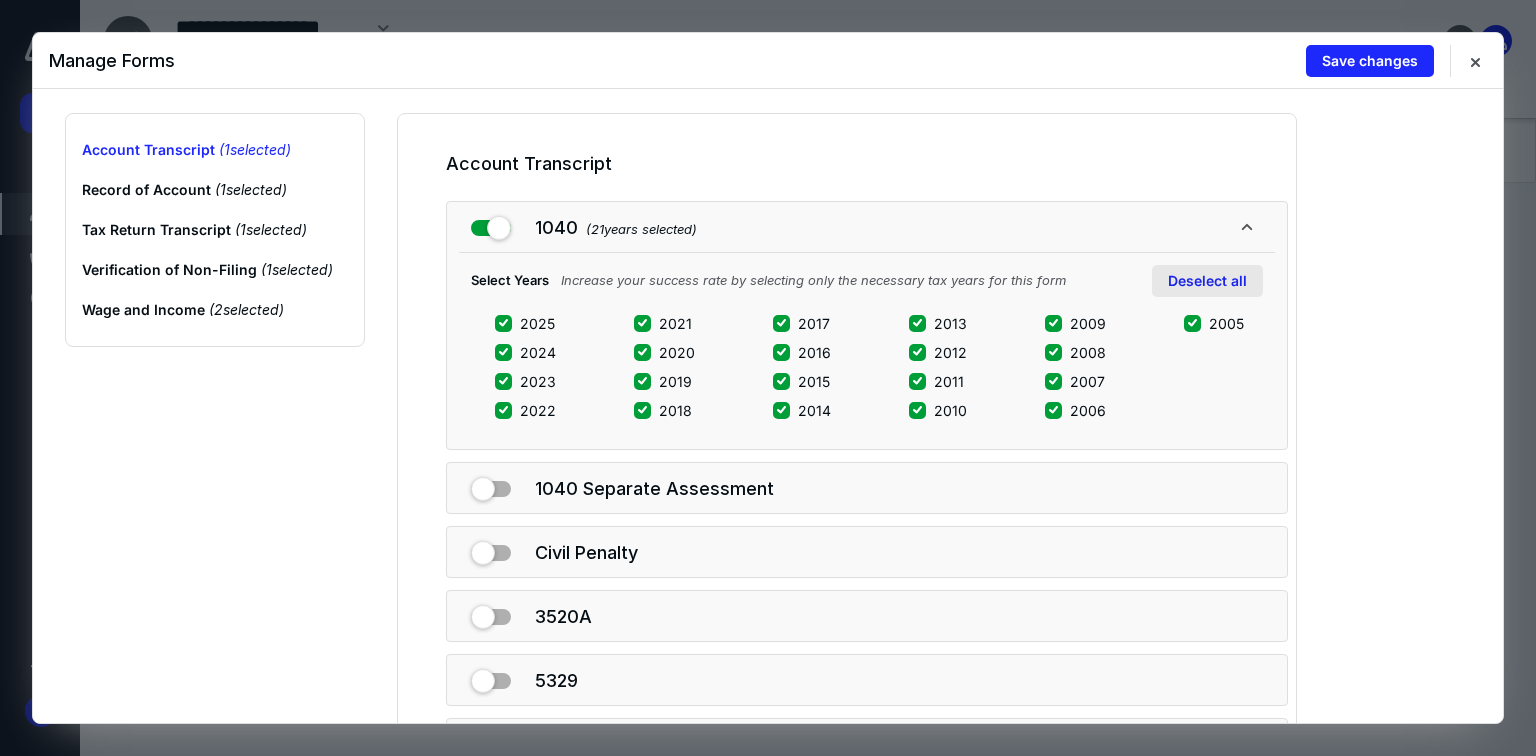 click on "Deselect all" at bounding box center (1207, 281) 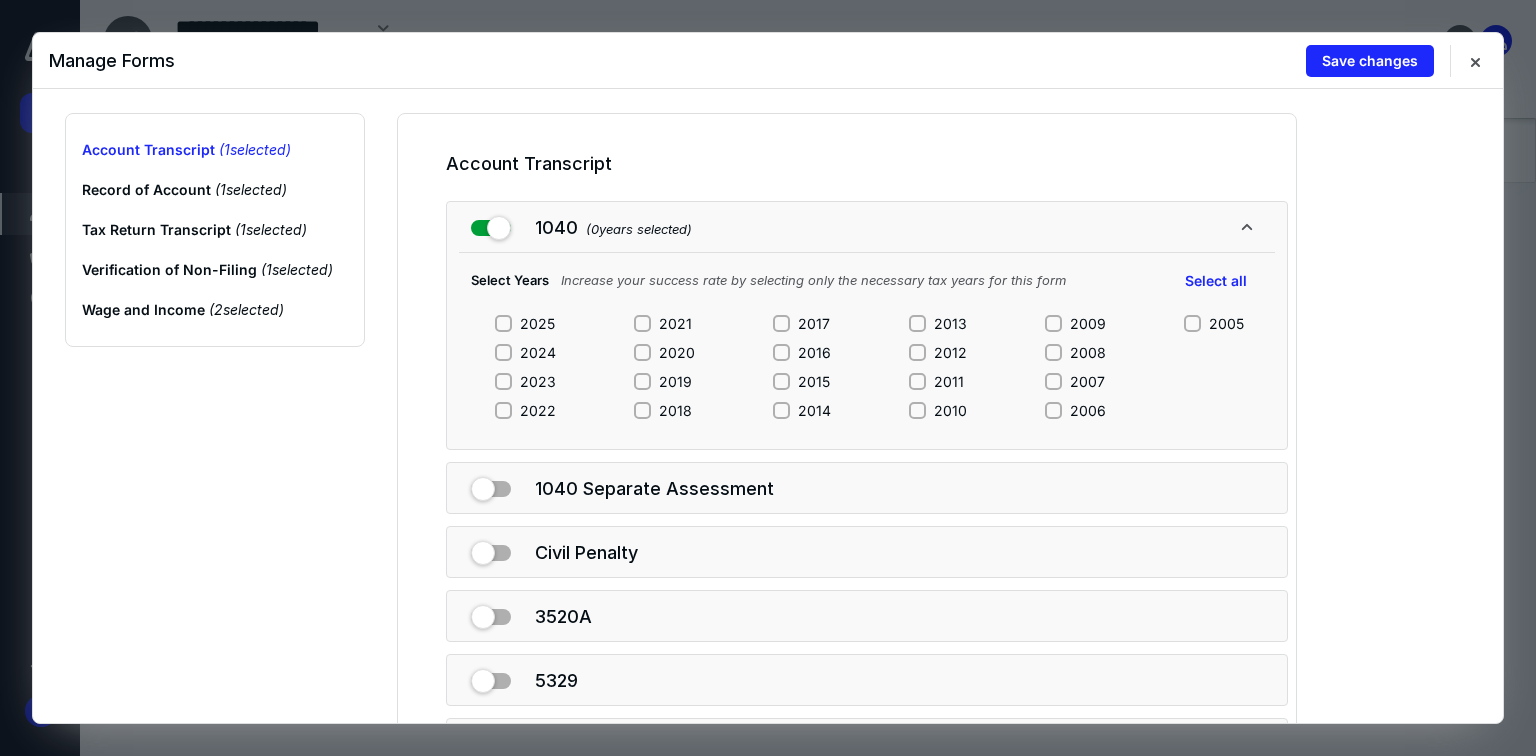 drag, startPoint x: 636, startPoint y: 348, endPoint x: 637, endPoint y: 337, distance: 11.045361 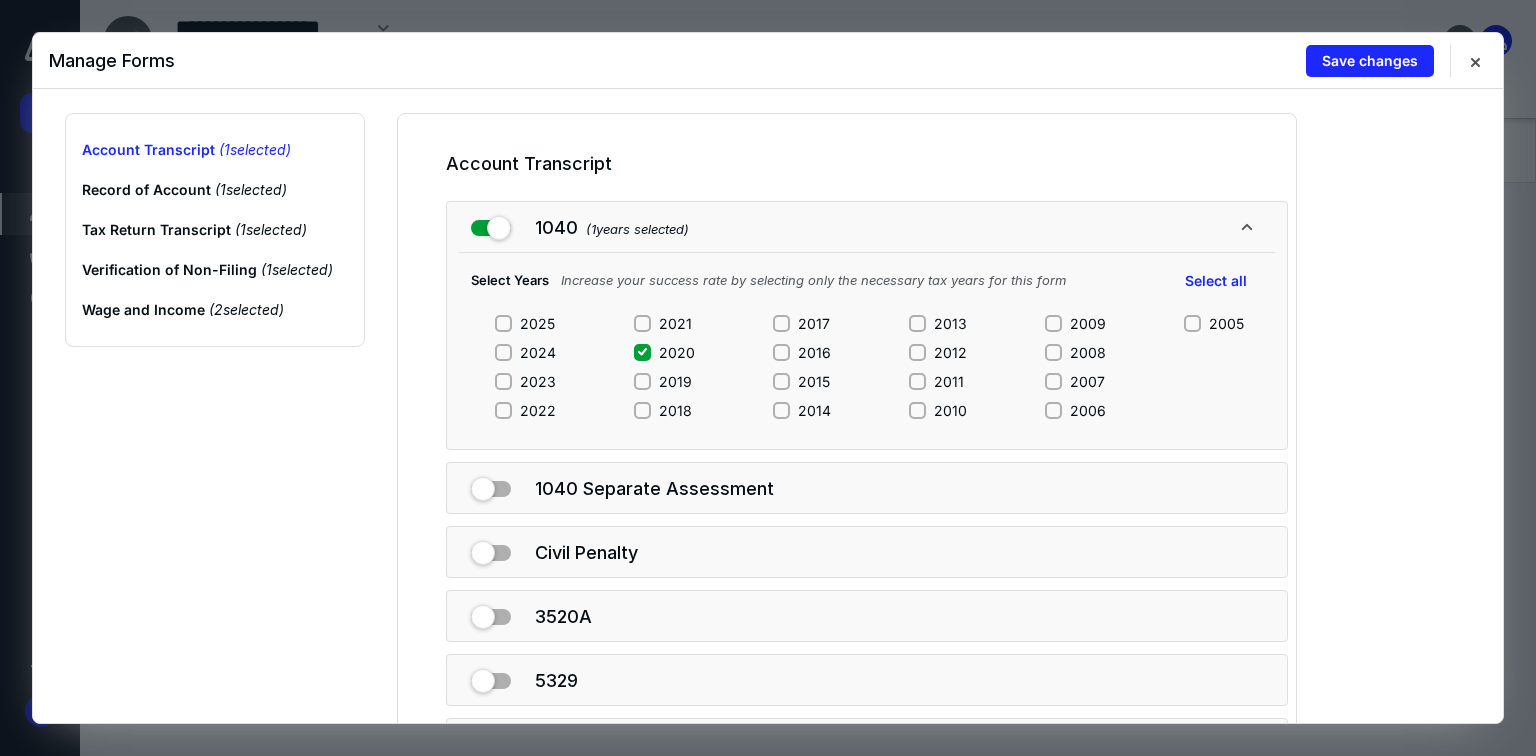 drag, startPoint x: 638, startPoint y: 321, endPoint x: 577, endPoint y: 382, distance: 86.26703 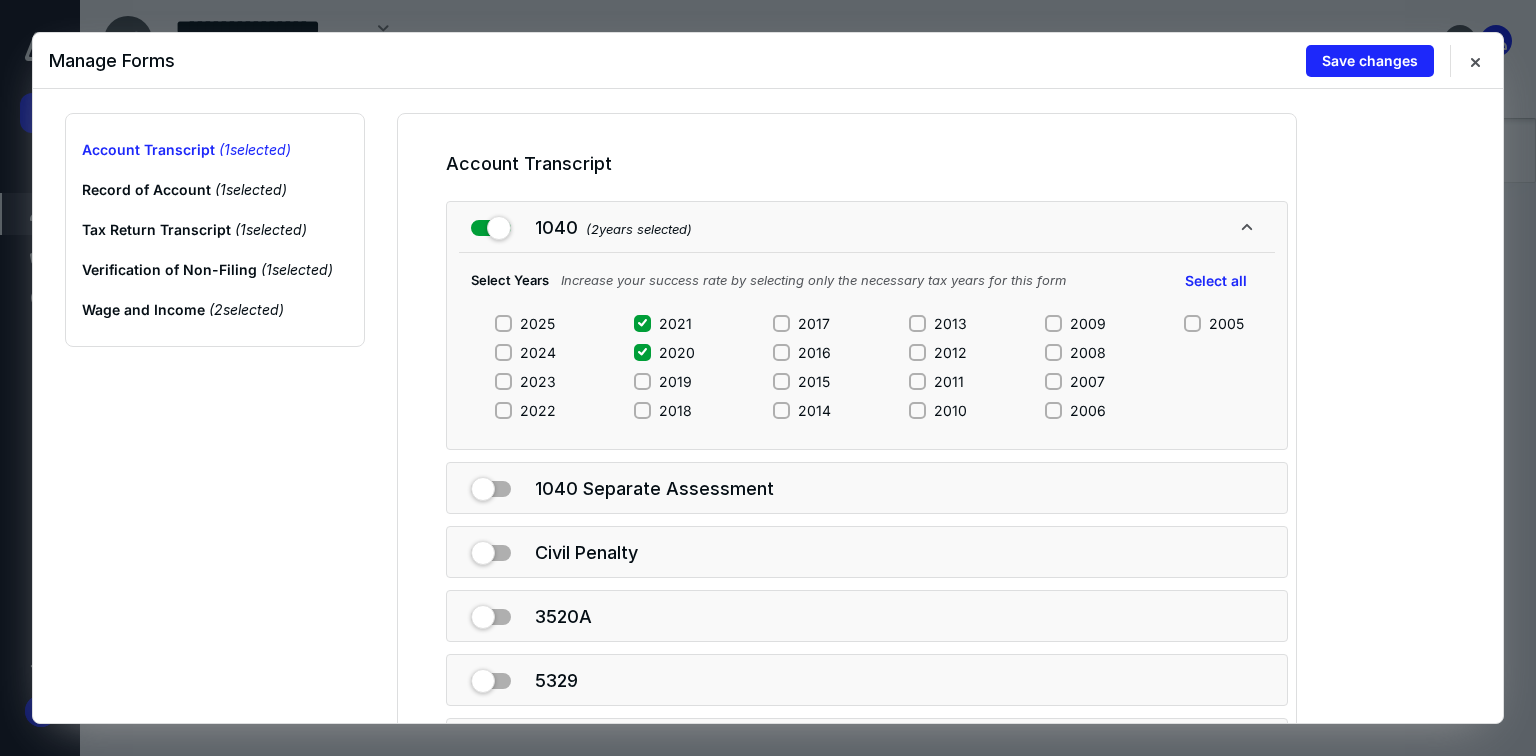 click 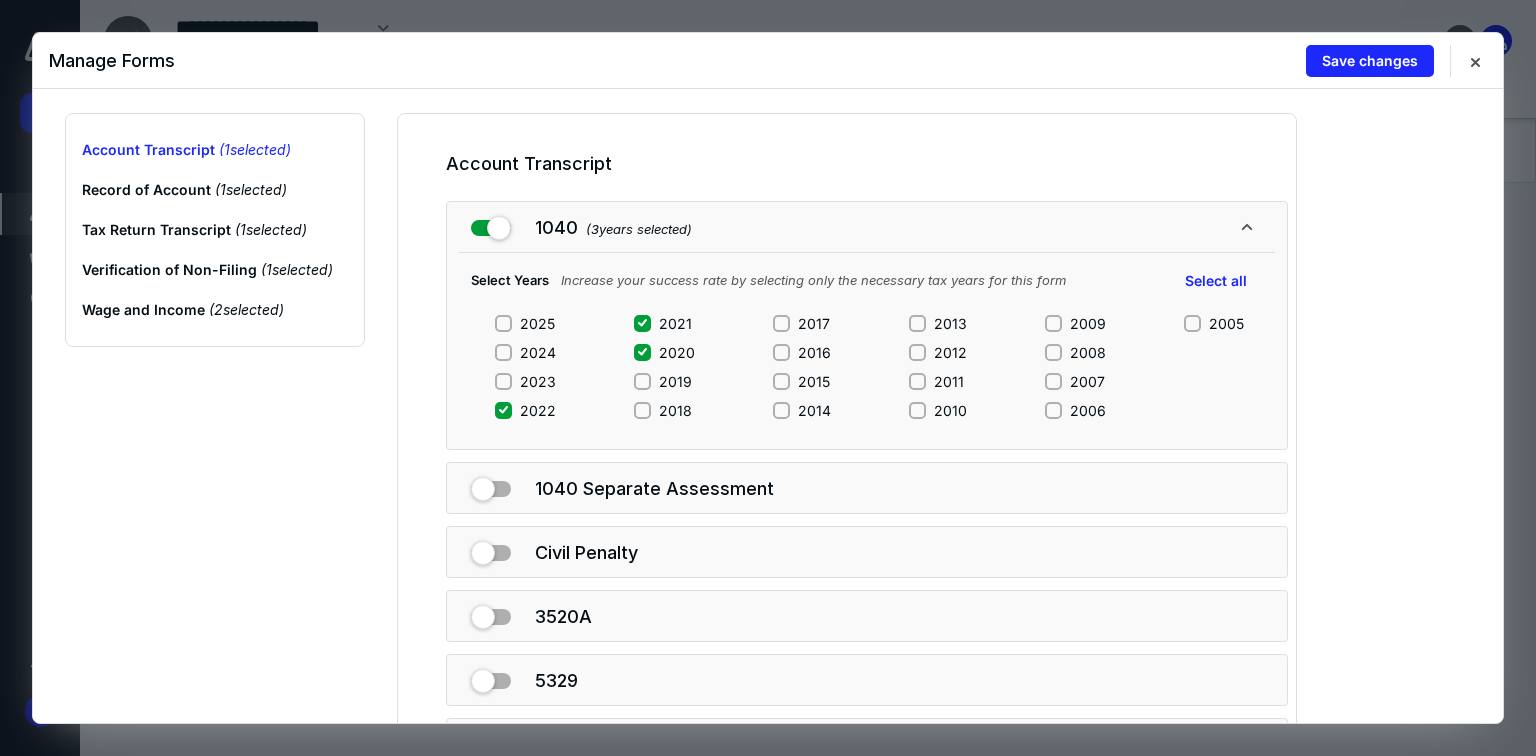 click on "2023" at bounding box center (503, 381) 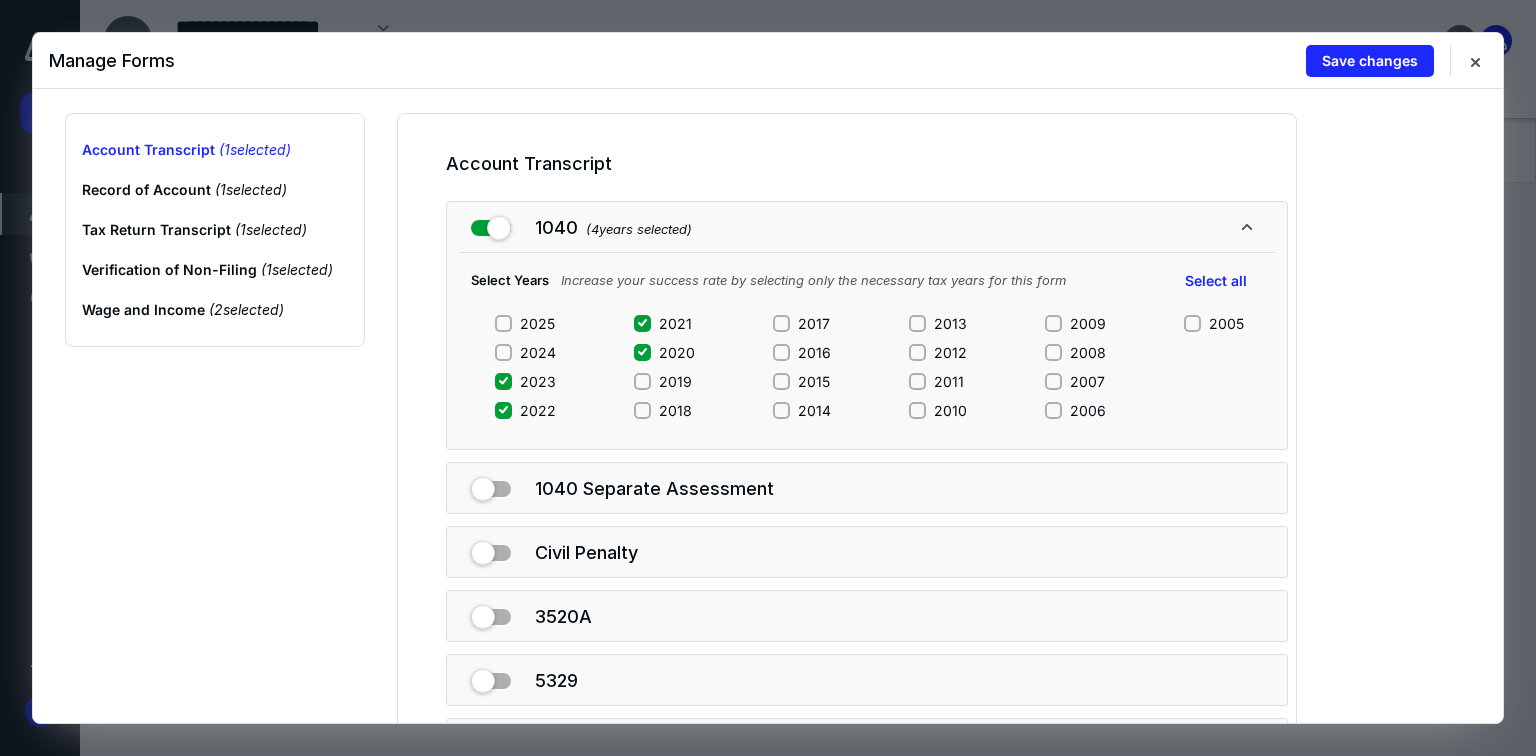 click 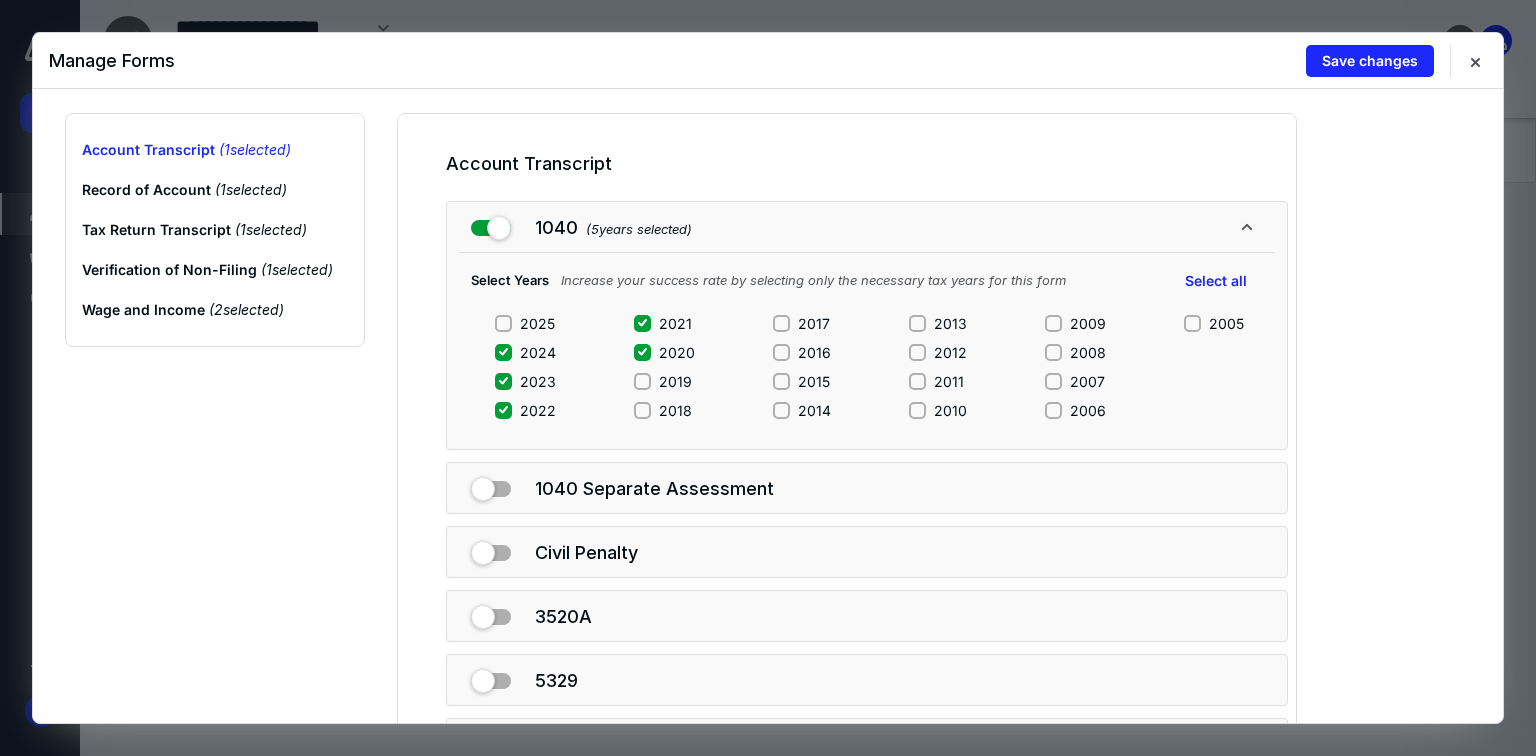 click 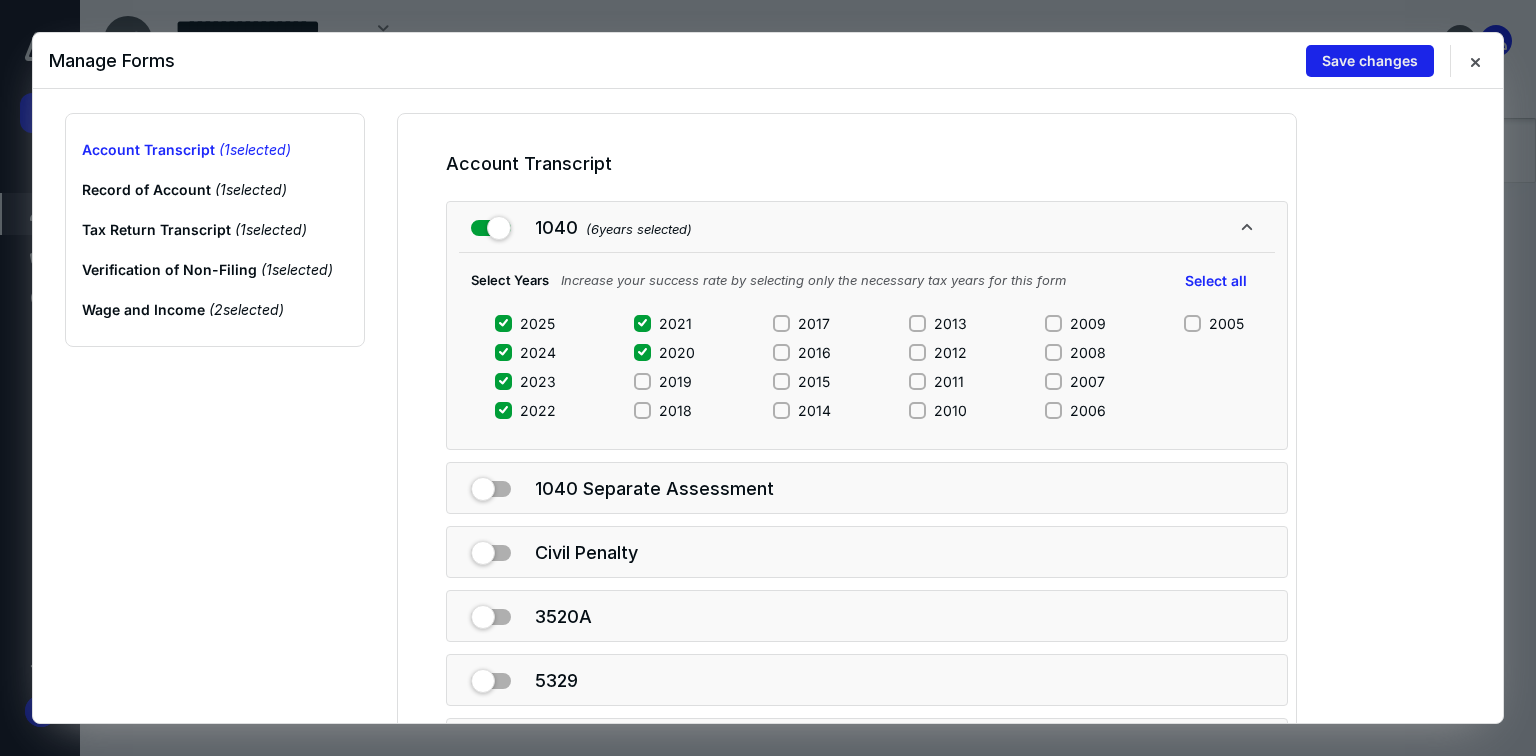 click on "Save changes" at bounding box center [1370, 61] 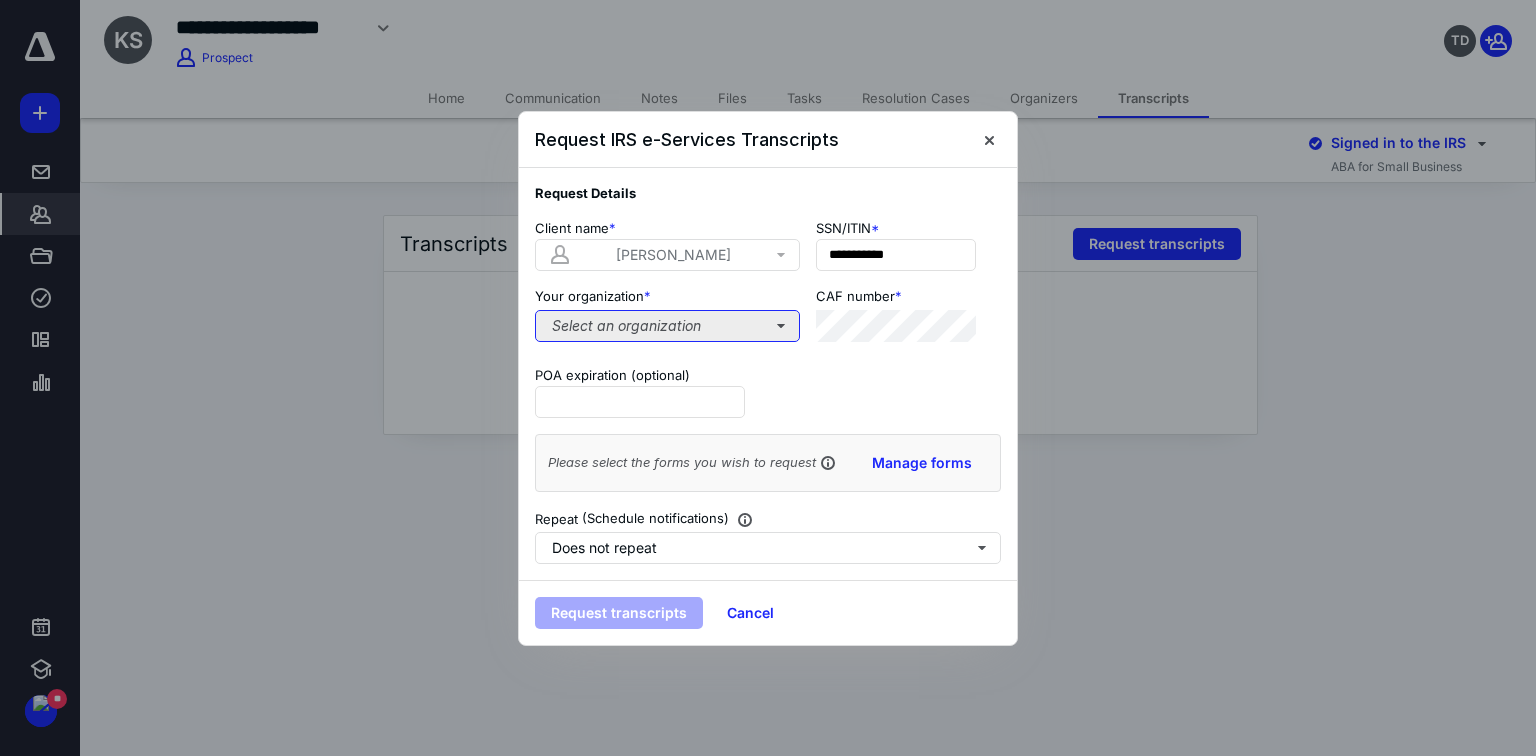 click on "Select an organization" at bounding box center [667, 326] 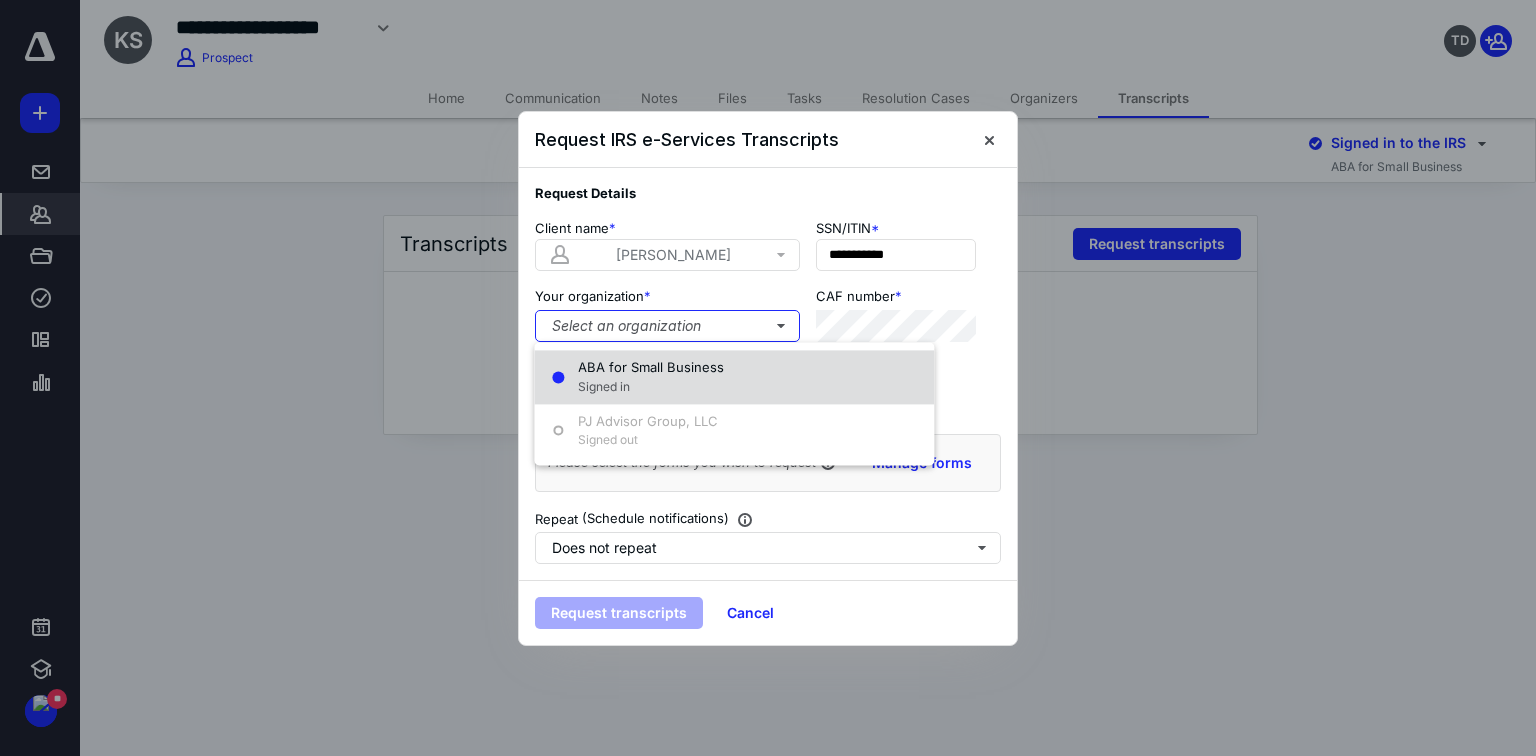 click on "Signed in" at bounding box center (651, 387) 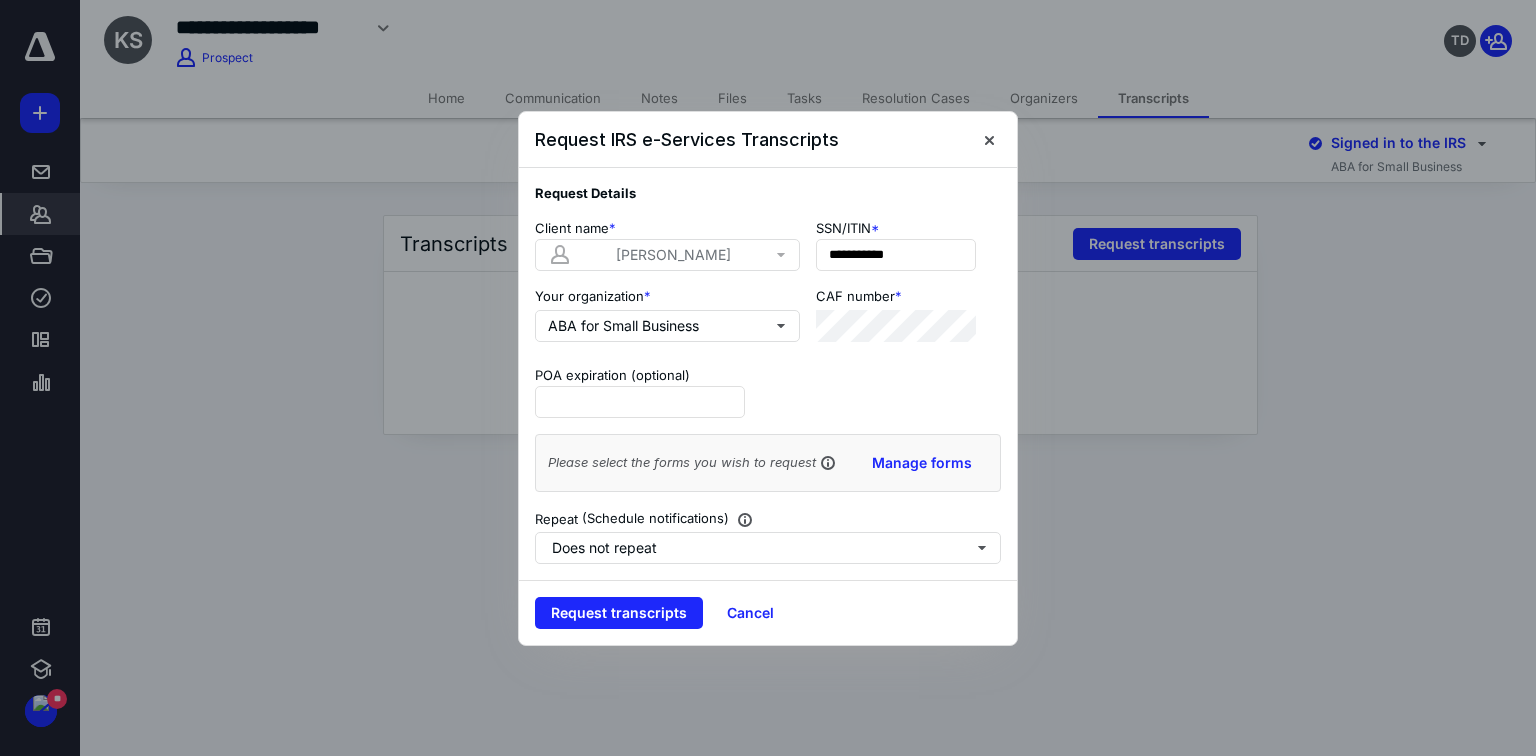 click on "[PERSON_NAME]" at bounding box center (669, 255) 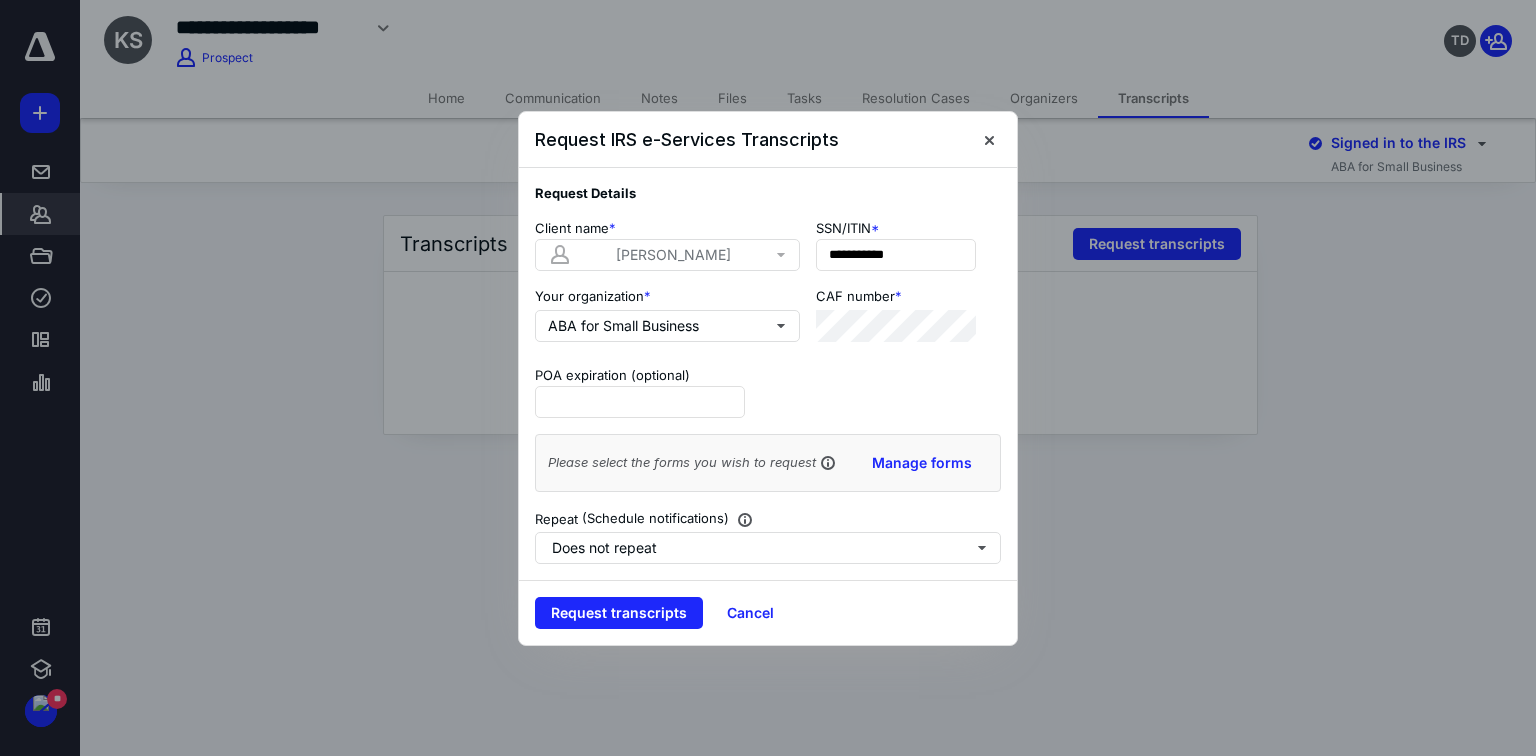 click on "POA expiration (optional) Please select the forms you wish to request Manage forms Repeat   (Schedule notifications)   Does not repeat" at bounding box center [768, 465] 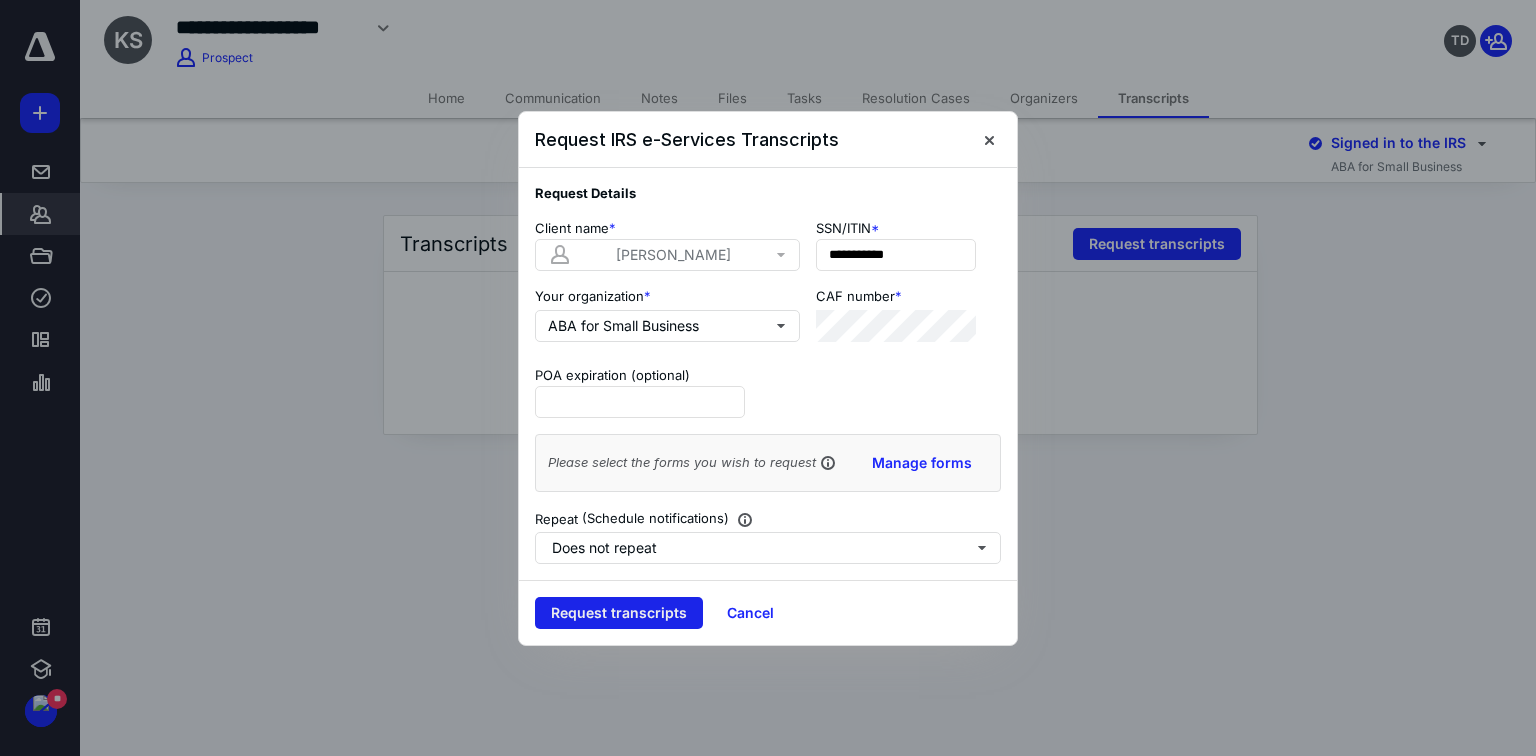 click on "Request transcripts" at bounding box center (619, 613) 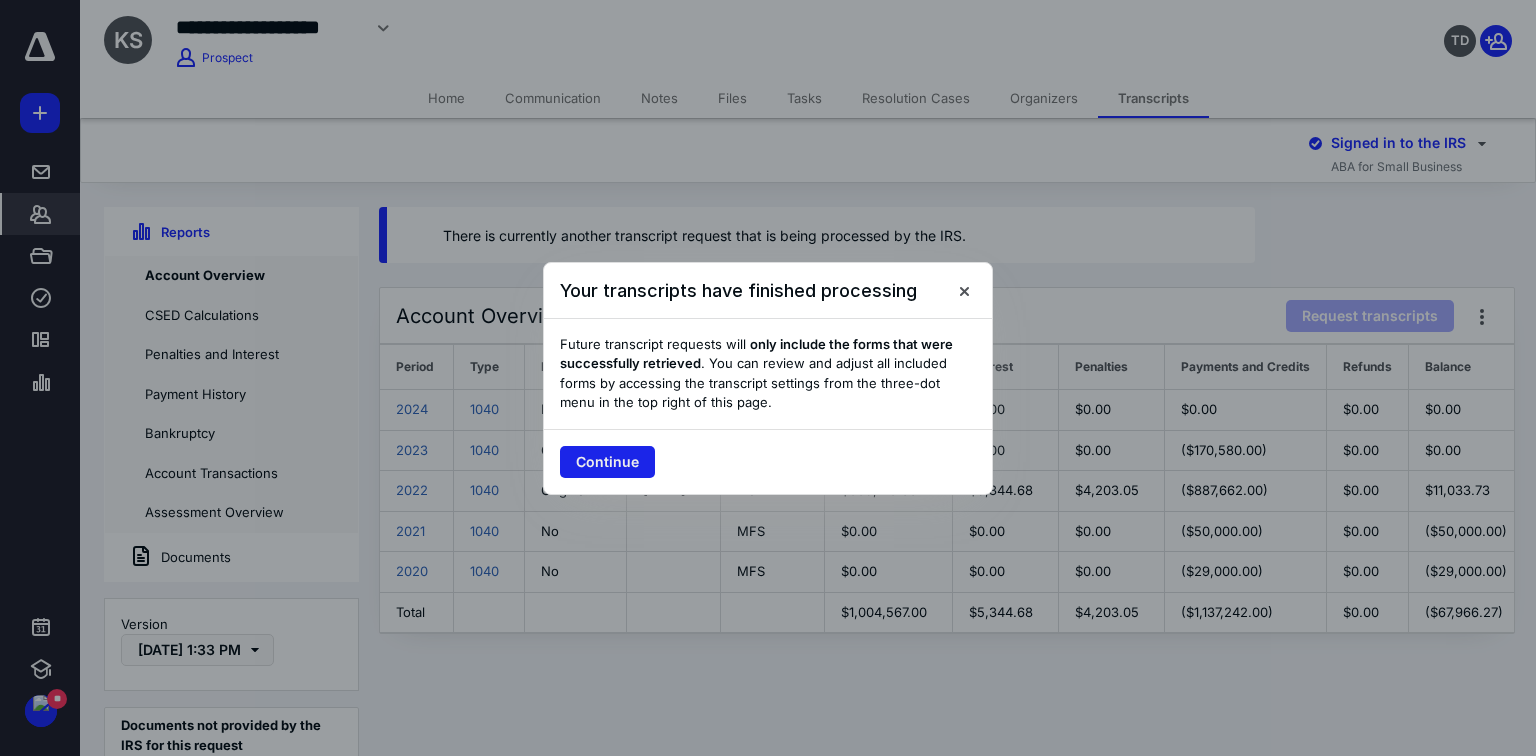 click on "Continue" at bounding box center (607, 462) 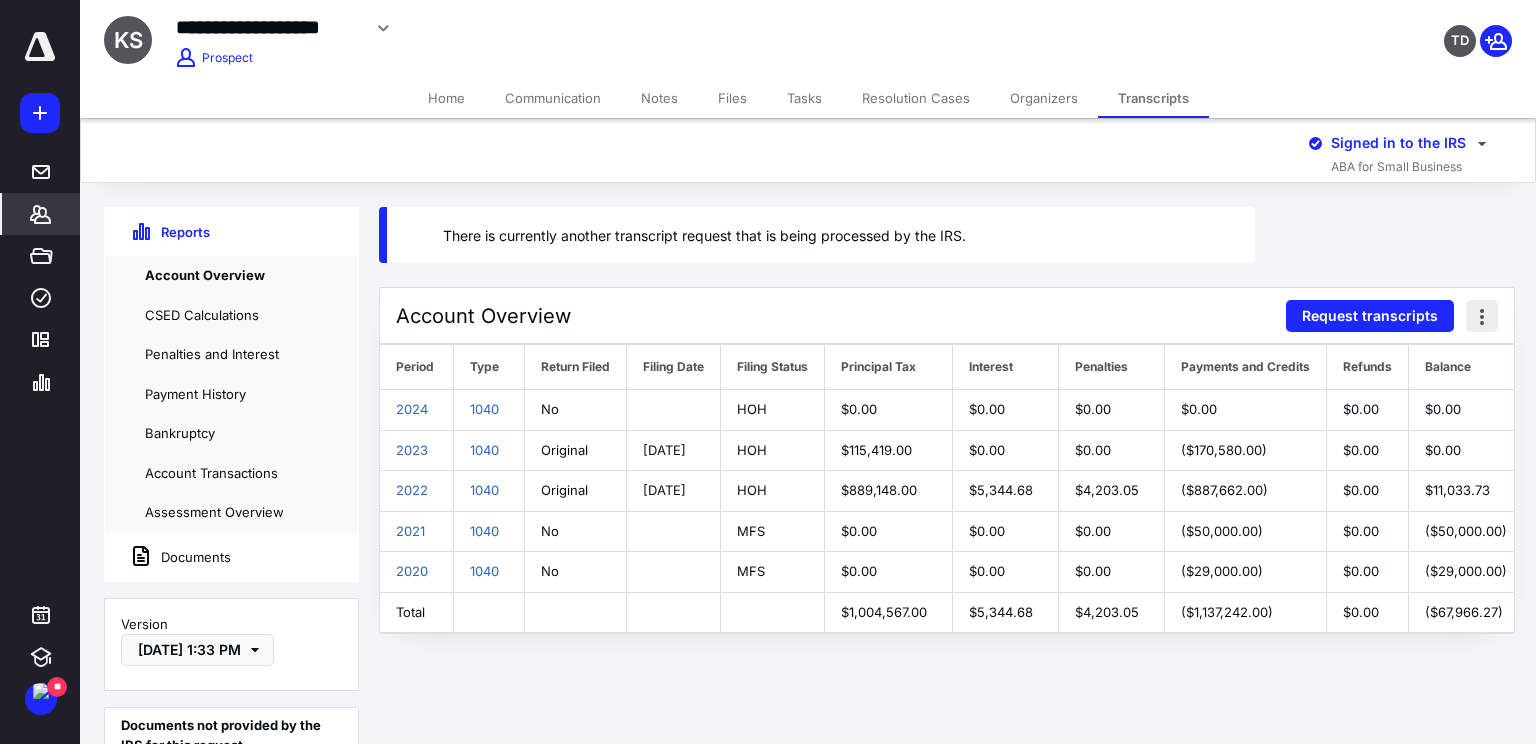 click at bounding box center [1482, 316] 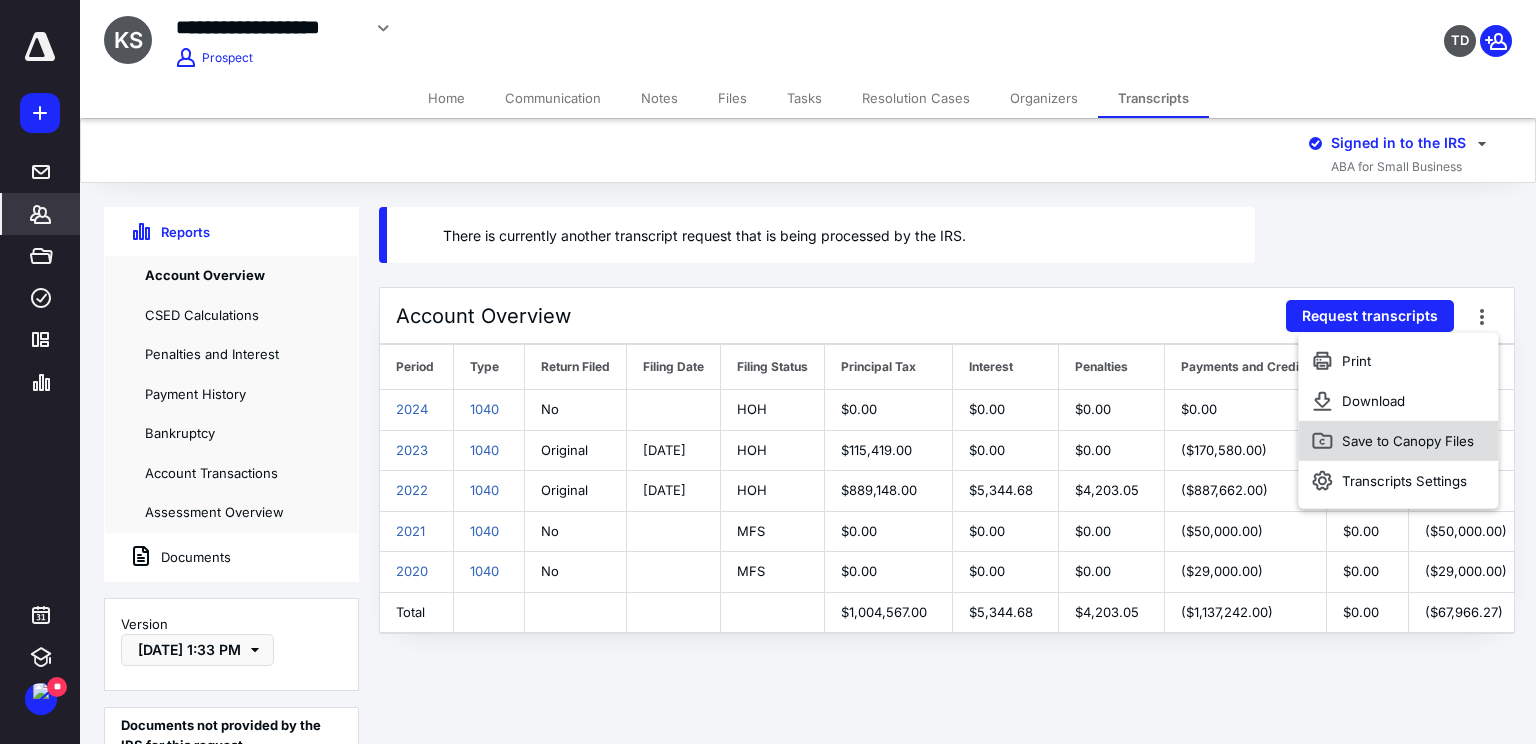 click on "Save to Canopy Files" at bounding box center (1398, 441) 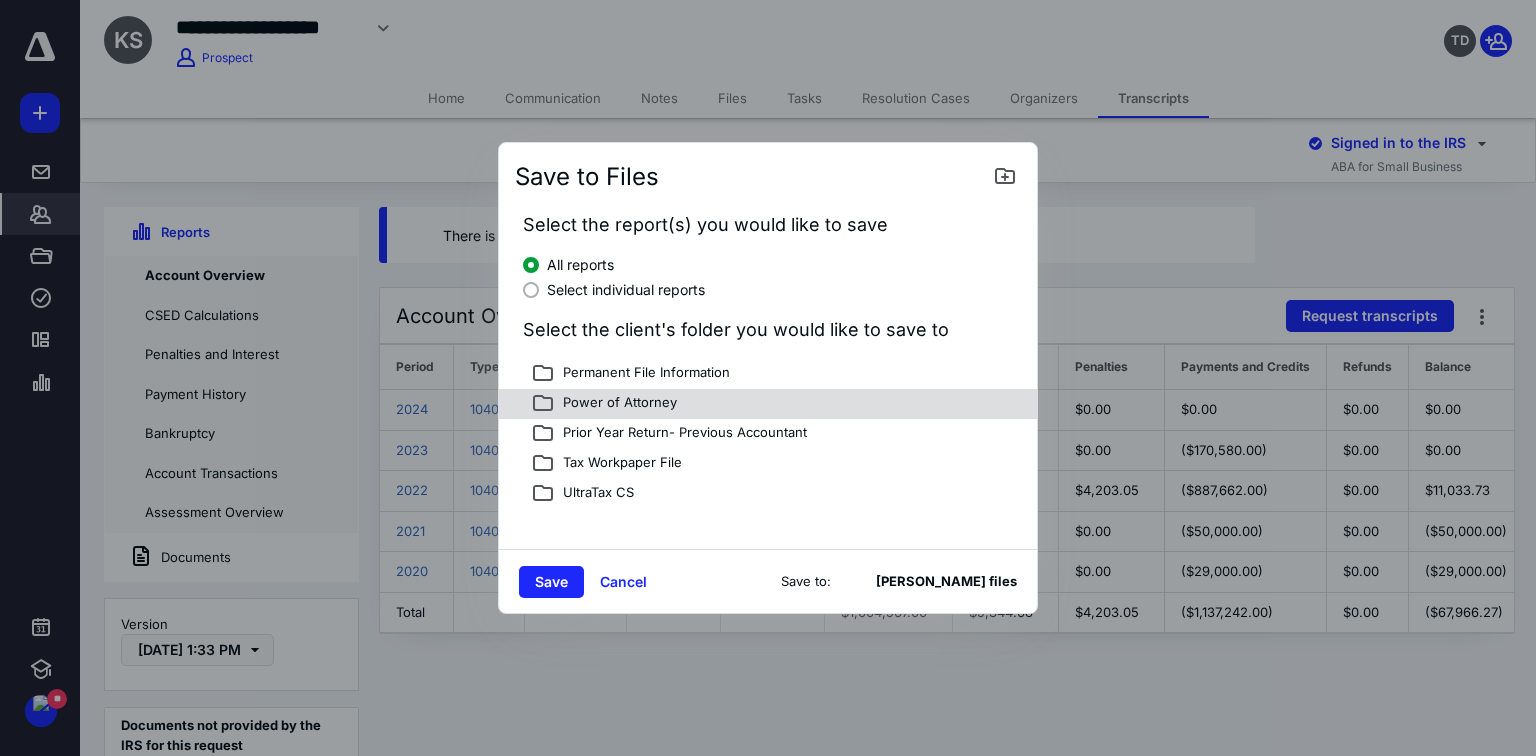 click 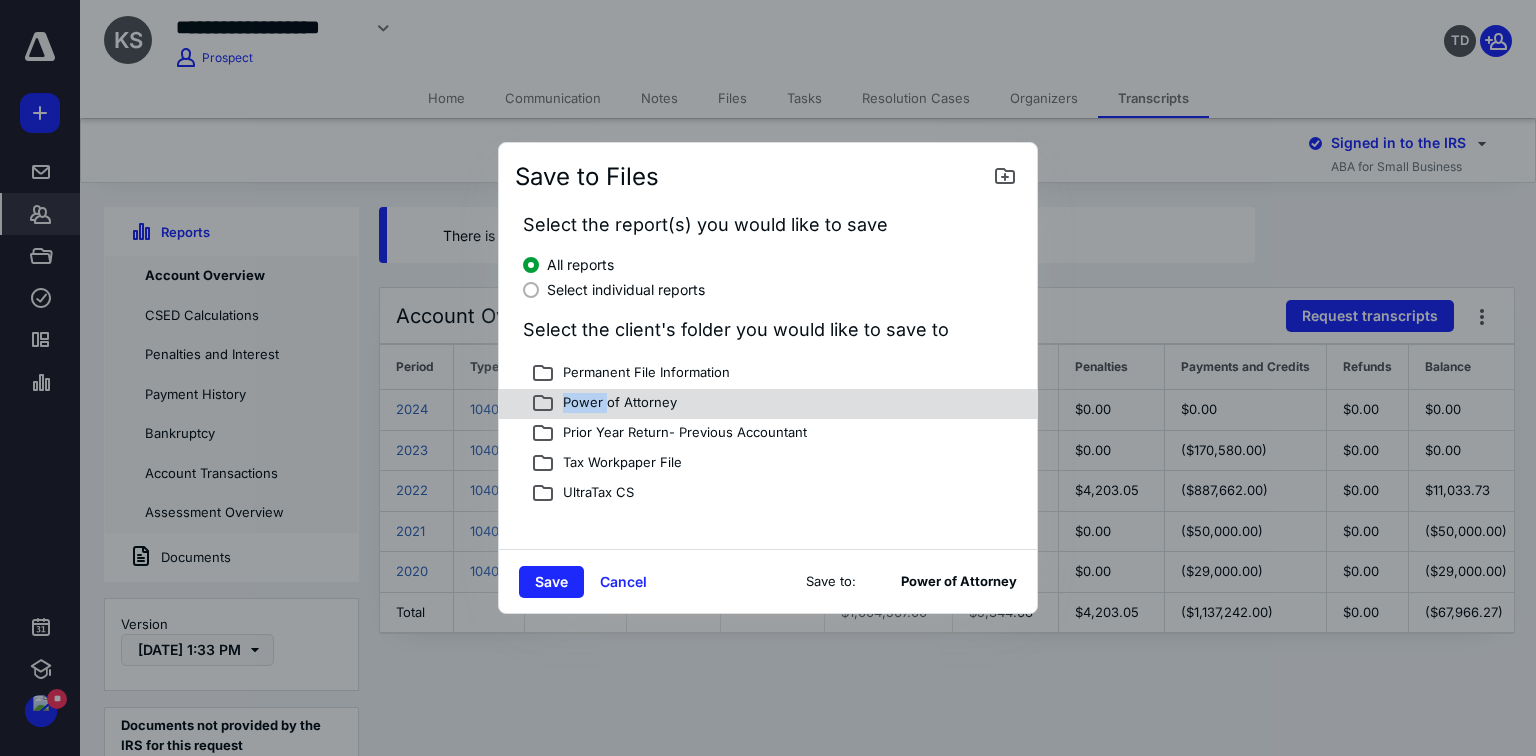 click 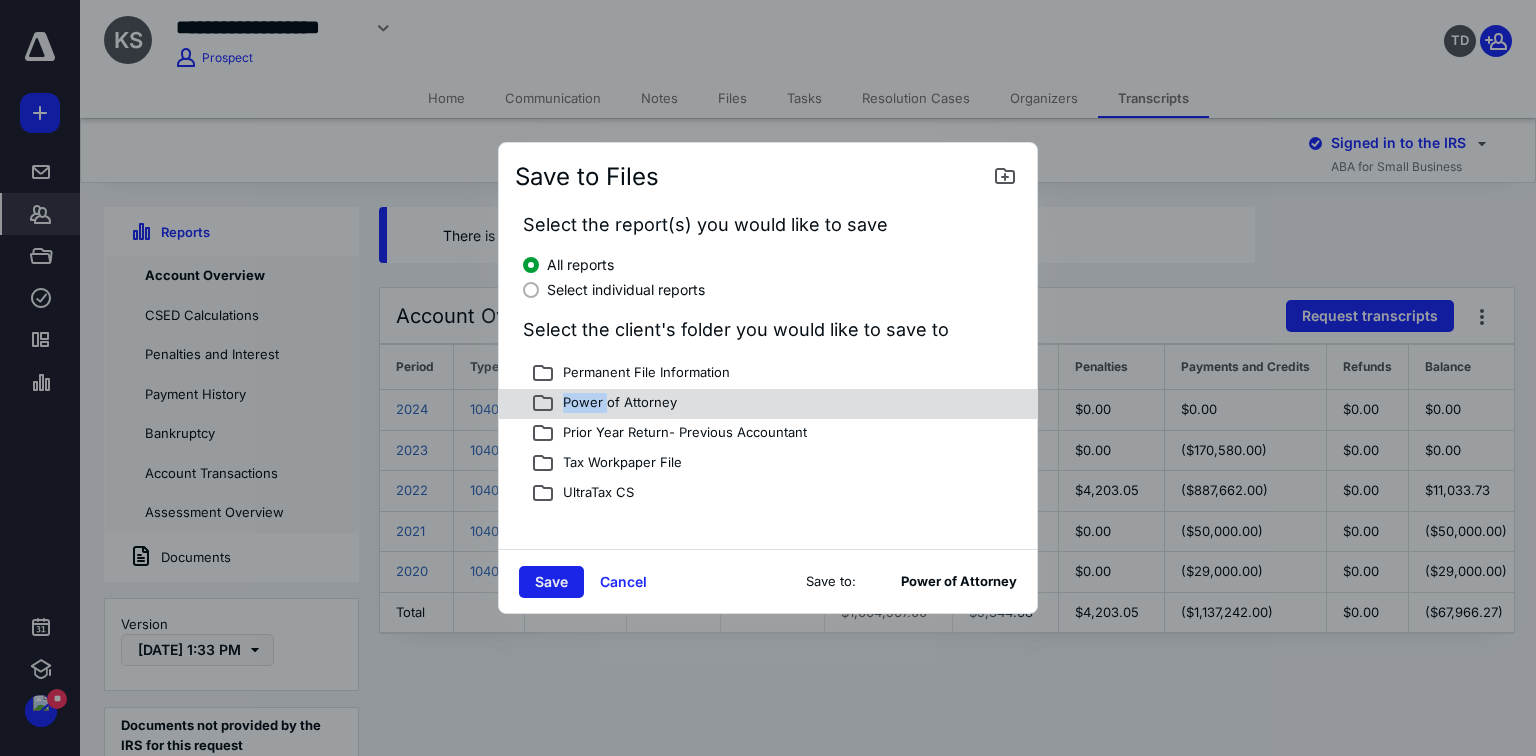 click on "Save" at bounding box center (551, 582) 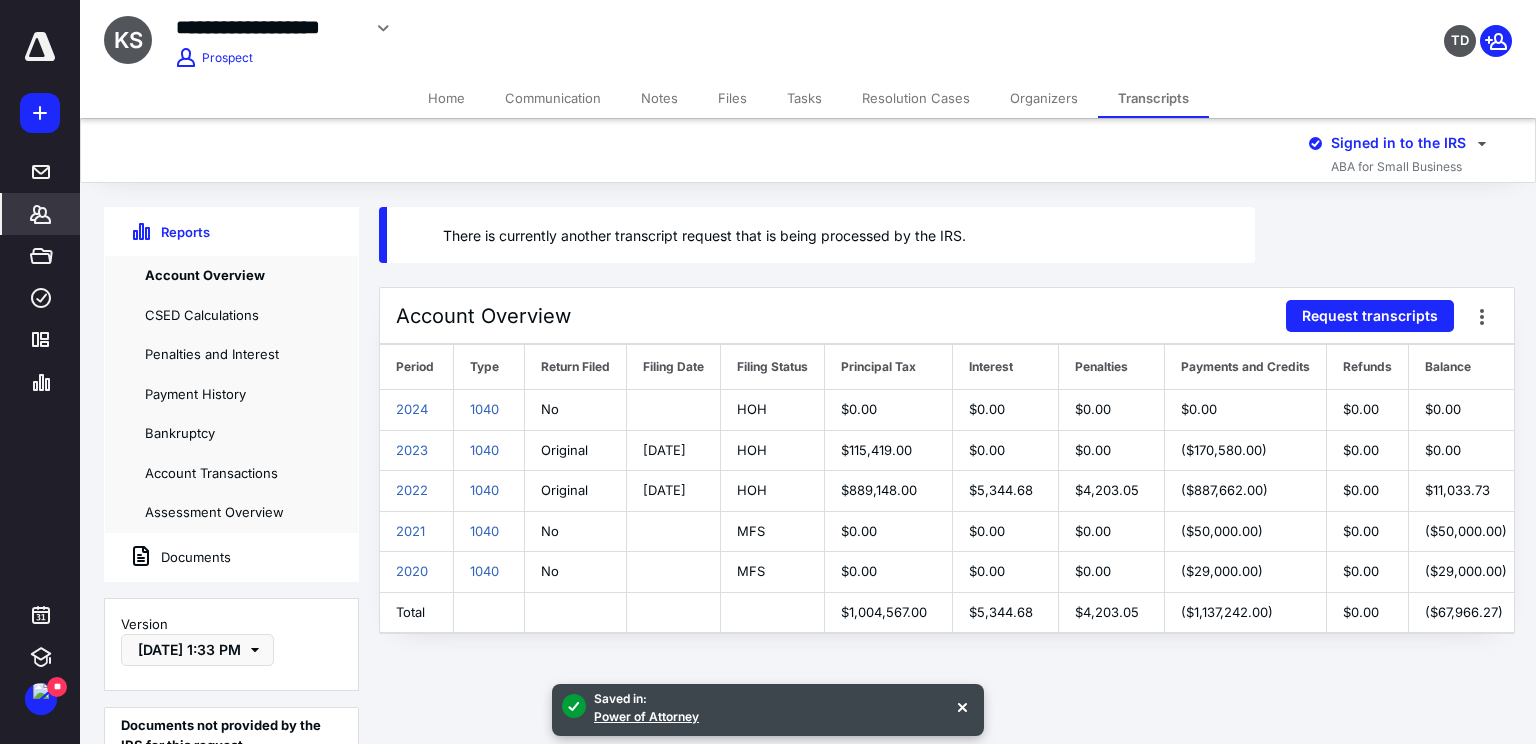 click on "Files" at bounding box center (732, 98) 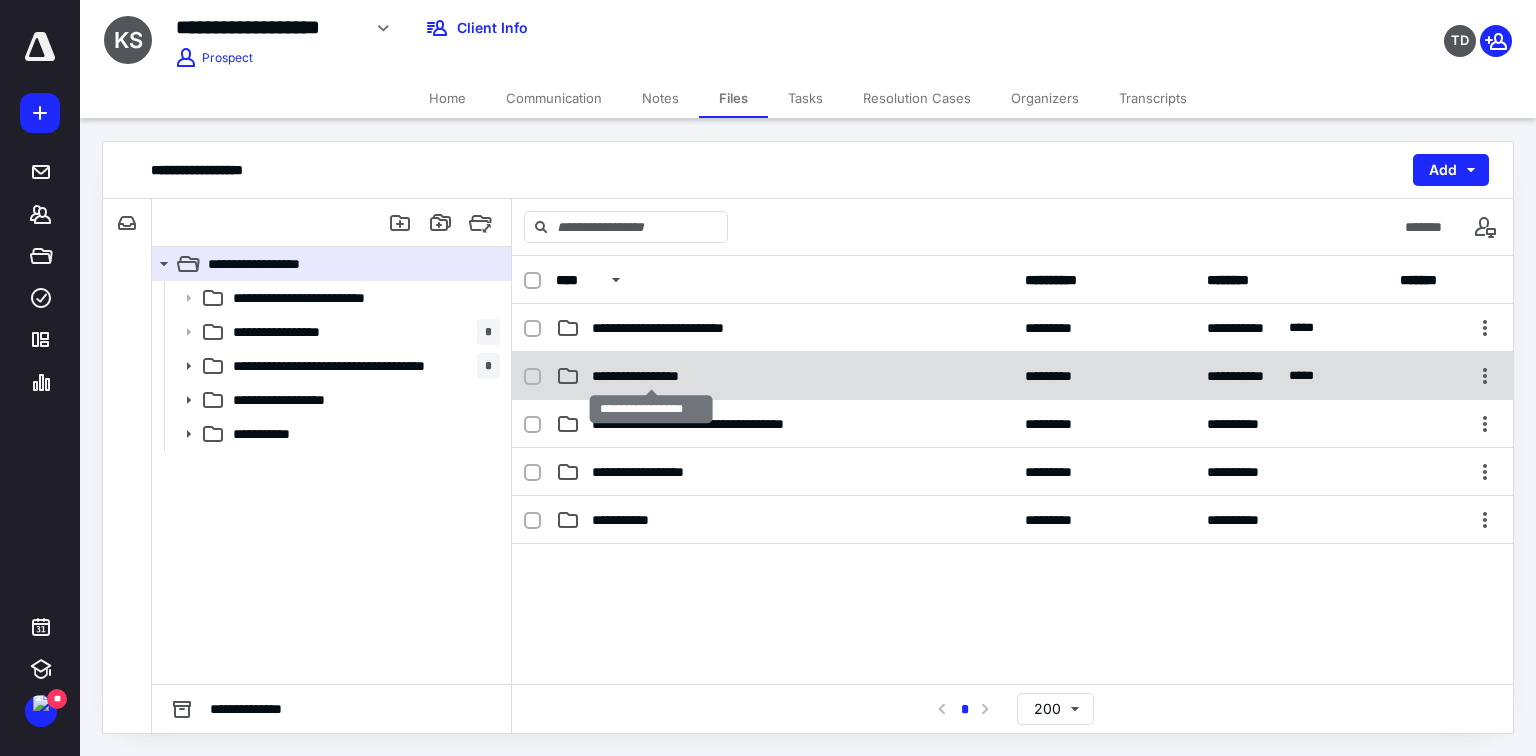 click on "**********" at bounding box center (651, 376) 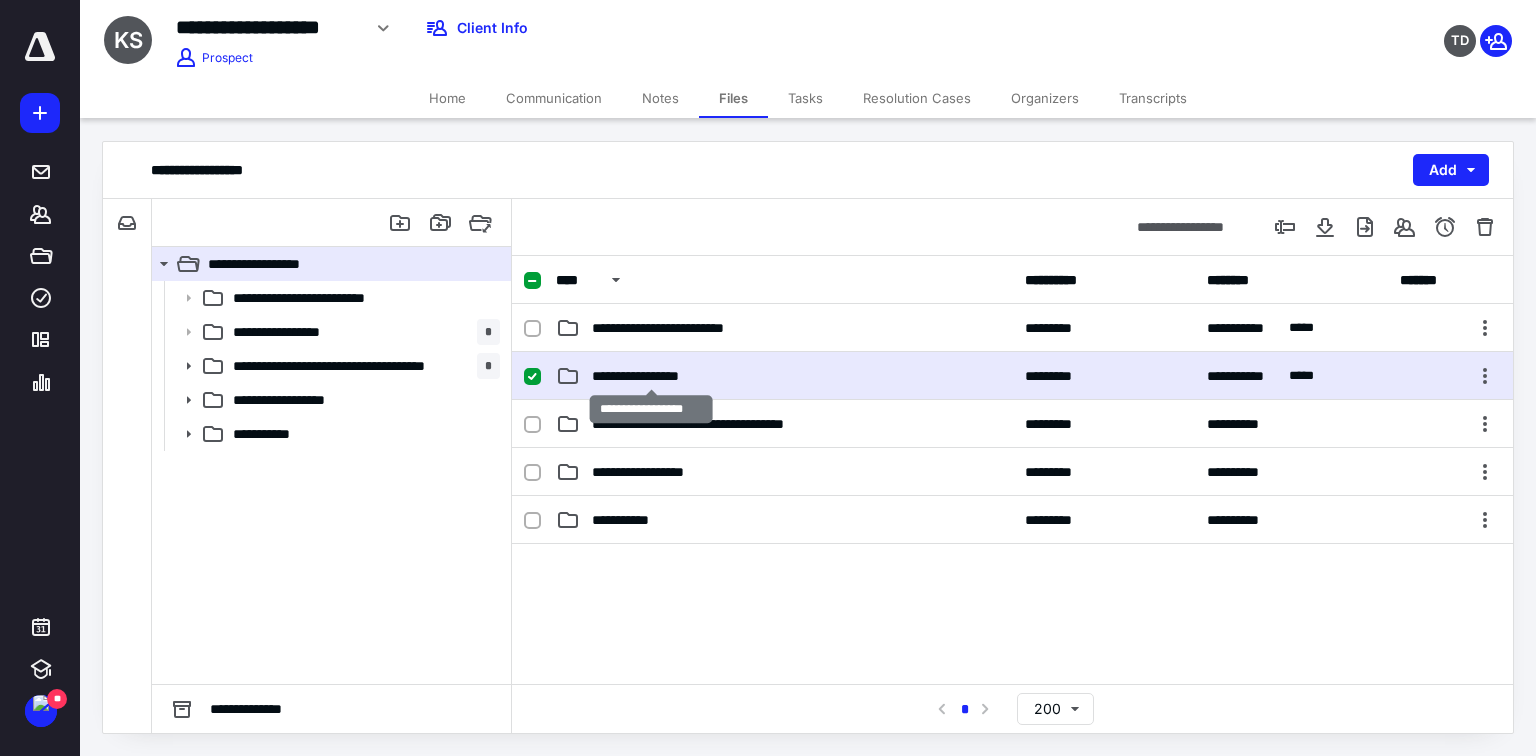 click on "**********" at bounding box center [651, 376] 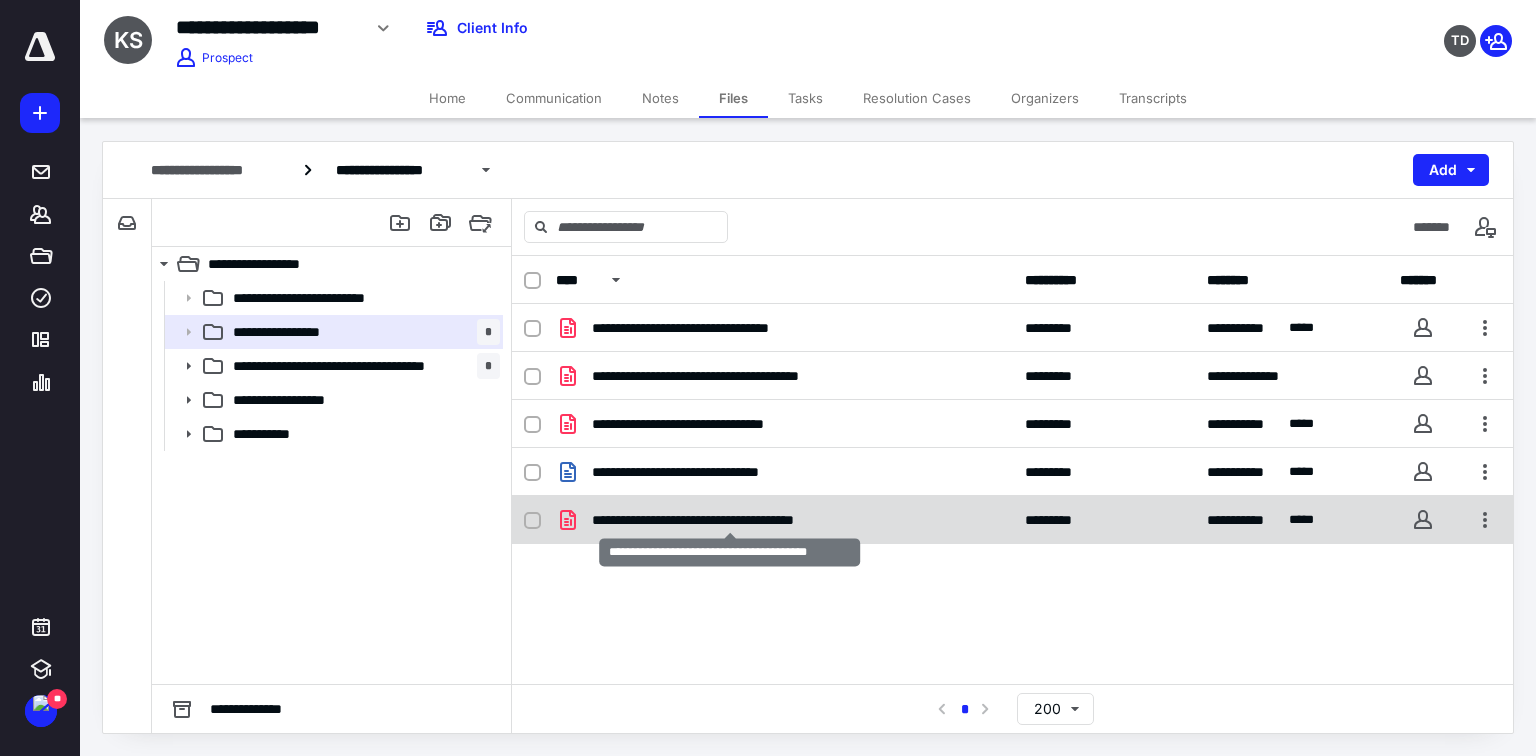 click on "**********" at bounding box center [730, 520] 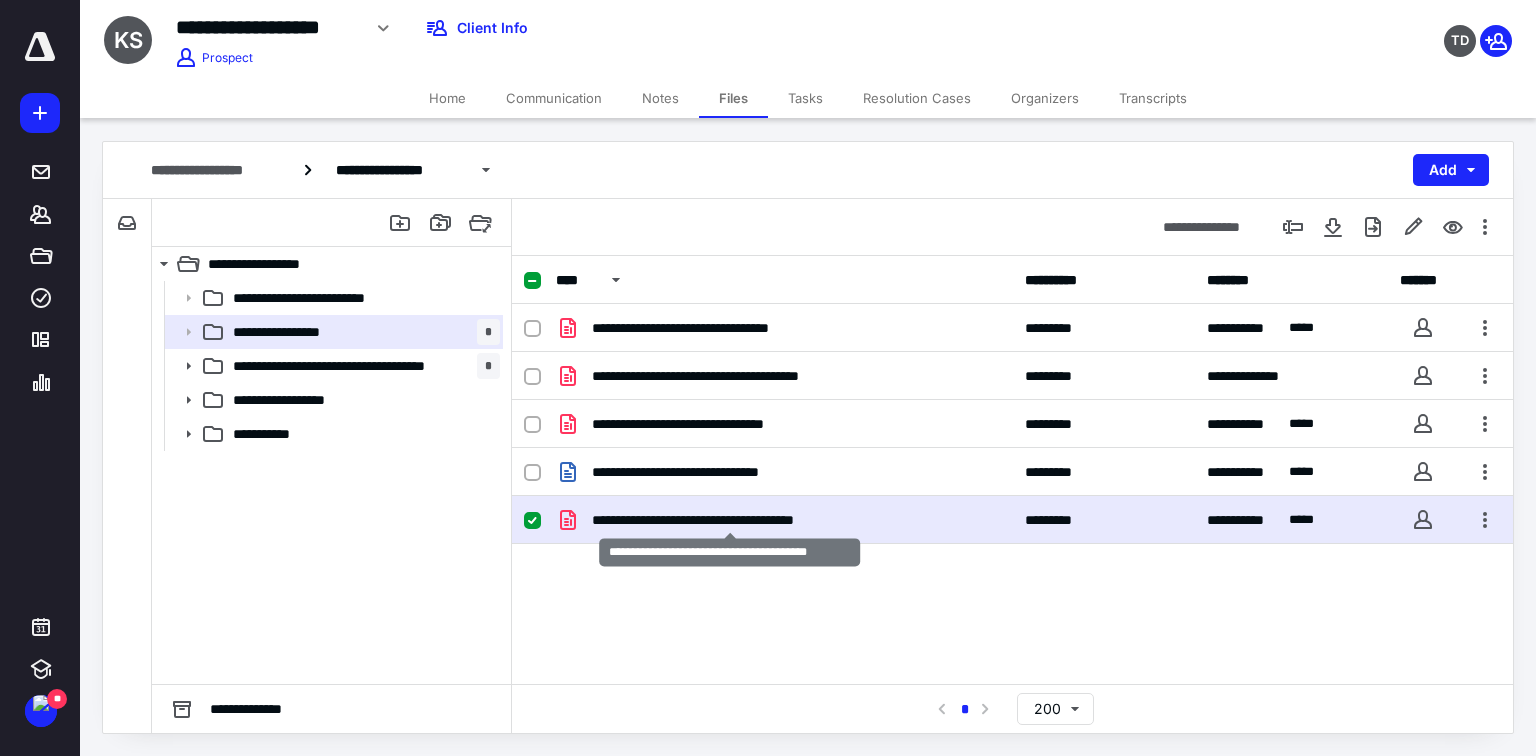 click on "**********" at bounding box center [730, 520] 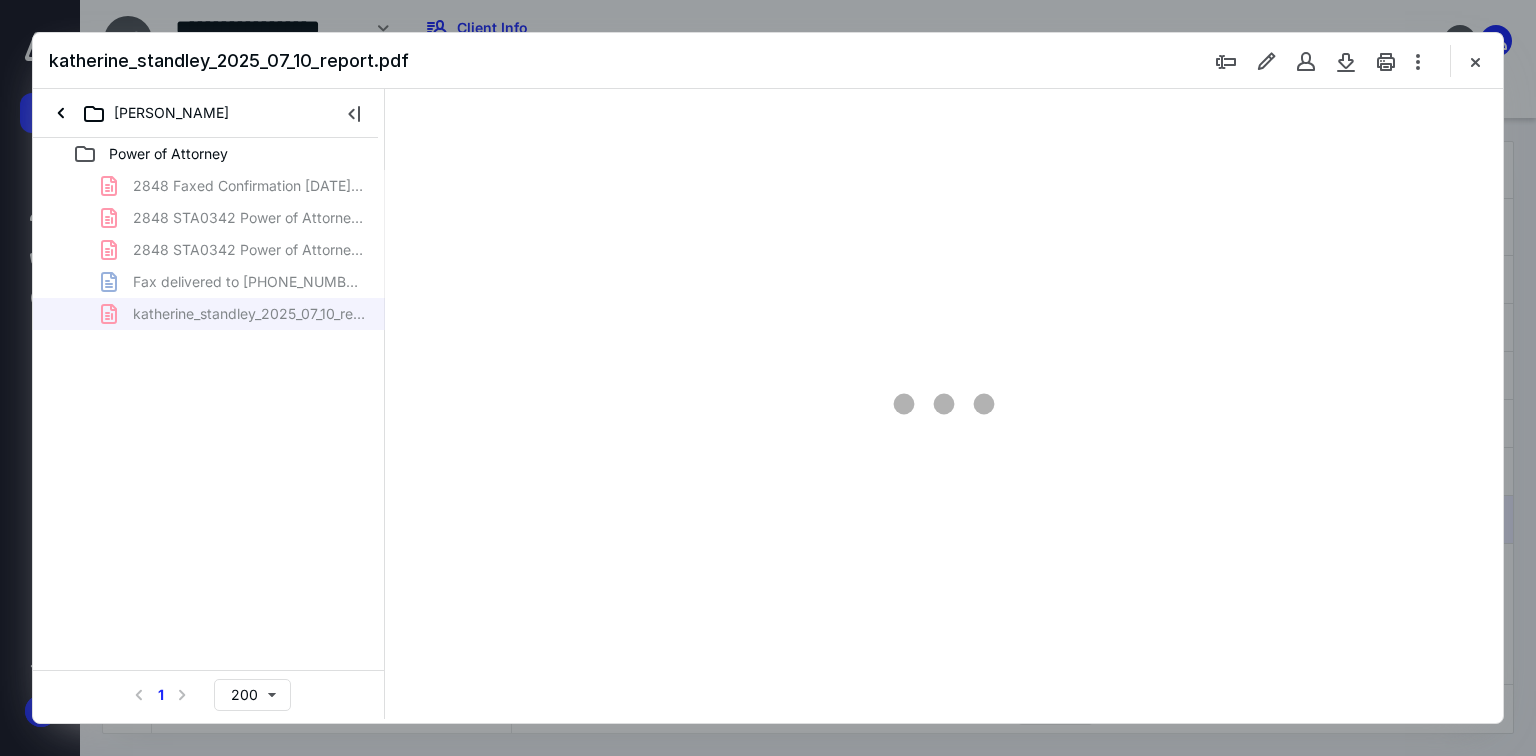 scroll, scrollTop: 0, scrollLeft: 0, axis: both 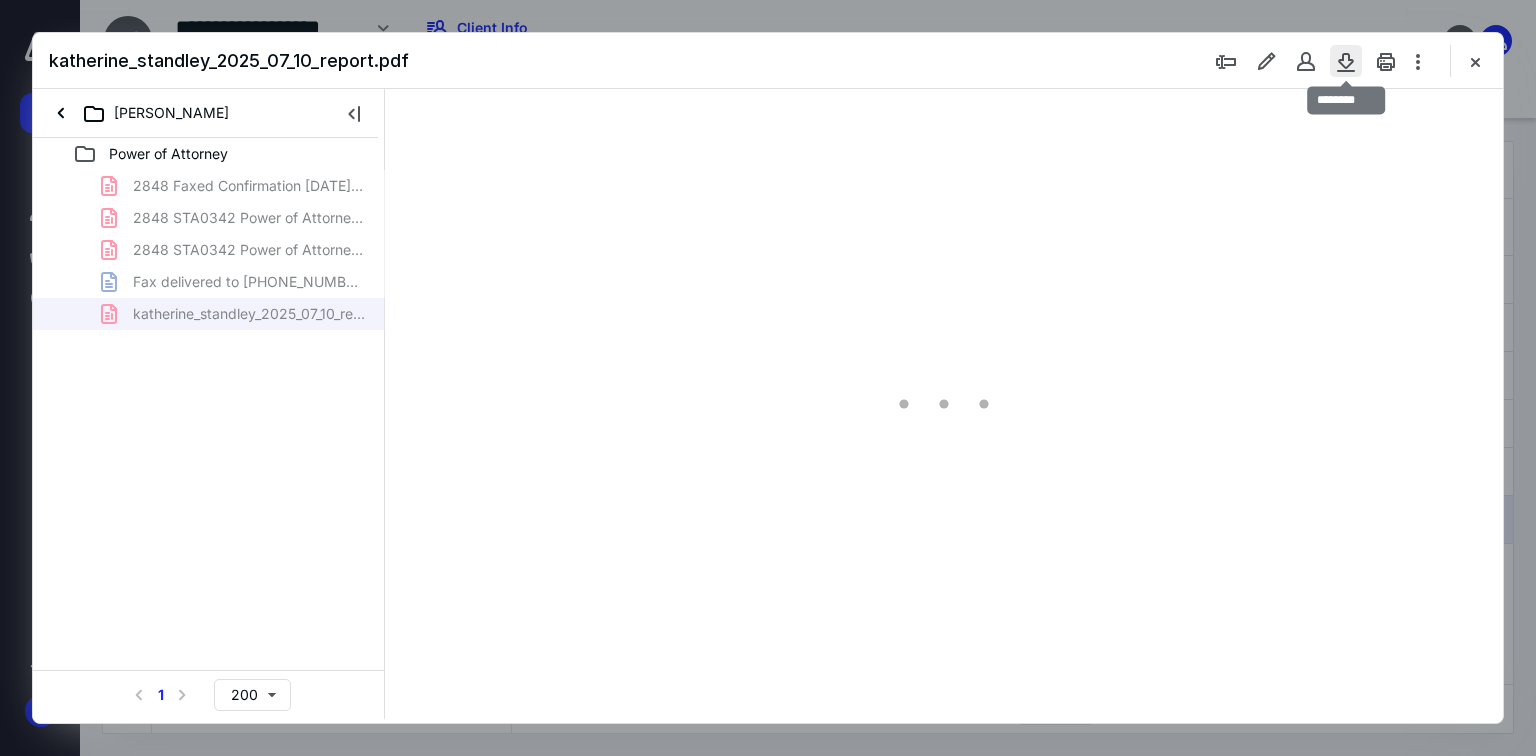 type on "131" 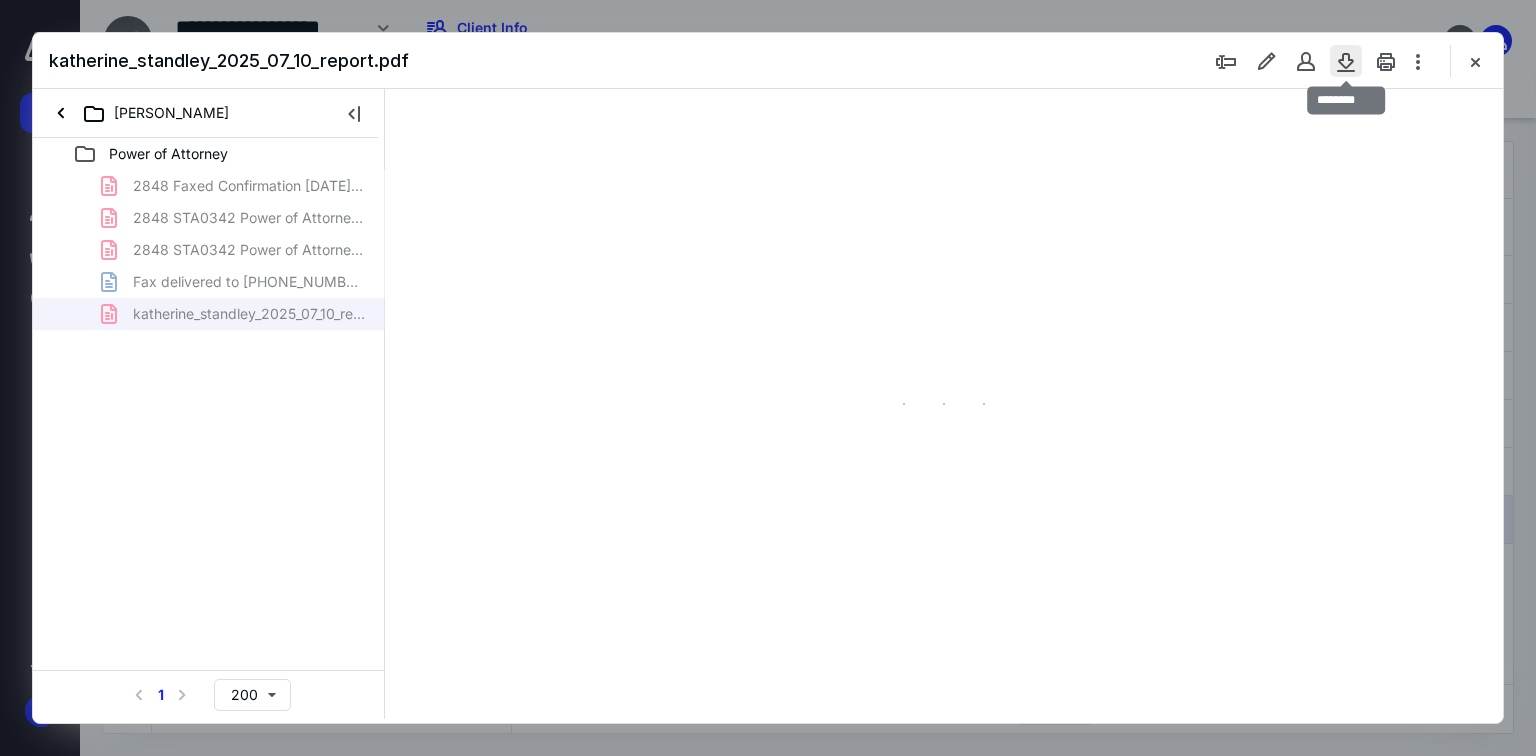 scroll, scrollTop: 80, scrollLeft: 0, axis: vertical 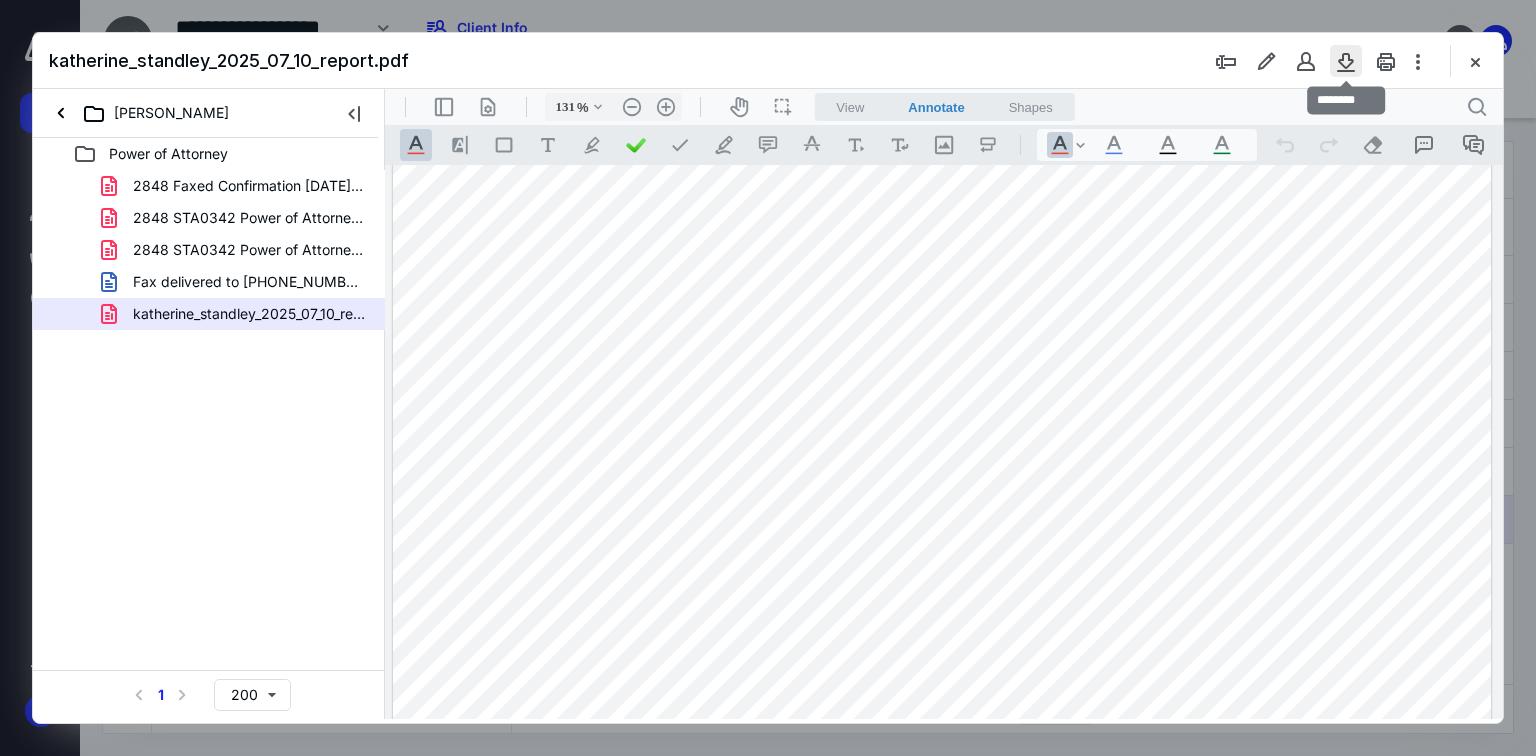 click at bounding box center [1346, 61] 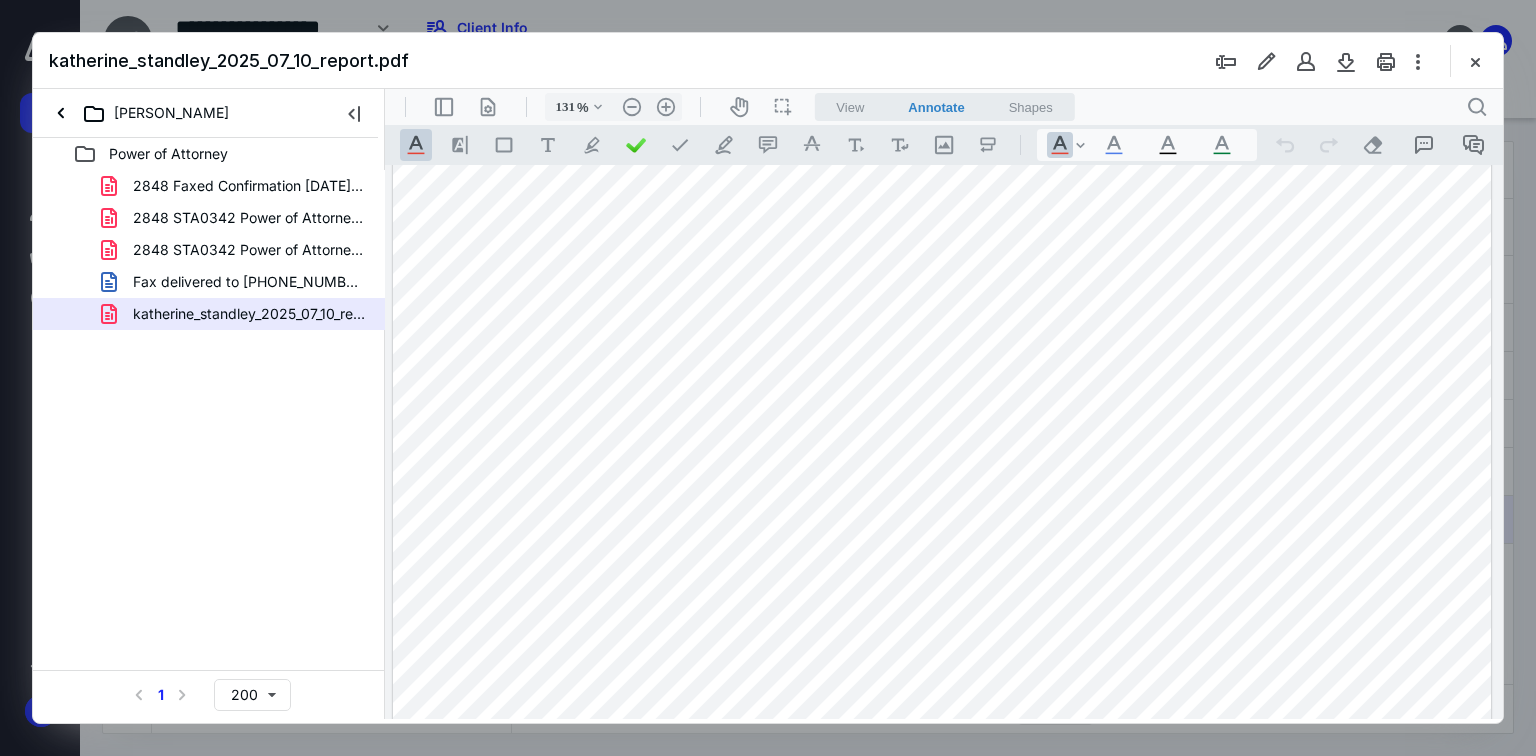 click at bounding box center (1475, 61) 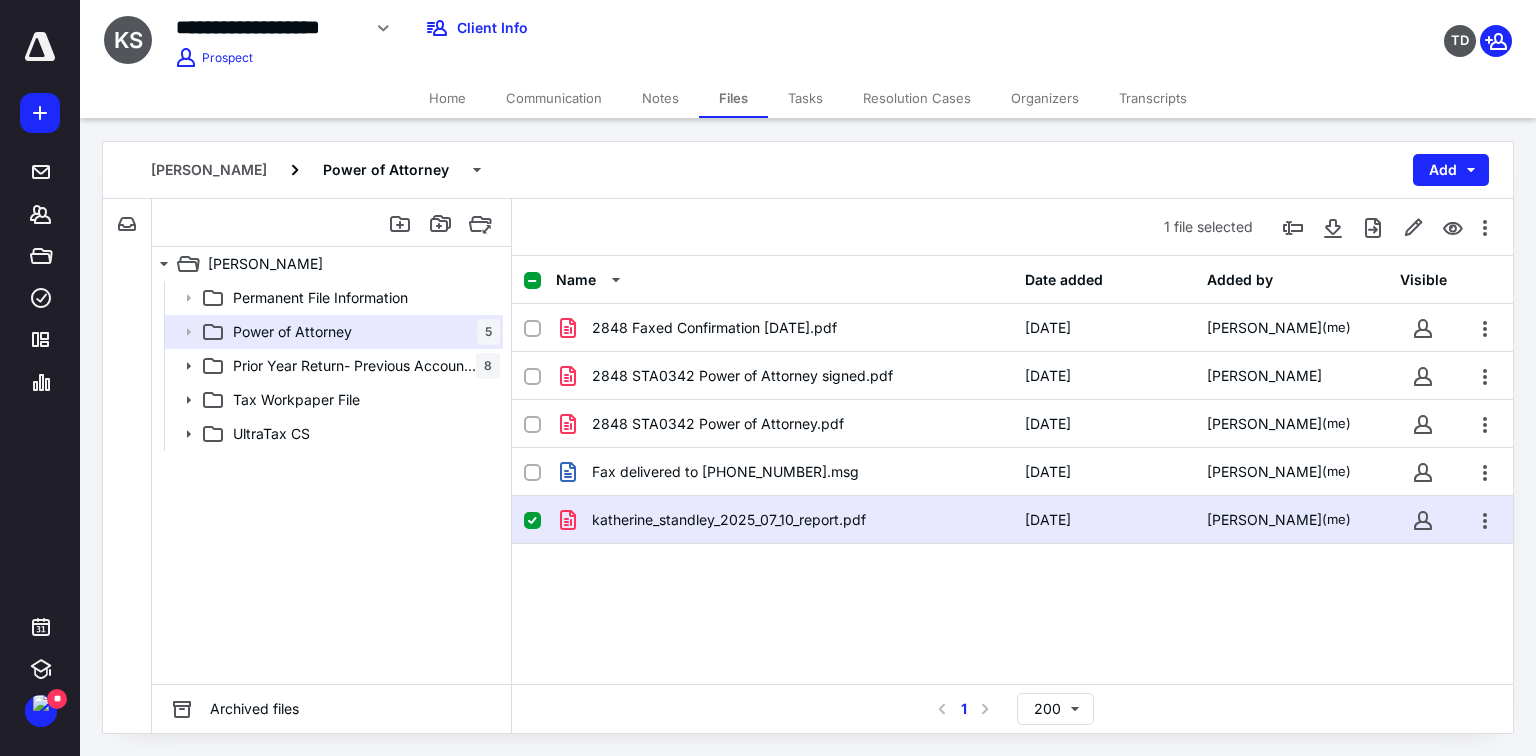 click on "1 file selected" at bounding box center (1012, 227) 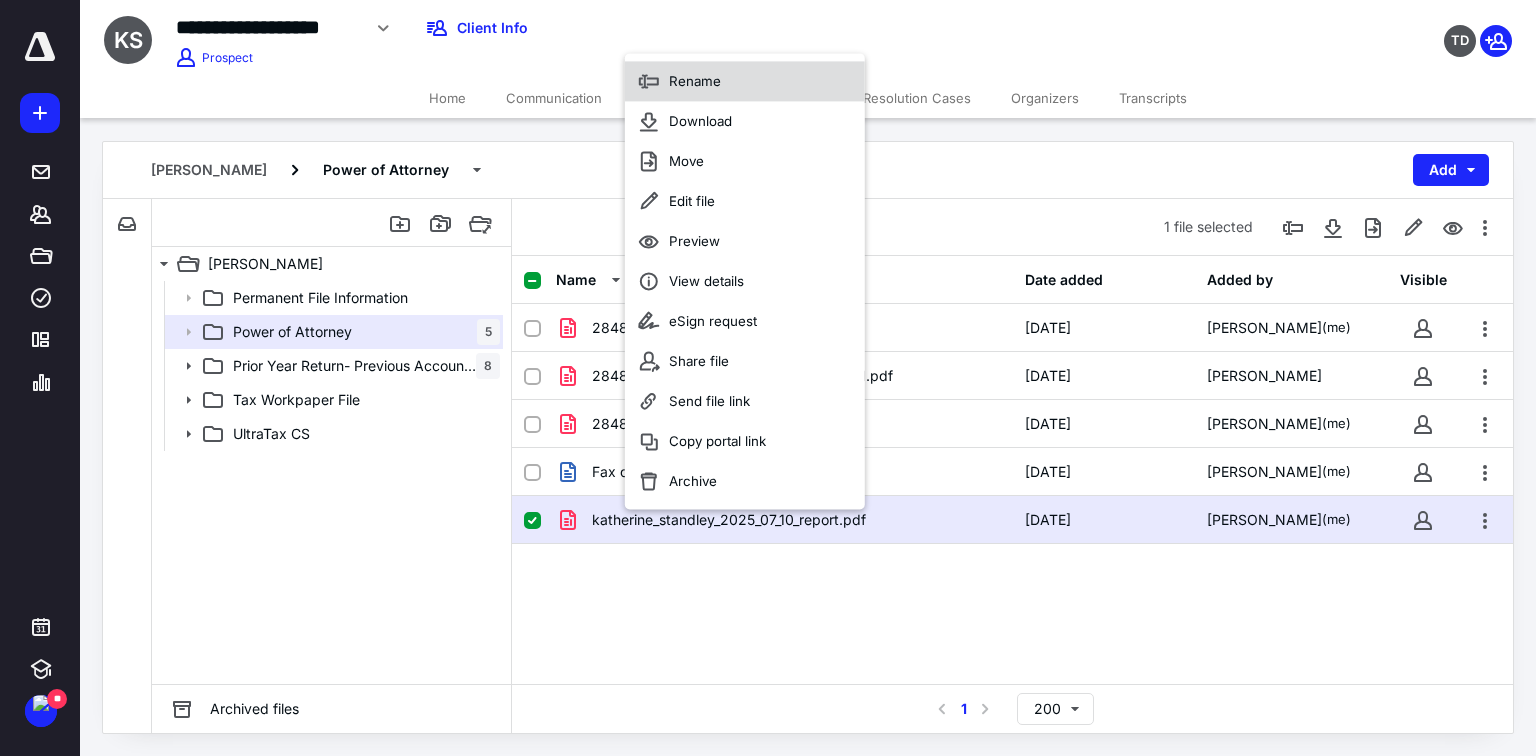 click on "Rename" at bounding box center (695, 81) 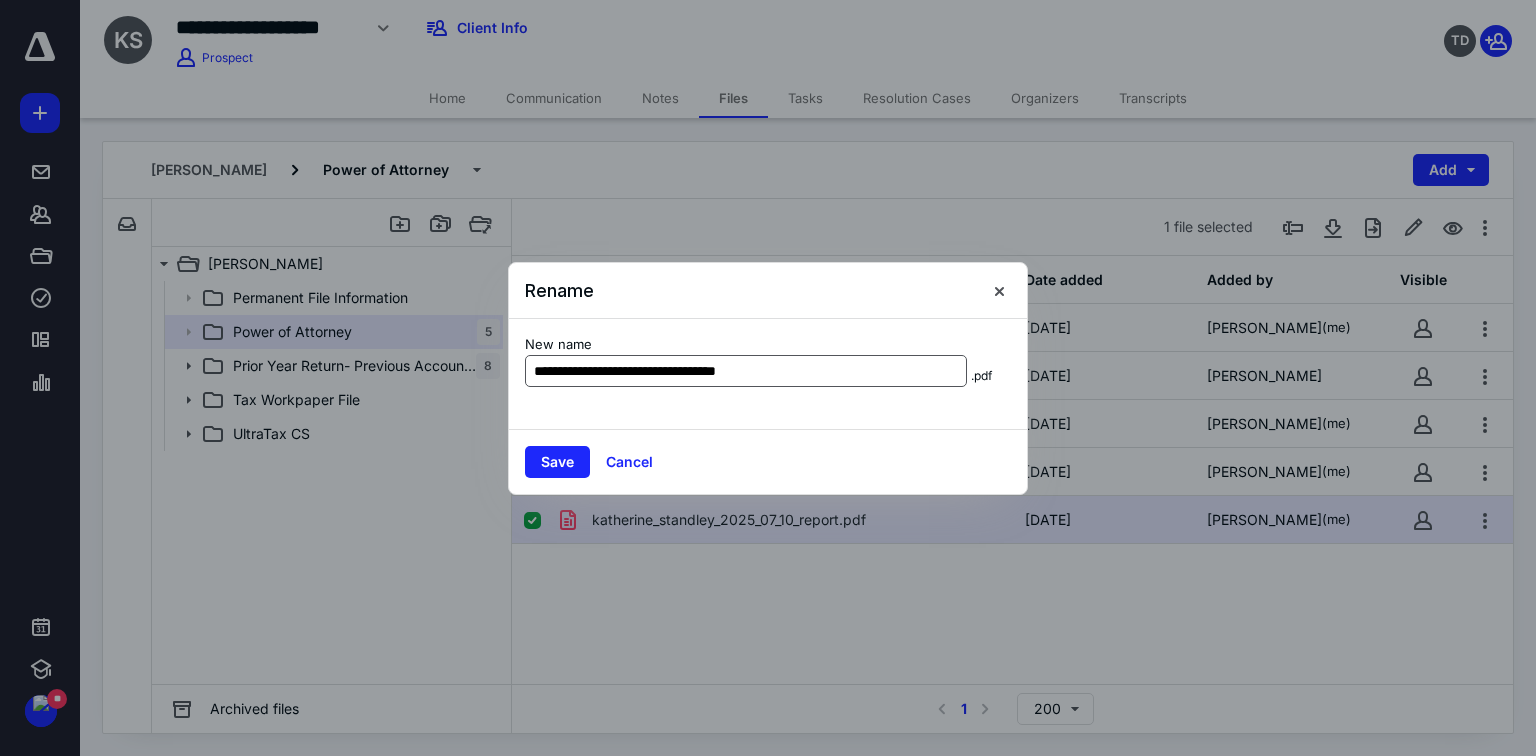 click on "**********" at bounding box center (746, 371) 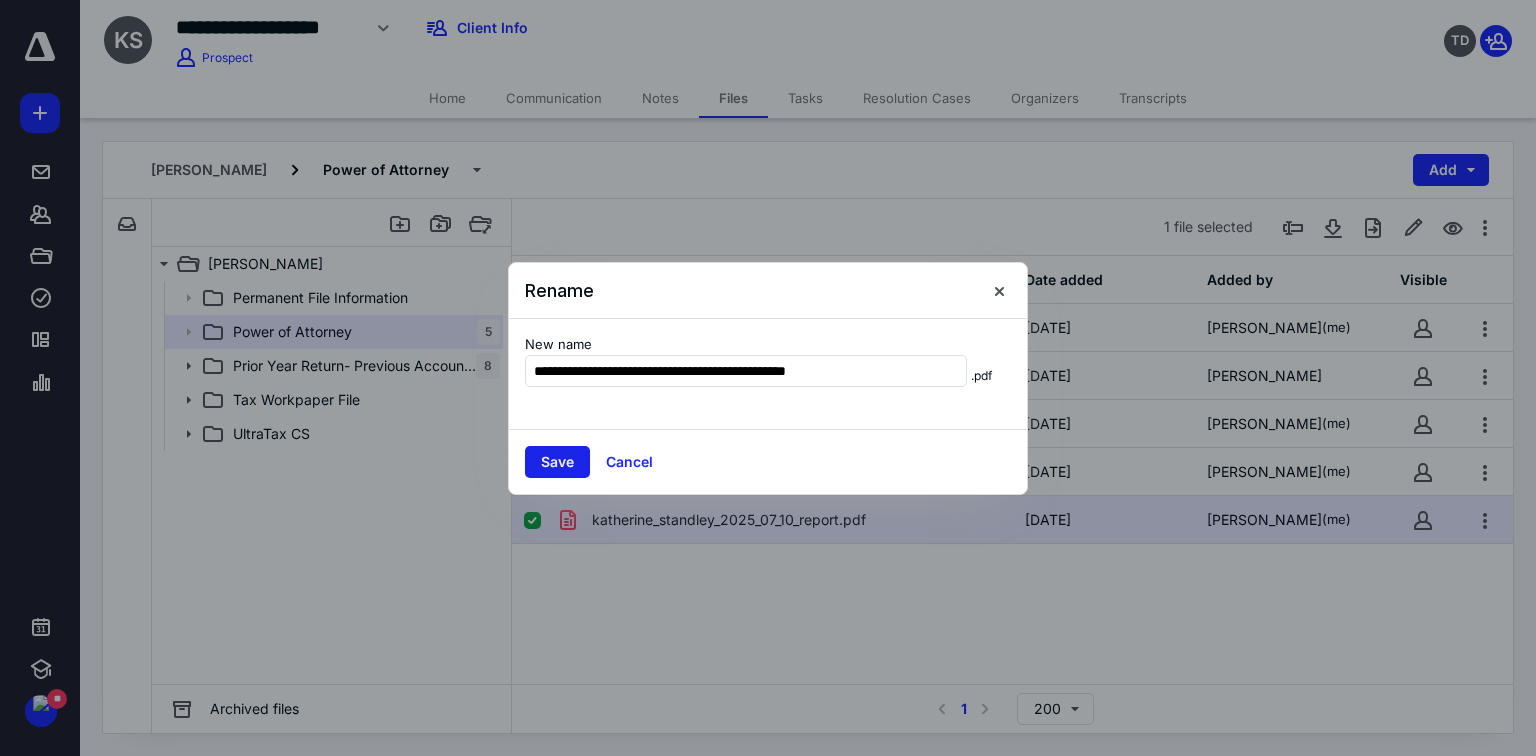 type on "**********" 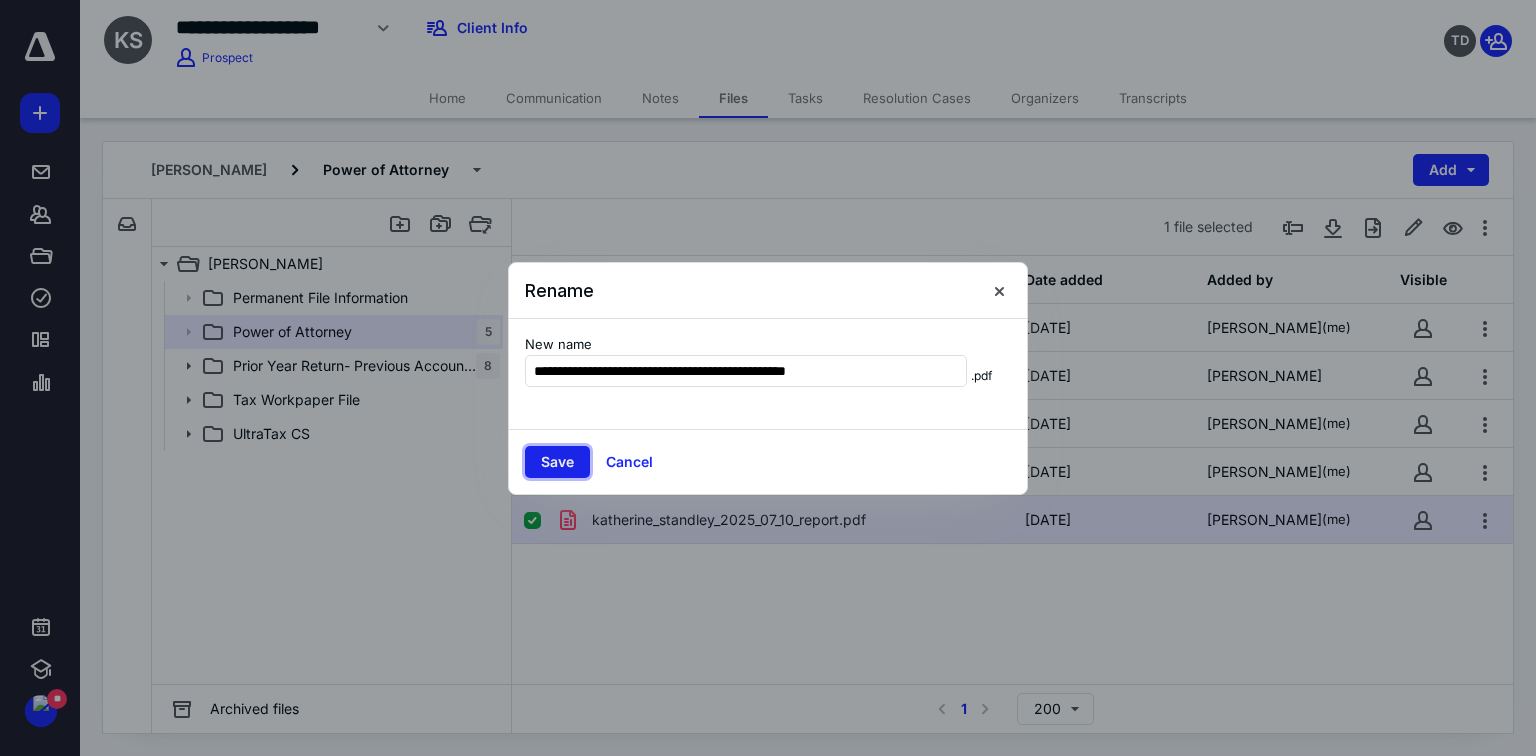 click on "Save" at bounding box center (557, 462) 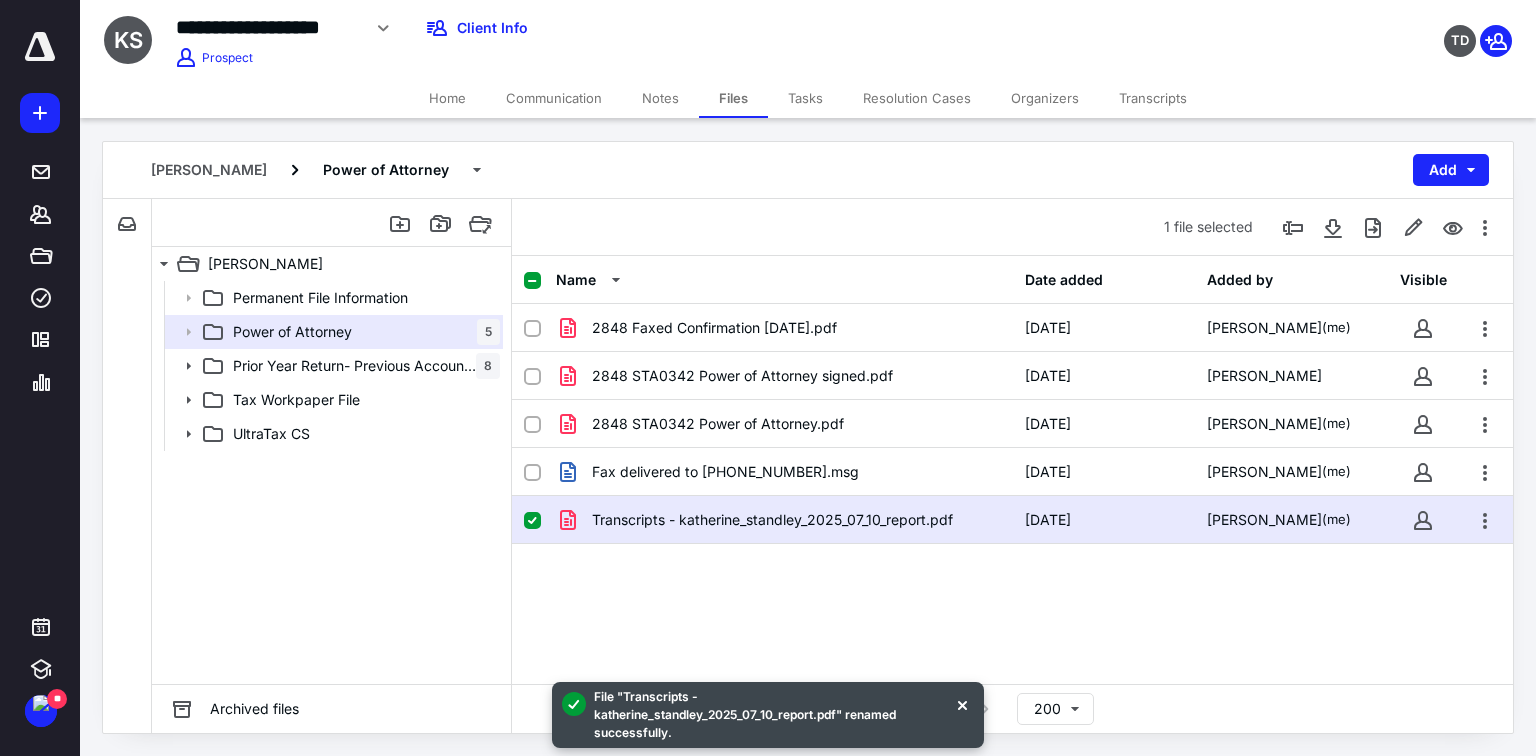 click on "2848 Faxed Confirmation [DATE].pdf [DATE] [PERSON_NAME]  (me) 2848 STA0342 Power of Attorney signed.pdf [DATE] [PERSON_NAME] 2848 STA0342 Power of Attorney.pdf [DATE] [PERSON_NAME]  (me) Fax delivered to [PHONE_NUMBER].msg [DATE] [PERSON_NAME]  (me) Transcripts - katherine_standley_2025_07_10_report.pdf [DATE] [PERSON_NAME]  (me)" at bounding box center (1012, 454) 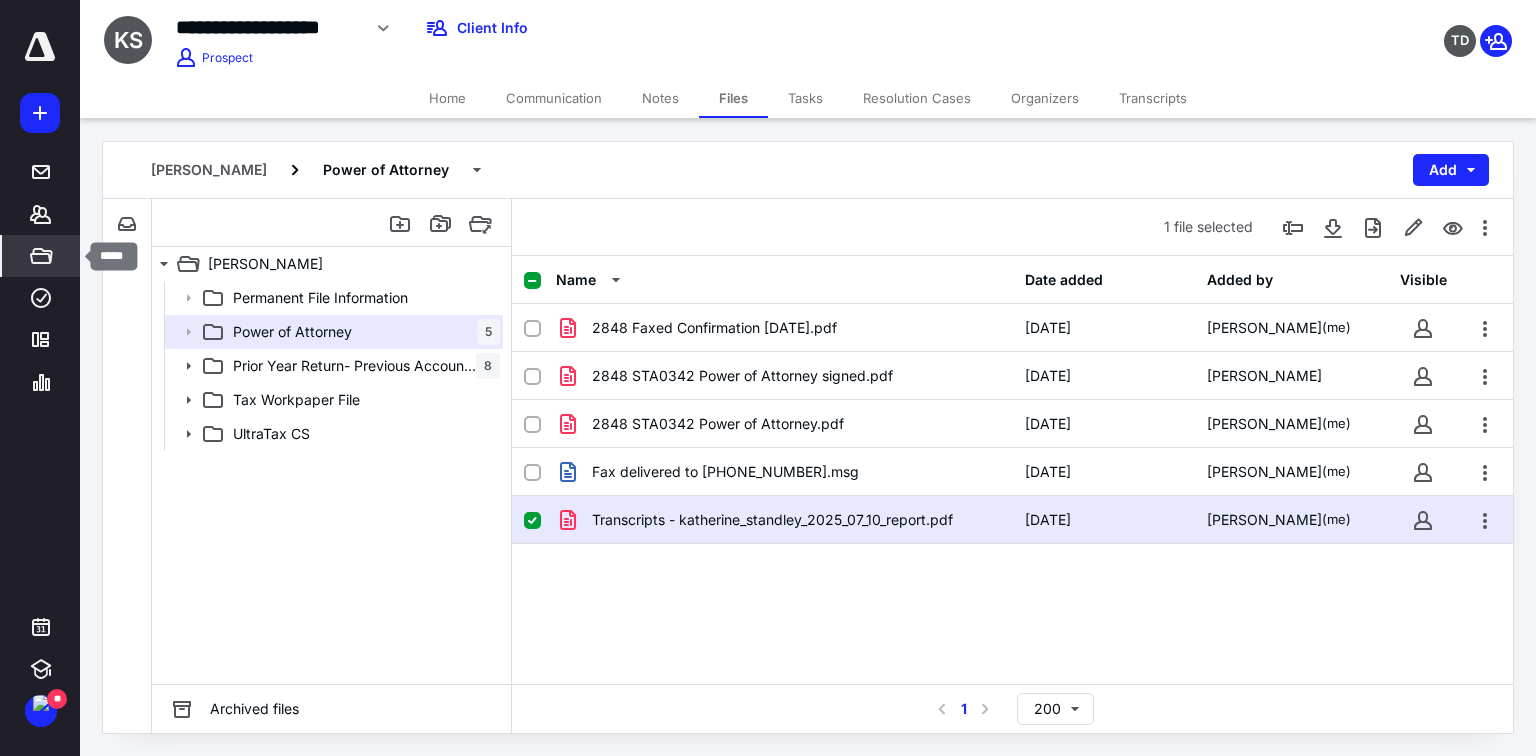 click 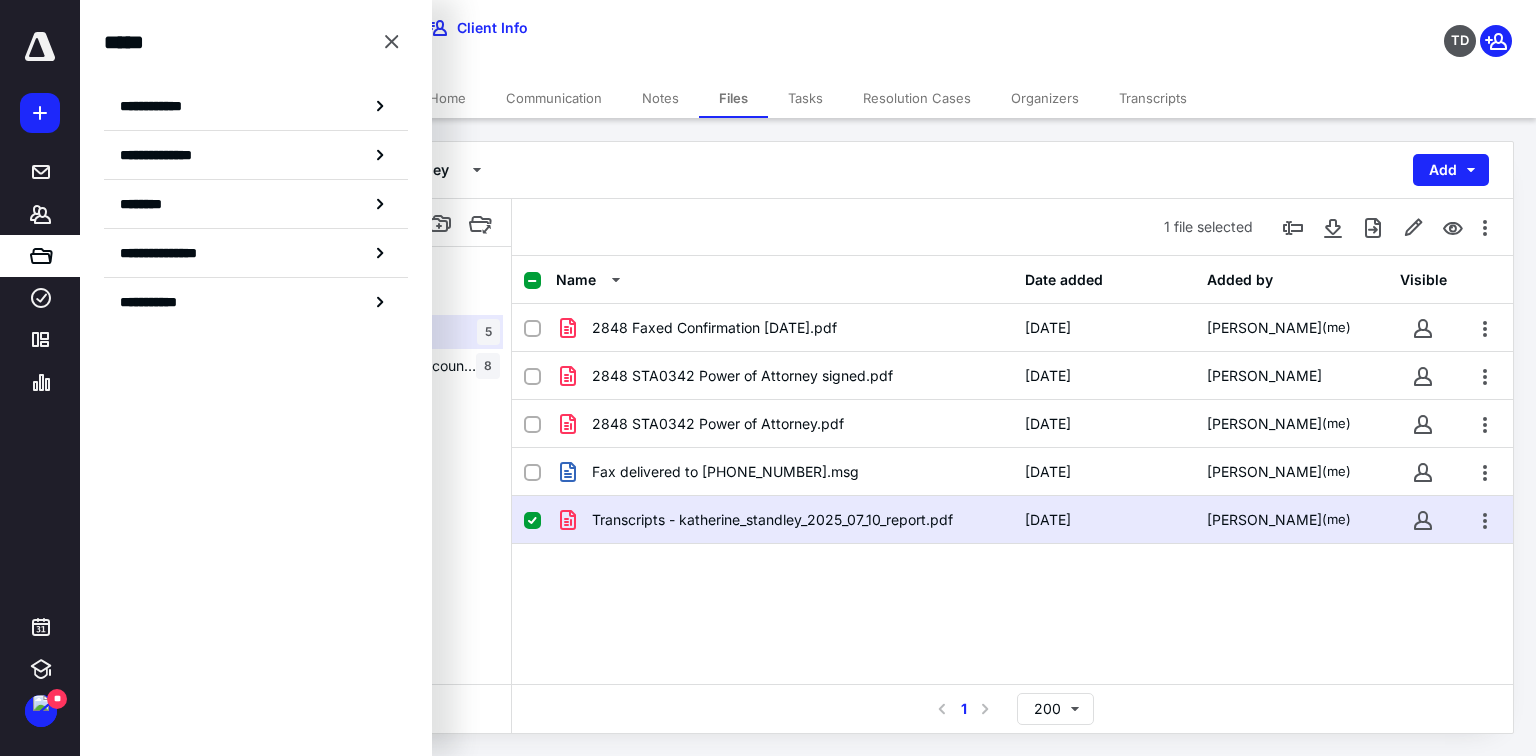 click on "**********" at bounding box center (157, 106) 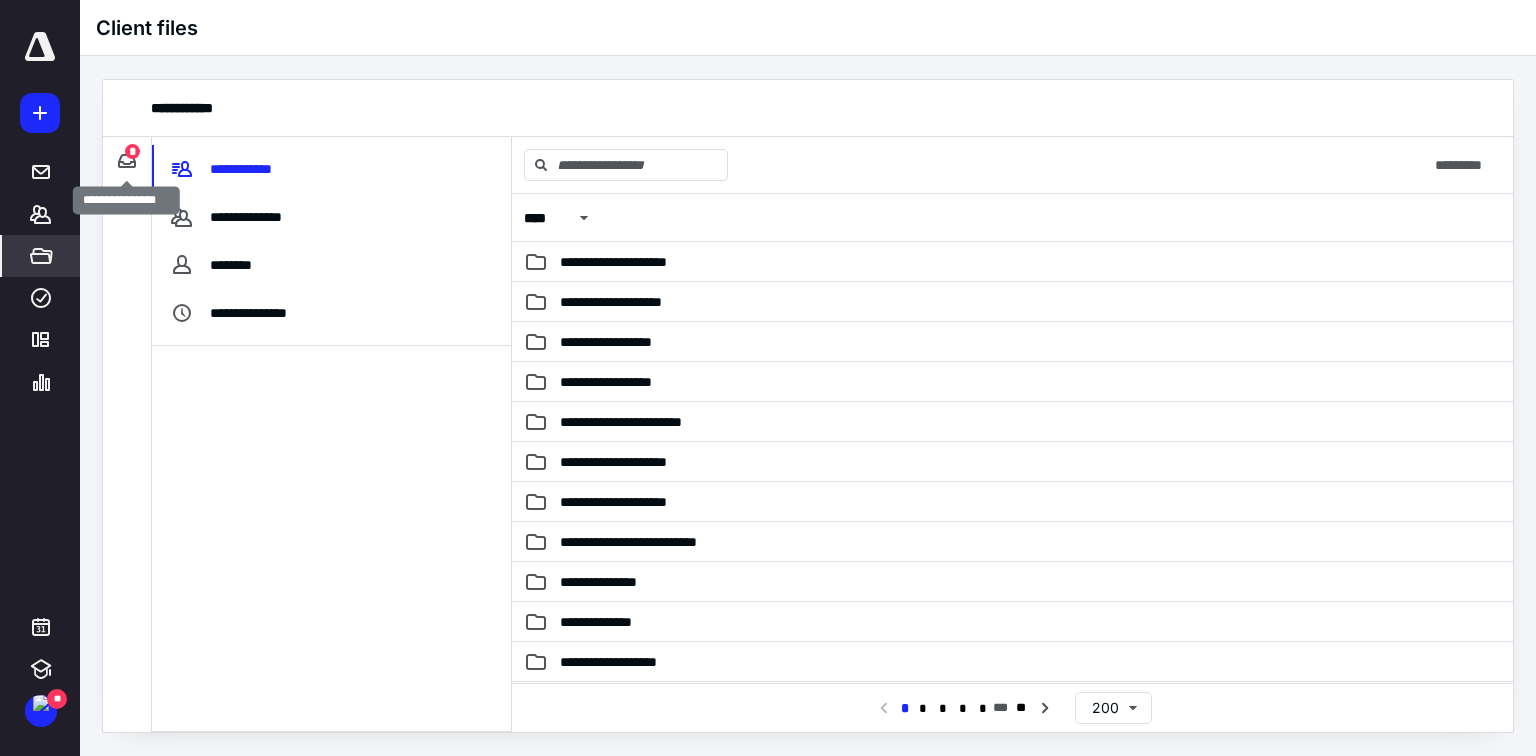 click on "*" at bounding box center [132, 151] 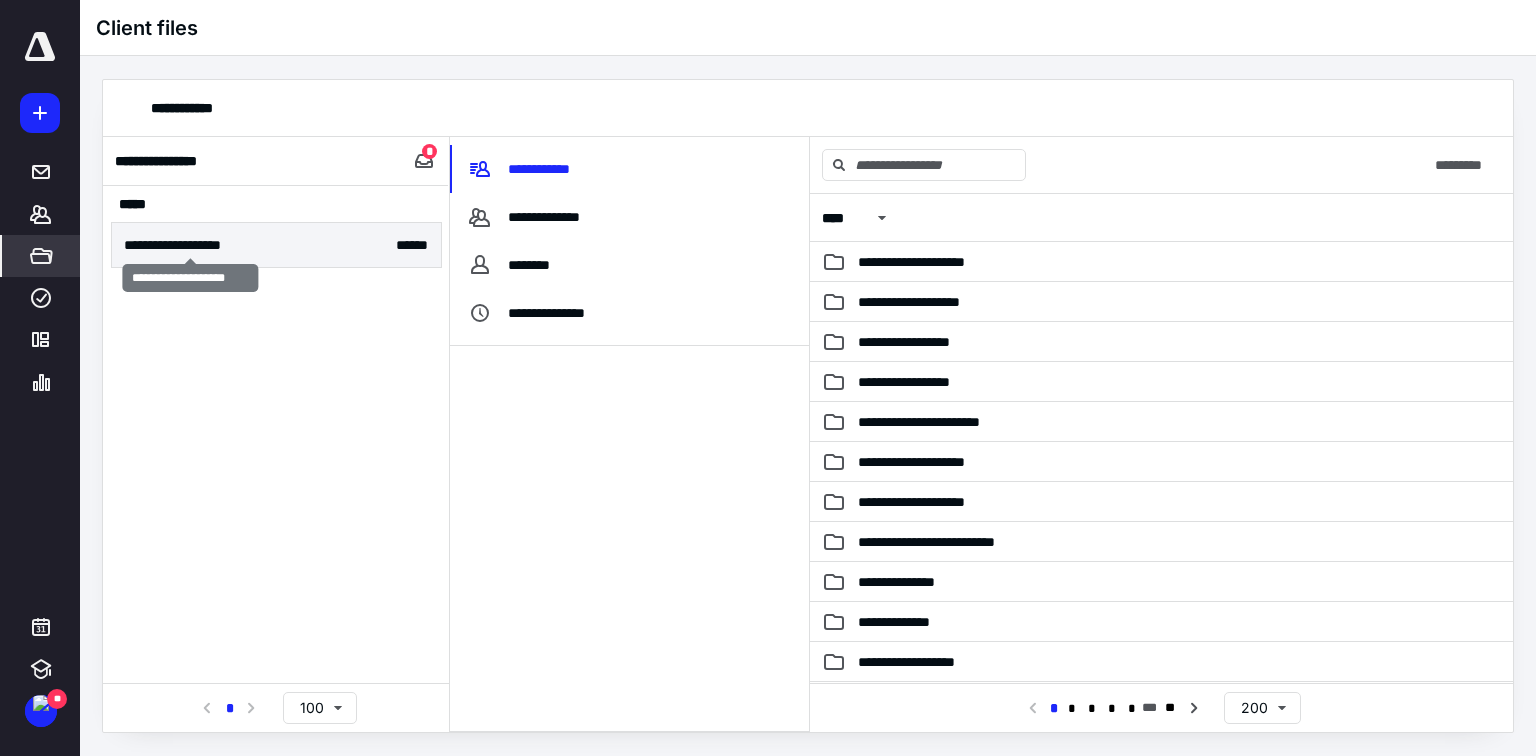 click on "**********" at bounding box center (191, 245) 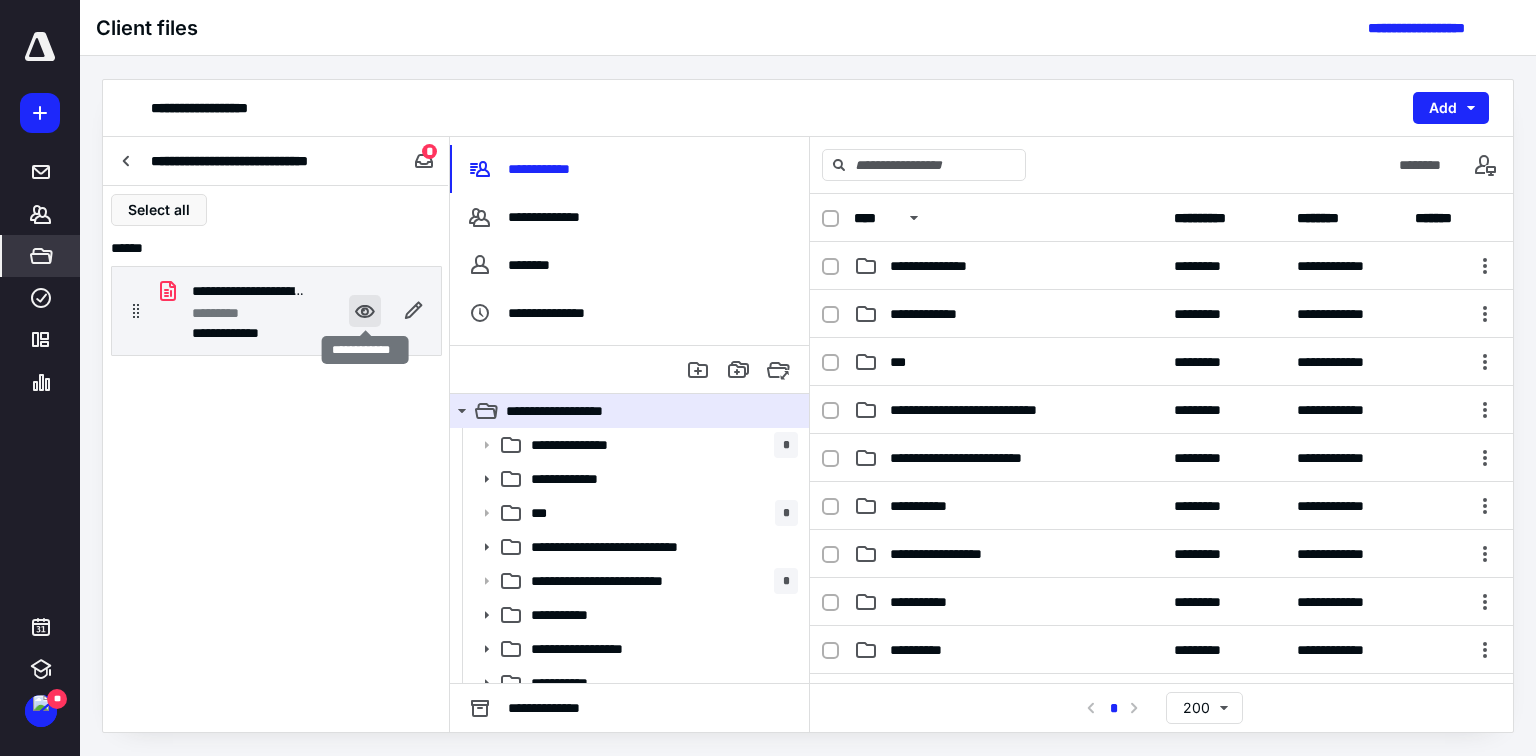 click at bounding box center (365, 311) 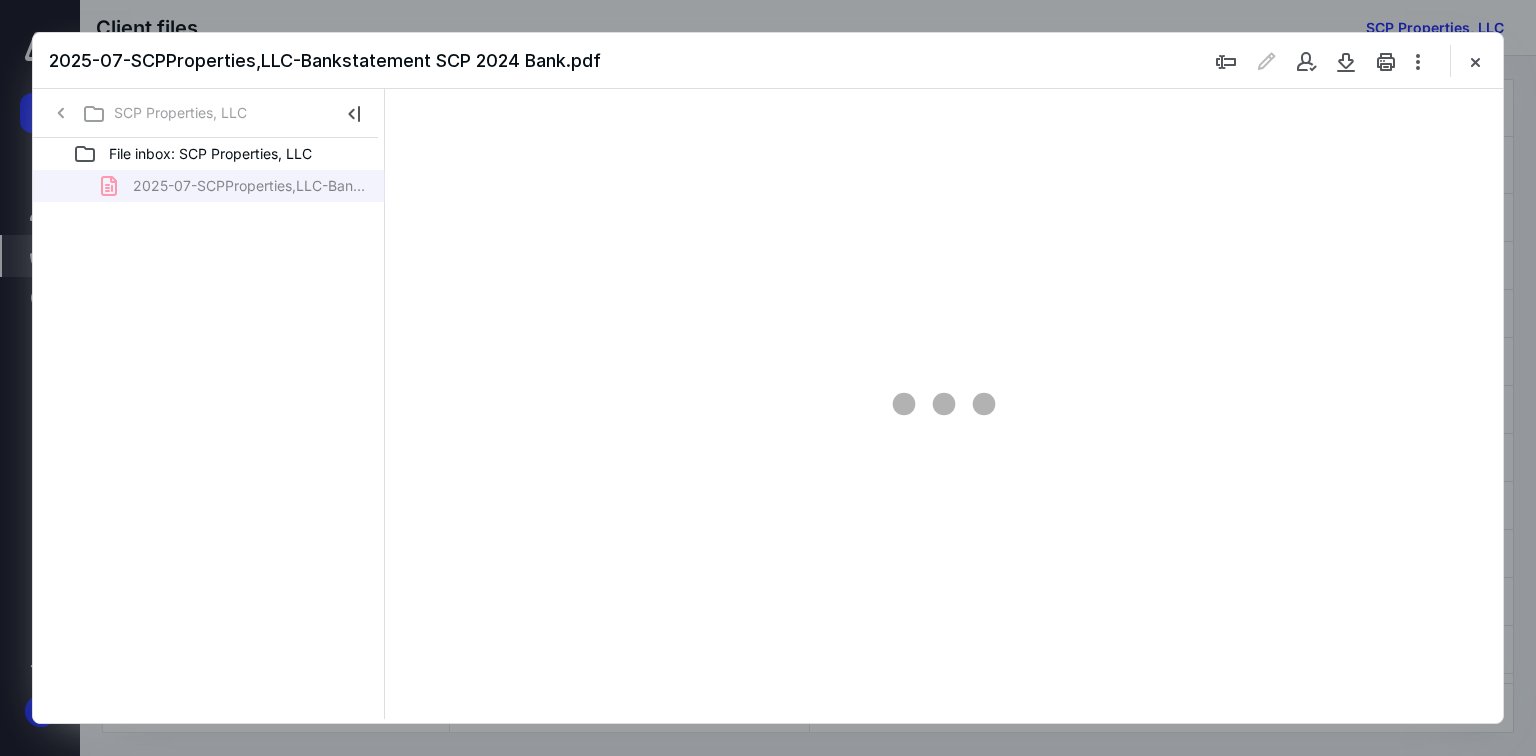 scroll, scrollTop: 0, scrollLeft: 0, axis: both 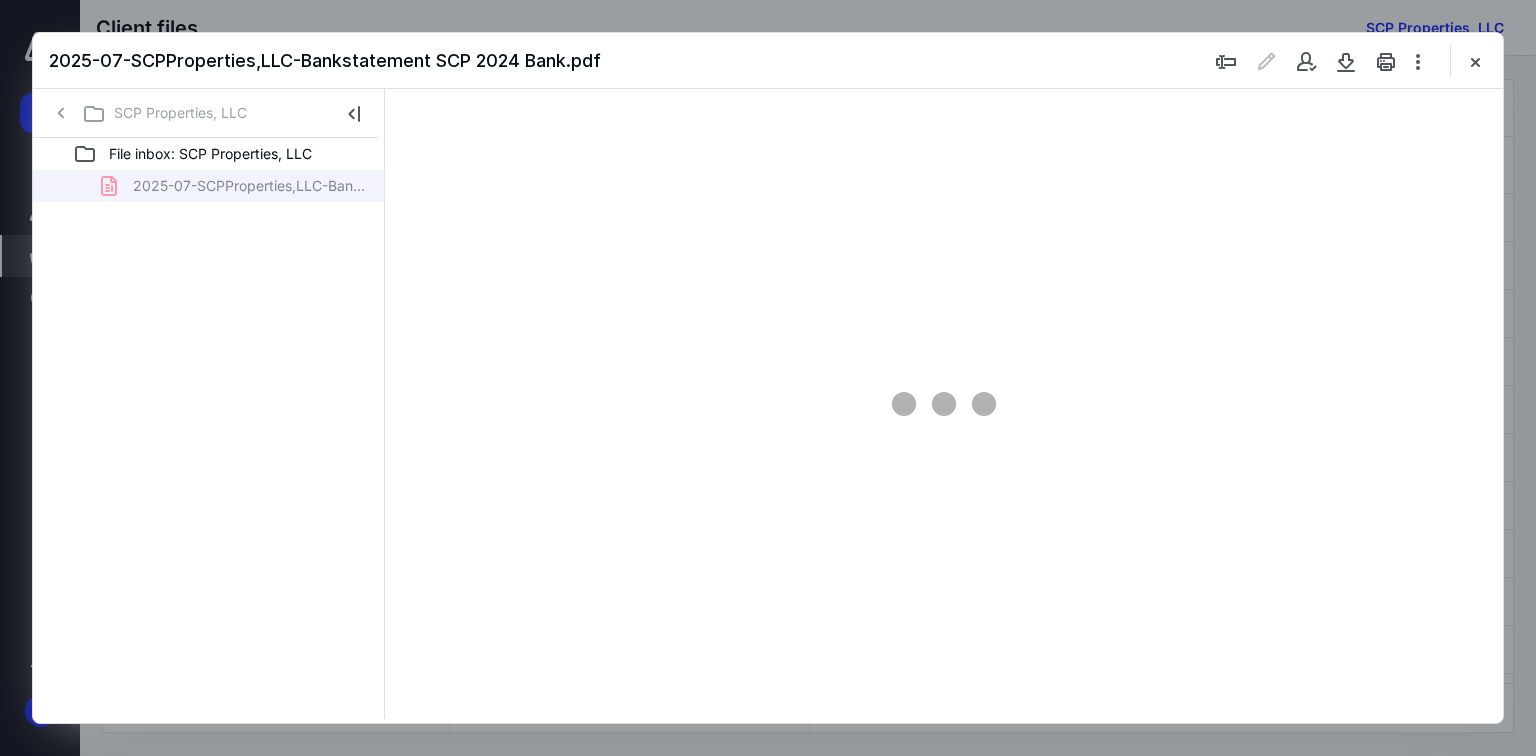 type on "179" 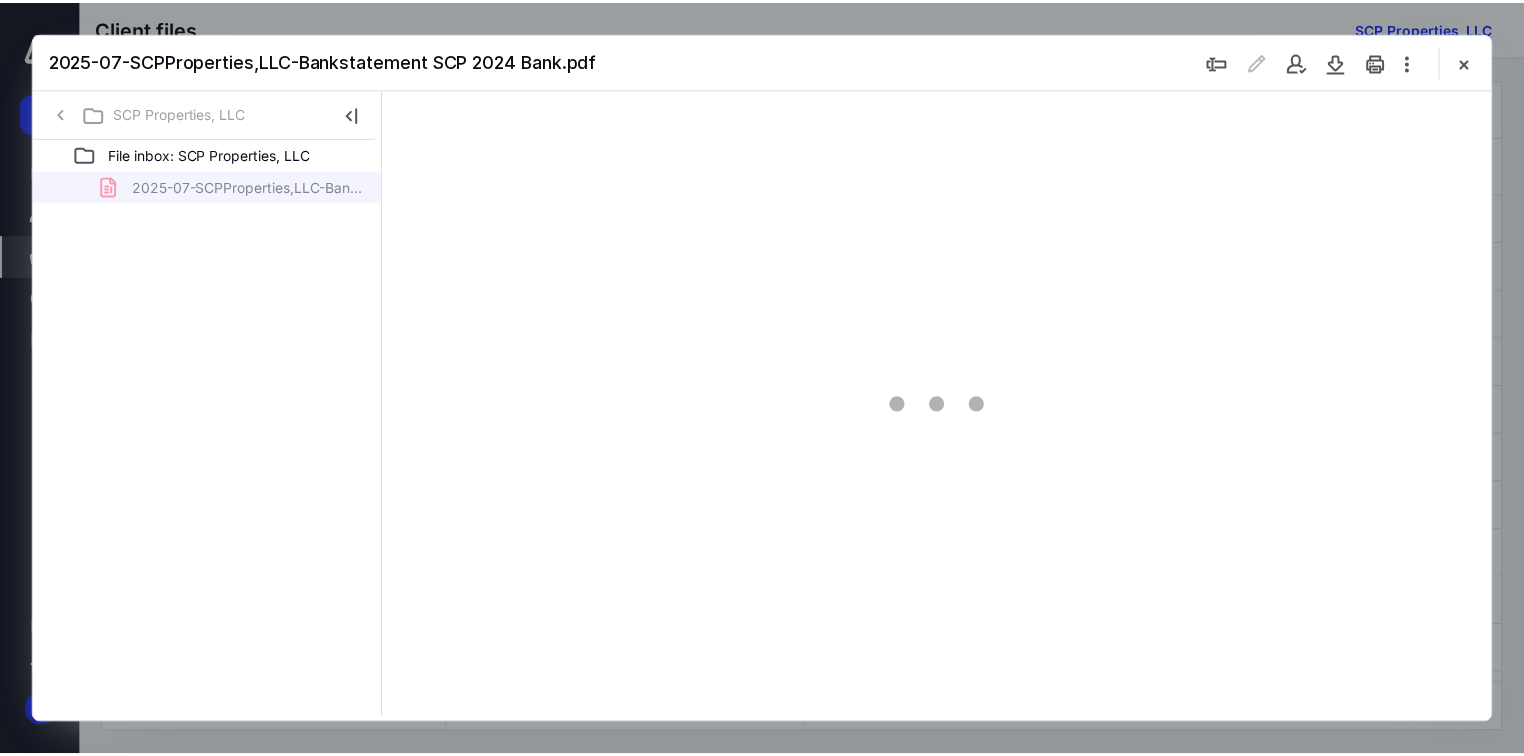 scroll, scrollTop: 83, scrollLeft: 0, axis: vertical 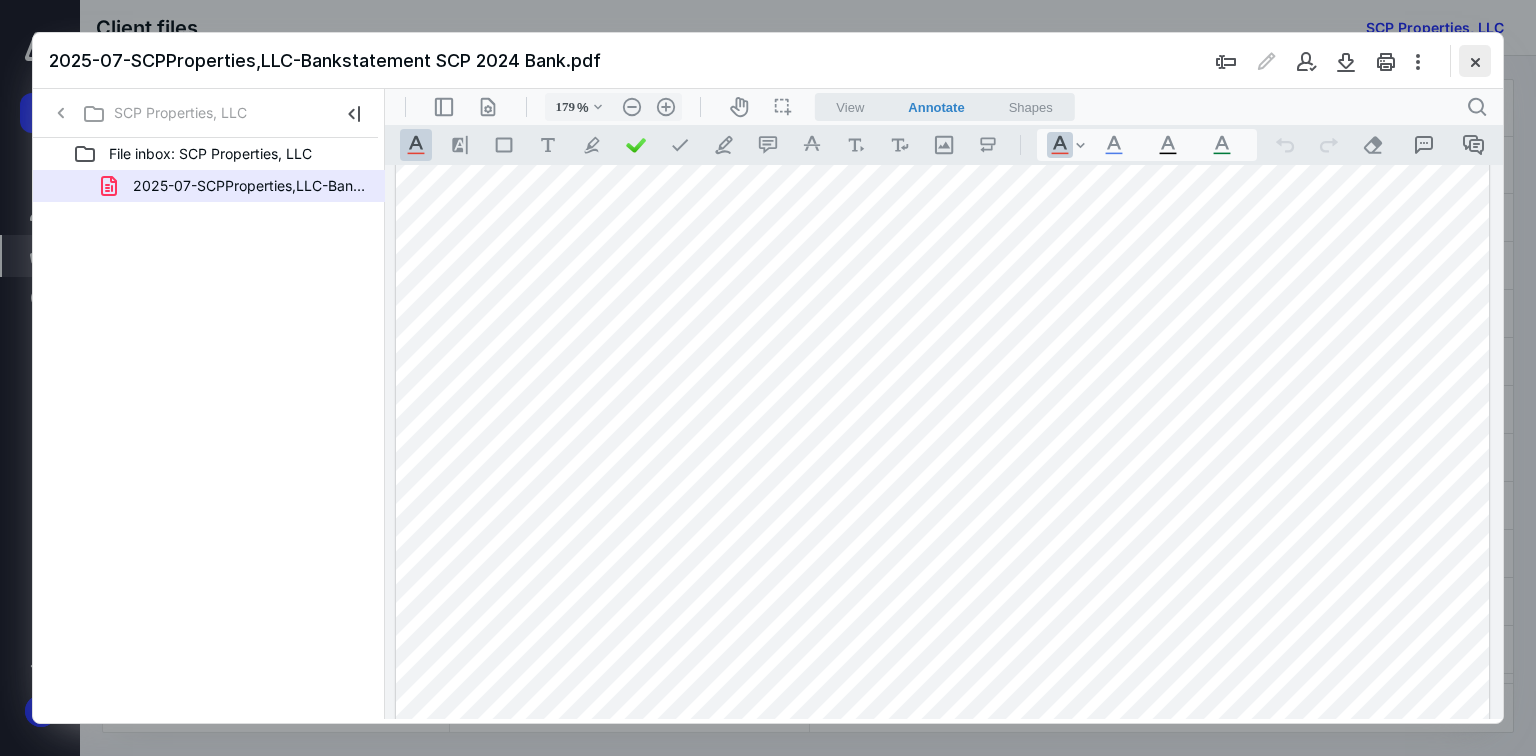 click at bounding box center (1475, 61) 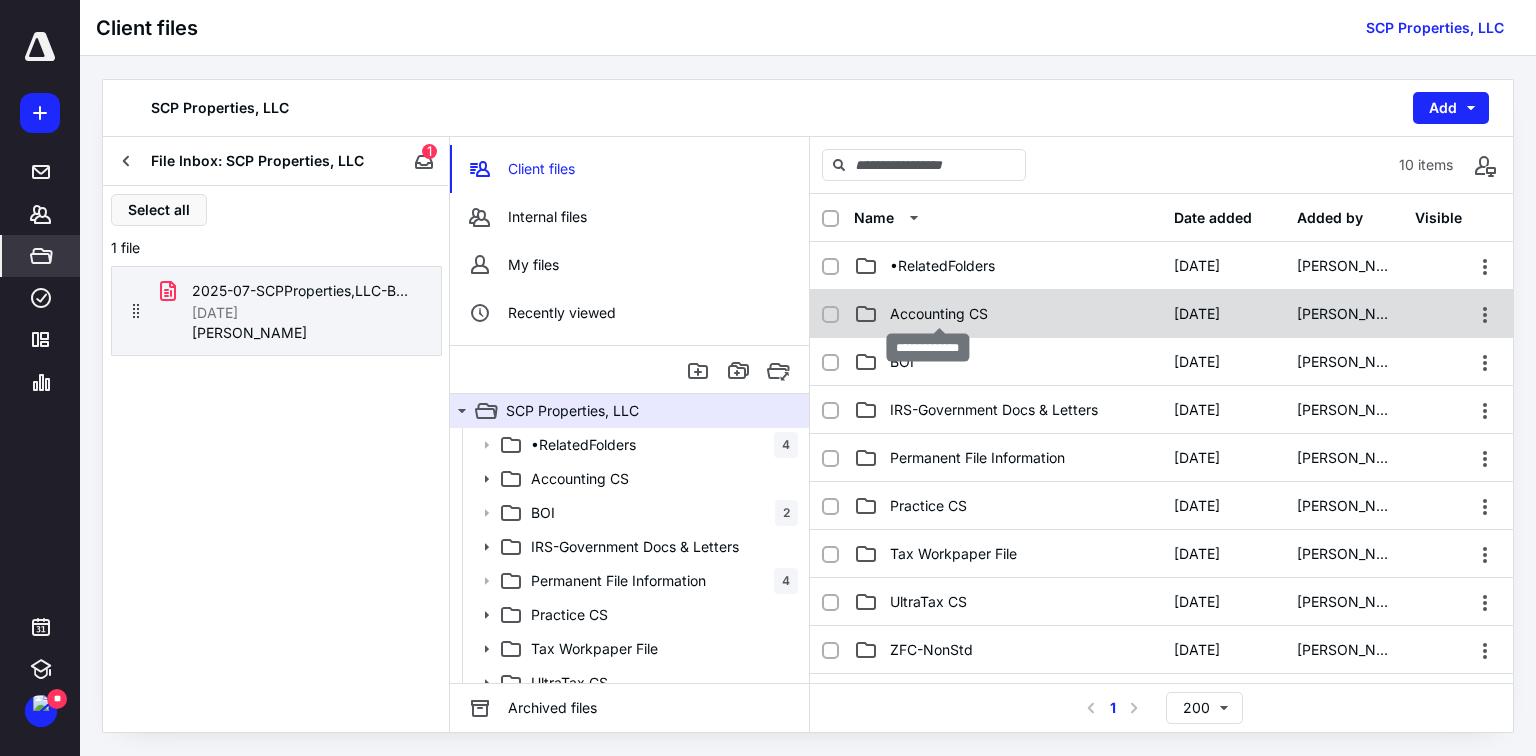 click on "Accounting CS" at bounding box center (939, 314) 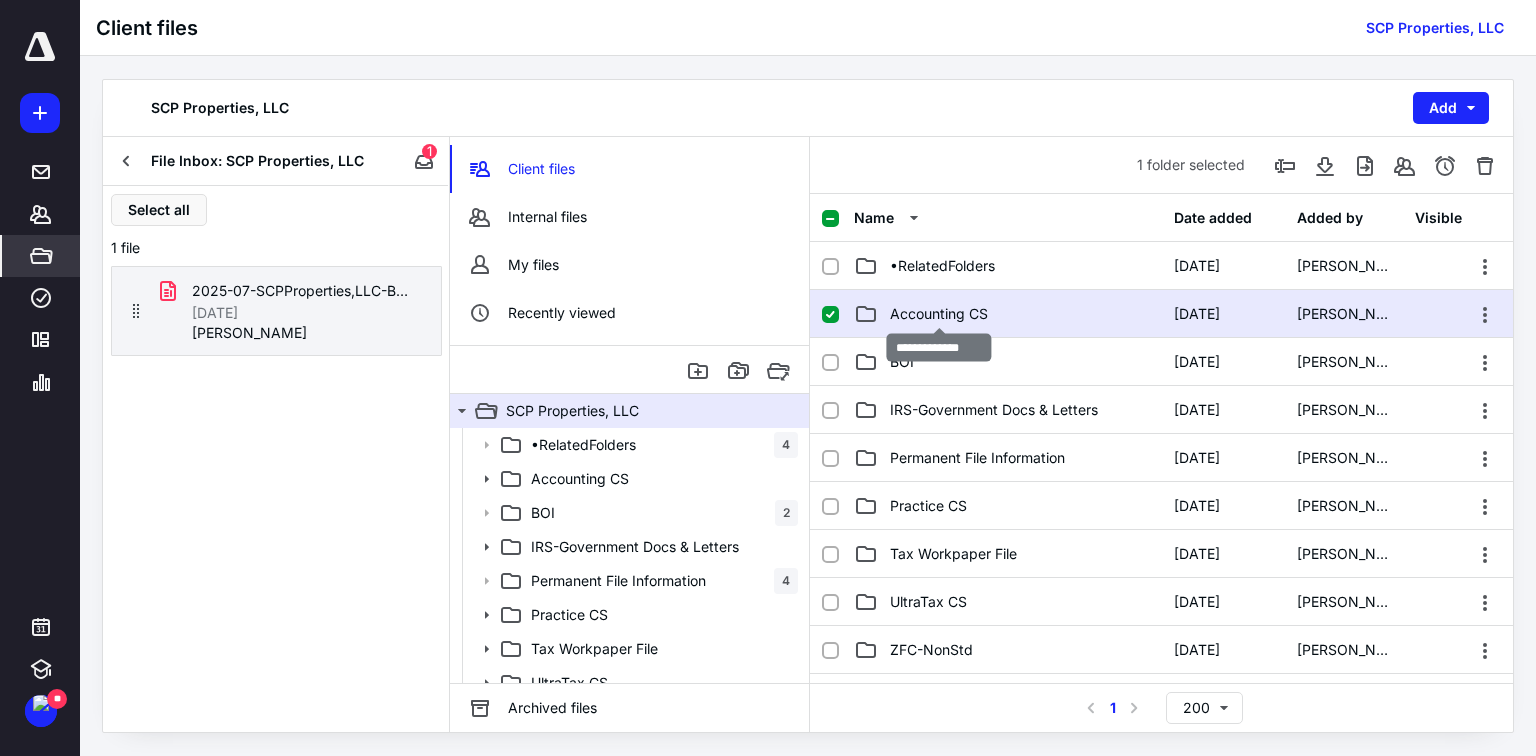 click on "Accounting CS" at bounding box center (939, 314) 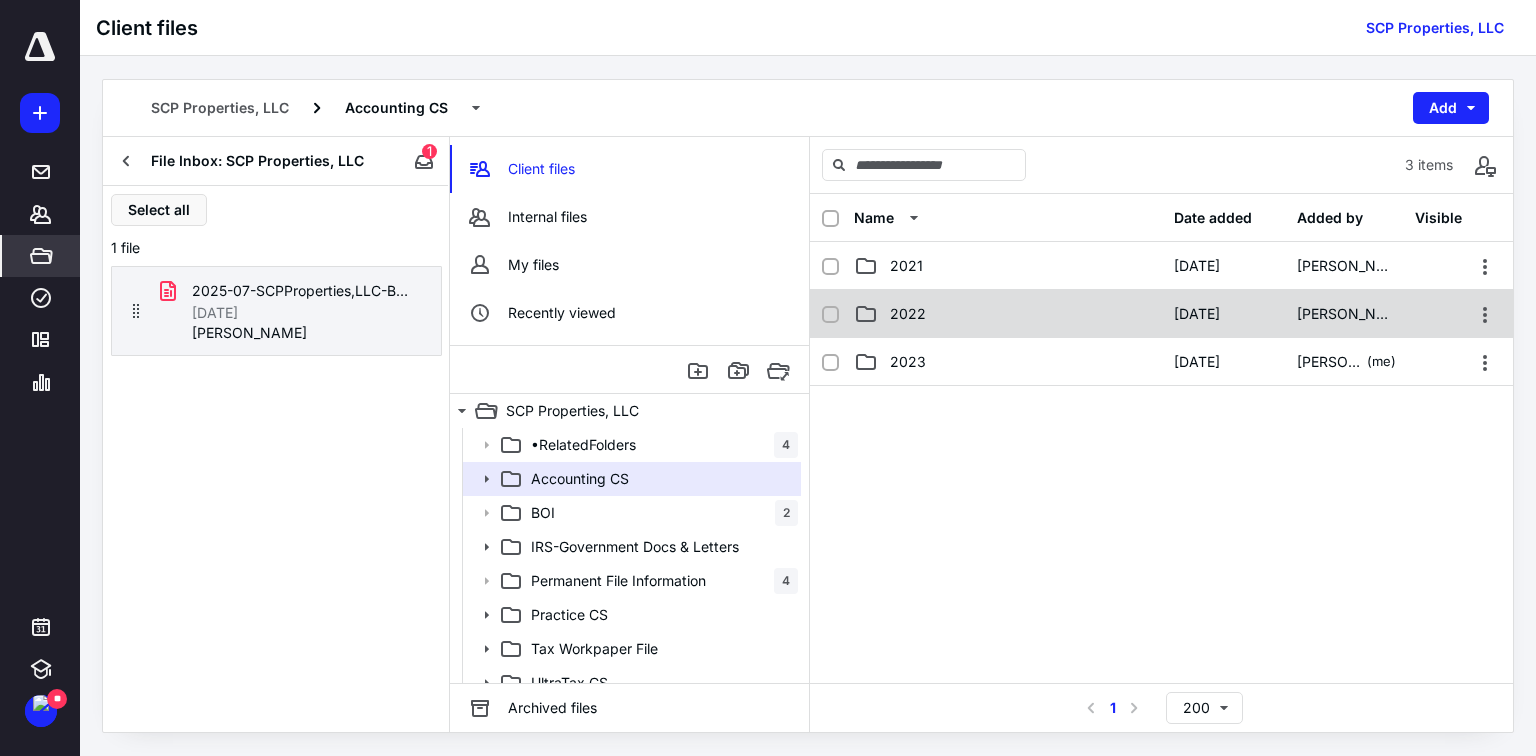 drag, startPoint x: 938, startPoint y: 464, endPoint x: 1167, endPoint y: 312, distance: 274.8545 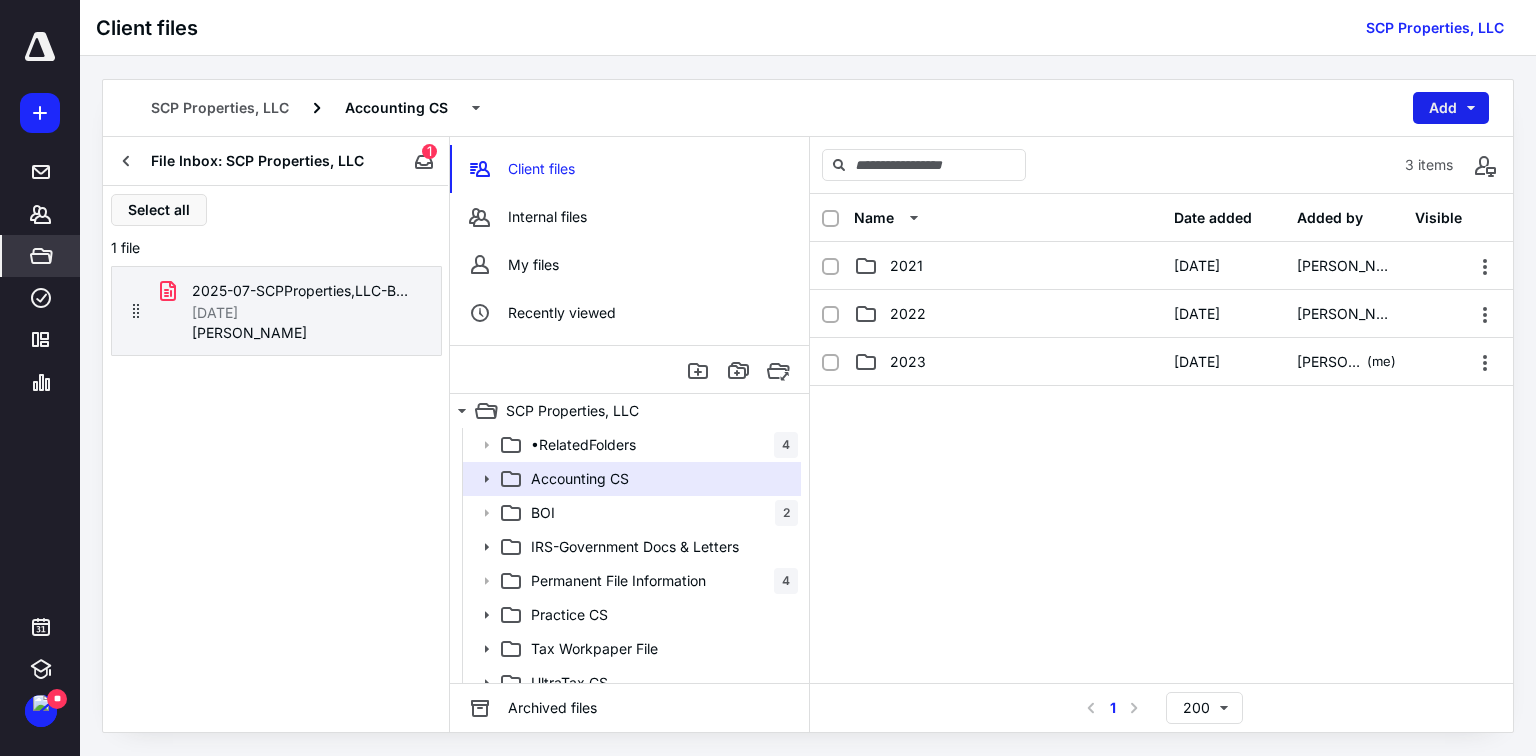 click on "Add" at bounding box center [1451, 108] 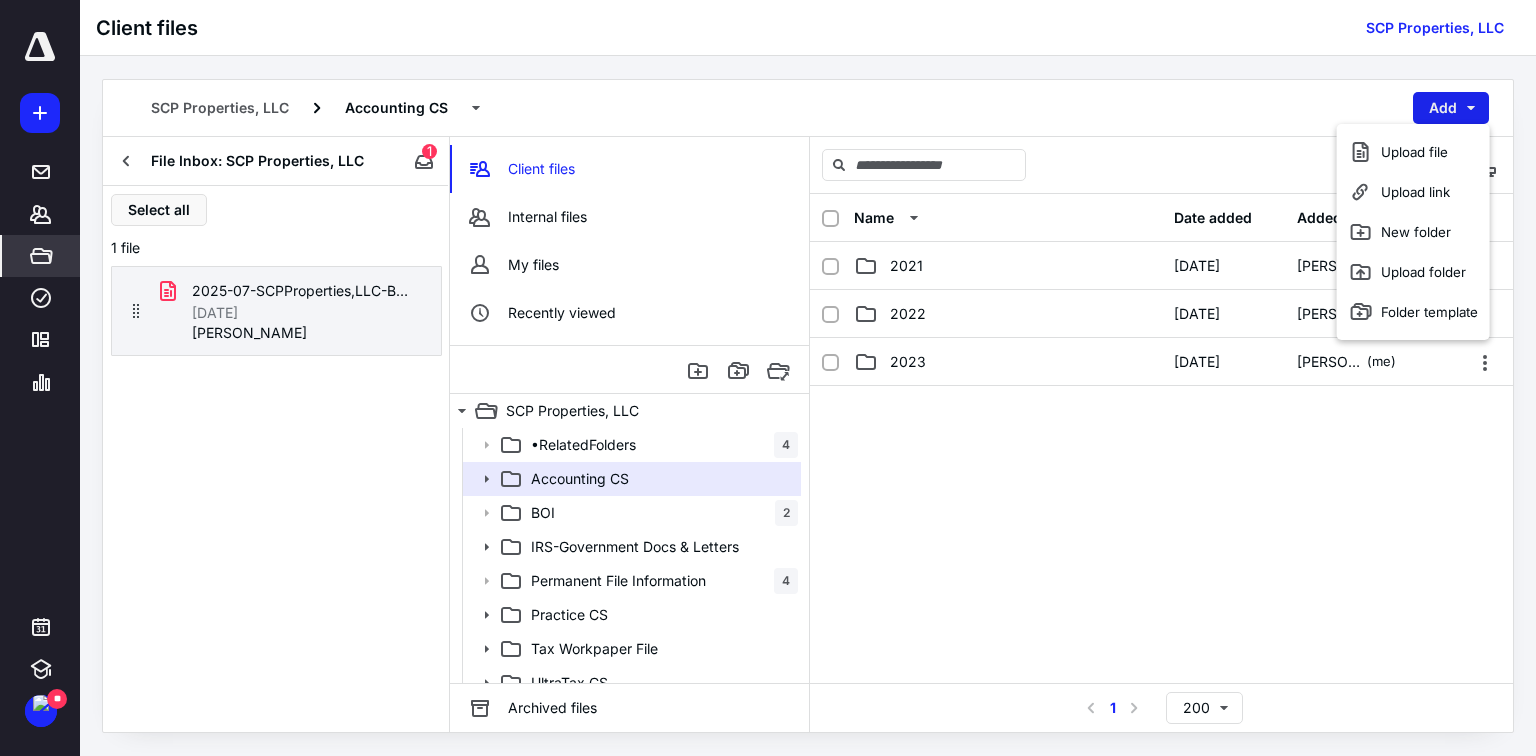 type 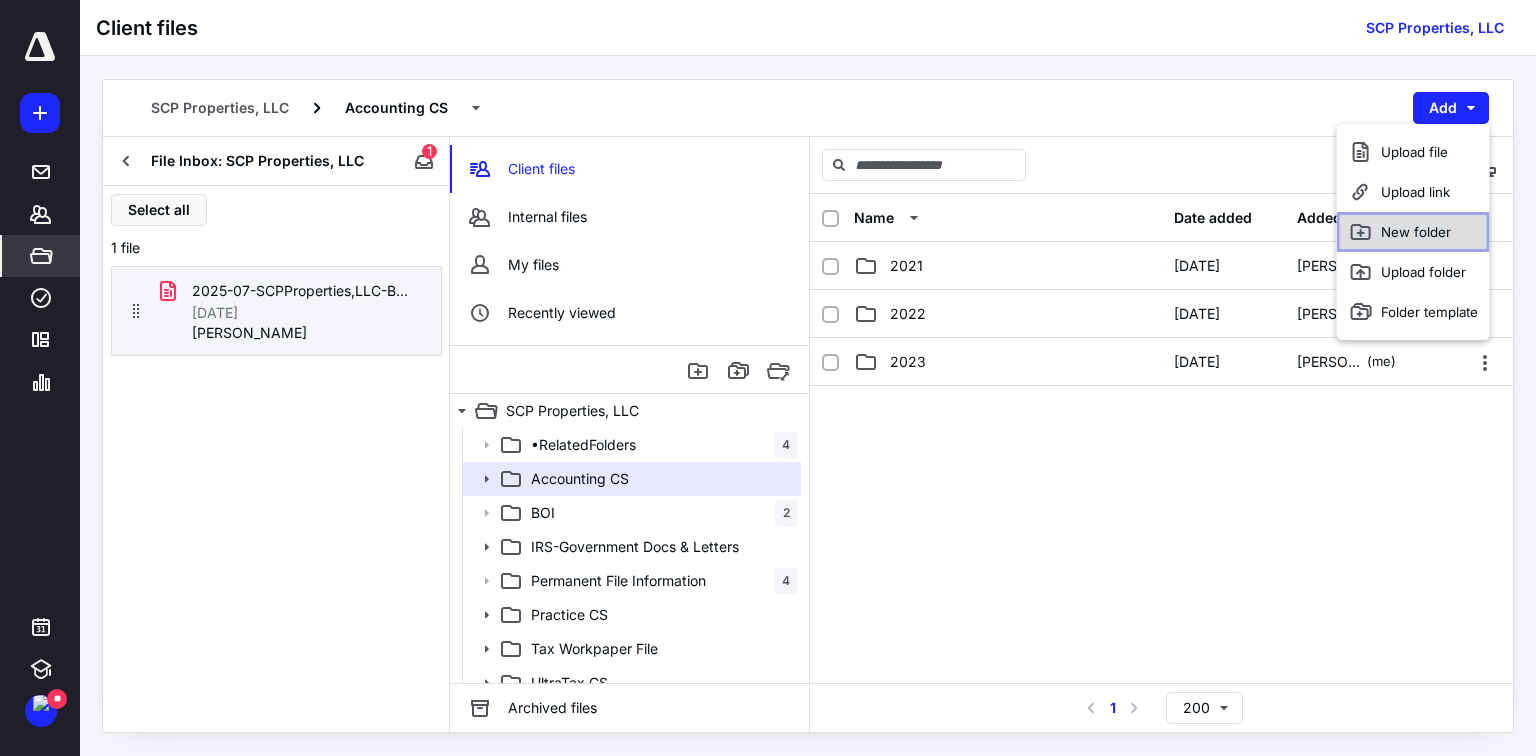 click on "New folder" at bounding box center [1413, 232] 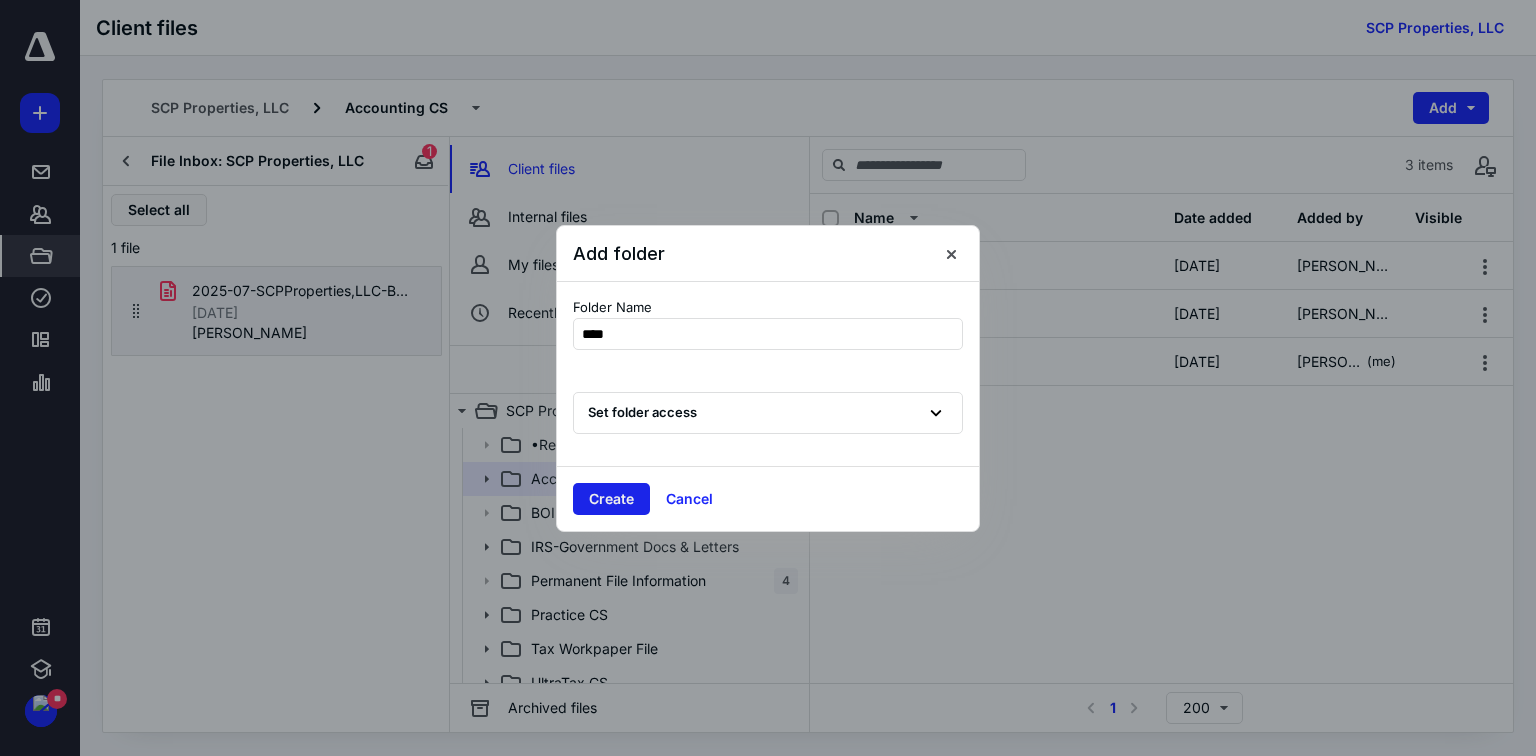type on "****" 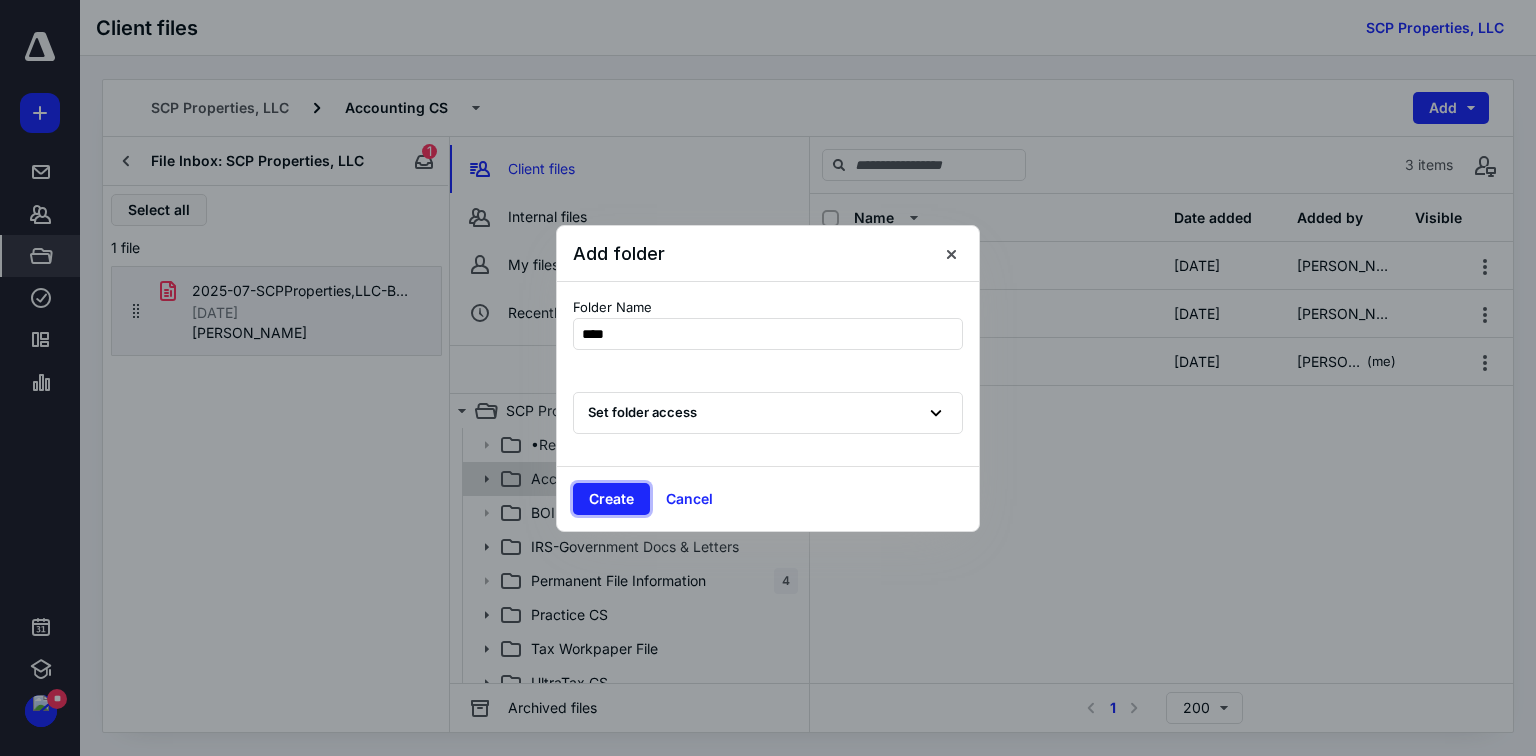 drag, startPoint x: 622, startPoint y: 499, endPoint x: 568, endPoint y: 473, distance: 59.933296 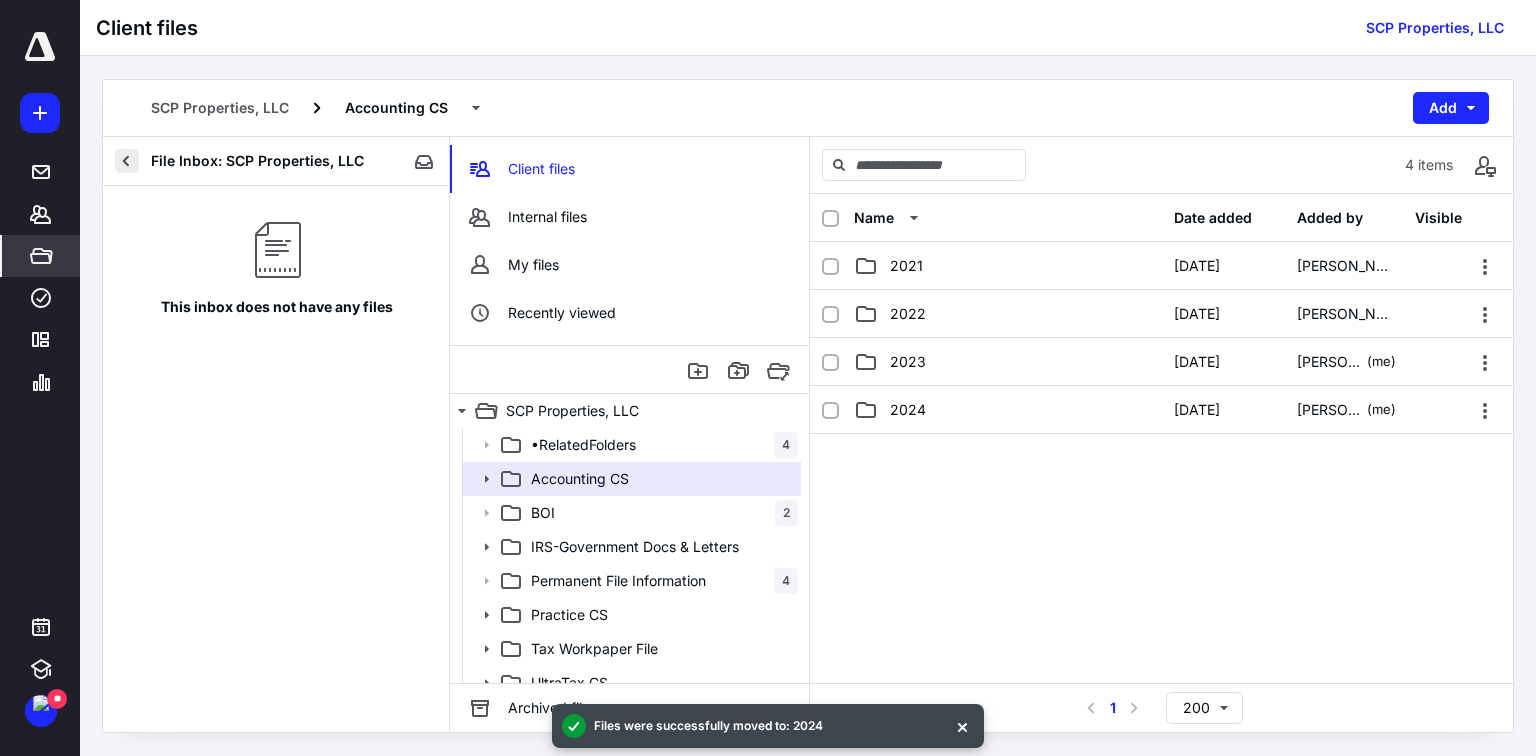 click at bounding box center (127, 161) 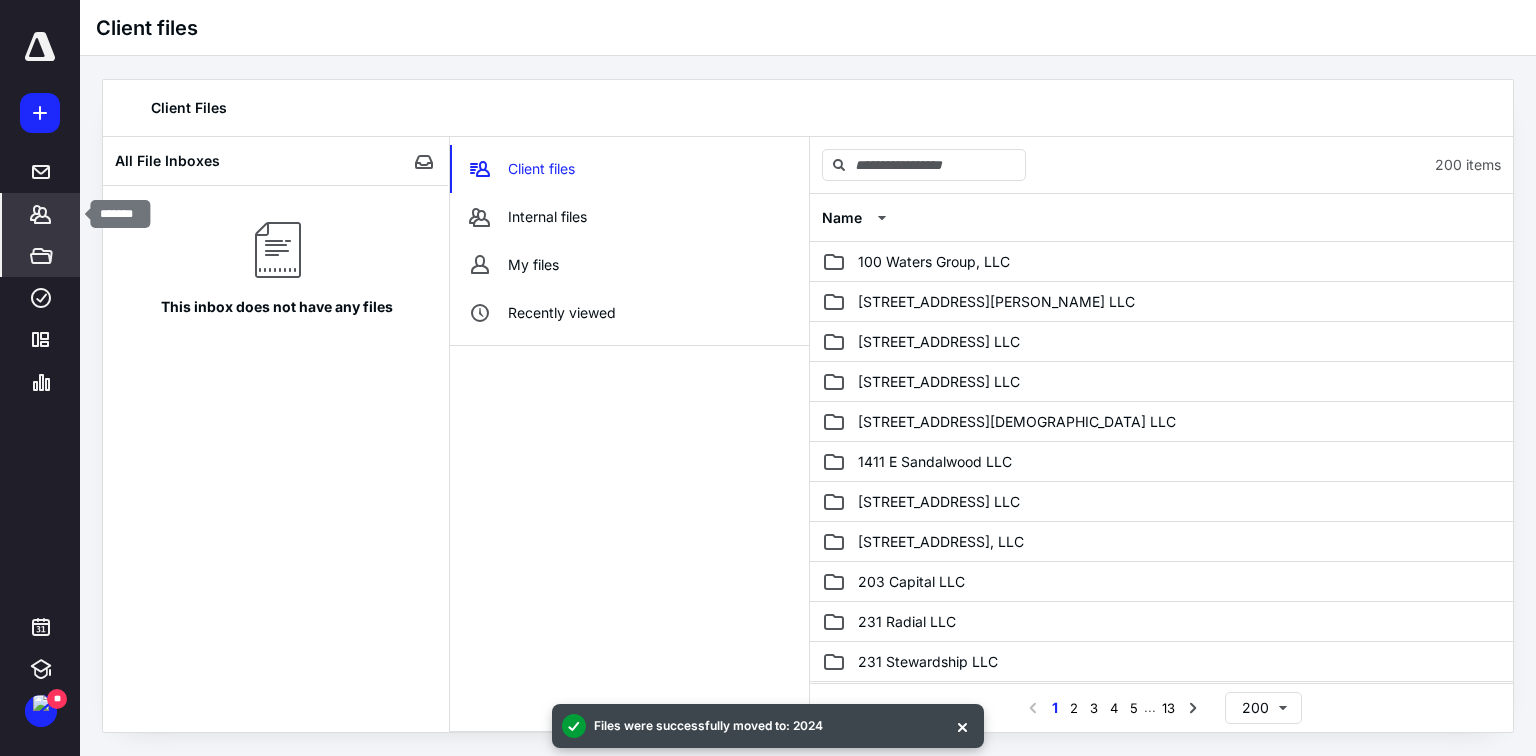 click 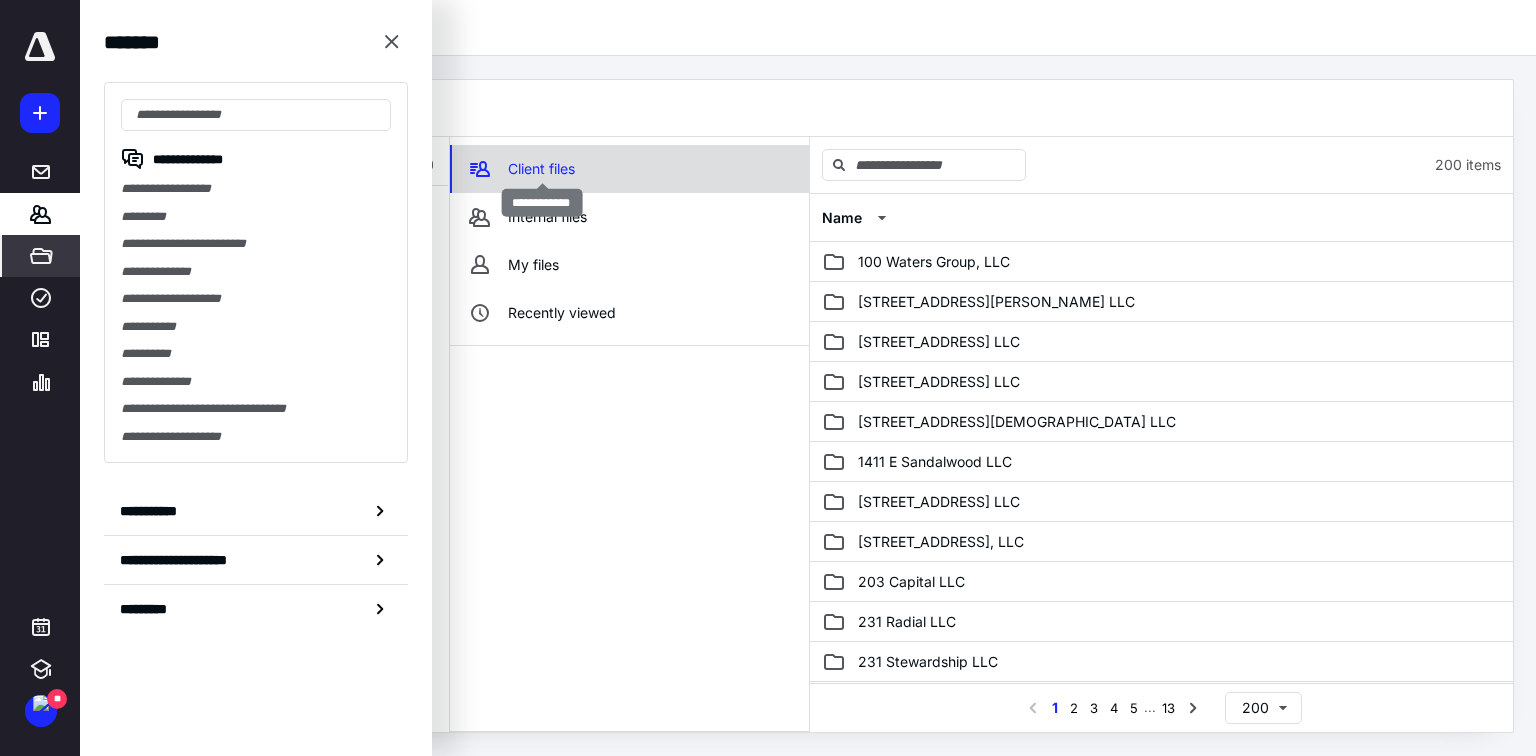 click on "Client files" at bounding box center [541, 169] 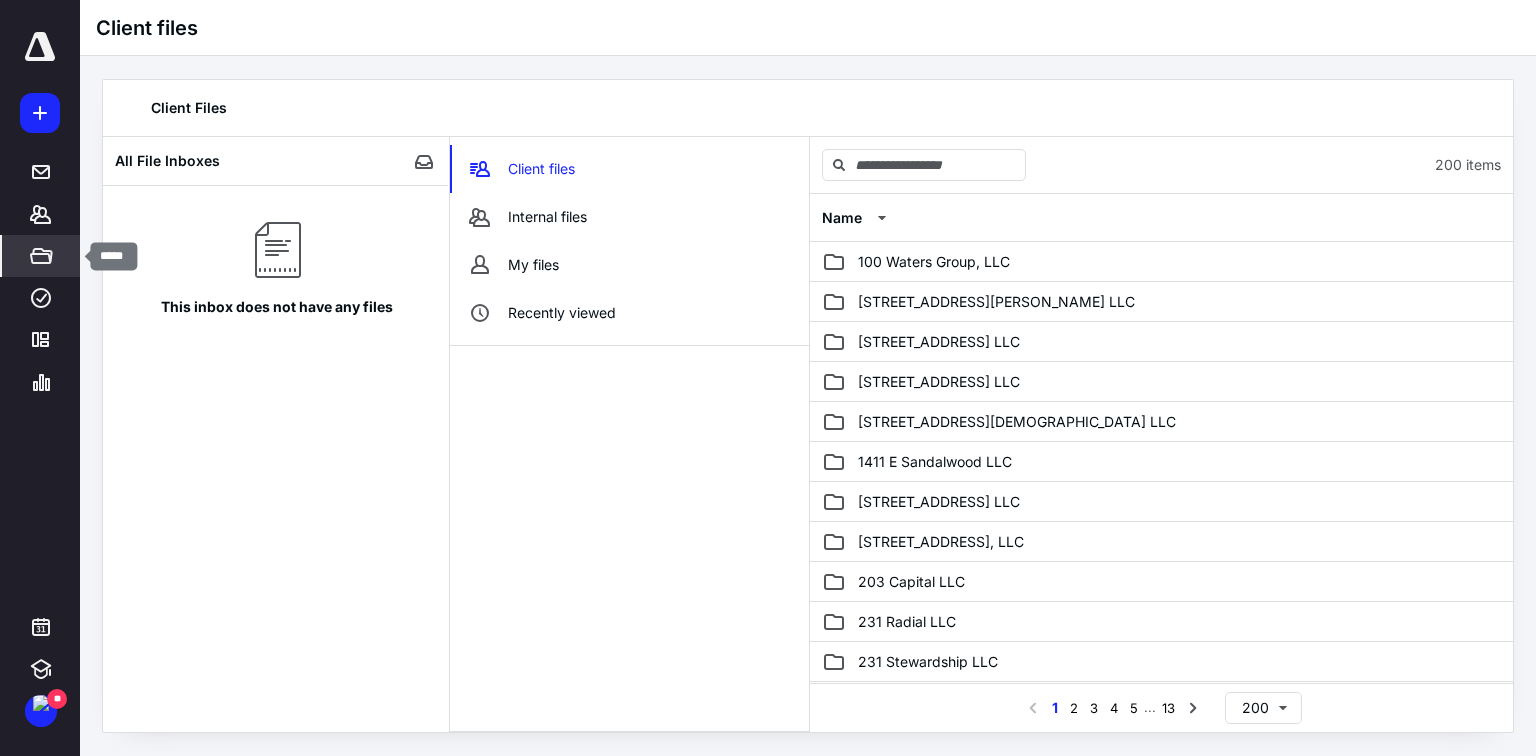 click on "*****" at bounding box center (41, 256) 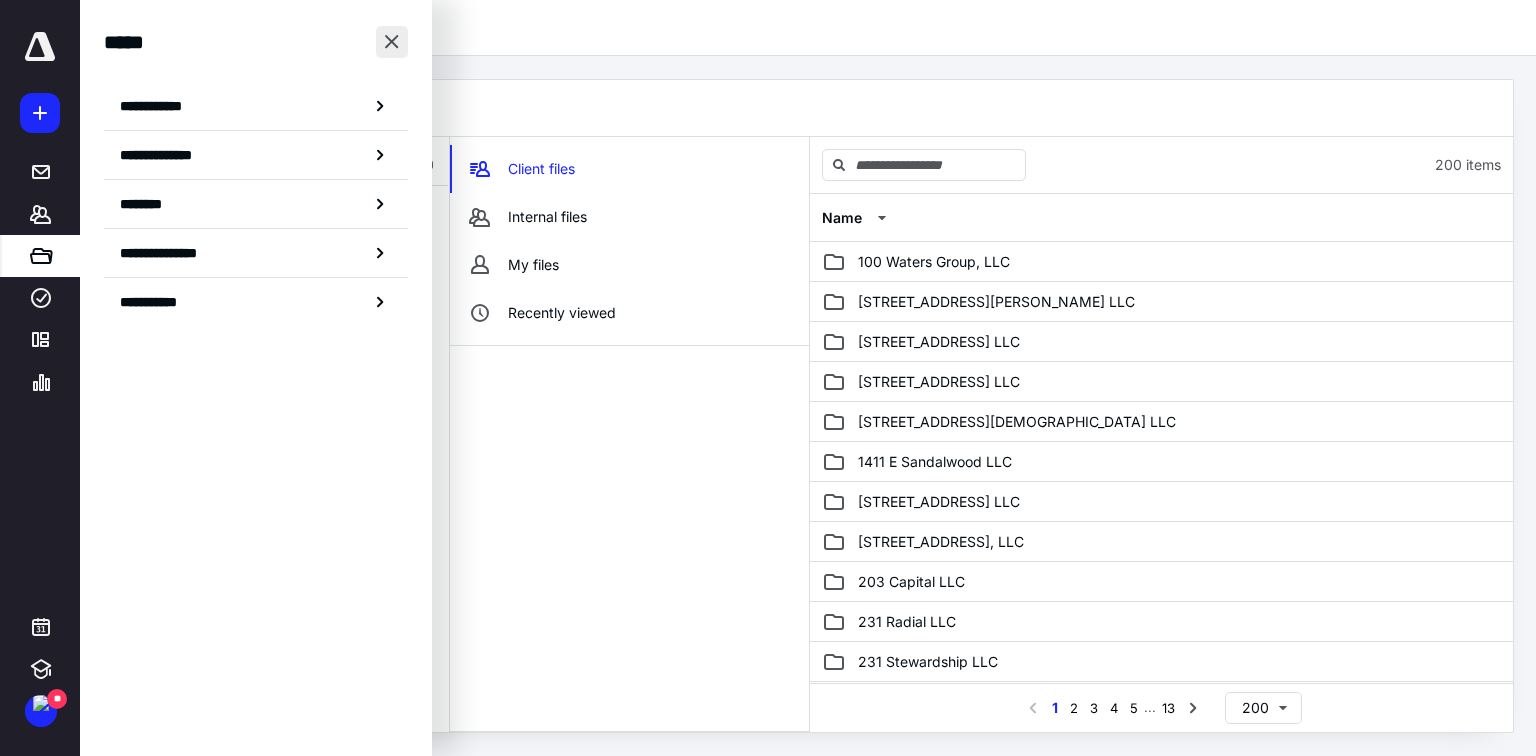 click at bounding box center (392, 42) 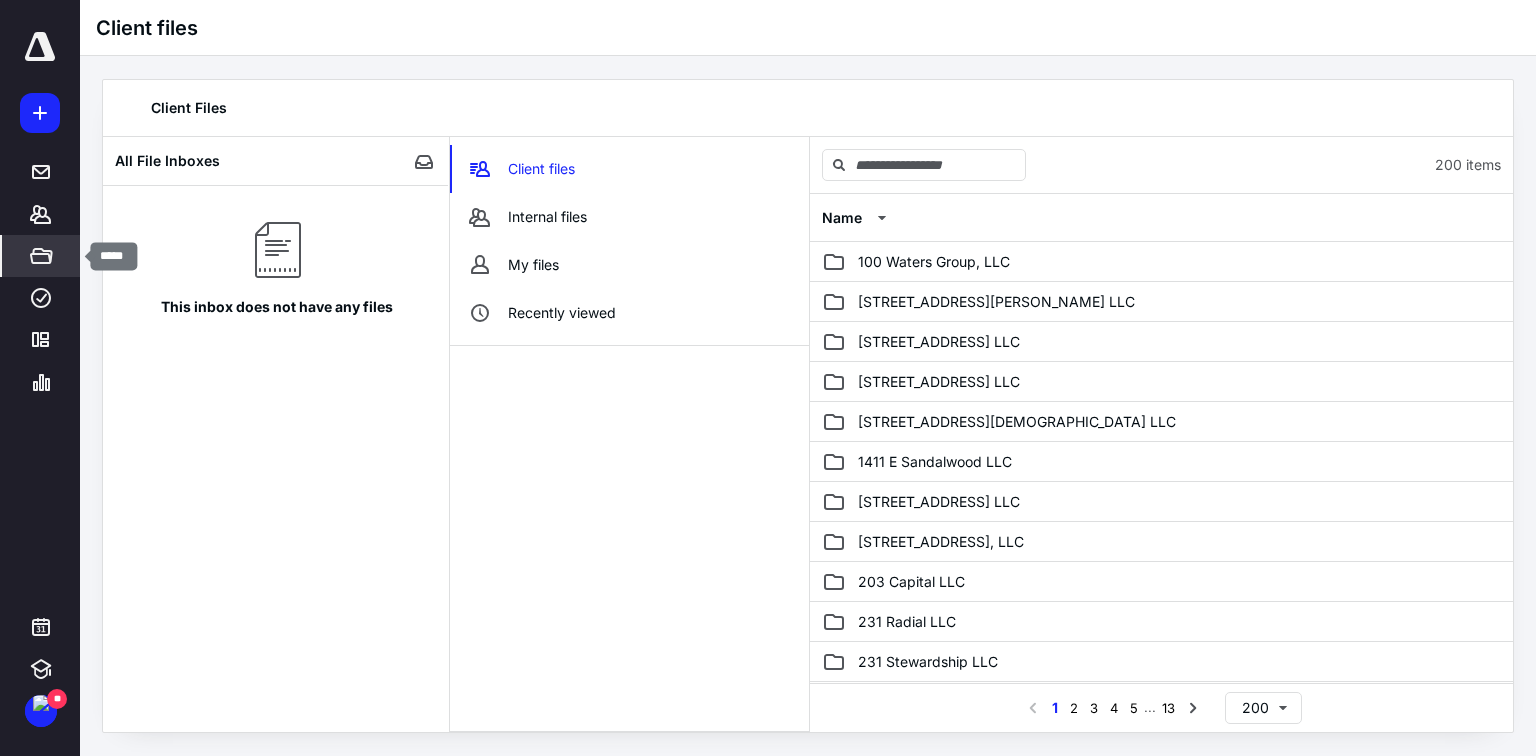 click 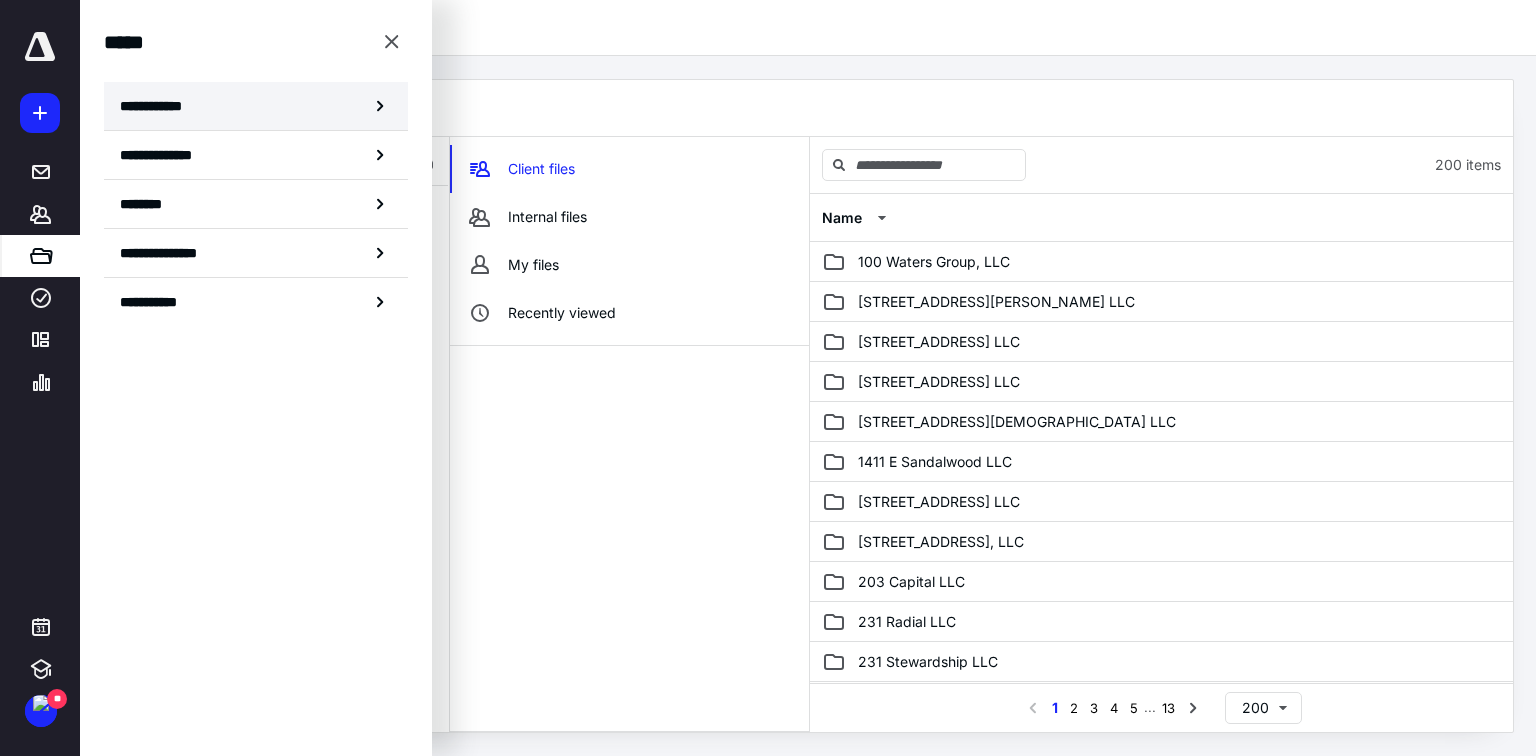 click on "**********" at bounding box center (157, 106) 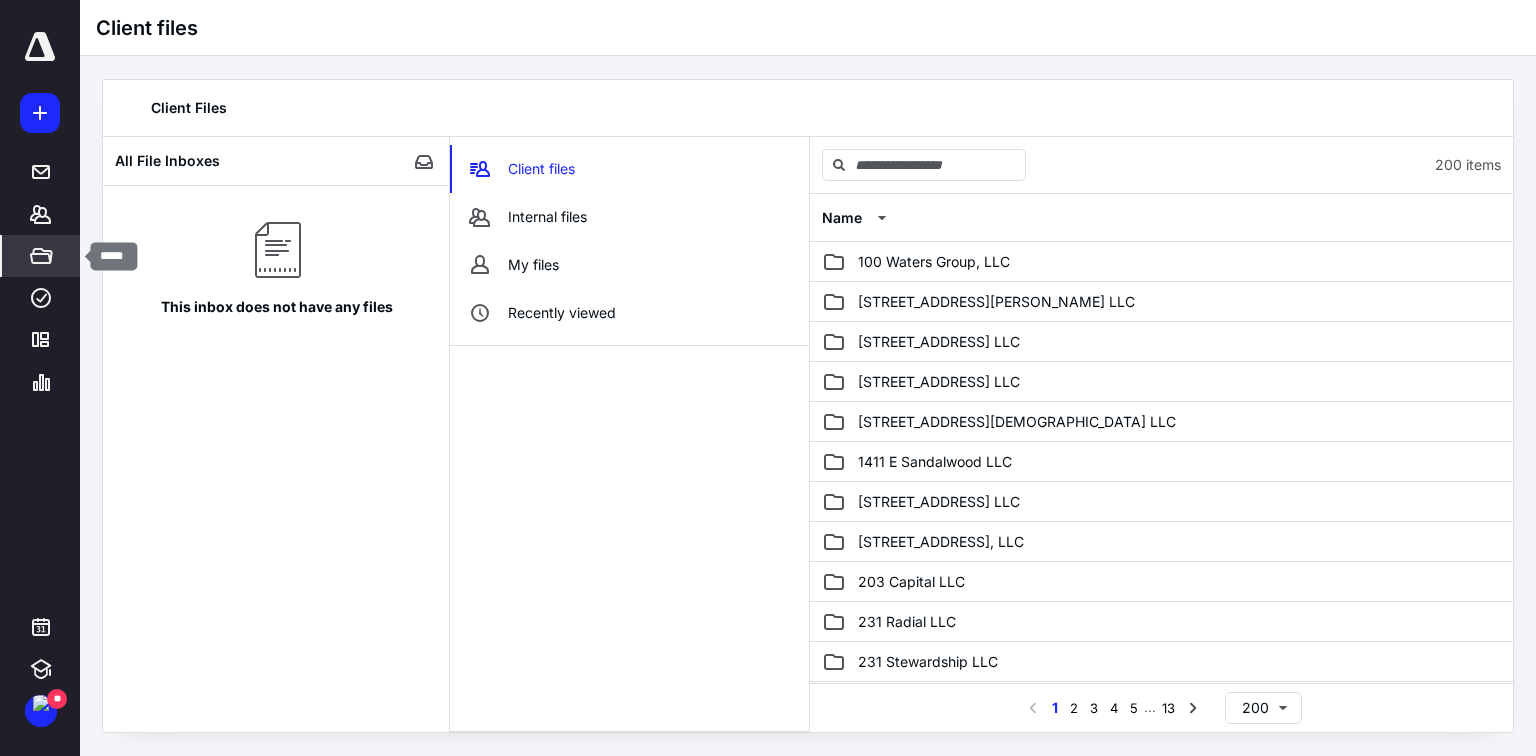 click on "*****" at bounding box center (41, 256) 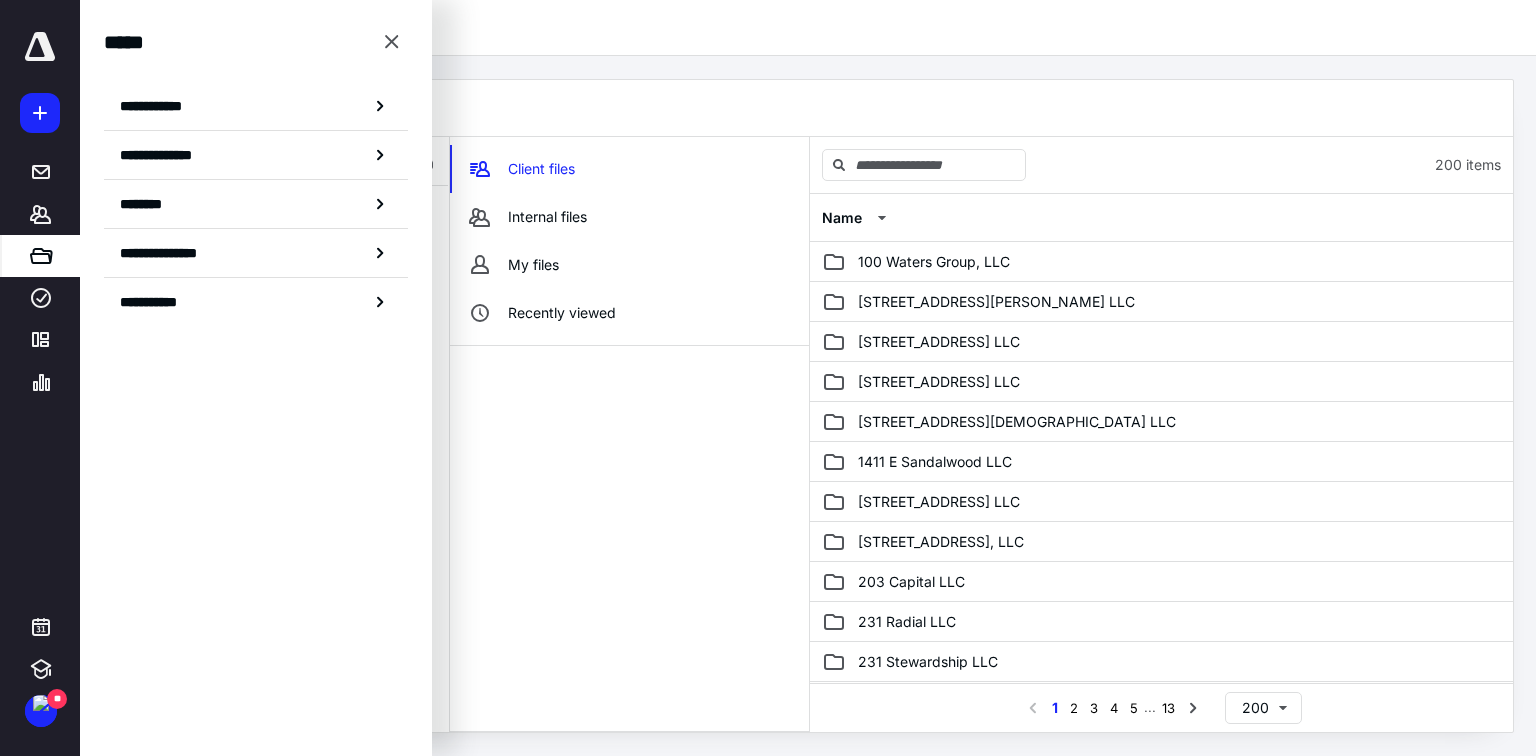 click at bounding box center (629, 538) 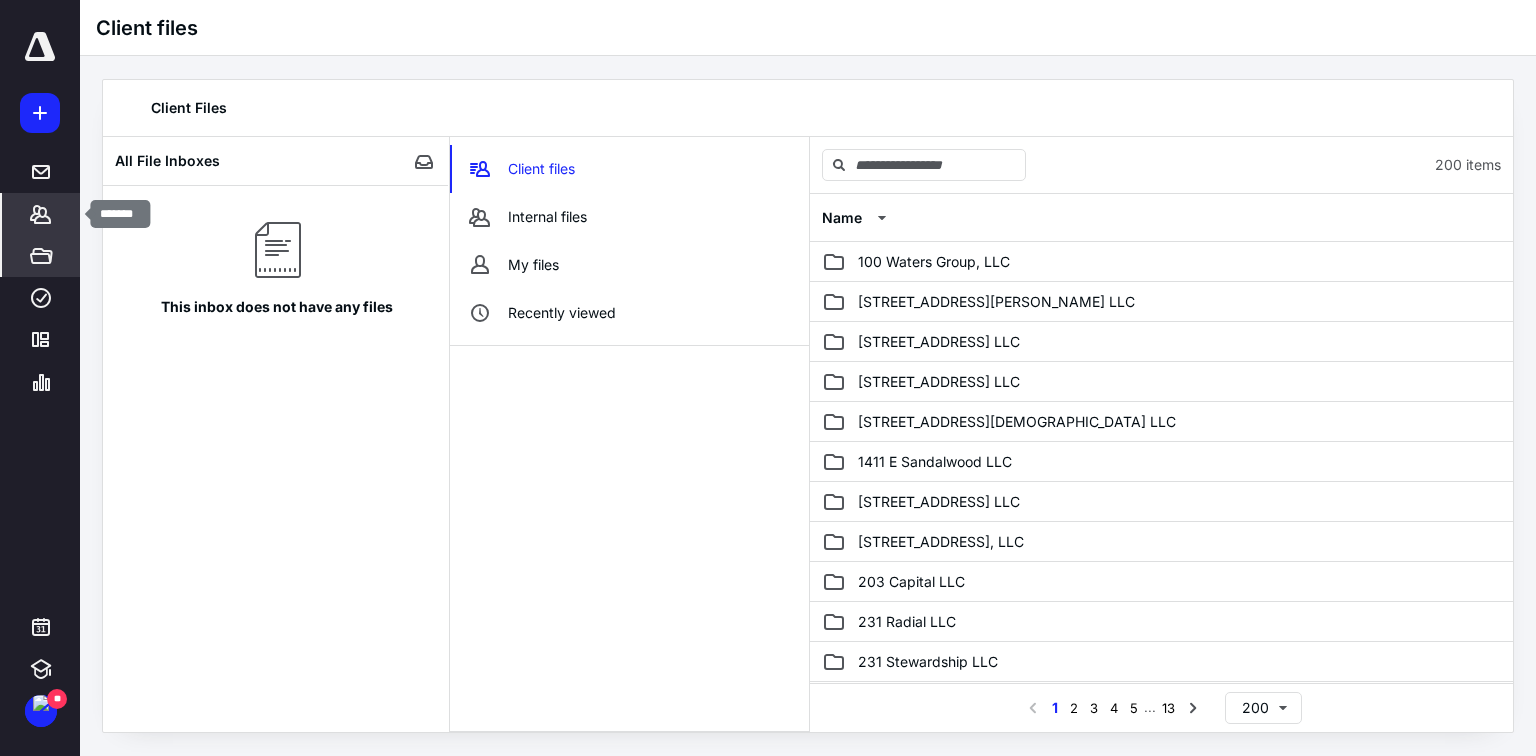 click 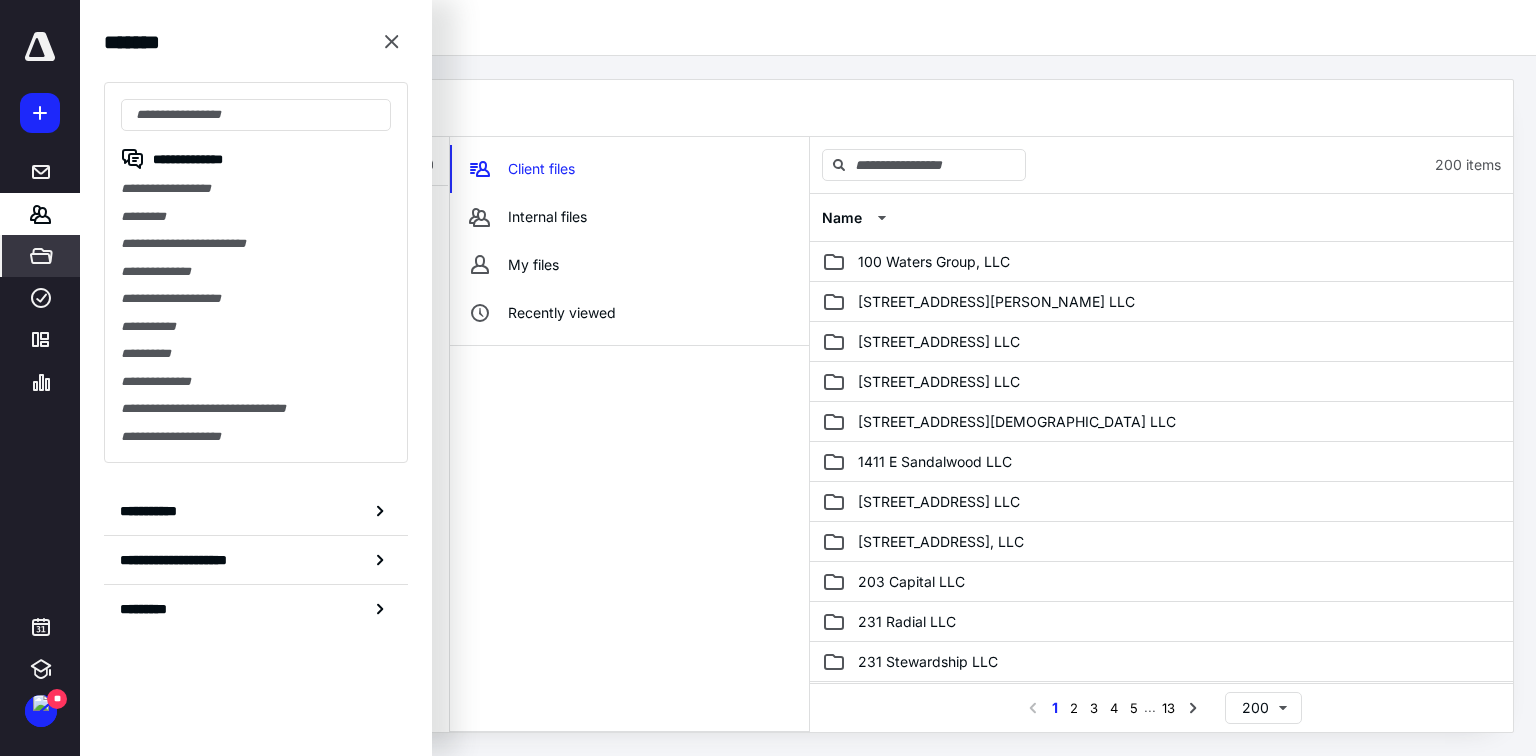 click at bounding box center (629, 538) 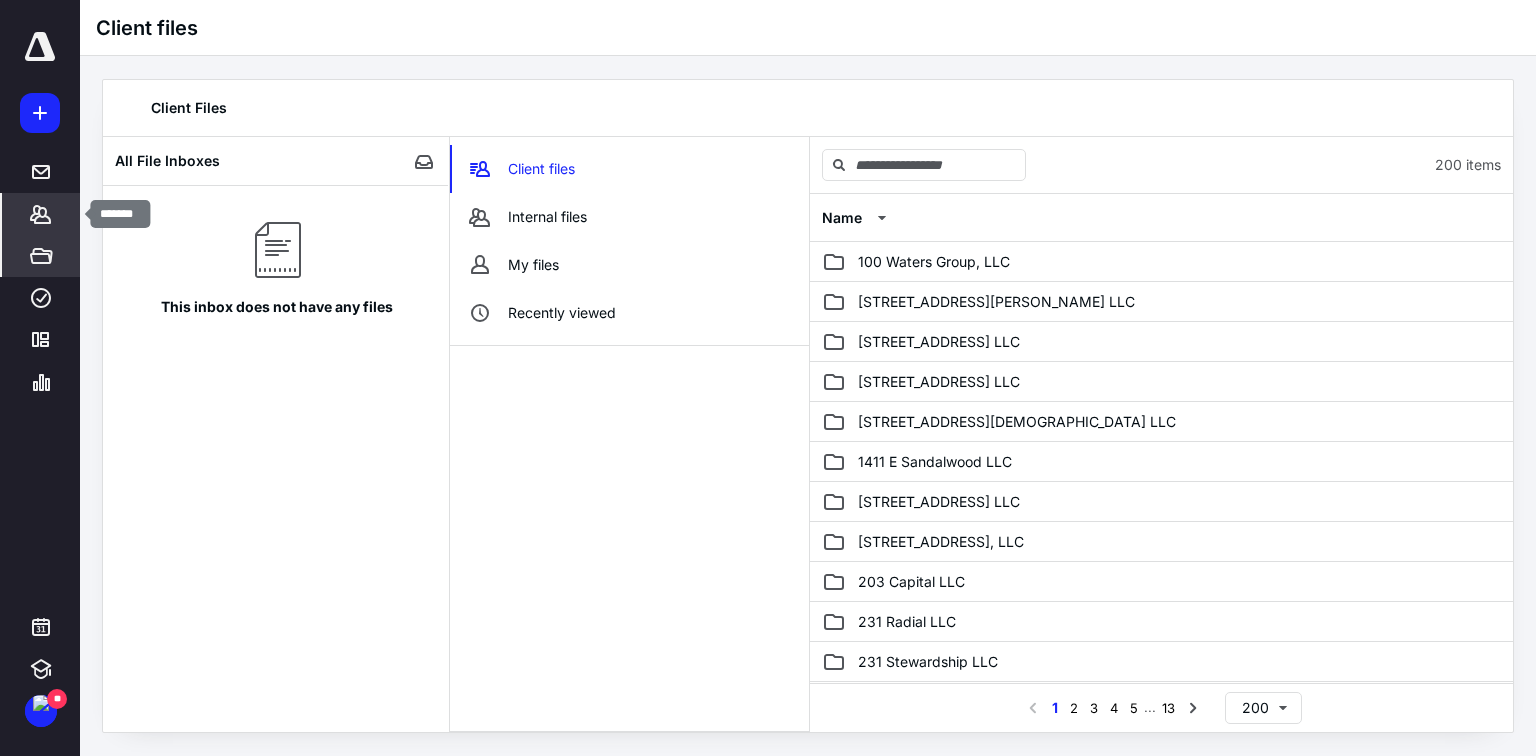 click 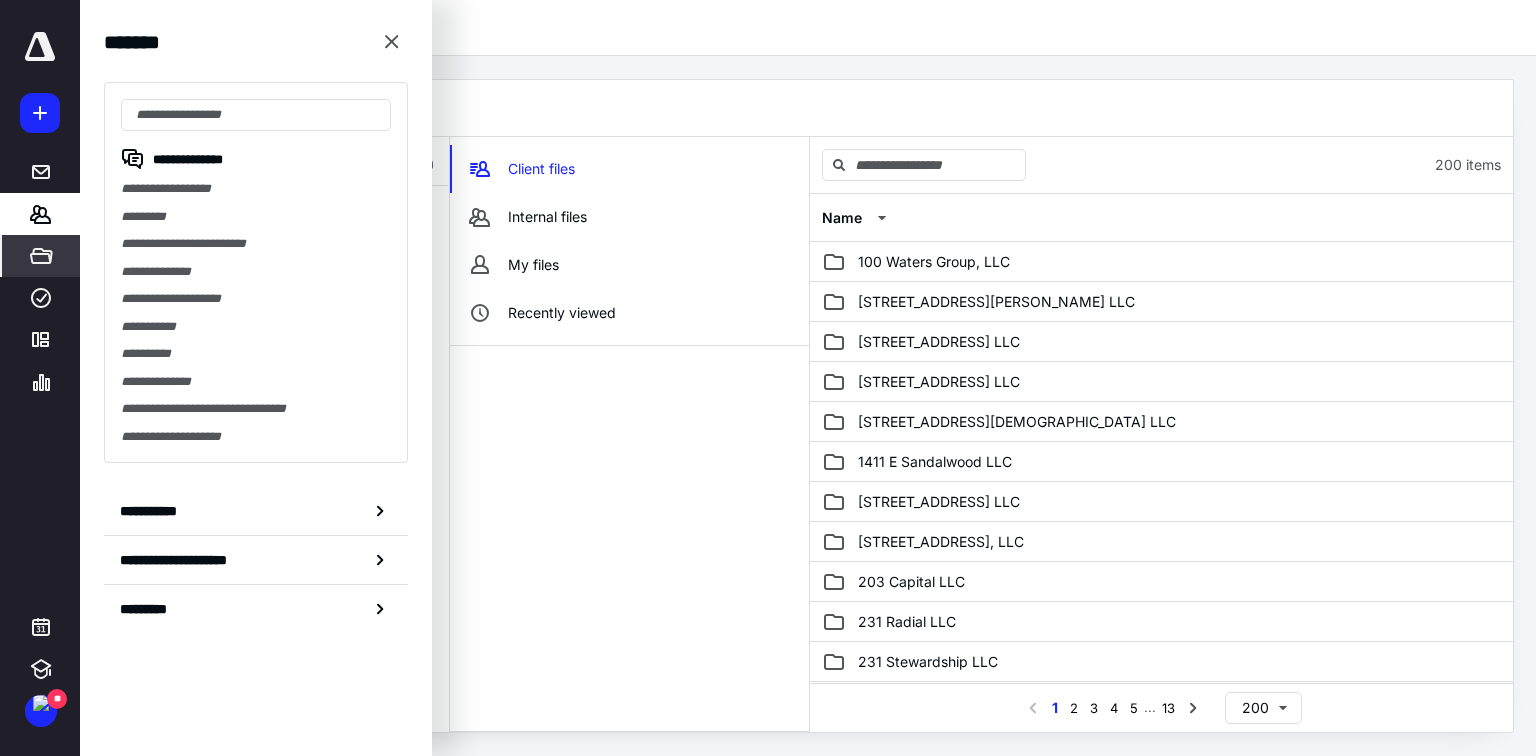 drag, startPoint x: 180, startPoint y: 243, endPoint x: 352, endPoint y: 254, distance: 172.35138 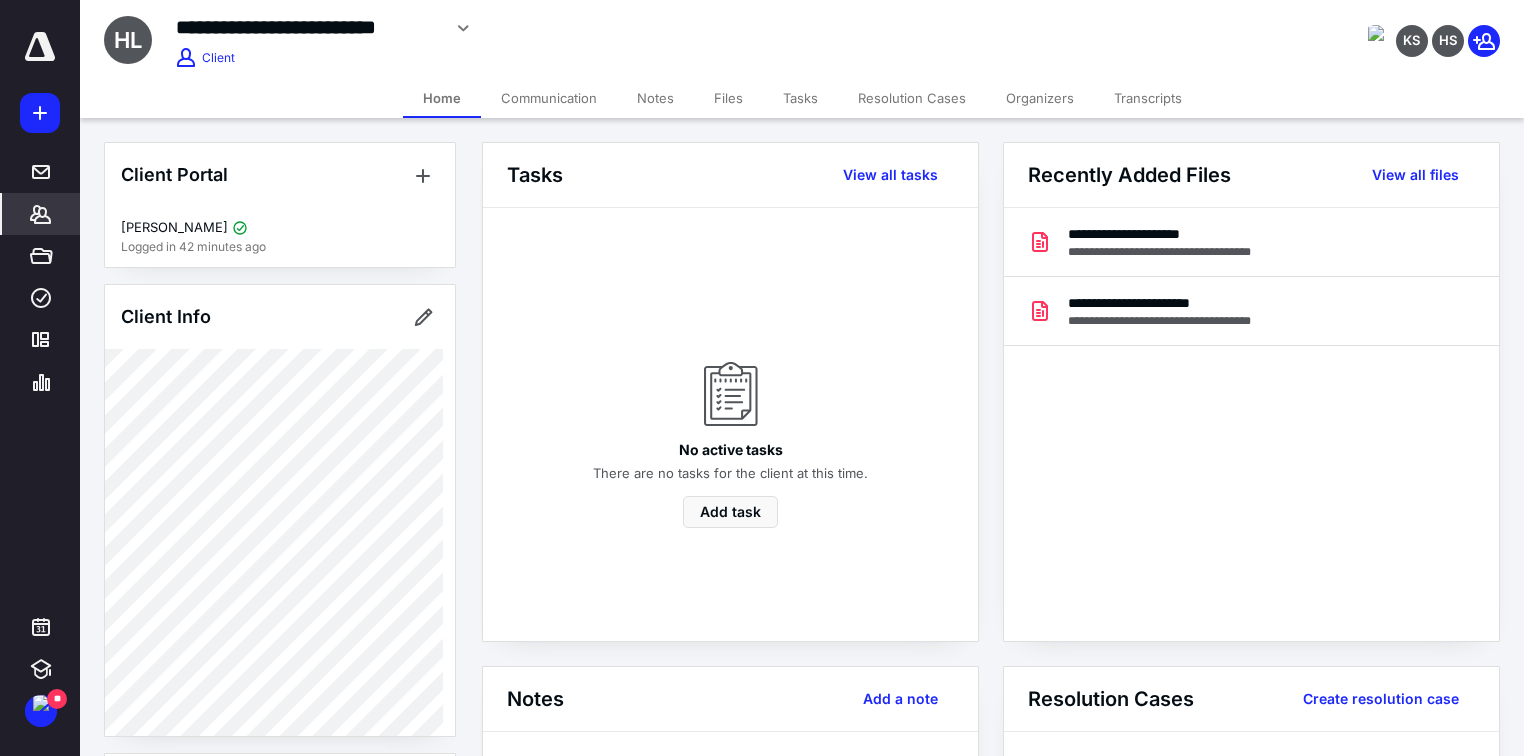 click on "**********" at bounding box center [1002, 884] 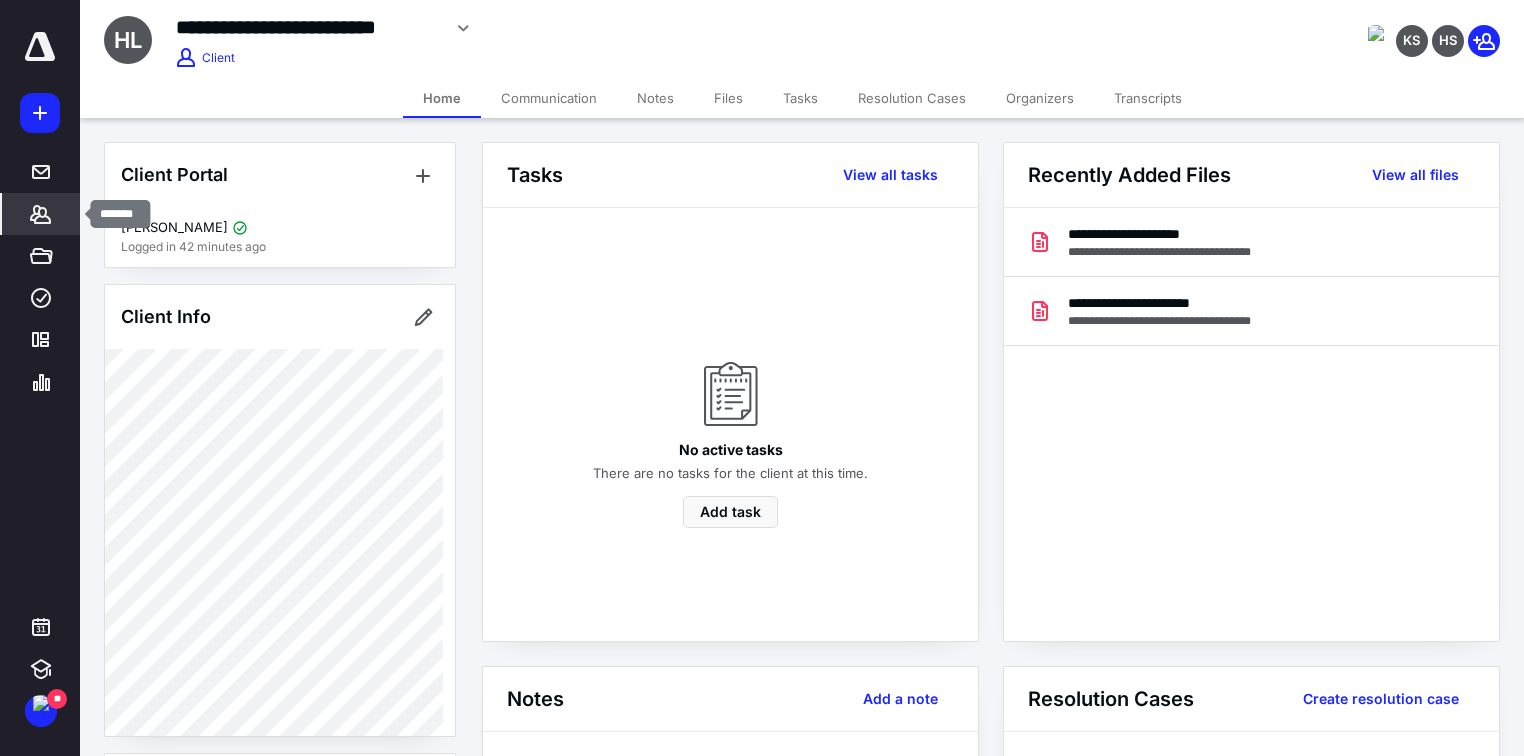 click 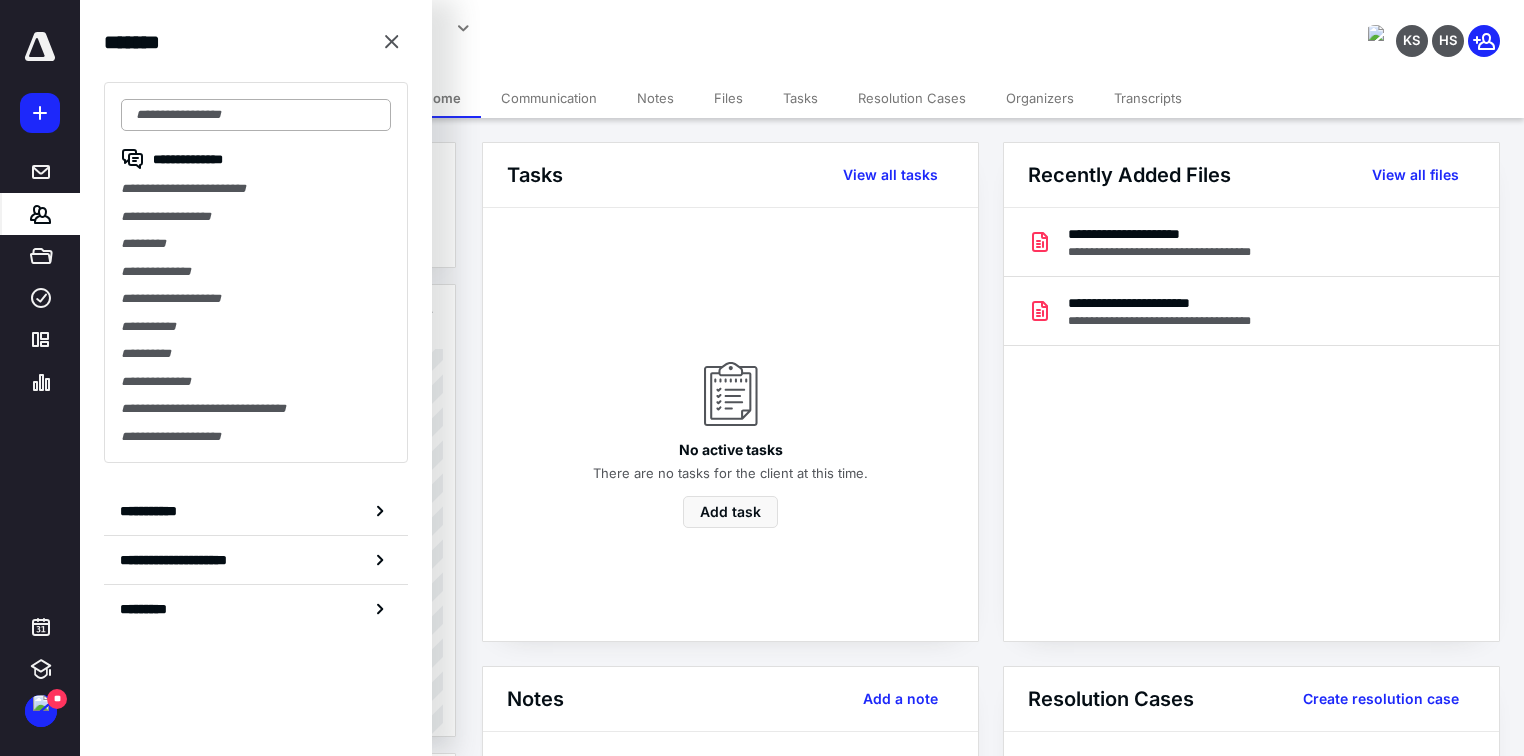 click at bounding box center [256, 115] 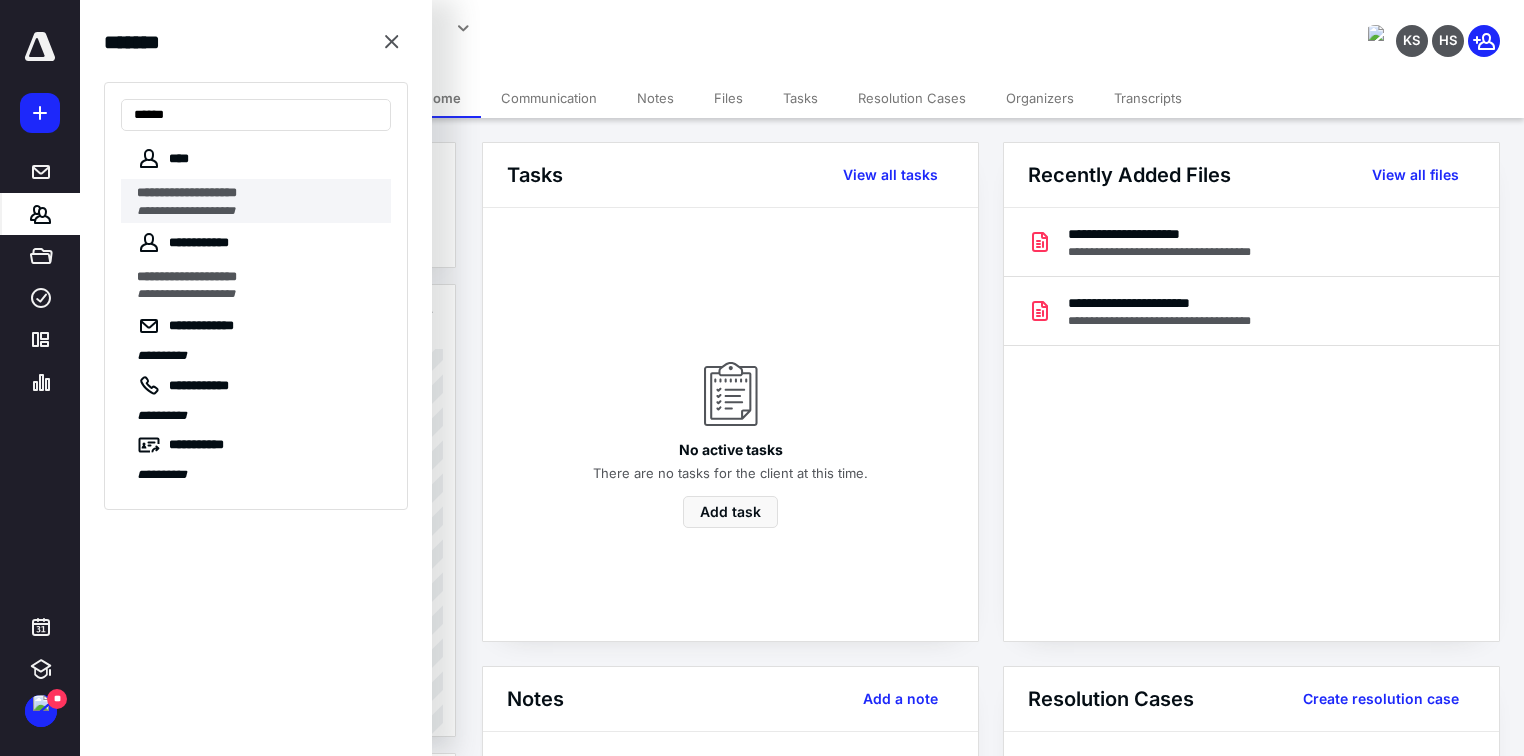 type on "*****" 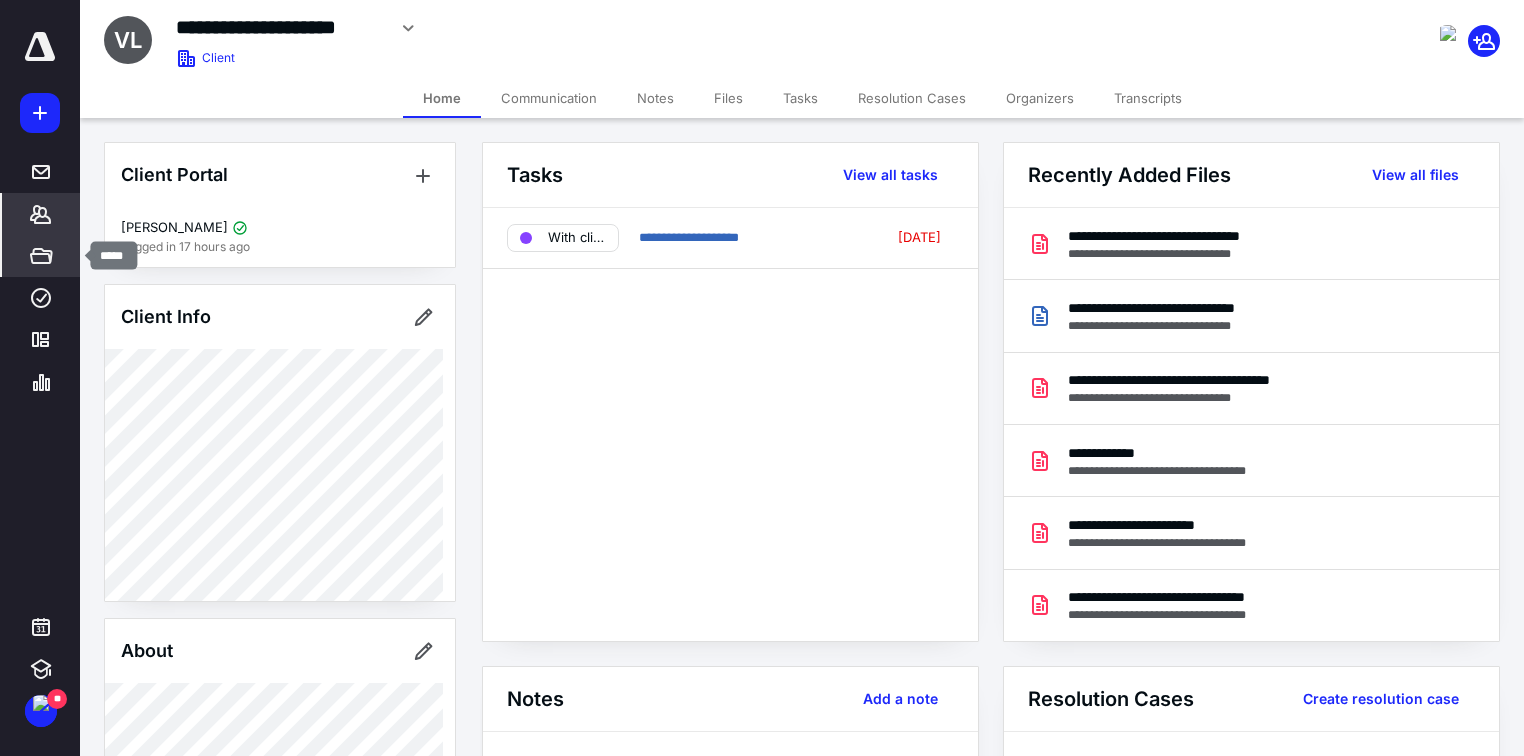 click on "*****" at bounding box center [41, 256] 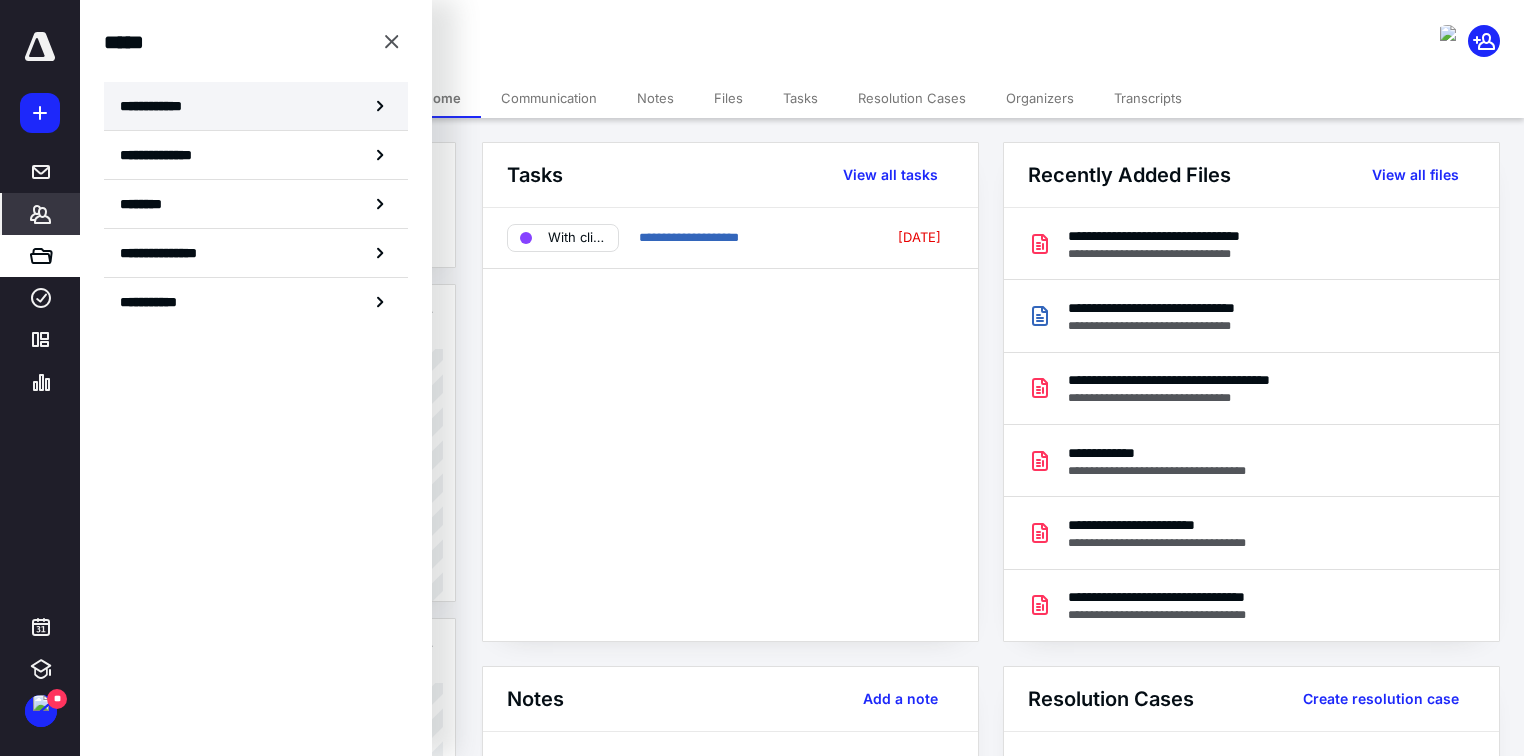 click on "**********" at bounding box center [157, 106] 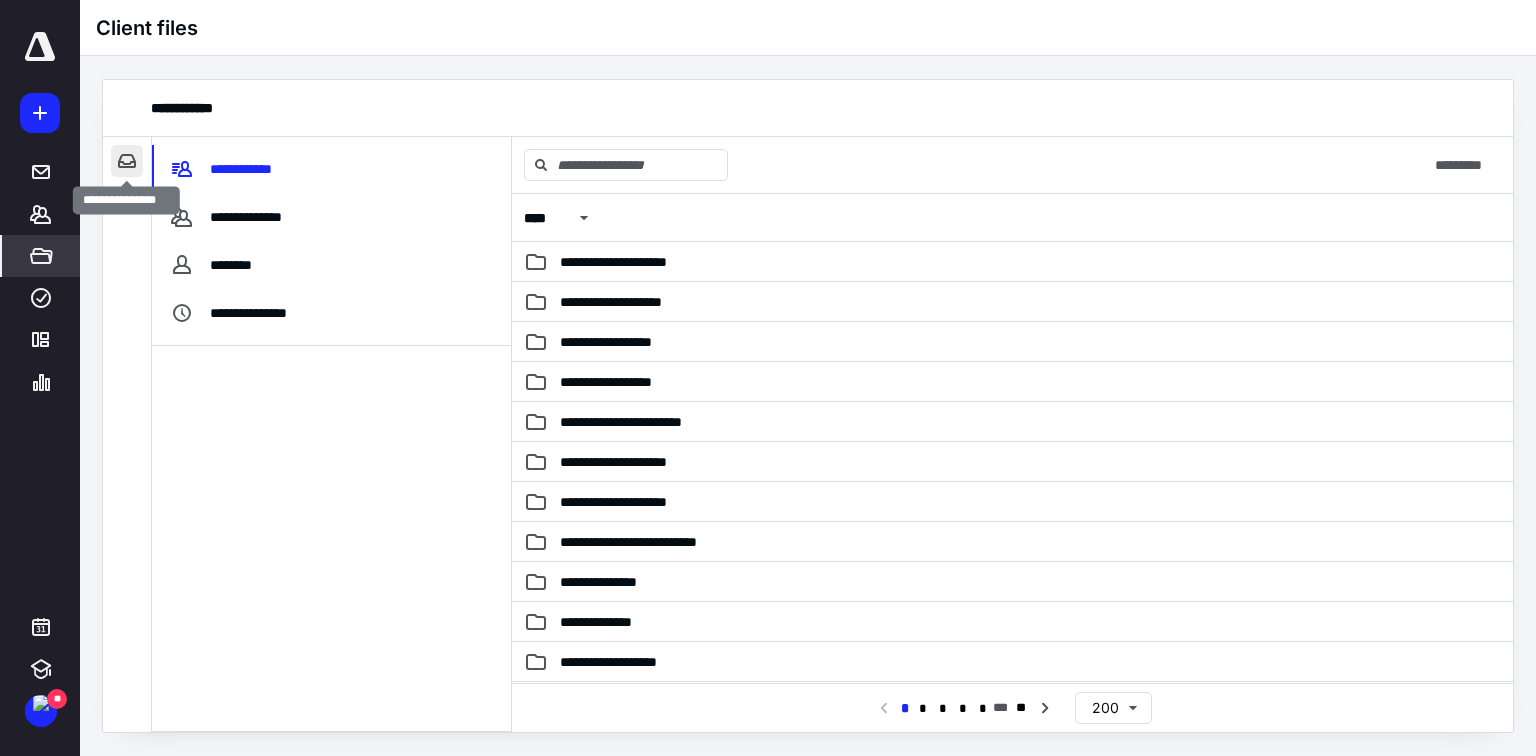 click at bounding box center (127, 161) 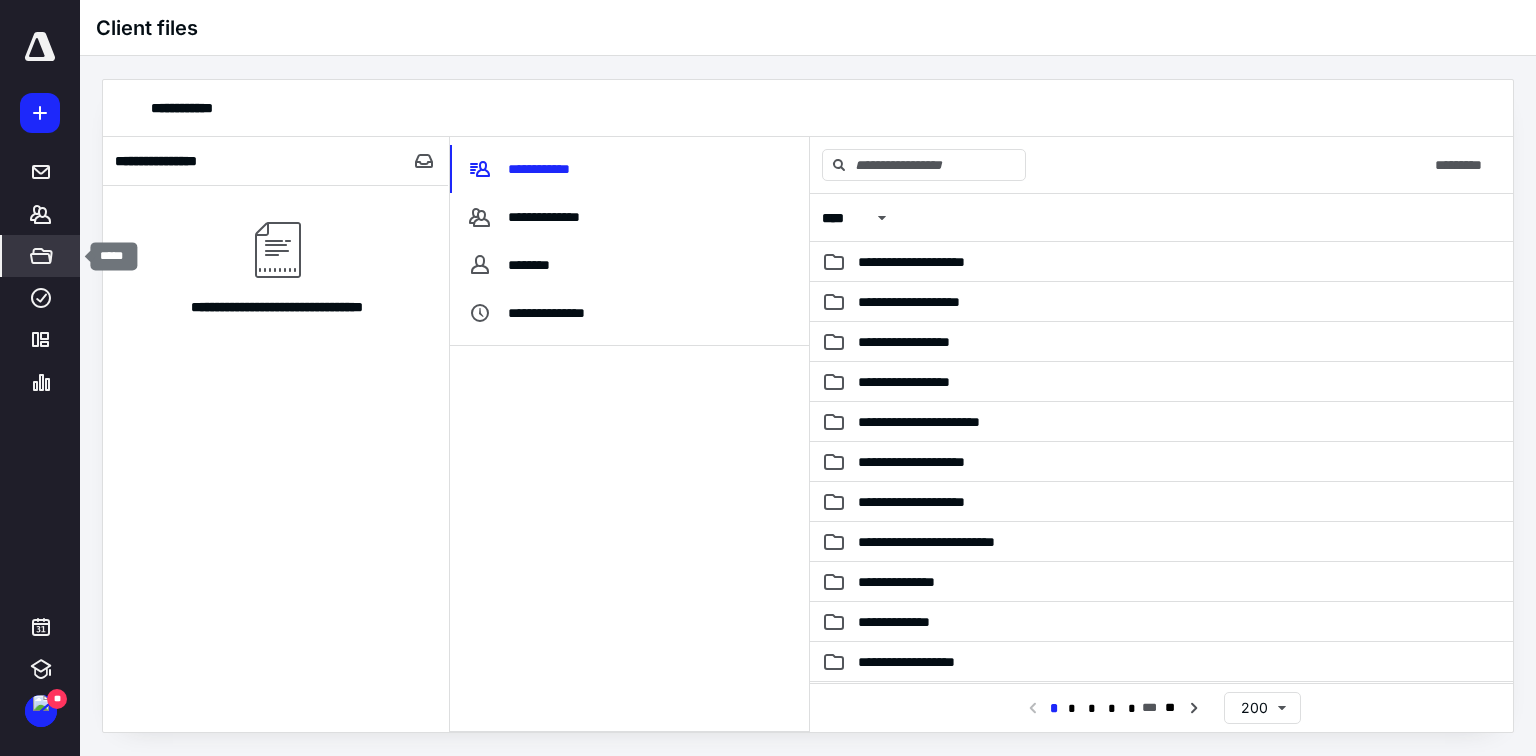 click on "*****" at bounding box center (41, 256) 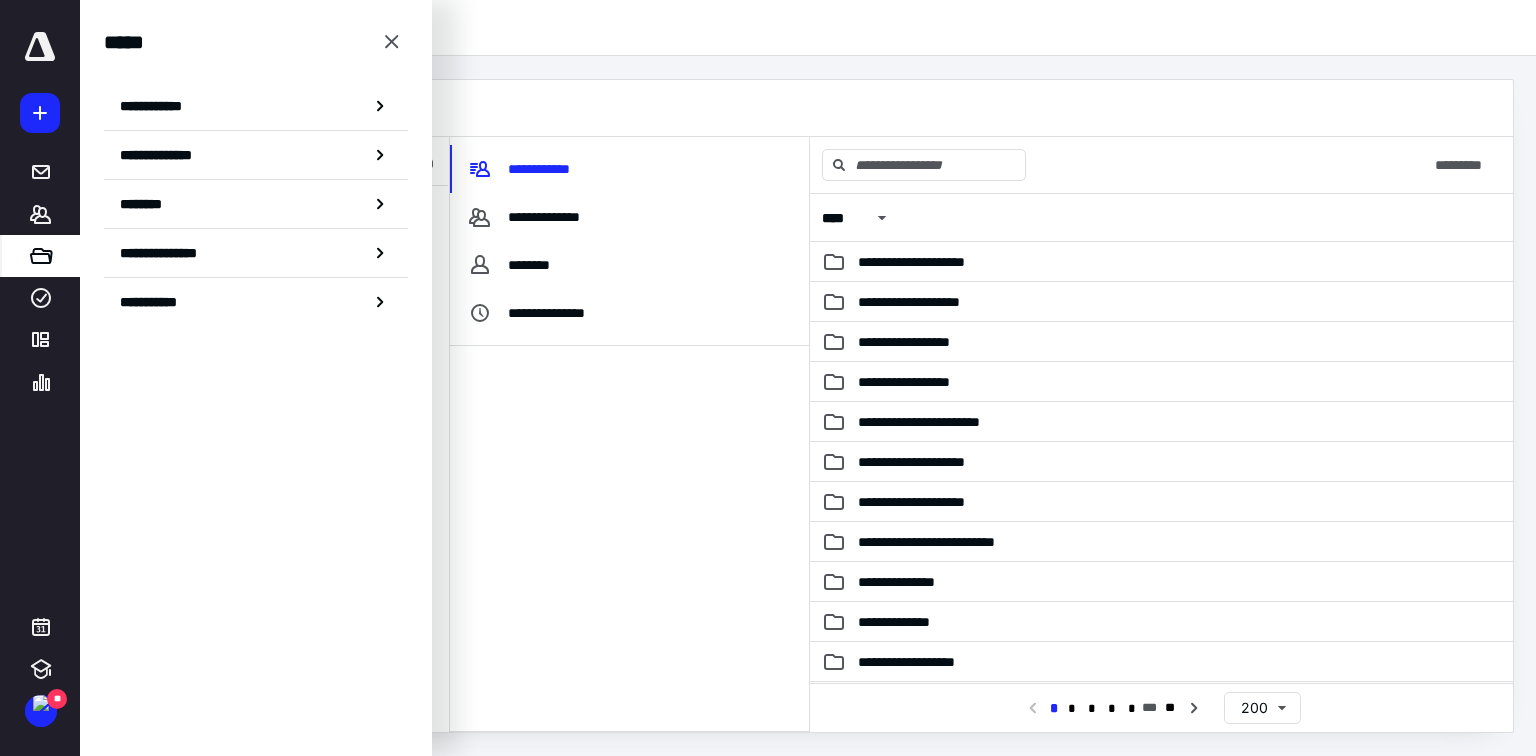click at bounding box center (629, 538) 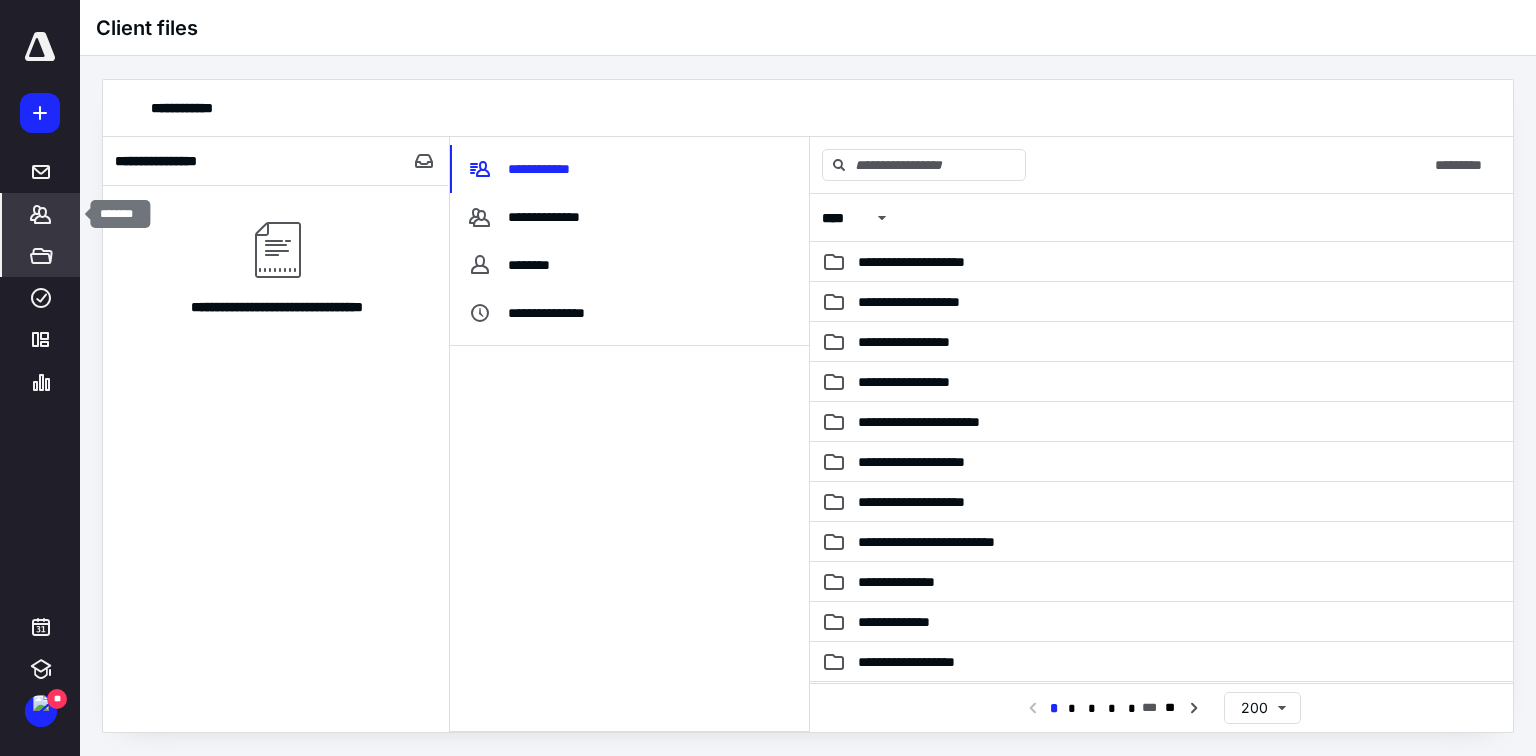 click 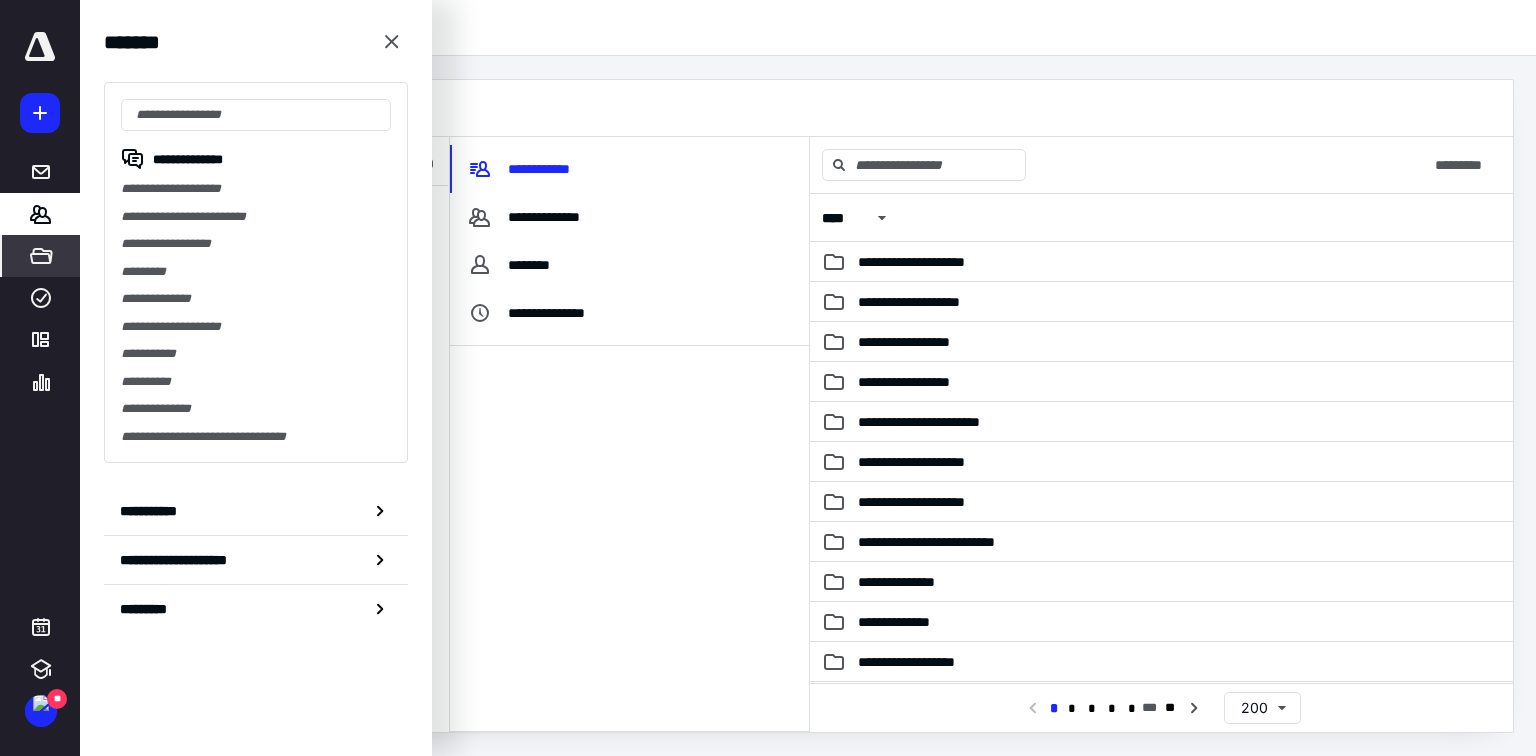 type on "*" 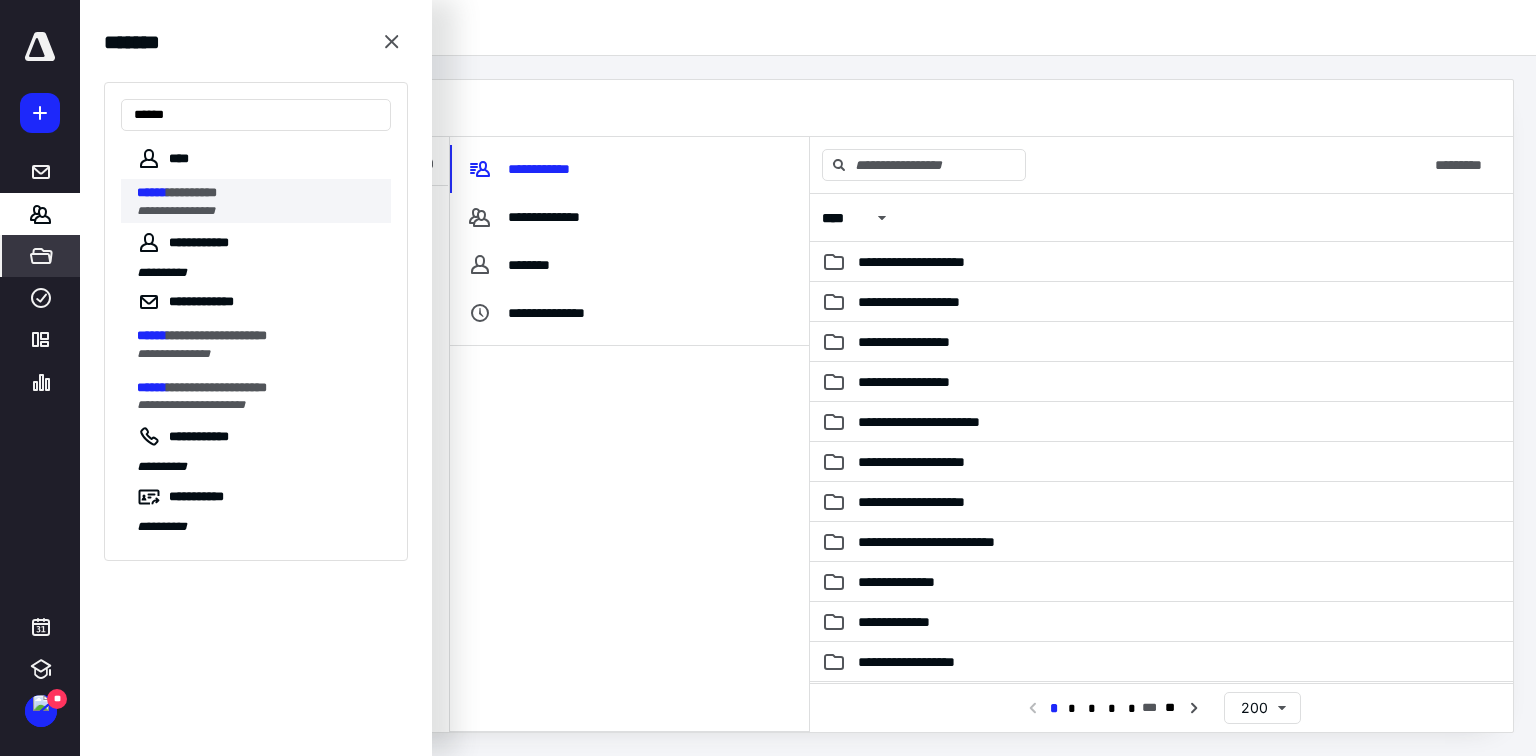 type on "******" 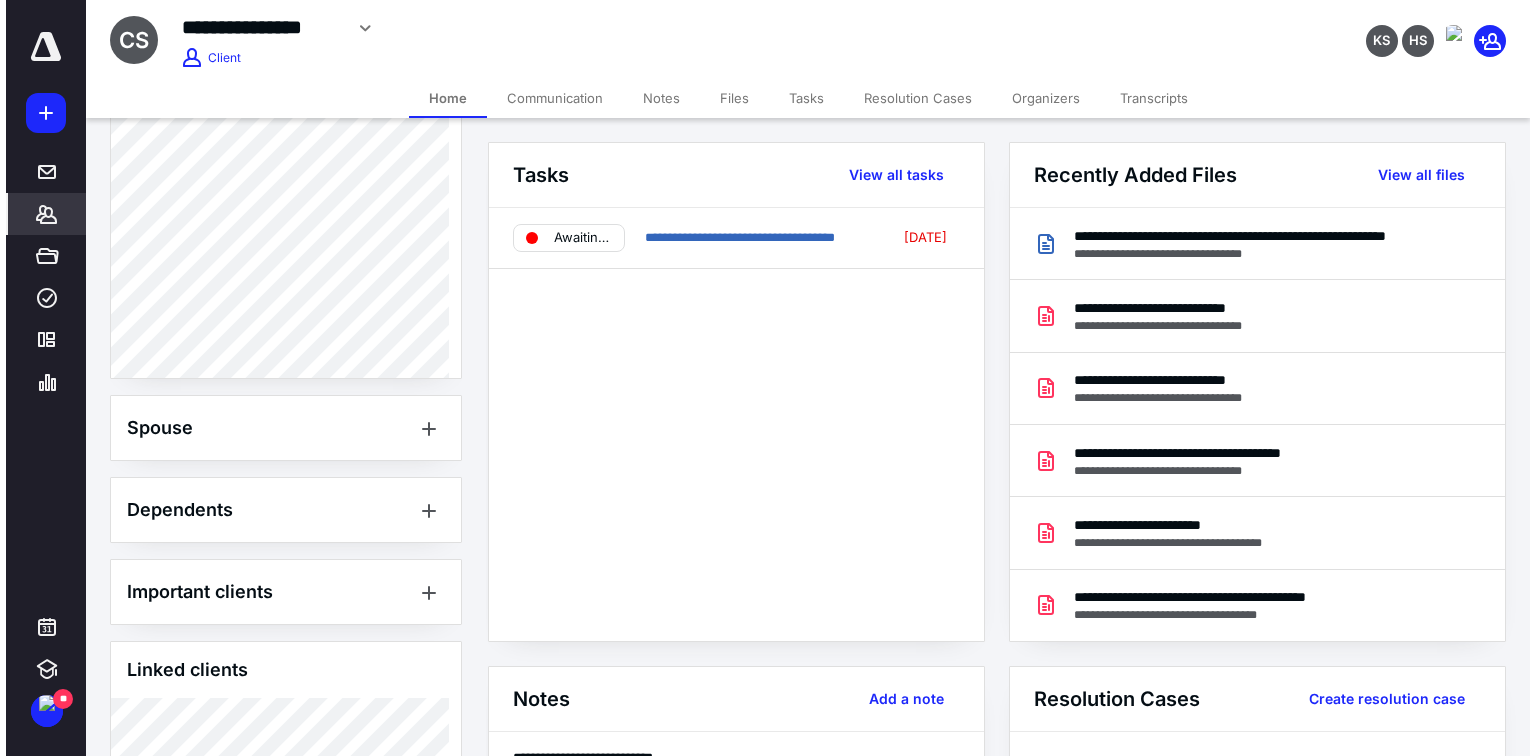 scroll, scrollTop: 1040, scrollLeft: 0, axis: vertical 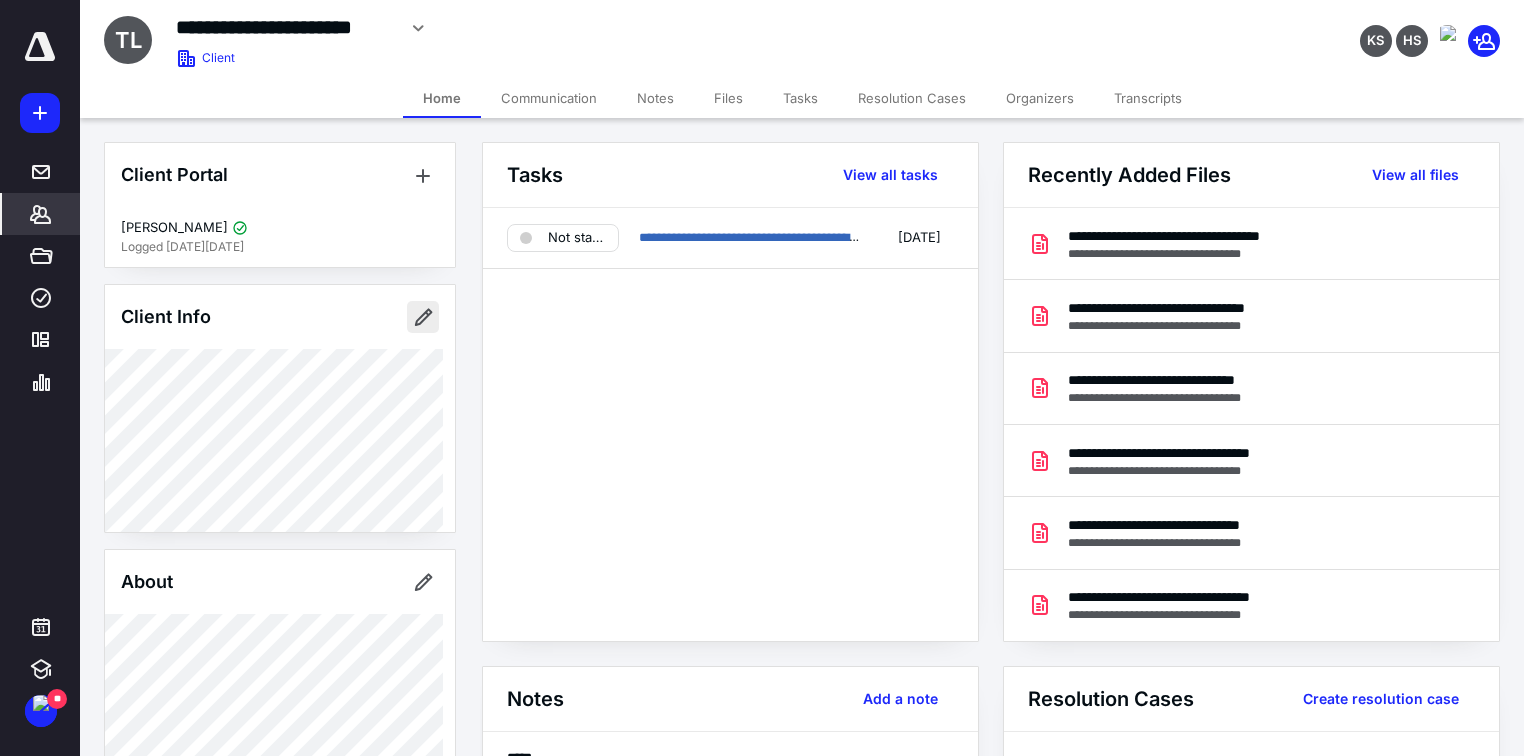 click at bounding box center [423, 317] 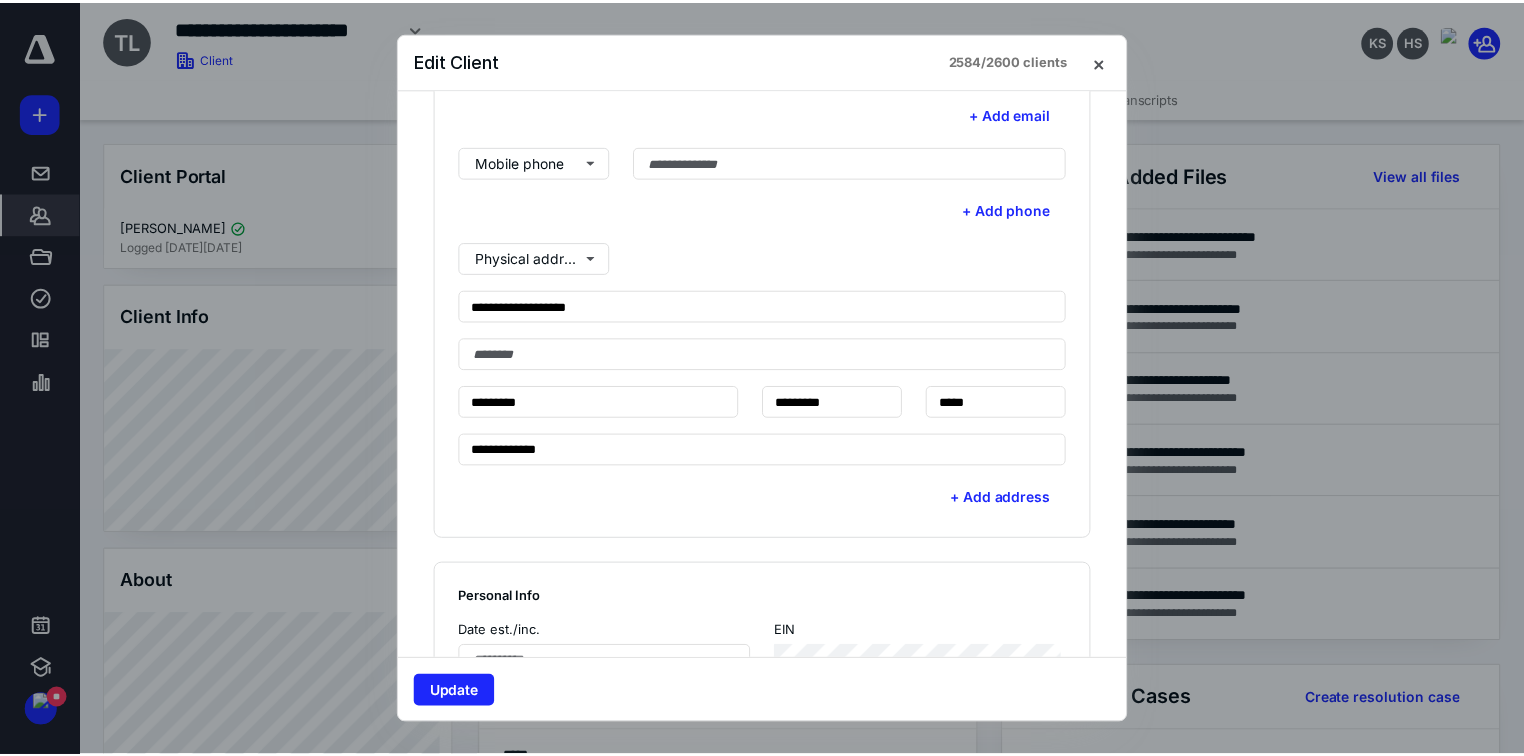 scroll, scrollTop: 720, scrollLeft: 0, axis: vertical 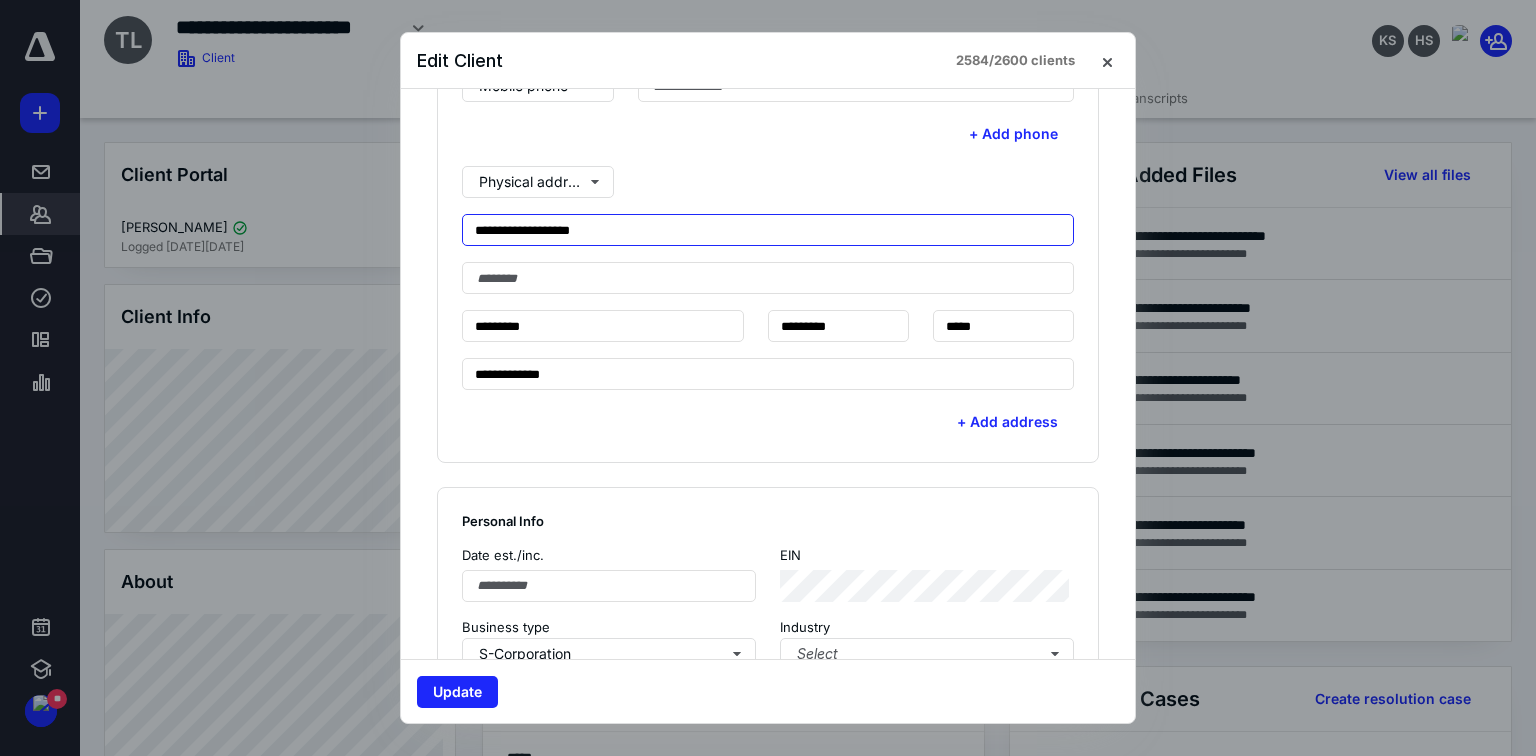 drag, startPoint x: 628, startPoint y: 234, endPoint x: 430, endPoint y: 247, distance: 198.42632 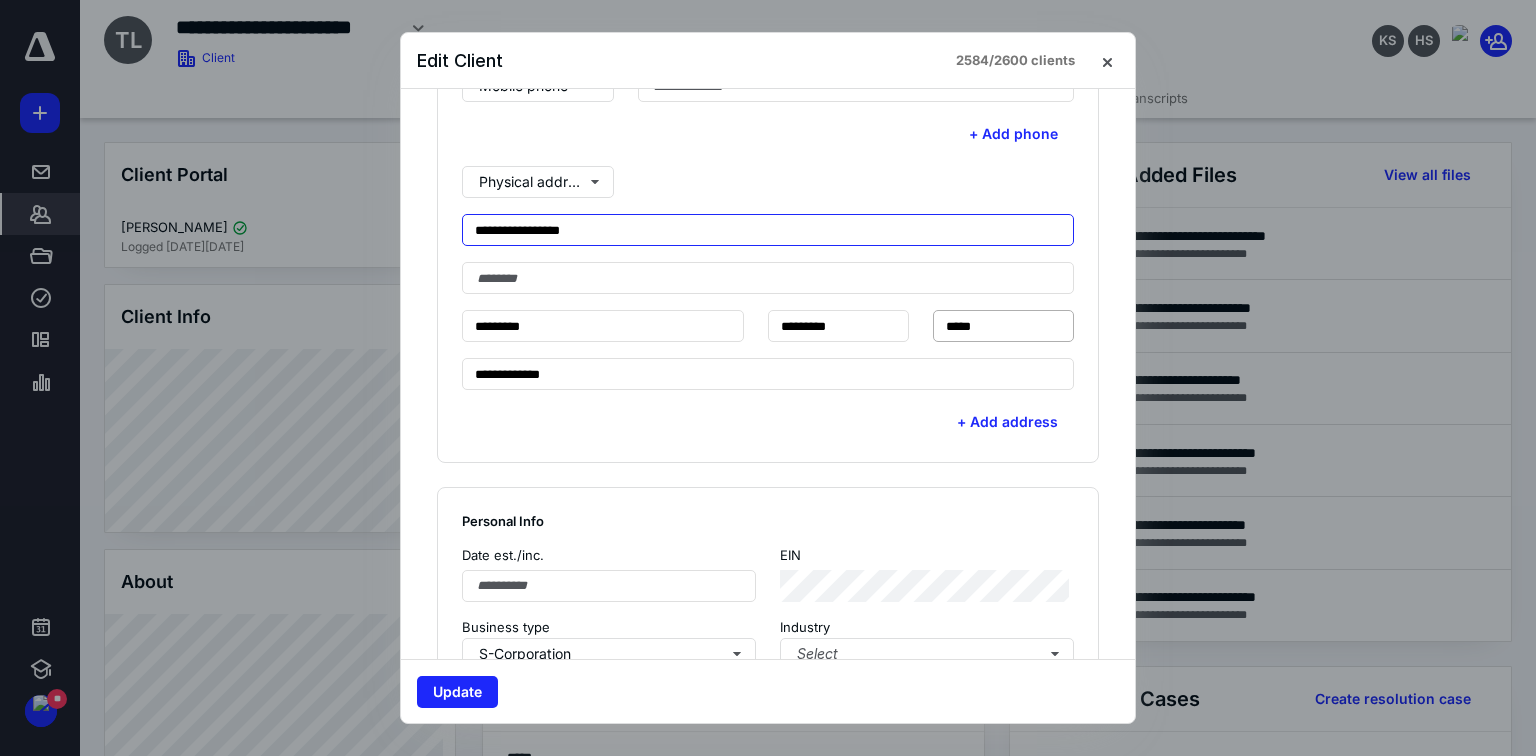type on "**********" 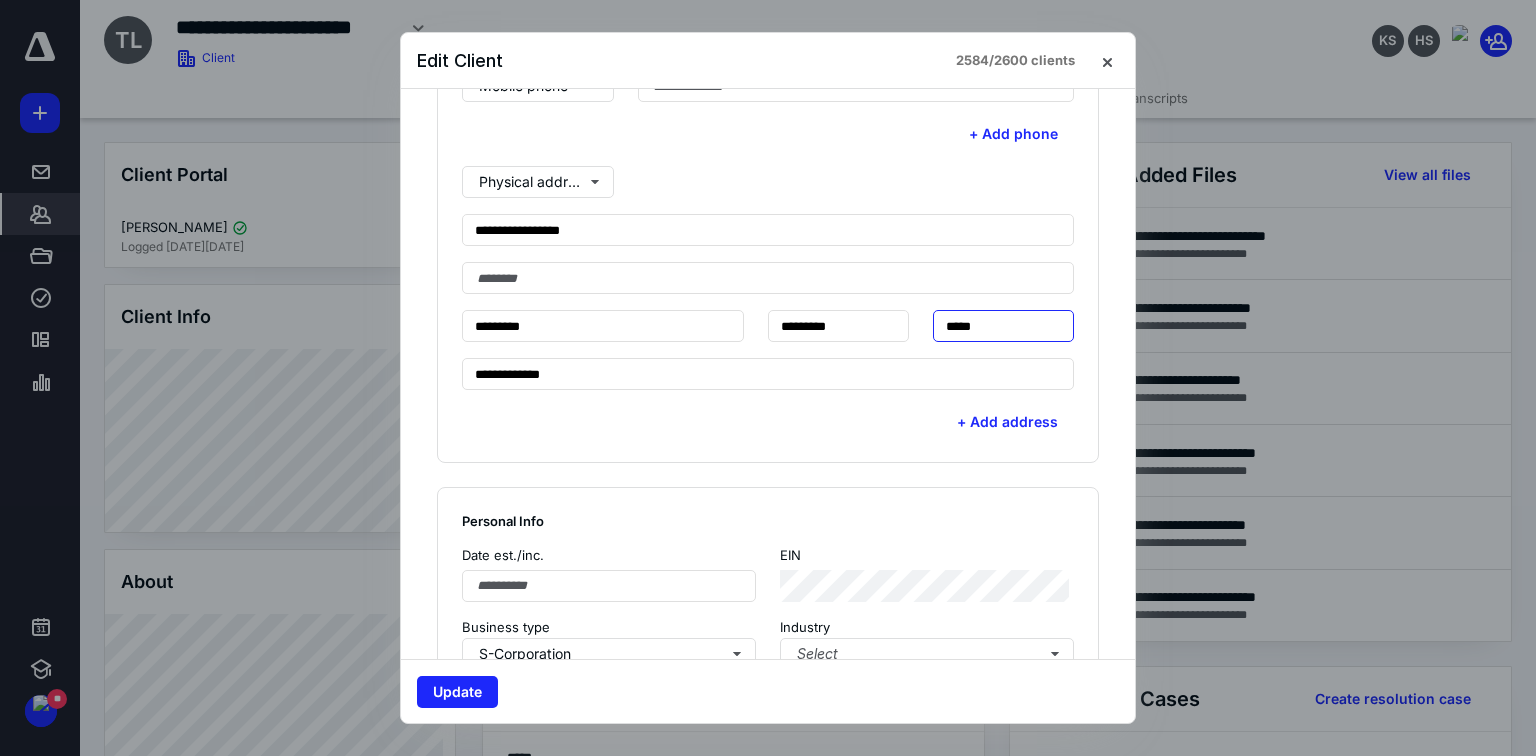 click on "*****" at bounding box center [1003, 326] 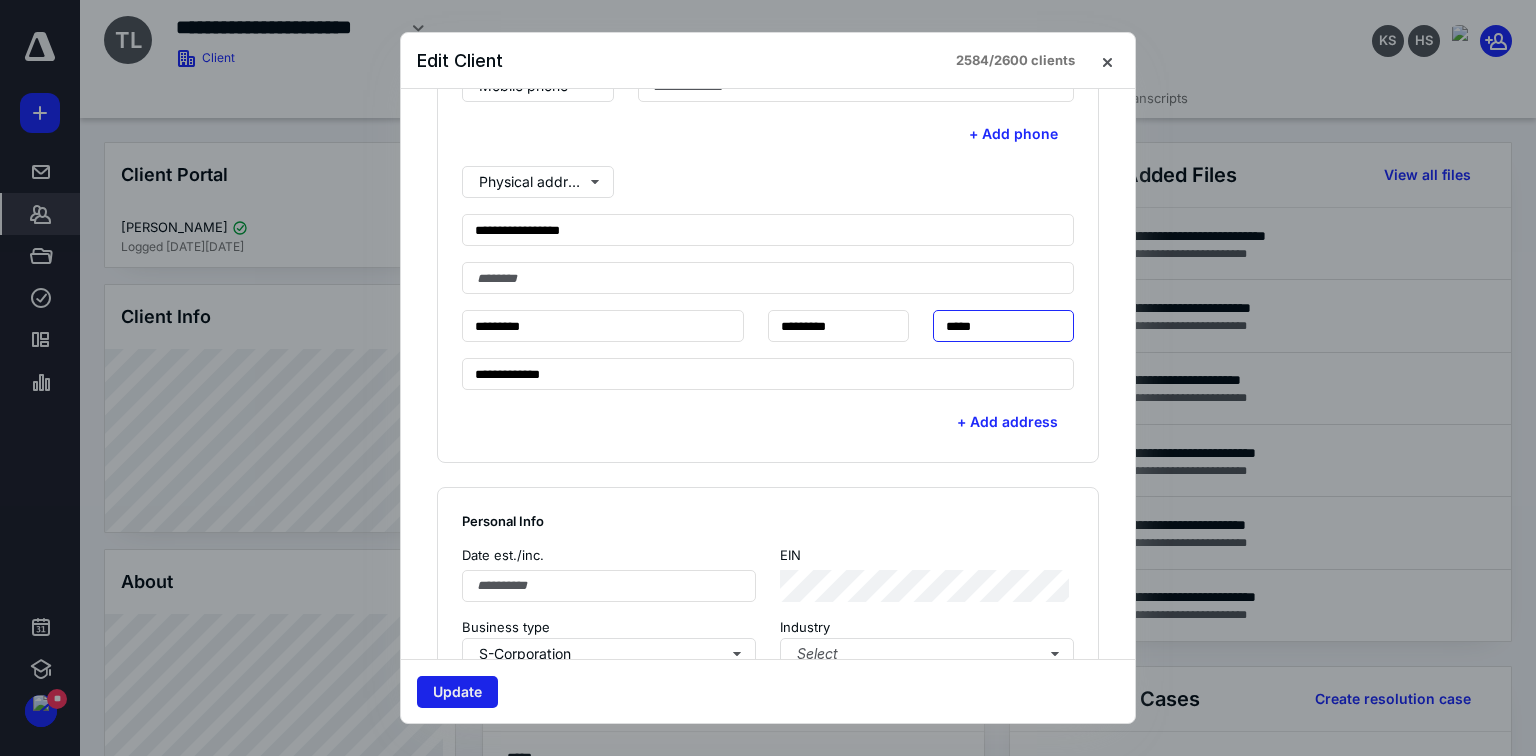 type on "*****" 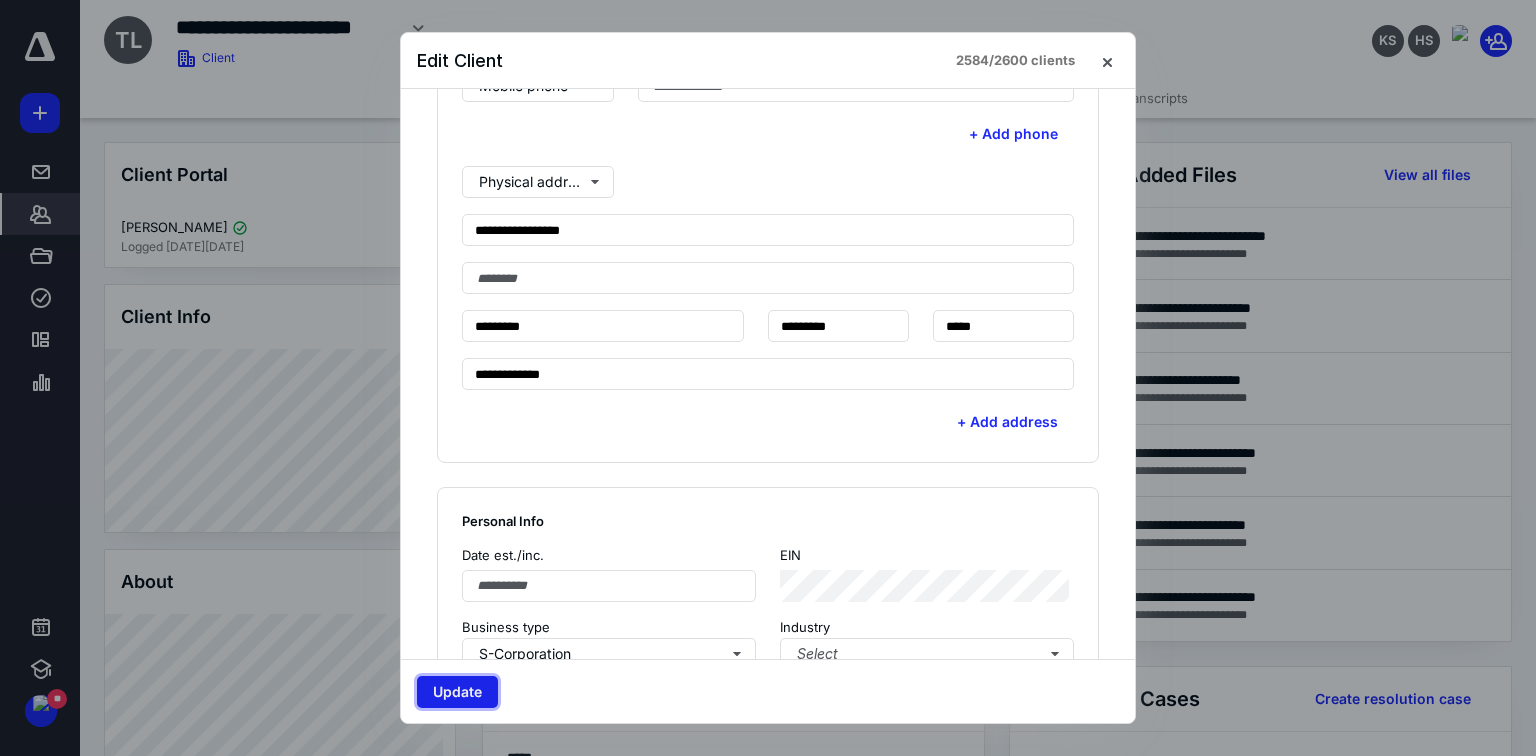 click on "Update" at bounding box center [457, 692] 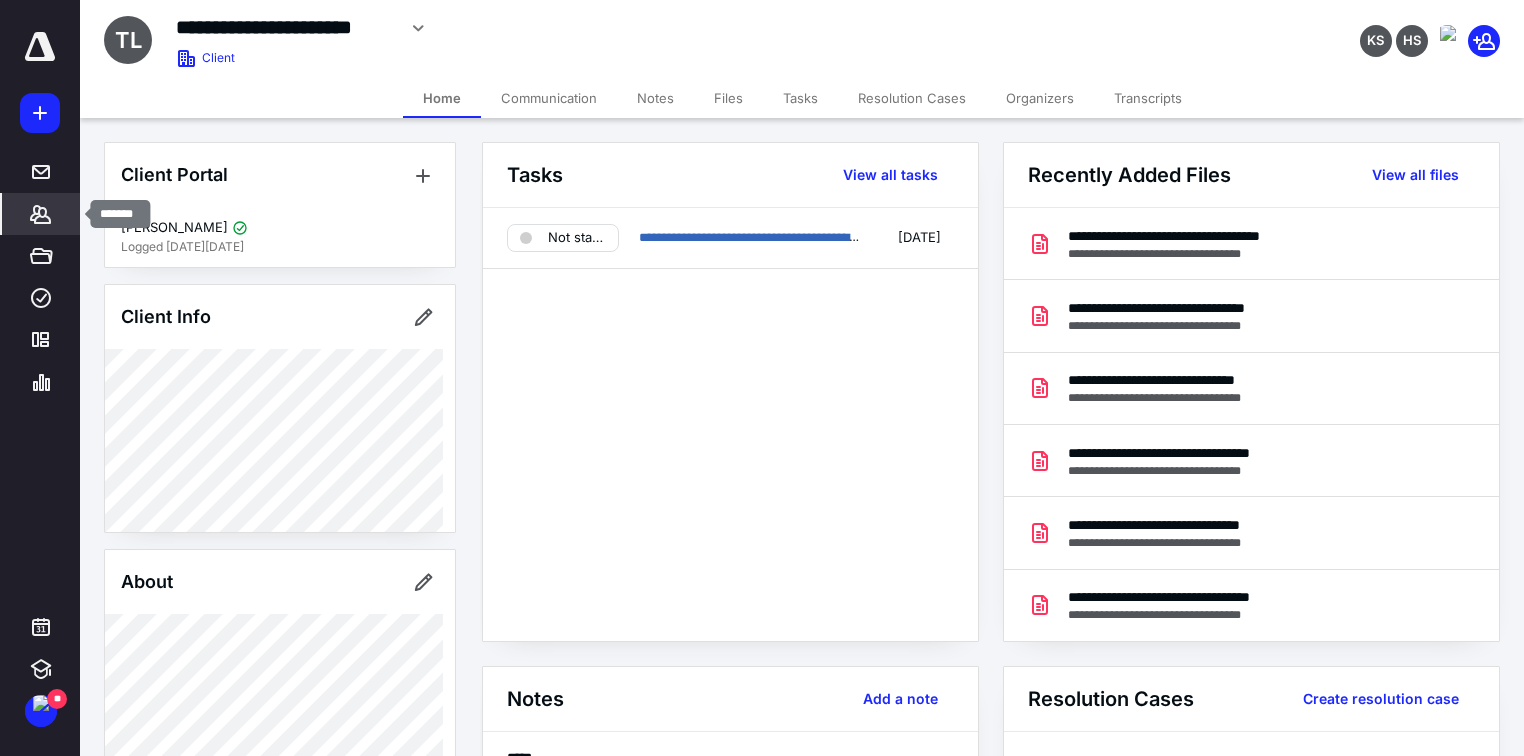 click 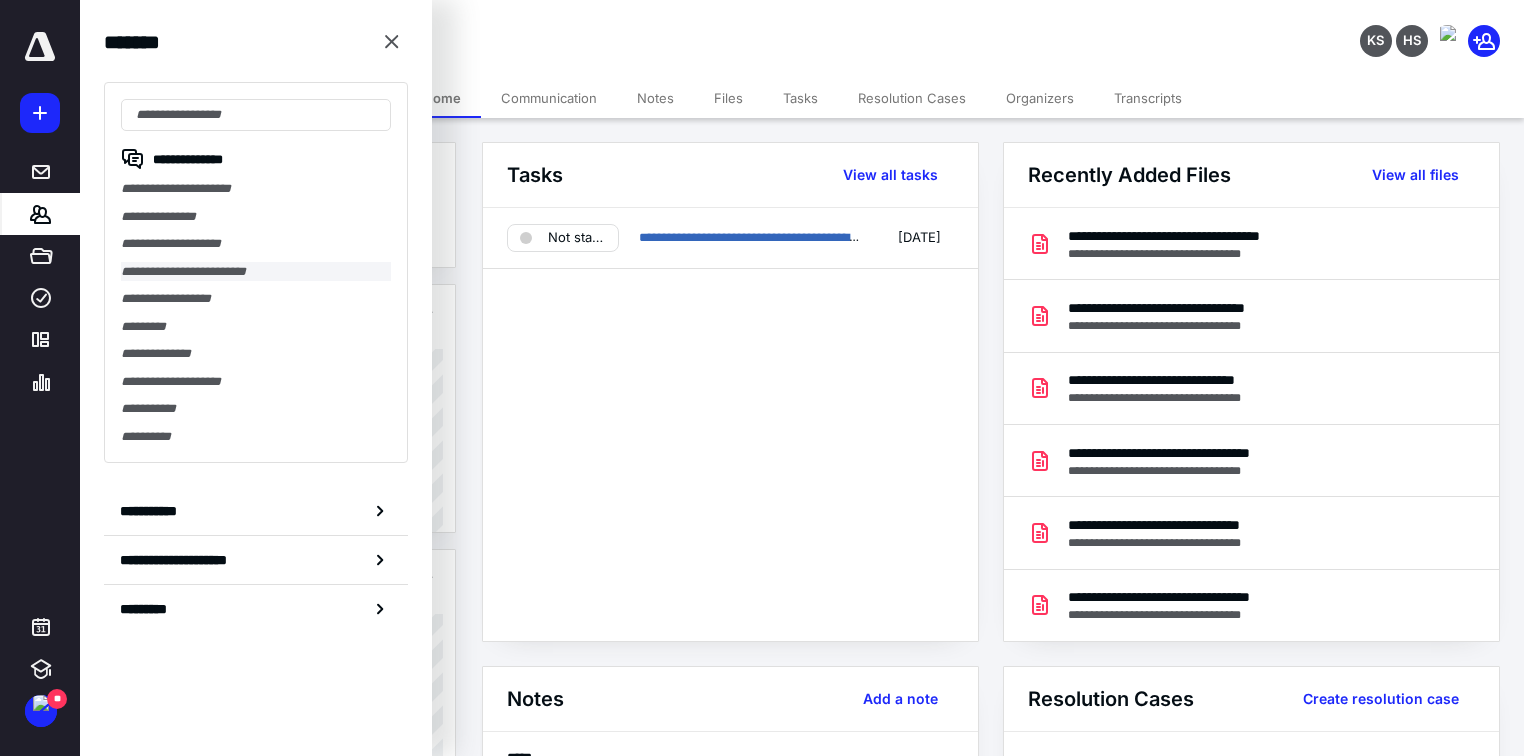 click on "**********" at bounding box center [256, 272] 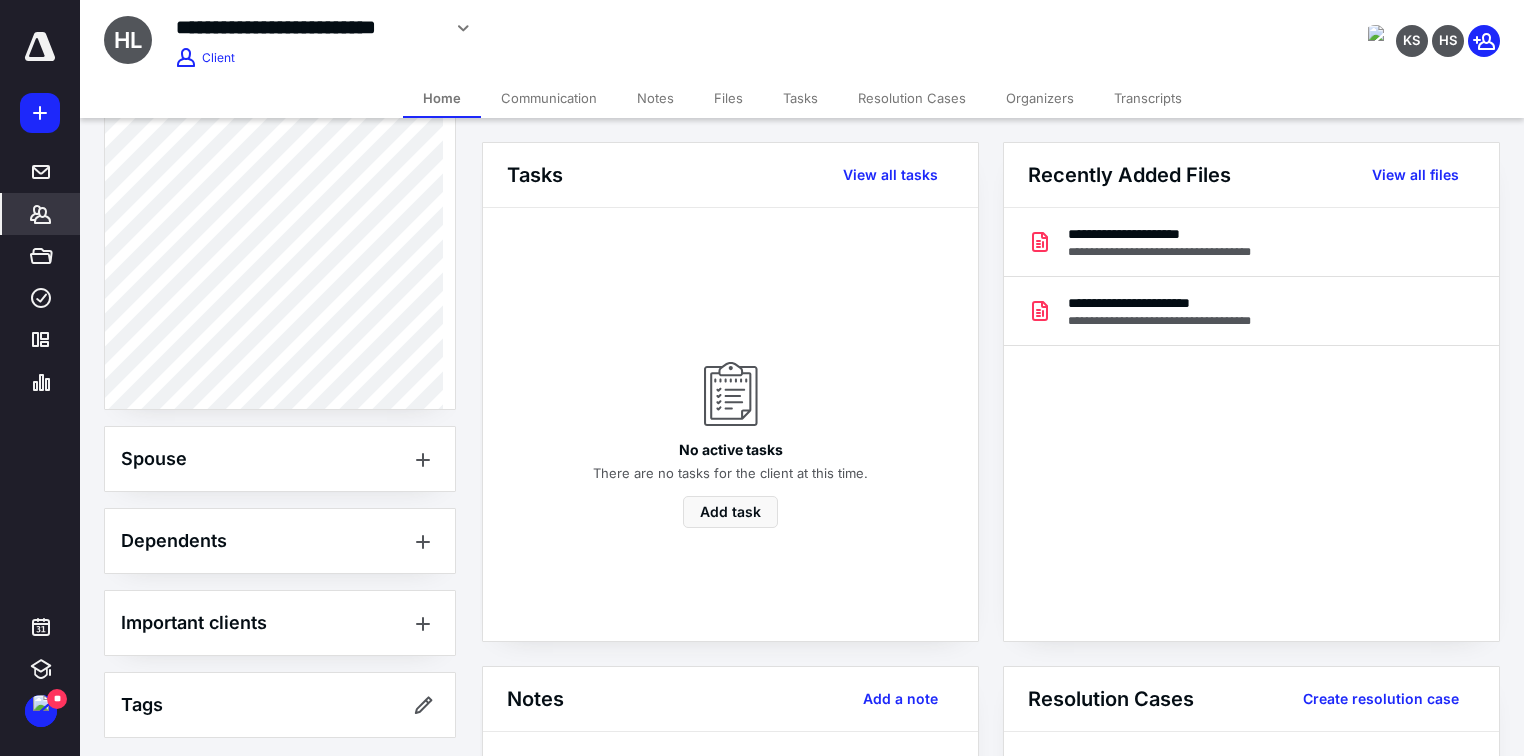 scroll, scrollTop: 1134, scrollLeft: 0, axis: vertical 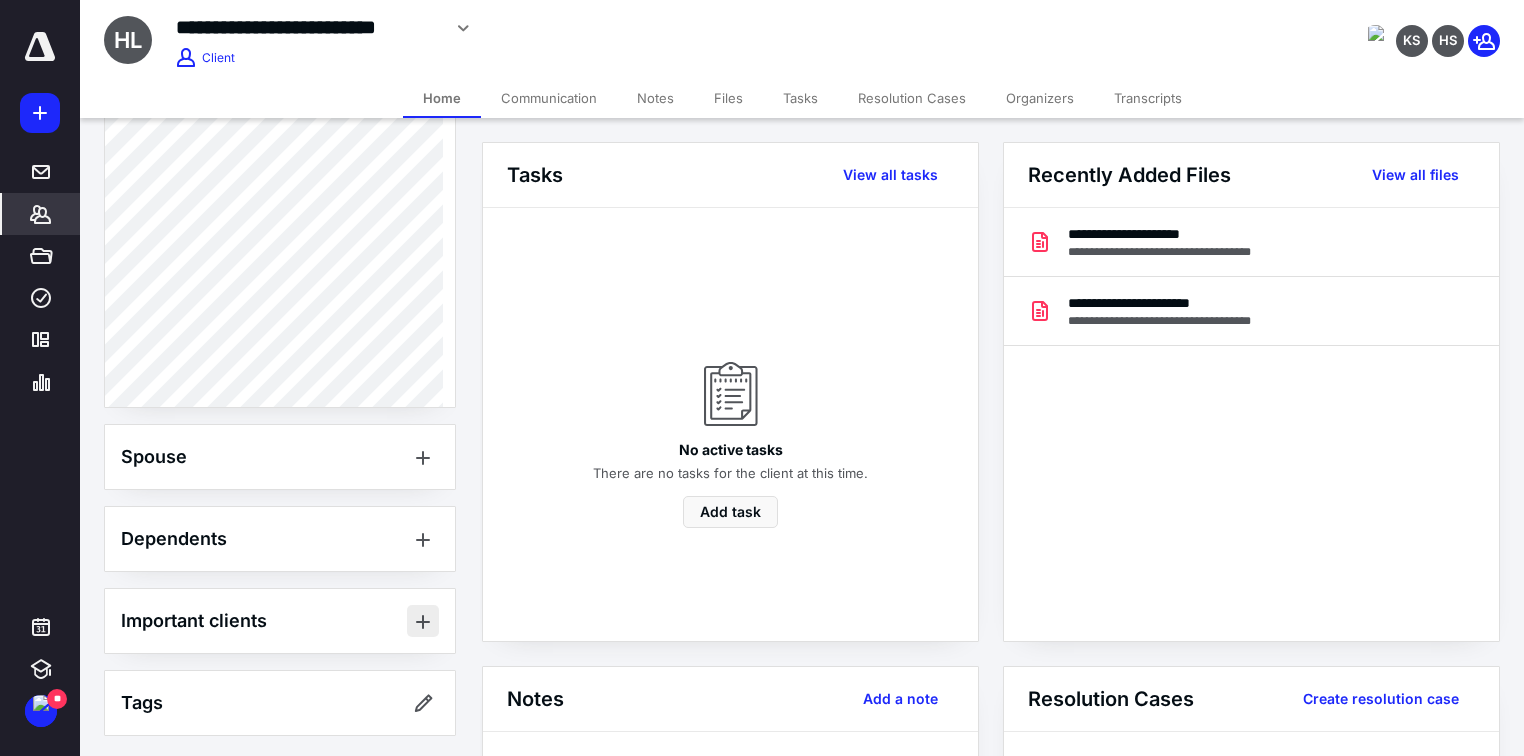 click at bounding box center (423, 621) 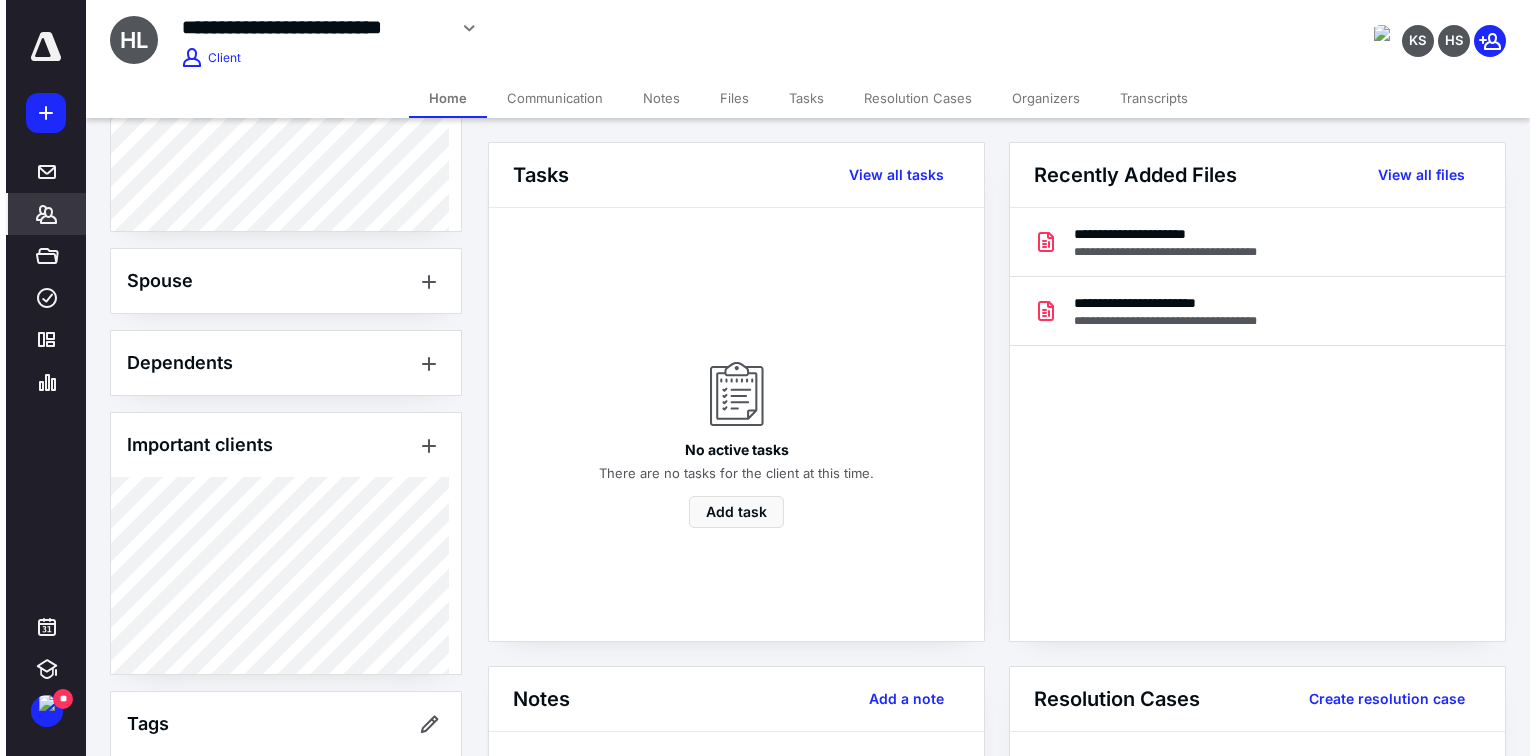 scroll, scrollTop: 1331, scrollLeft: 0, axis: vertical 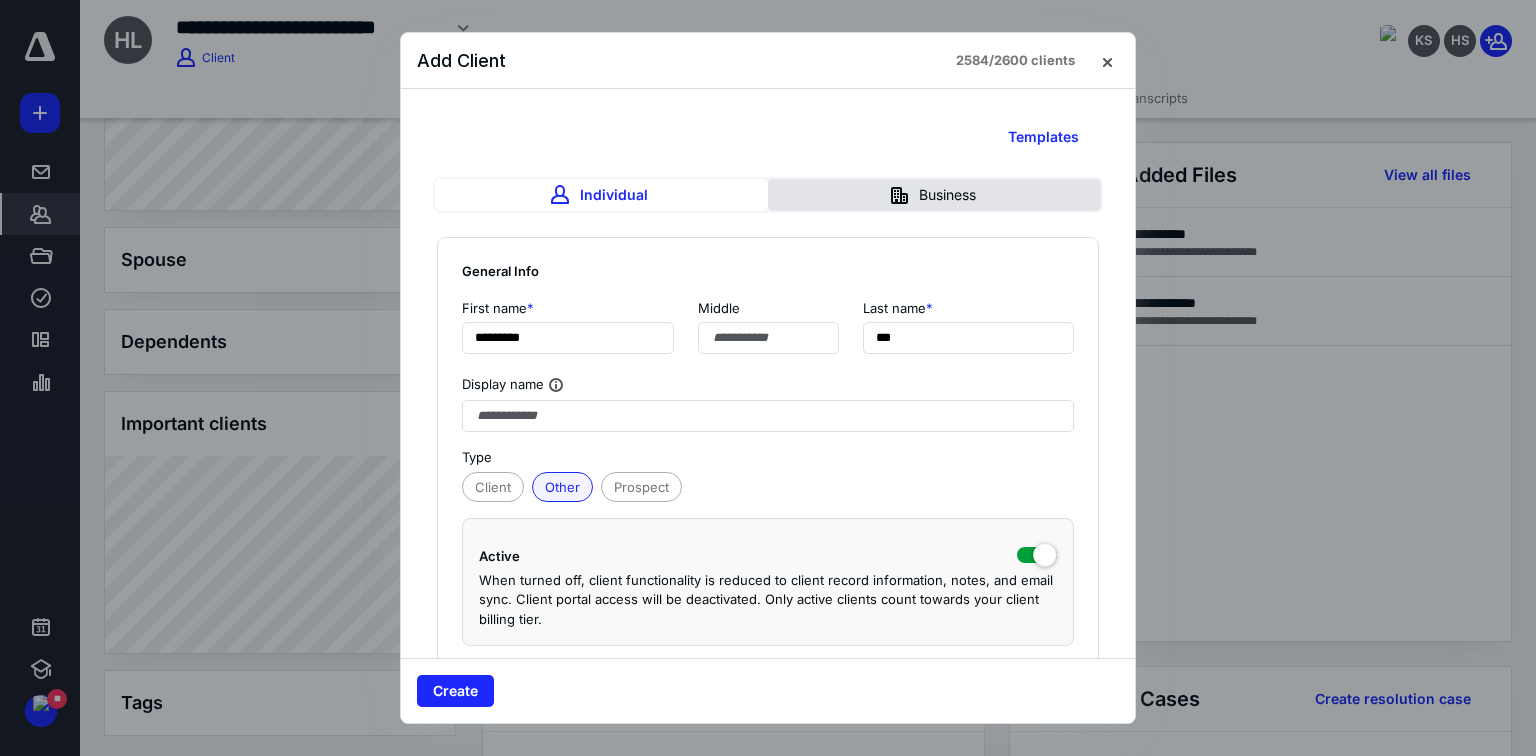 click on "Business" at bounding box center [934, 195] 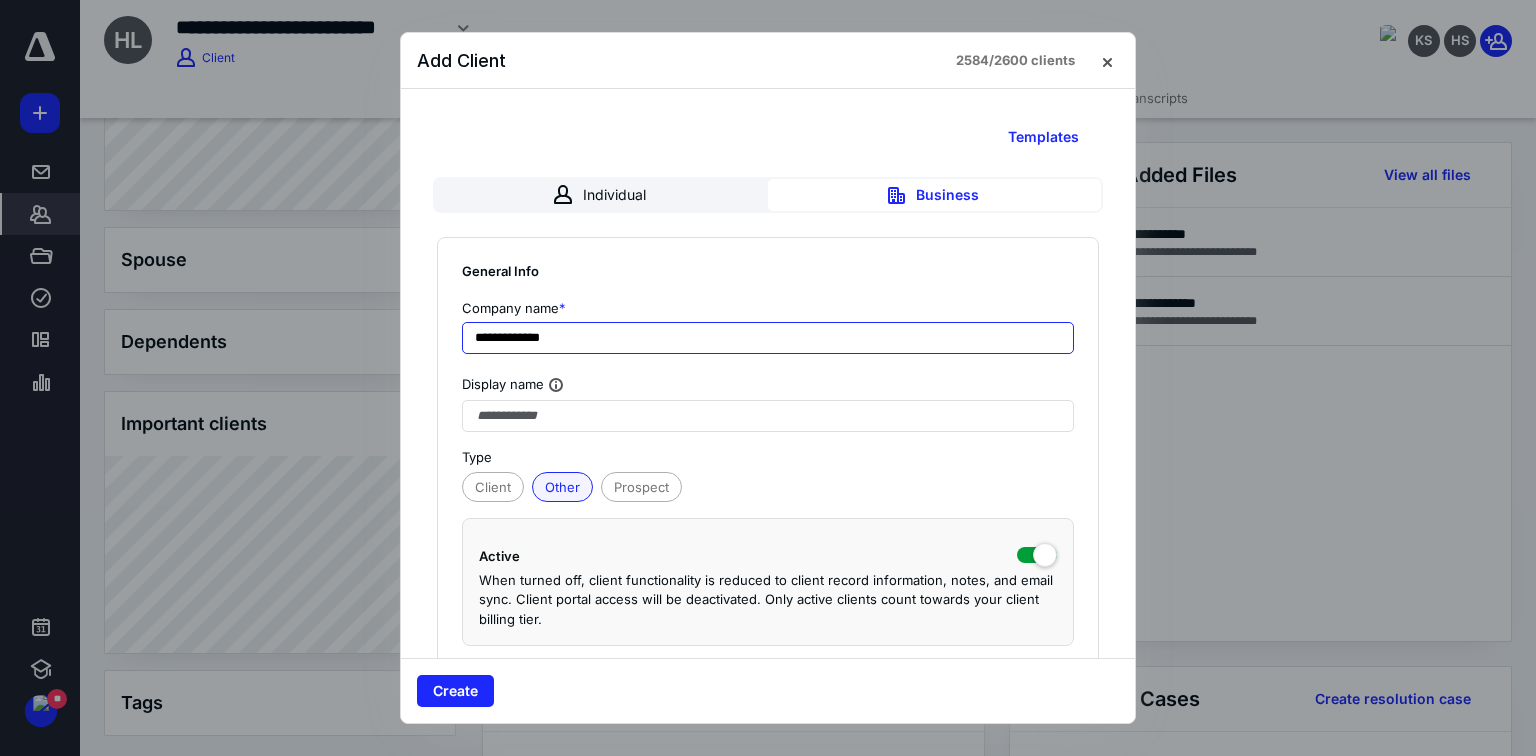 drag, startPoint x: 547, startPoint y: 333, endPoint x: 384, endPoint y: 336, distance: 163.0276 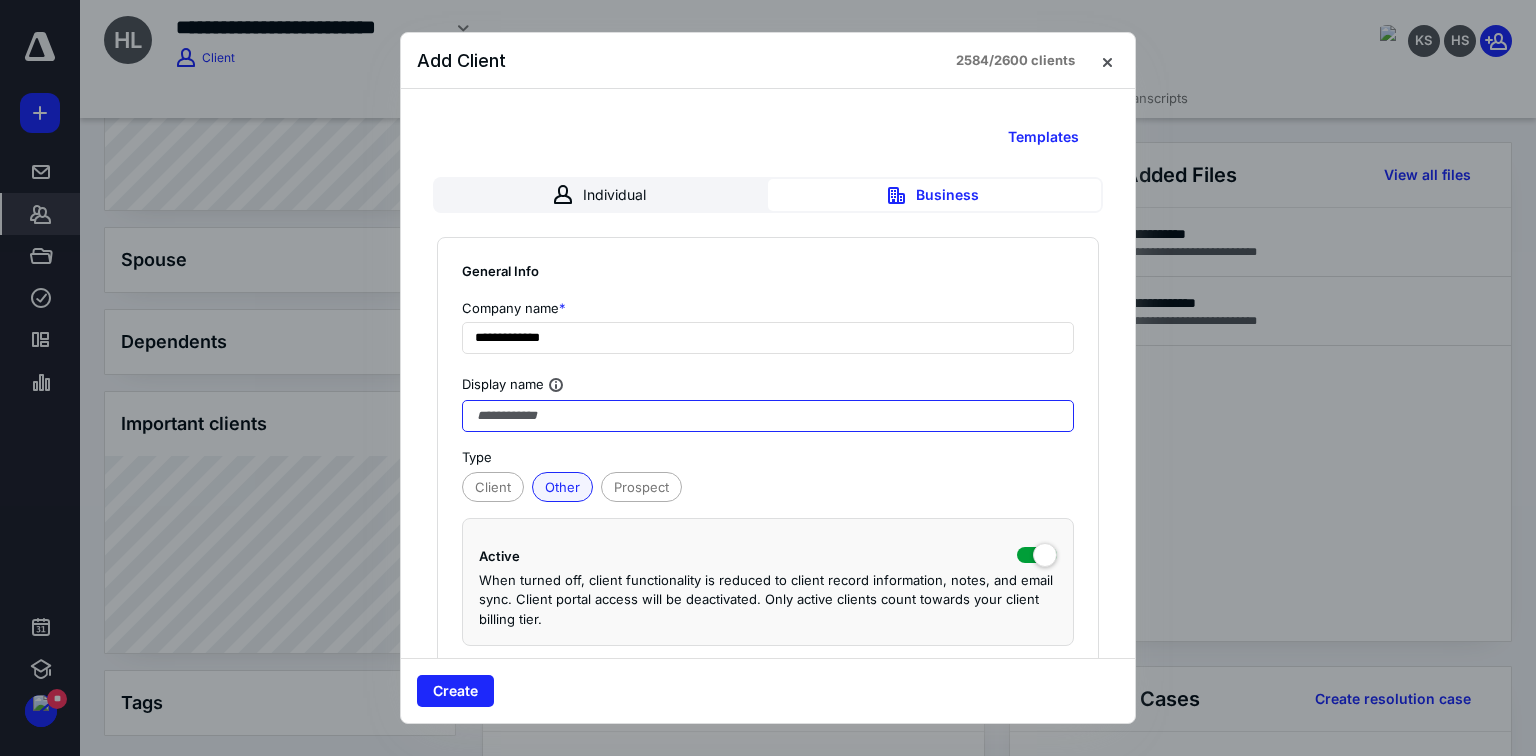 click at bounding box center (768, 416) 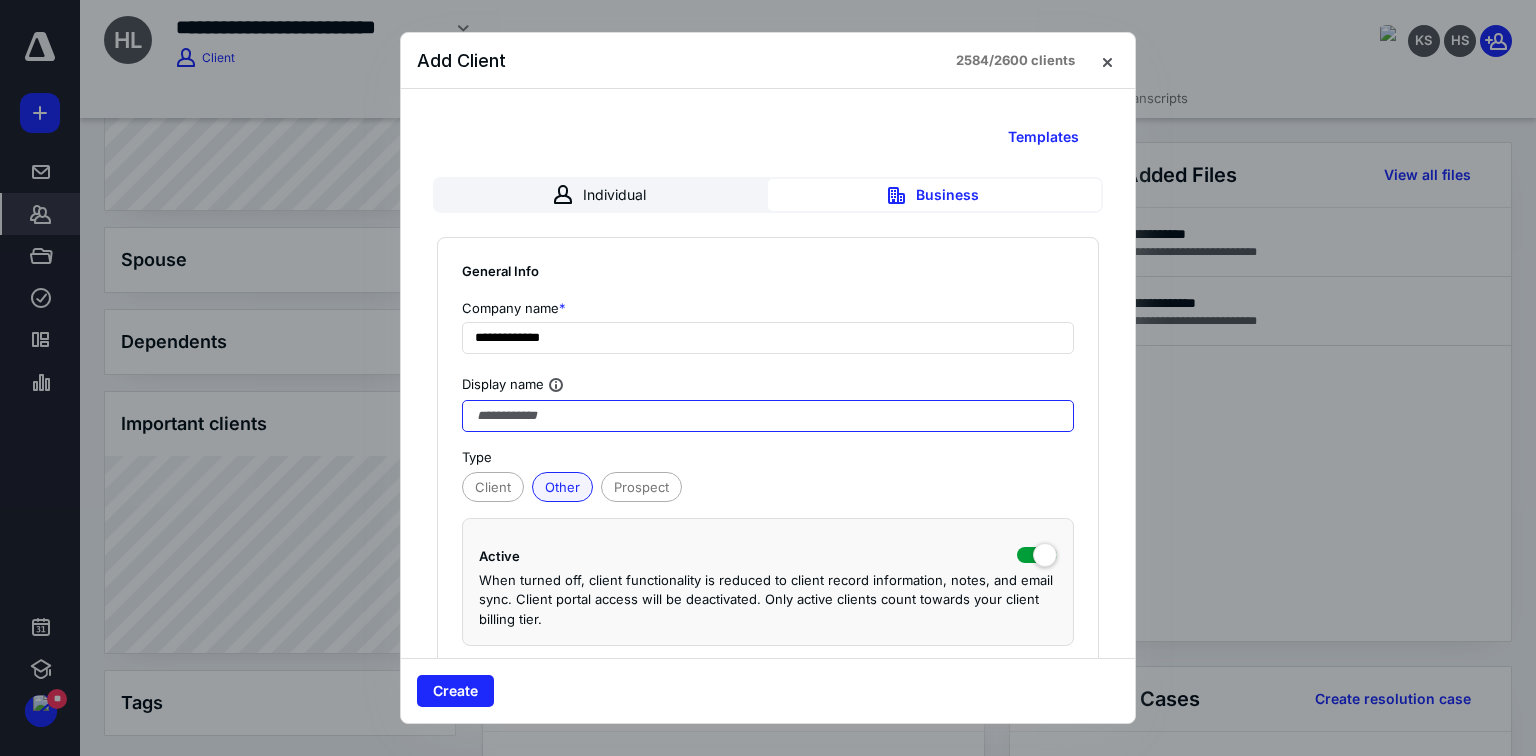 paste on "**********" 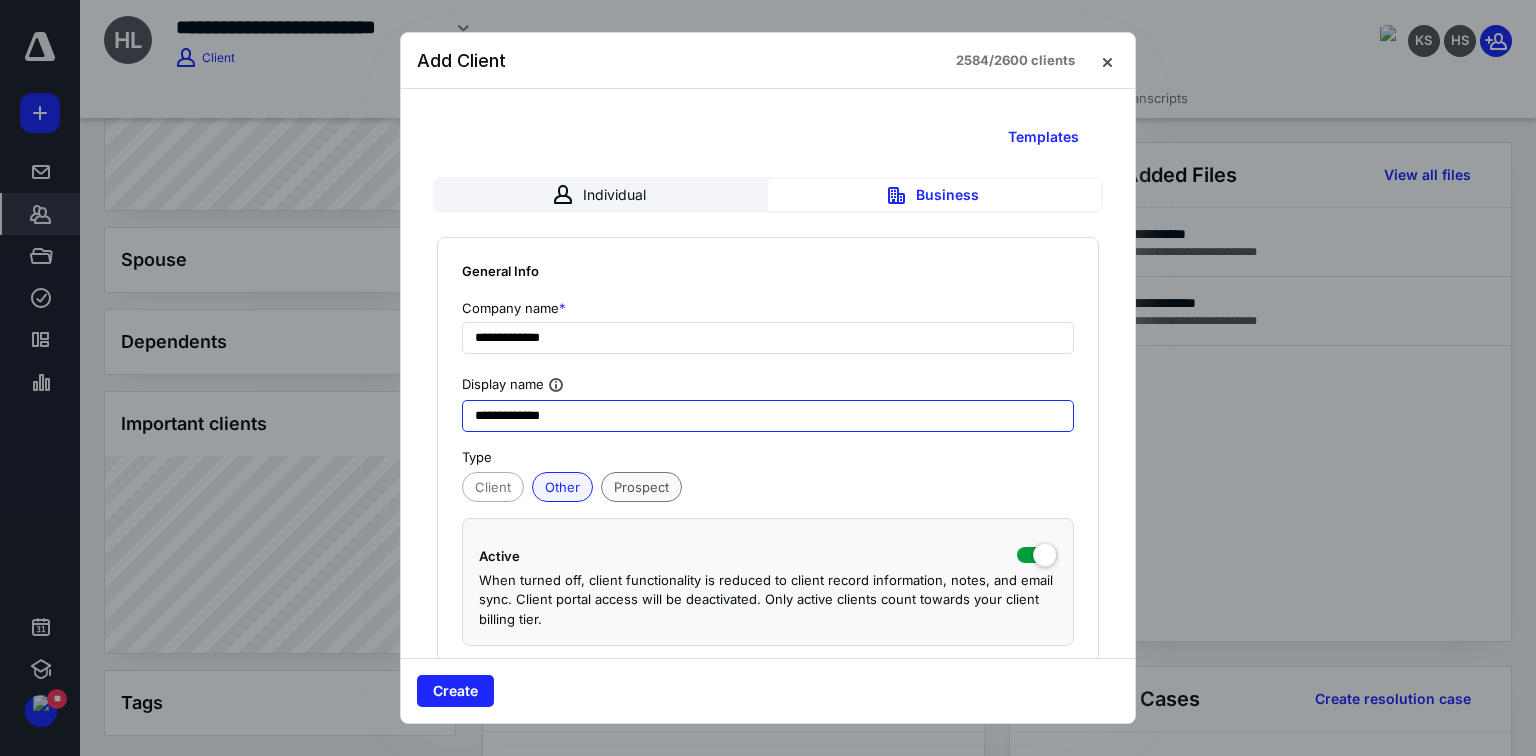 type on "**********" 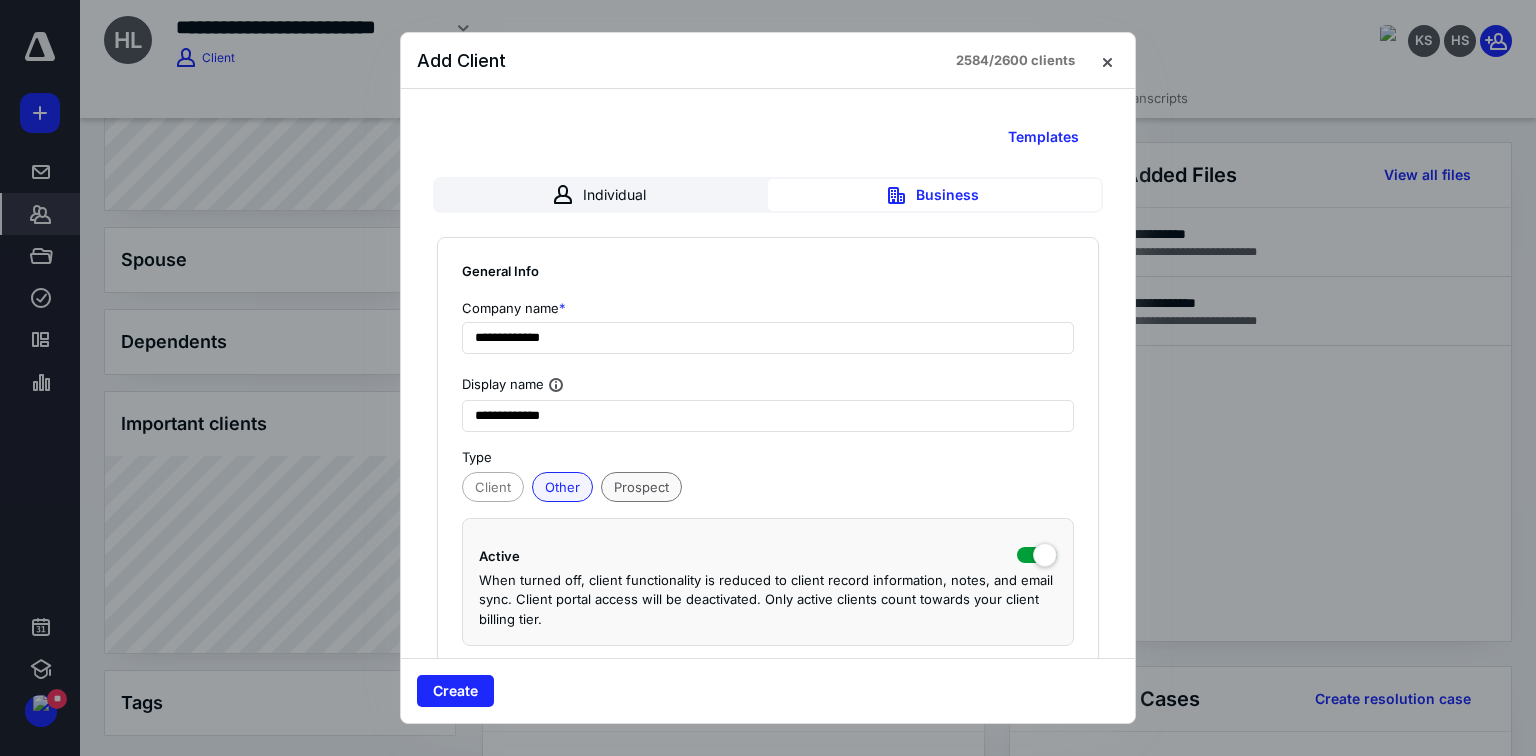 click on "Prospect" at bounding box center [641, 487] 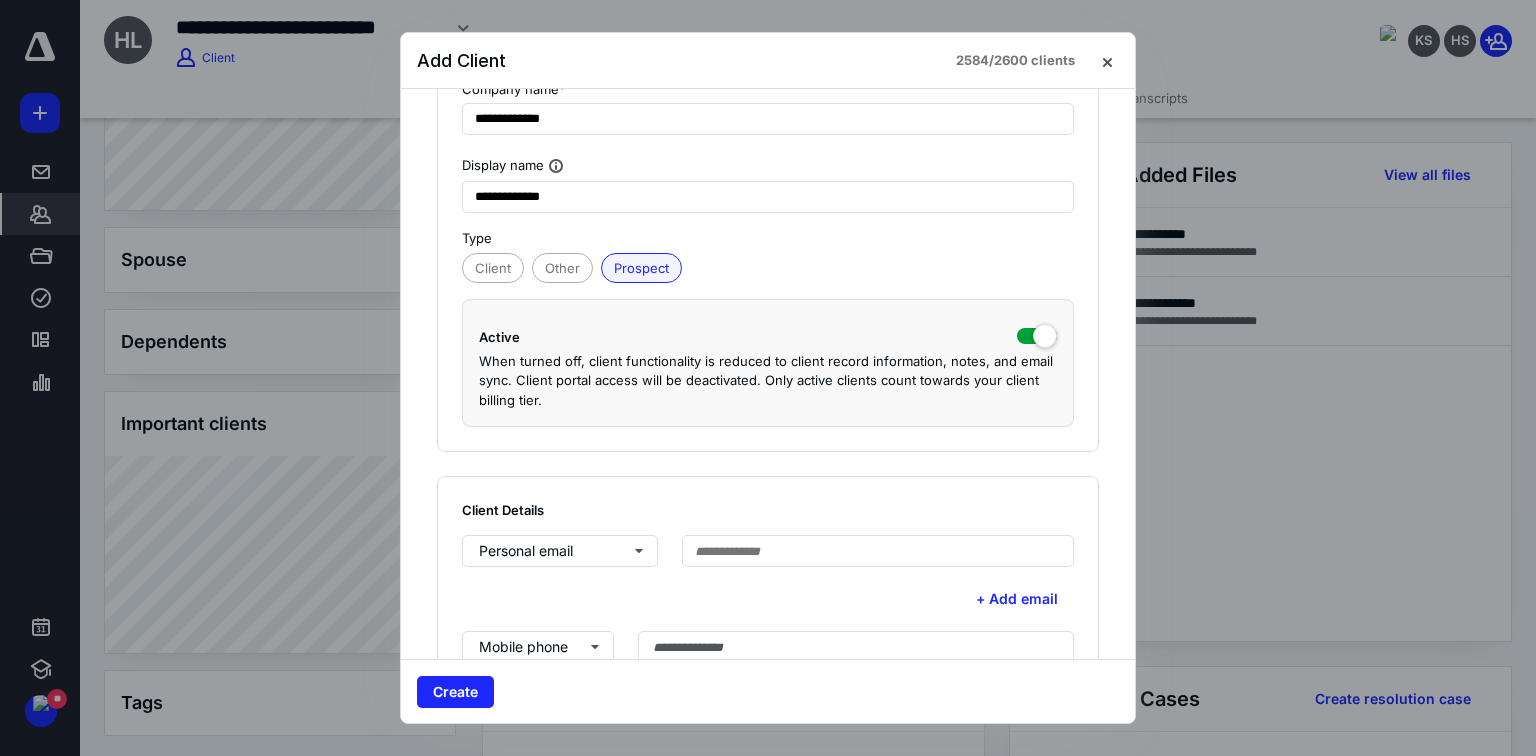 scroll, scrollTop: 240, scrollLeft: 0, axis: vertical 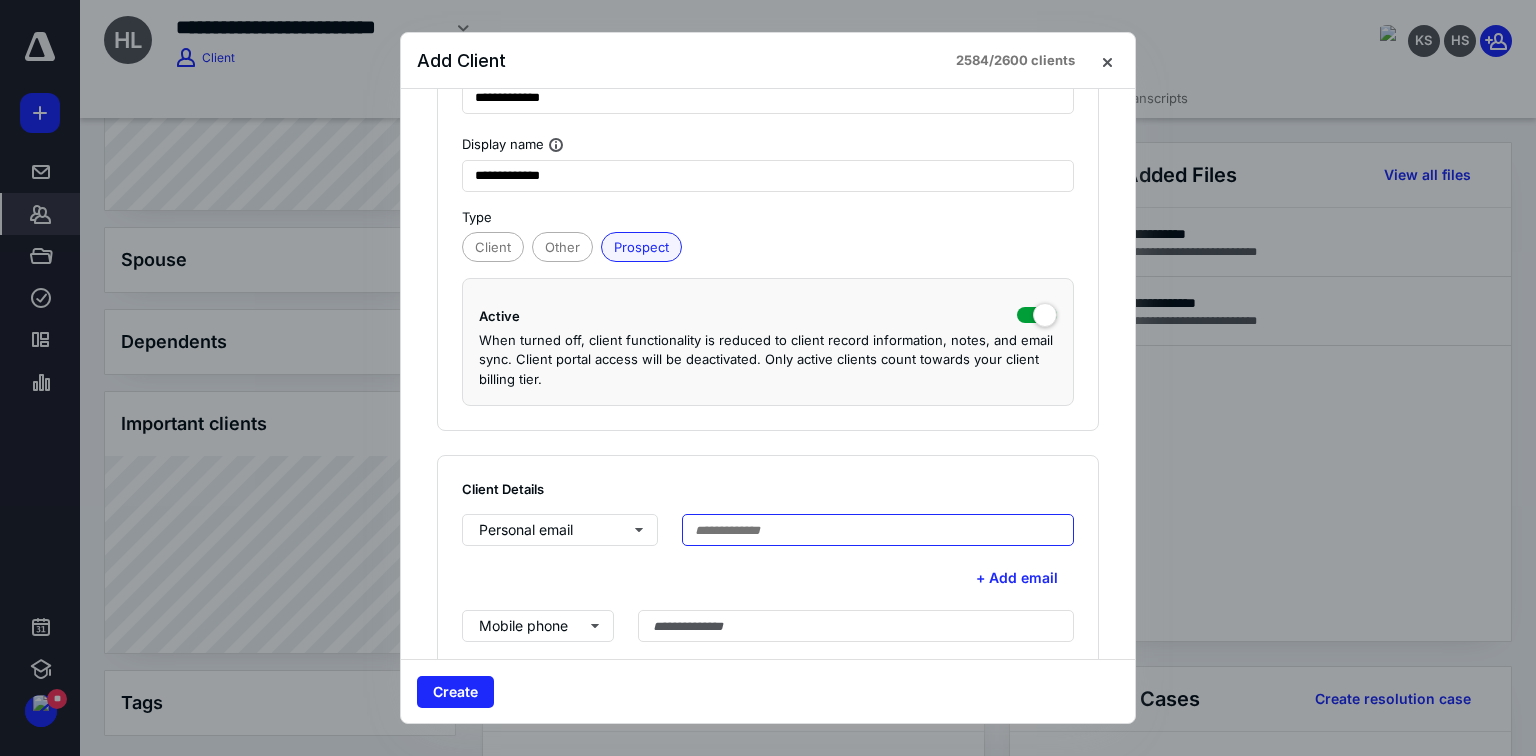 click at bounding box center (878, 530) 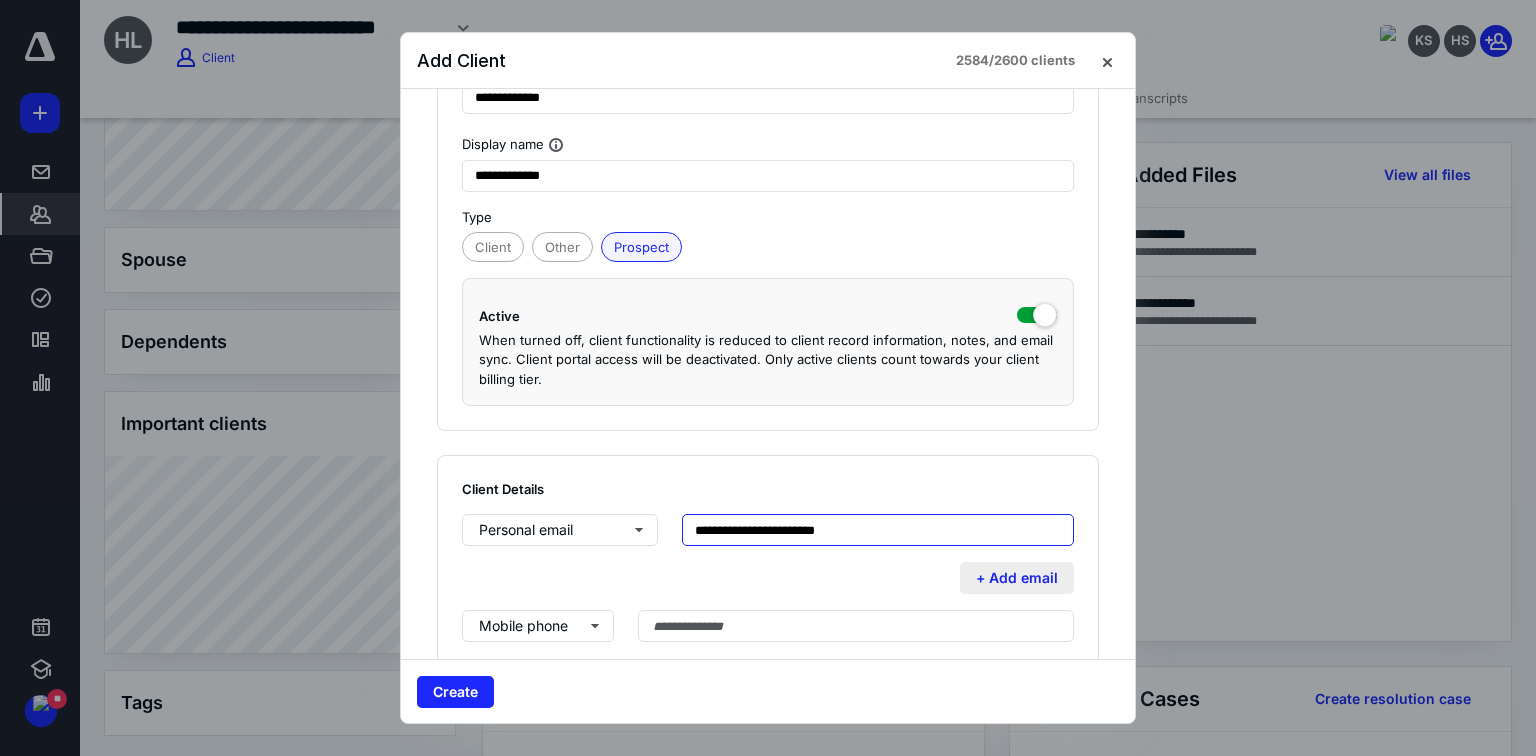 type on "**********" 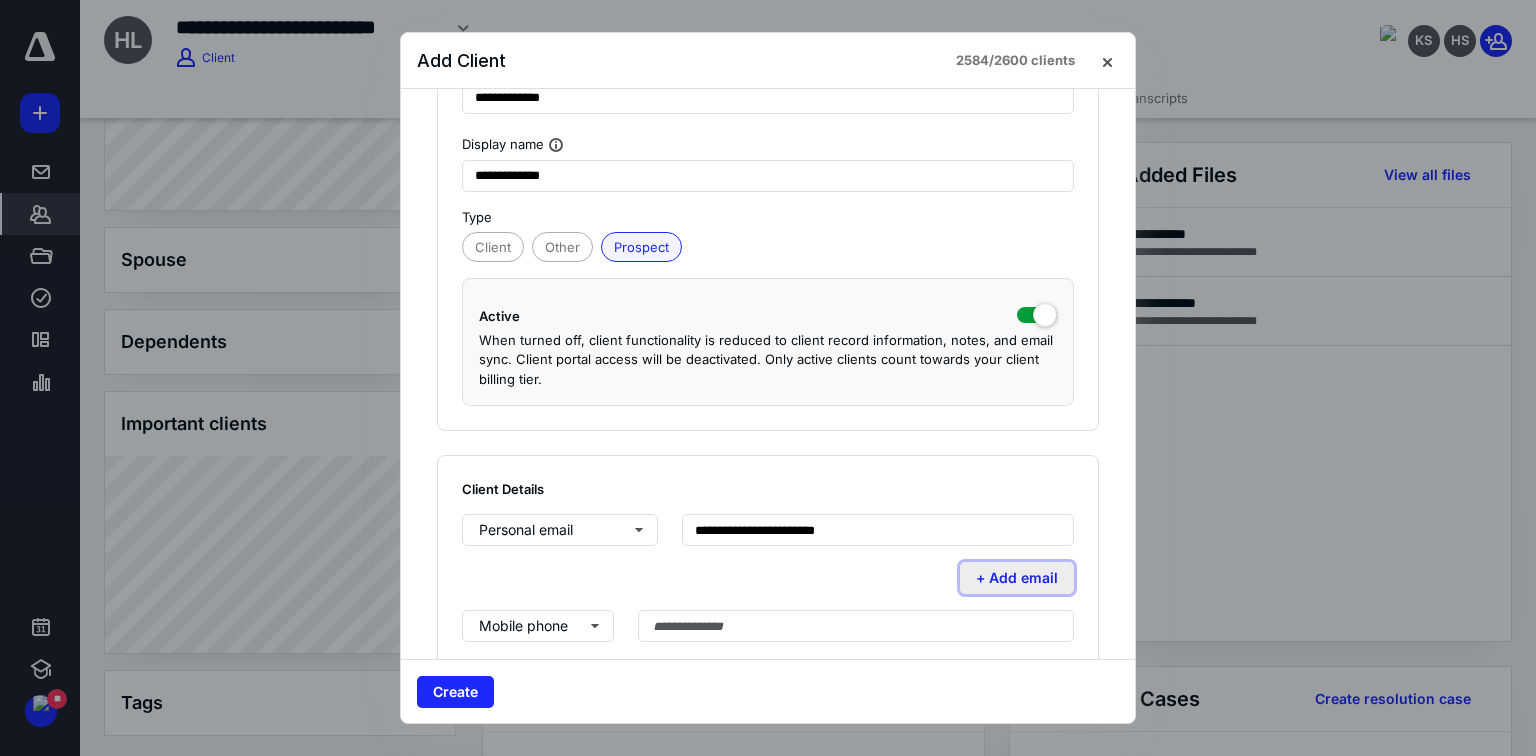 click on "+ Add email" at bounding box center [1017, 578] 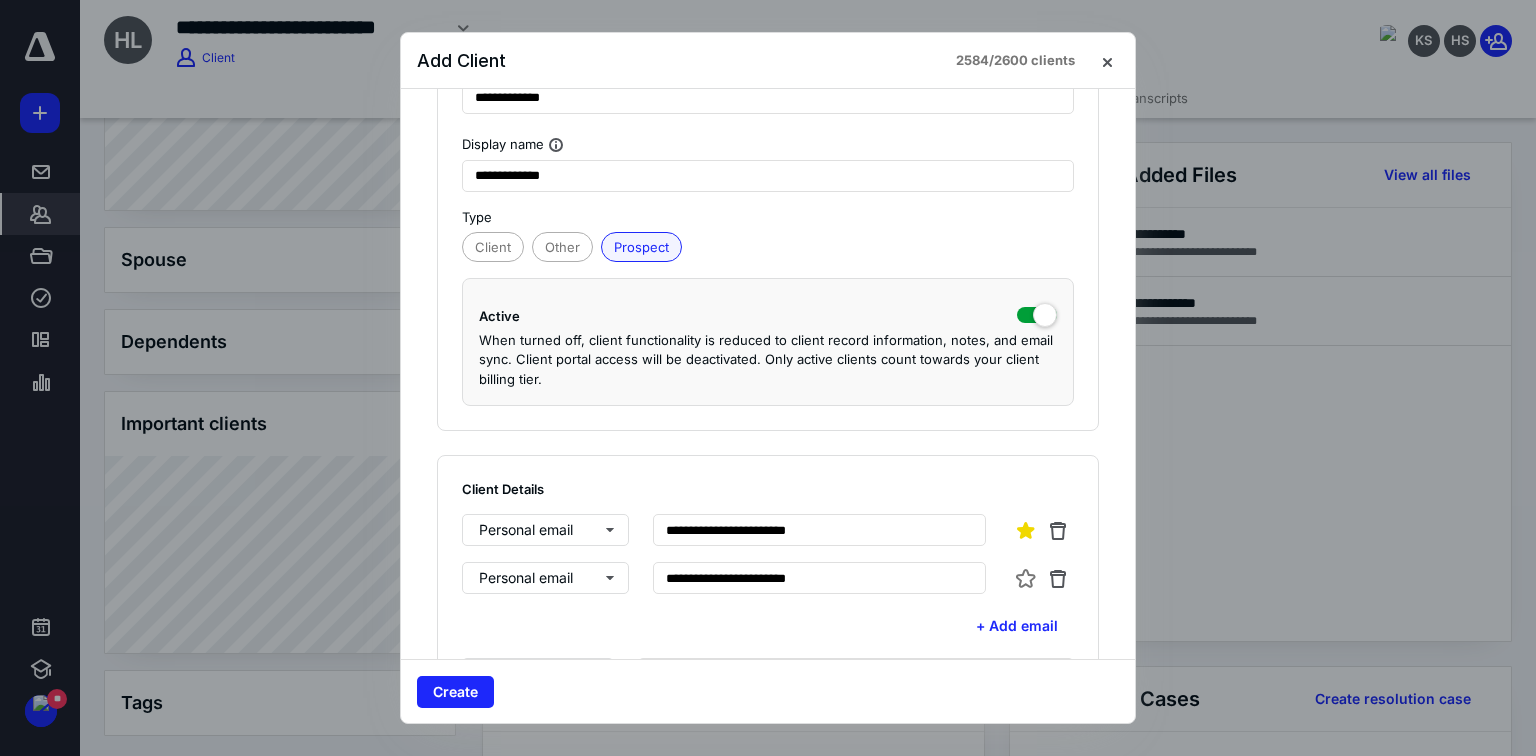 type on "**********" 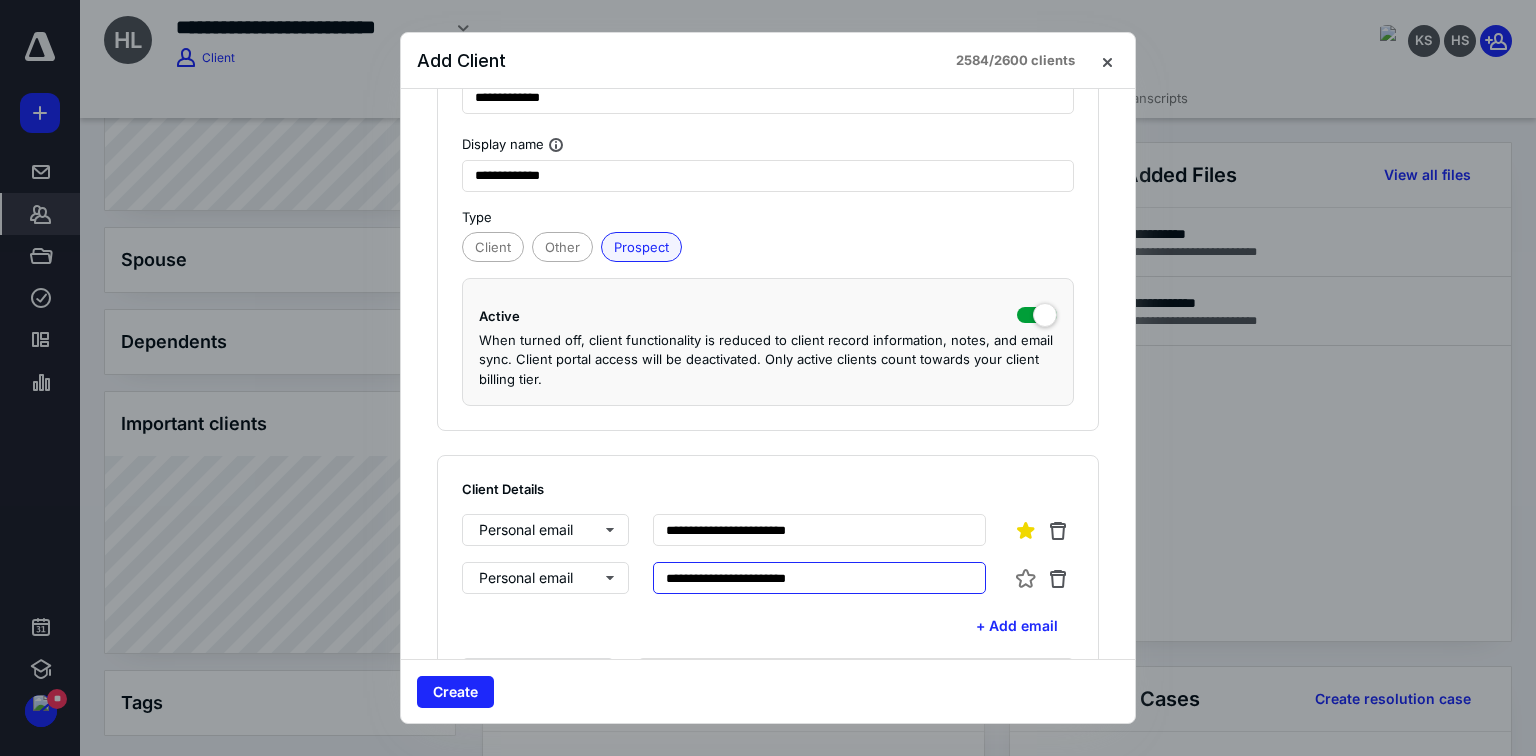 click on "**********" at bounding box center (820, 578) 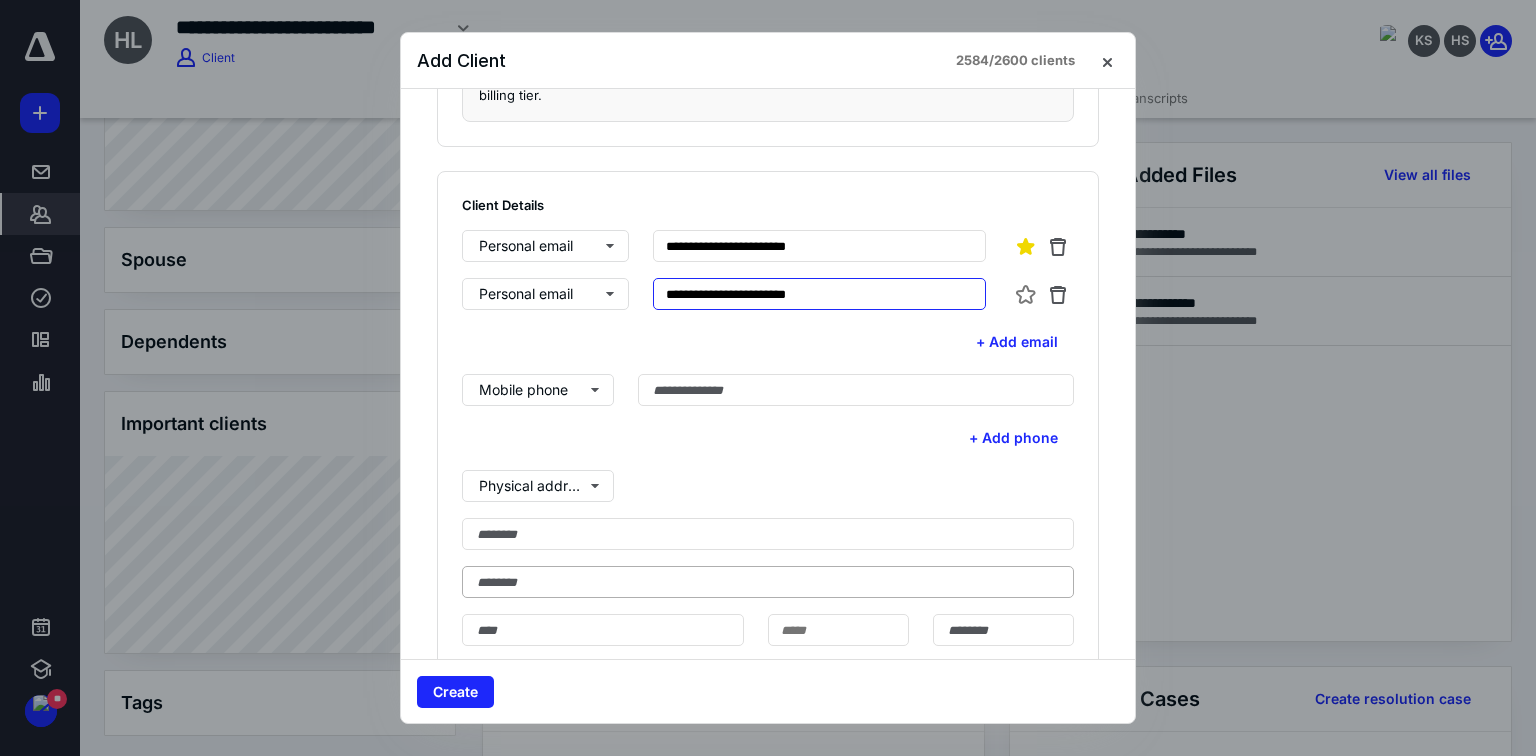 scroll, scrollTop: 560, scrollLeft: 0, axis: vertical 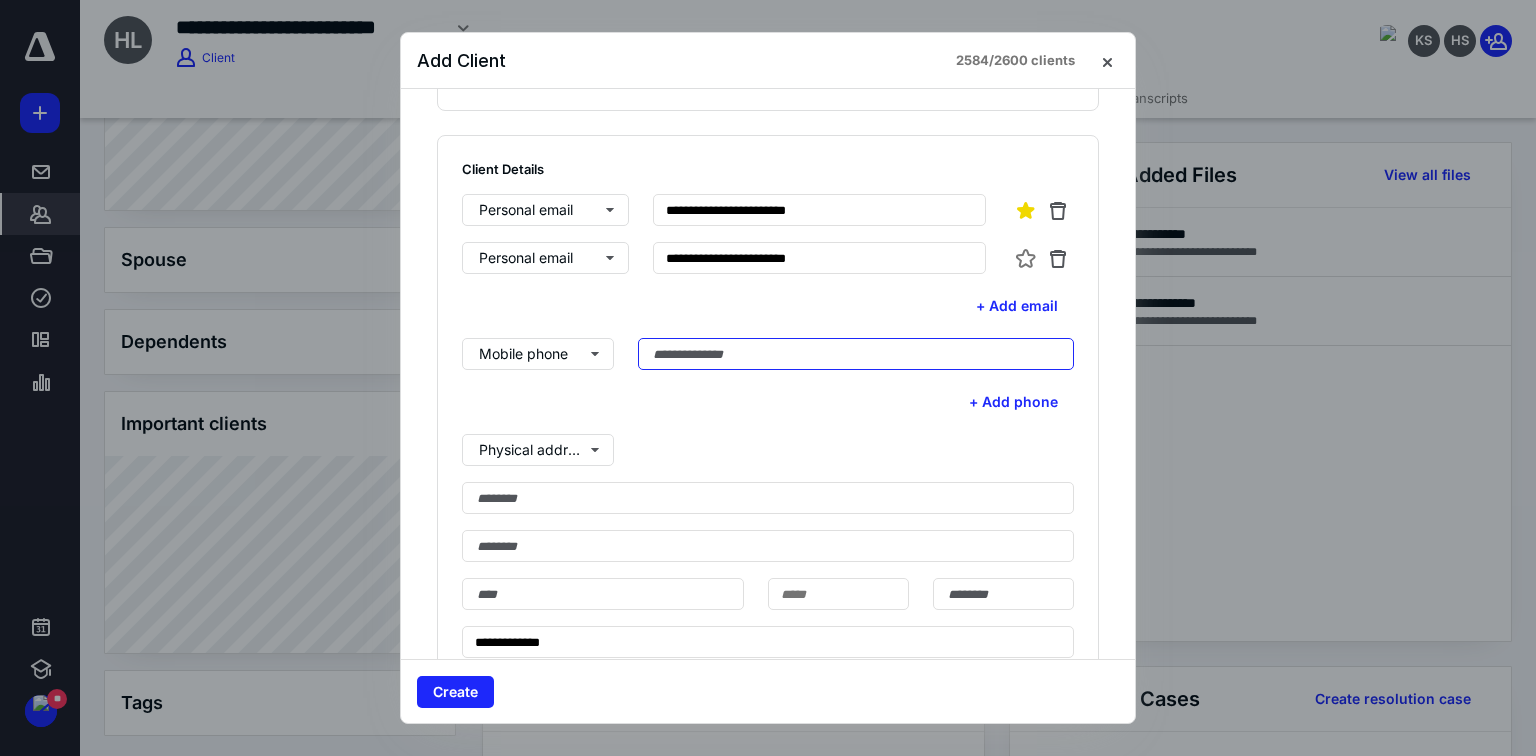 click at bounding box center (856, 354) 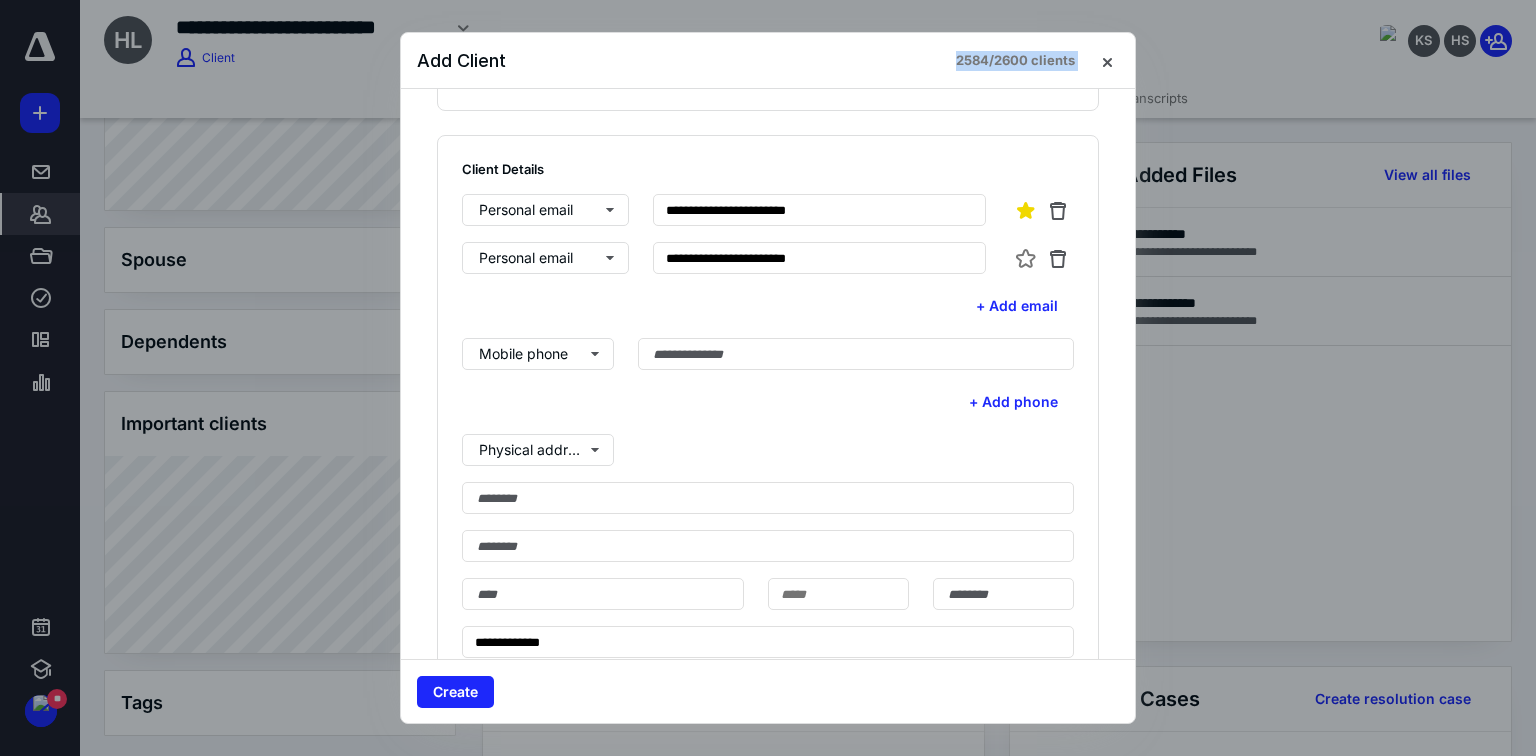 drag, startPoint x: 615, startPoint y: 59, endPoint x: 867, endPoint y: 76, distance: 252.57277 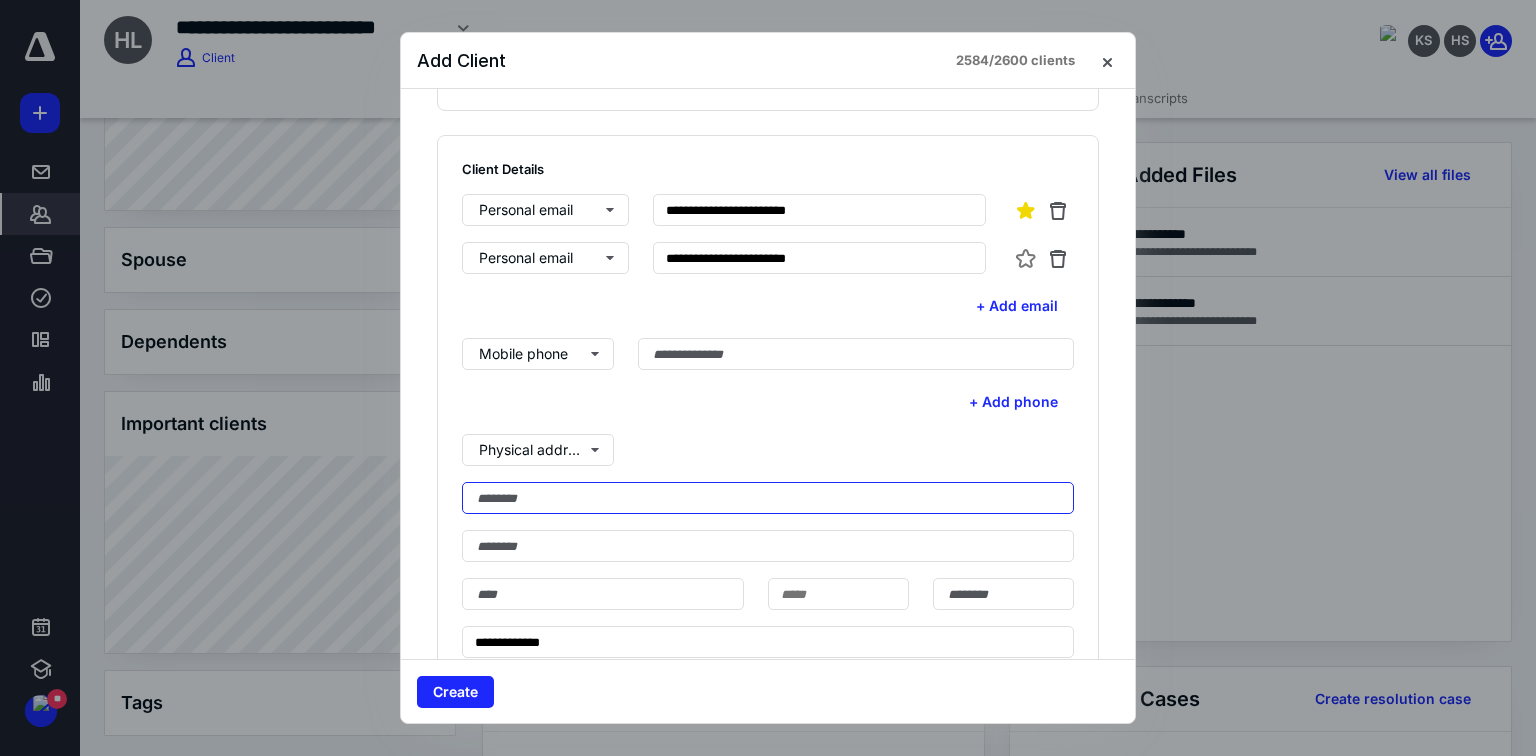 click at bounding box center [768, 498] 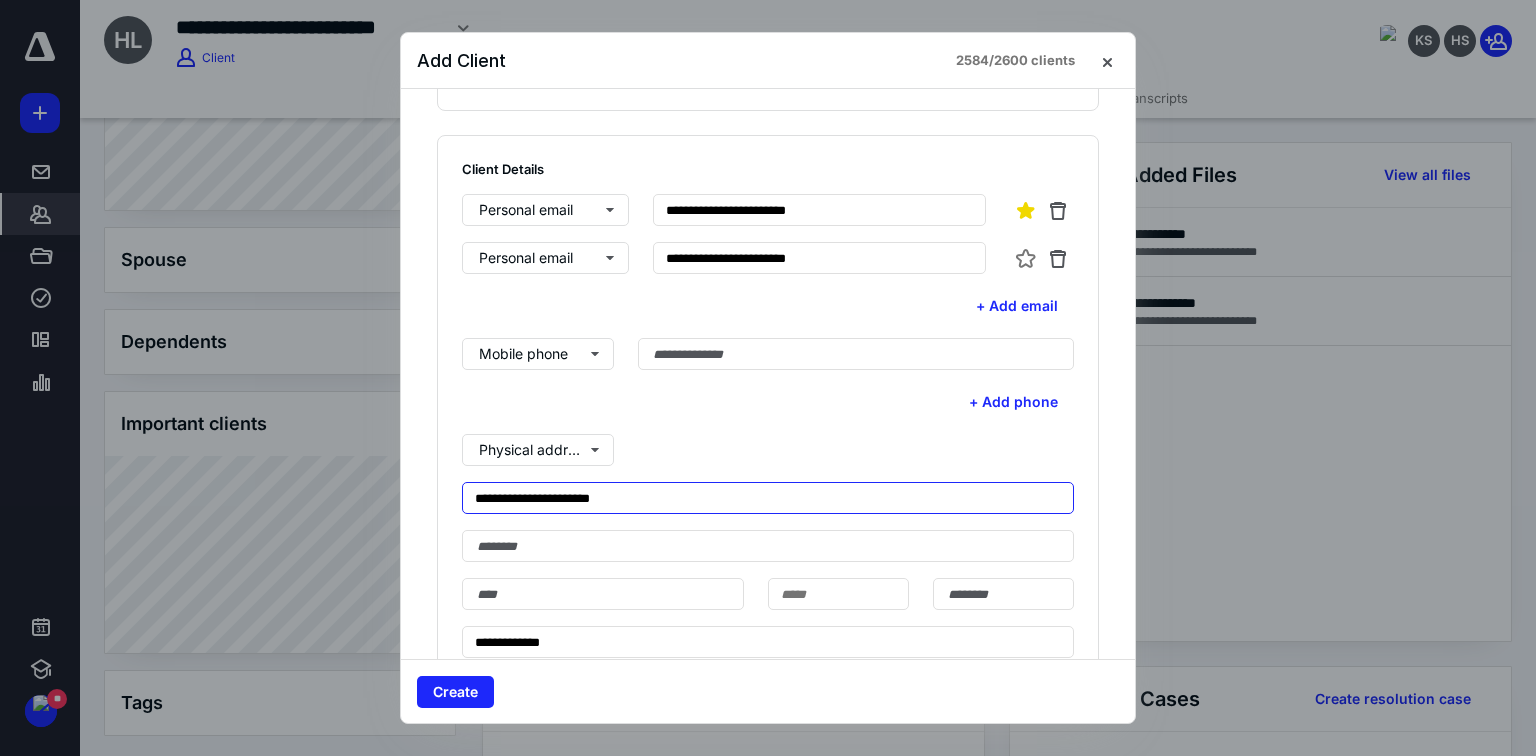type on "**********" 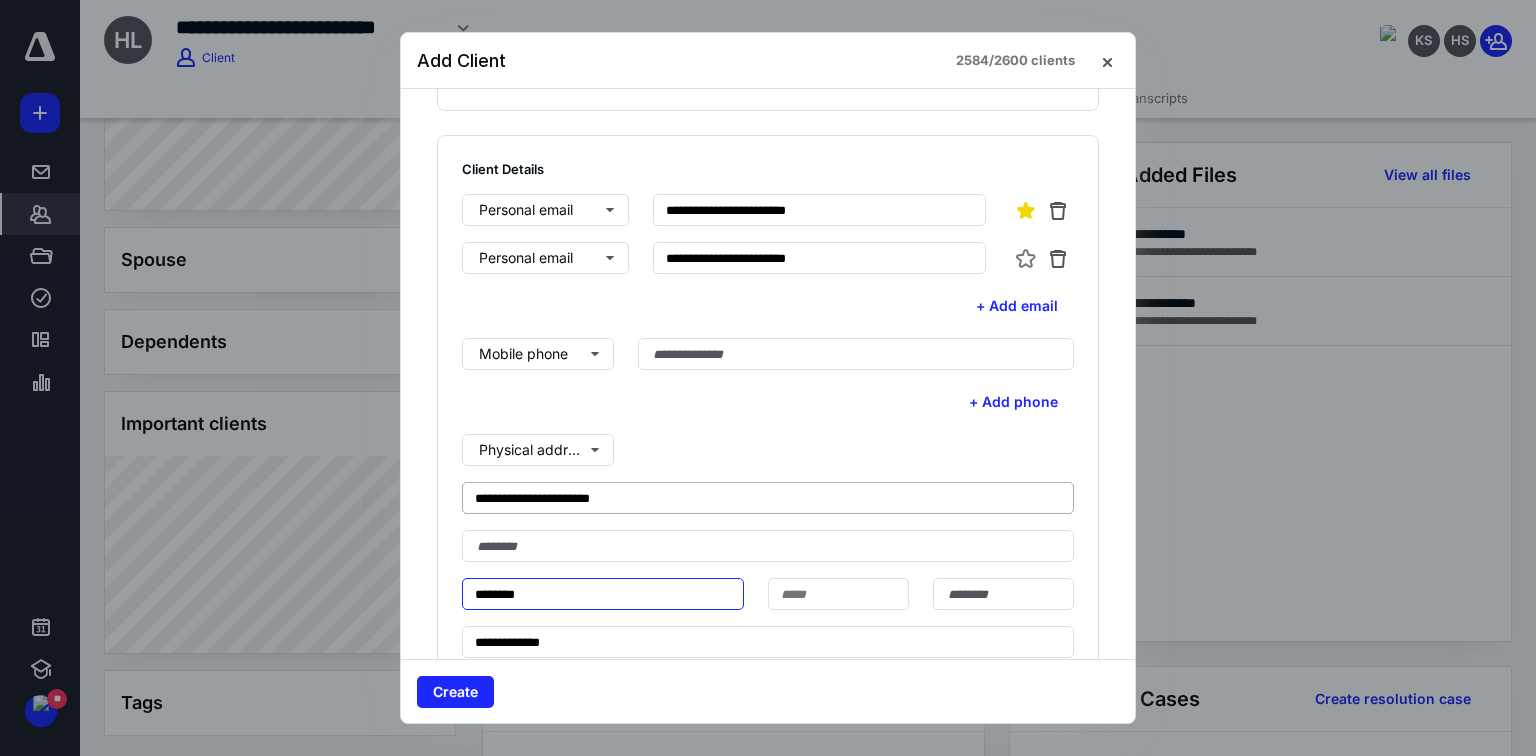 type on "********" 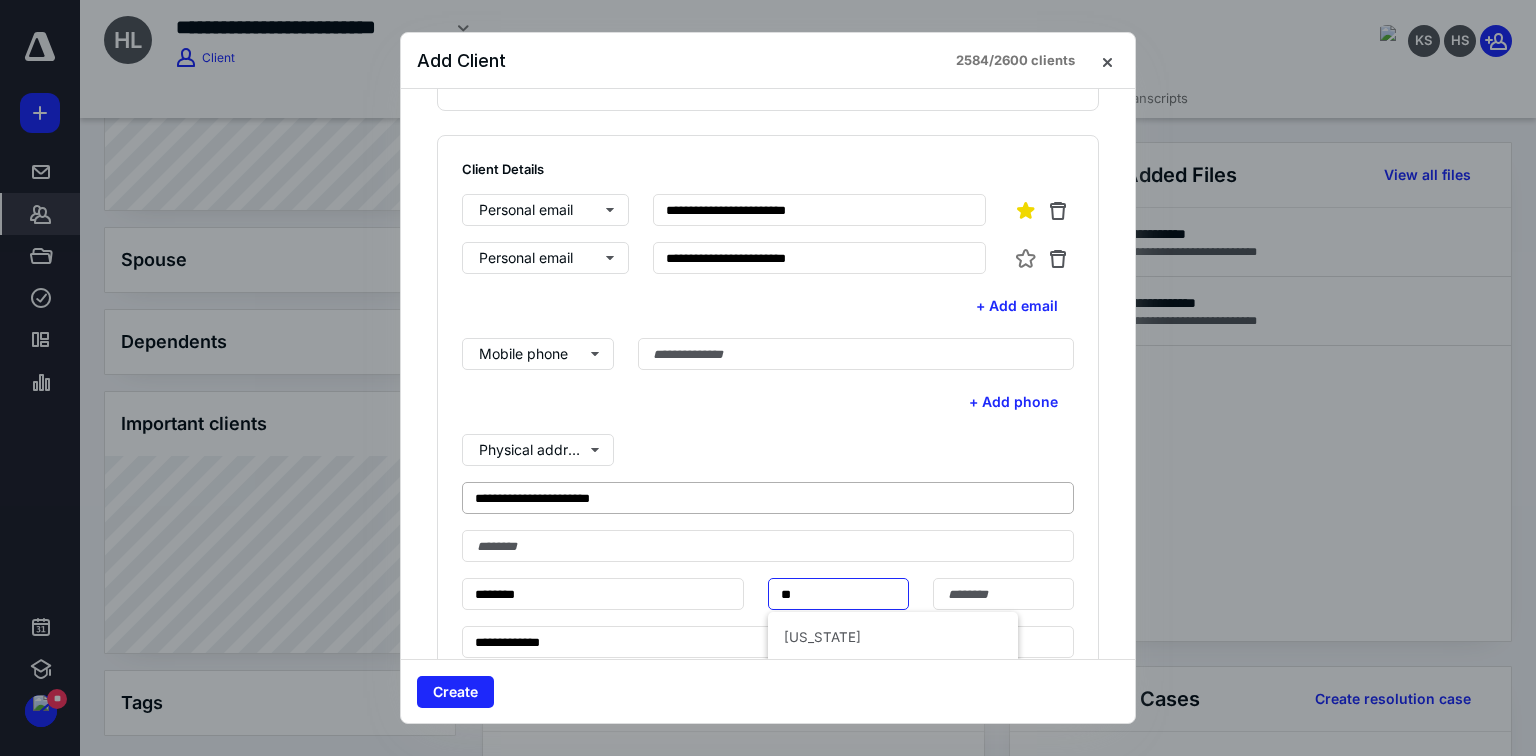 type on "**" 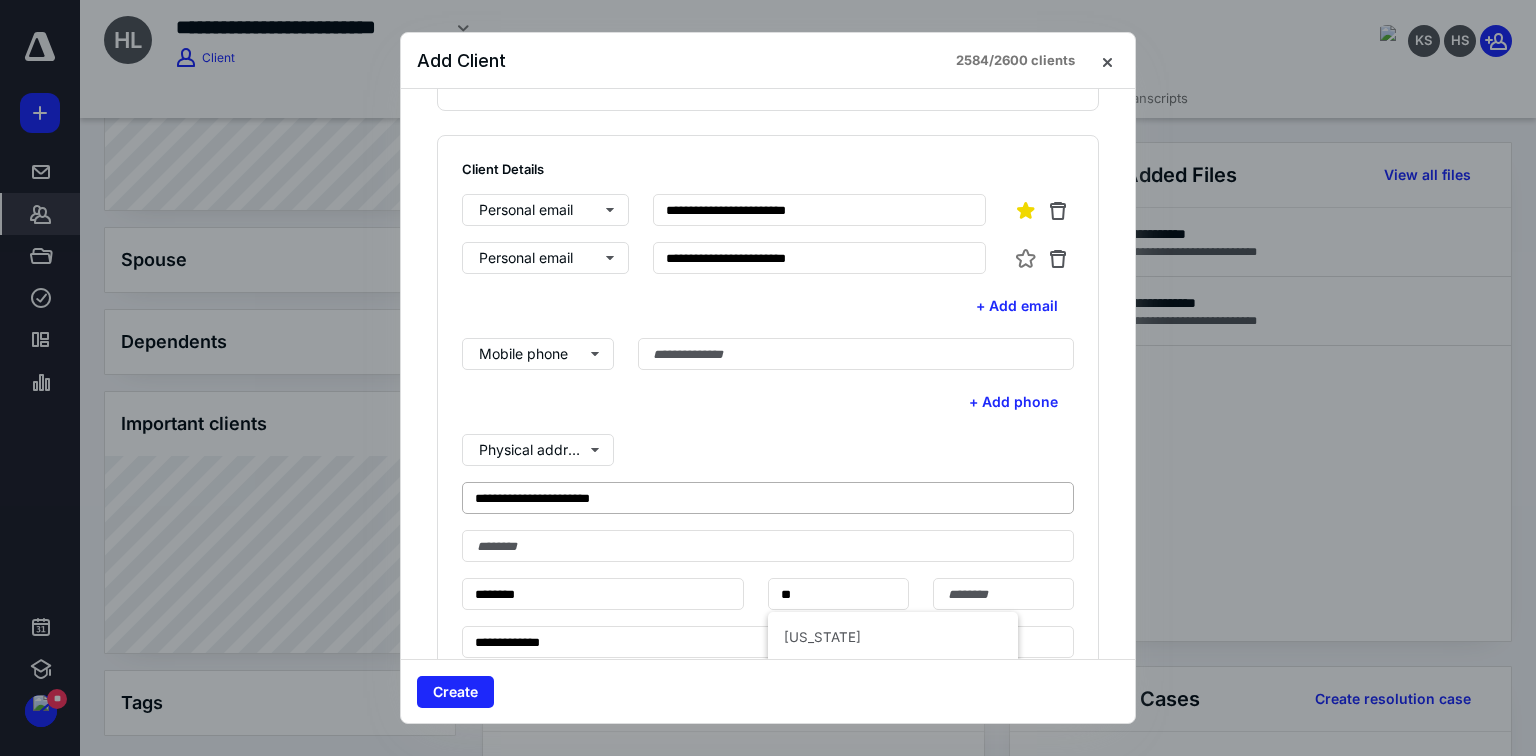 type 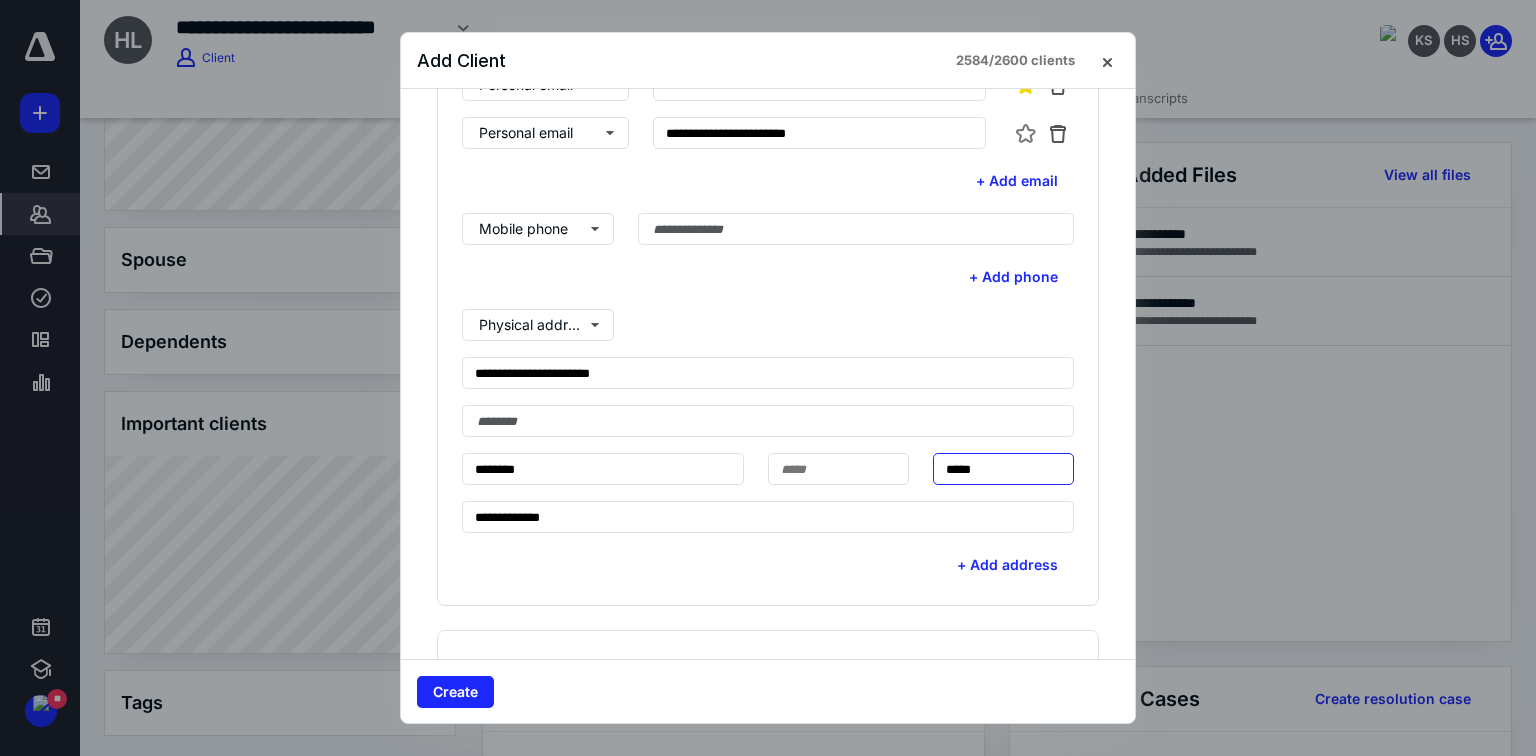 scroll, scrollTop: 720, scrollLeft: 0, axis: vertical 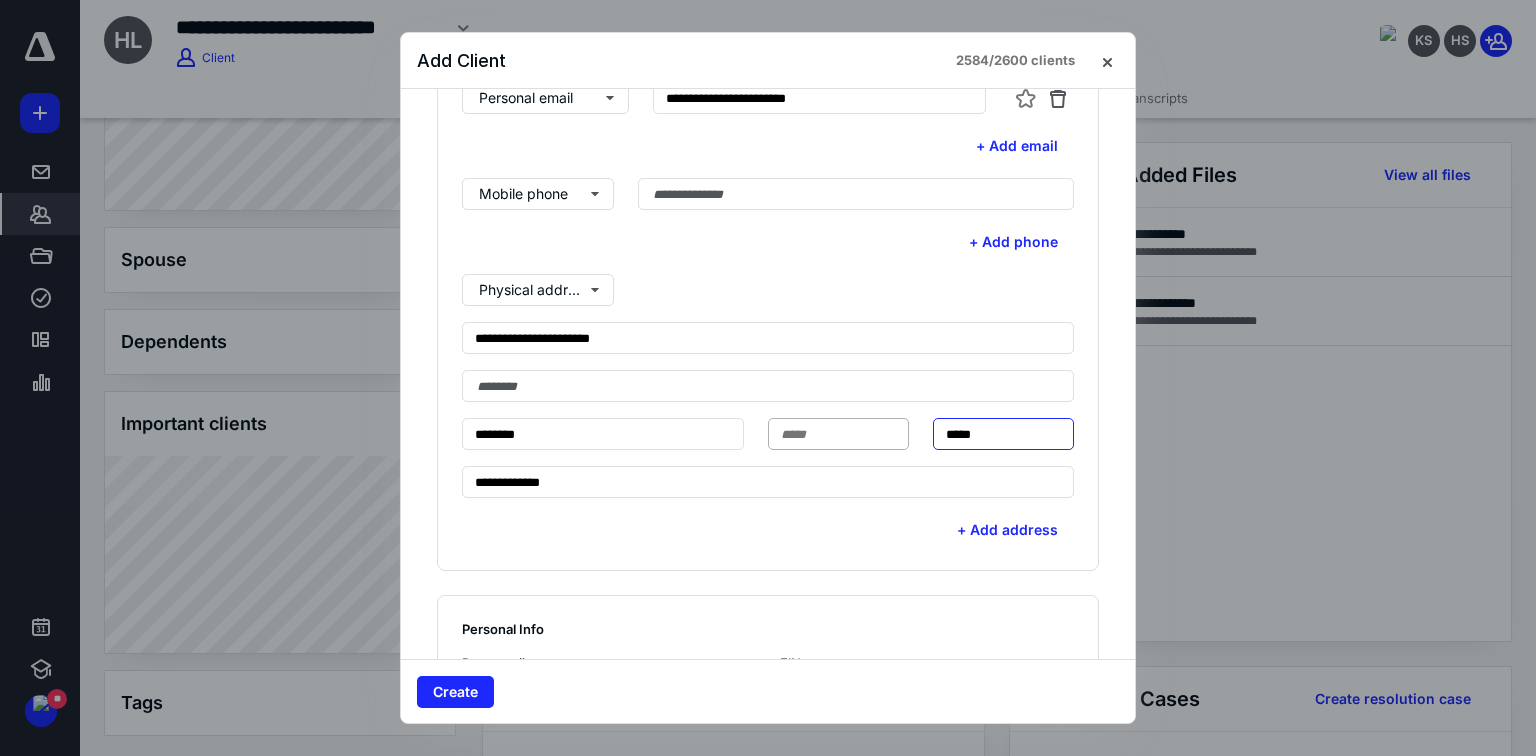 type on "*****" 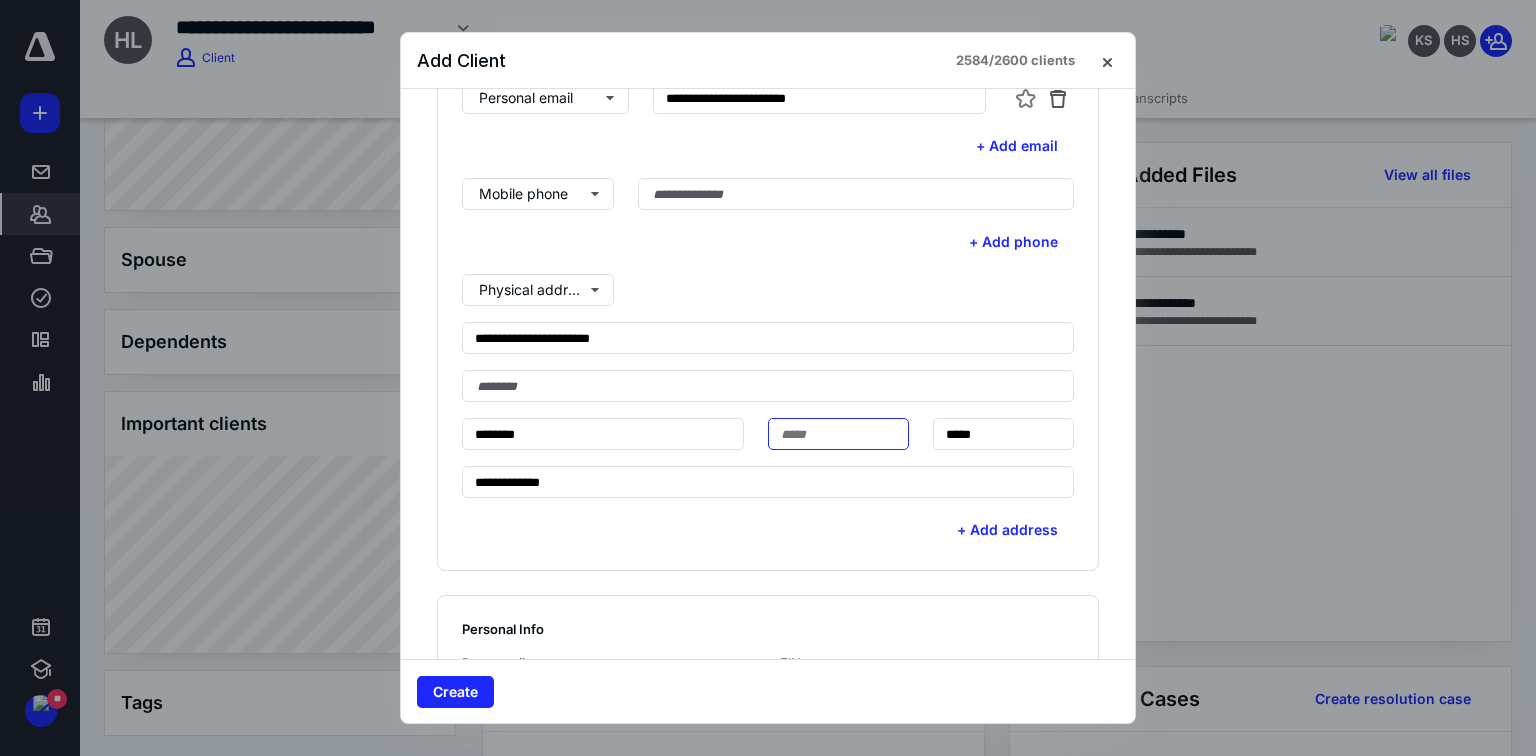 click at bounding box center [838, 434] 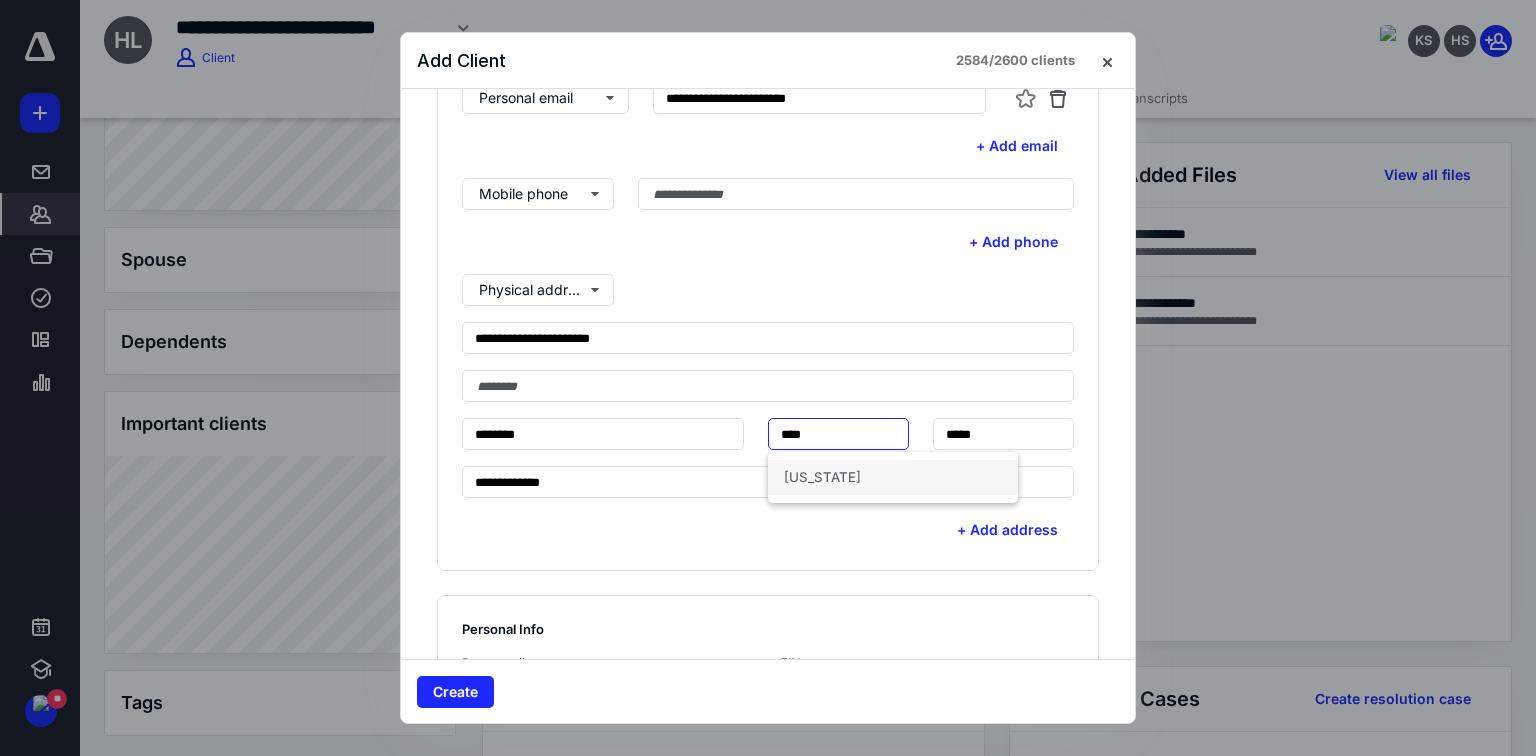 click on "[US_STATE]" at bounding box center (893, 477) 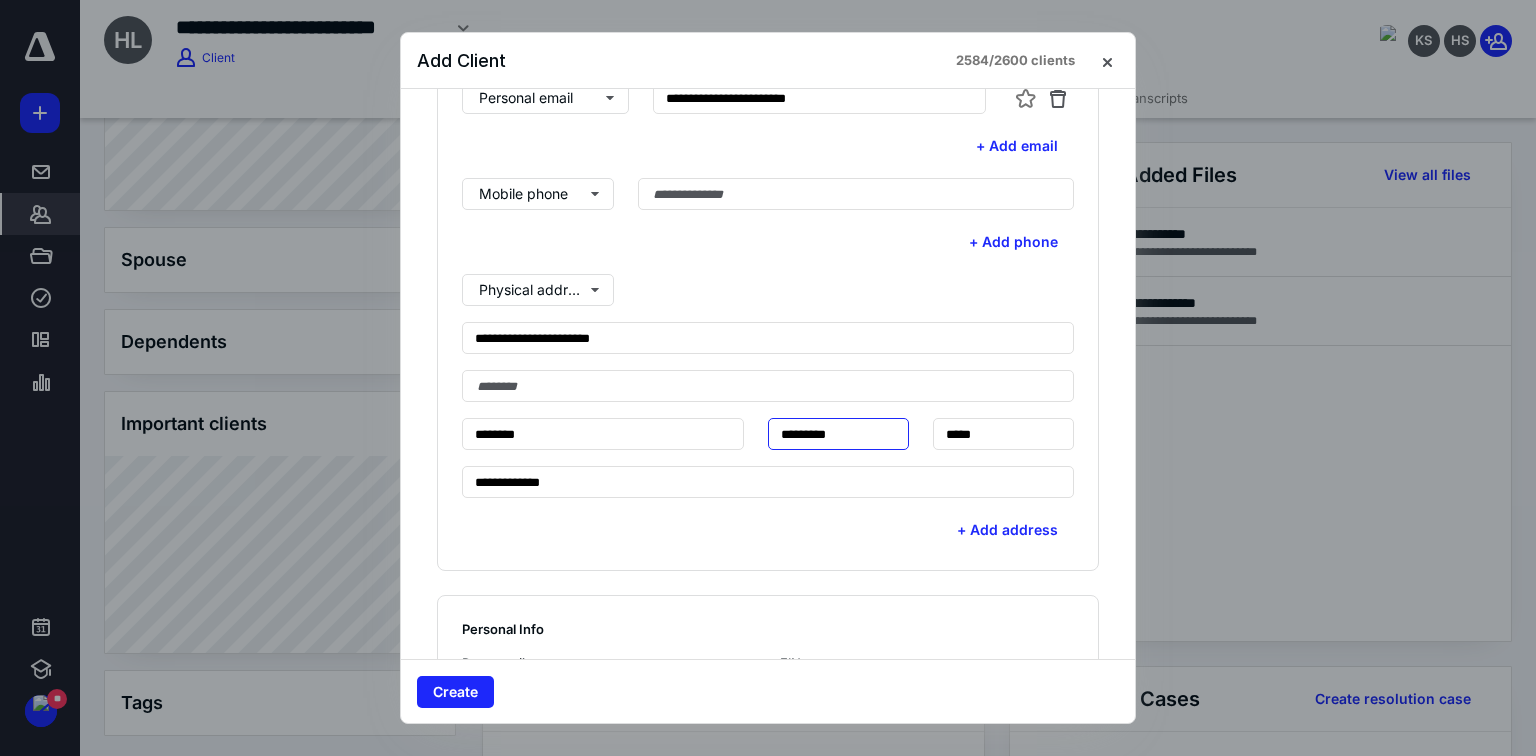 type on "*********" 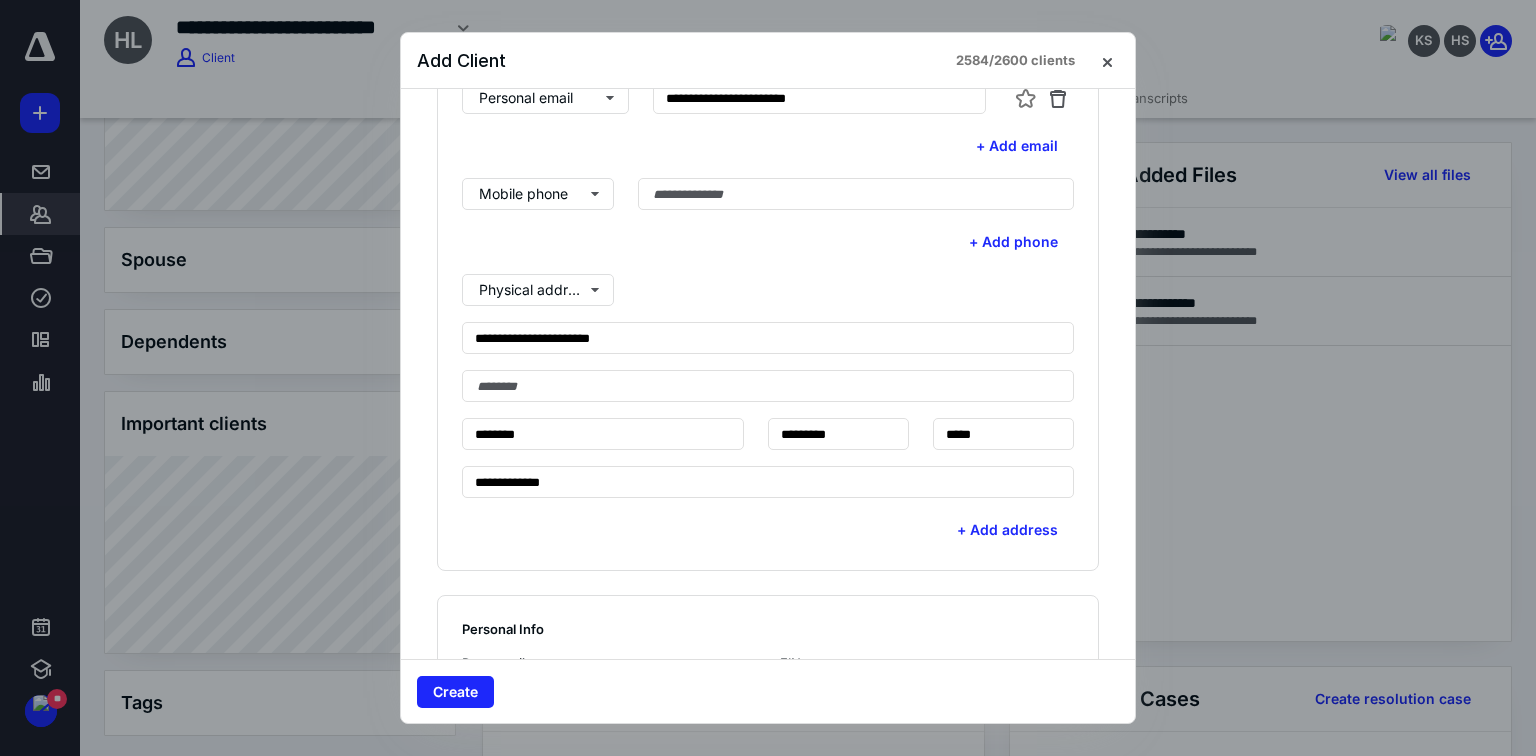 click on "+ Add address" at bounding box center [768, 522] 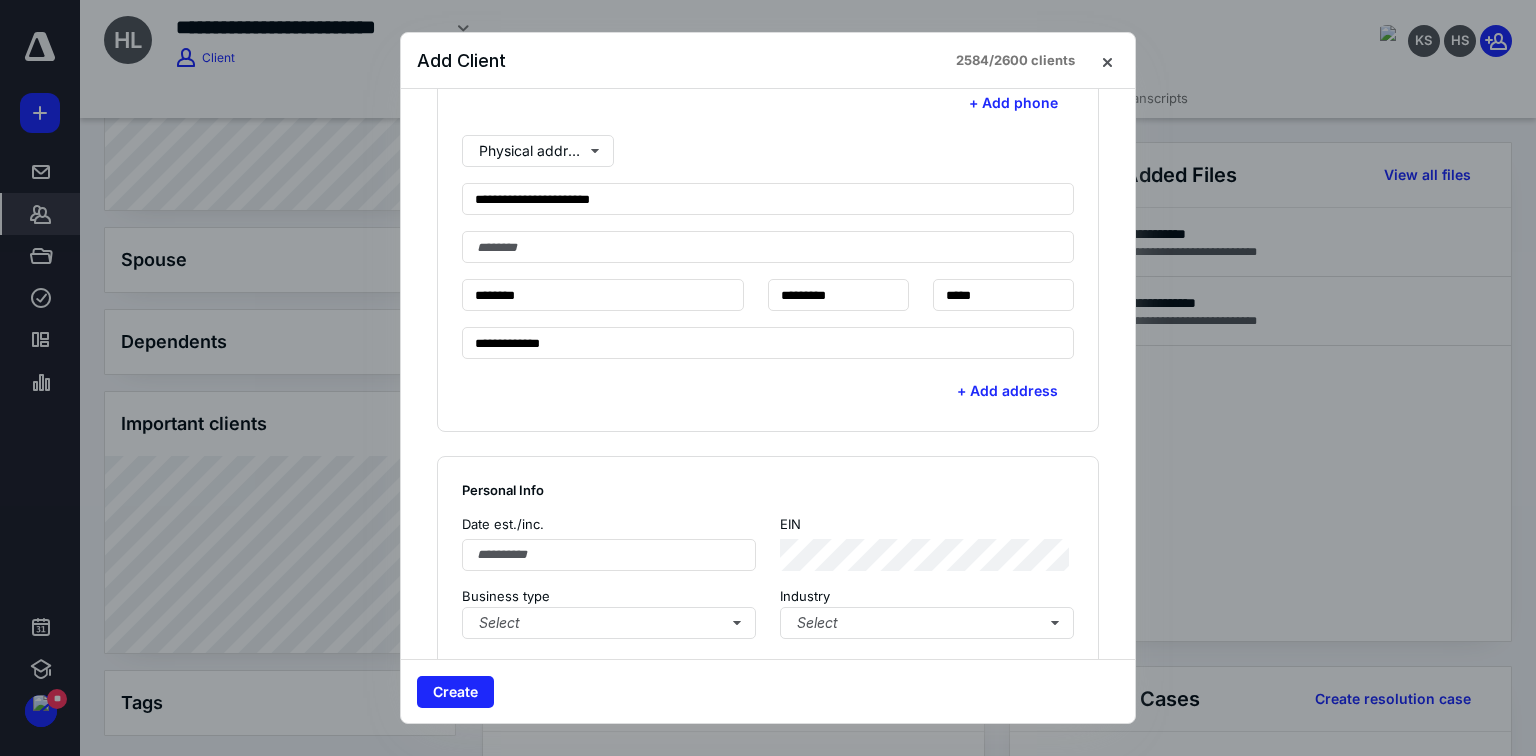 scroll, scrollTop: 880, scrollLeft: 0, axis: vertical 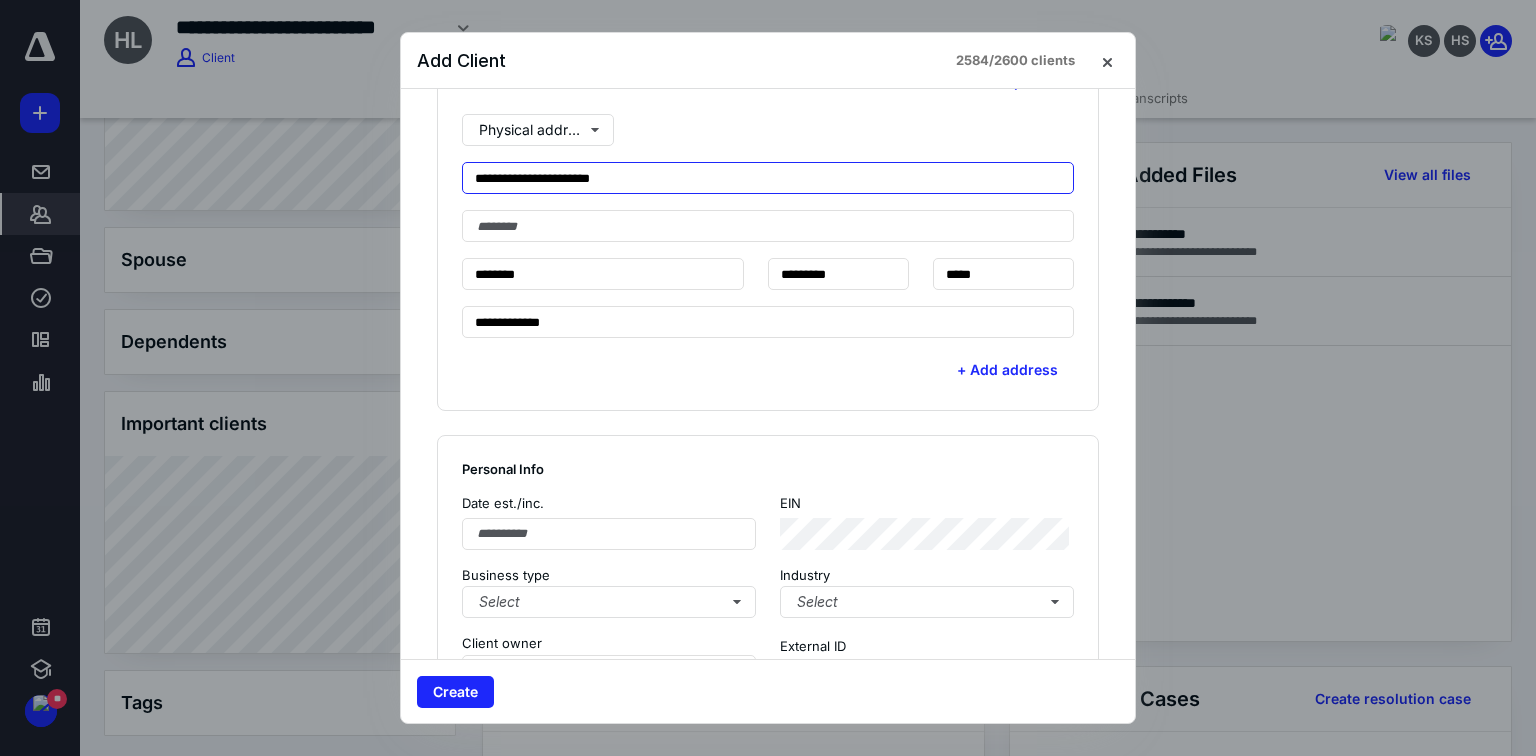 drag, startPoint x: 668, startPoint y: 177, endPoint x: 388, endPoint y: 173, distance: 280.02856 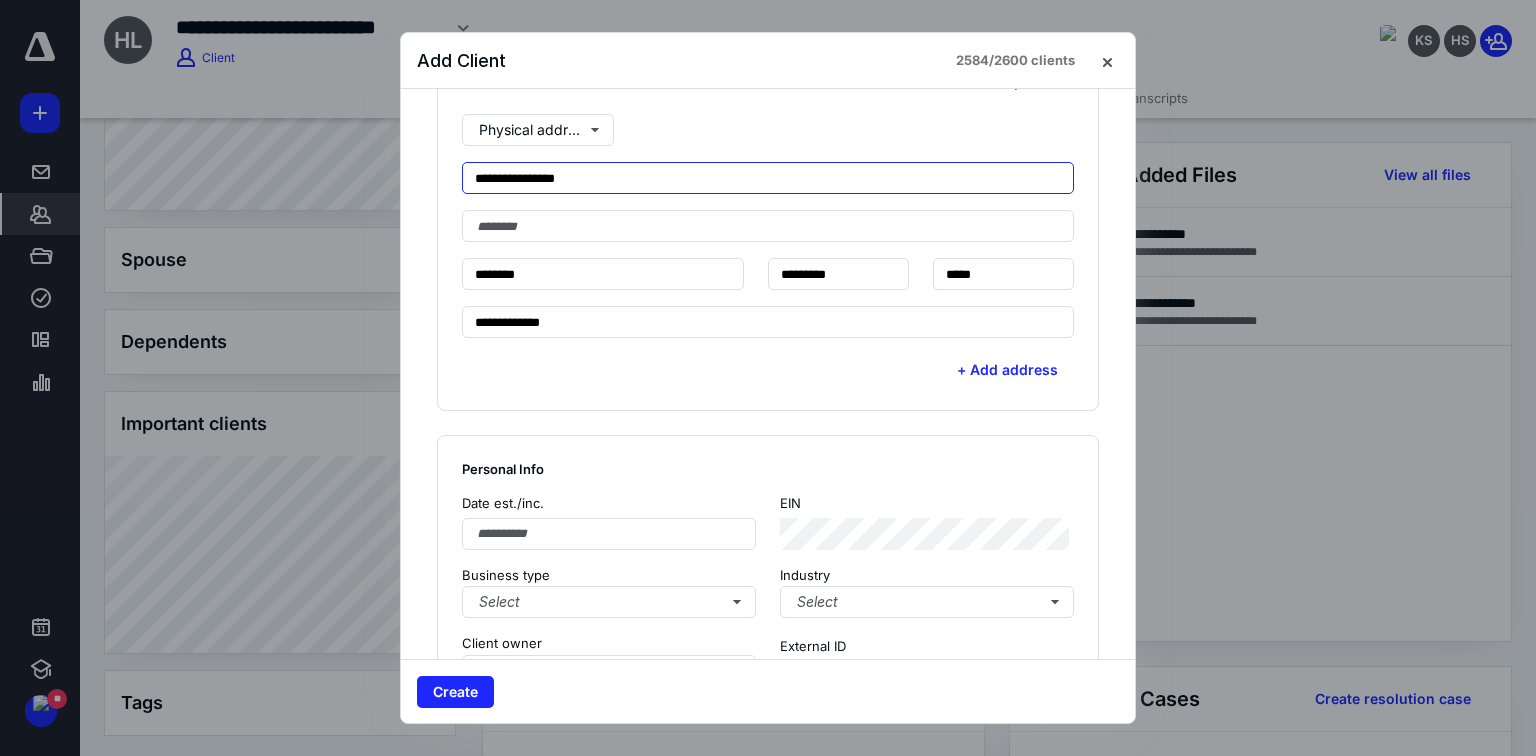 type on "**********" 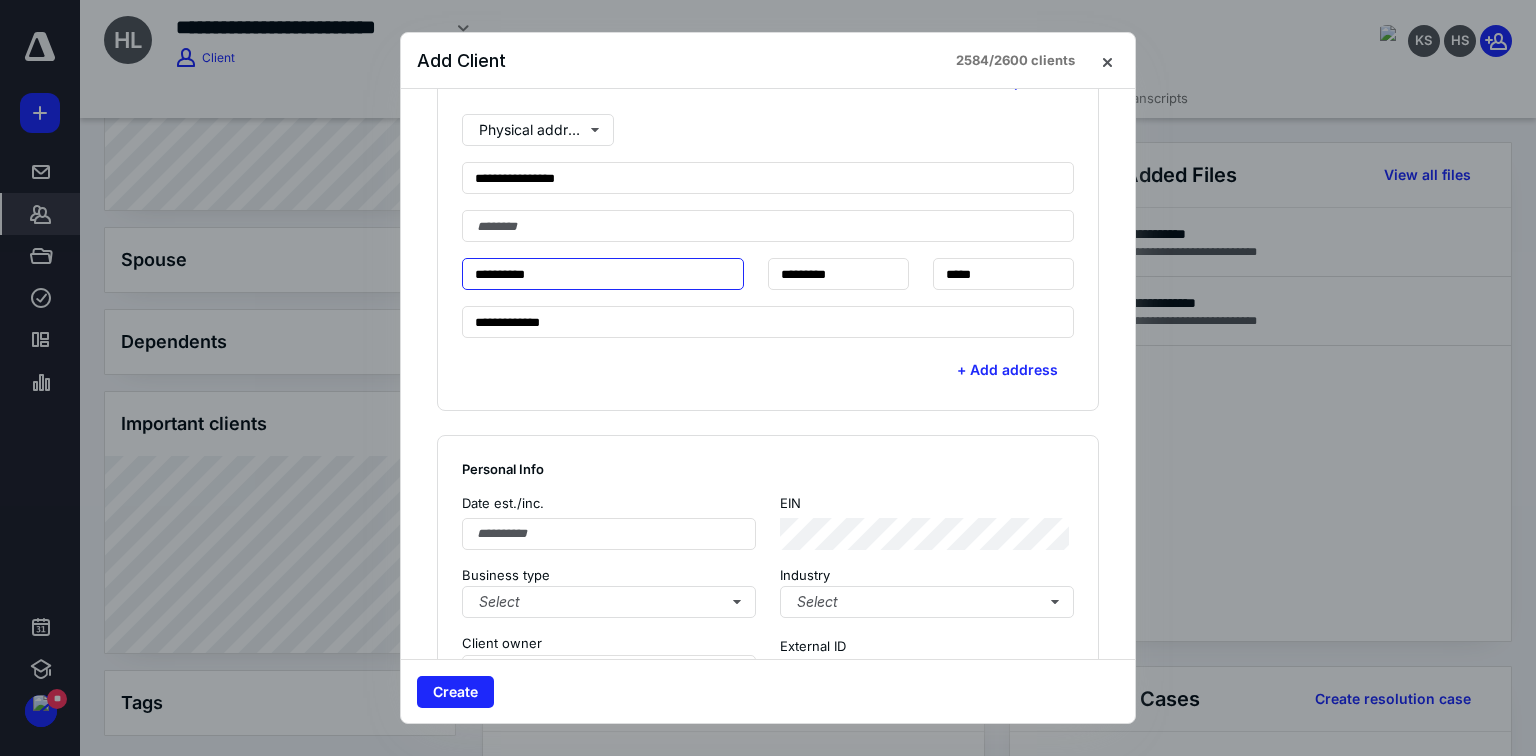 type on "**********" 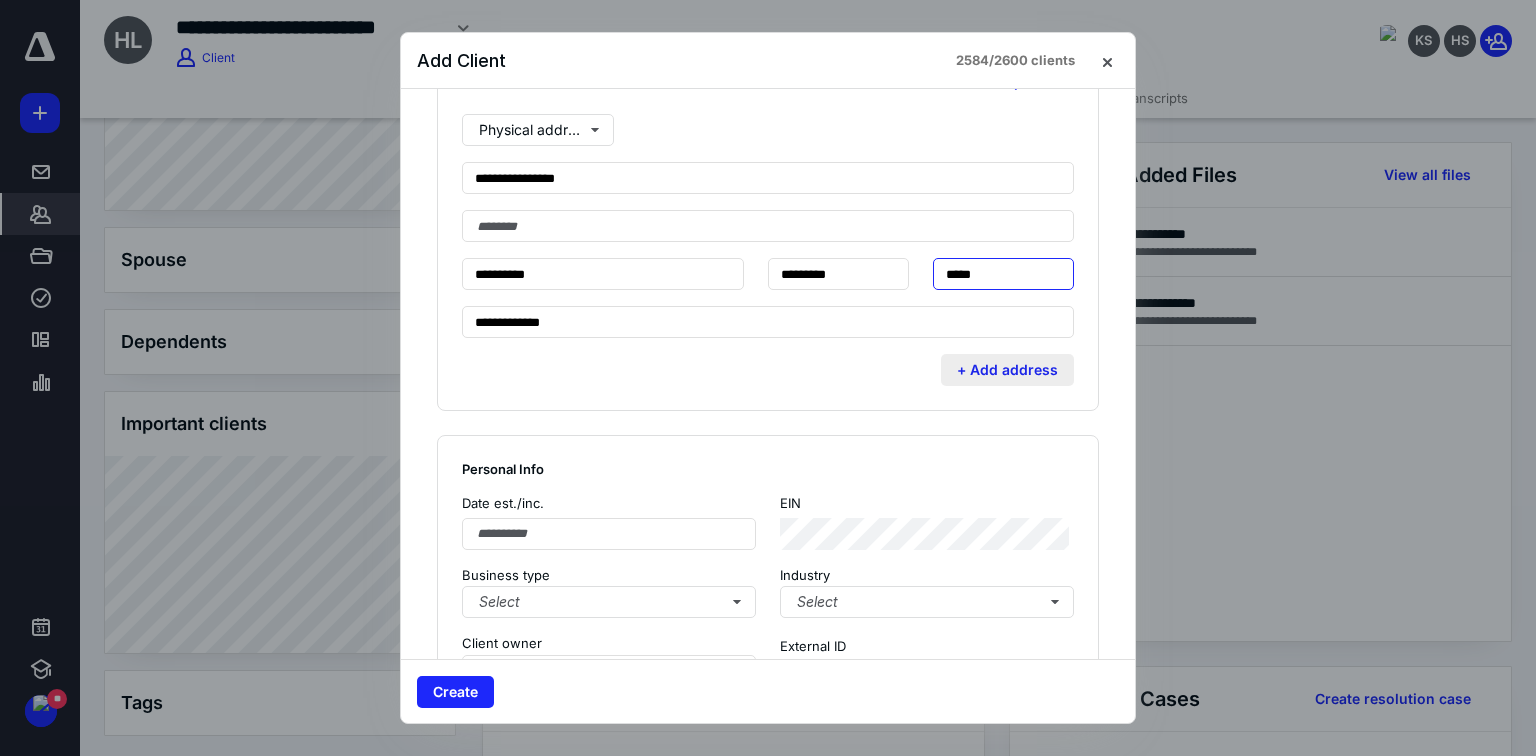 type on "*****" 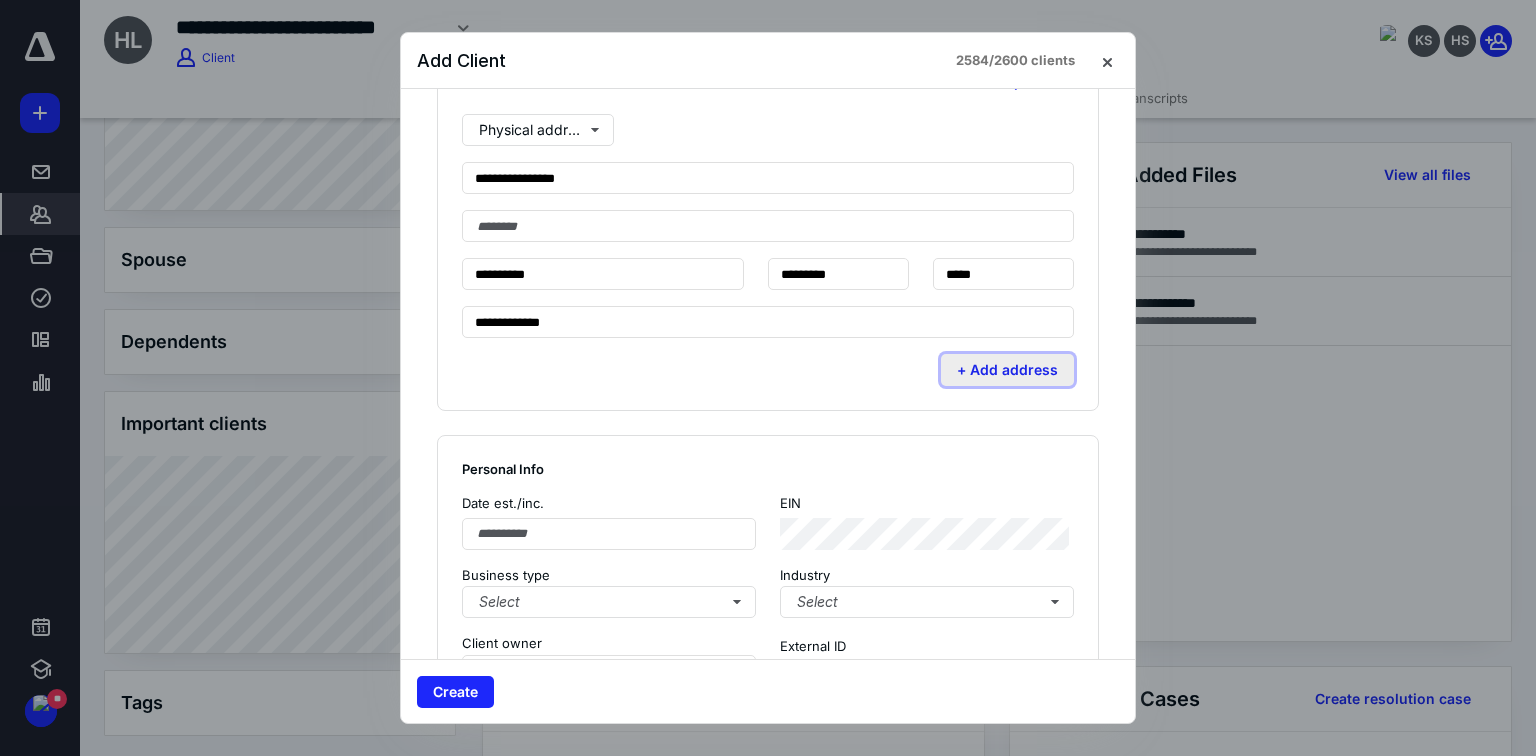 click on "+ Add address" at bounding box center (1007, 370) 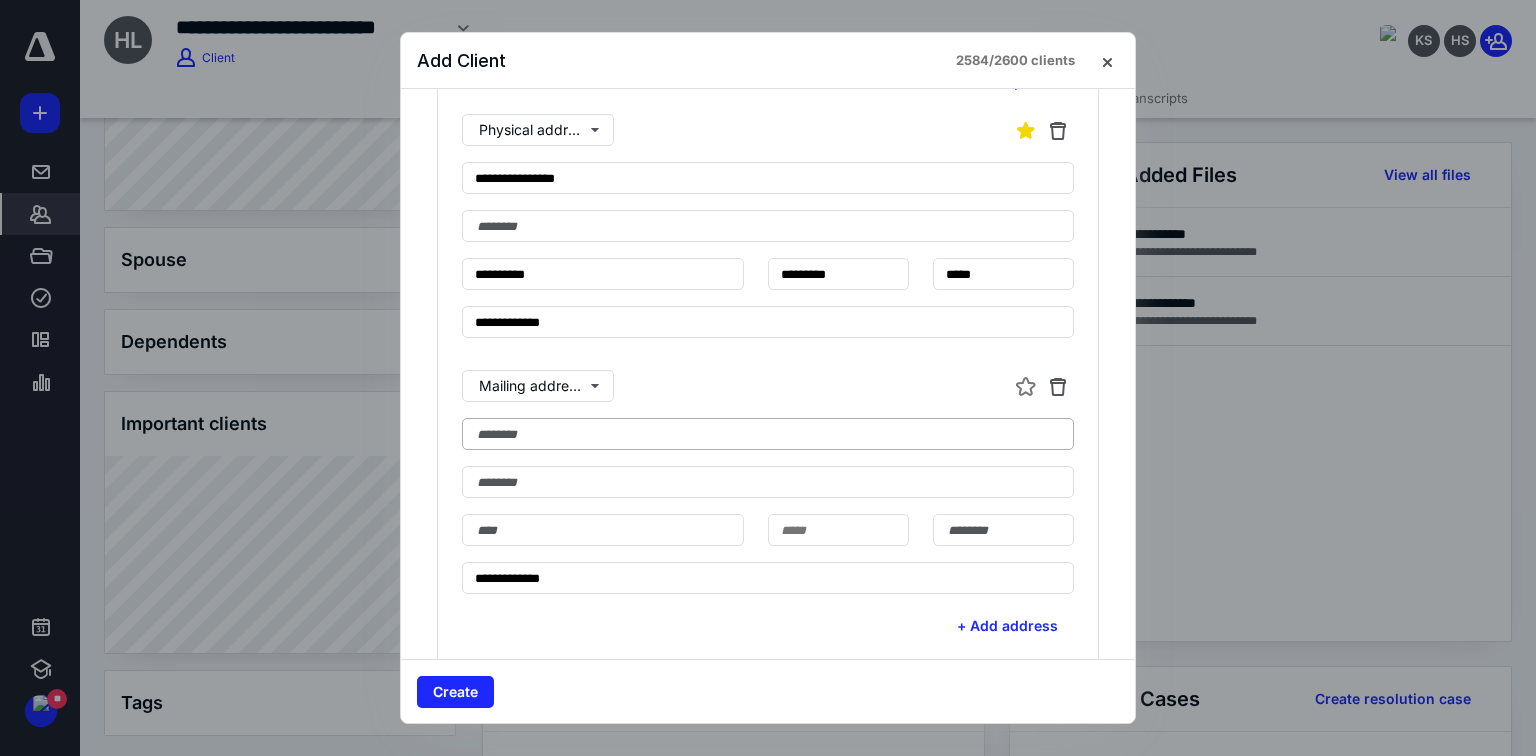 click at bounding box center [768, 434] 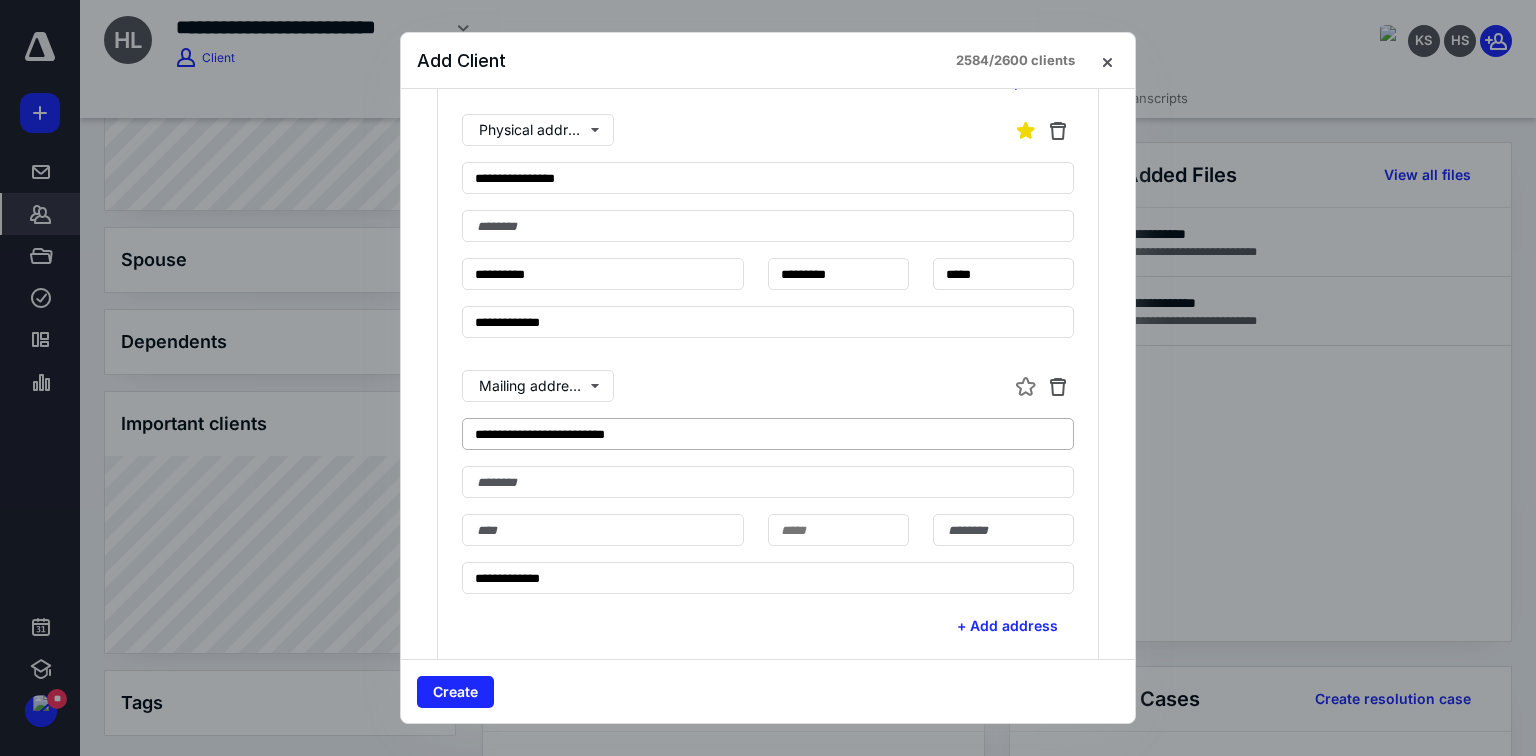 type on "**********" 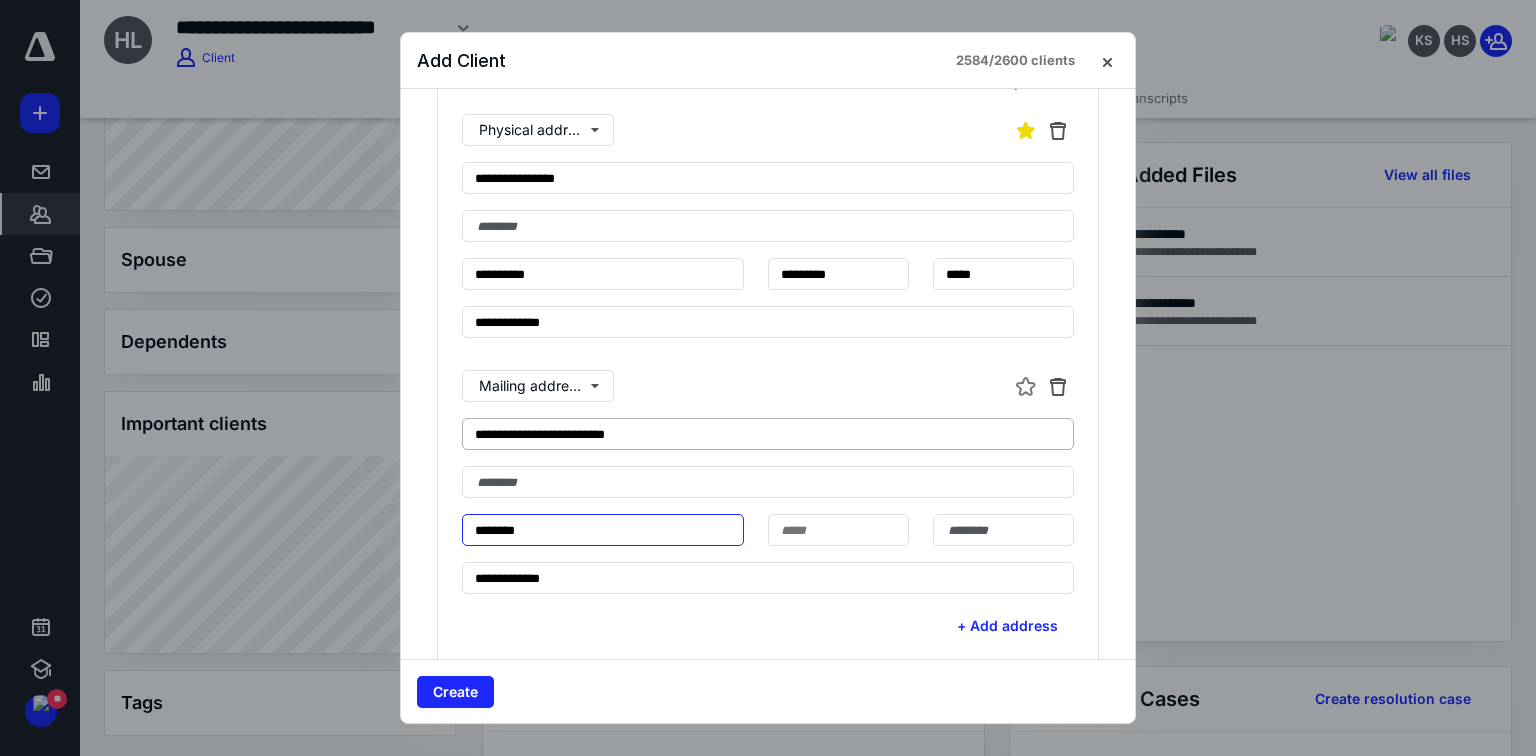 type on "********" 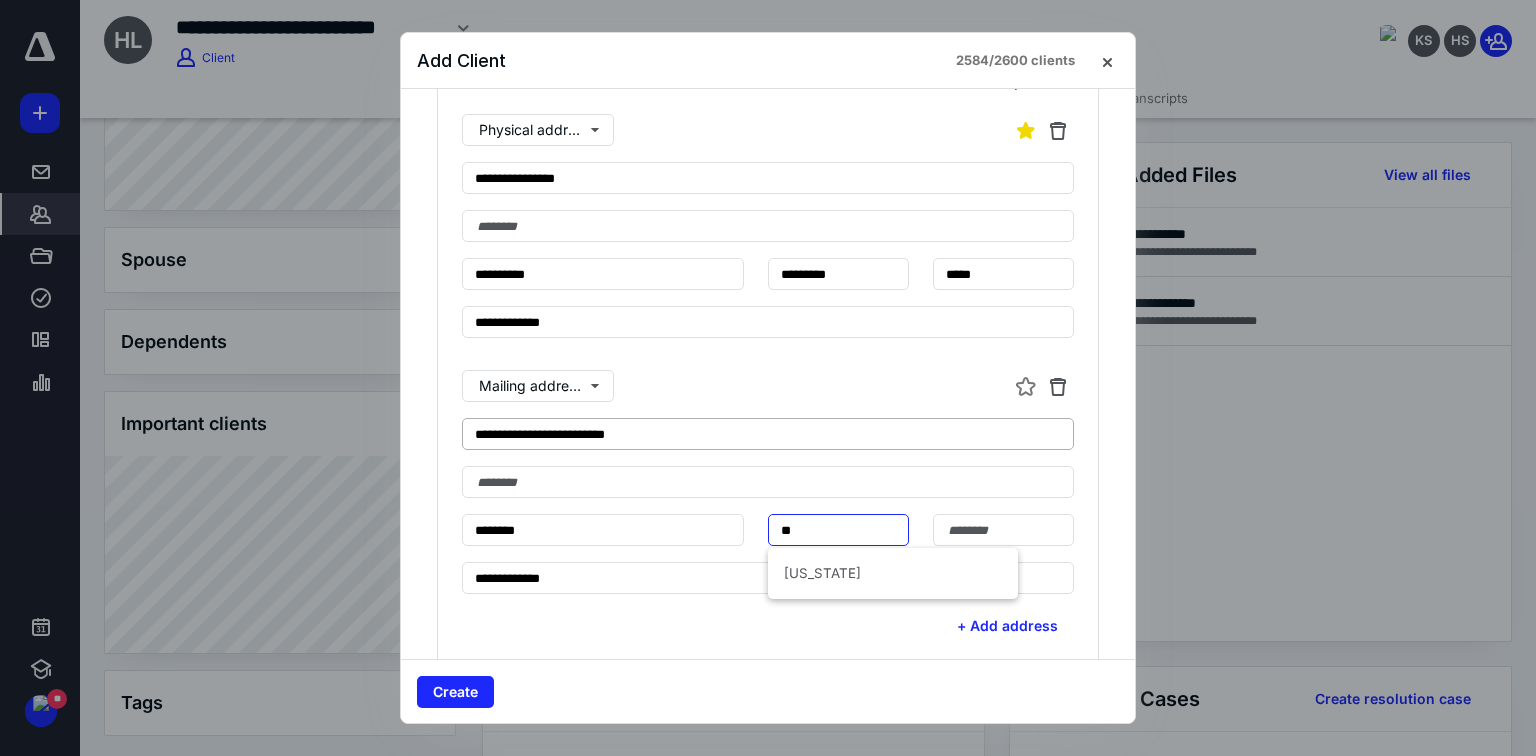 type on "**" 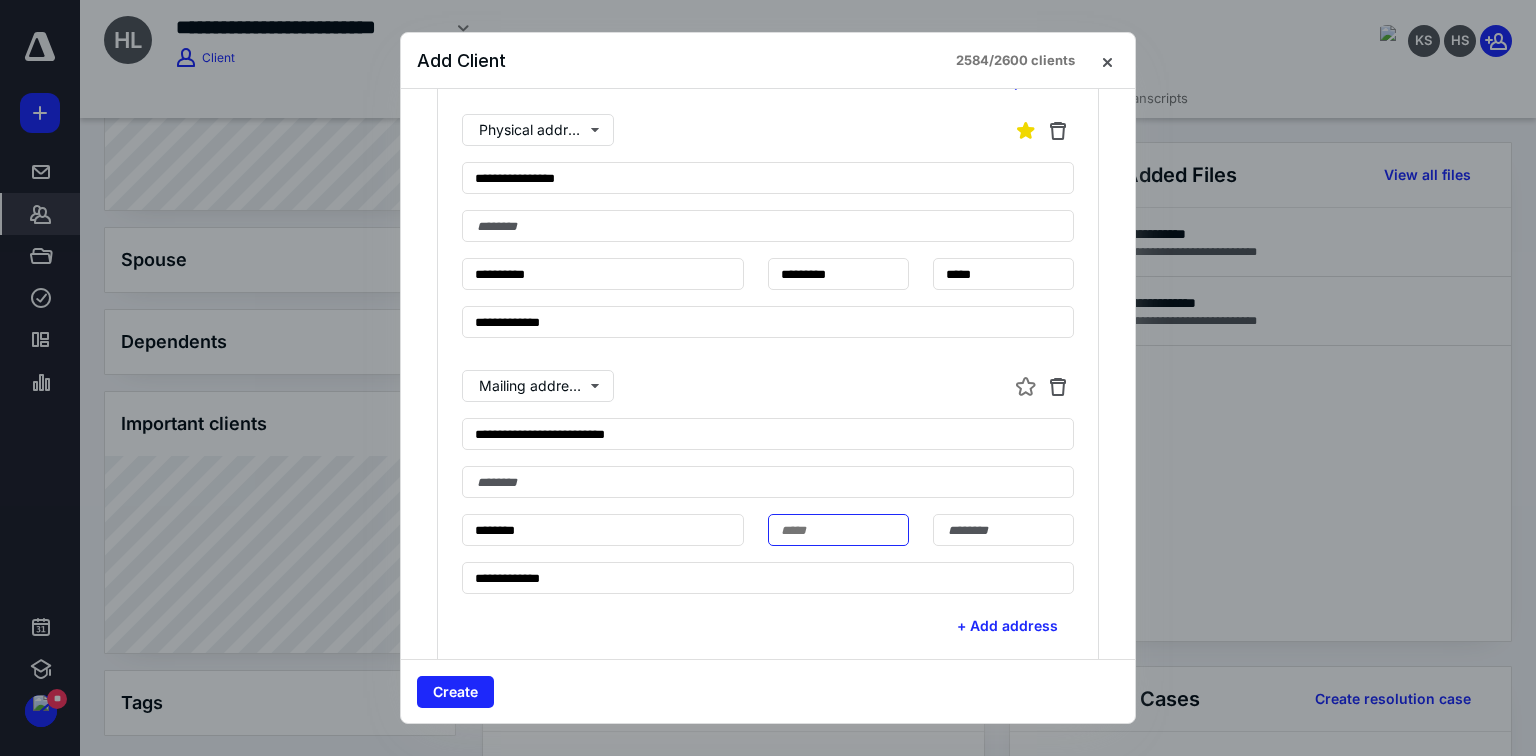 click at bounding box center [838, 530] 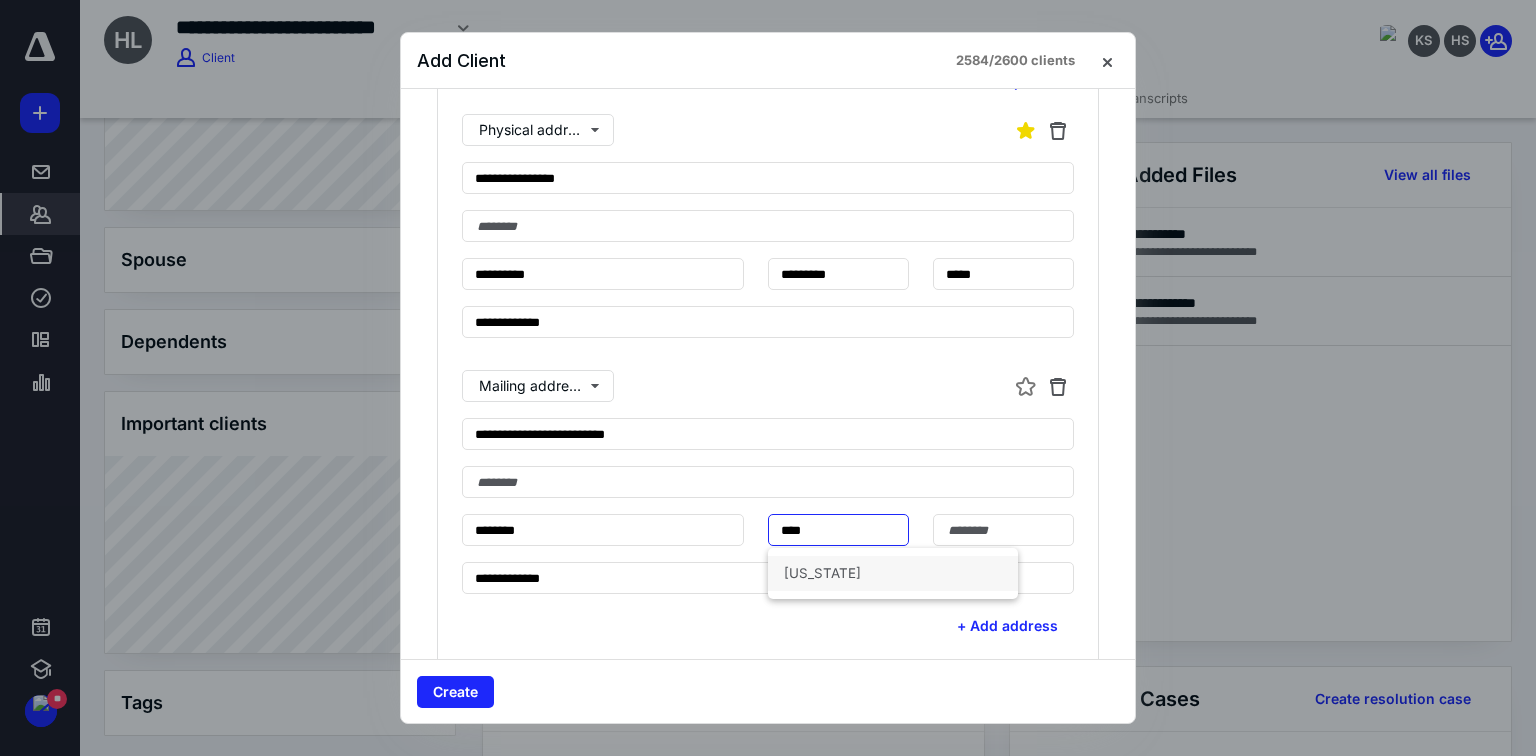 click on "[US_STATE]" at bounding box center (893, 573) 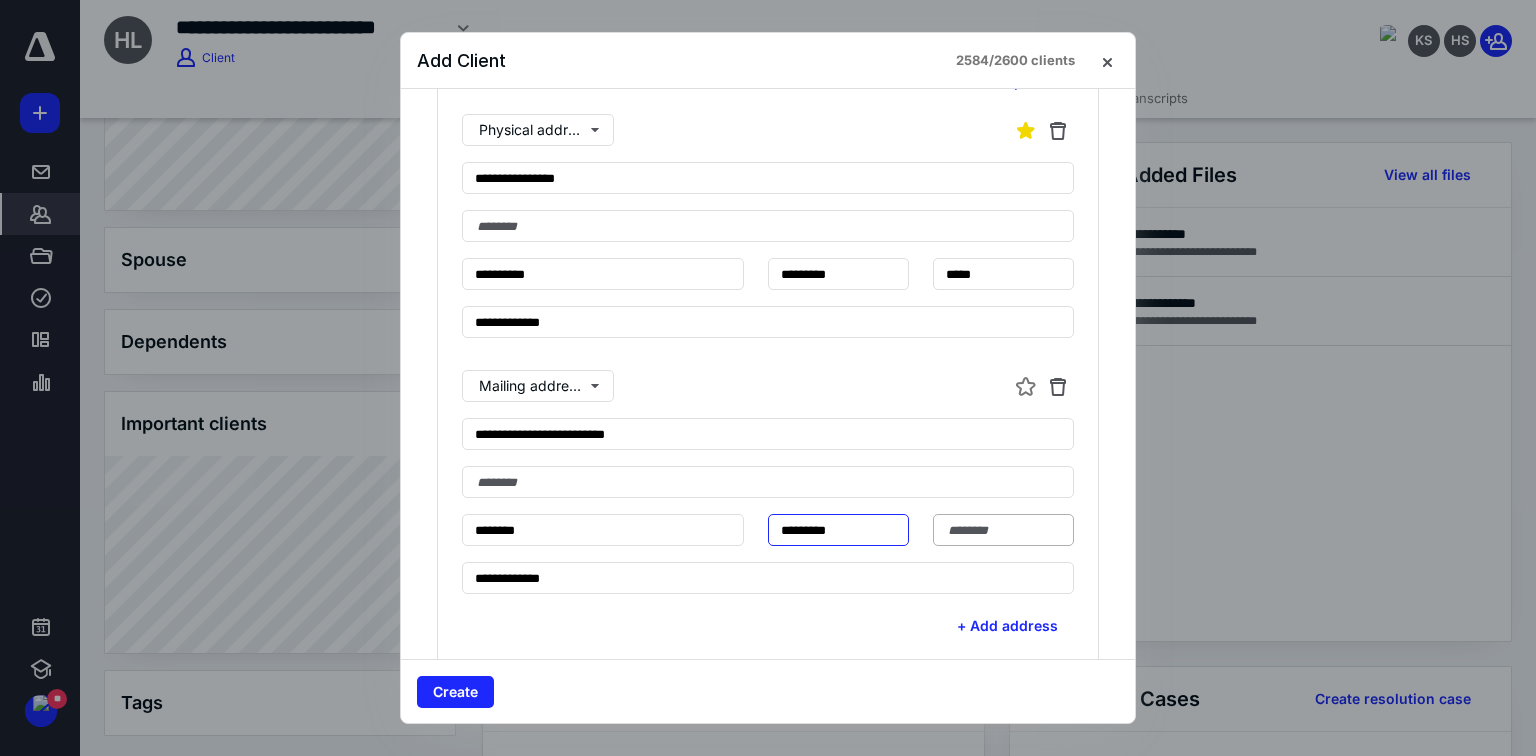 type on "*********" 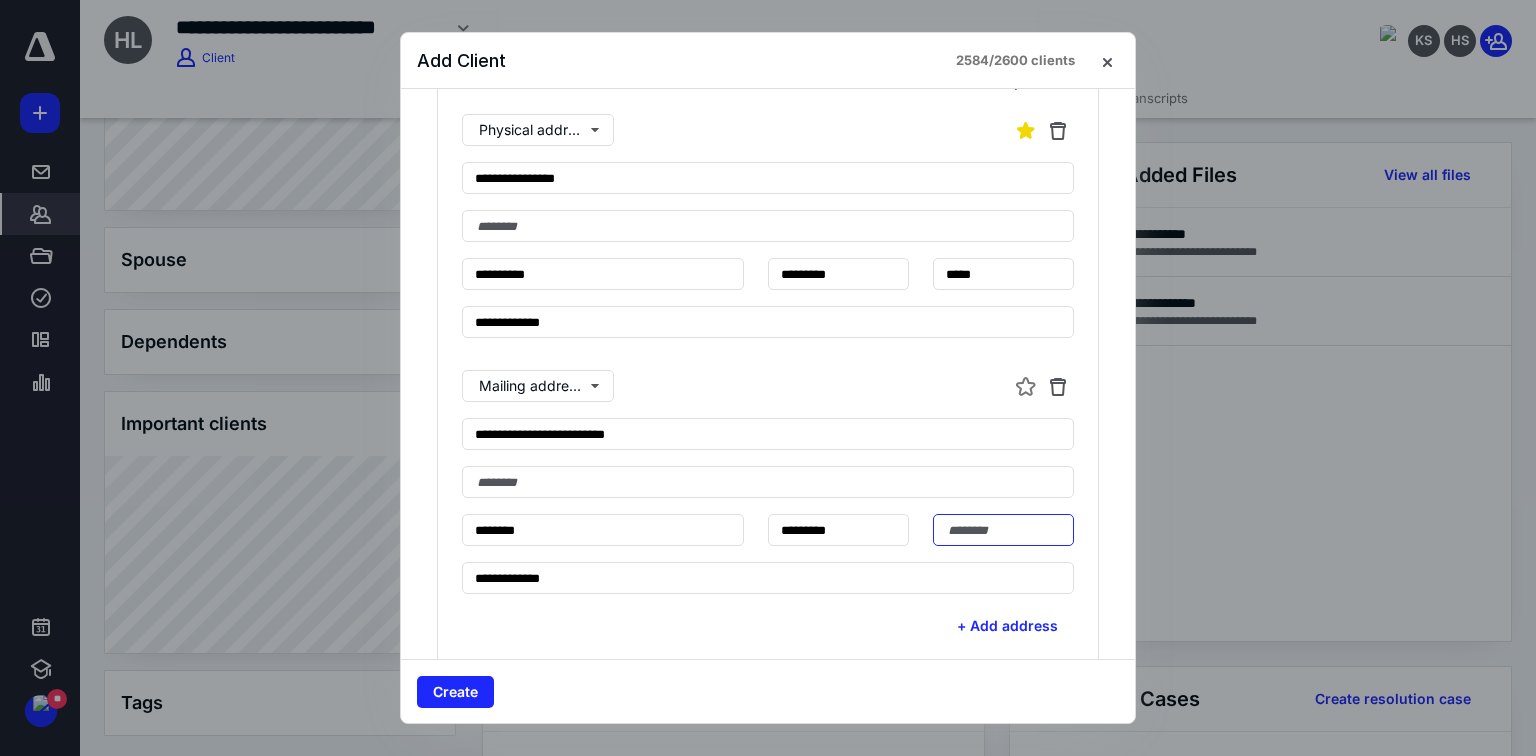 click at bounding box center (1003, 530) 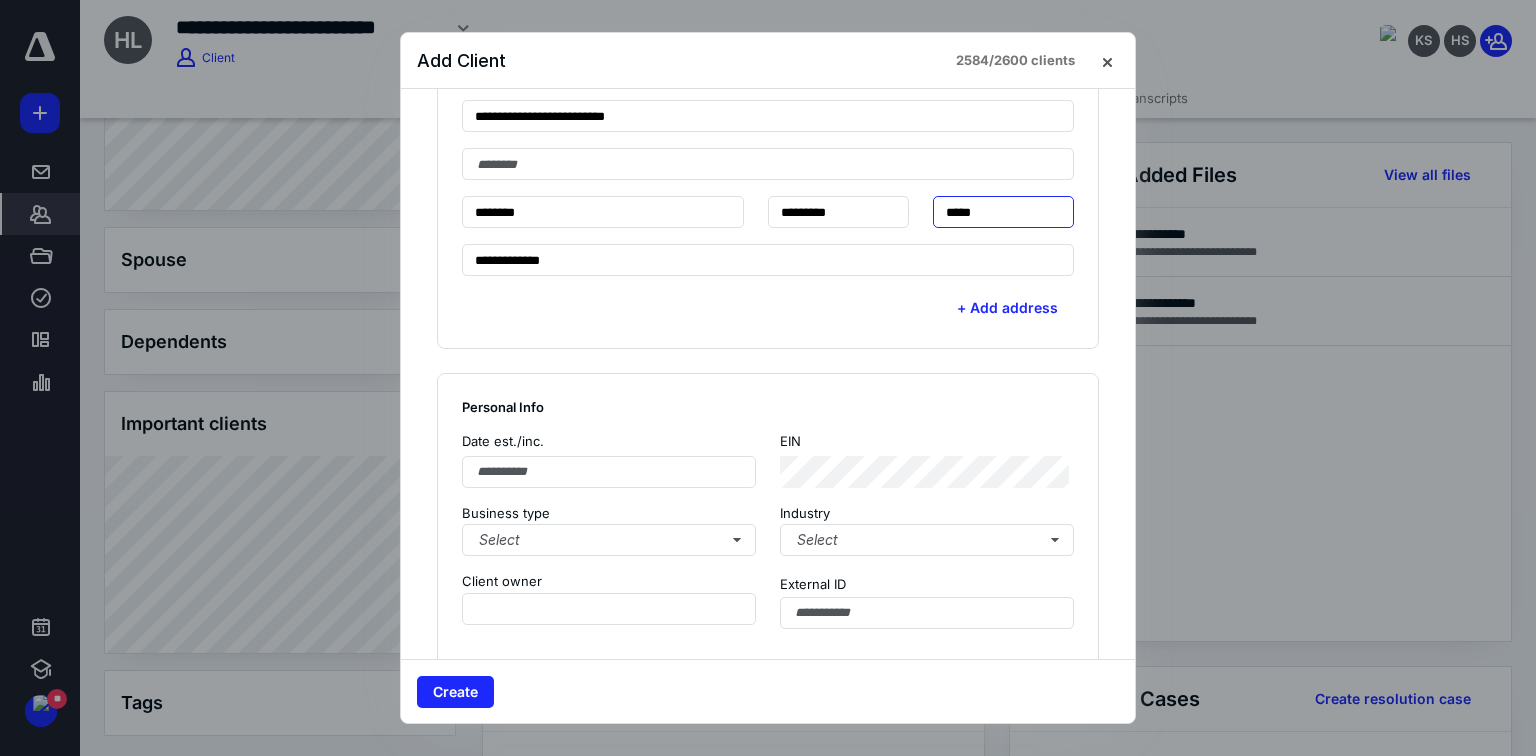 scroll, scrollTop: 1200, scrollLeft: 0, axis: vertical 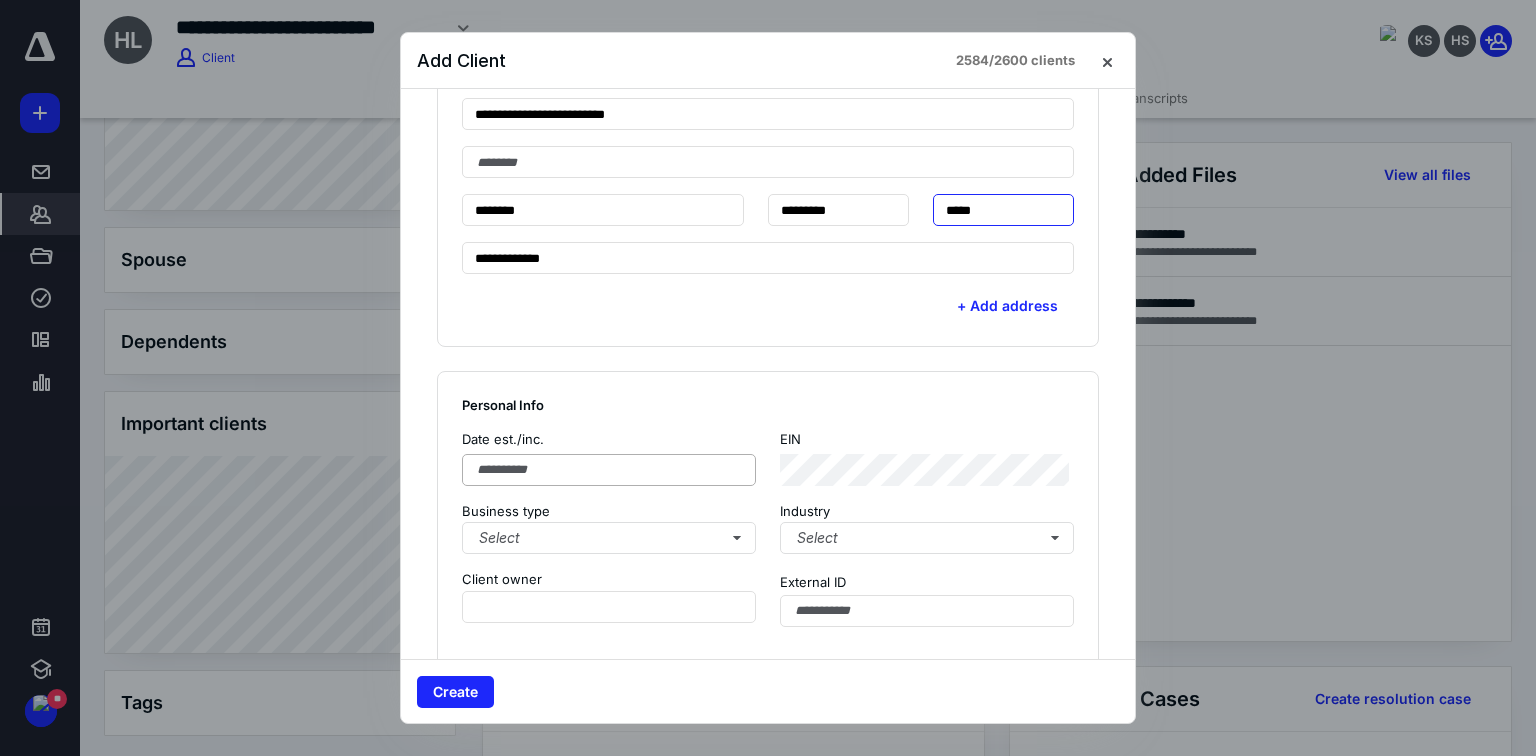 type on "*****" 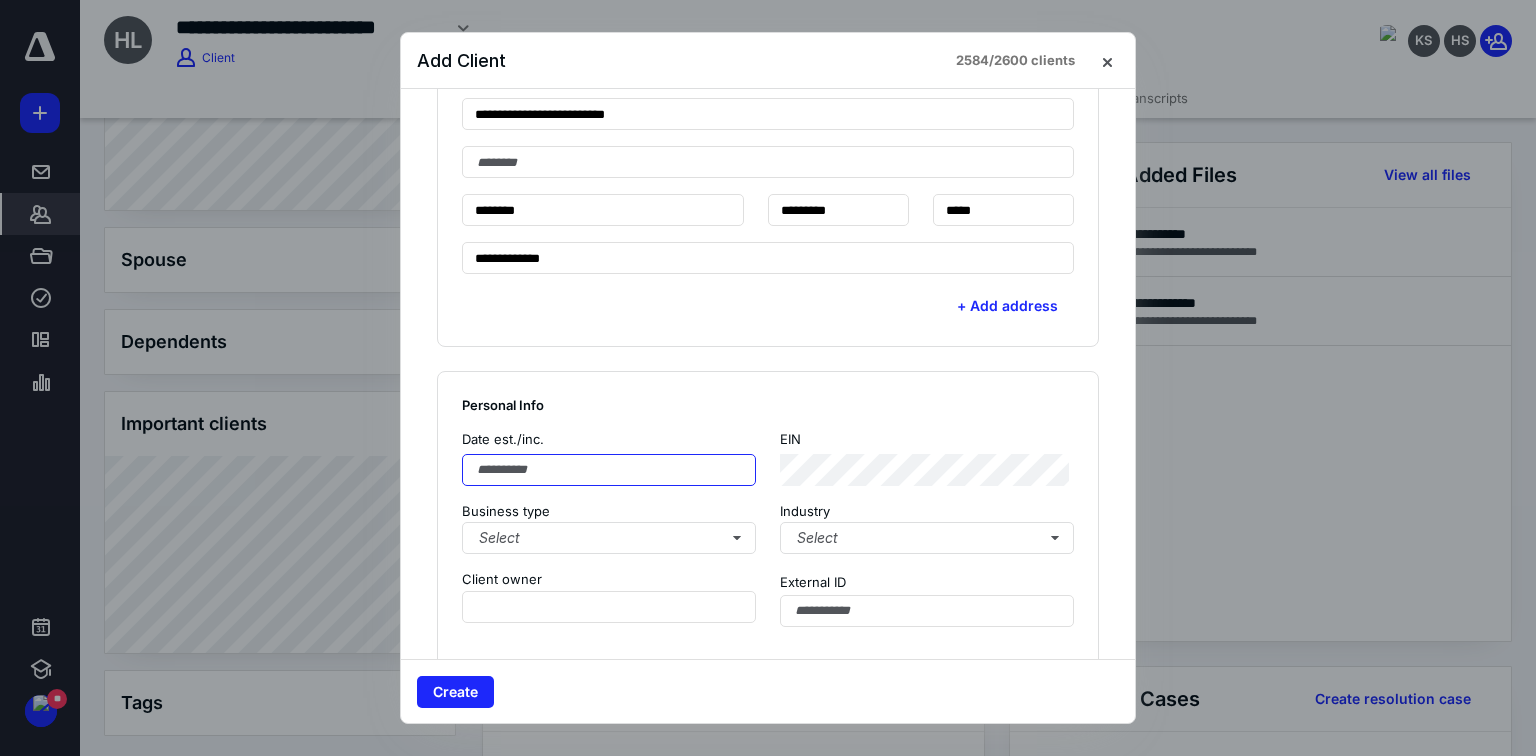 click at bounding box center [609, 470] 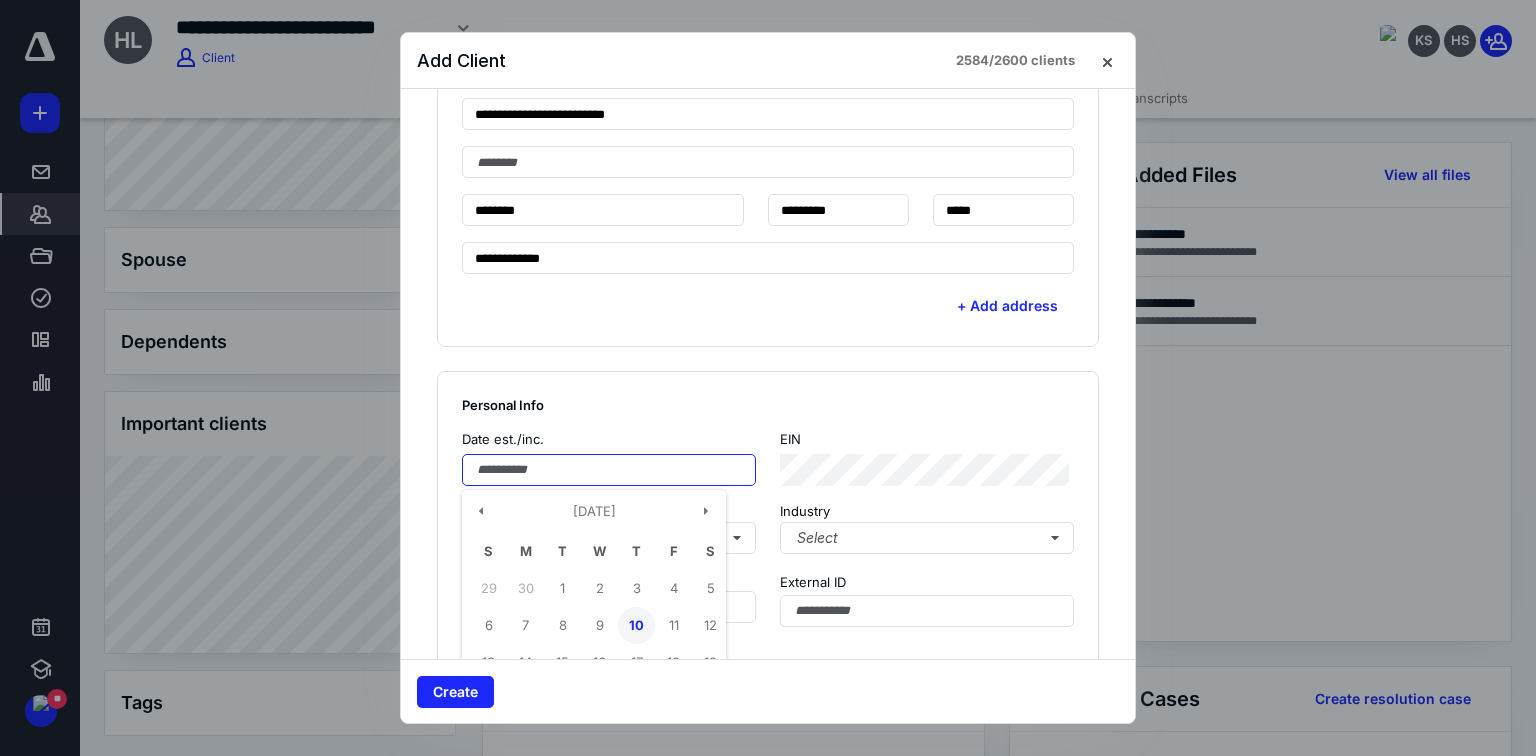 click on "10" at bounding box center [636, 625] 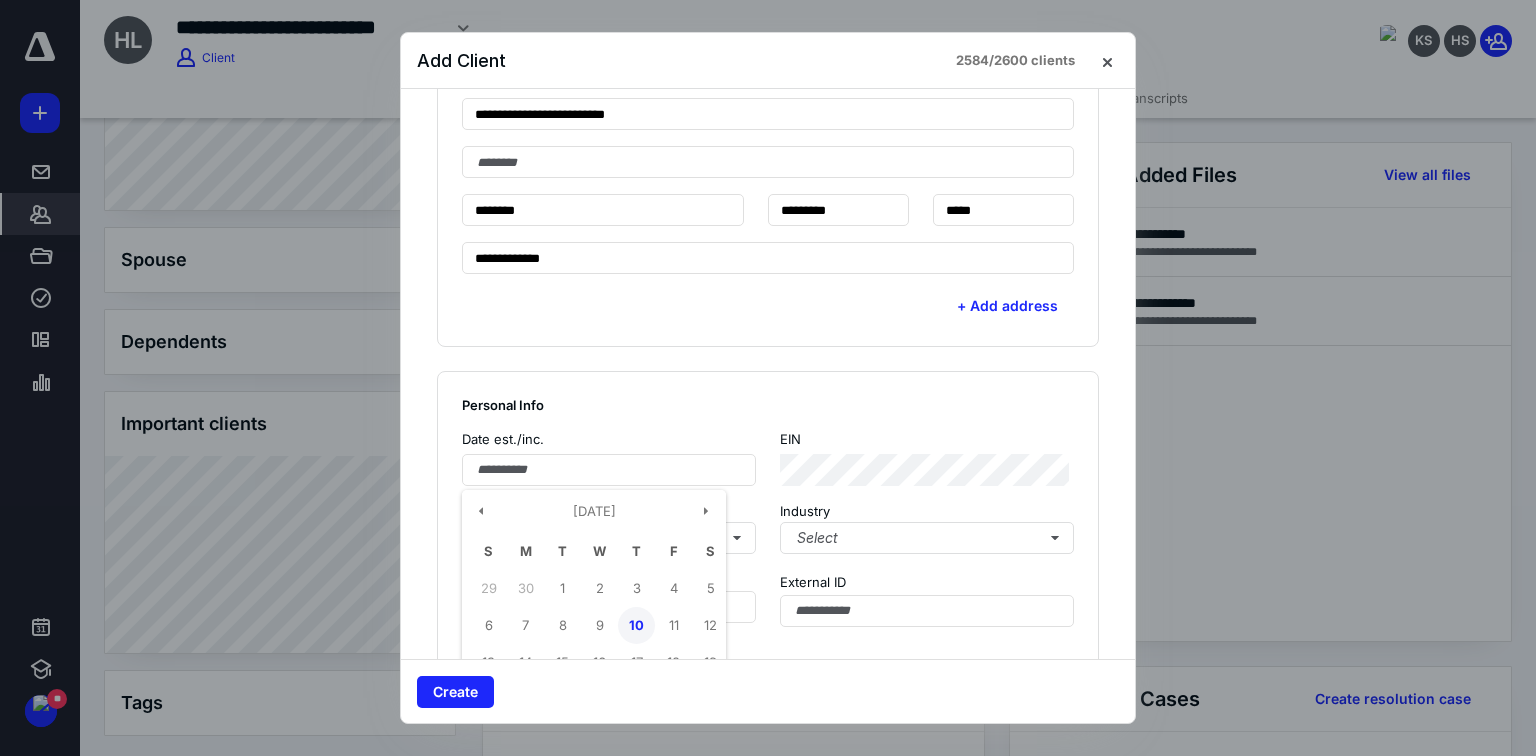 type on "**********" 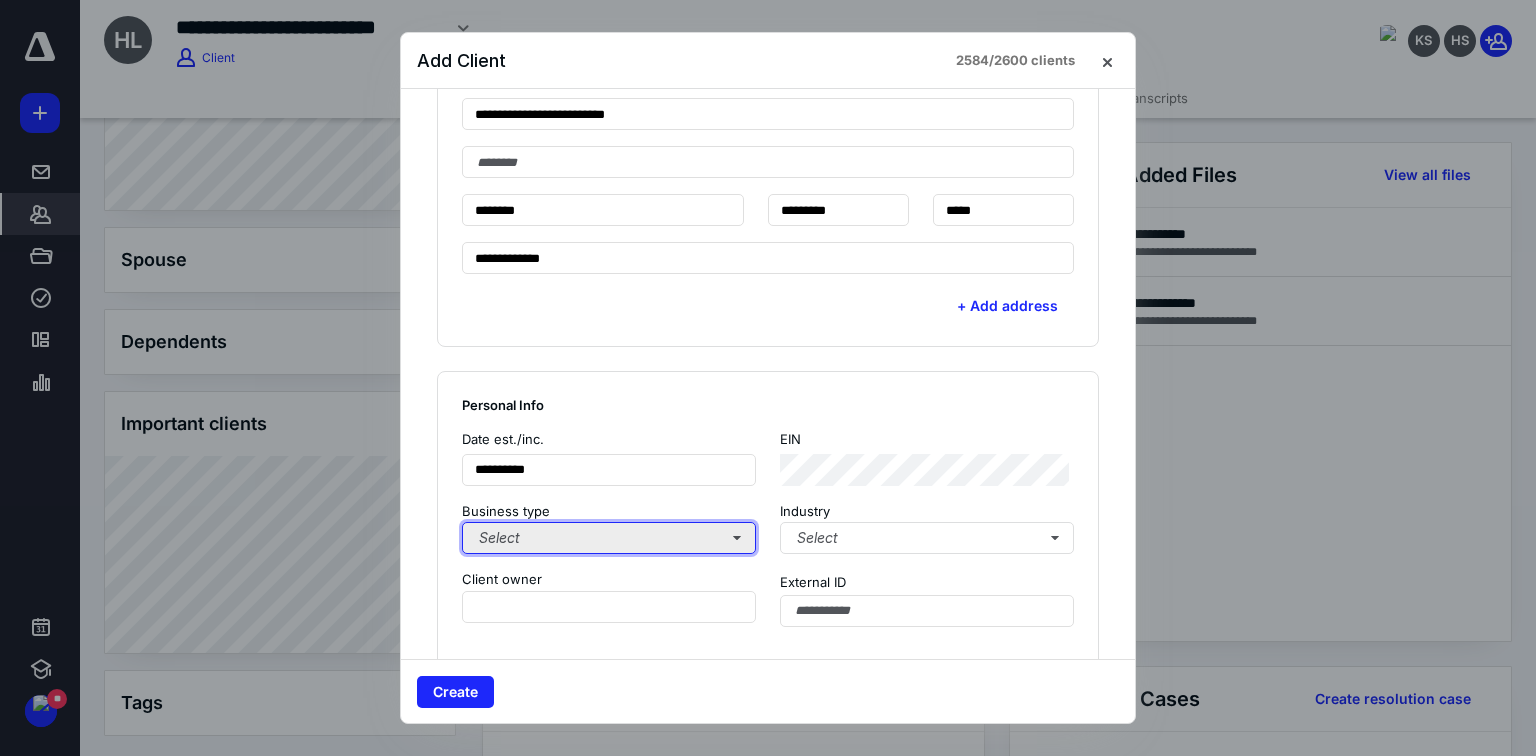 click on "Select" at bounding box center (609, 538) 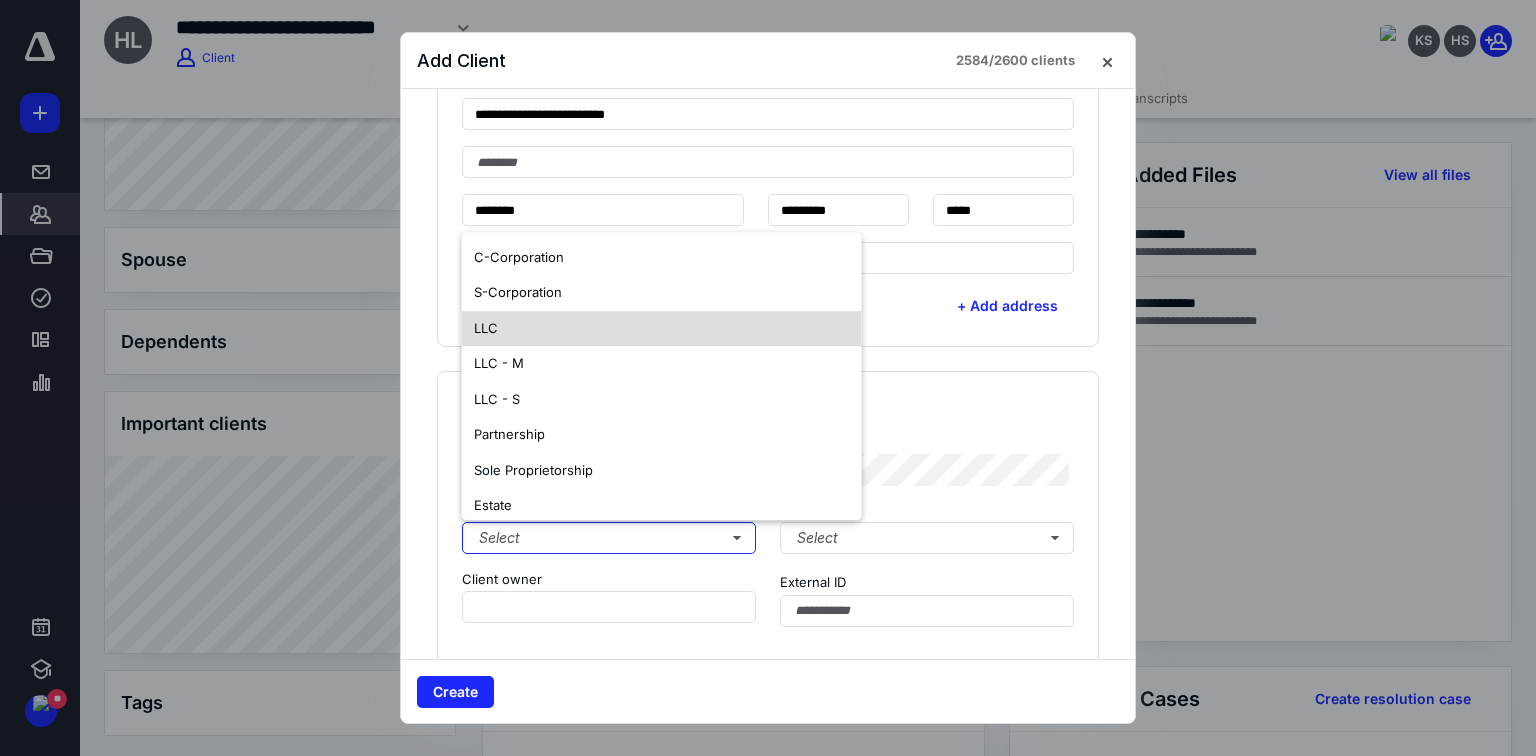 click on "LLC" at bounding box center (662, 329) 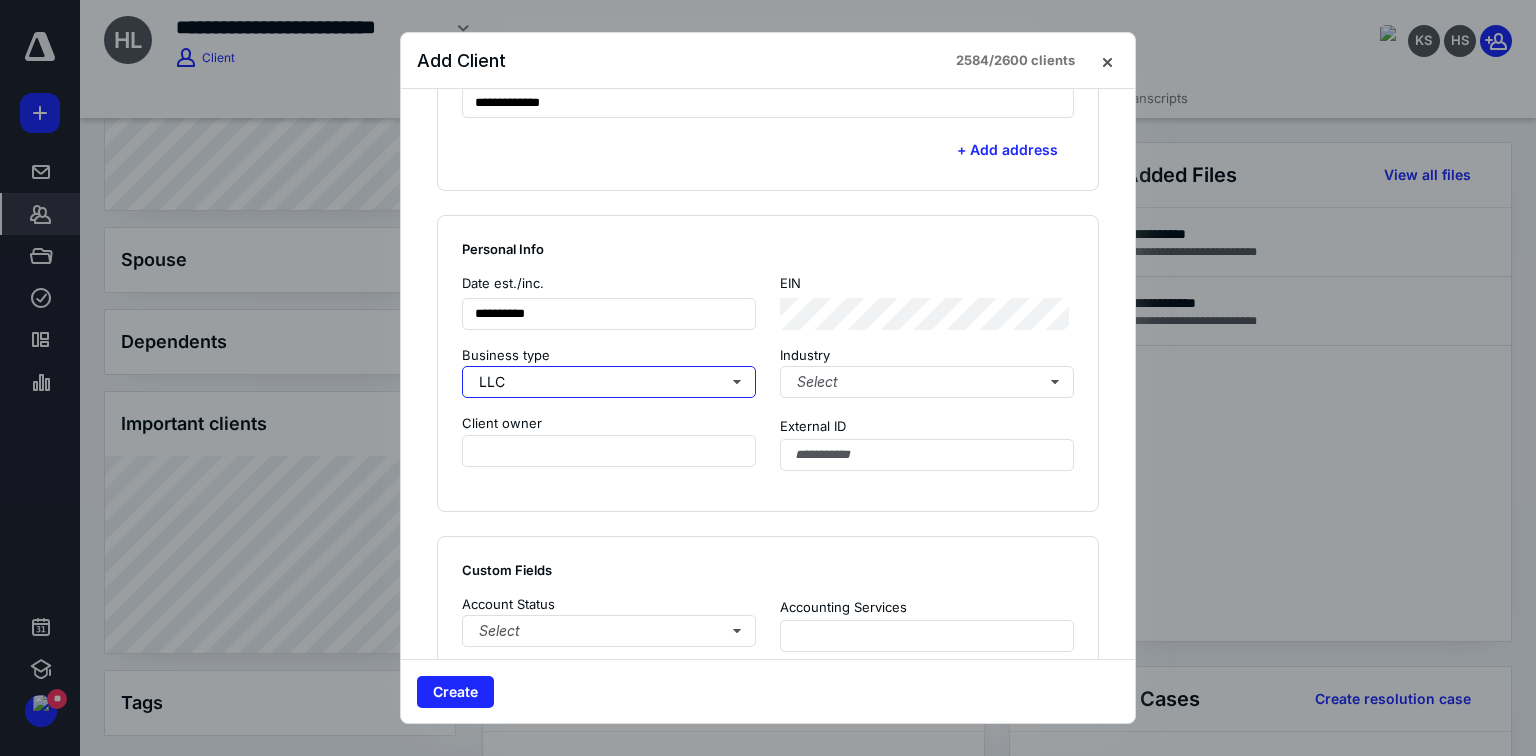 scroll, scrollTop: 1360, scrollLeft: 0, axis: vertical 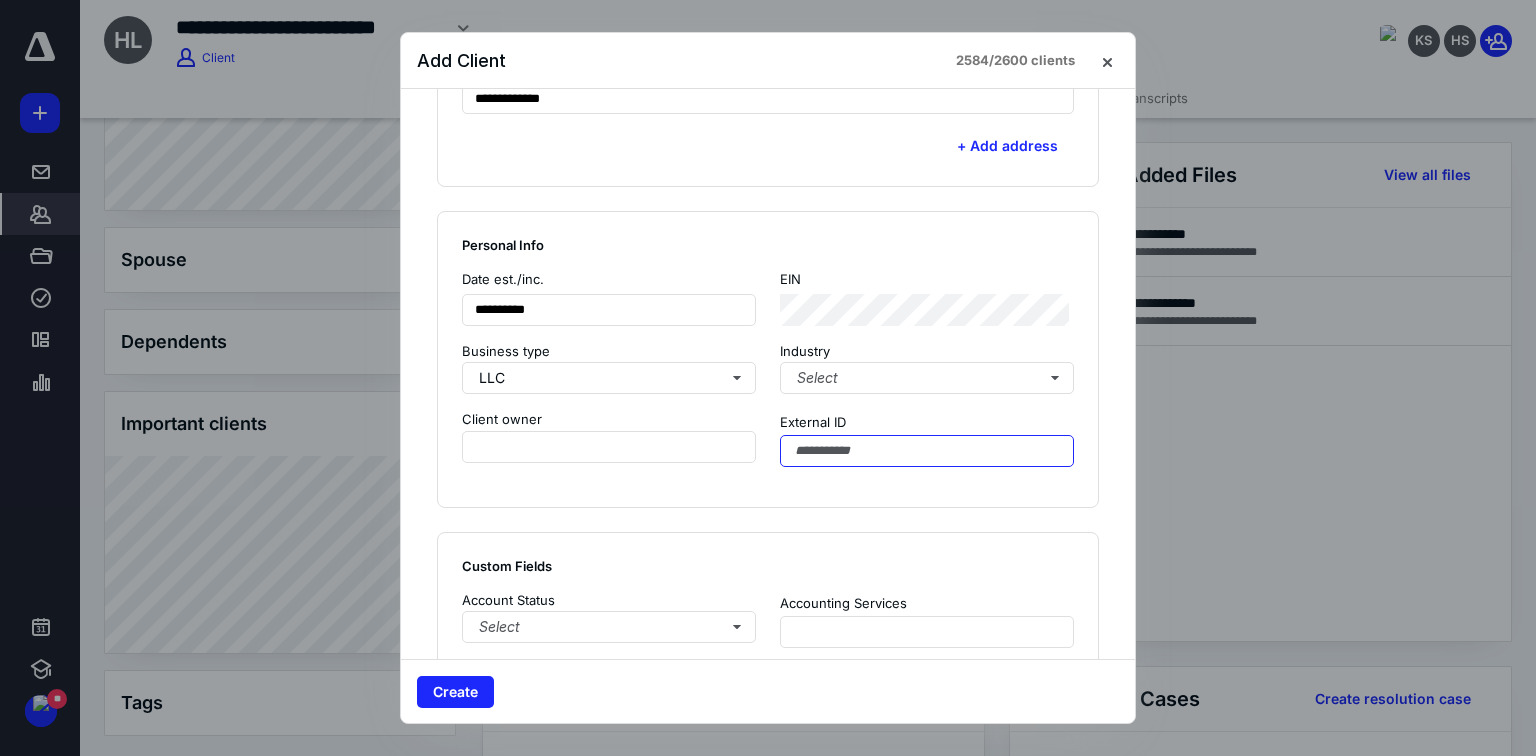 click at bounding box center (927, 451) 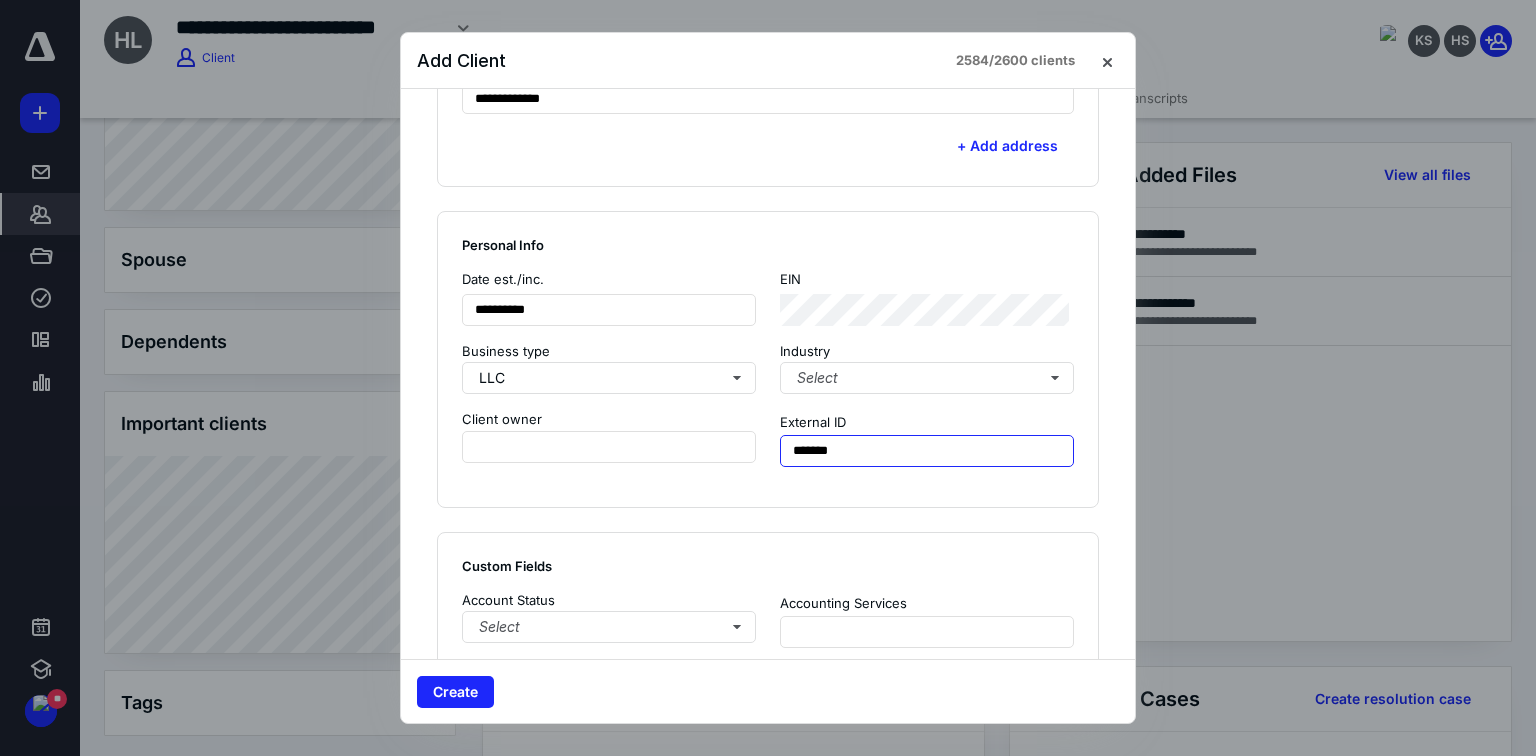 type on "*******" 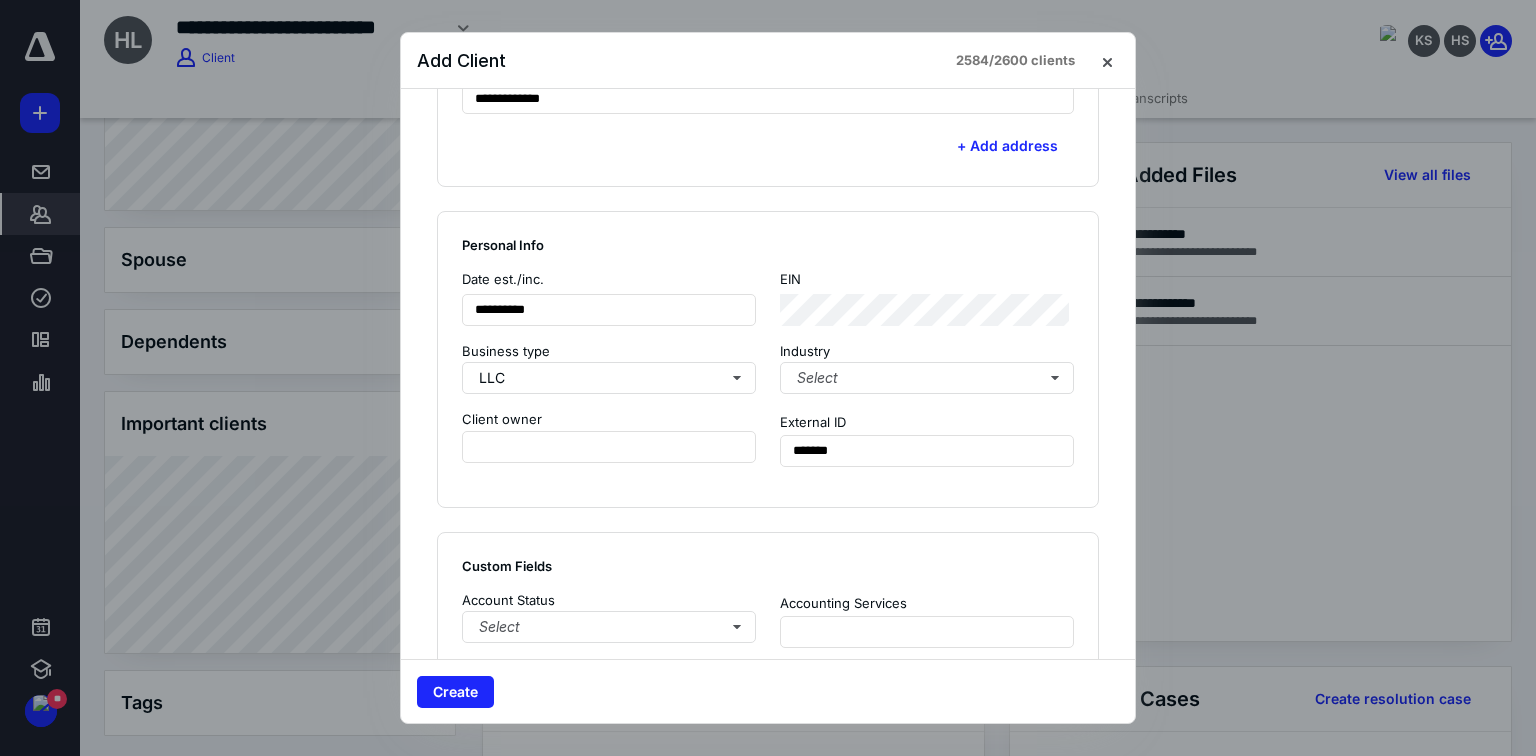 click on "Client owner External ID *******" at bounding box center [768, 446] 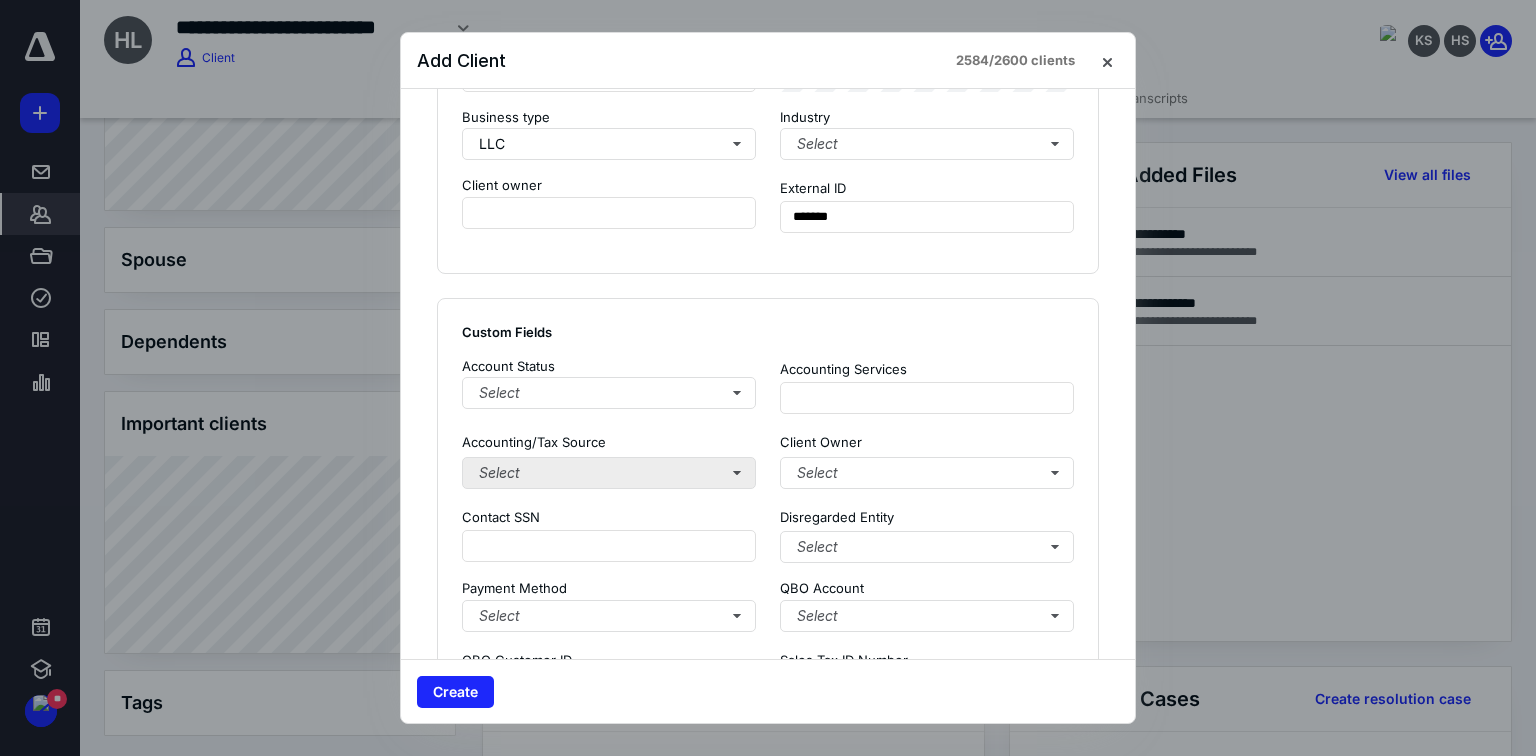 scroll, scrollTop: 1600, scrollLeft: 0, axis: vertical 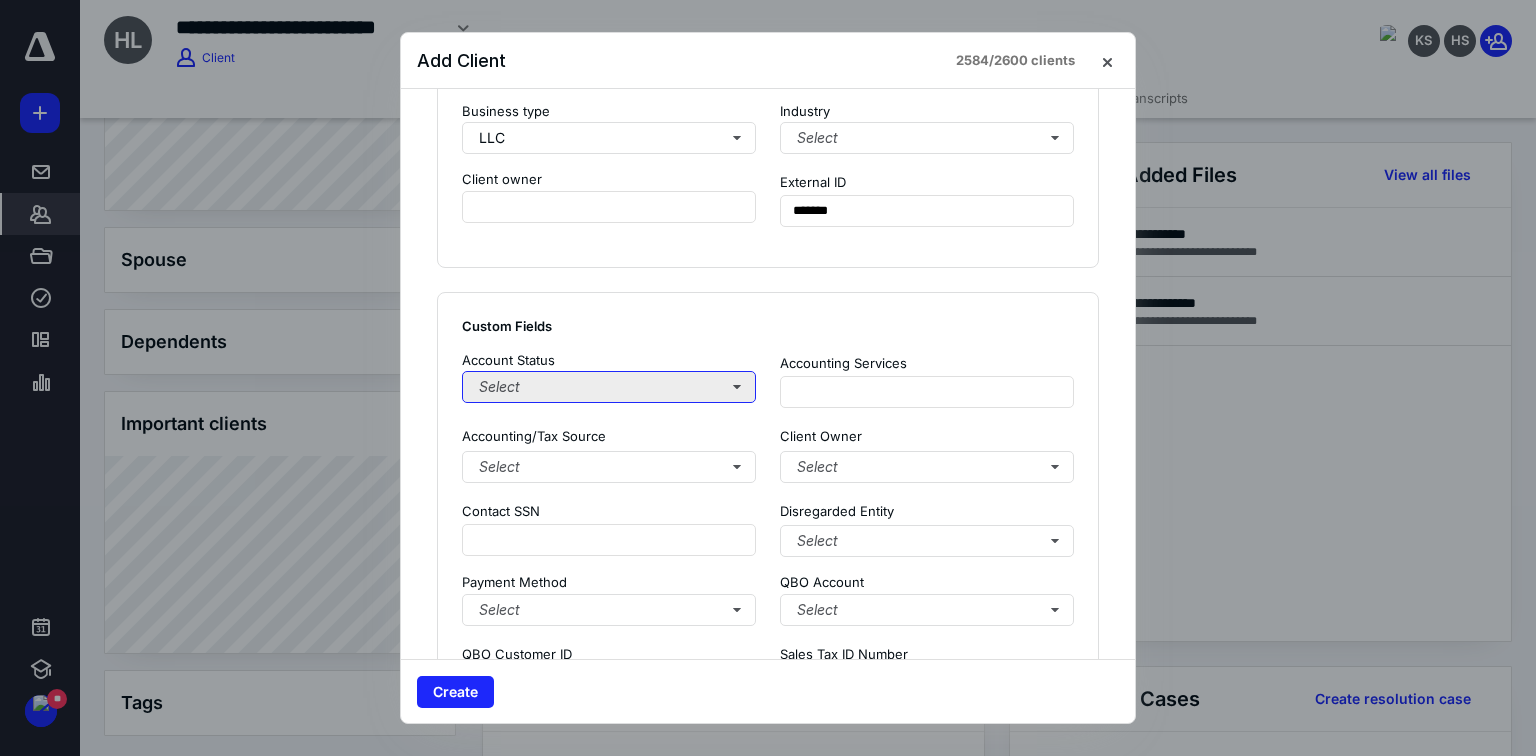 click on "Select" at bounding box center [609, 387] 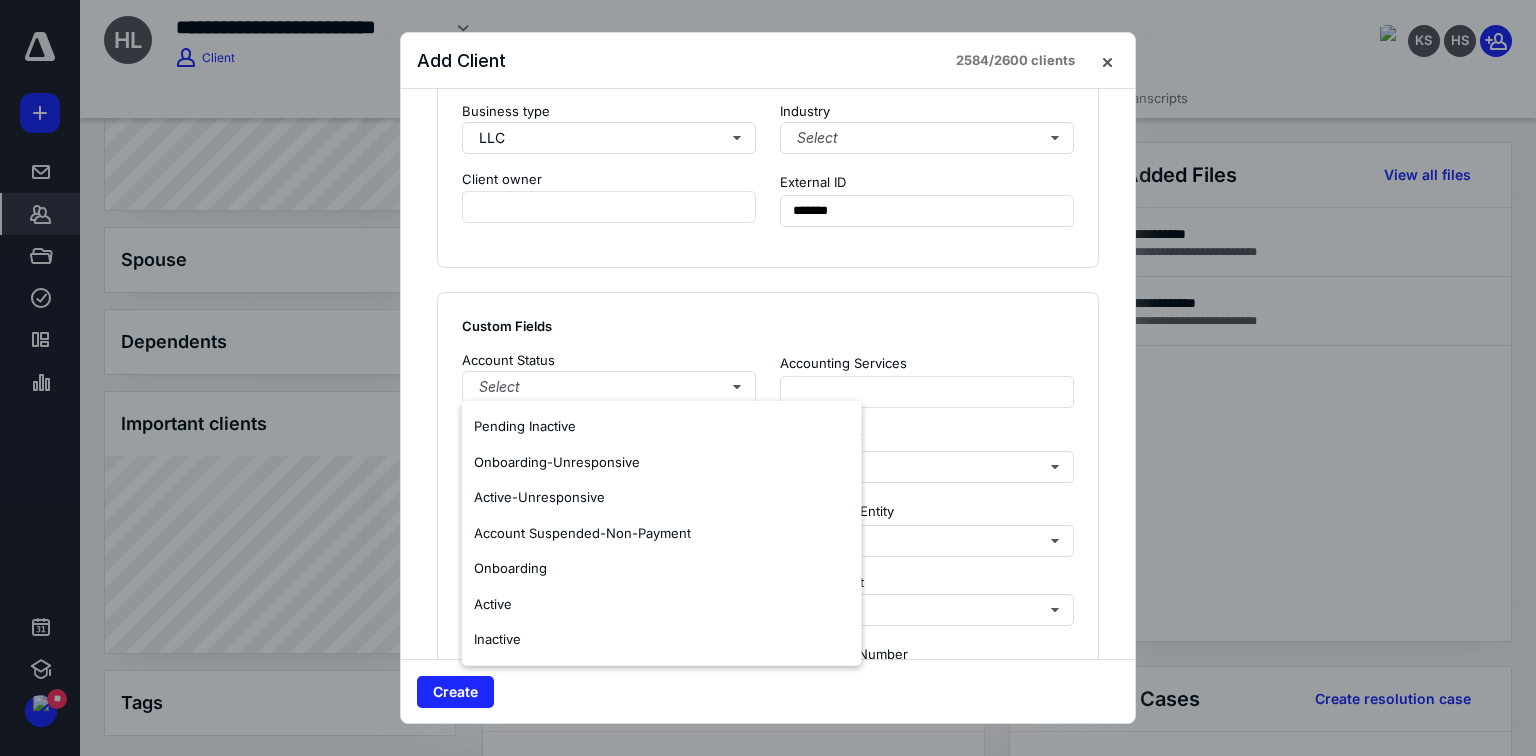 click on "**********" at bounding box center [768, 38] 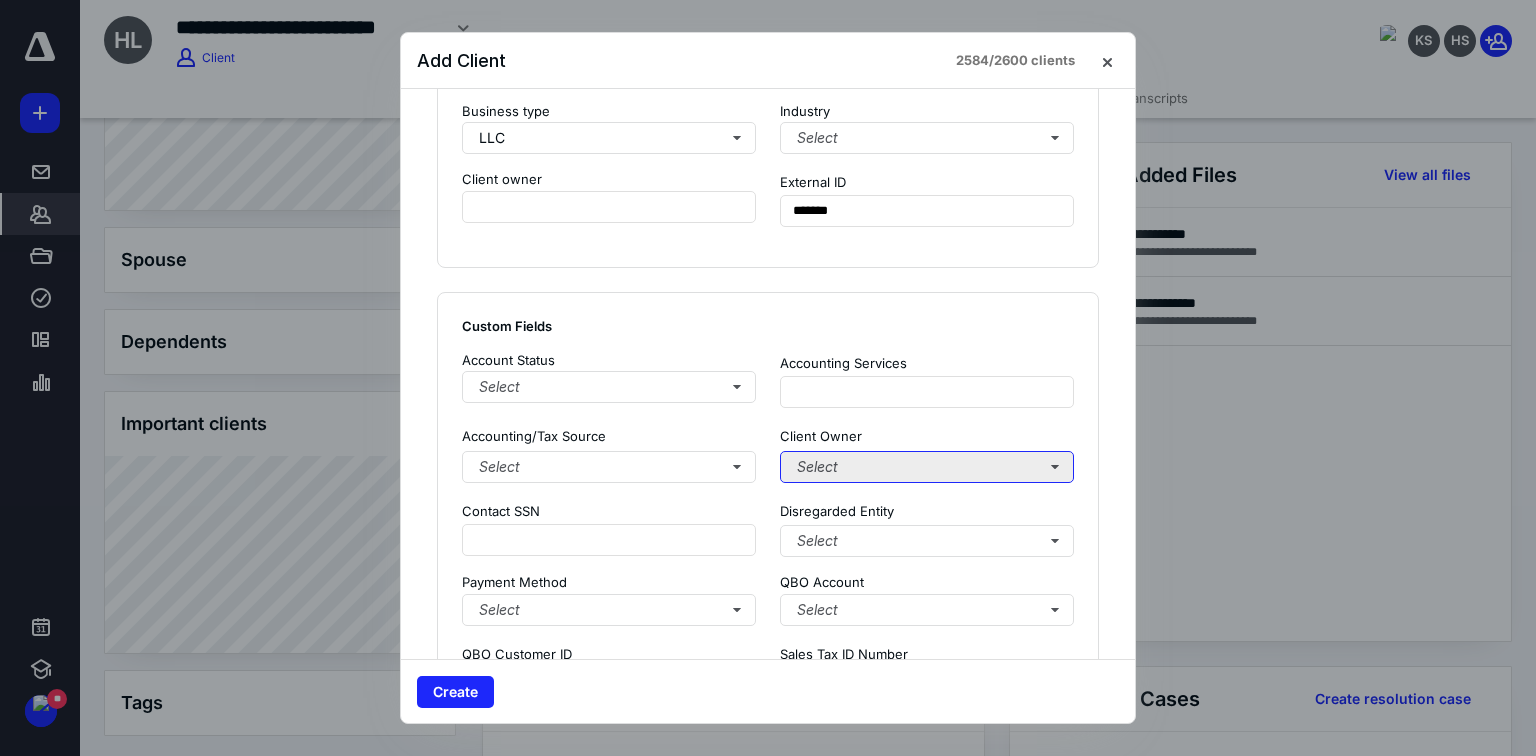 click on "Select" at bounding box center (927, 467) 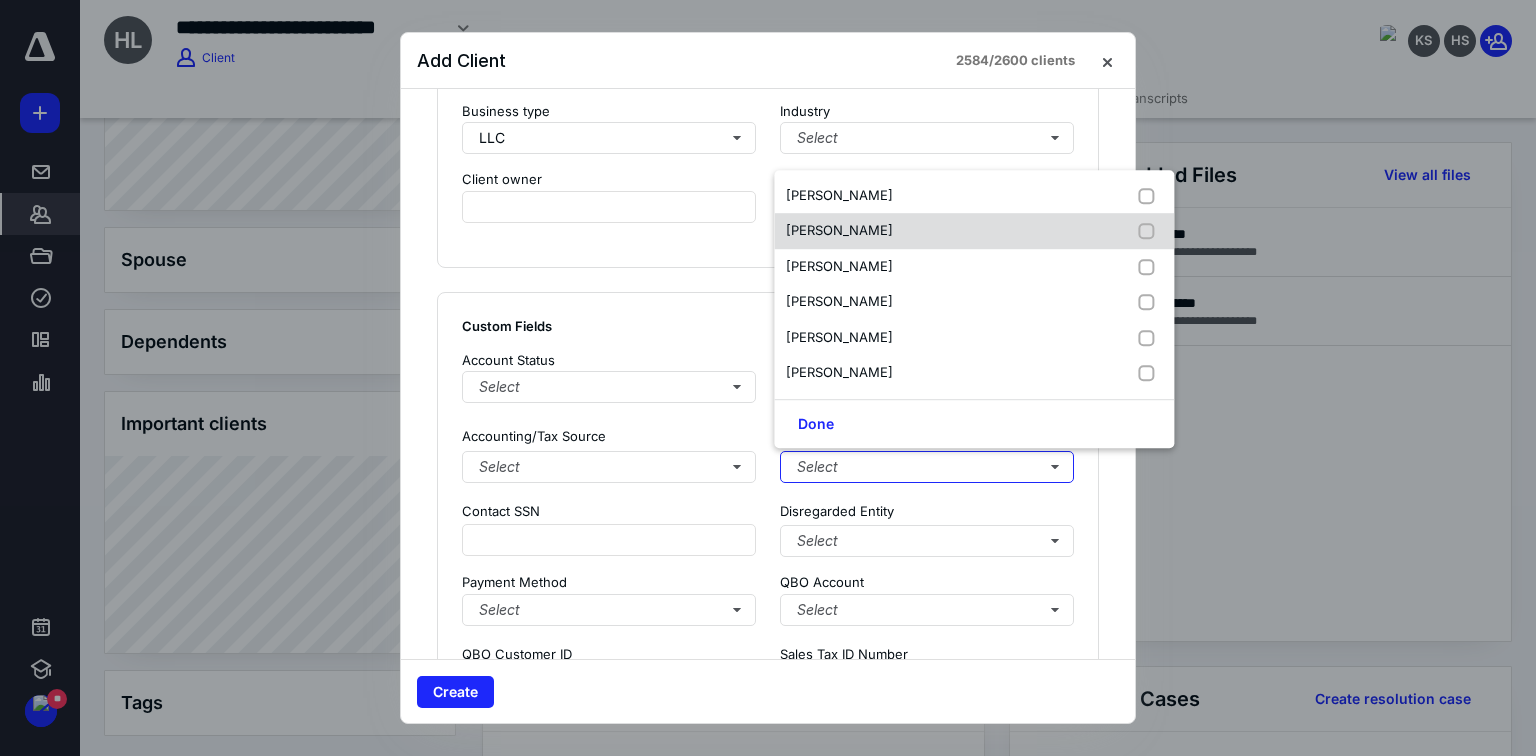 click on "[PERSON_NAME]" at bounding box center [839, 230] 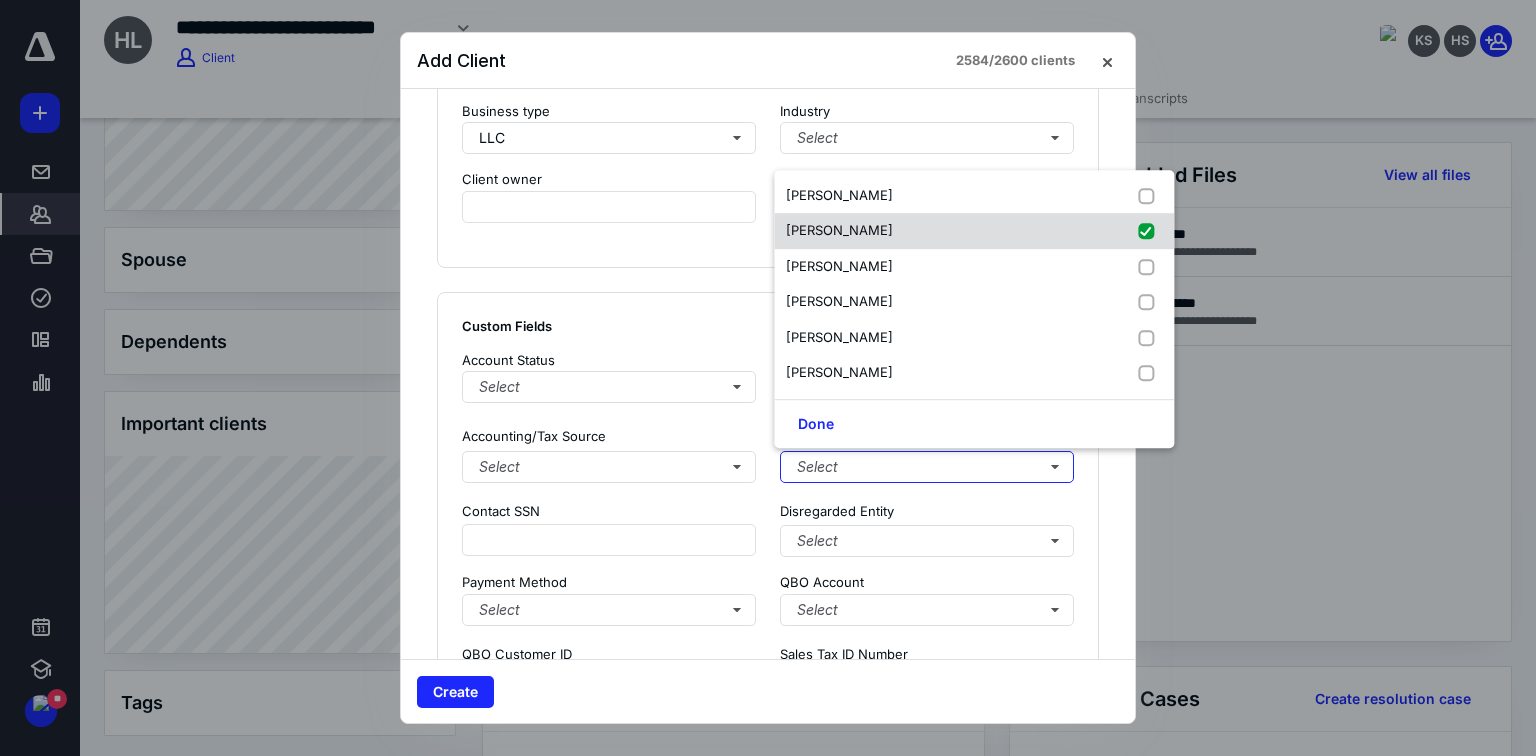 checkbox on "true" 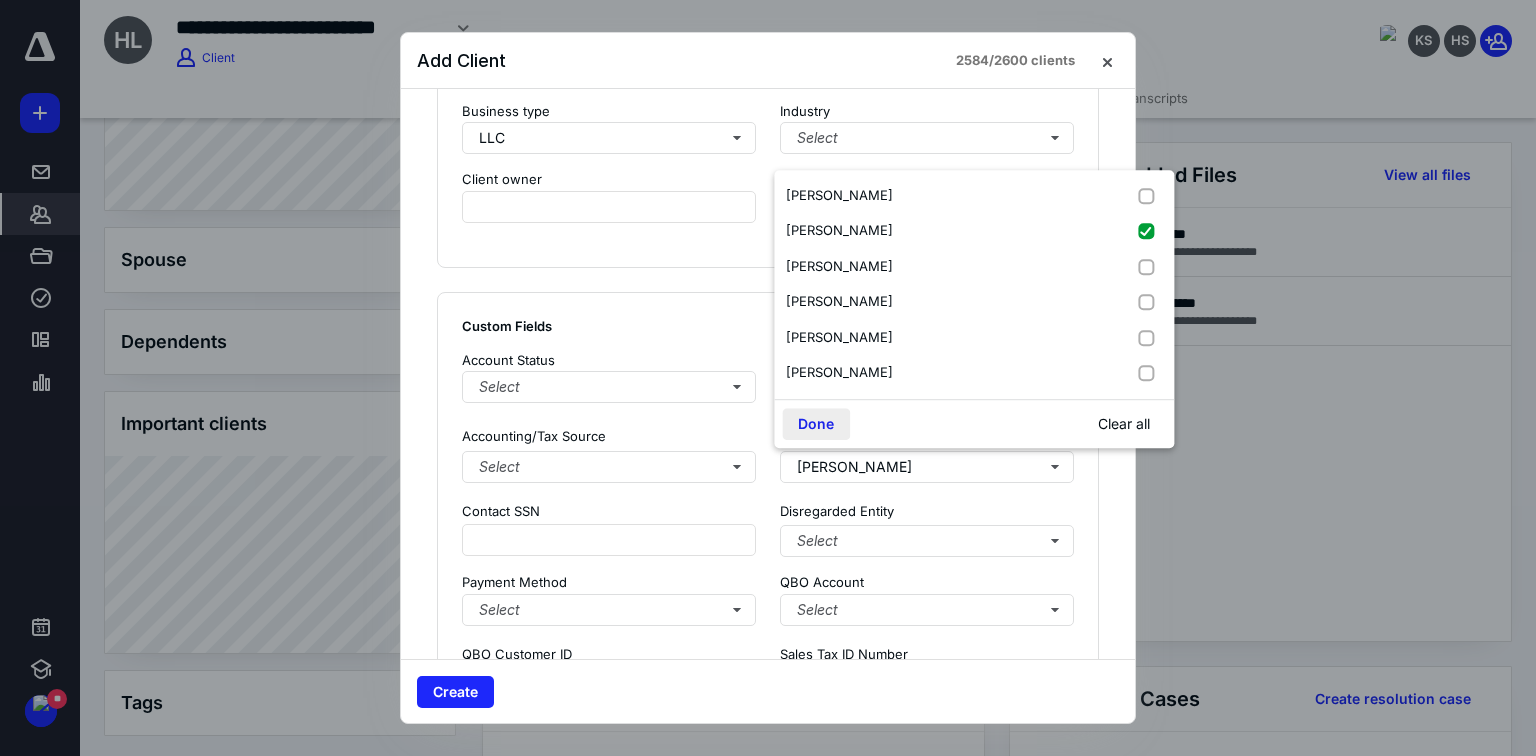 click on "Done" at bounding box center (816, 424) 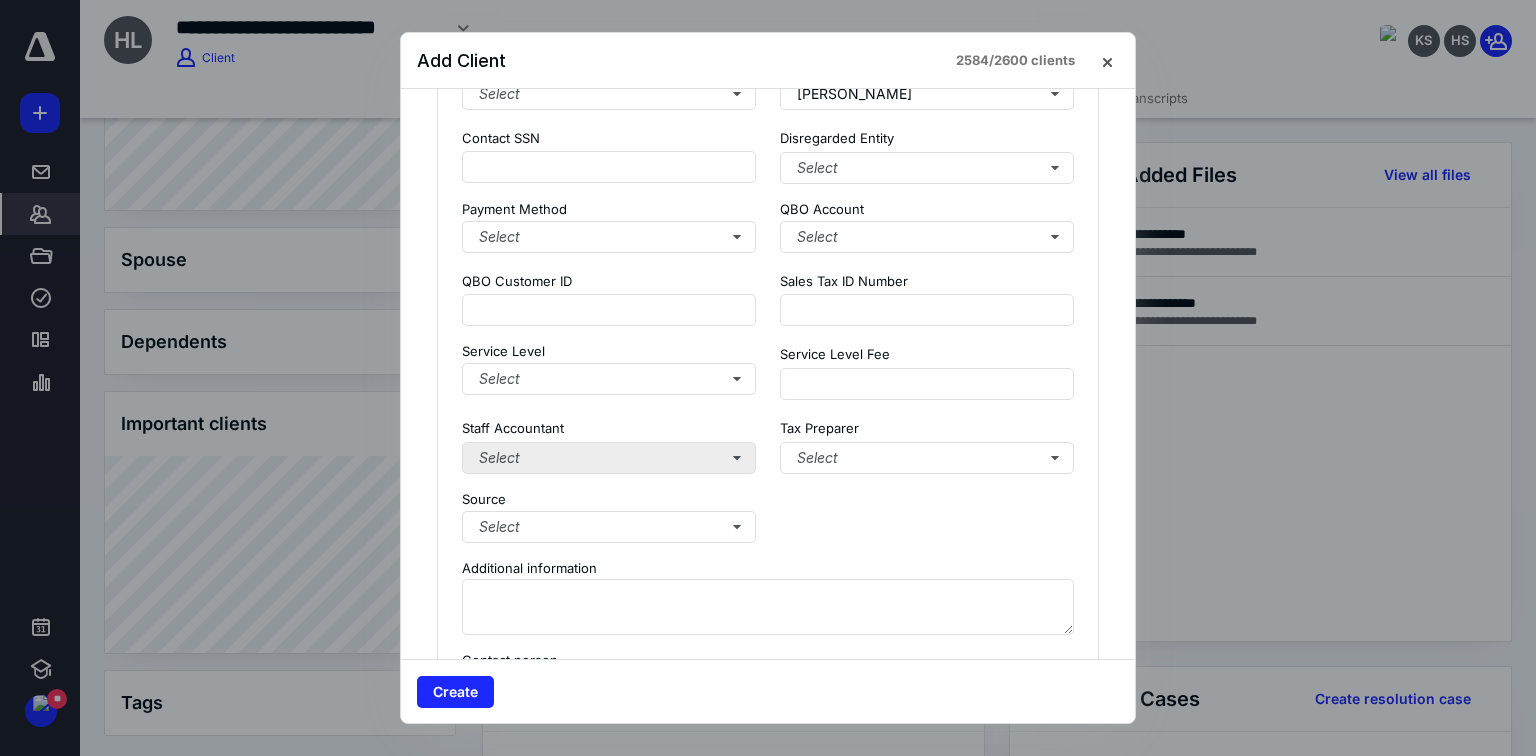 scroll, scrollTop: 2000, scrollLeft: 0, axis: vertical 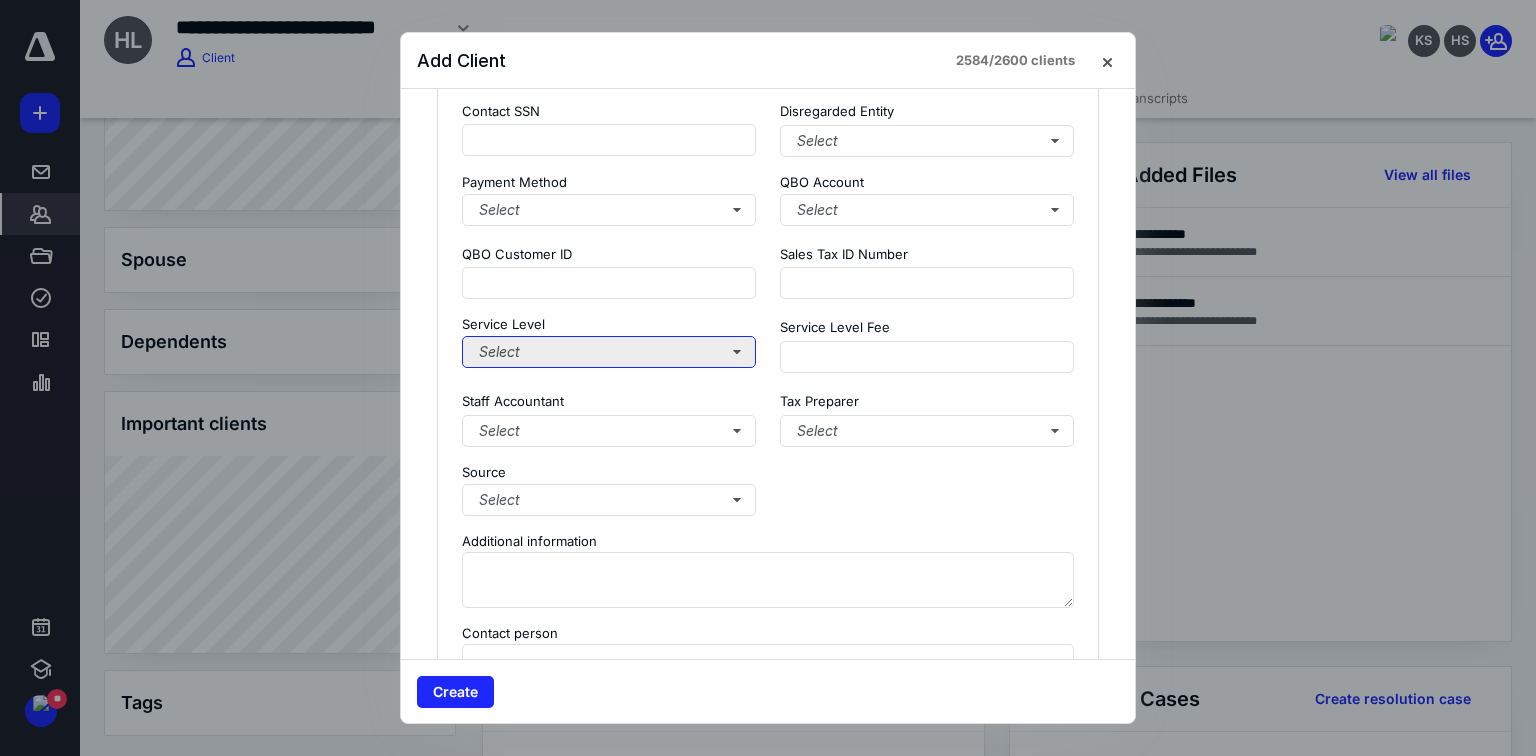 click on "Select" at bounding box center (609, 352) 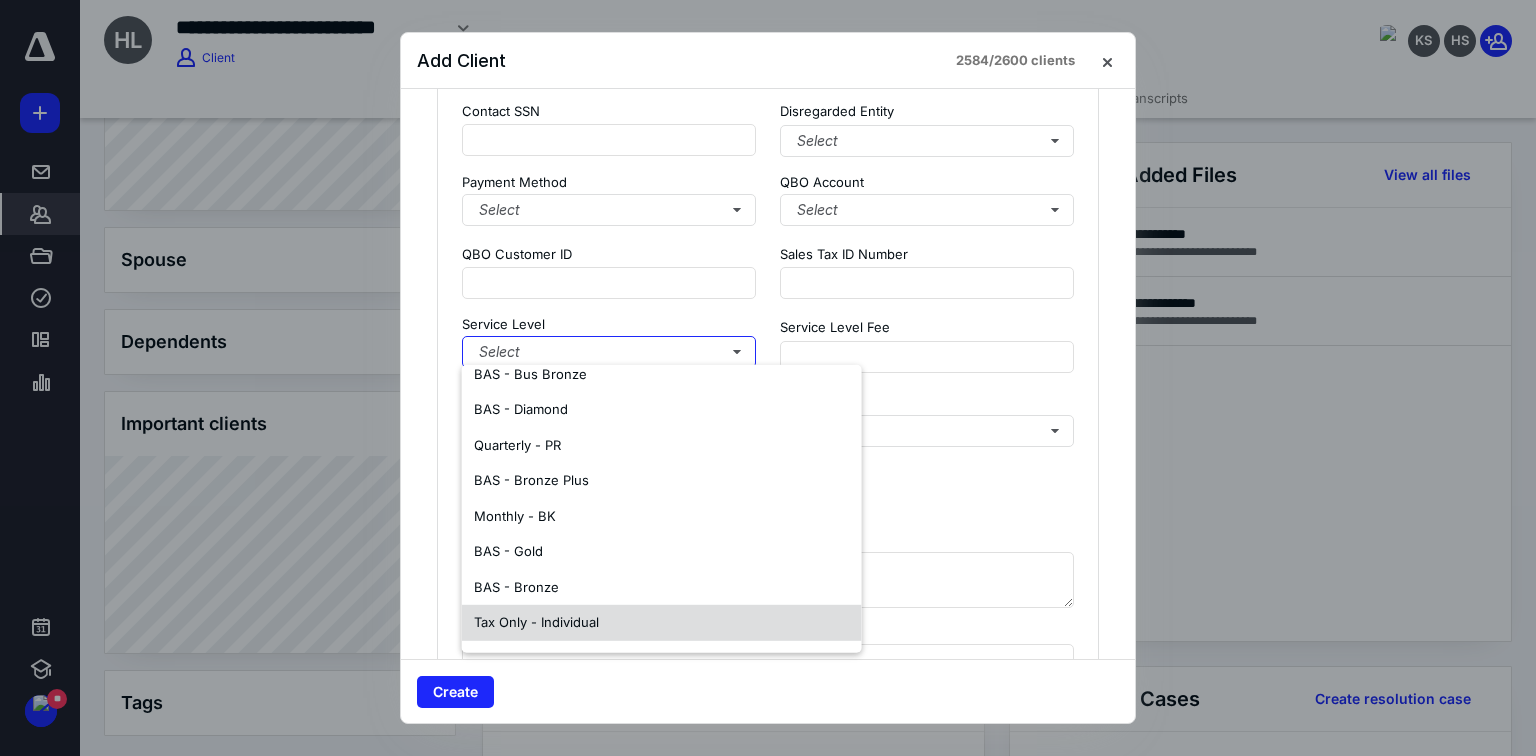scroll, scrollTop: 154, scrollLeft: 0, axis: vertical 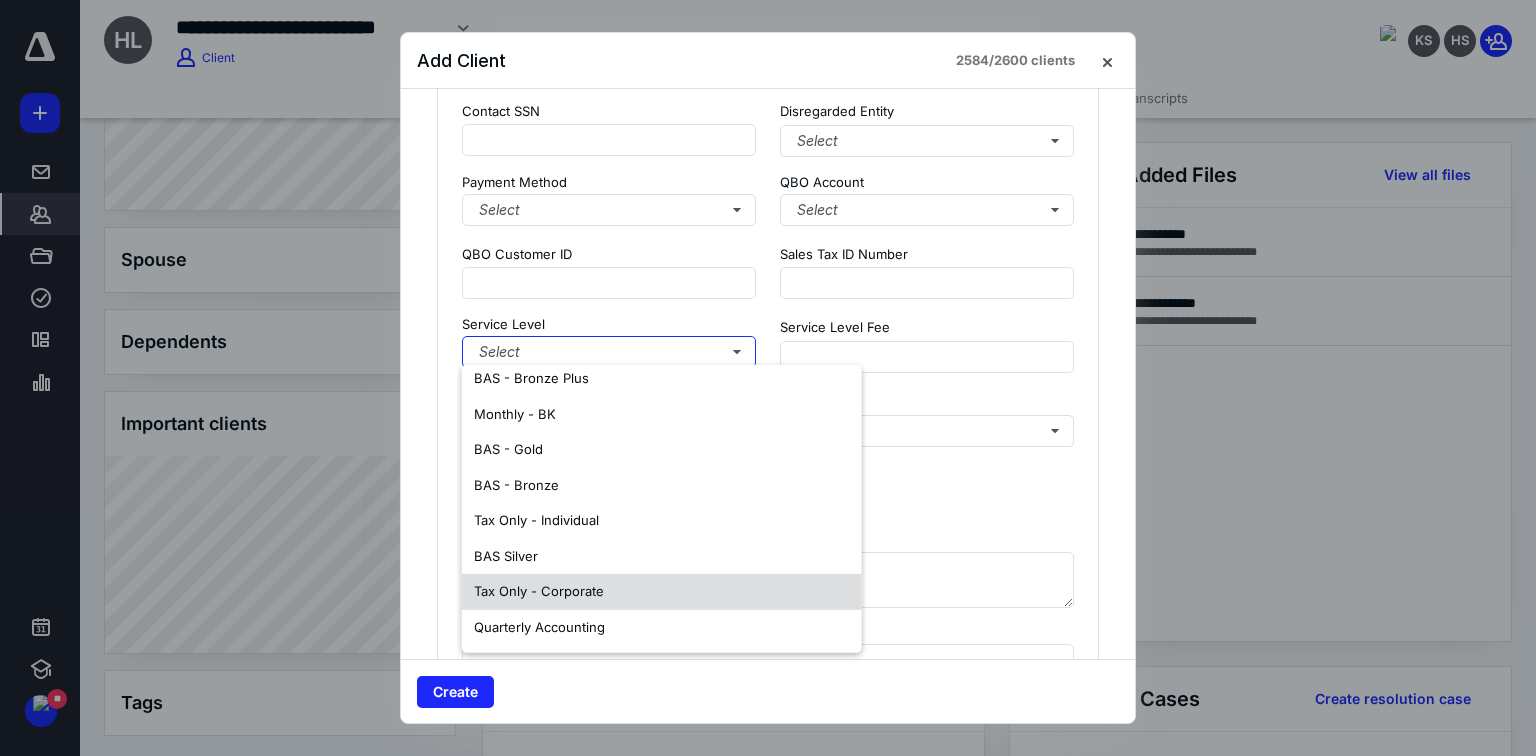 click on "Tax Only - Corporate" at bounding box center (539, 591) 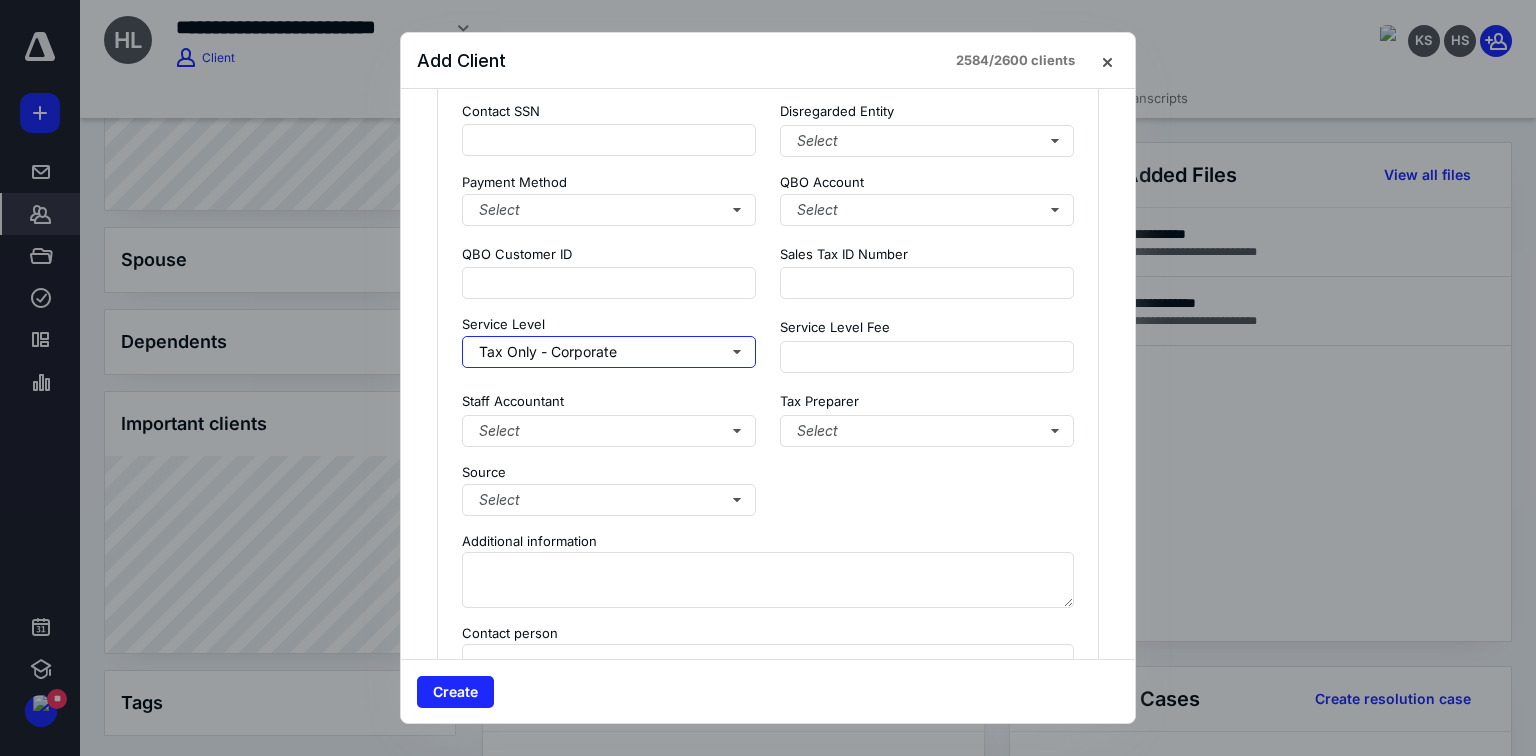 scroll, scrollTop: 0, scrollLeft: 0, axis: both 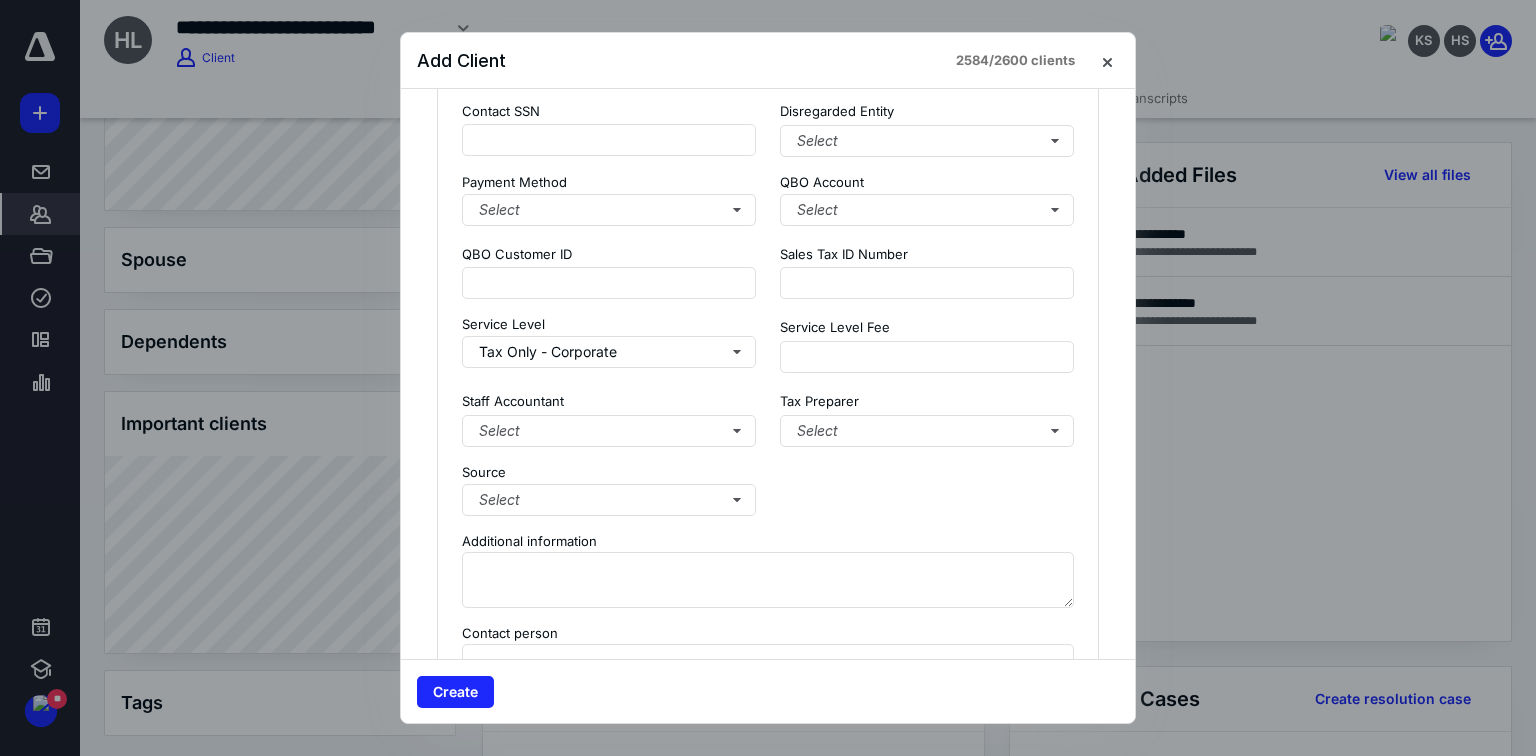 click at bounding box center [927, 489] 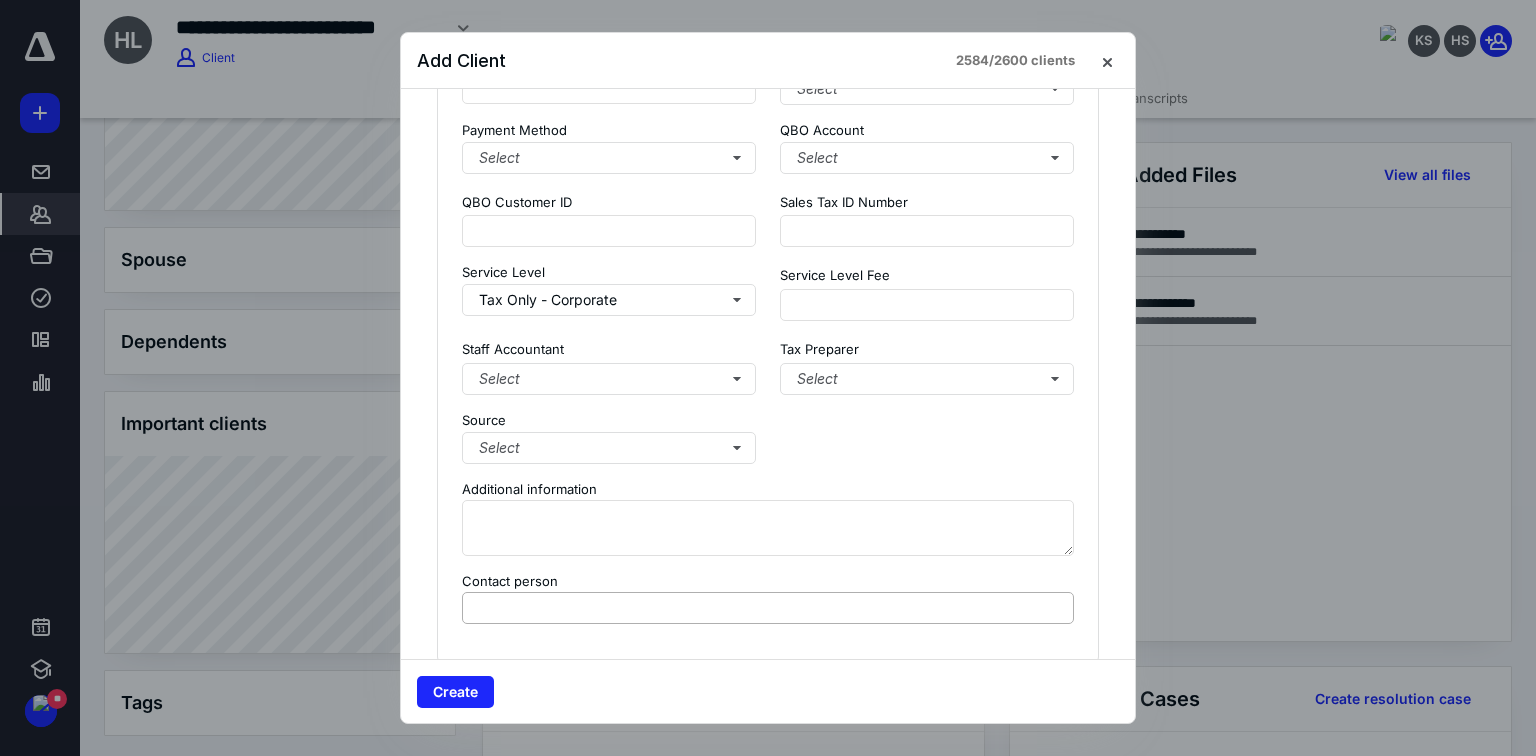 scroll, scrollTop: 2160, scrollLeft: 0, axis: vertical 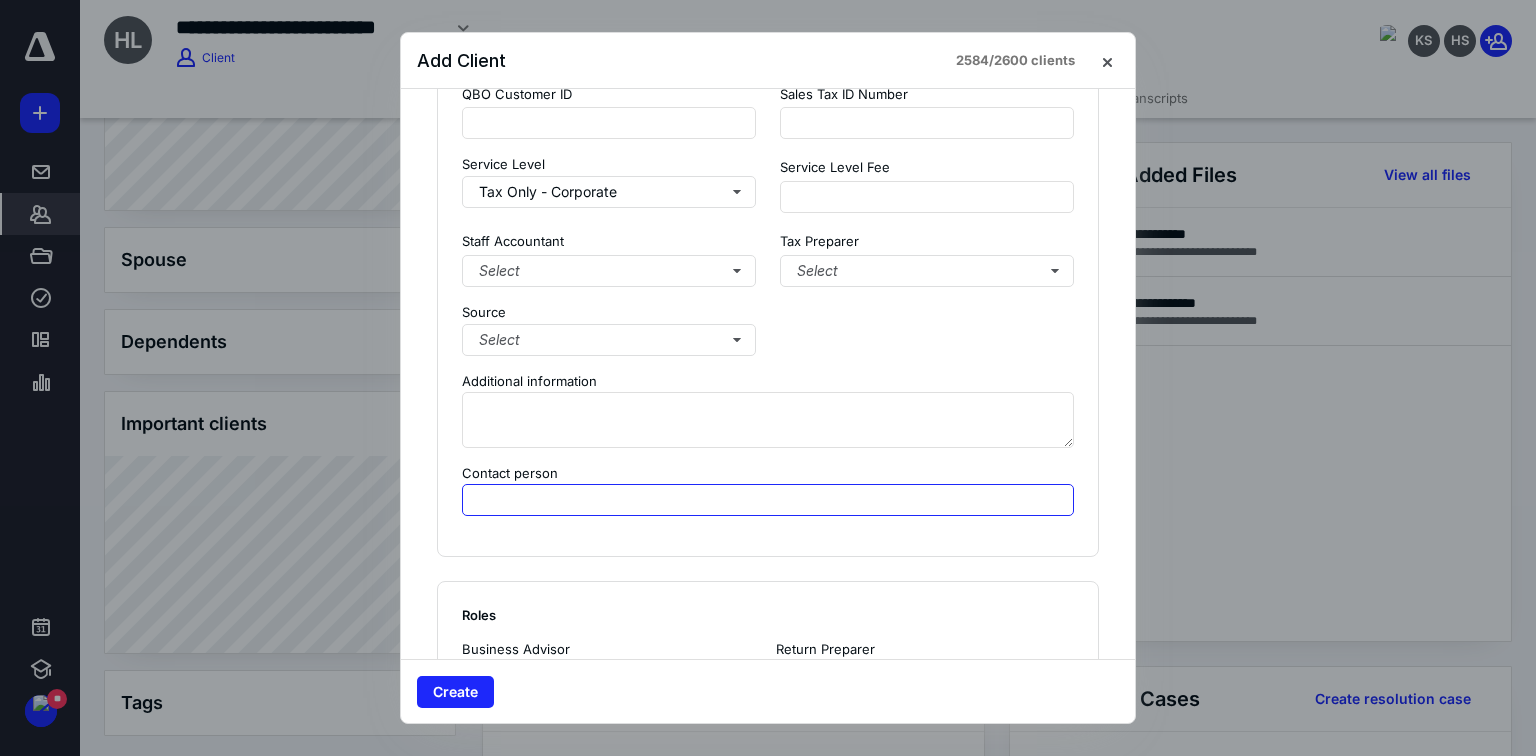 click at bounding box center [768, 500] 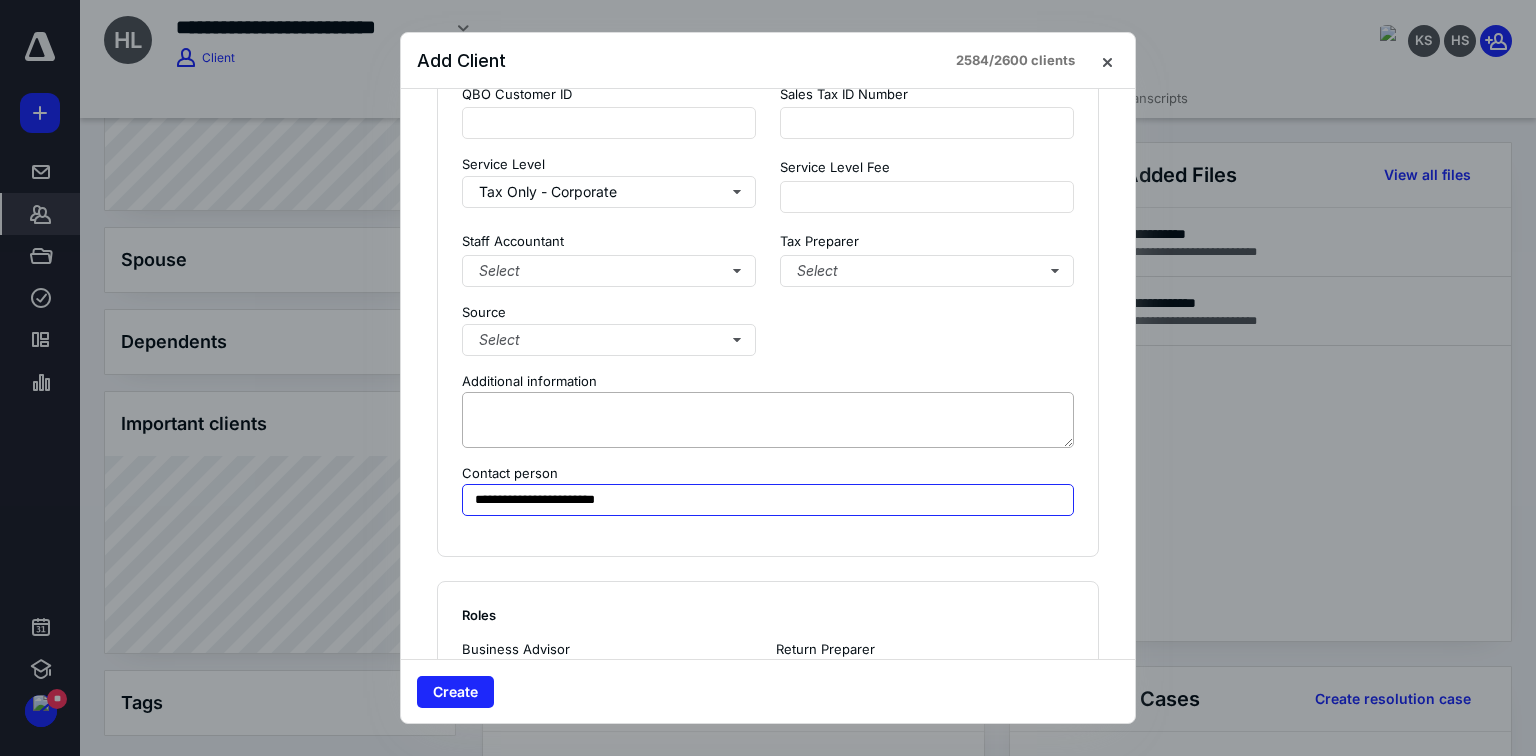 type on "**********" 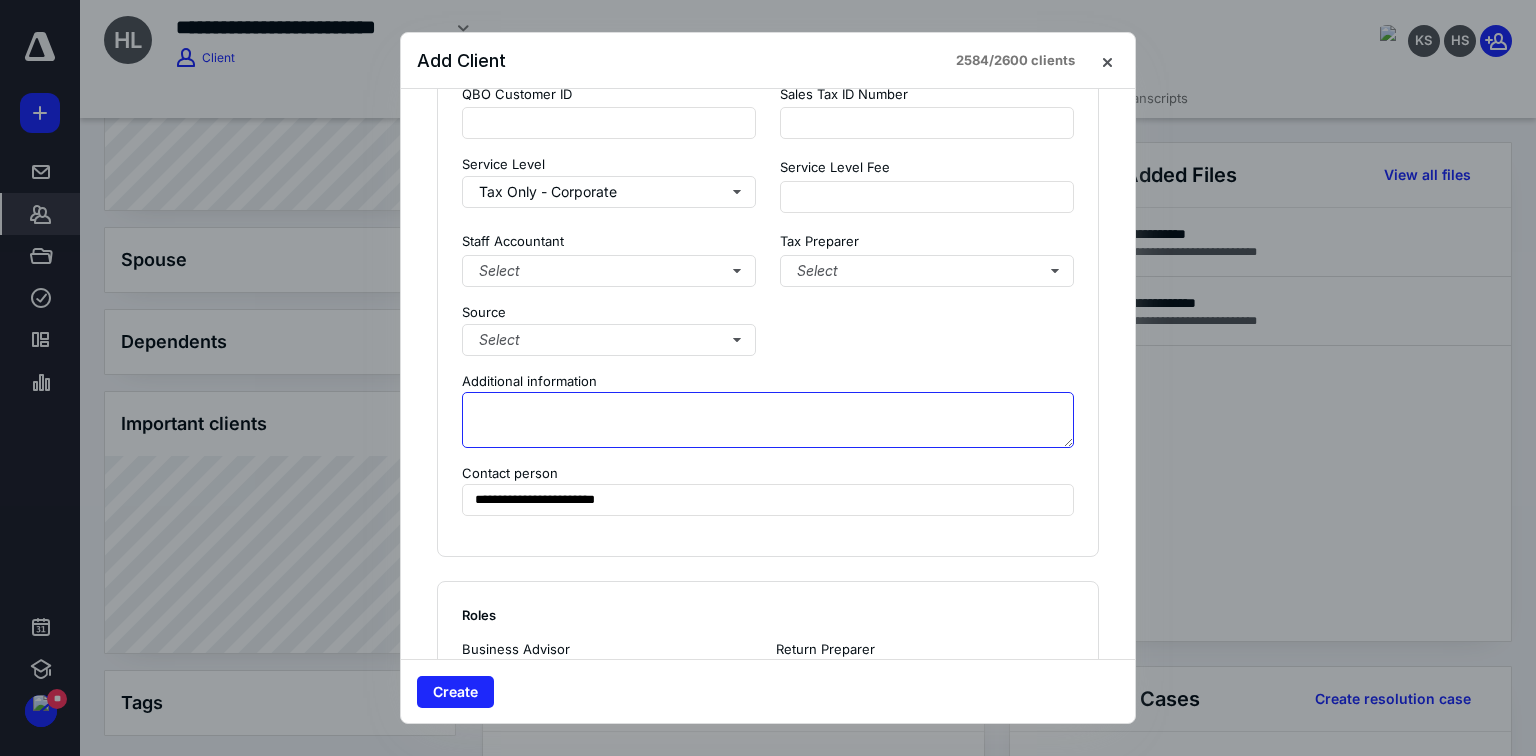 click at bounding box center (768, 420) 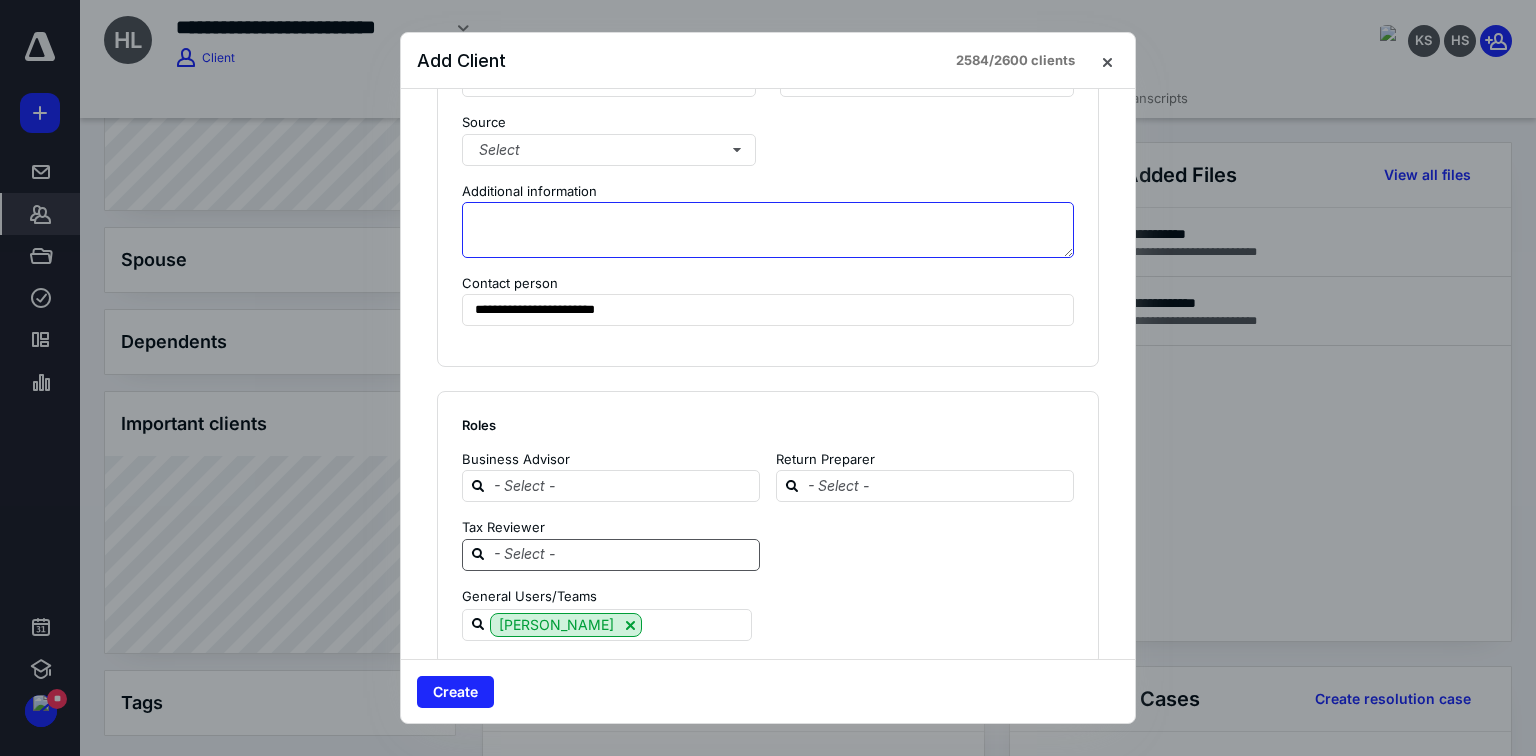 scroll, scrollTop: 2400, scrollLeft: 0, axis: vertical 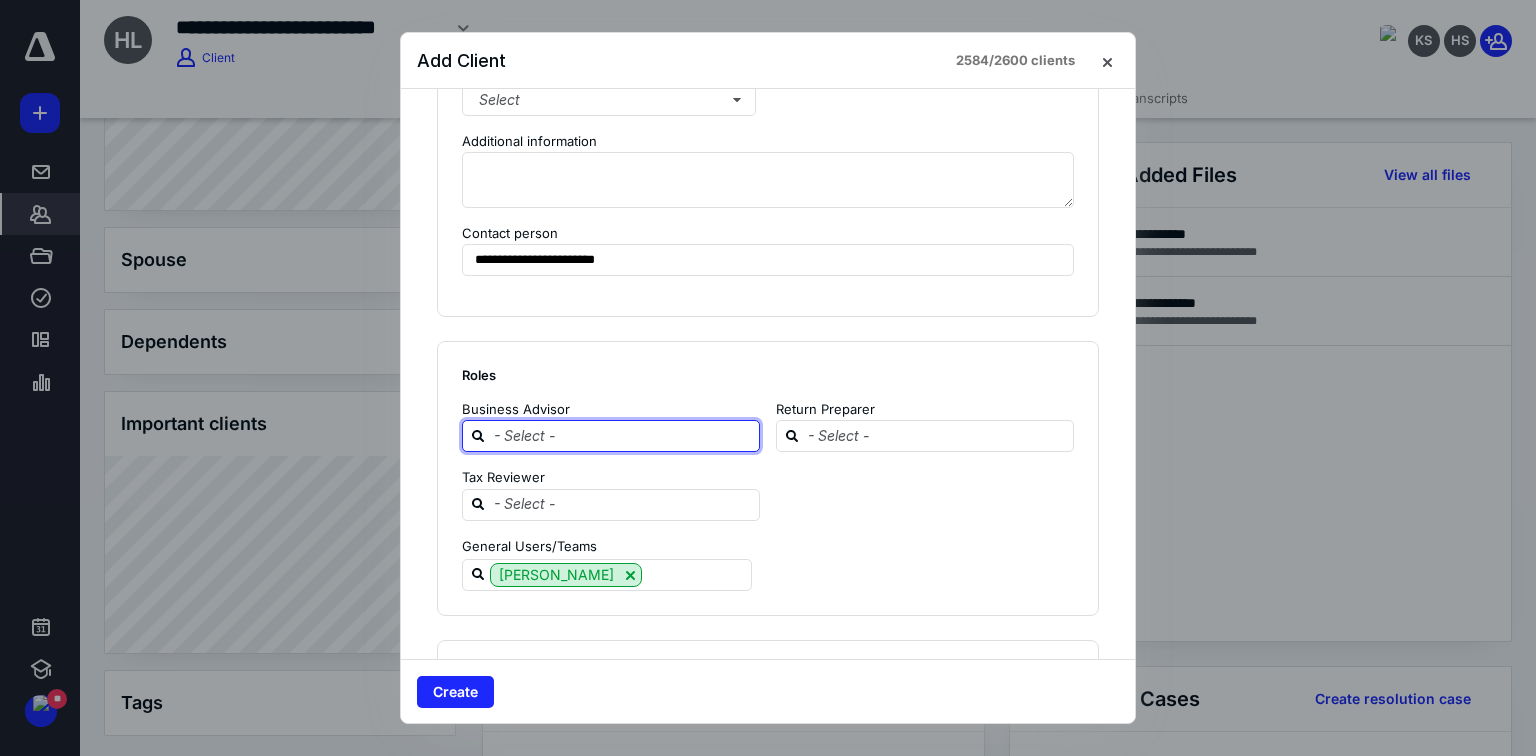 click at bounding box center (623, 435) 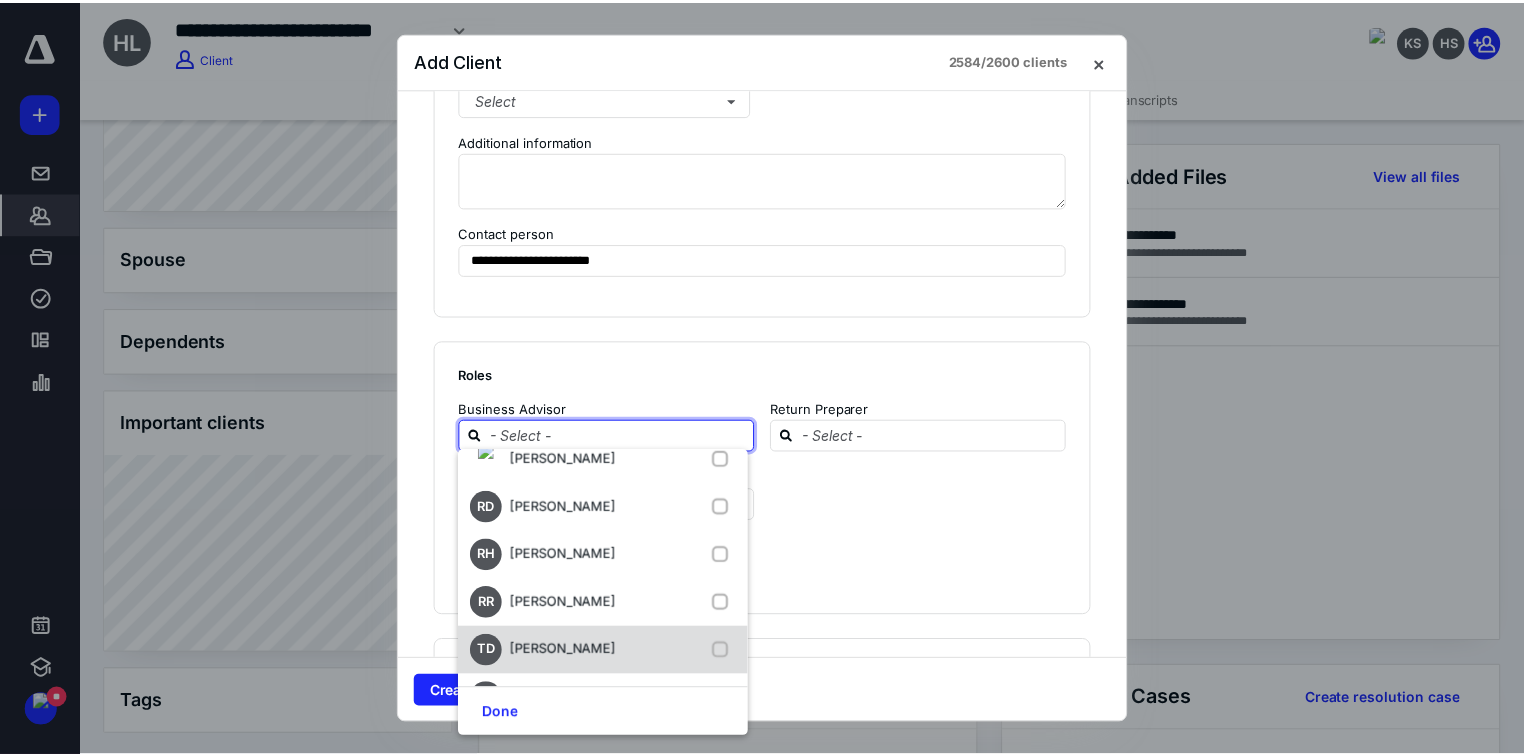scroll, scrollTop: 1280, scrollLeft: 0, axis: vertical 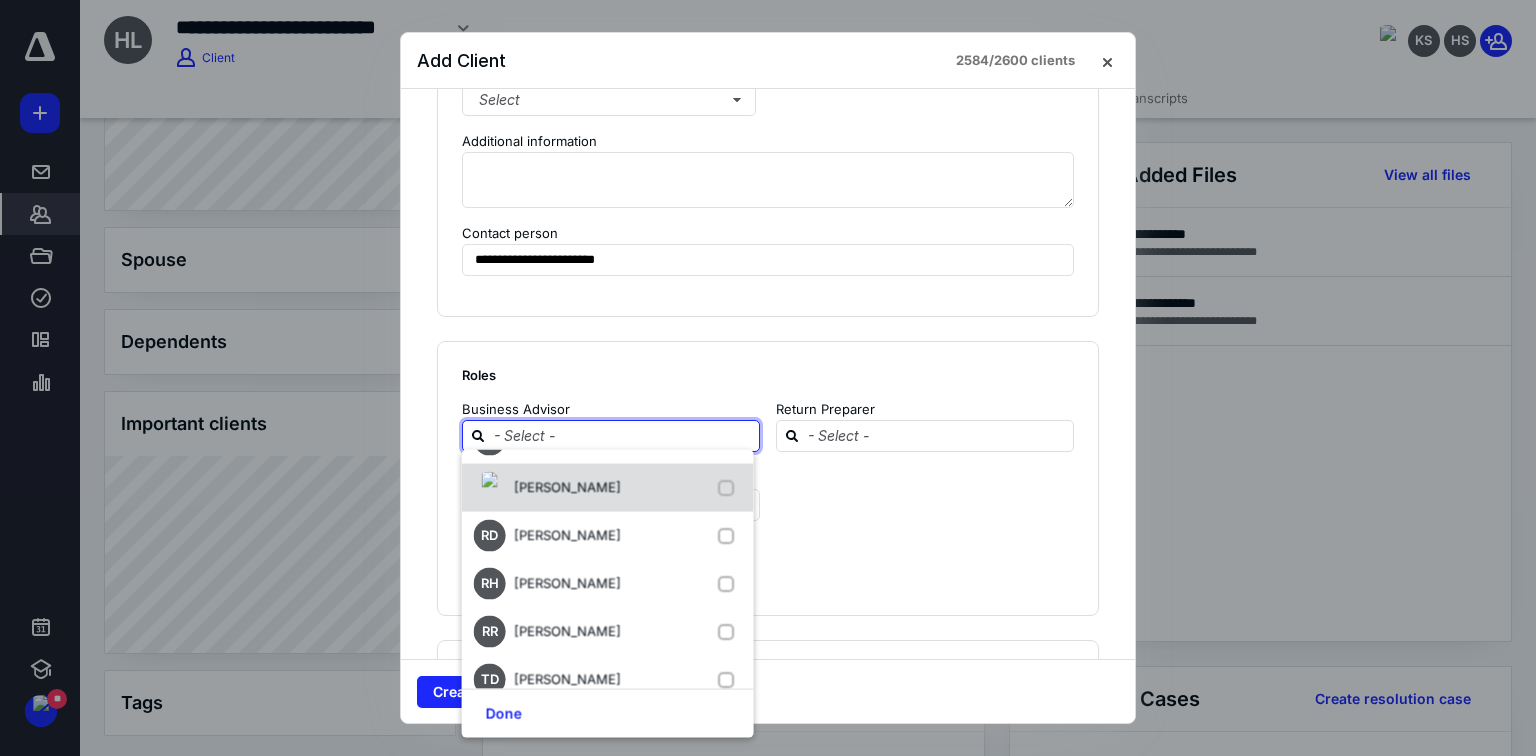 click on "[PERSON_NAME]" at bounding box center (567, 487) 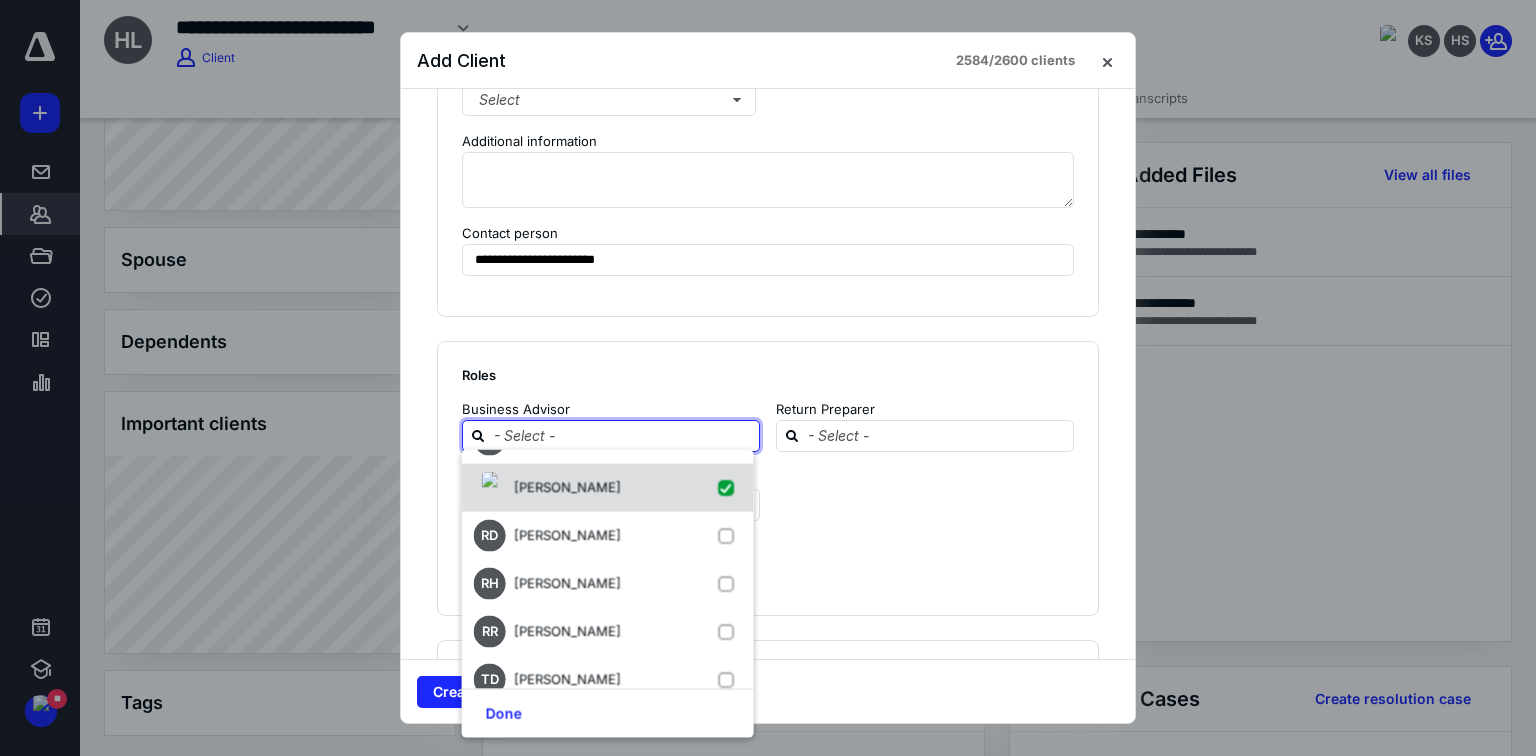 checkbox on "true" 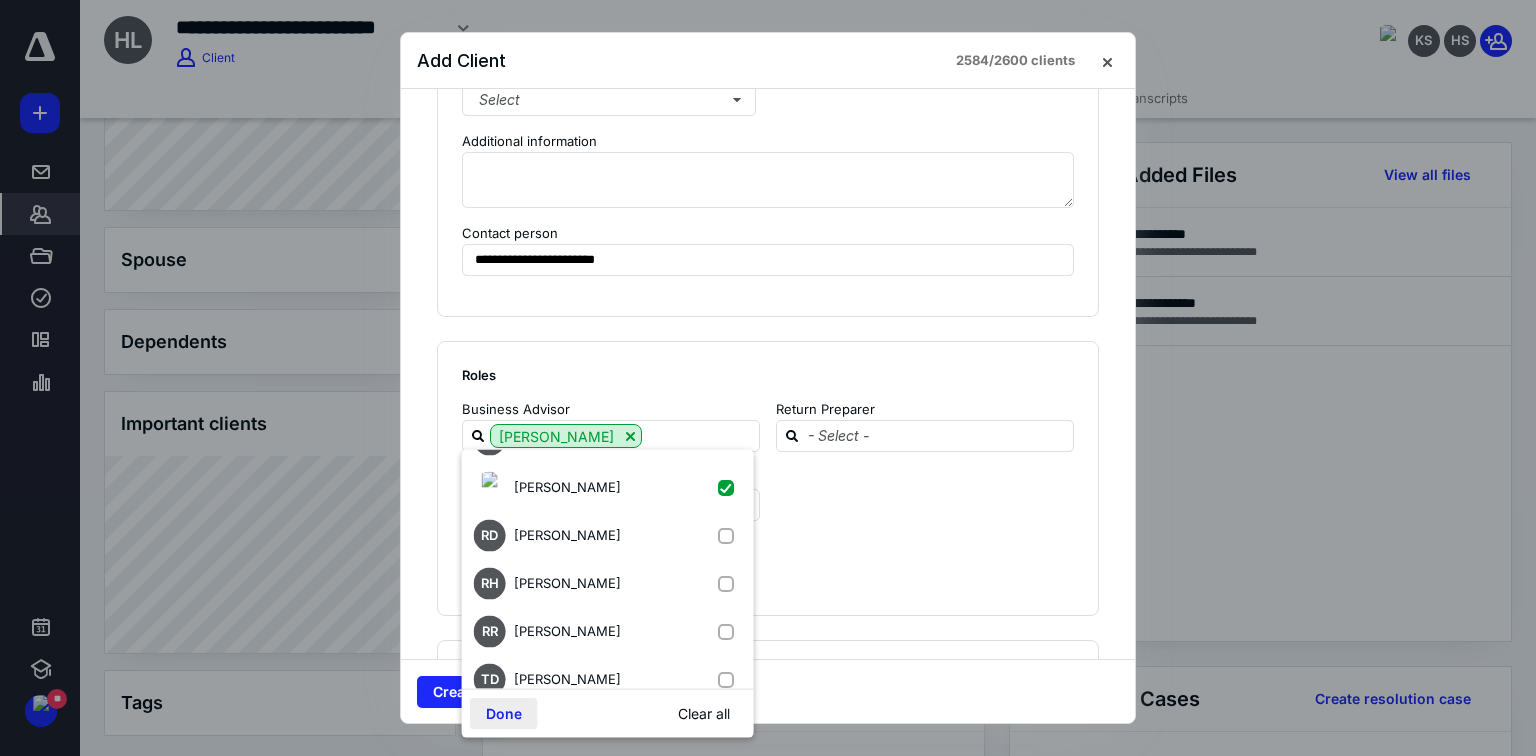 click on "Done" at bounding box center [504, 714] 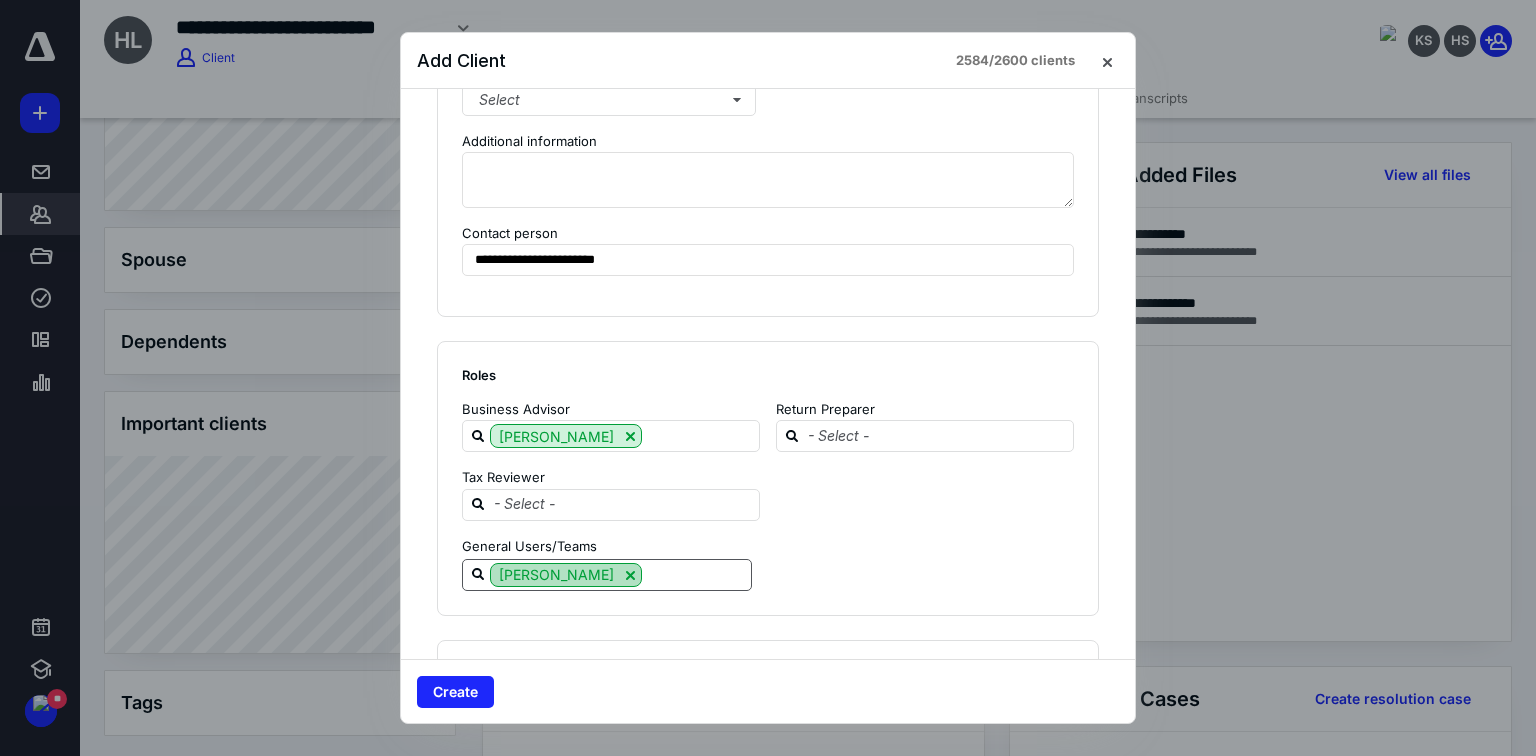 click at bounding box center [630, 575] 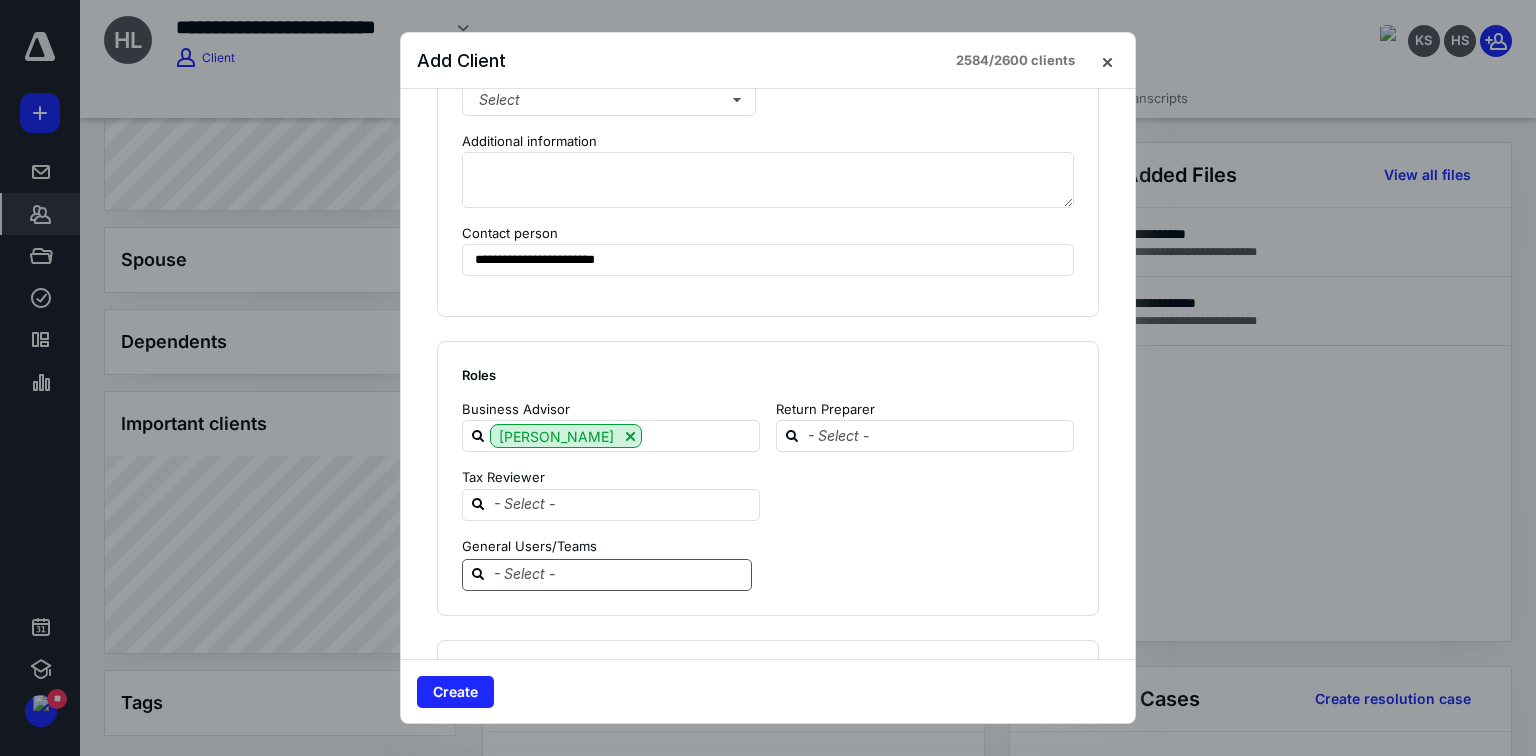 drag, startPoint x: 895, startPoint y: 514, endPoint x: 703, endPoint y: 576, distance: 201.76224 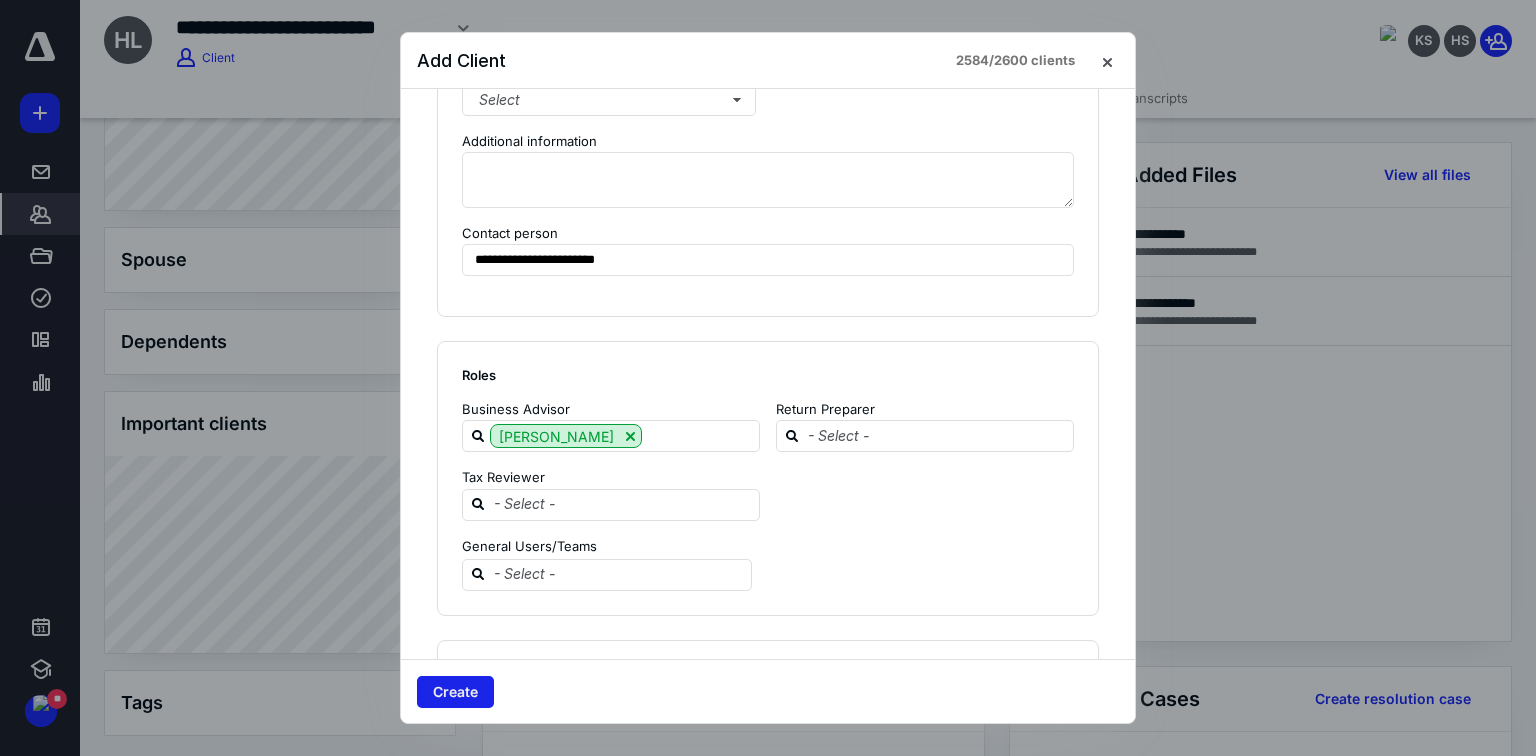 click on "Create" at bounding box center (455, 692) 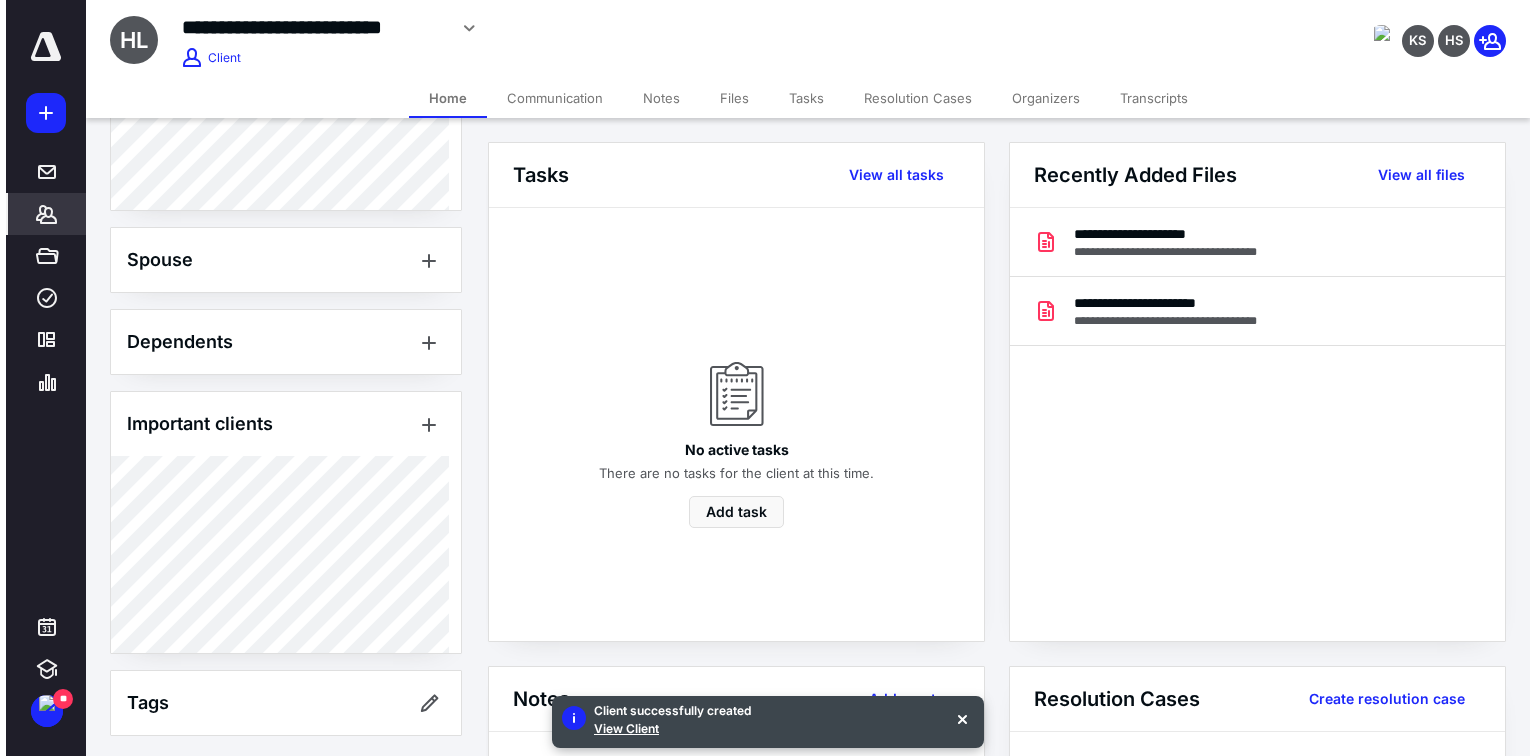 scroll, scrollTop: 1201, scrollLeft: 0, axis: vertical 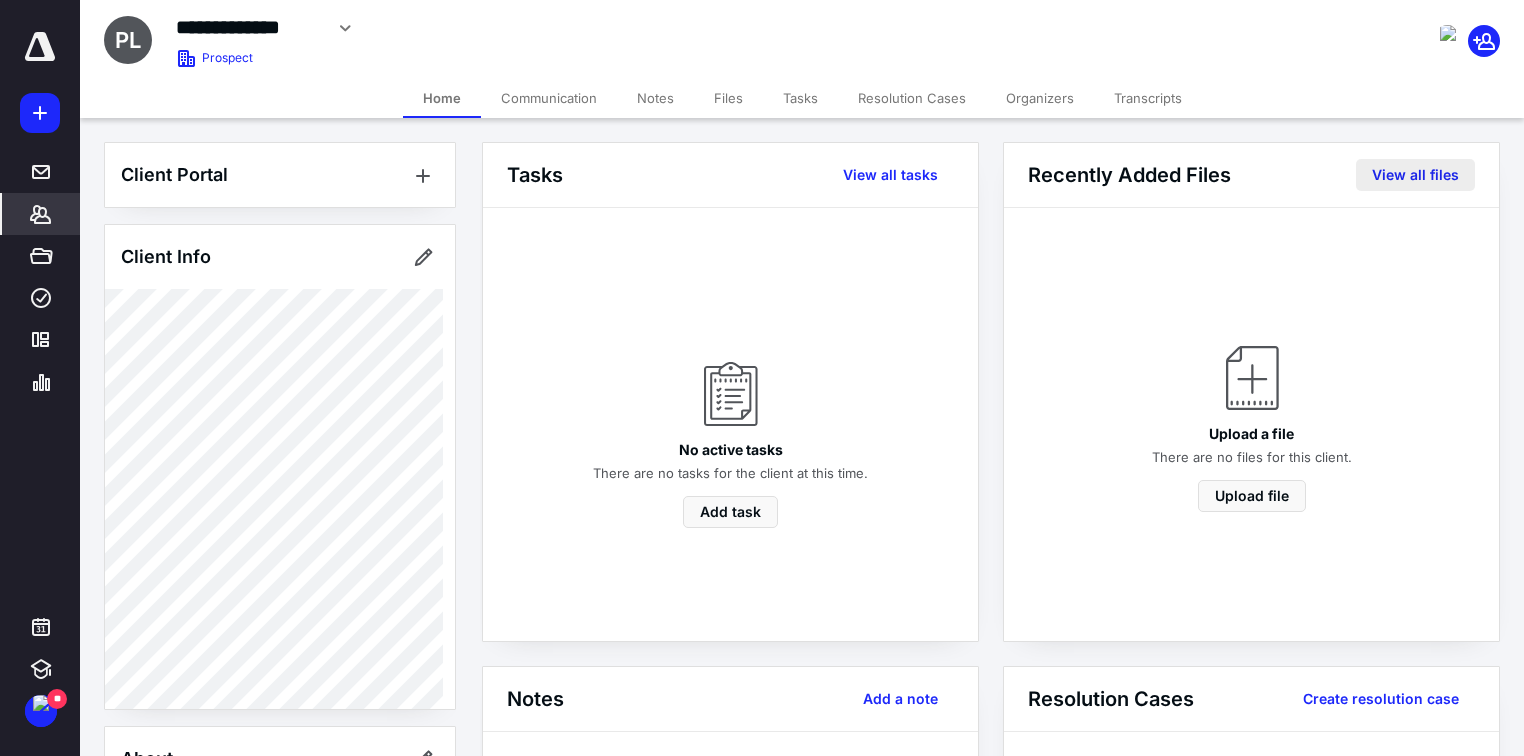 click on "View all files" at bounding box center (1415, 175) 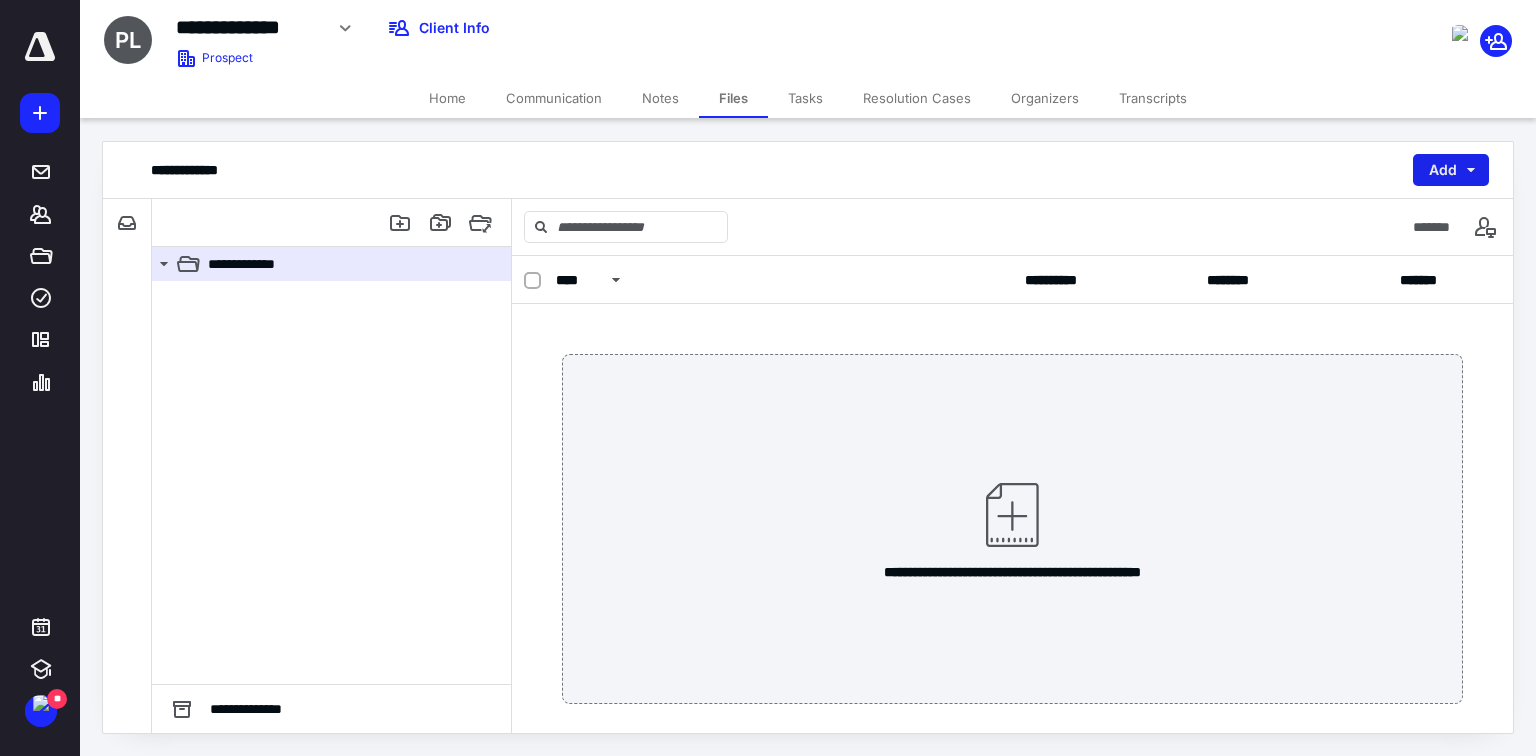 click on "Add" at bounding box center (1451, 170) 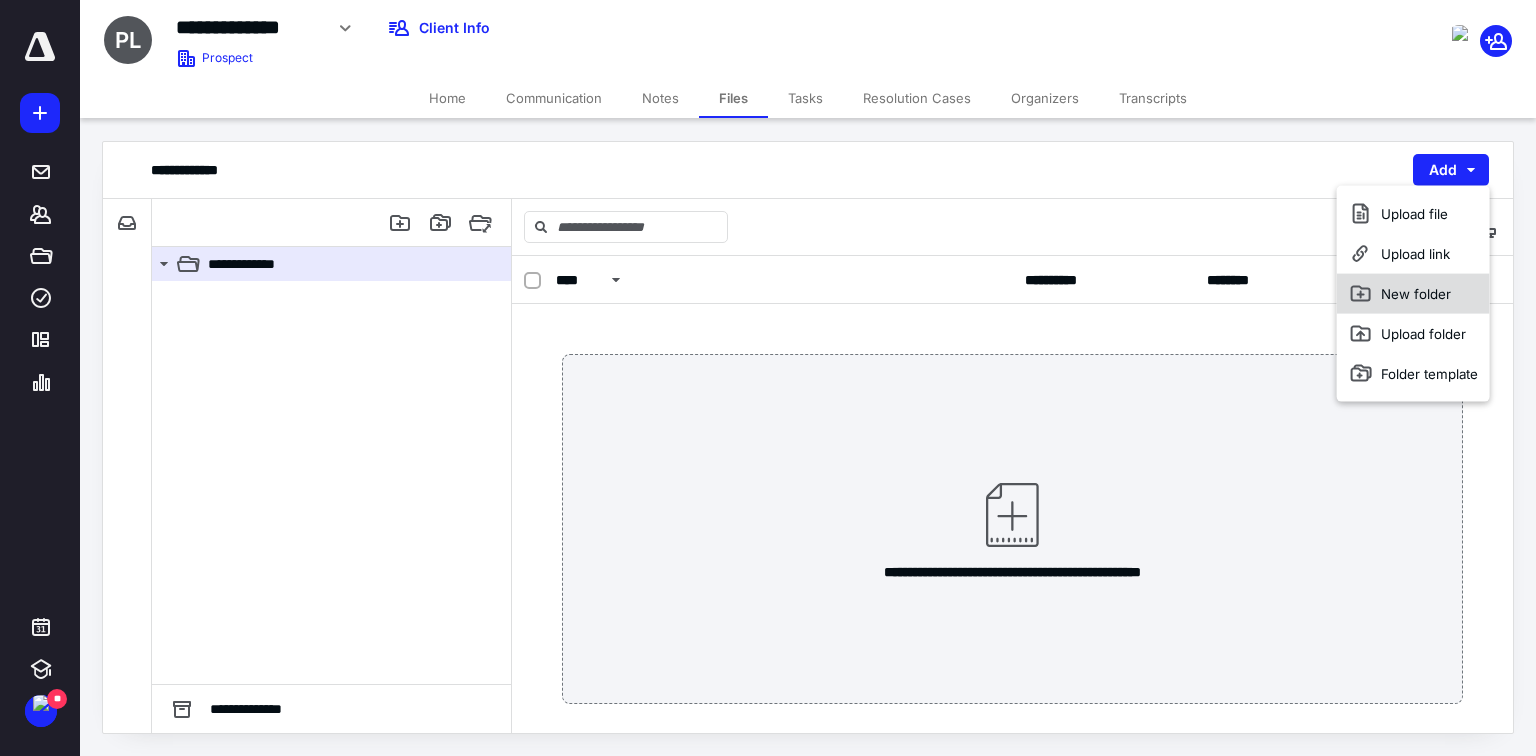 click on "New folder" at bounding box center [1413, 294] 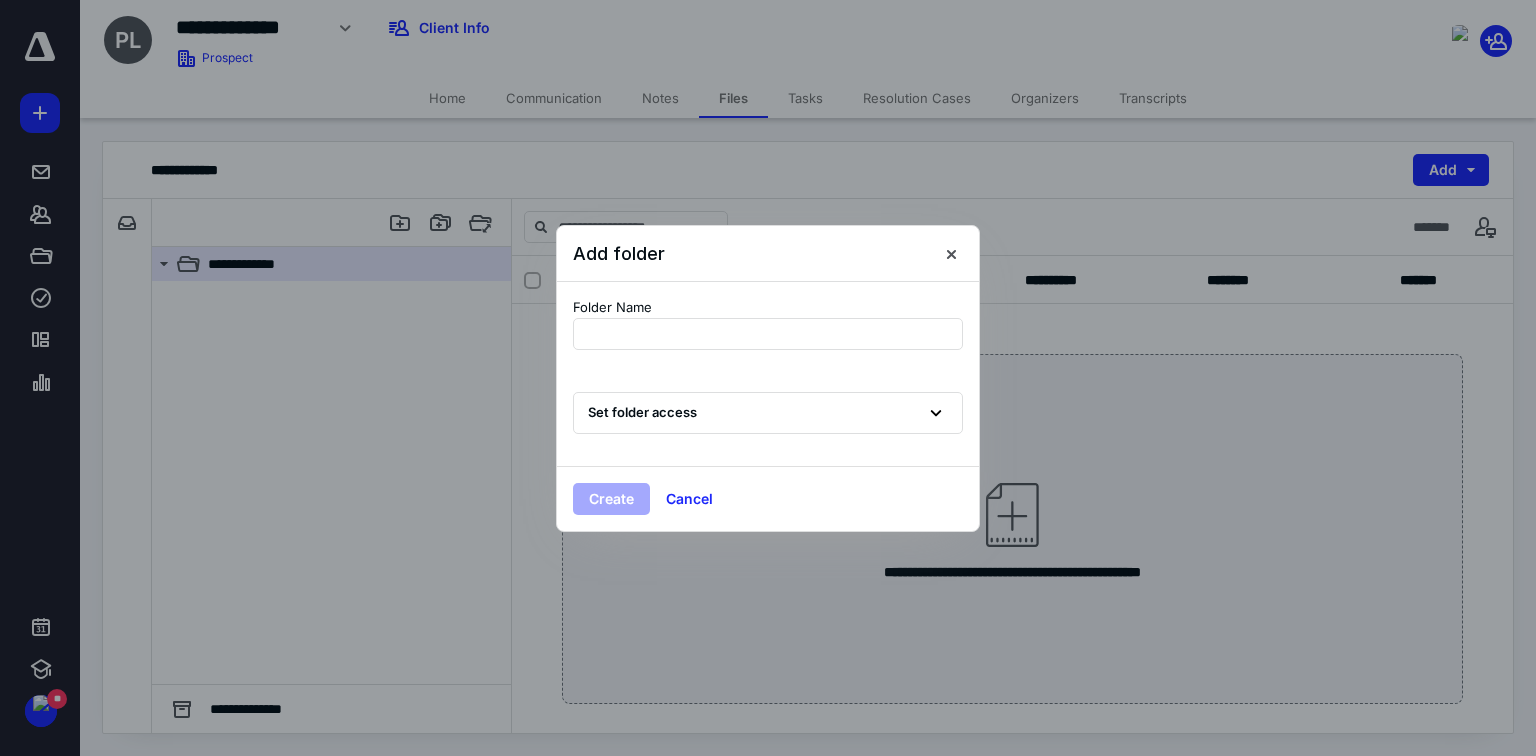 drag, startPoint x: 950, startPoint y: 251, endPoint x: 977, endPoint y: 246, distance: 27.45906 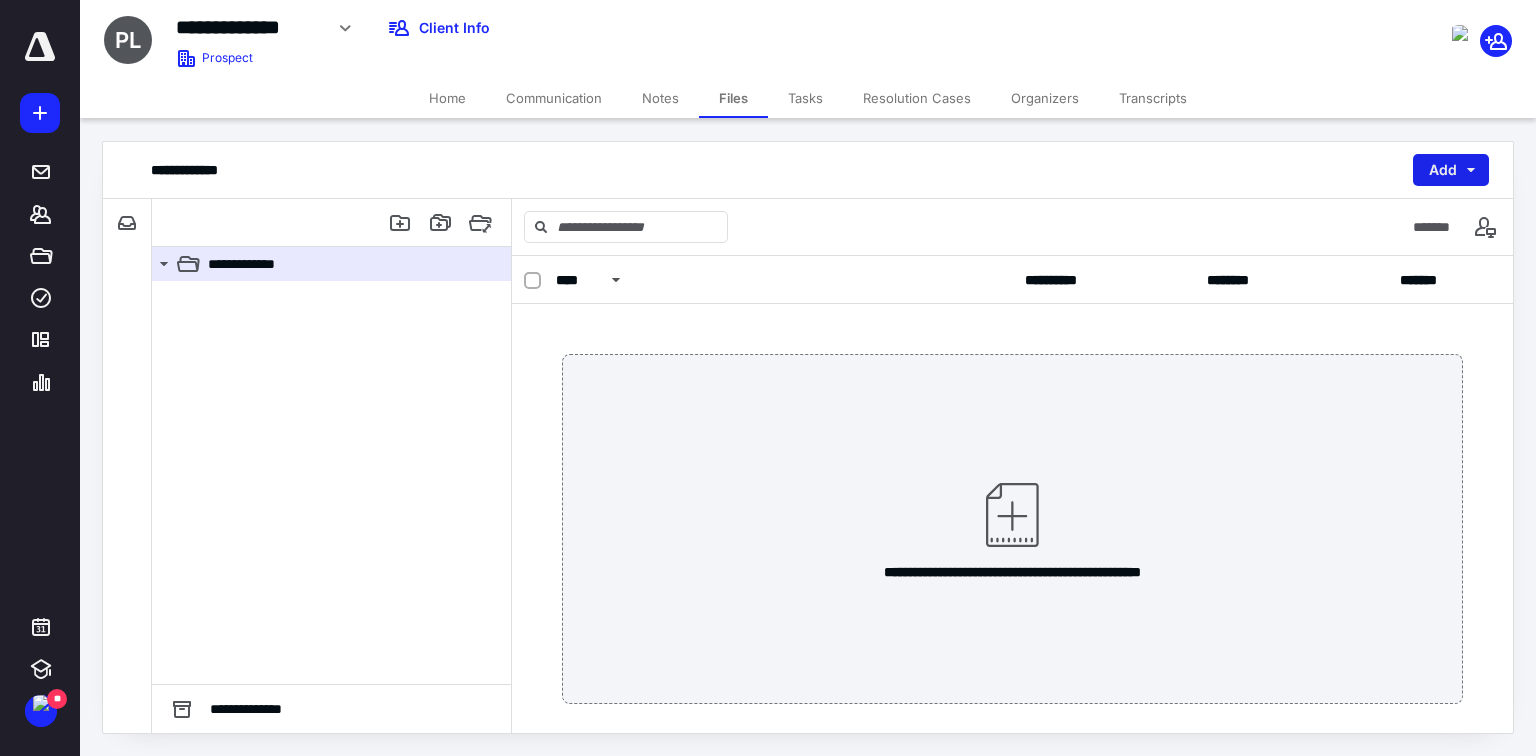 click on "Add" at bounding box center (1451, 170) 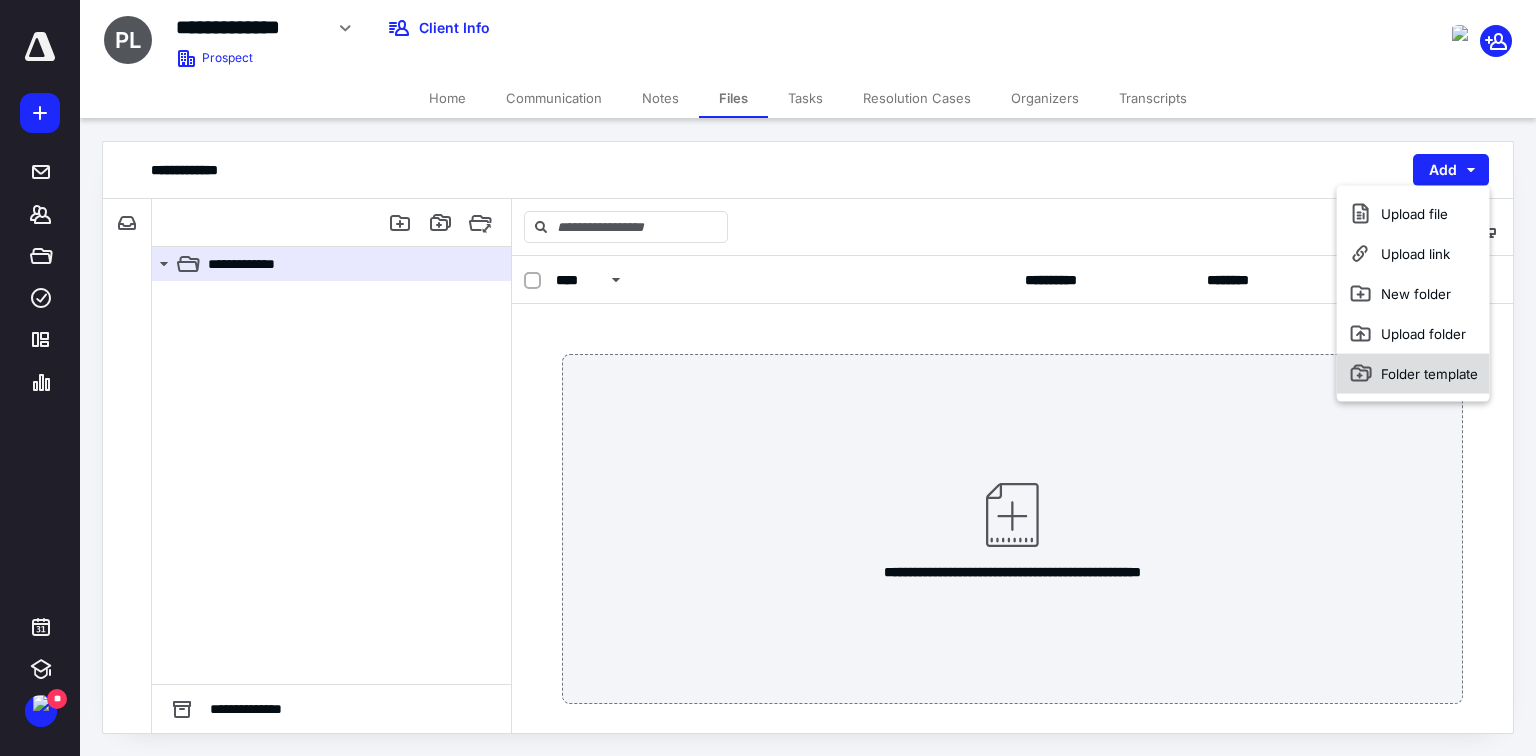 click on "Folder template" at bounding box center (1413, 374) 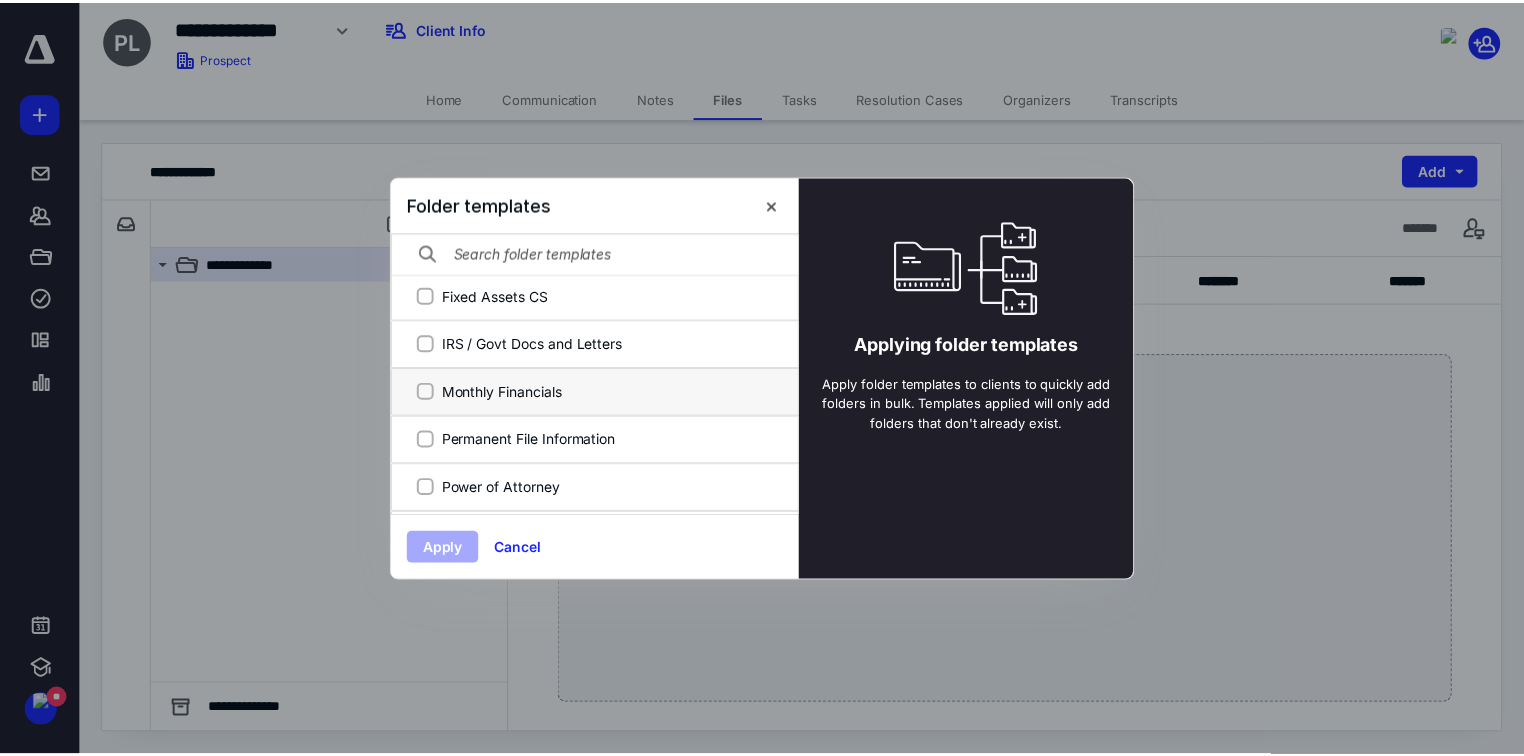 scroll, scrollTop: 320, scrollLeft: 0, axis: vertical 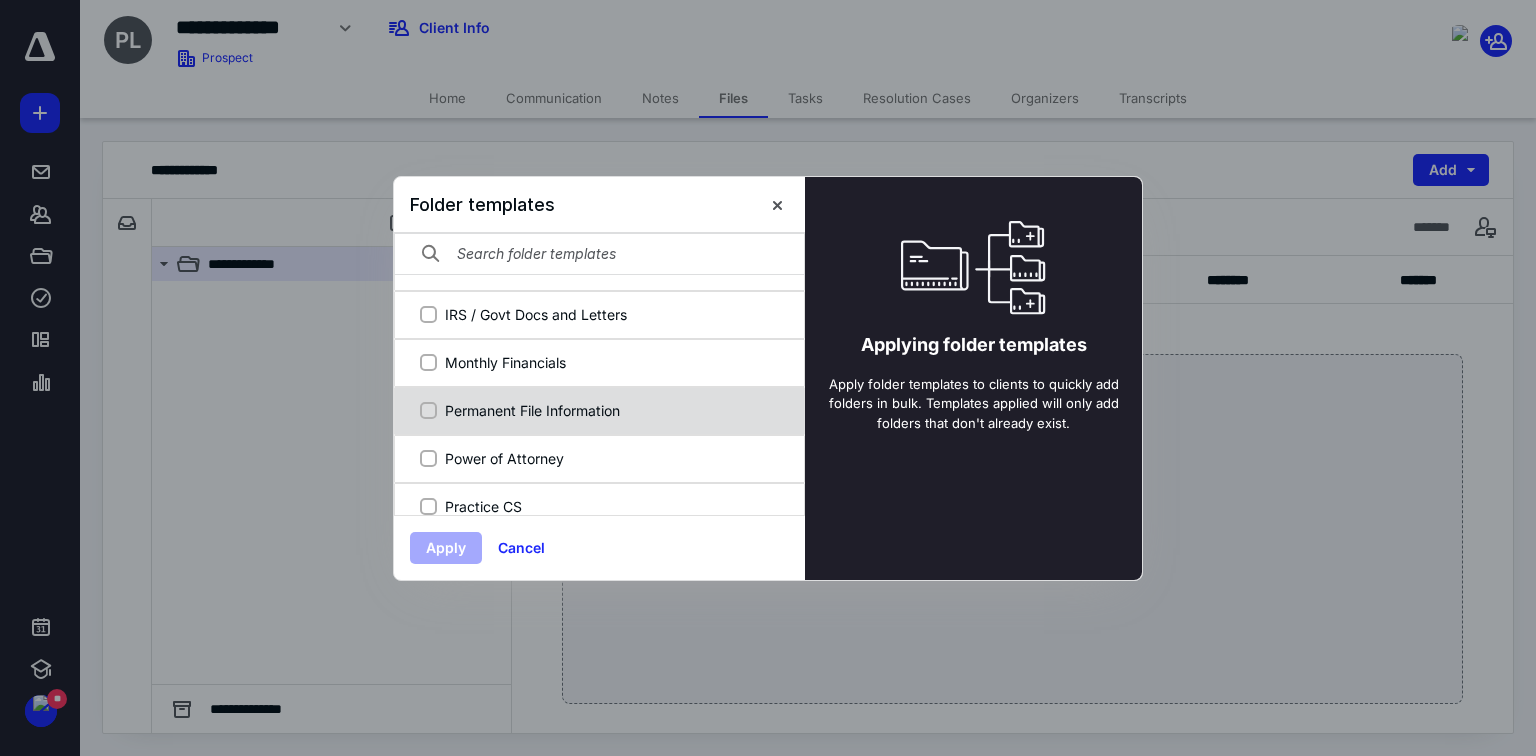 click on "Permanent File Information" at bounding box center (610, 410) 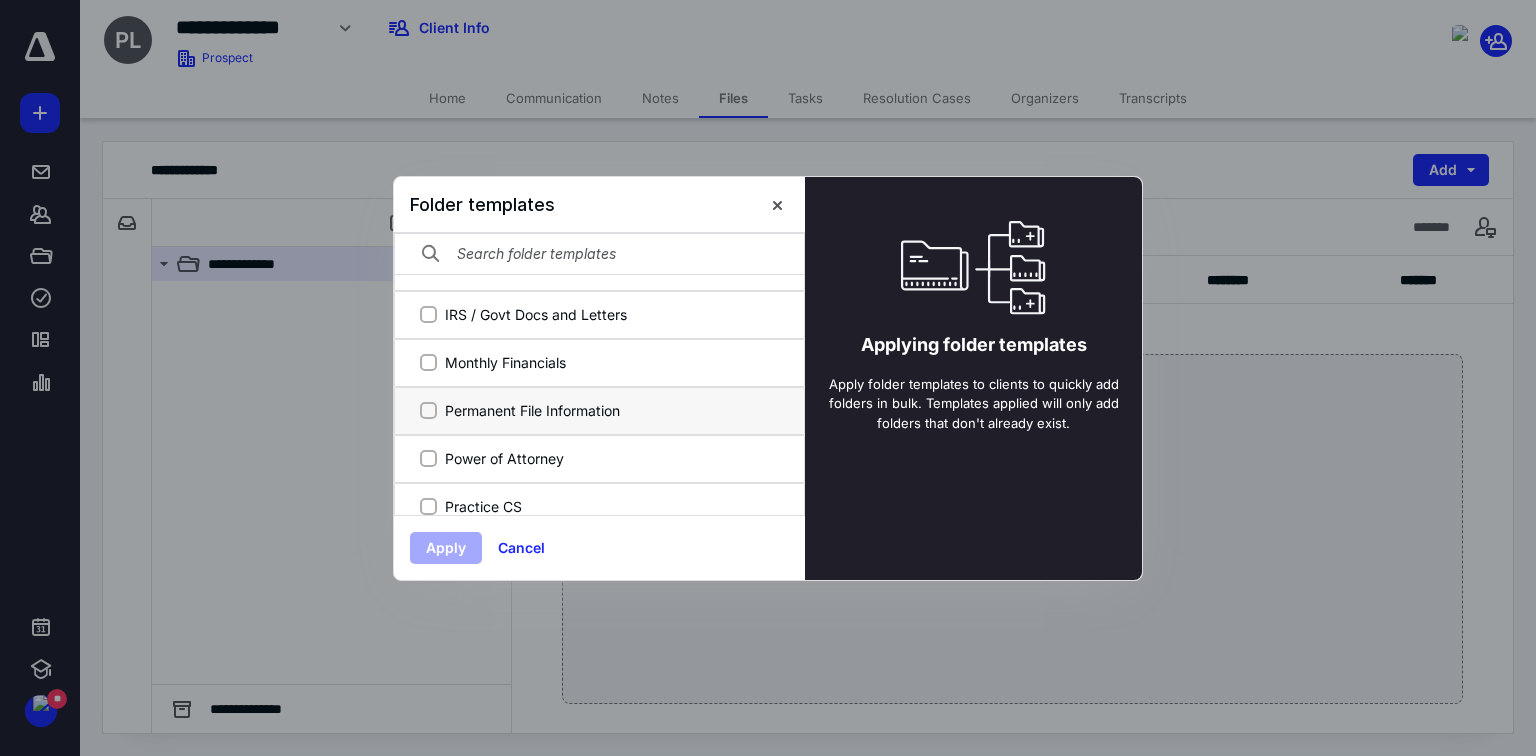 click on "Permanent File Information" at bounding box center [428, 410] 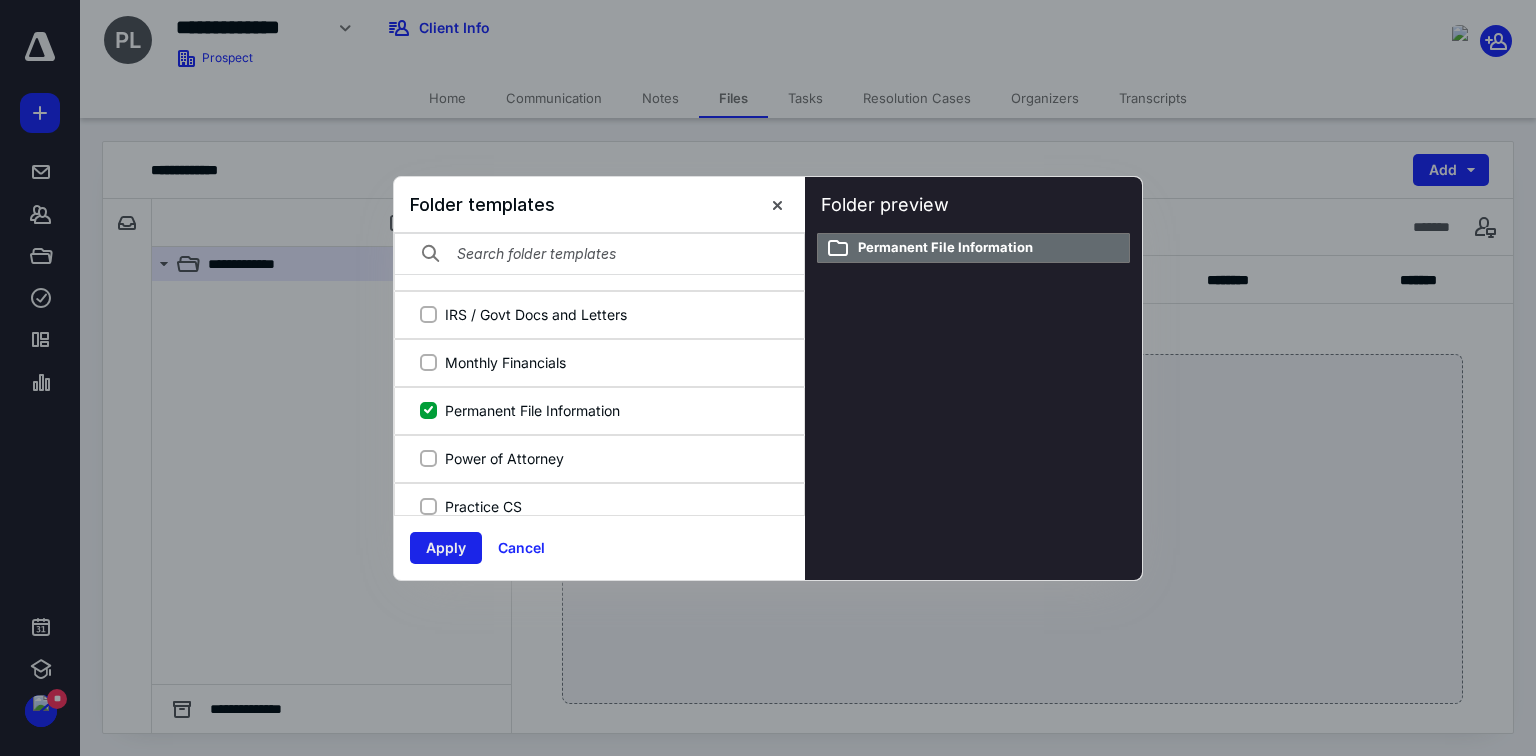 click on "Apply" at bounding box center [446, 548] 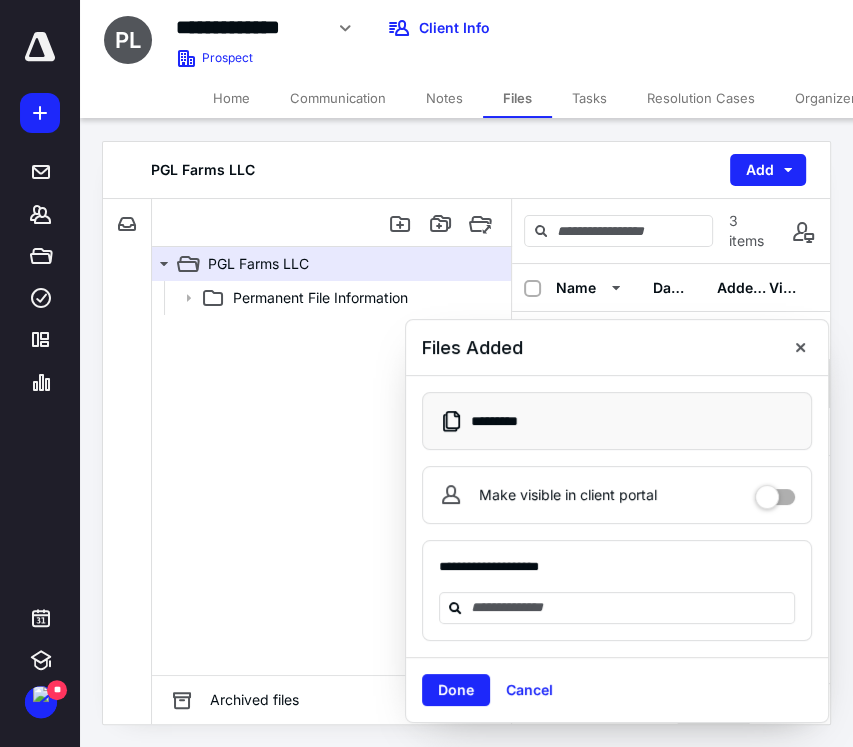 drag, startPoint x: 804, startPoint y: 352, endPoint x: 740, endPoint y: 394, distance: 76.55064 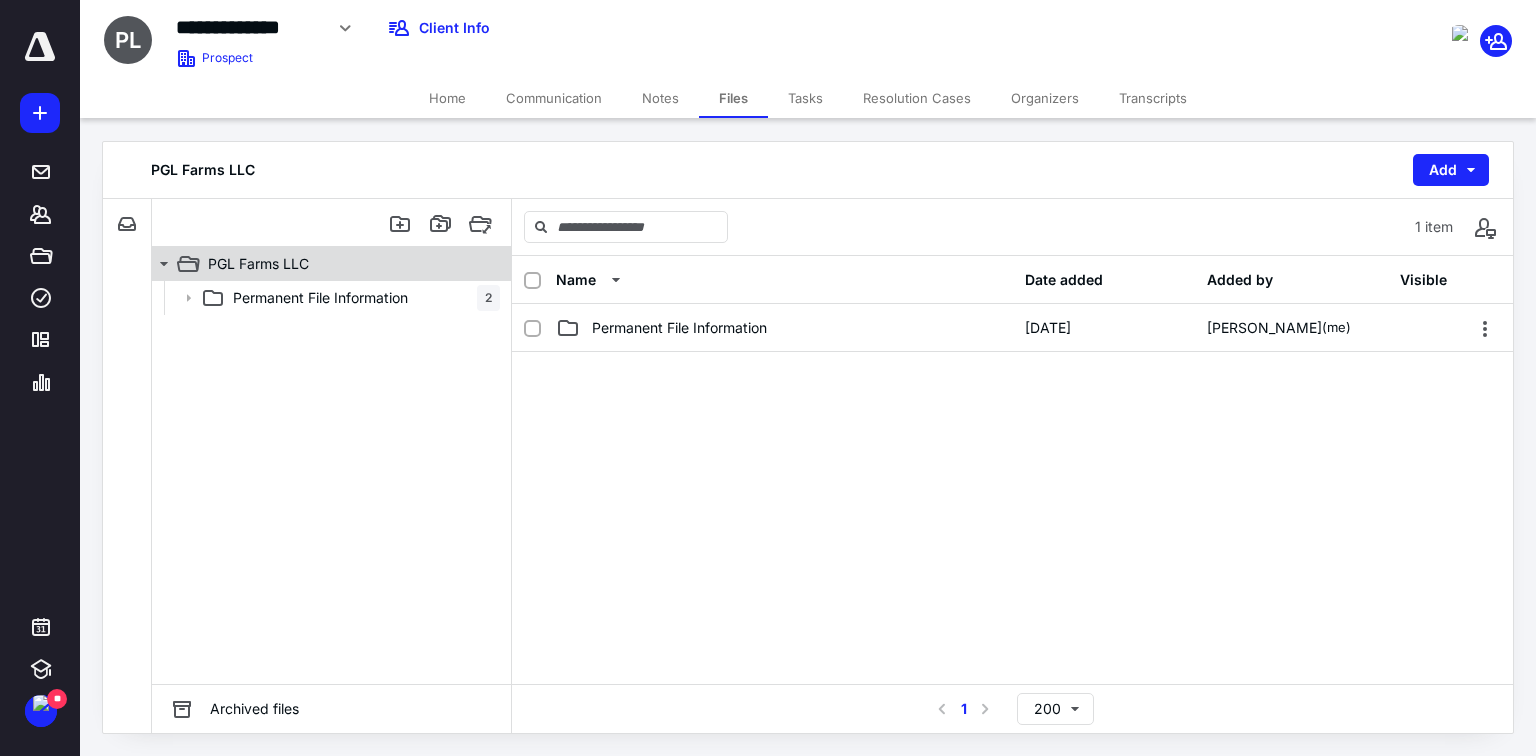 click on "PGL Farms LLC" at bounding box center [344, 264] 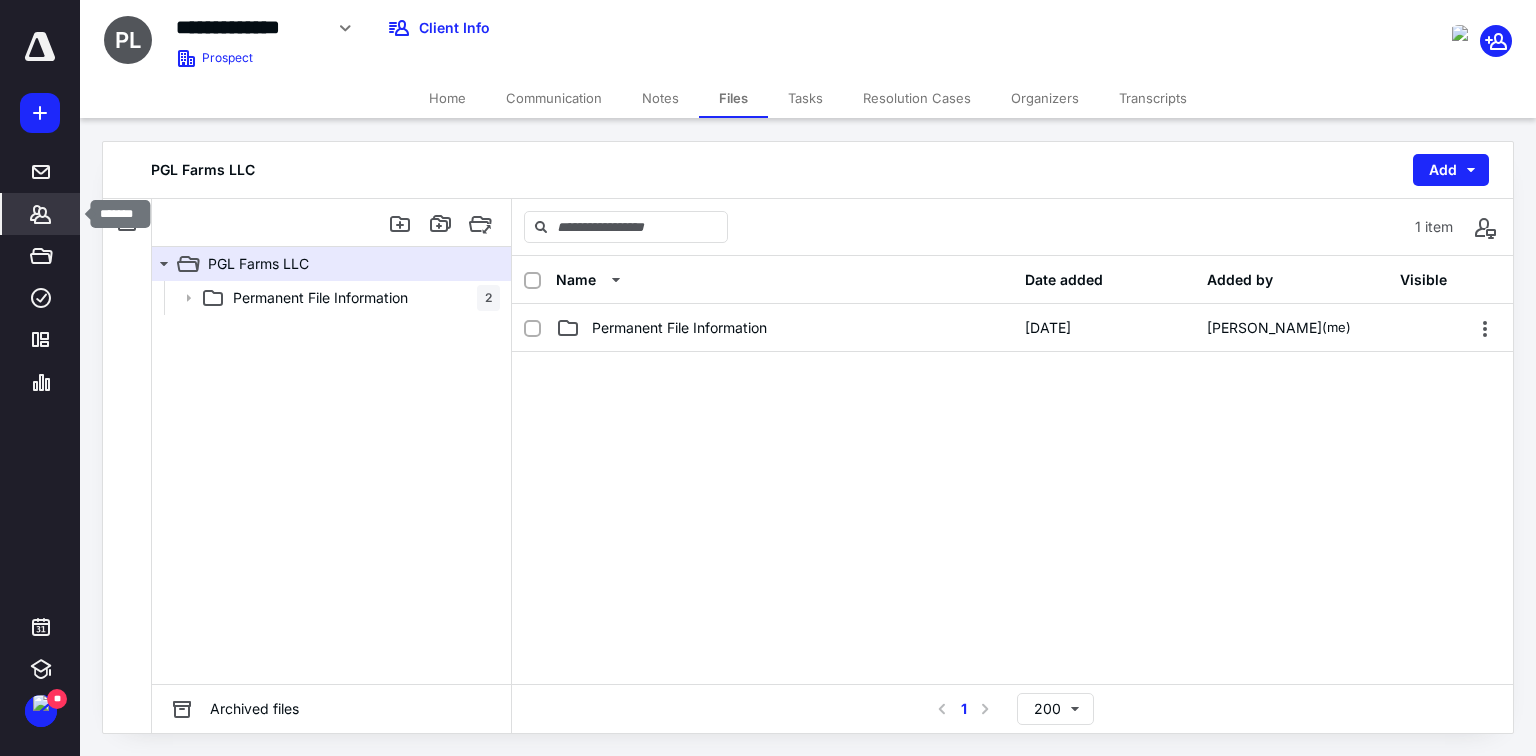 click 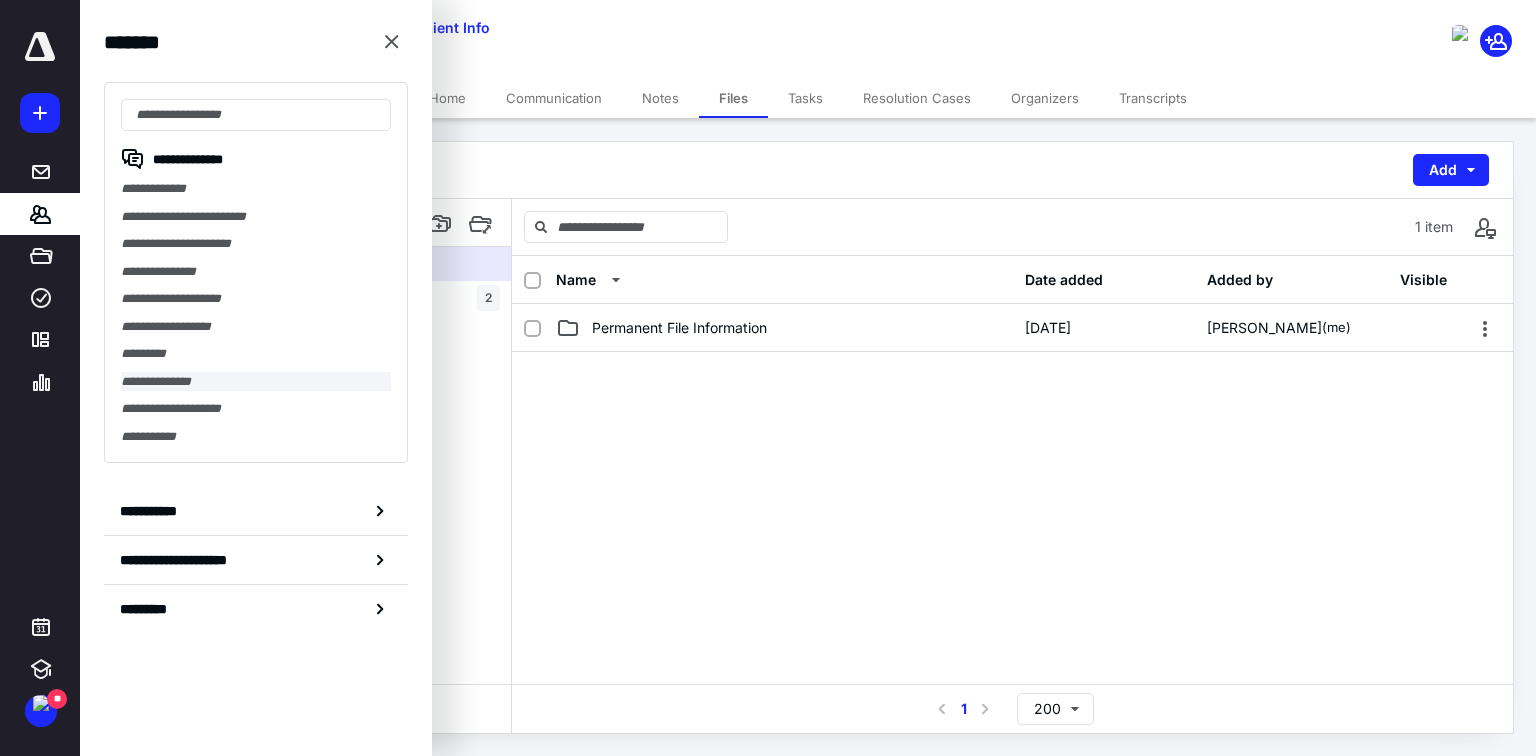 click on "**********" at bounding box center (256, 382) 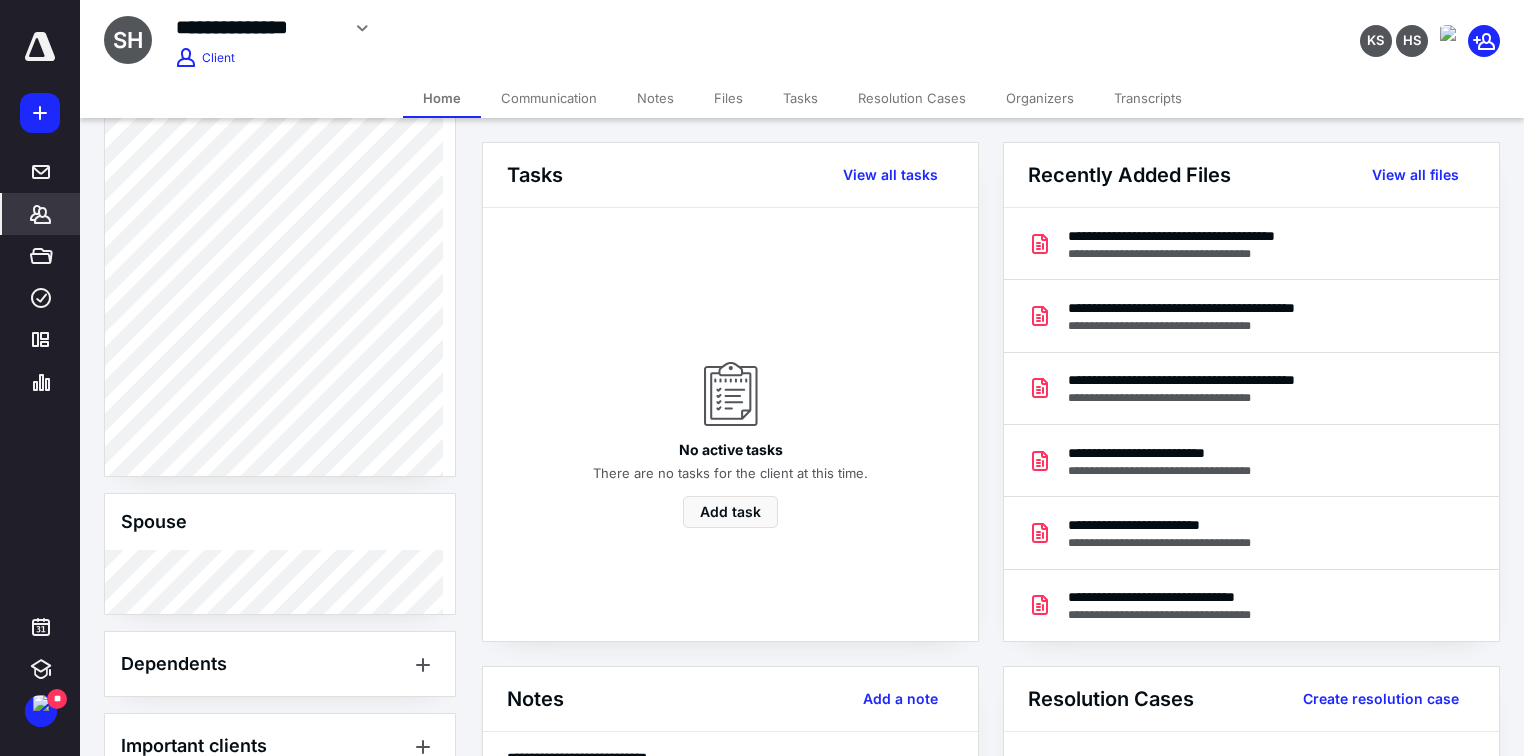scroll, scrollTop: 1104, scrollLeft: 0, axis: vertical 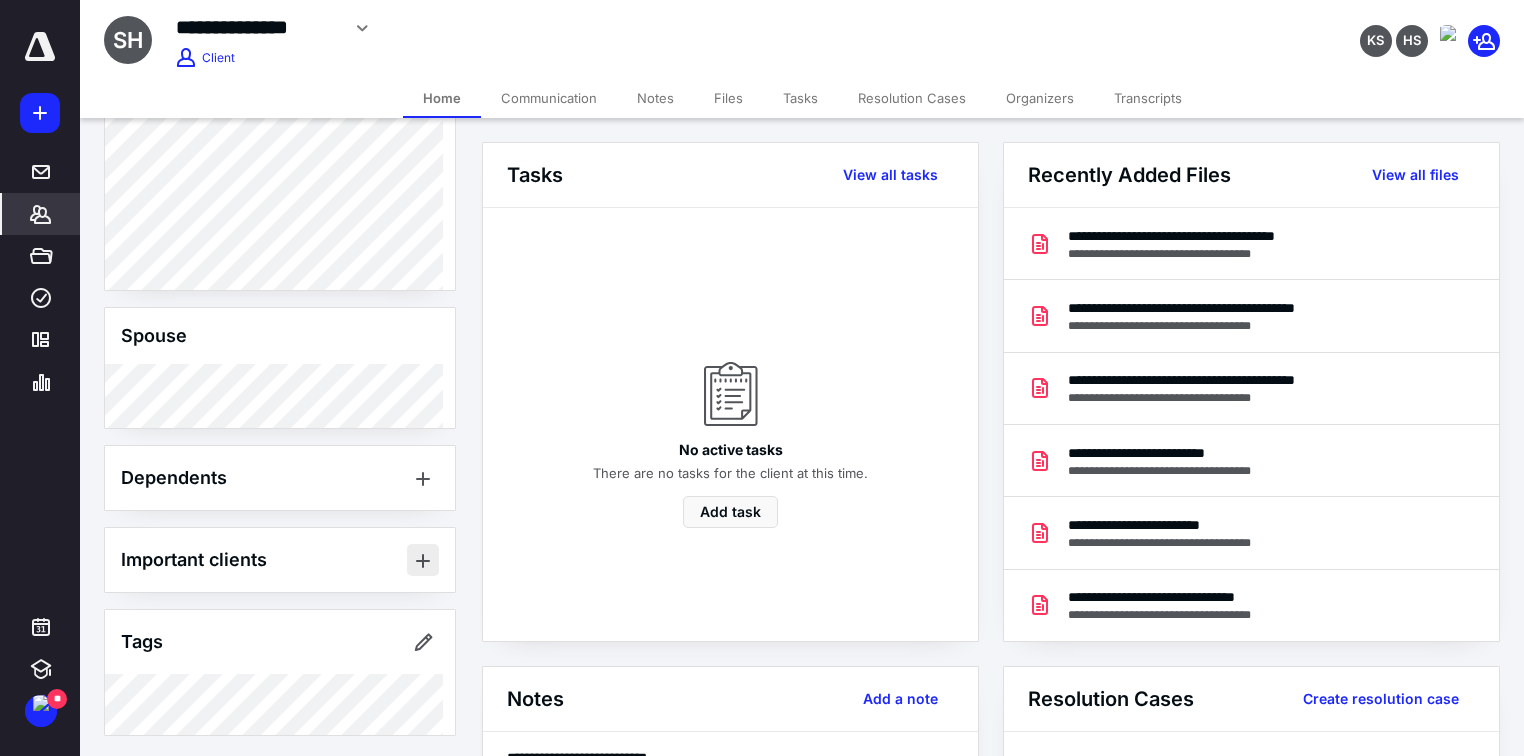 click at bounding box center (423, 560) 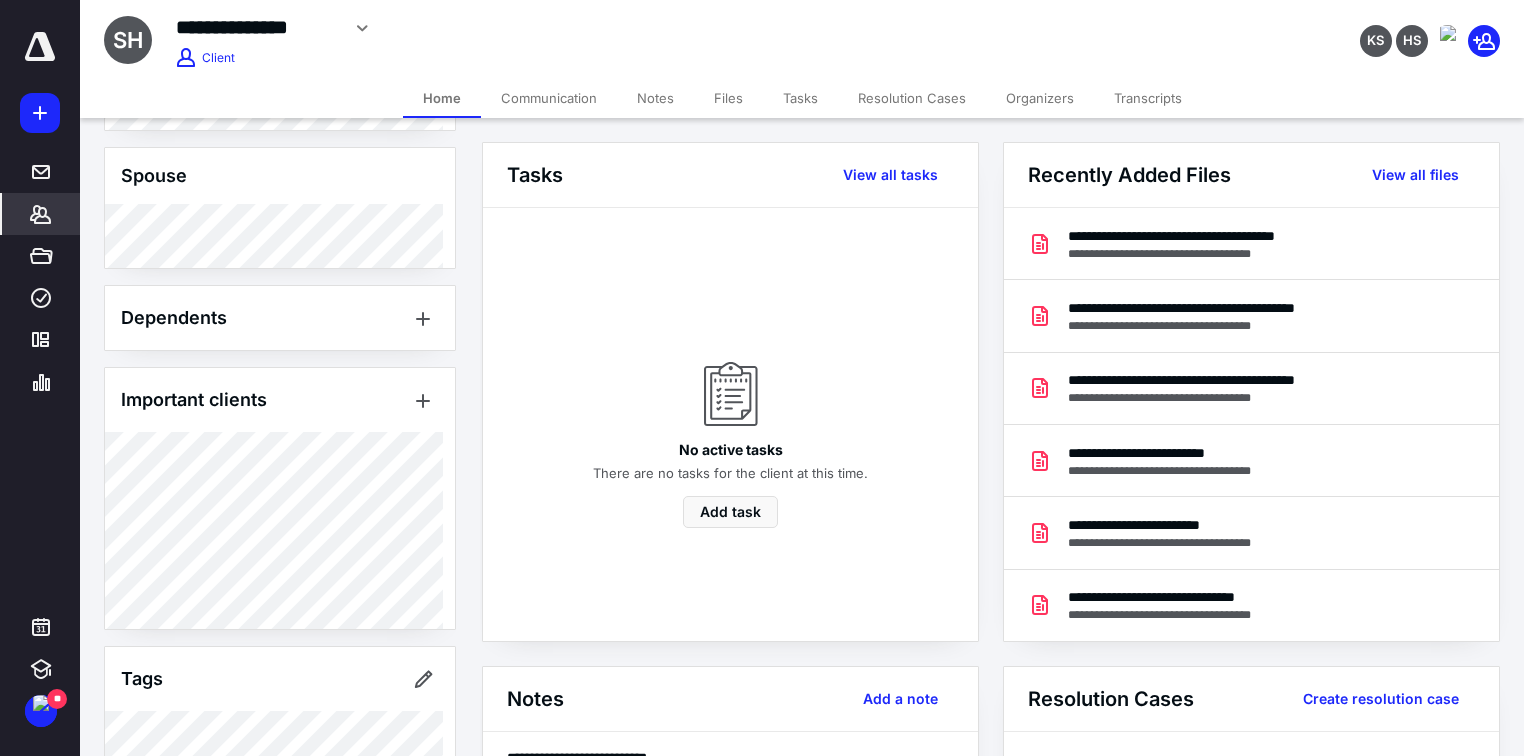 scroll, scrollTop: 1172, scrollLeft: 0, axis: vertical 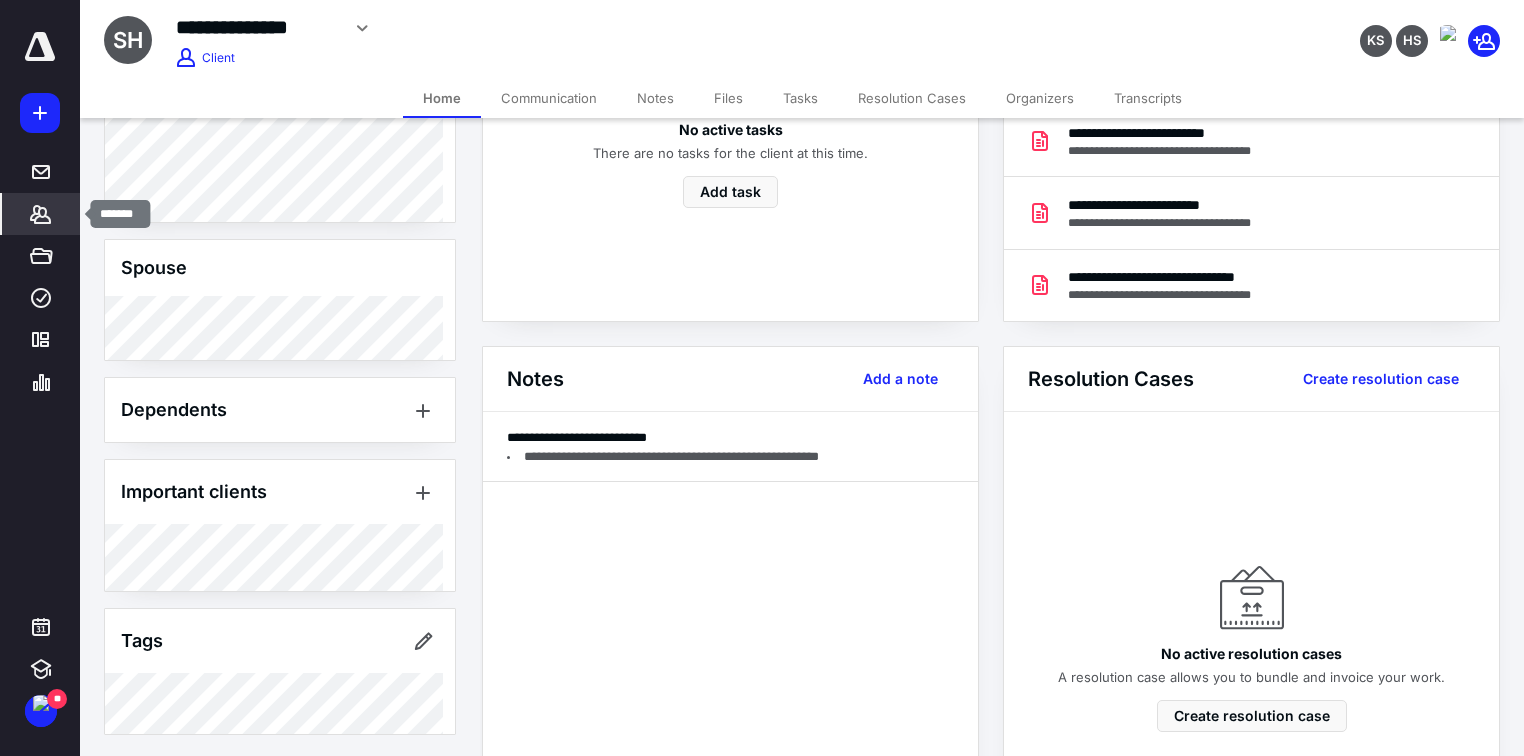 click 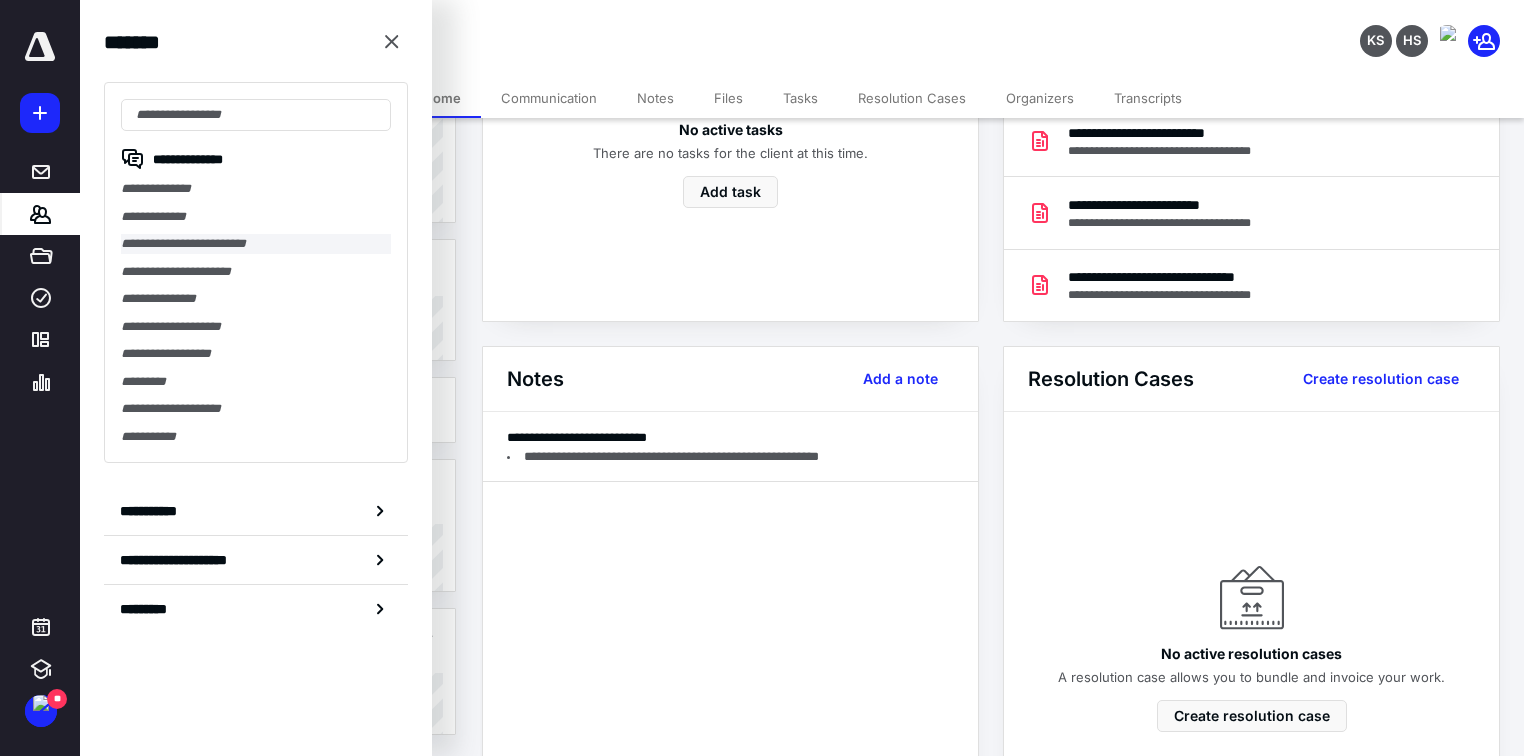 click on "**********" at bounding box center [256, 244] 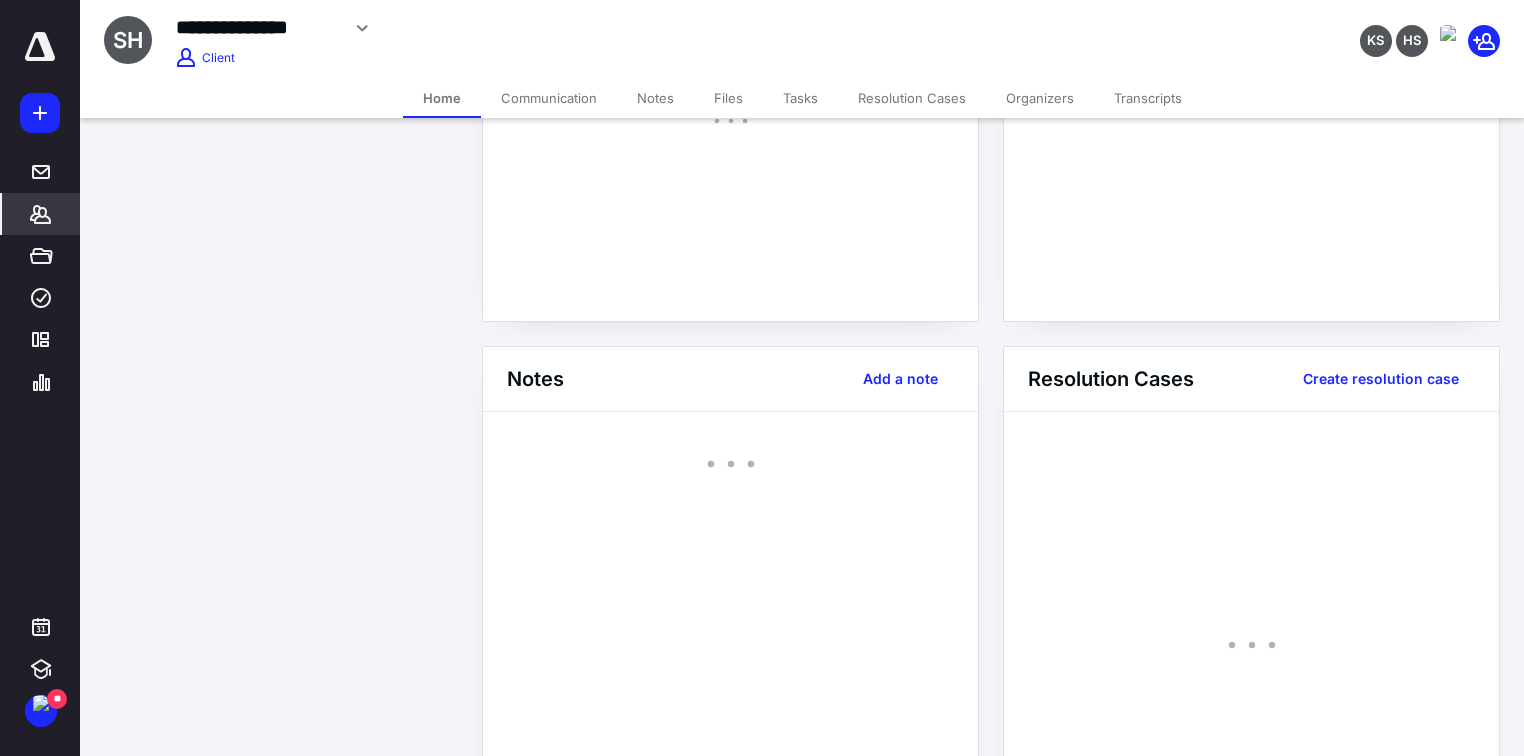 scroll, scrollTop: 320, scrollLeft: 0, axis: vertical 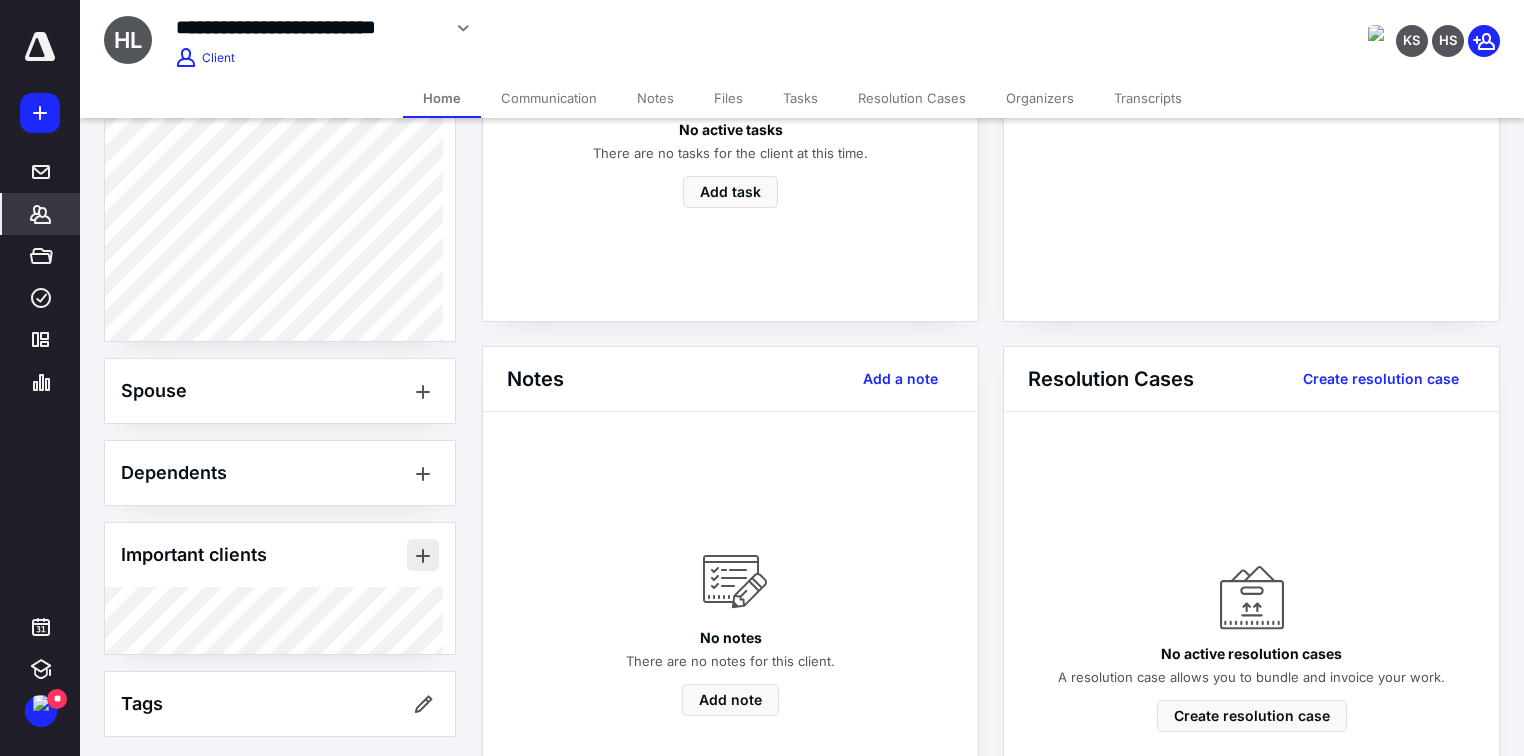 click at bounding box center (423, 555) 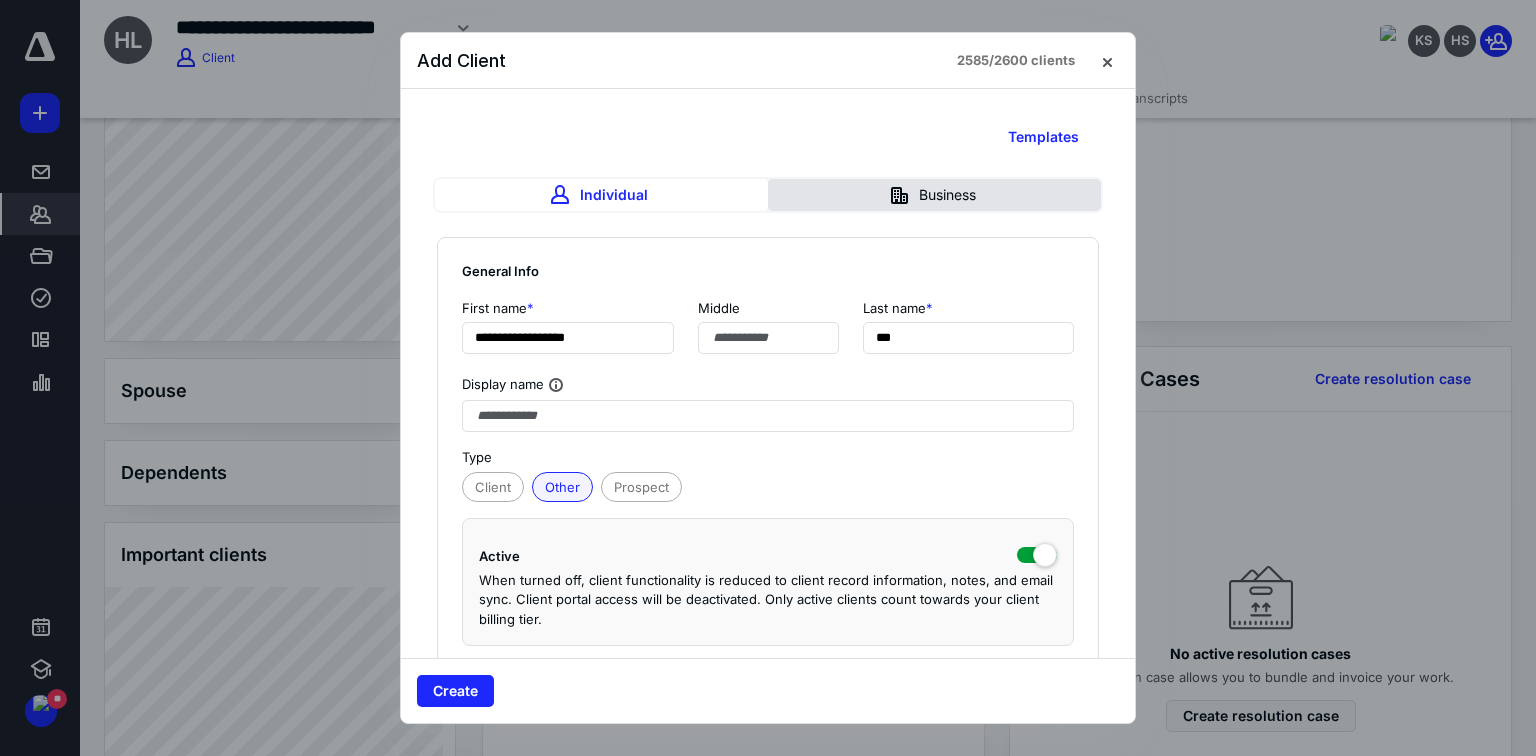 click on "Business" at bounding box center (934, 195) 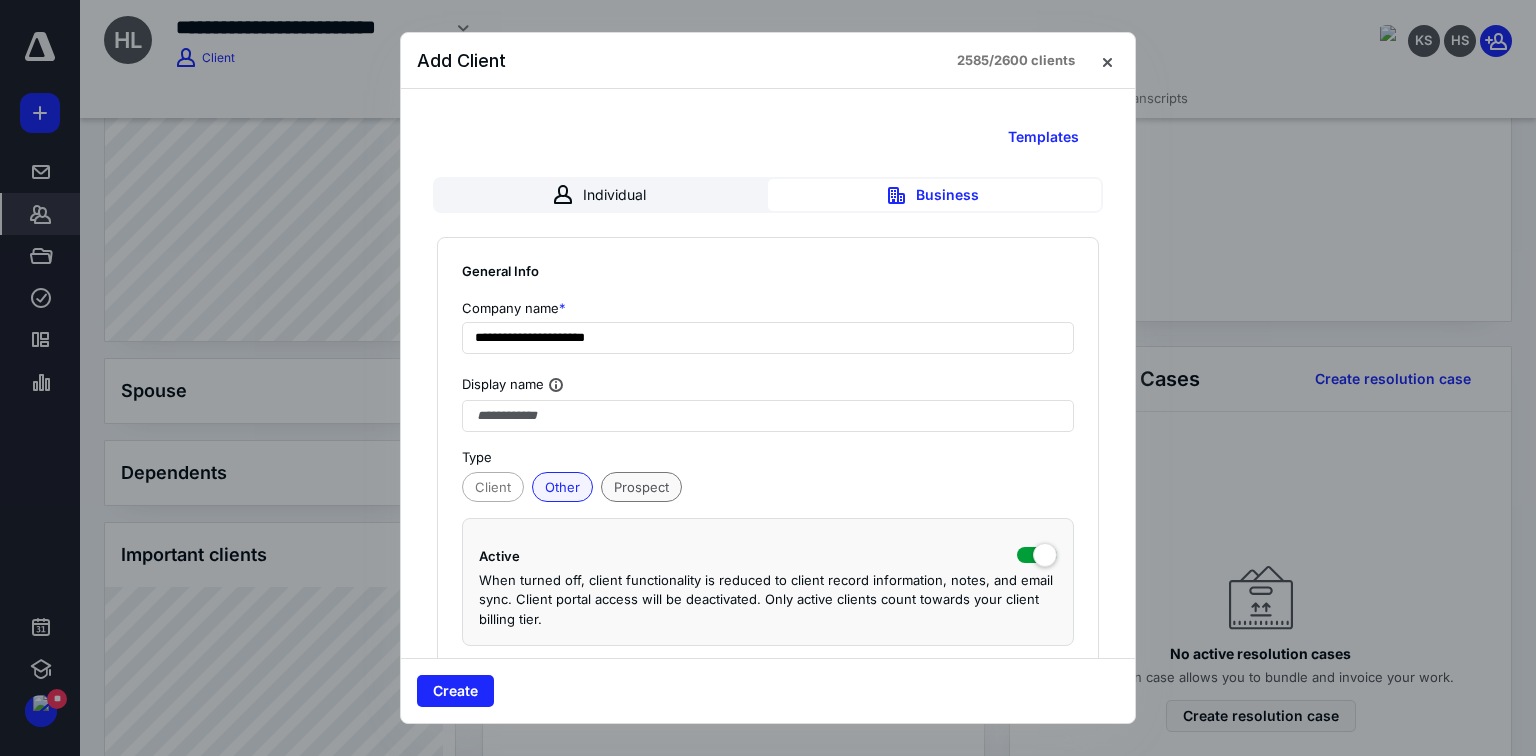 click on "Prospect" at bounding box center [641, 487] 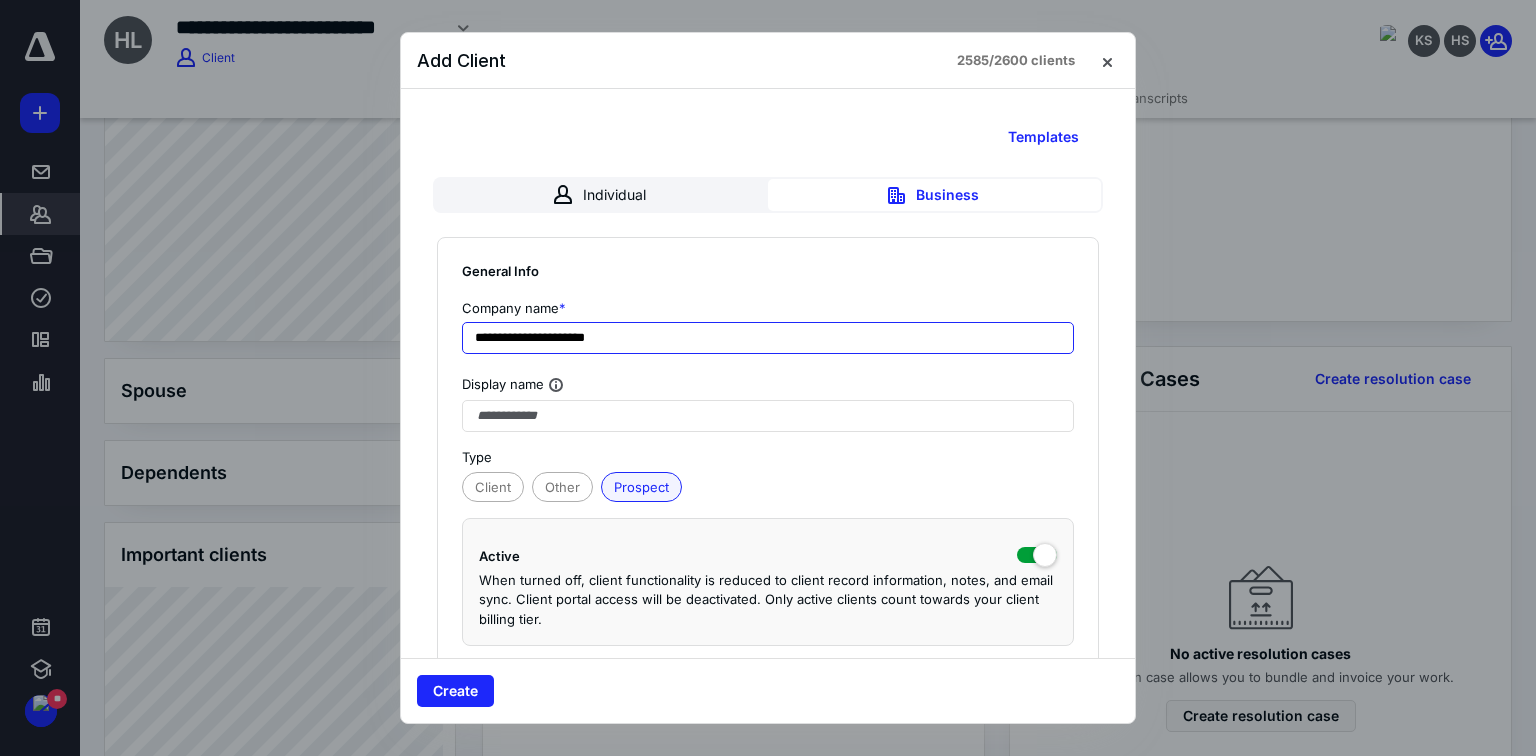 drag, startPoint x: 659, startPoint y: 336, endPoint x: 434, endPoint y: 361, distance: 226.38463 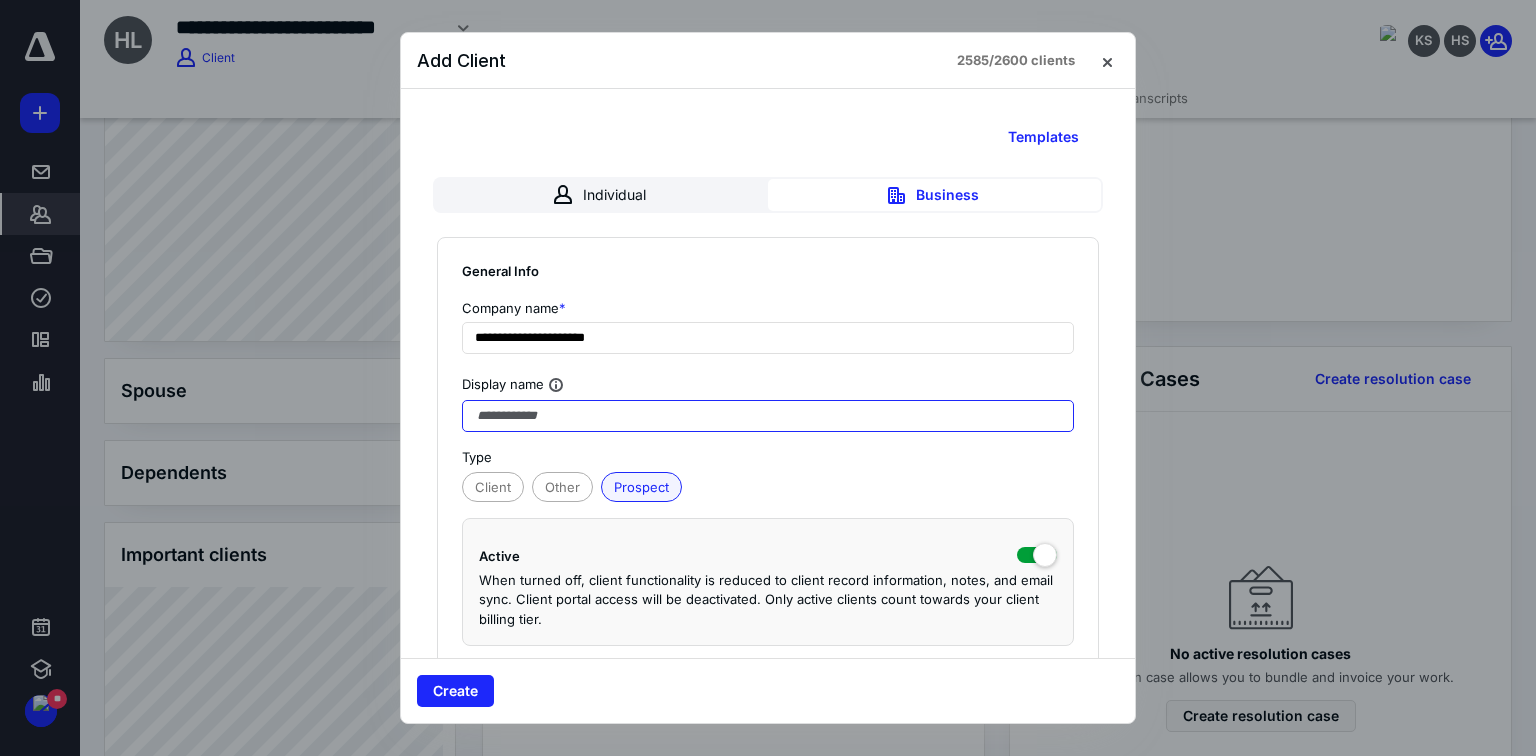 click at bounding box center (768, 416) 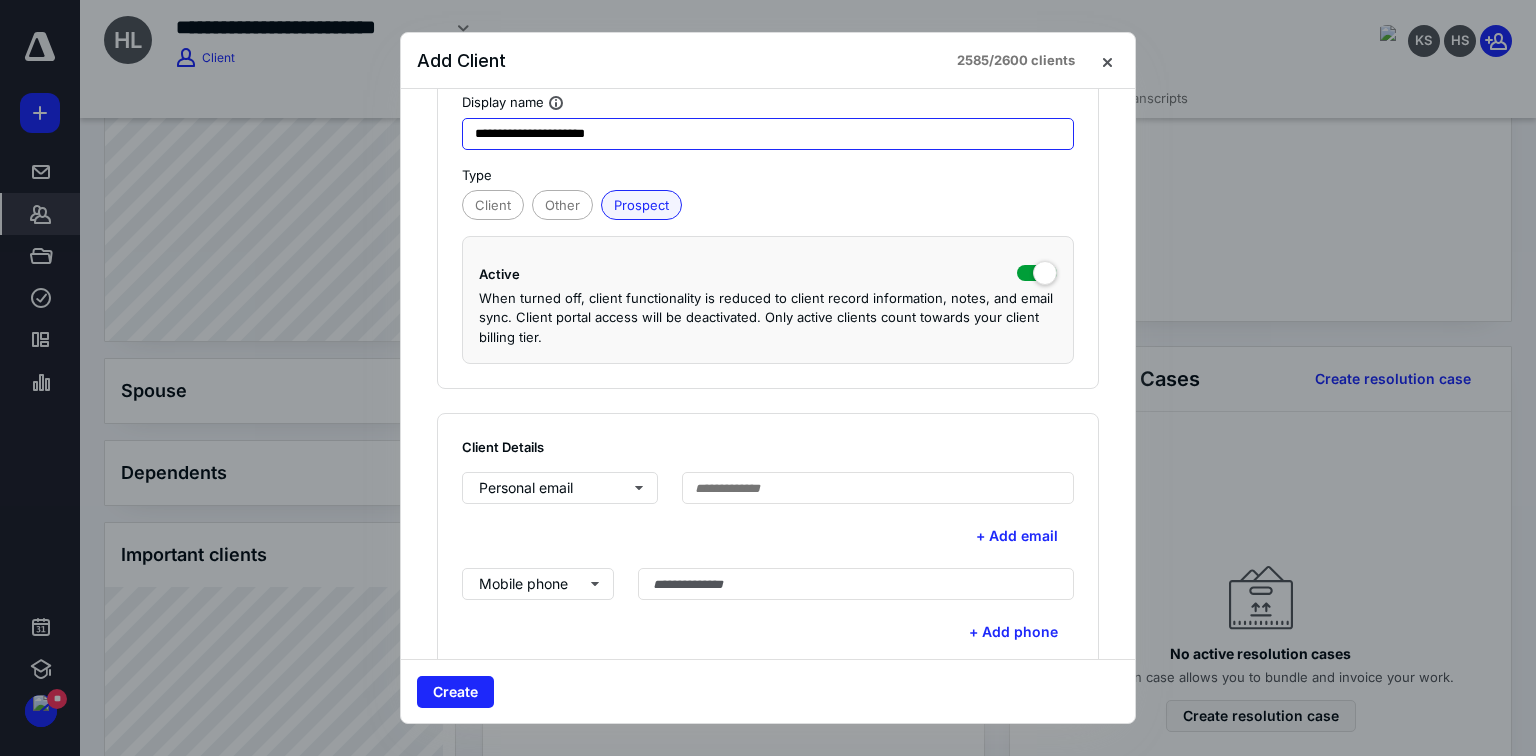 scroll, scrollTop: 320, scrollLeft: 0, axis: vertical 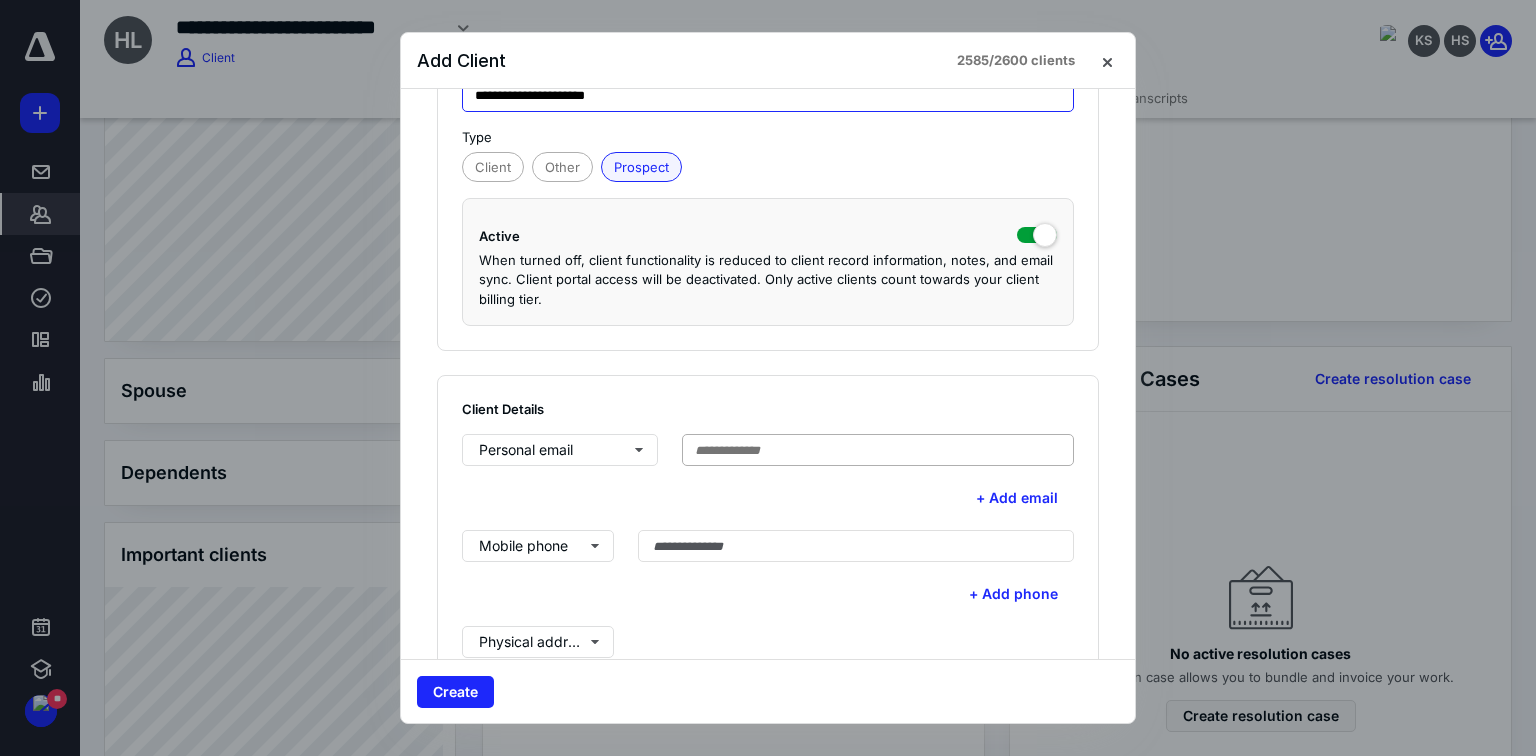 type on "**********" 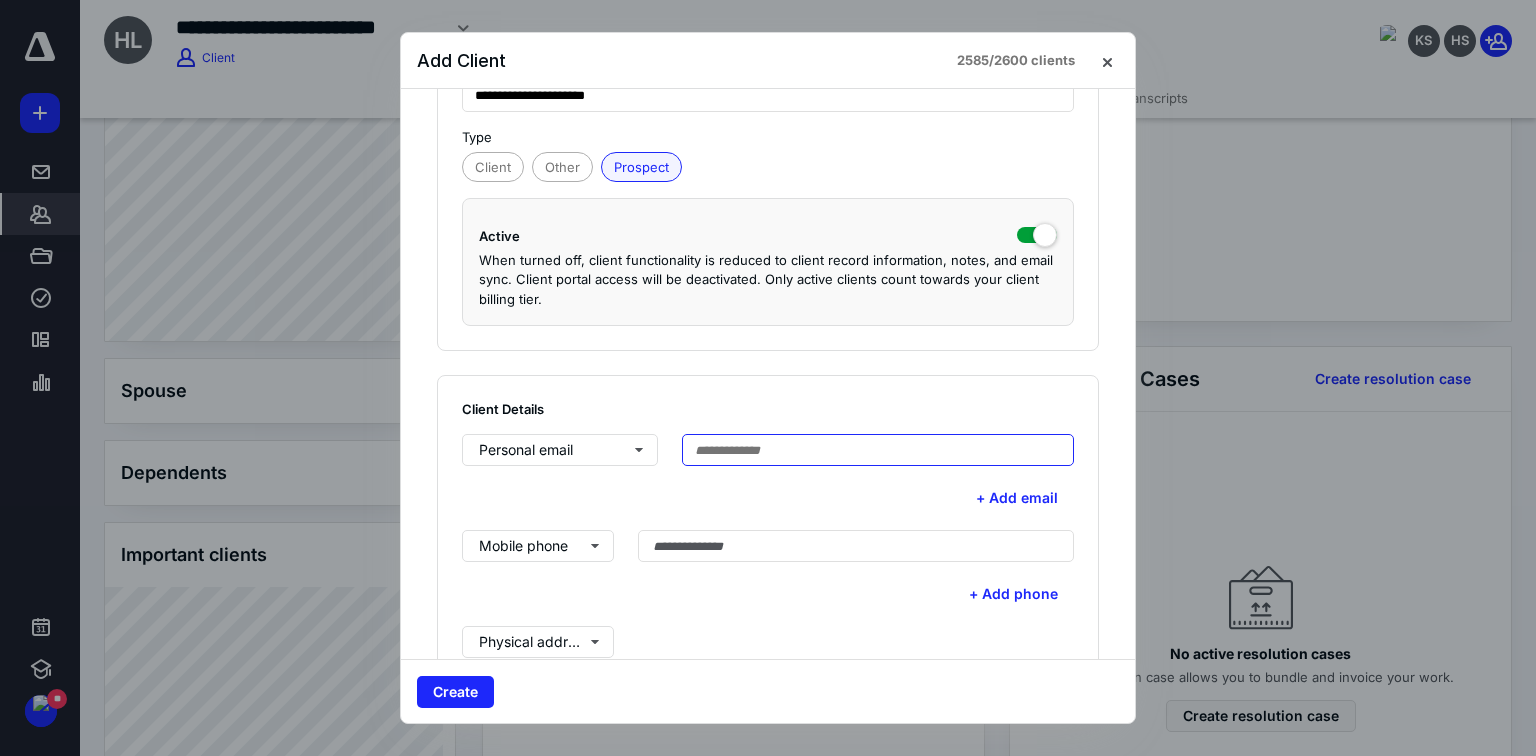 click at bounding box center (878, 450) 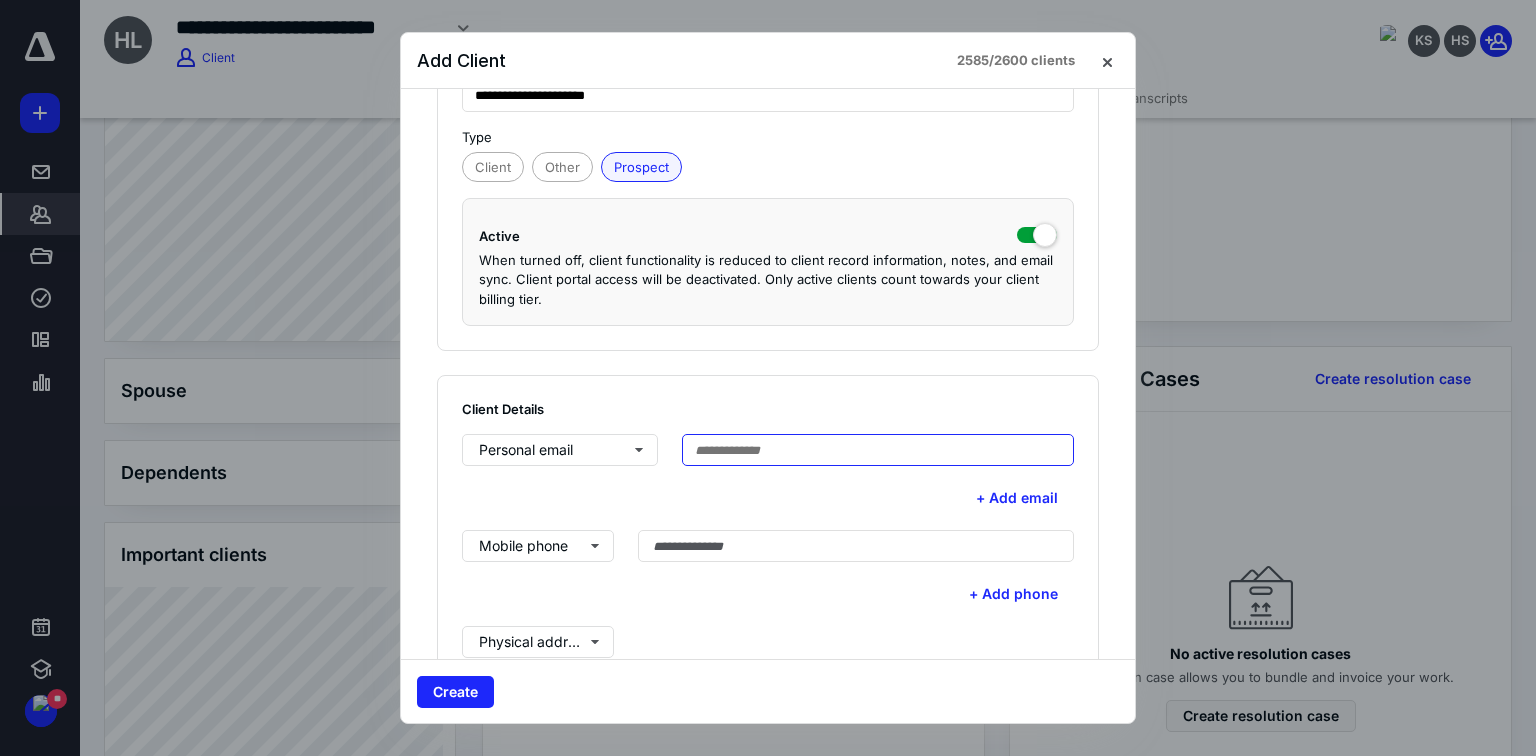 click at bounding box center (878, 450) 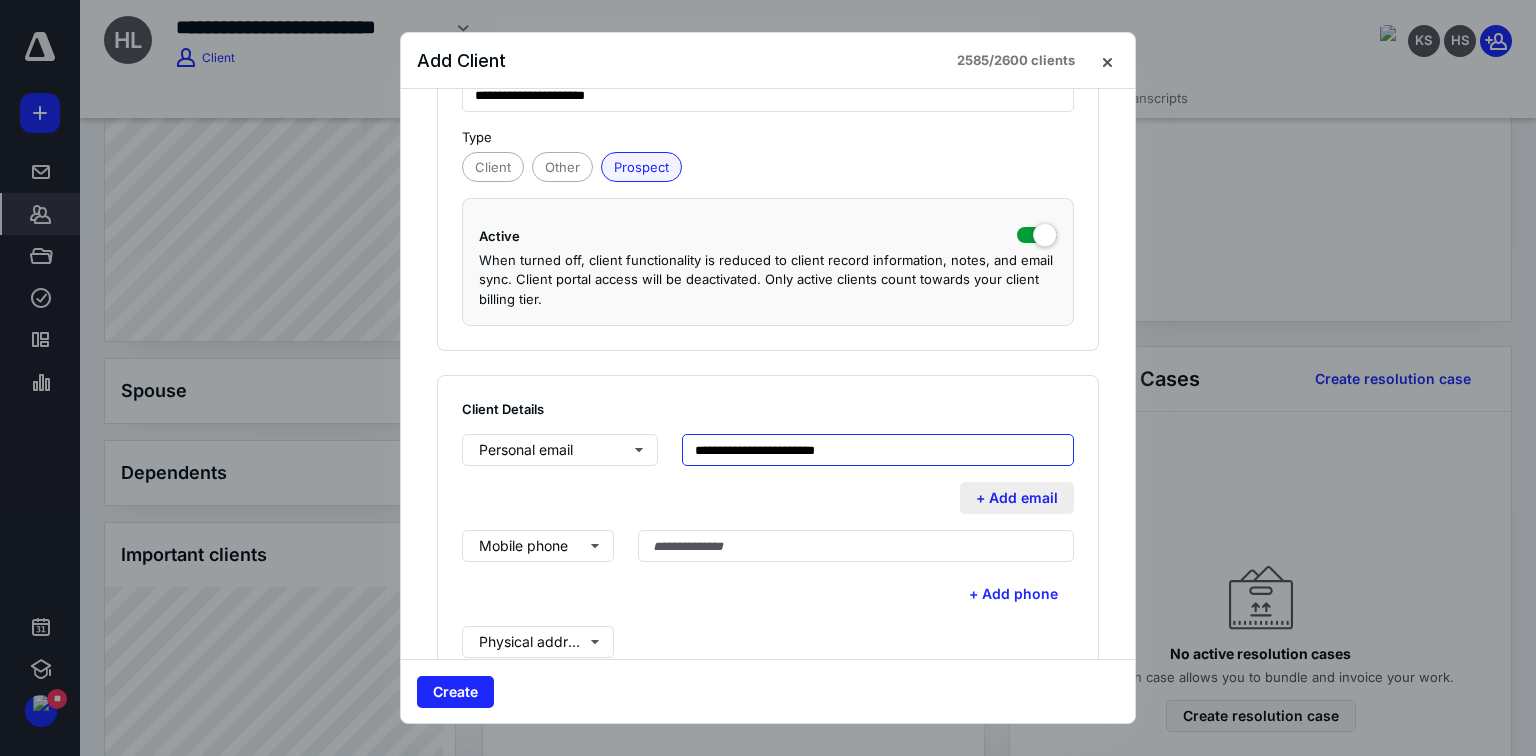 type on "**********" 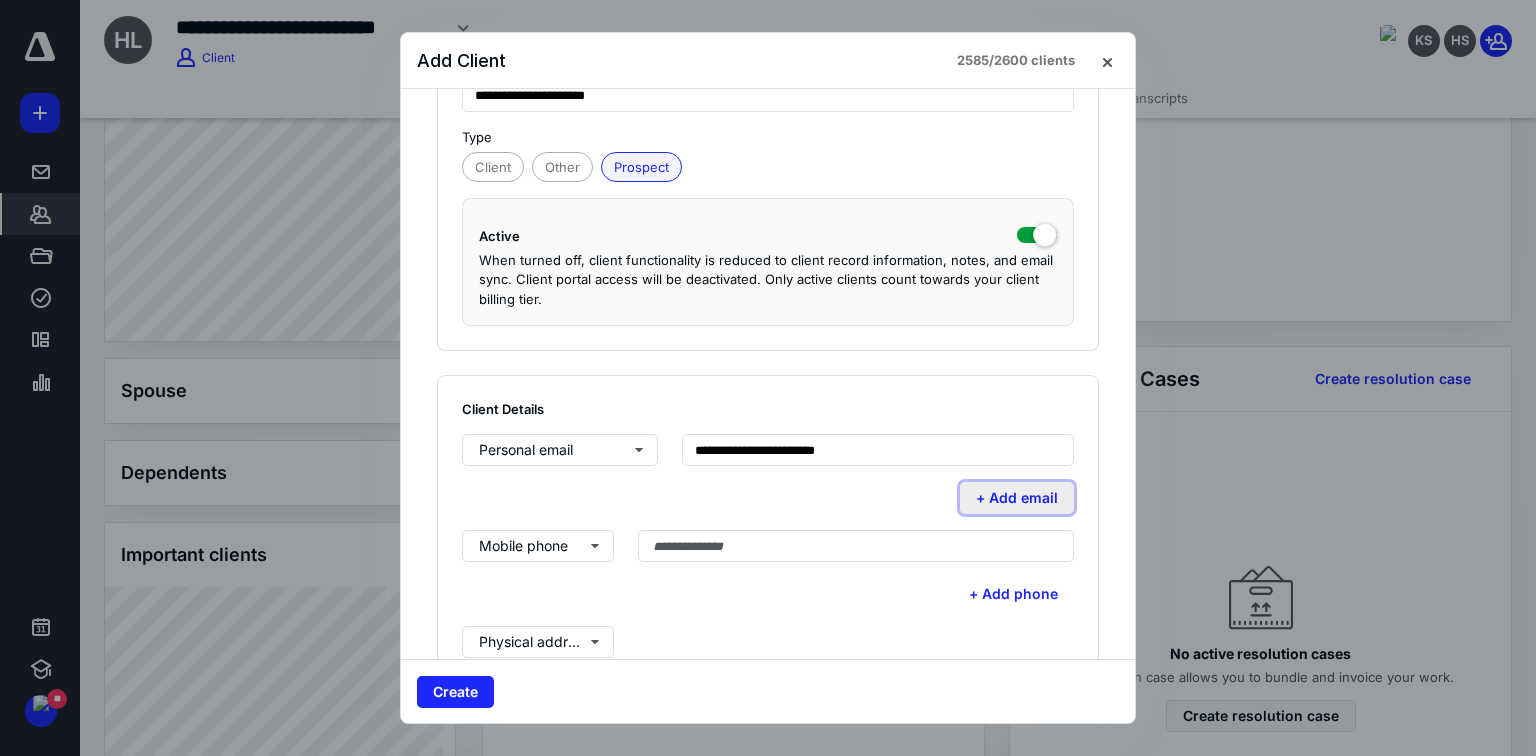 click on "+ Add email" at bounding box center [1017, 498] 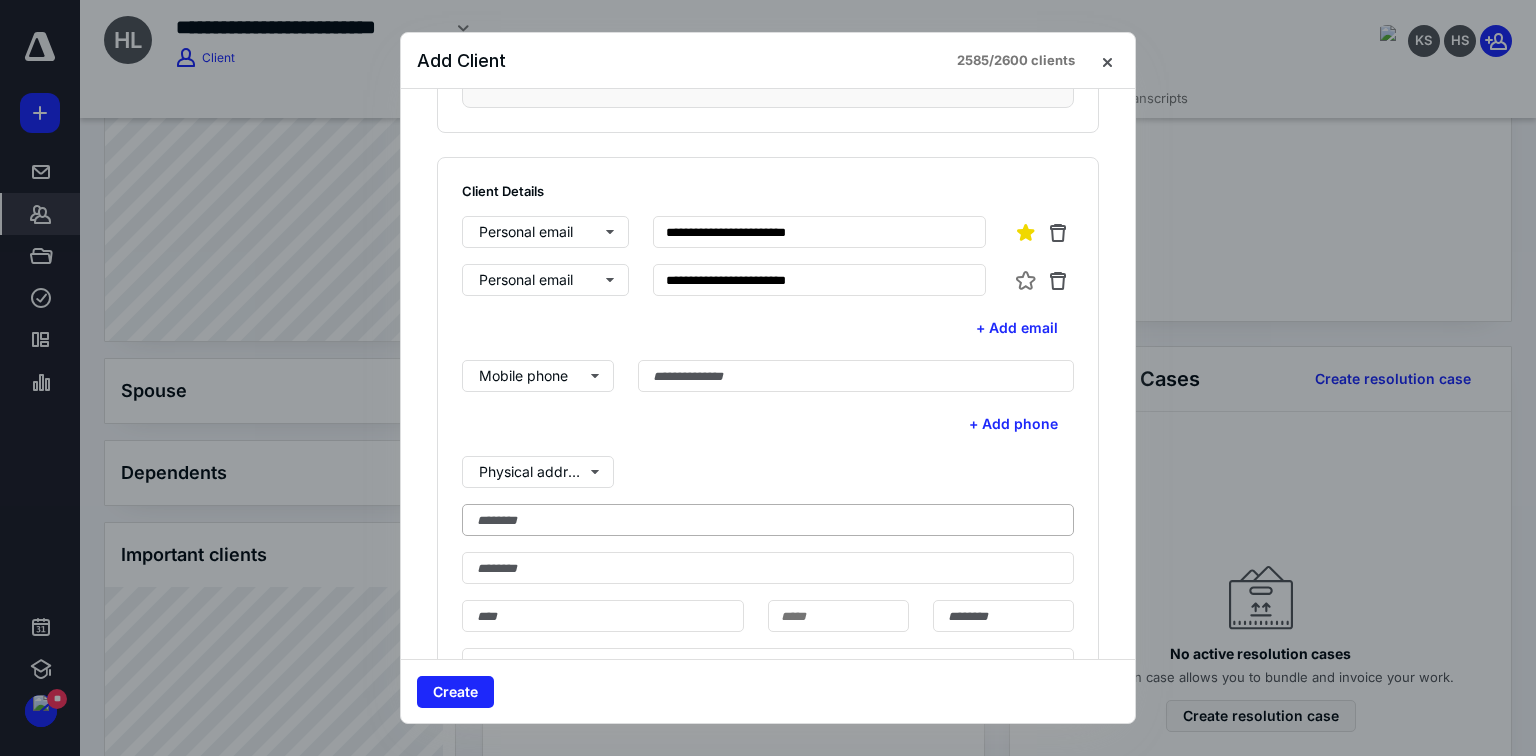 scroll, scrollTop: 560, scrollLeft: 0, axis: vertical 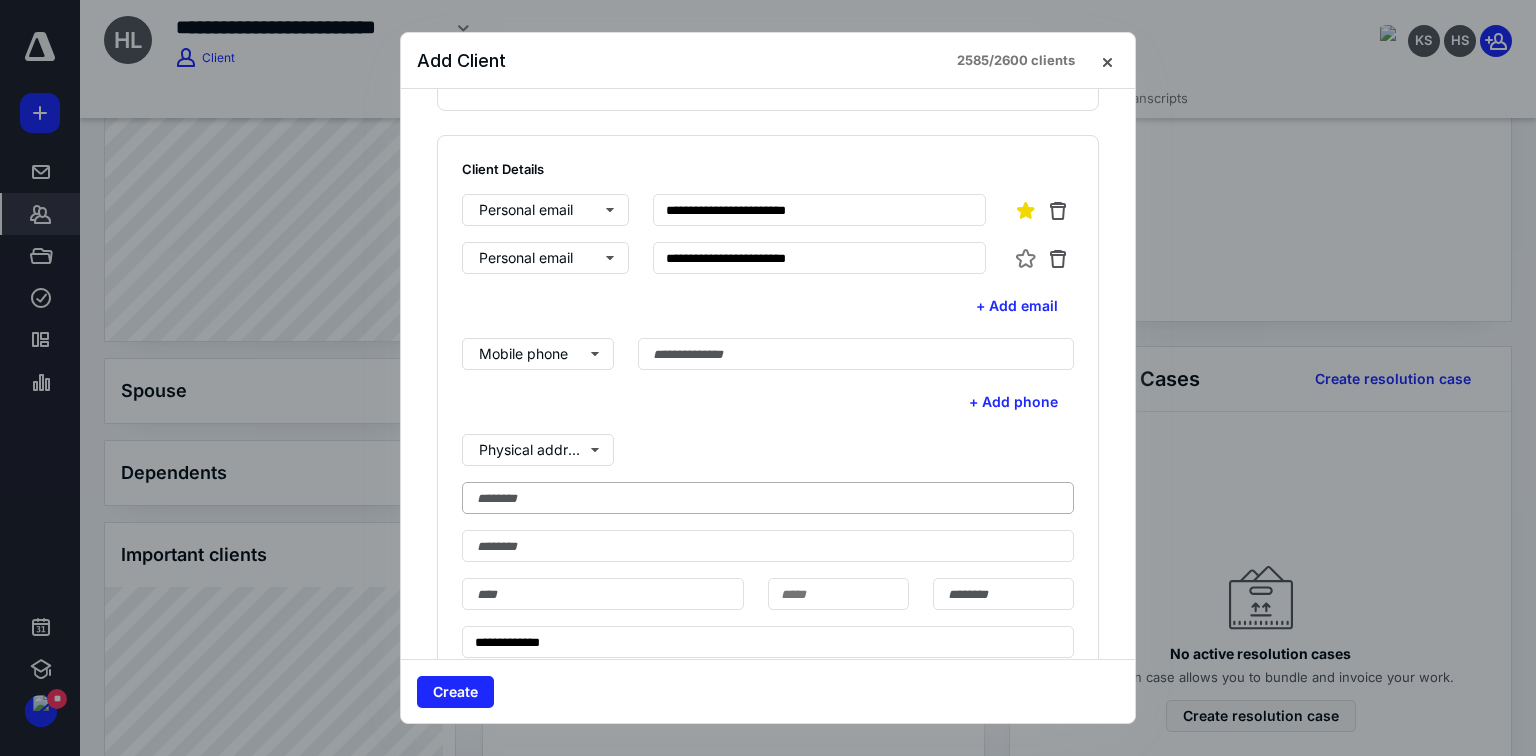 type on "**********" 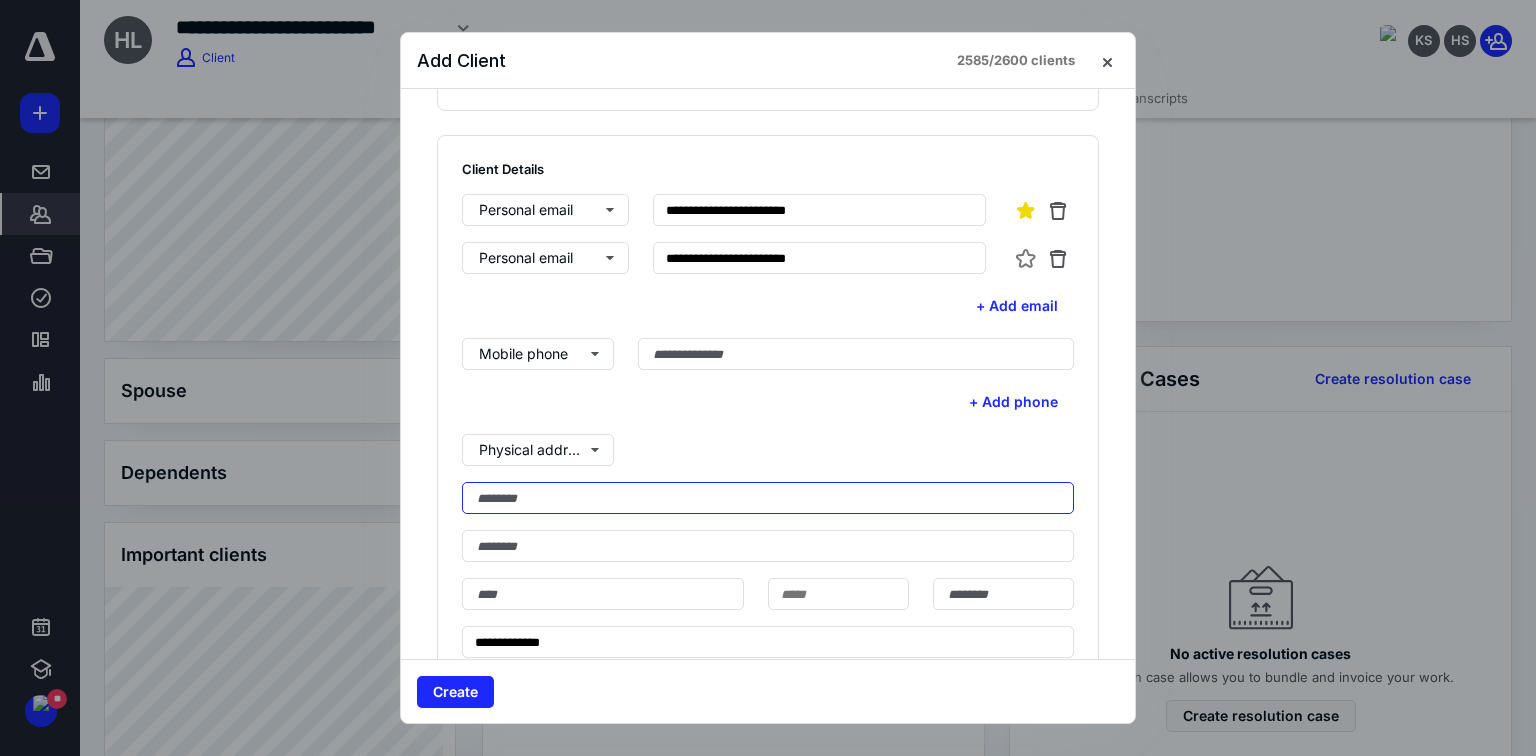 click at bounding box center [768, 498] 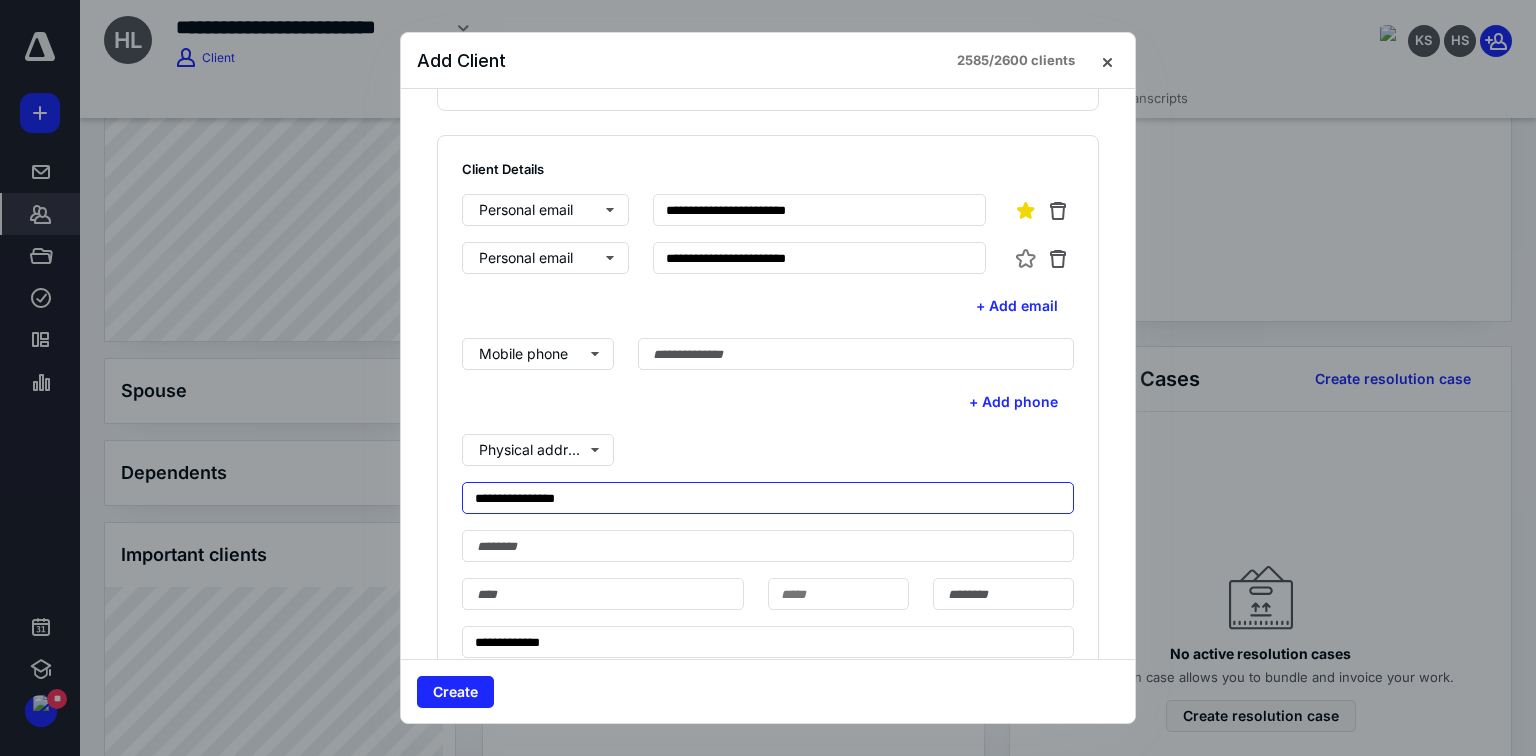 type on "**********" 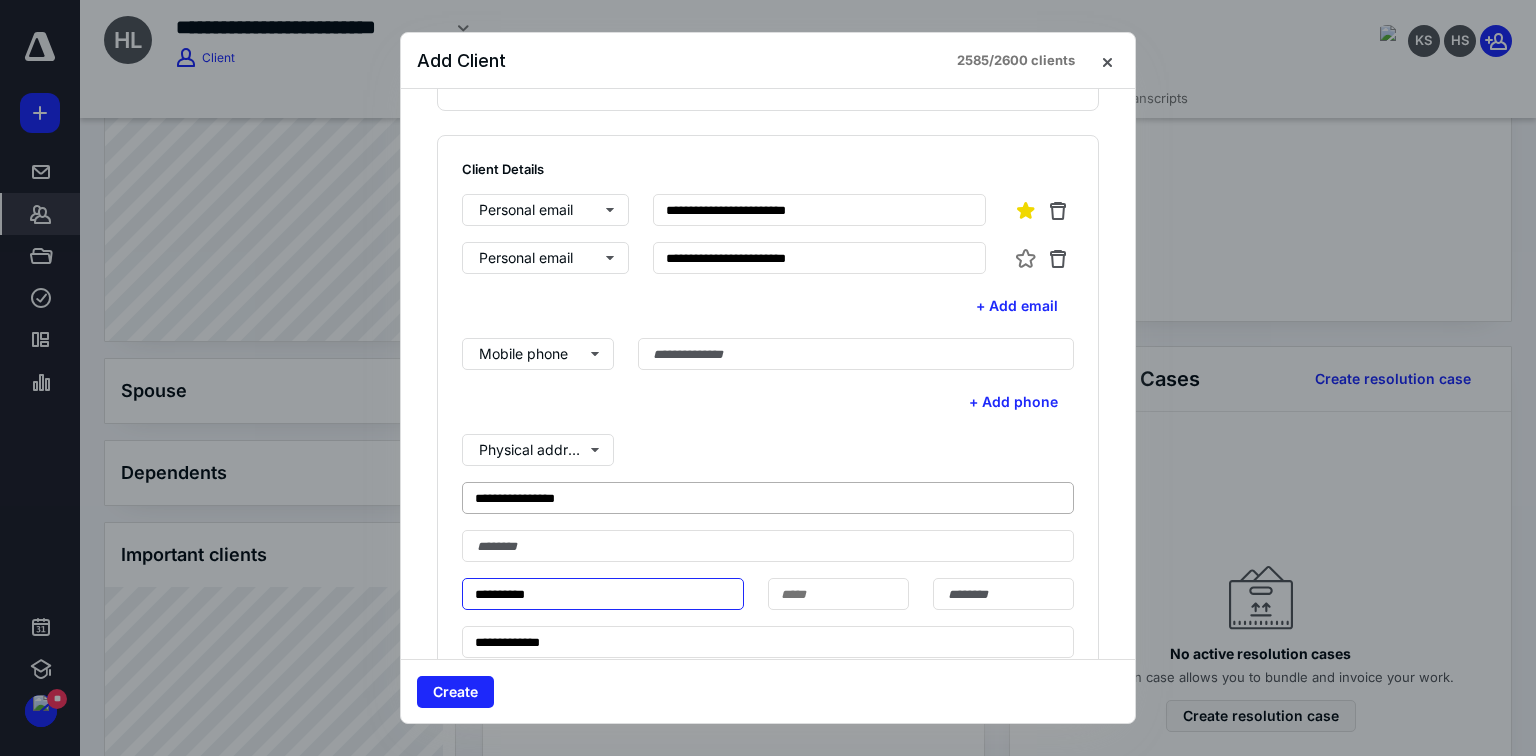 type on "**********" 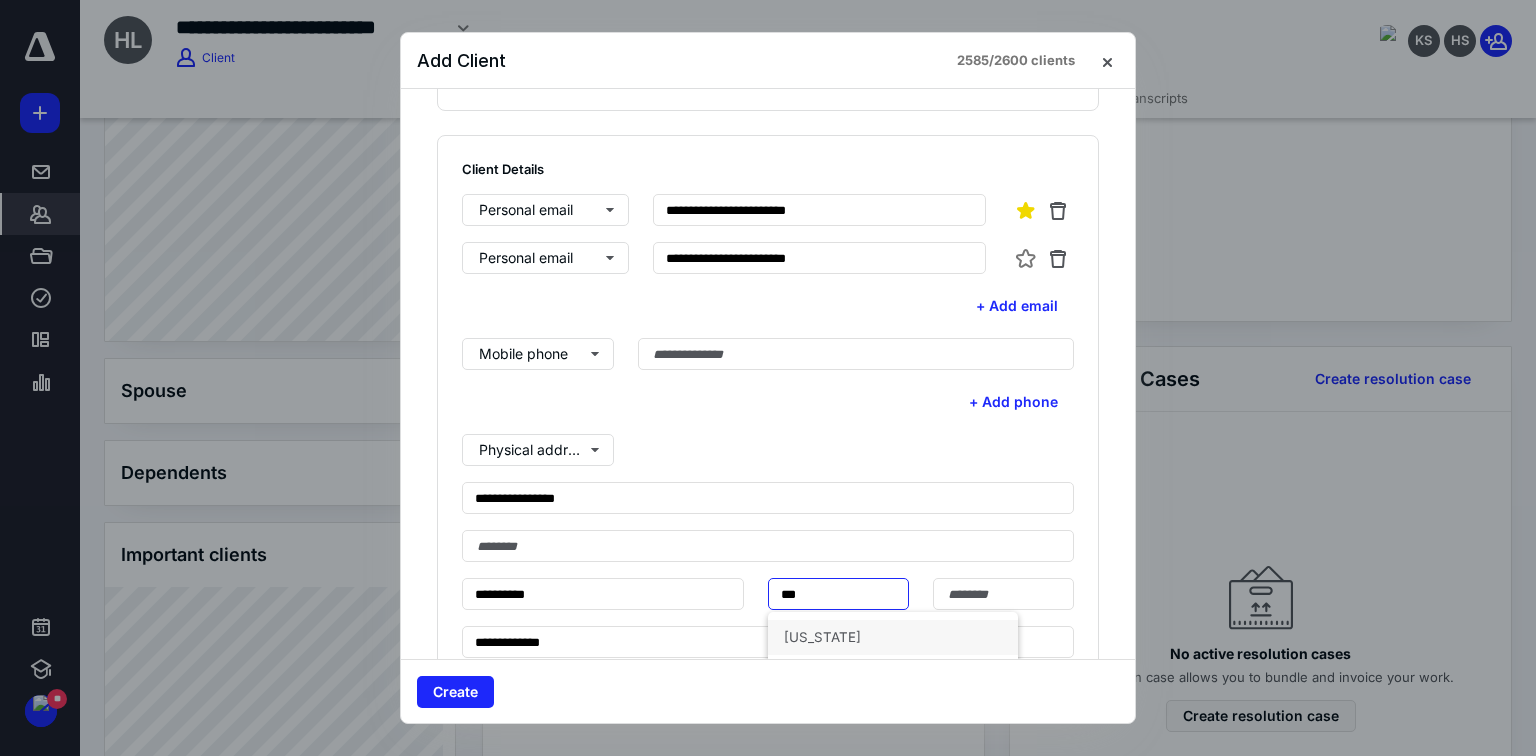 click on "[US_STATE]" at bounding box center [893, 637] 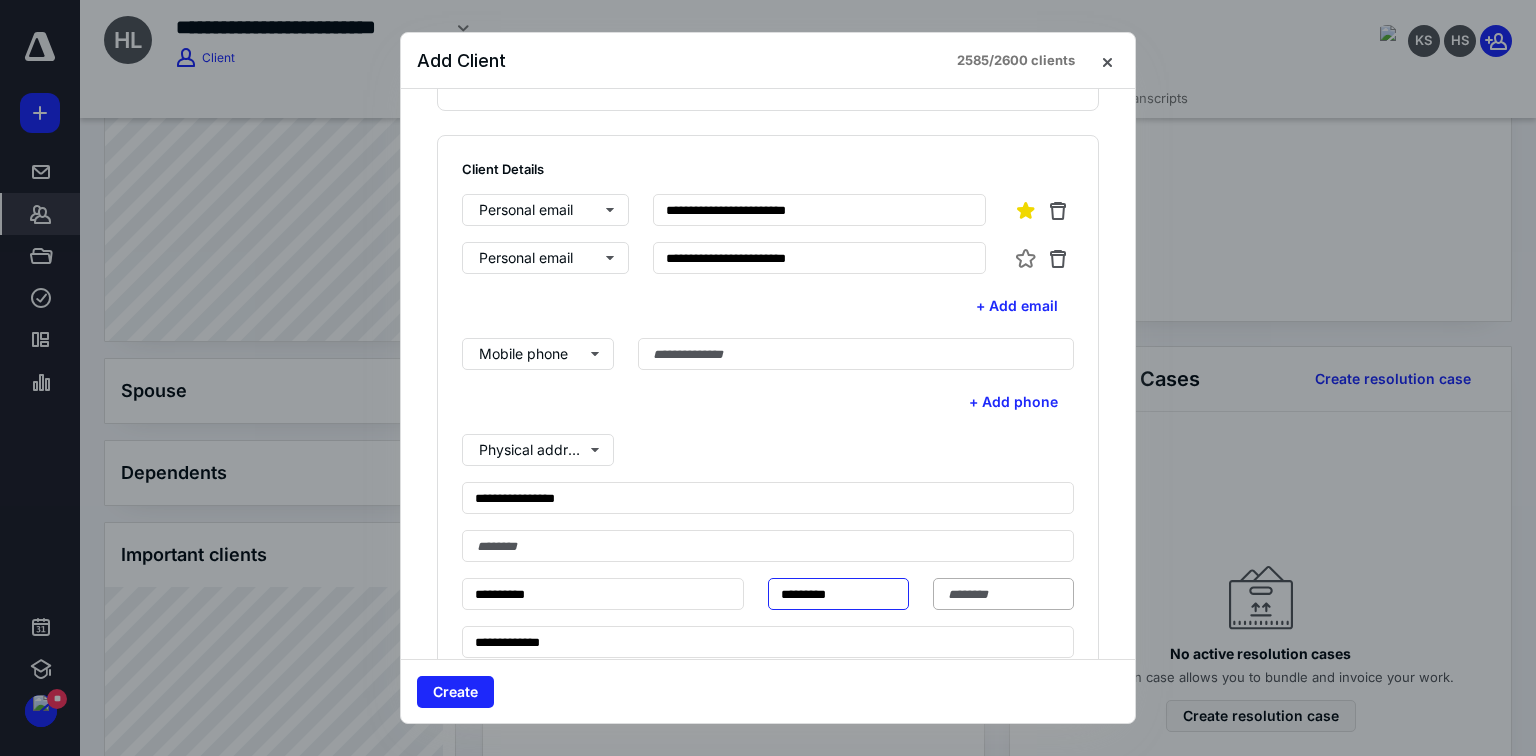 type on "*********" 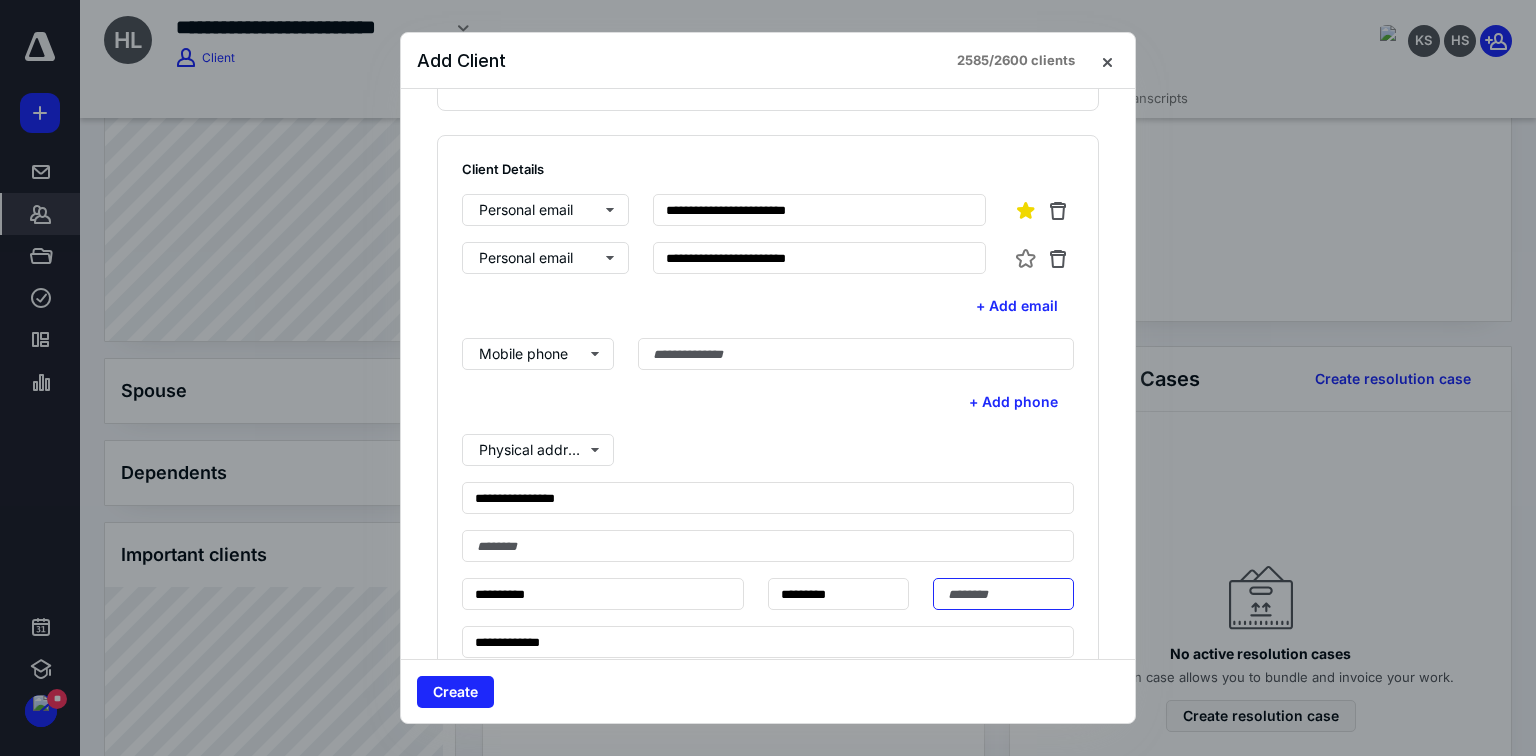 click at bounding box center [1003, 594] 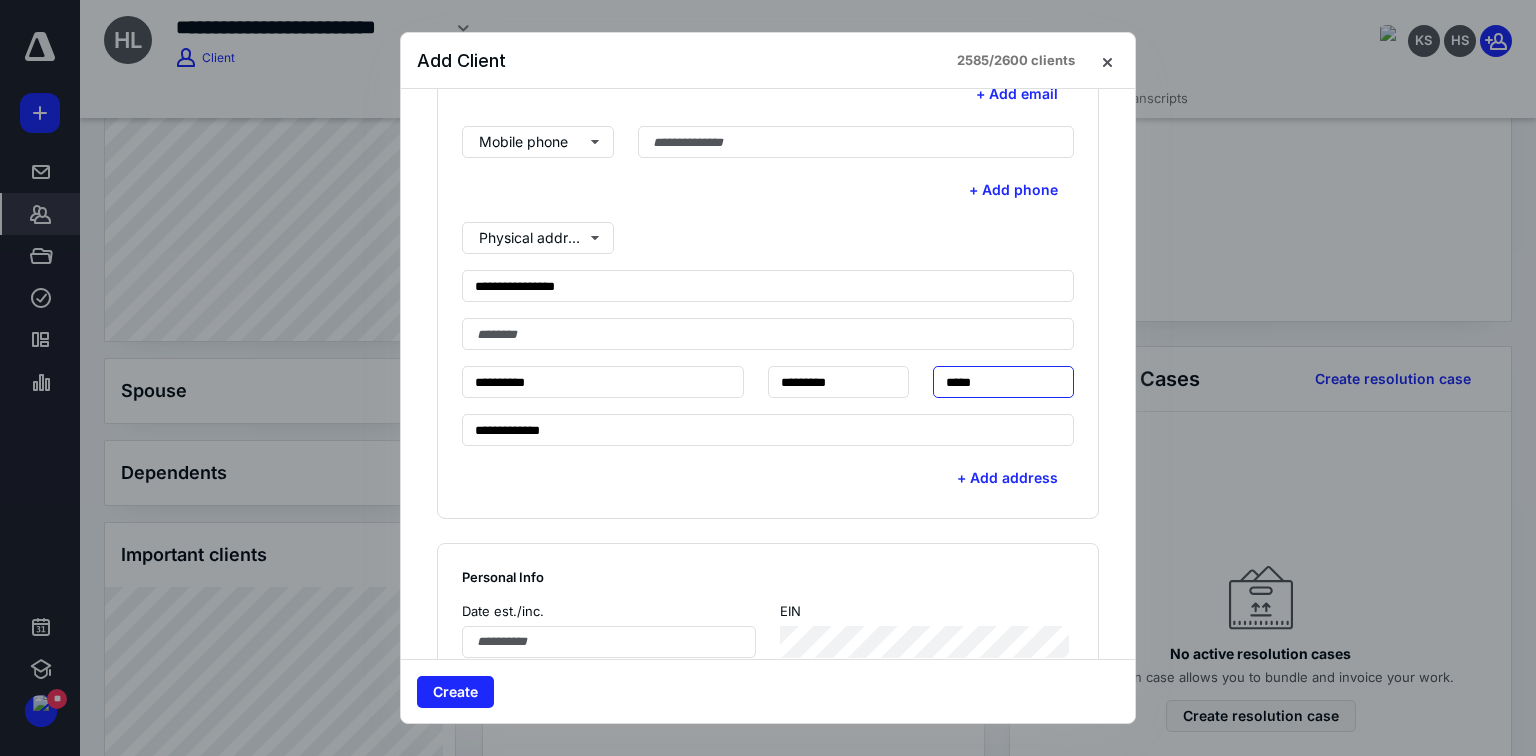 scroll, scrollTop: 880, scrollLeft: 0, axis: vertical 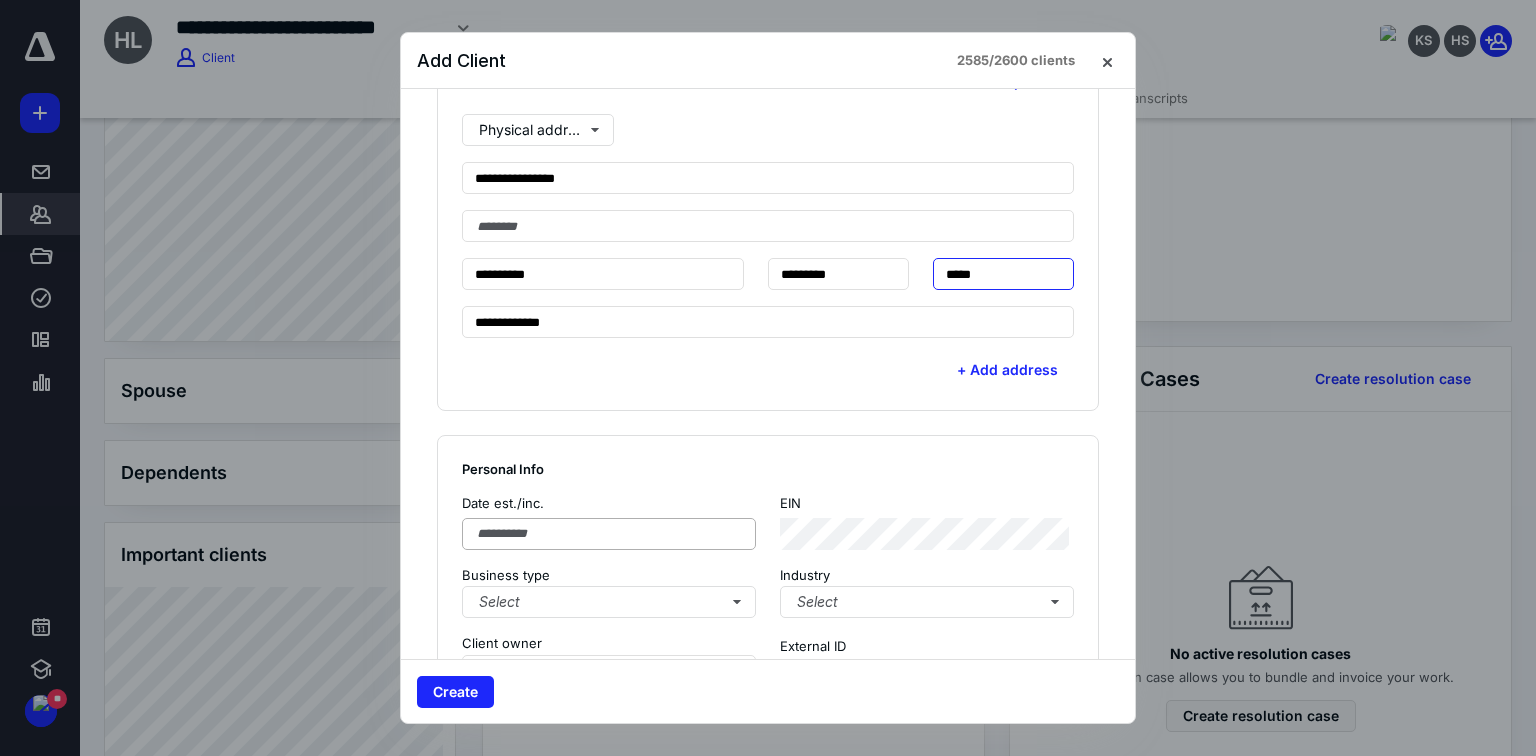 type on "*****" 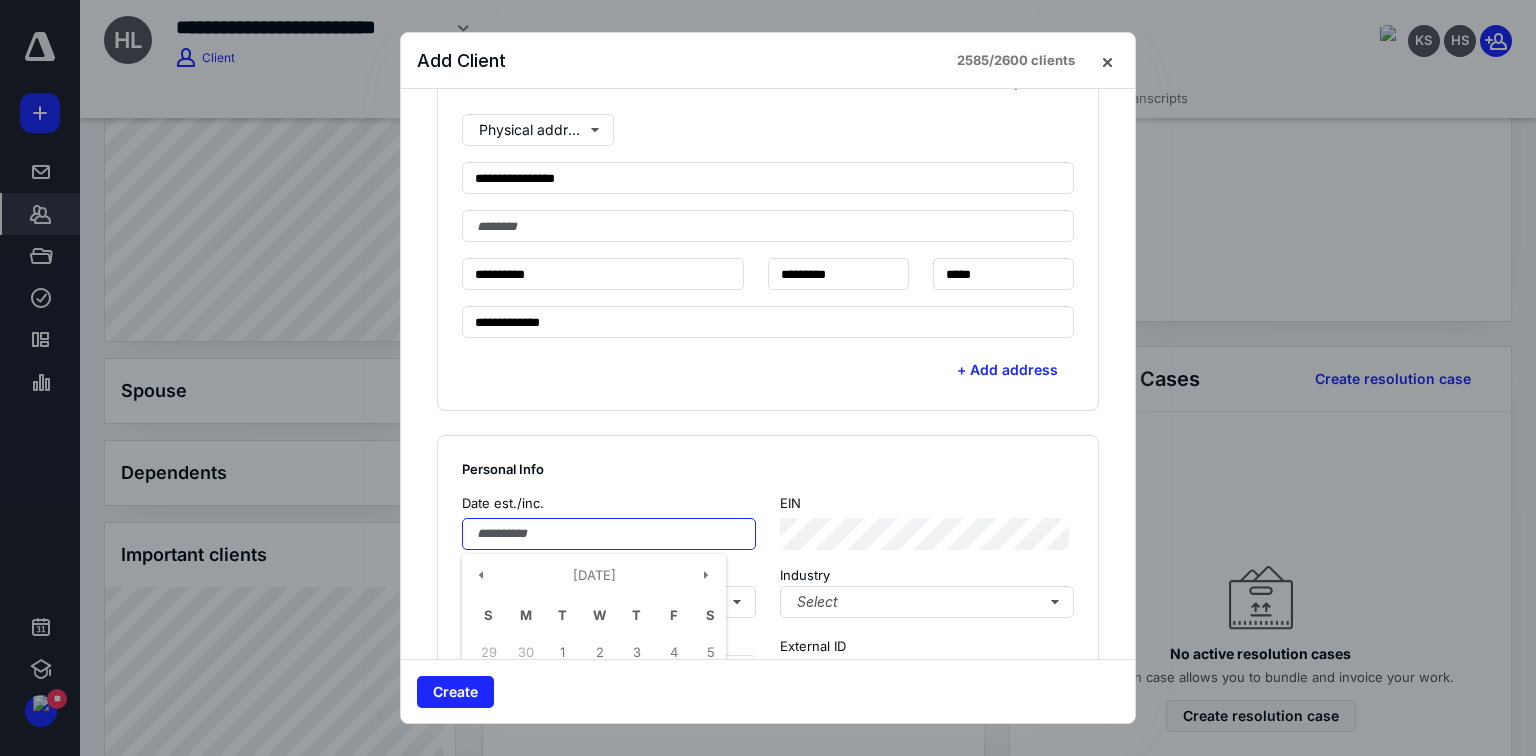click at bounding box center (609, 534) 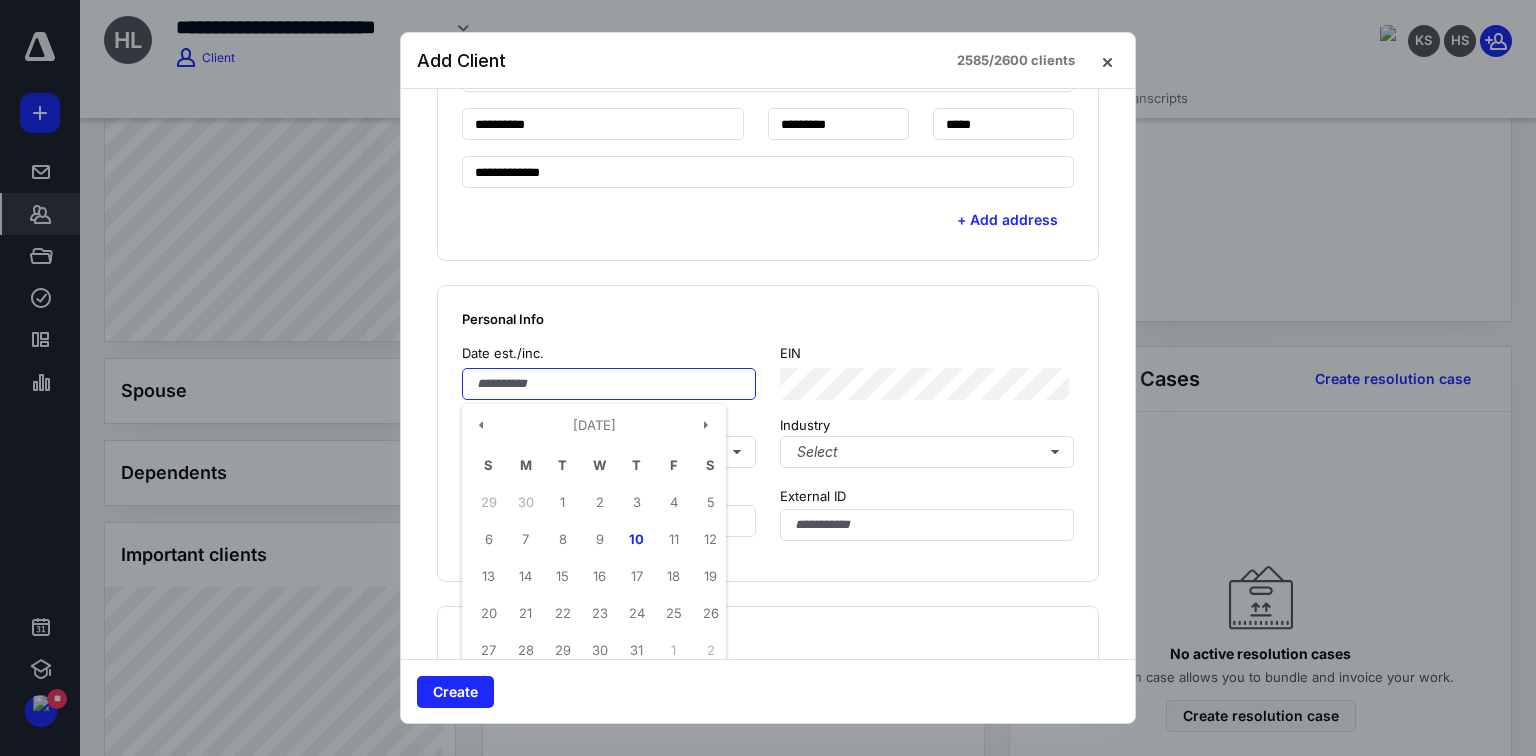 scroll, scrollTop: 1120, scrollLeft: 0, axis: vertical 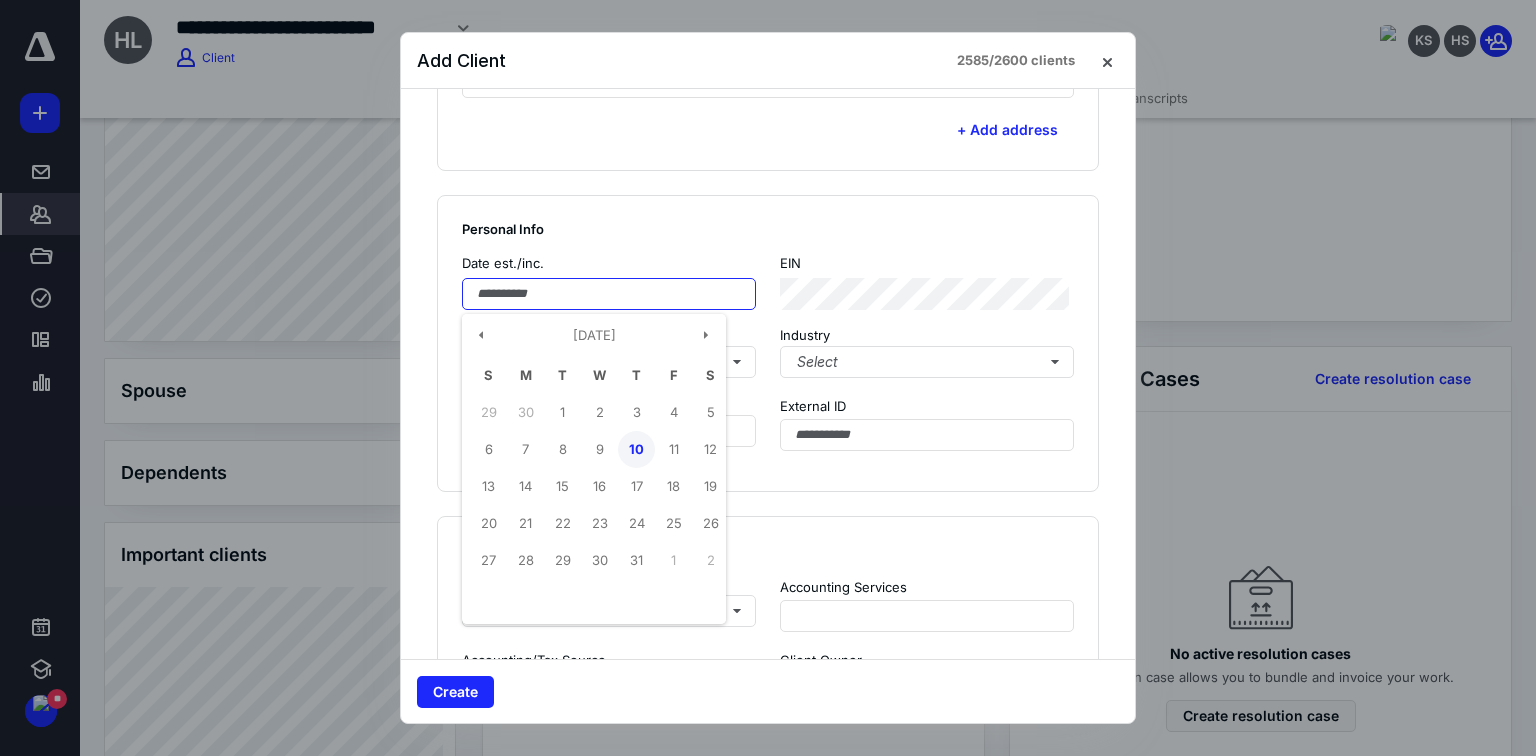 click on "10" at bounding box center [636, 449] 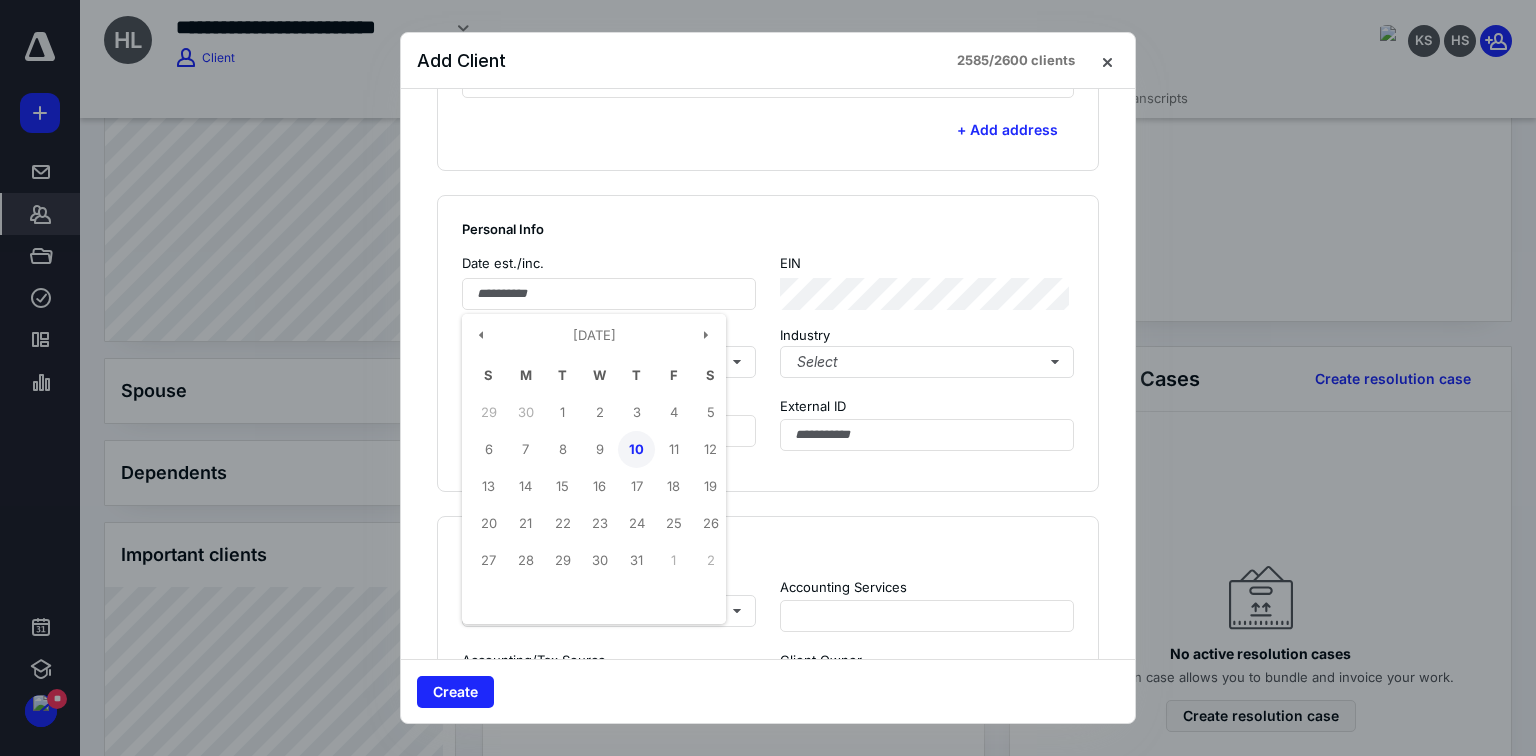 type on "**********" 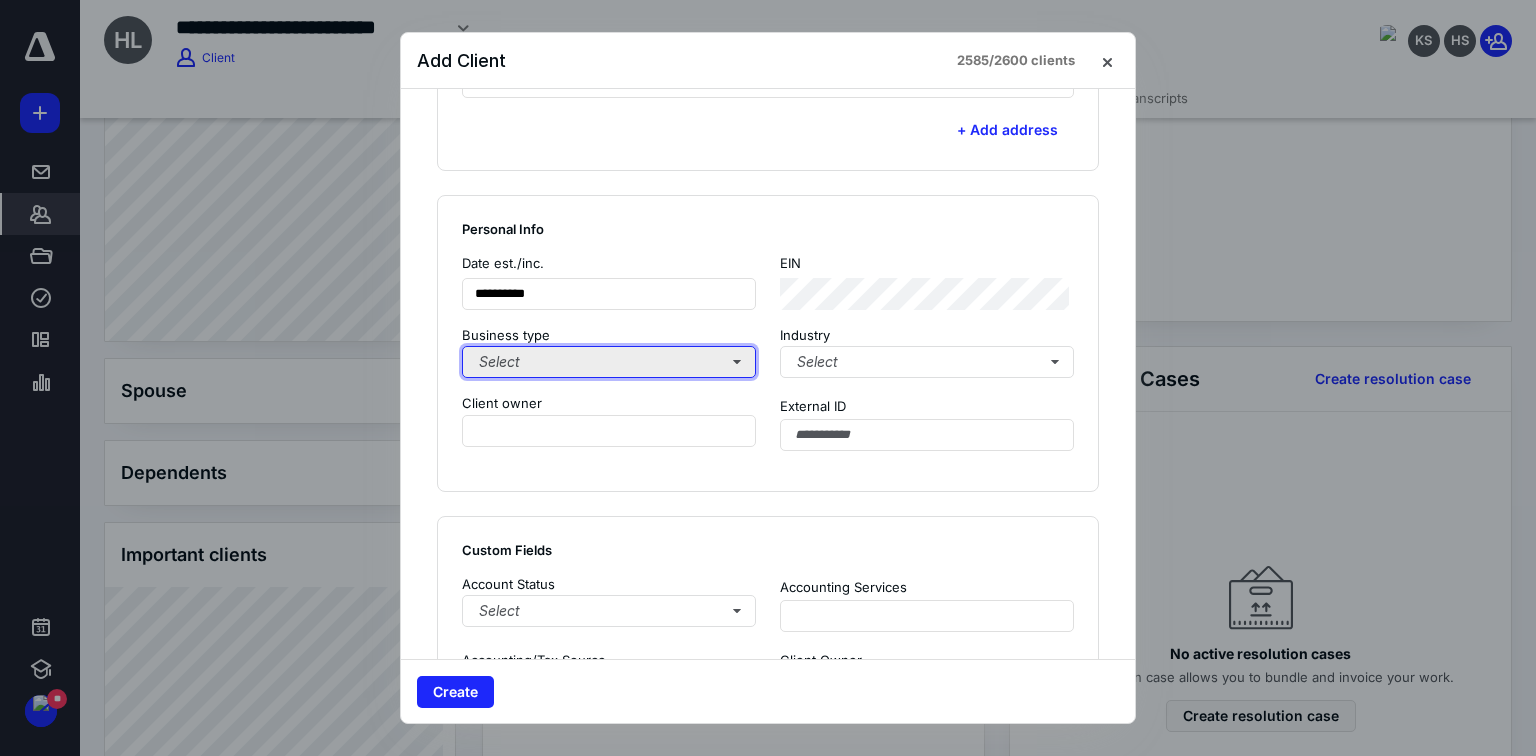 click on "Select" at bounding box center (609, 362) 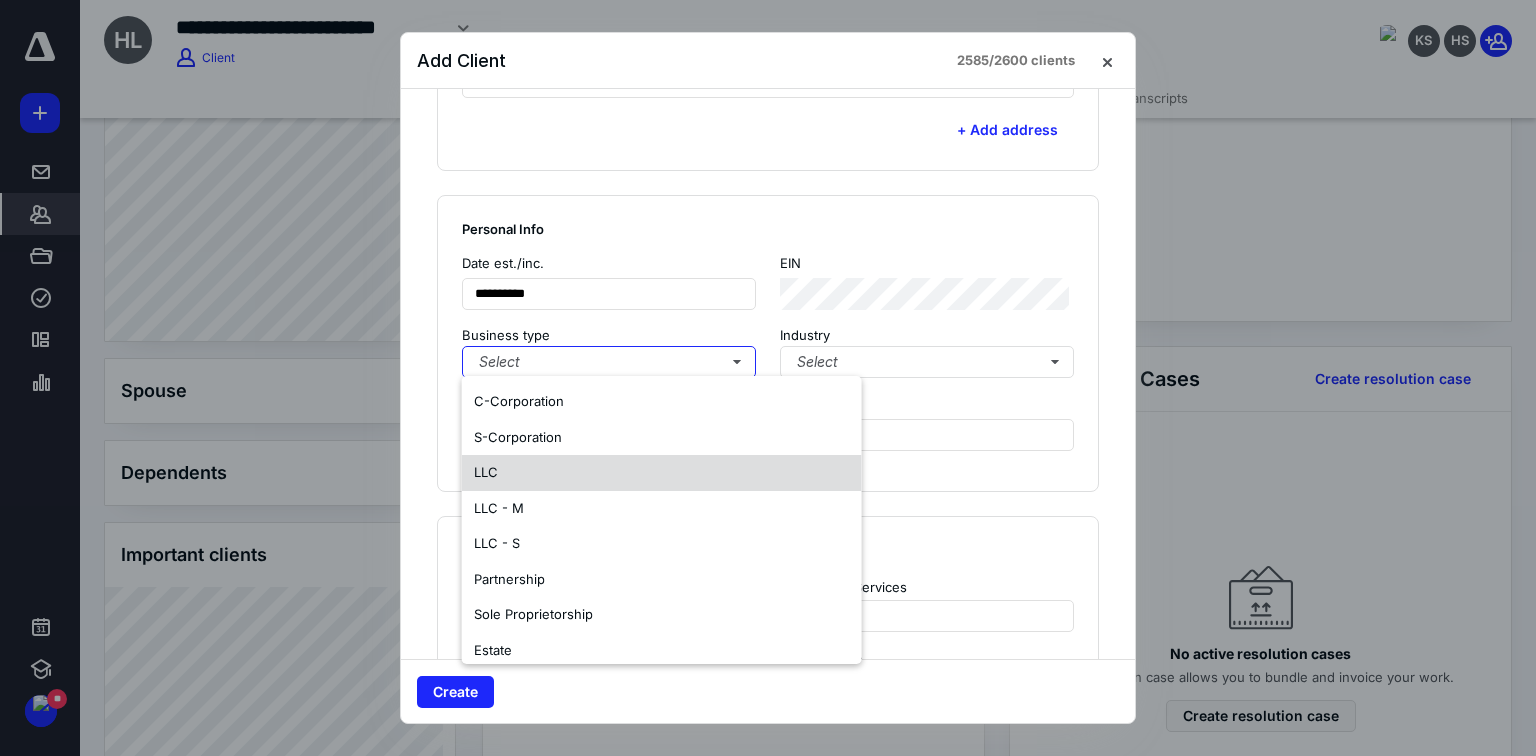 click on "LLC" at bounding box center [486, 472] 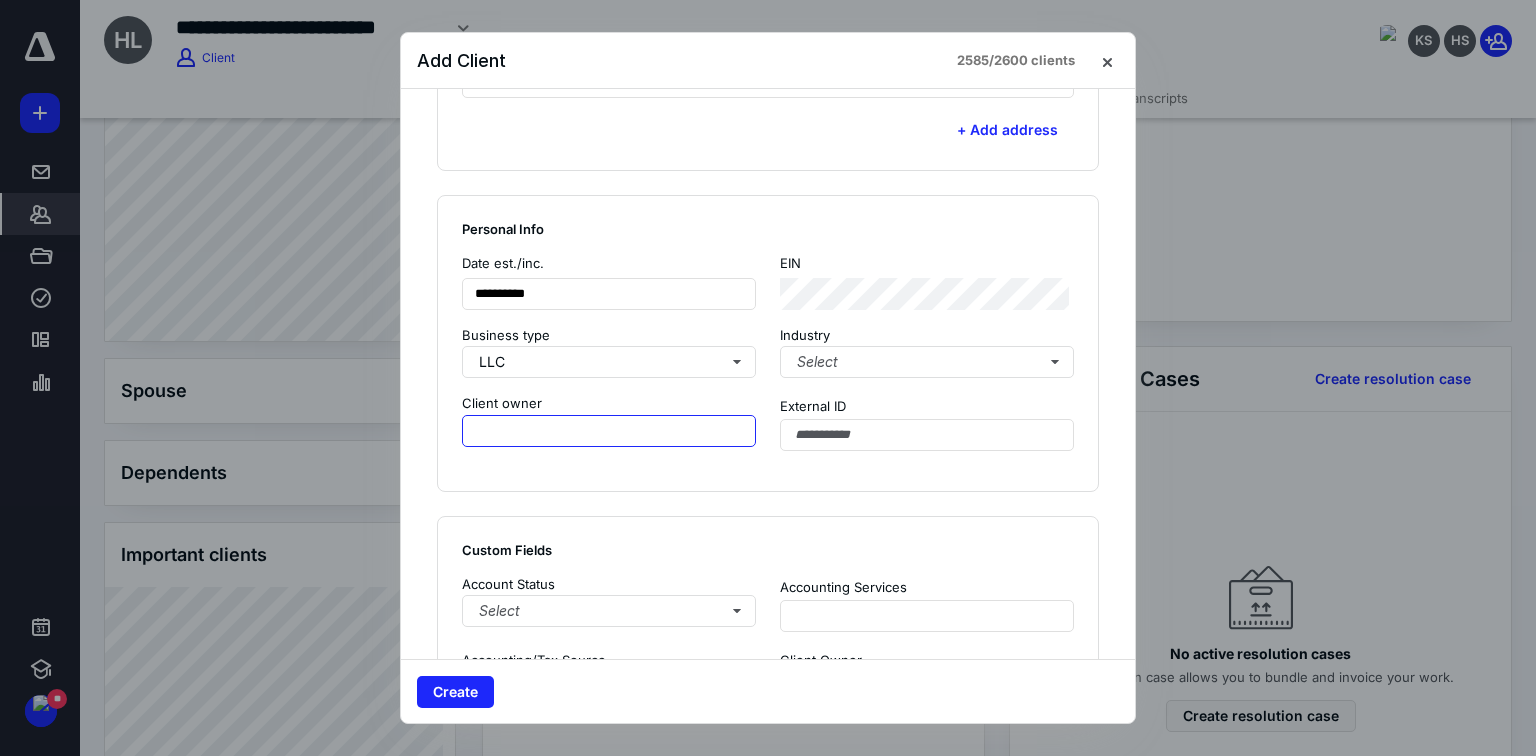 click at bounding box center [609, 431] 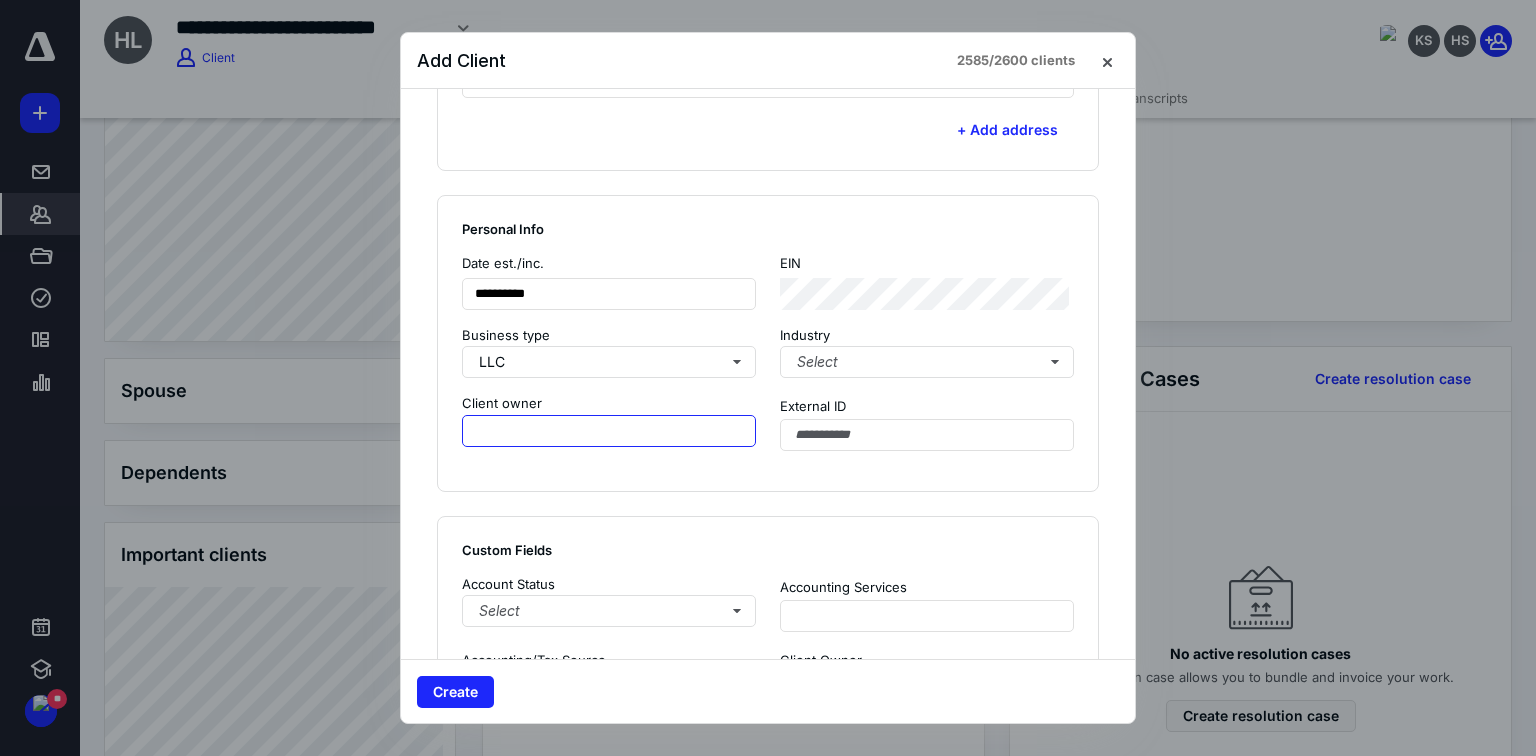 click at bounding box center (609, 431) 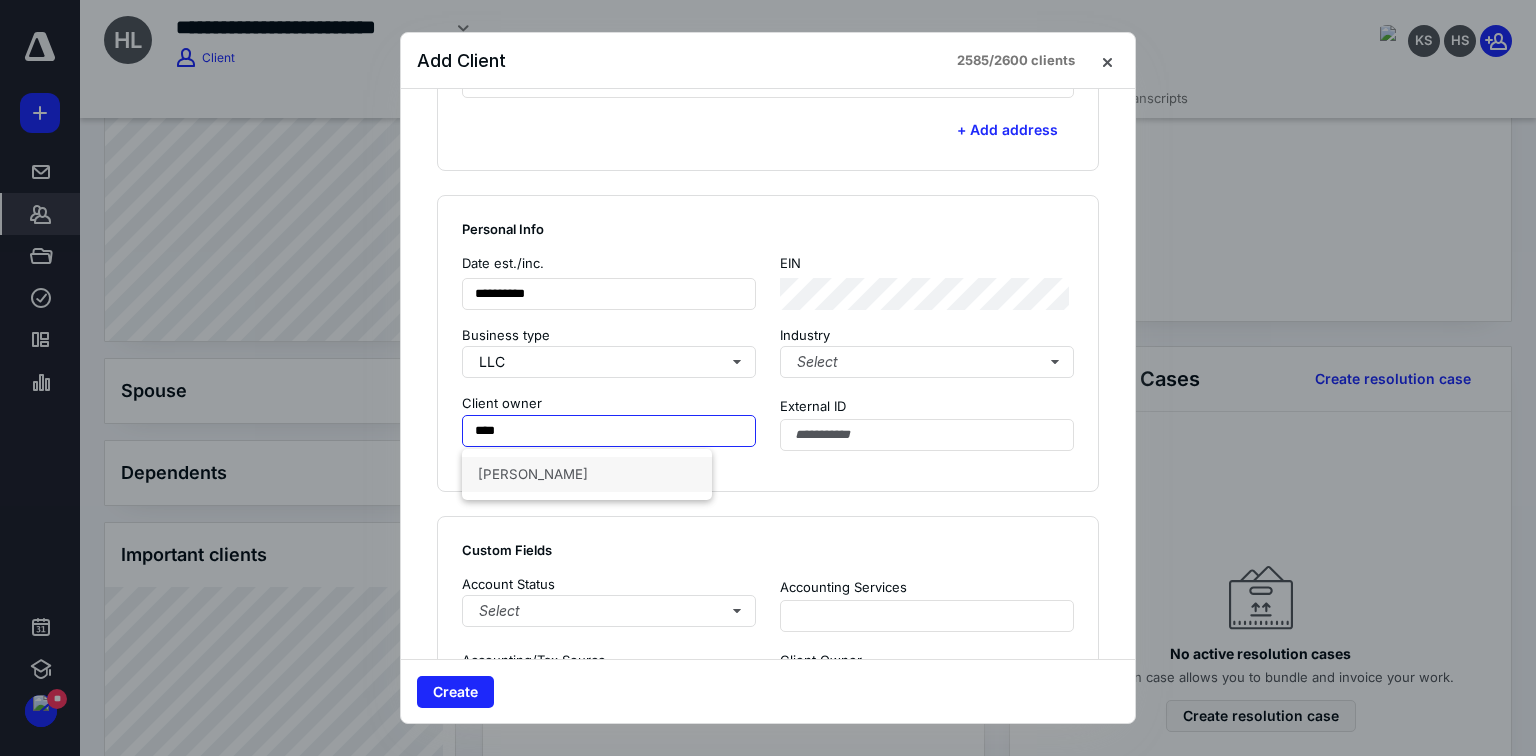 click on "[PERSON_NAME]" at bounding box center (587, 474) 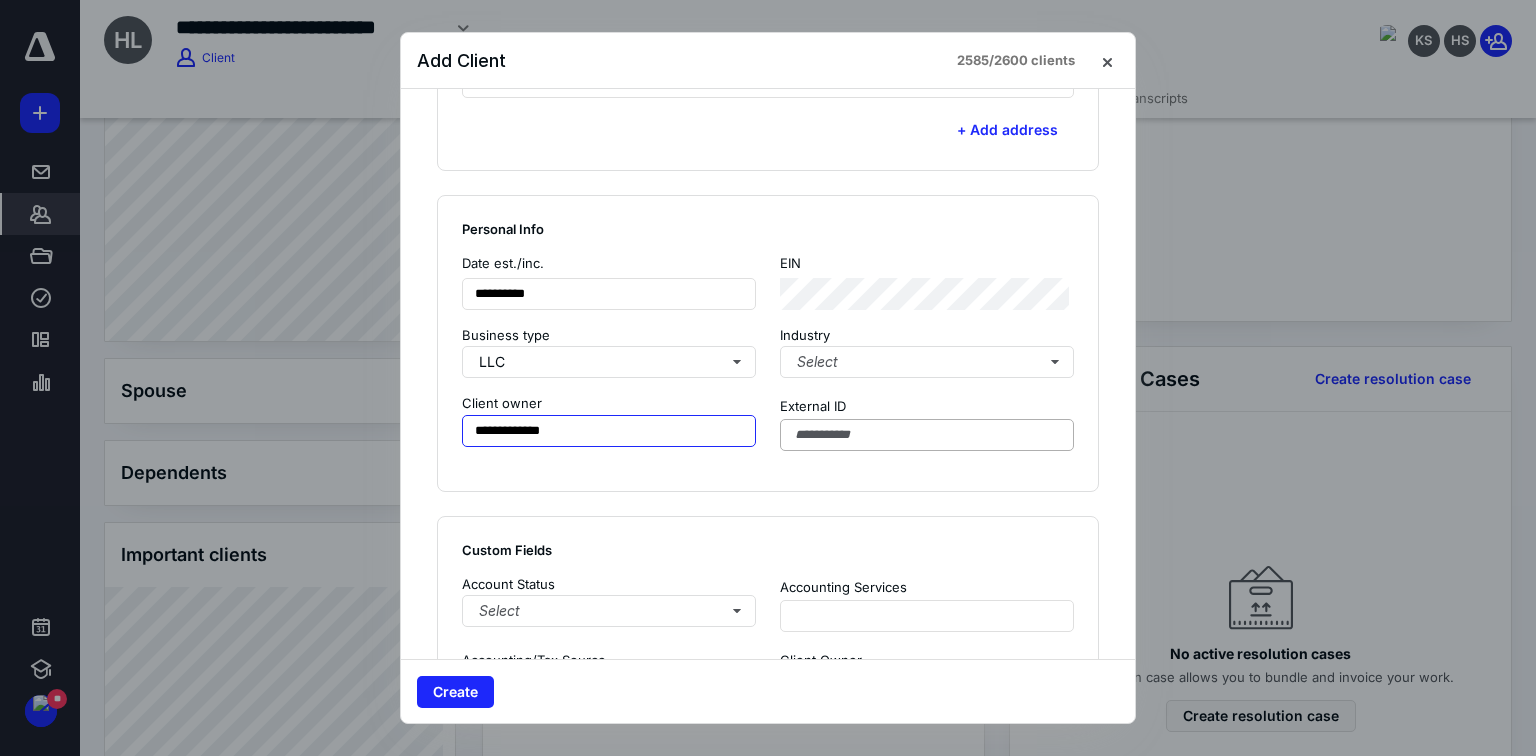 type on "**********" 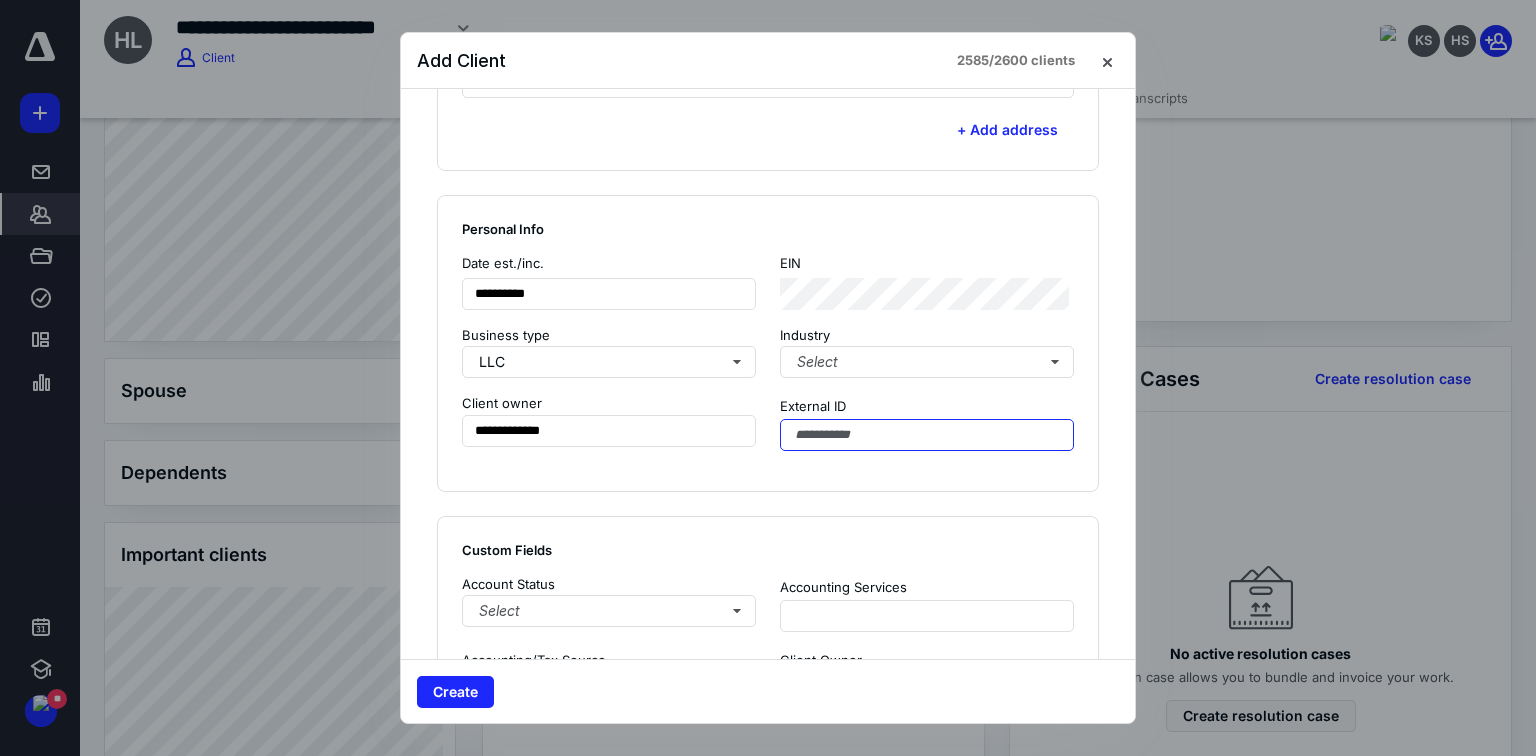 click at bounding box center [927, 435] 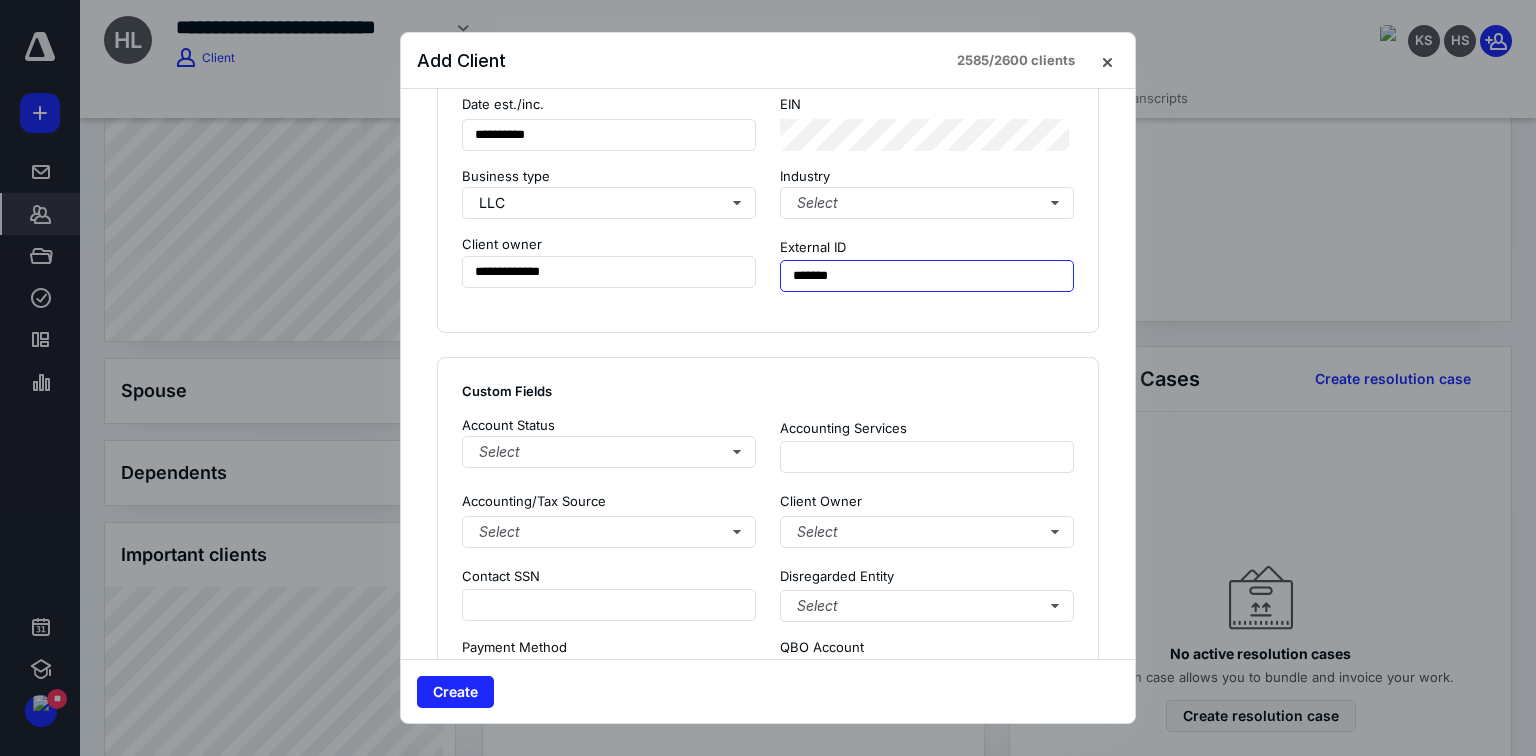 scroll, scrollTop: 1280, scrollLeft: 0, axis: vertical 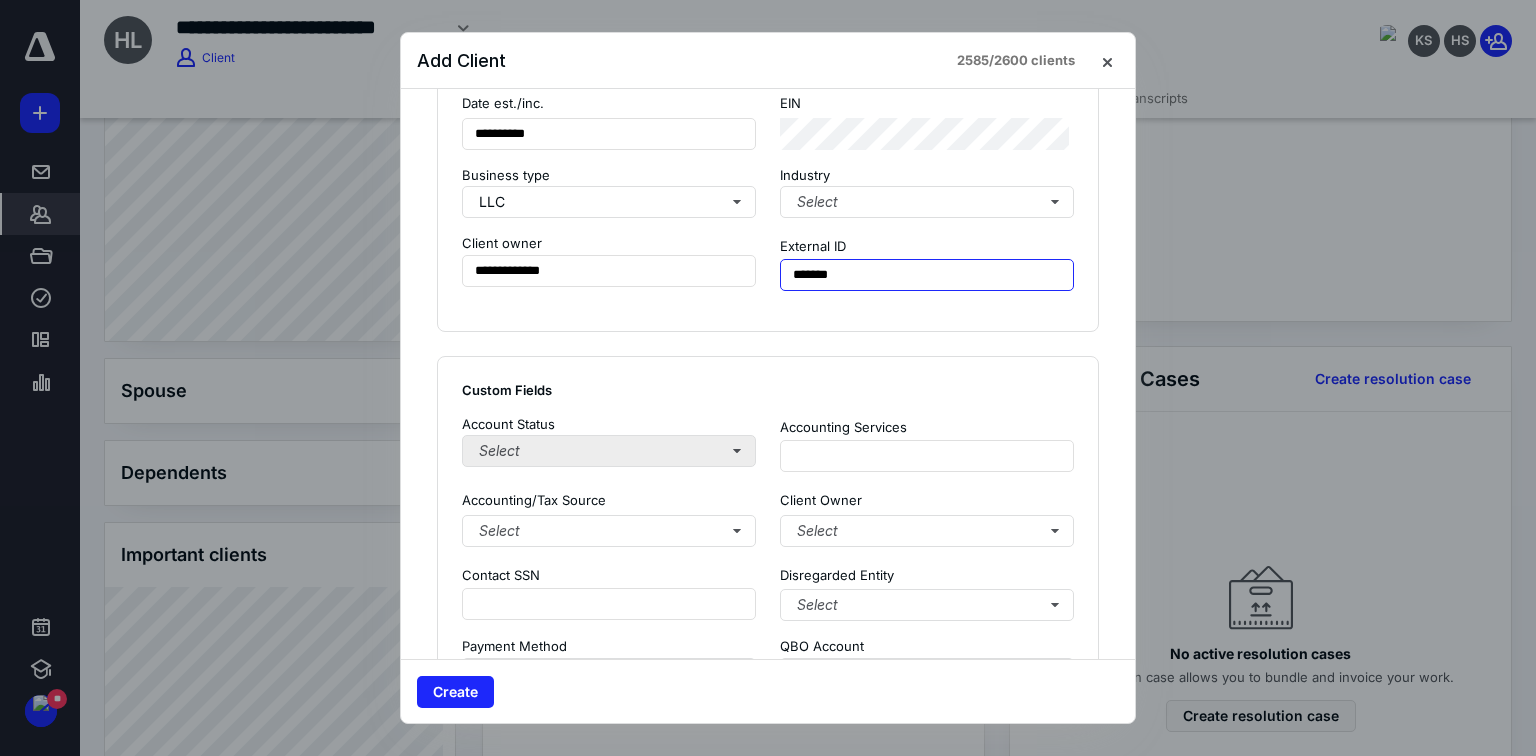 type on "*******" 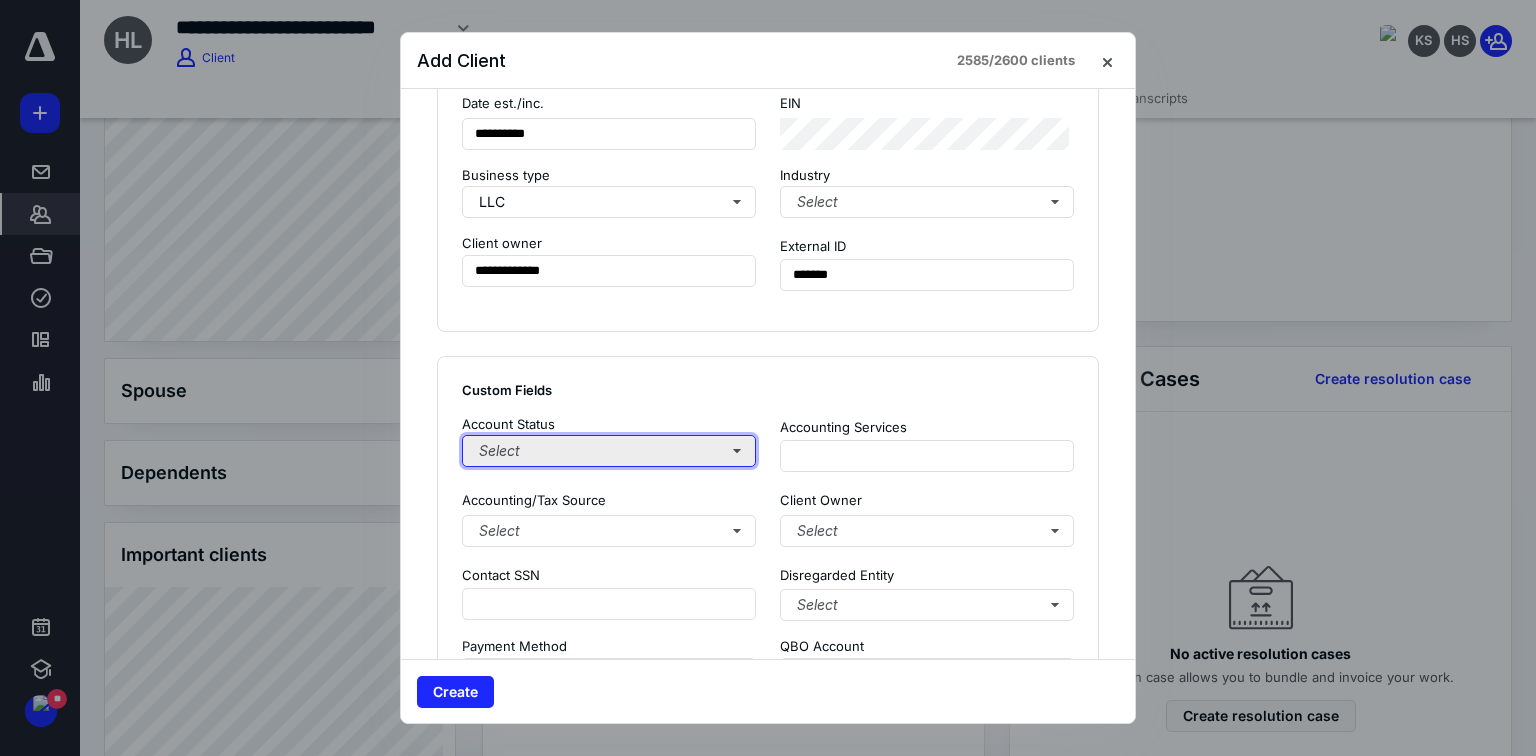 click on "Select" at bounding box center (609, 451) 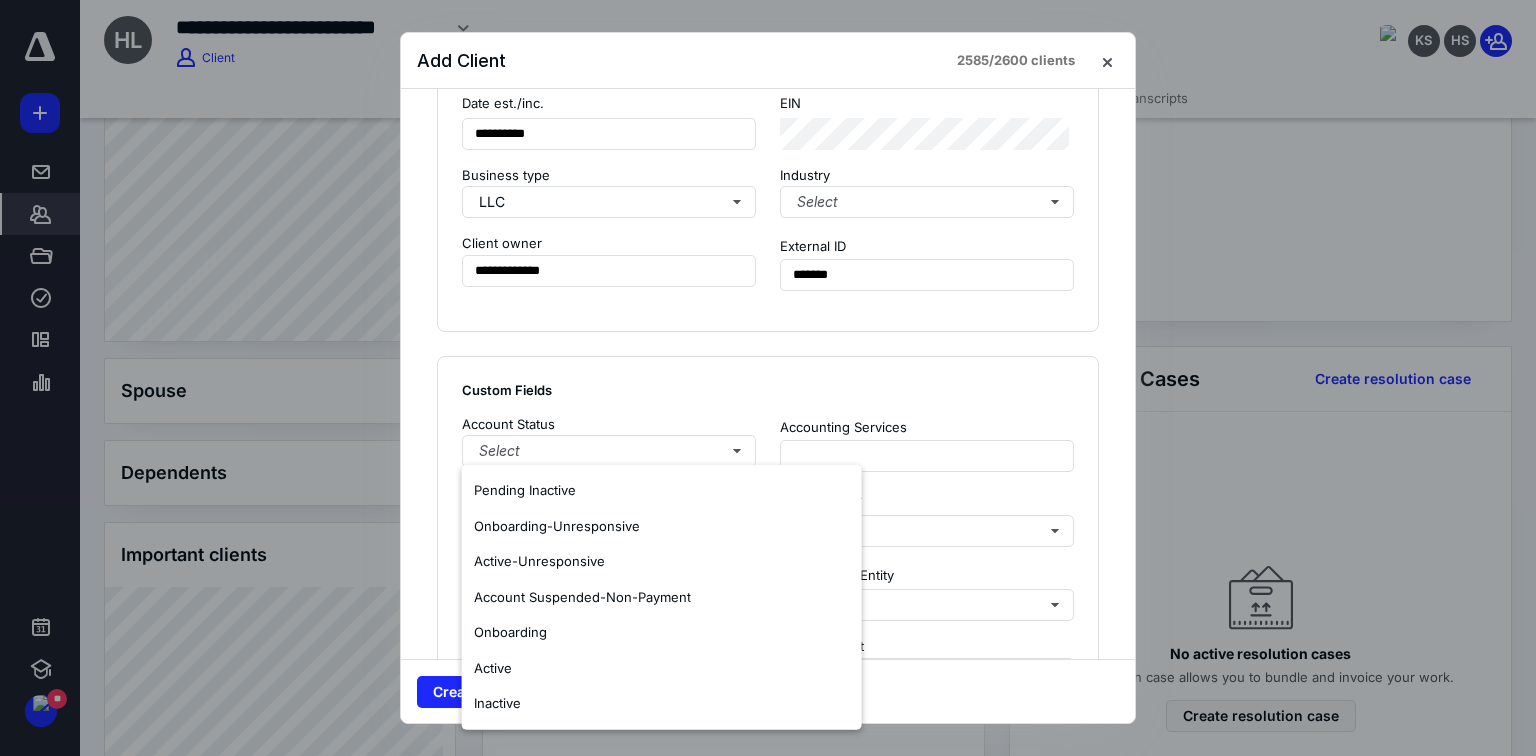 click on "**********" at bounding box center [768, 230] 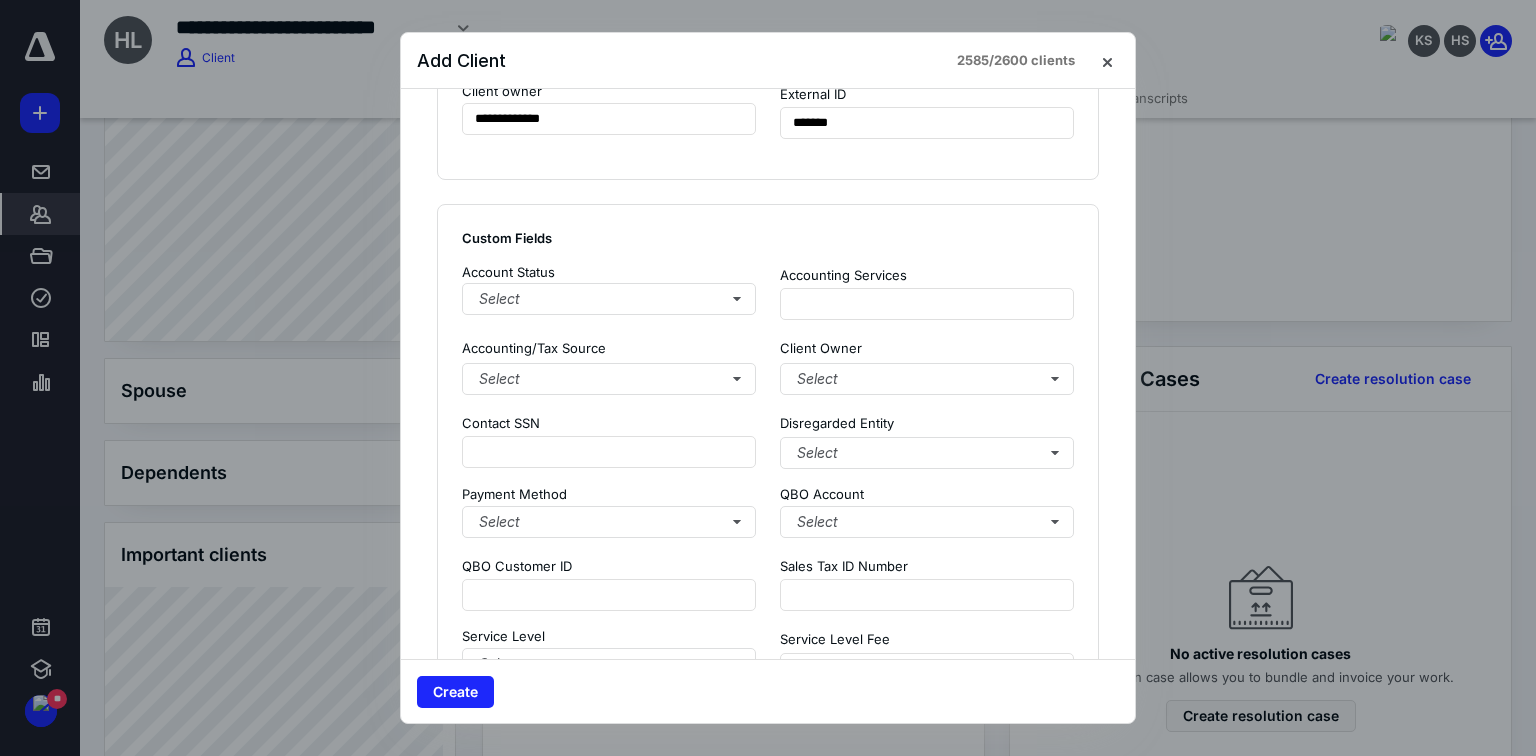 scroll, scrollTop: 1520, scrollLeft: 0, axis: vertical 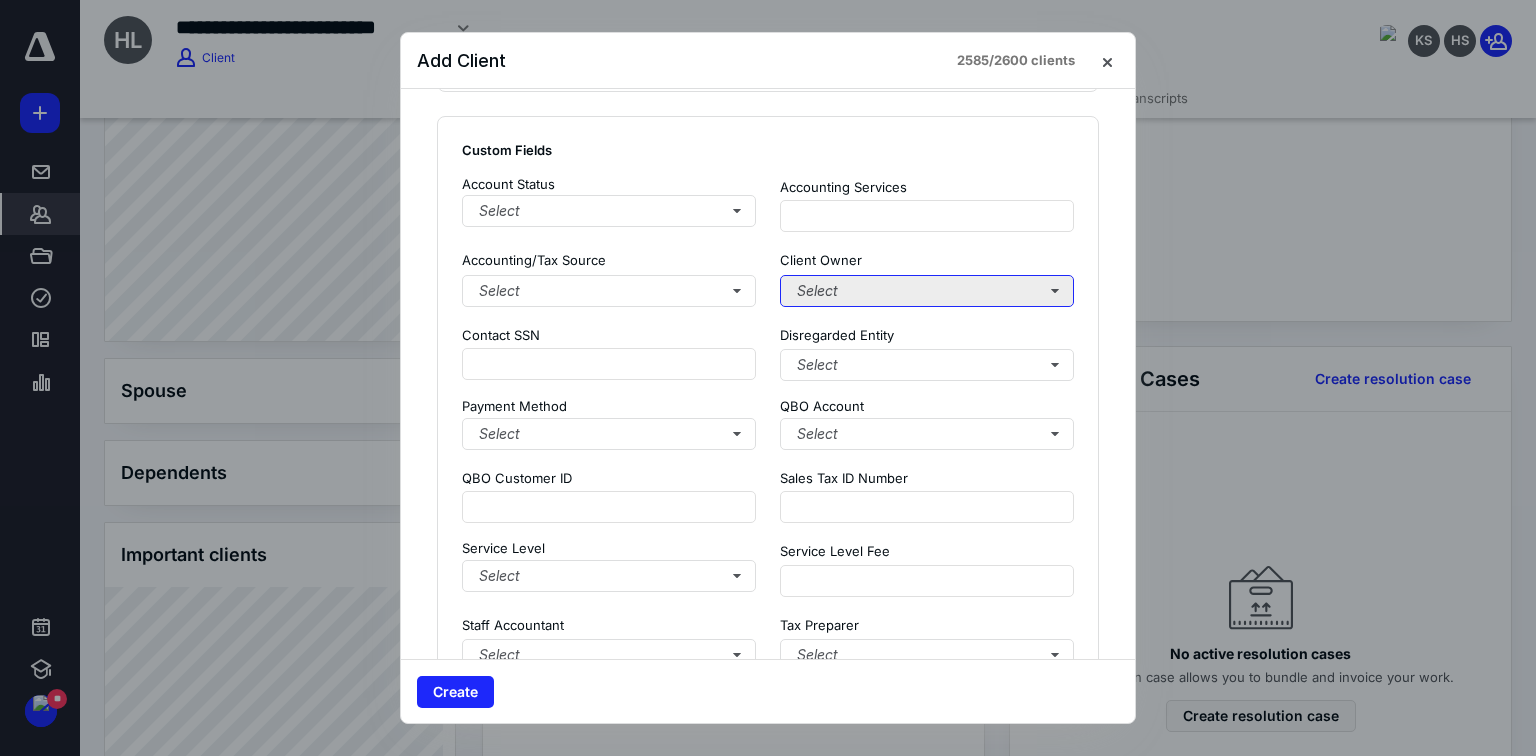 click on "Select" at bounding box center (927, 291) 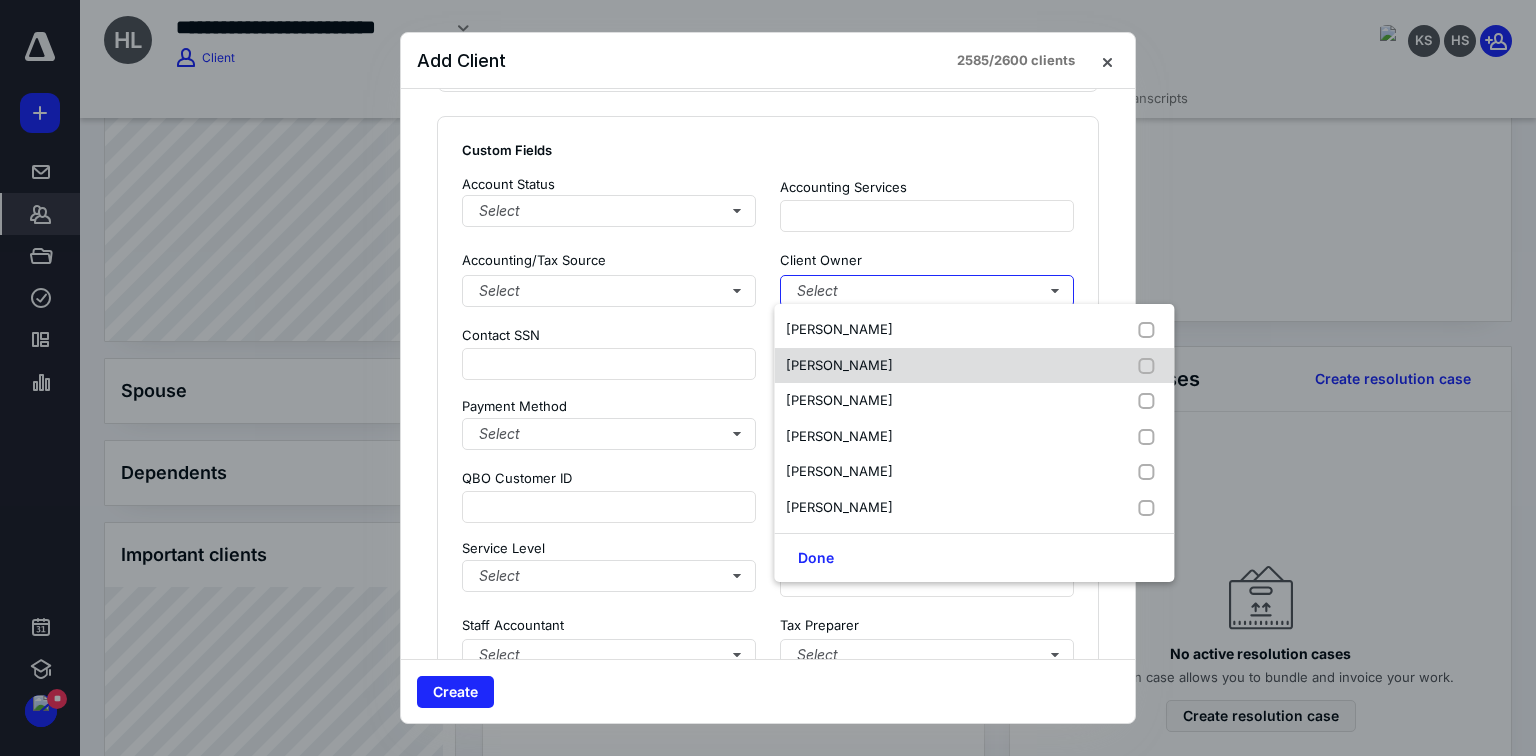 click on "[PERSON_NAME]" at bounding box center [839, 365] 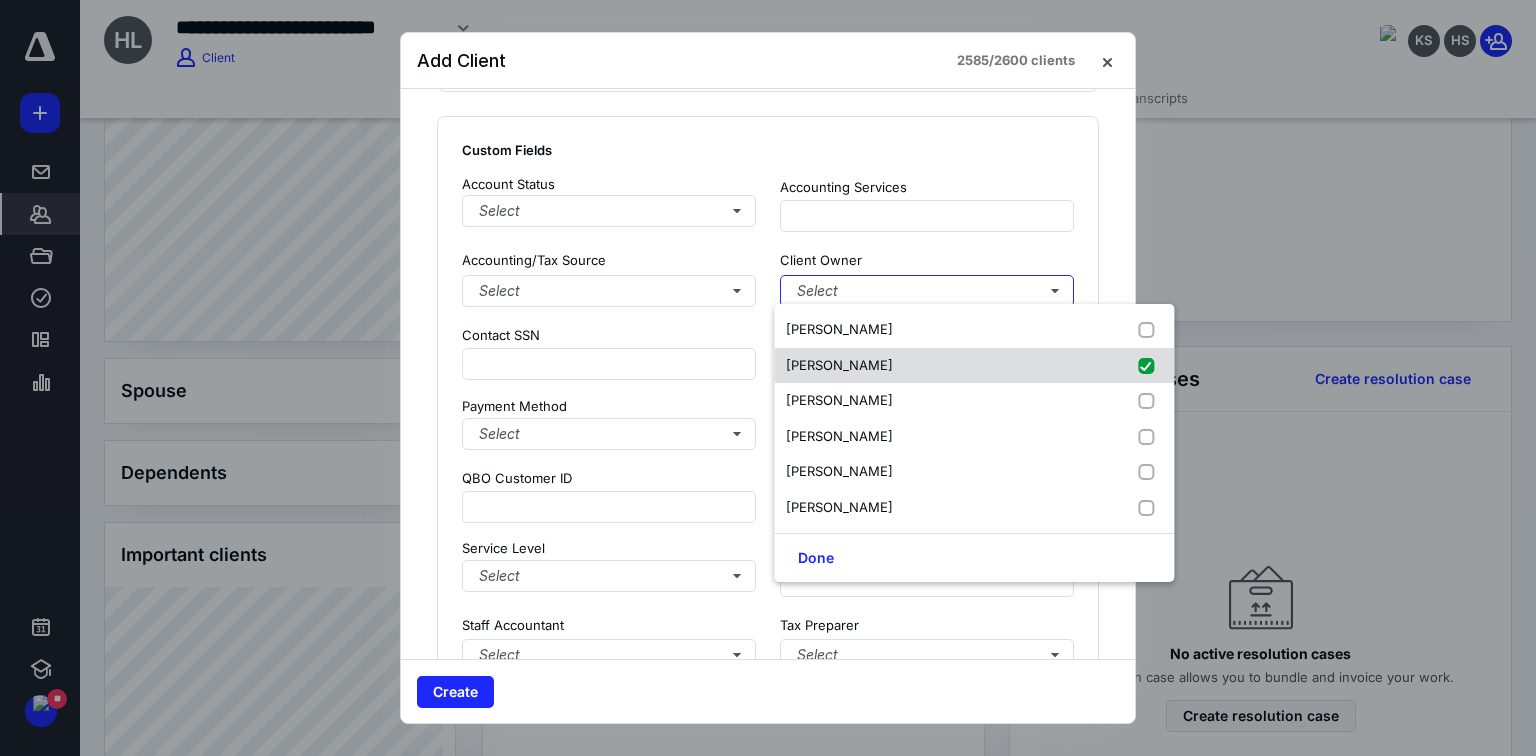 checkbox on "true" 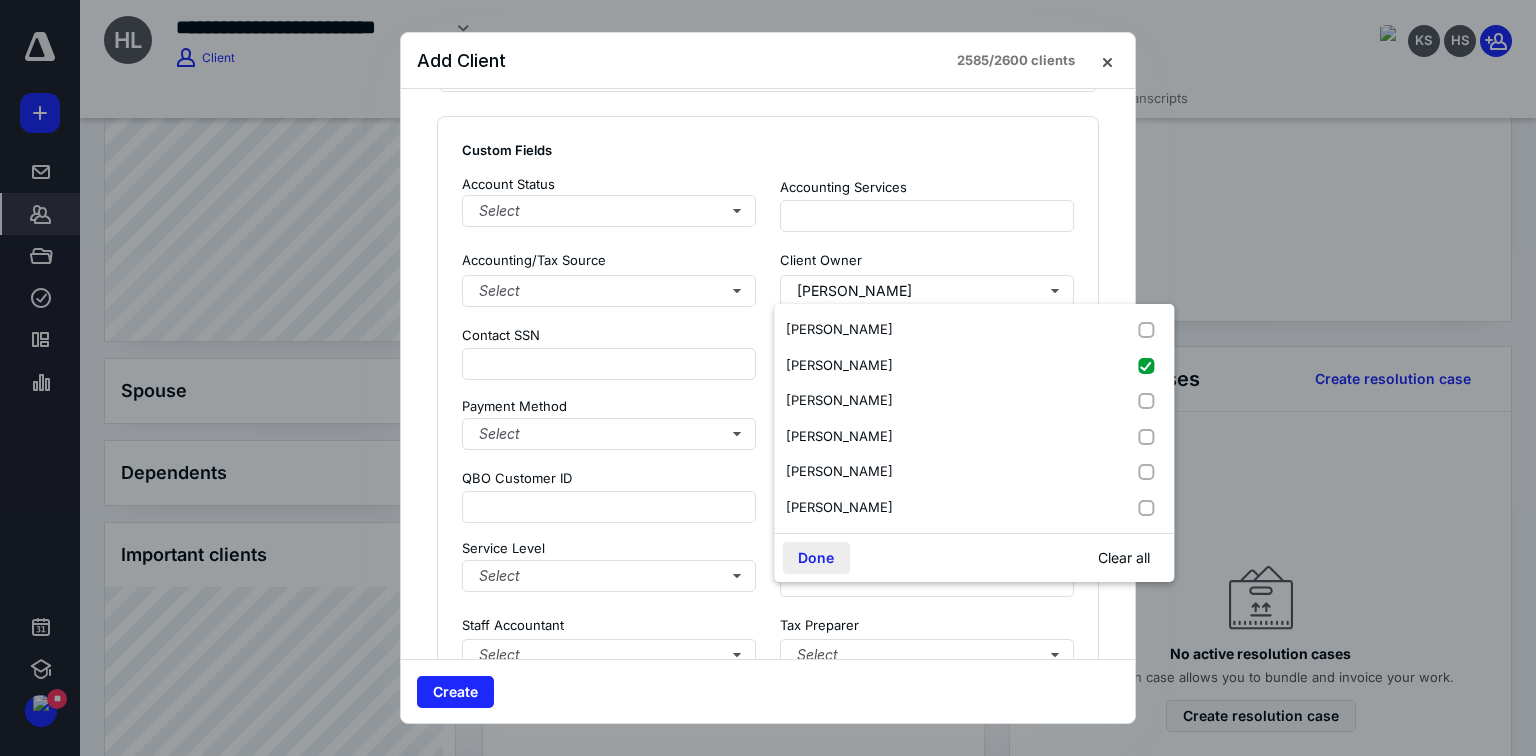 drag, startPoint x: 824, startPoint y: 561, endPoint x: 808, endPoint y: 560, distance: 16.03122 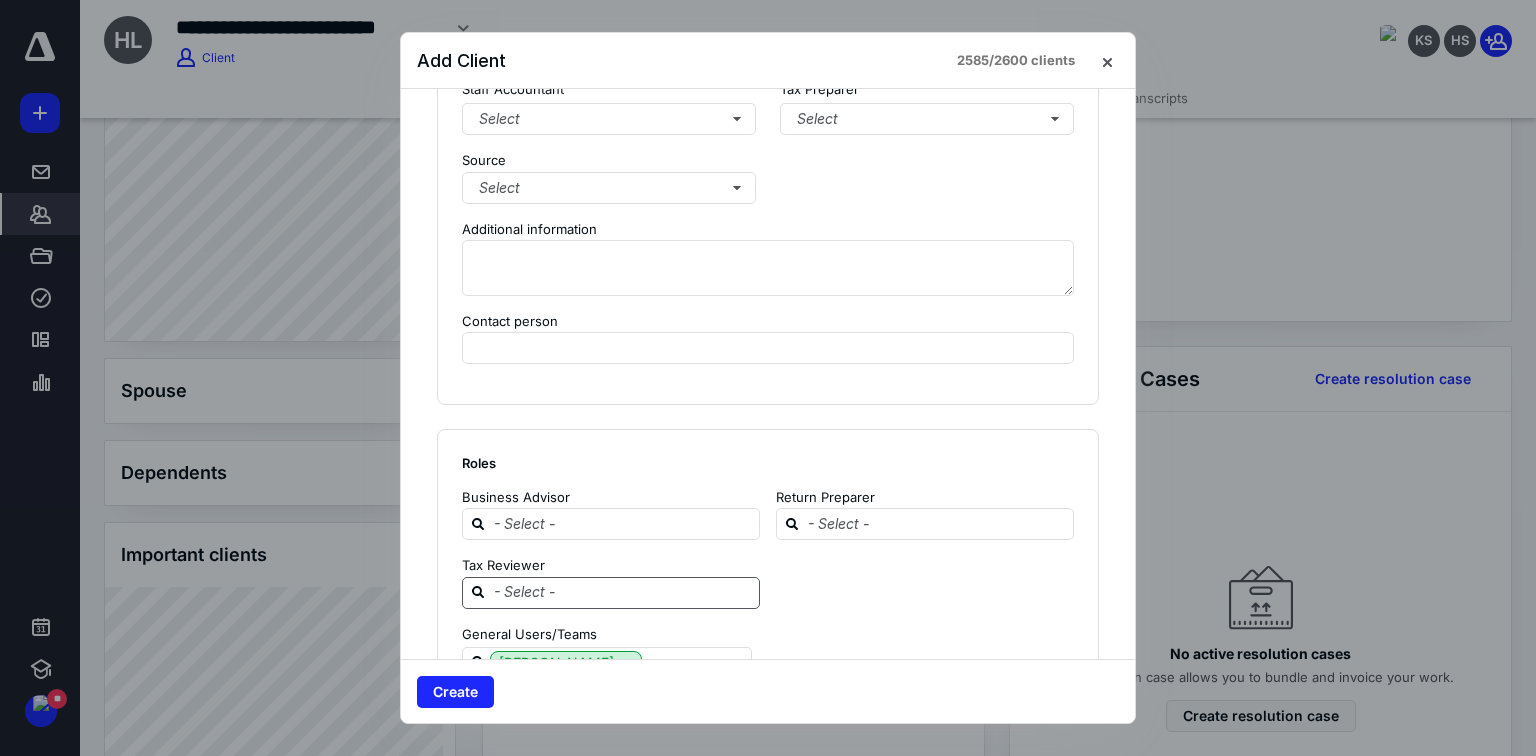 scroll, scrollTop: 2080, scrollLeft: 0, axis: vertical 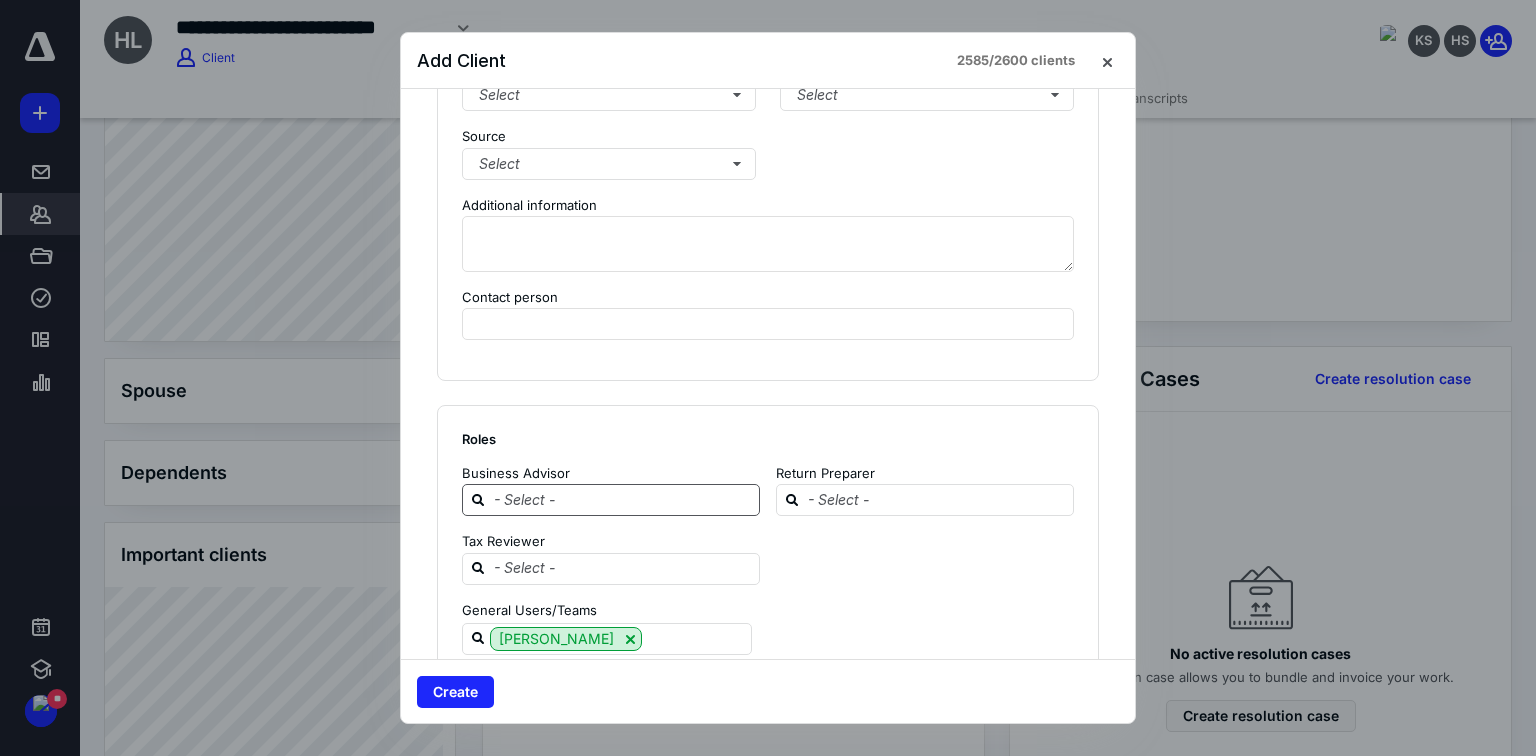 click at bounding box center (623, 499) 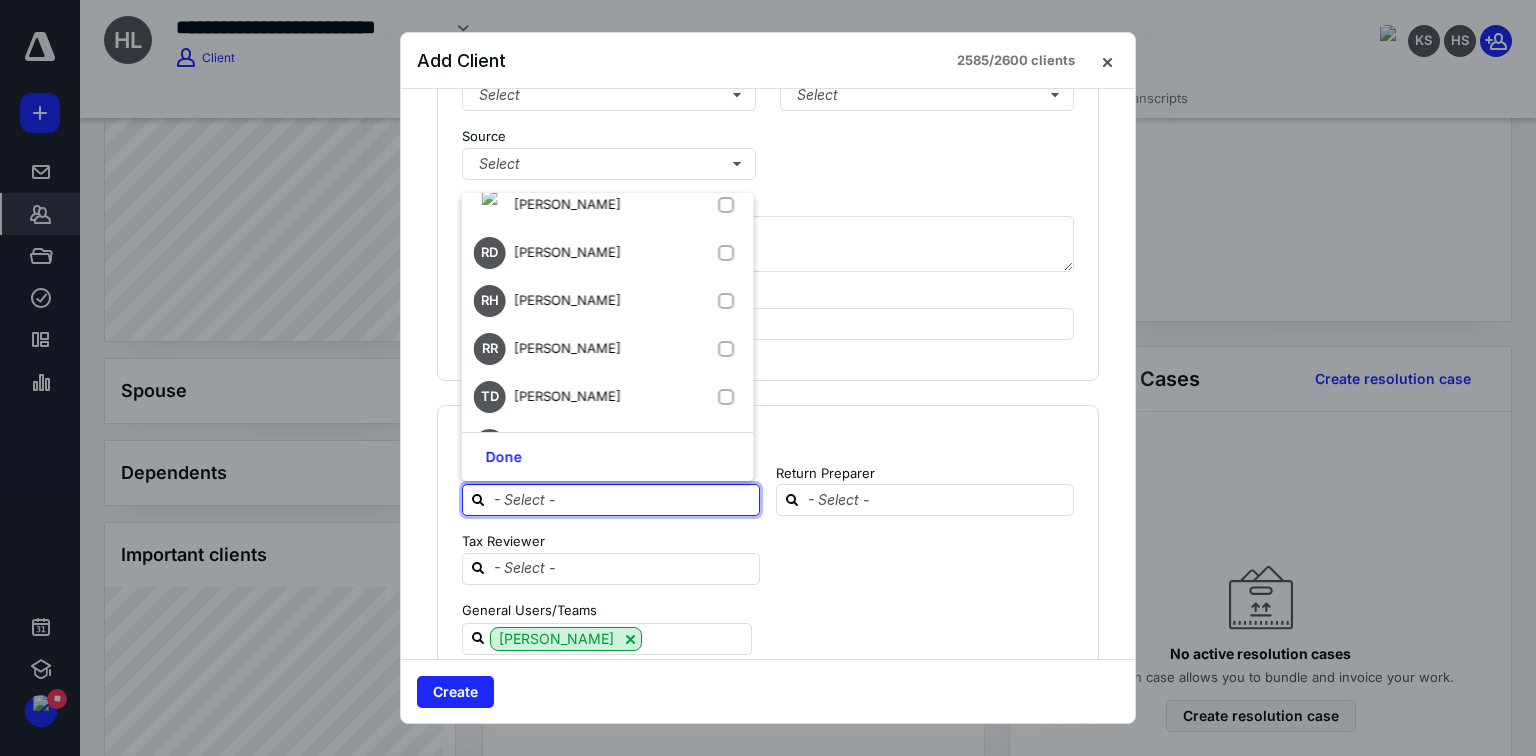 scroll, scrollTop: 1280, scrollLeft: 0, axis: vertical 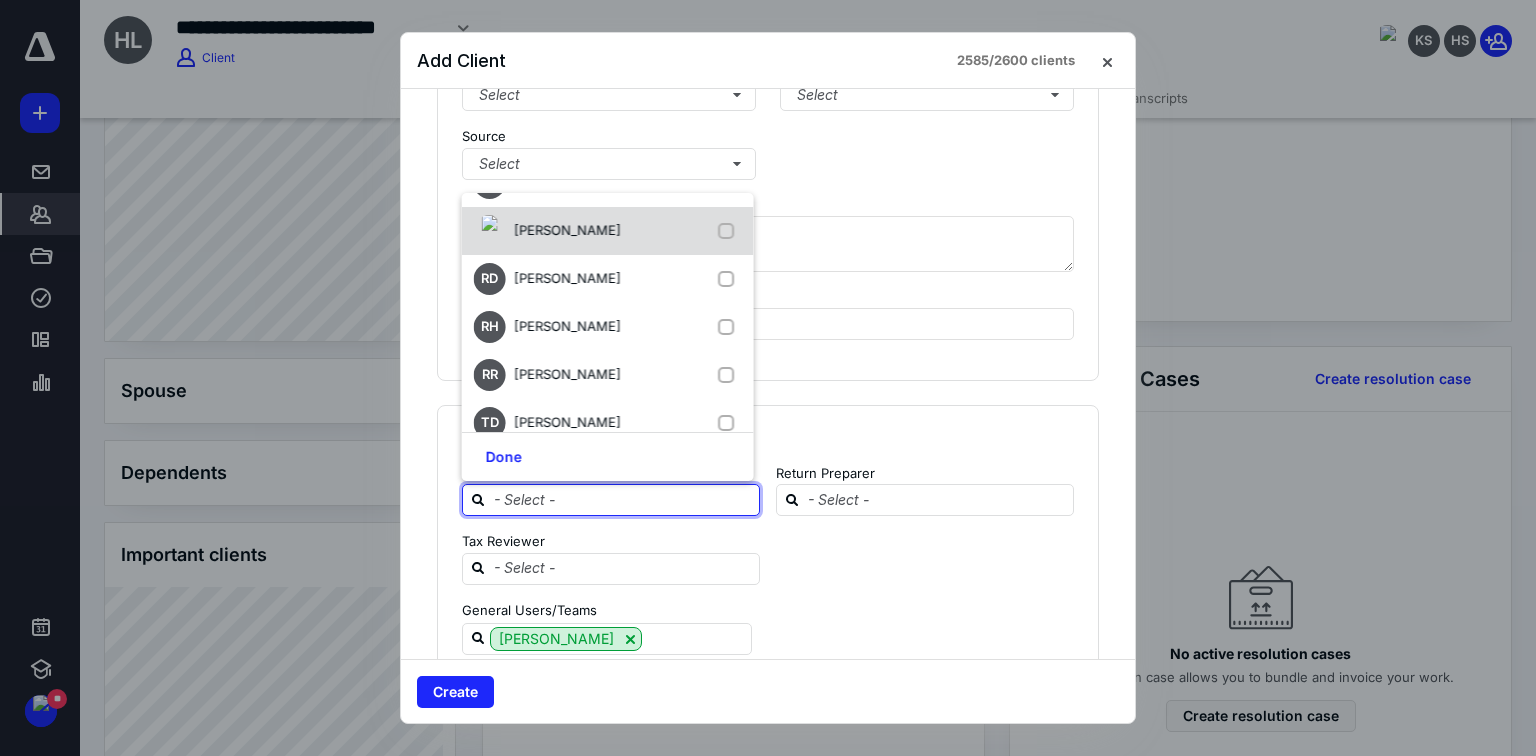 click on "[PERSON_NAME]" at bounding box center (567, 230) 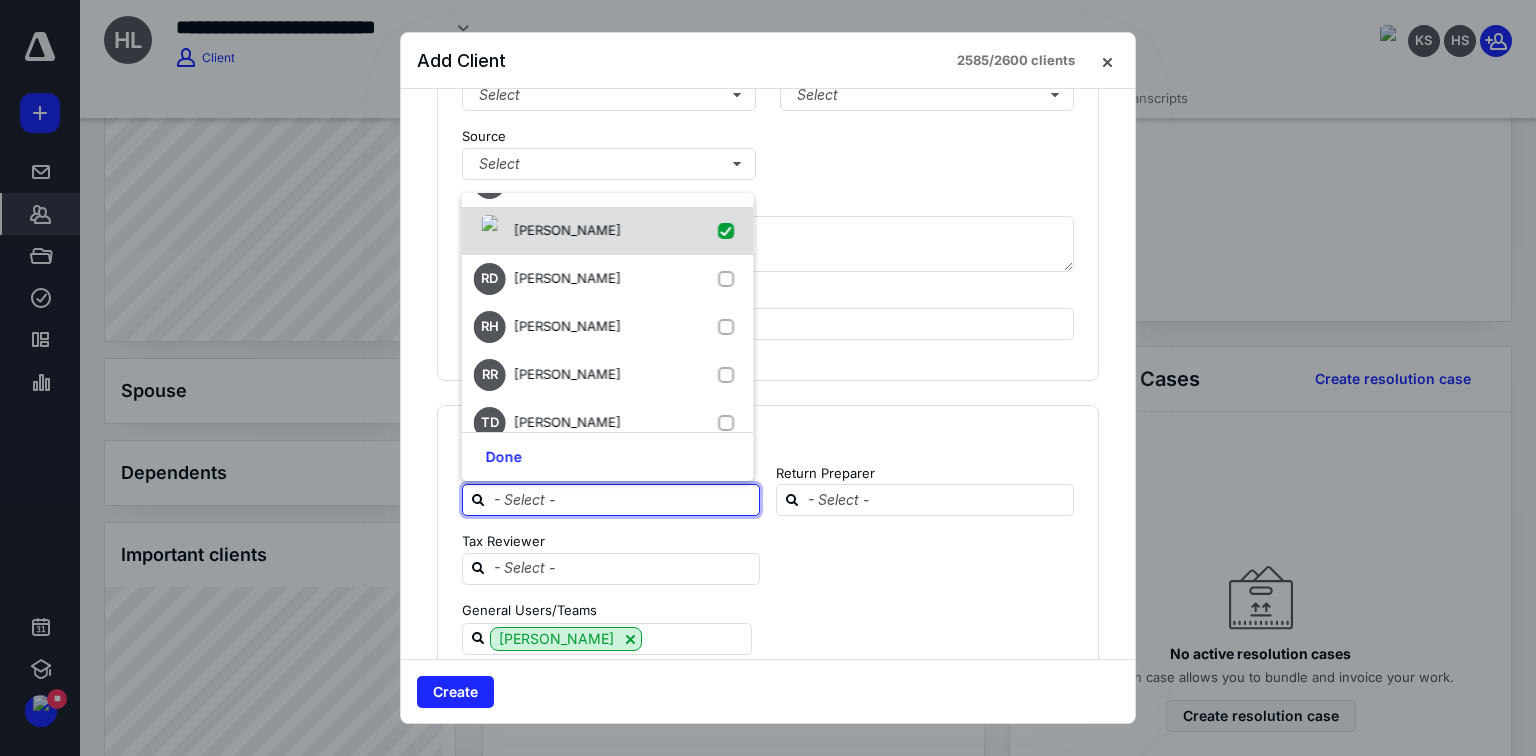 checkbox on "true" 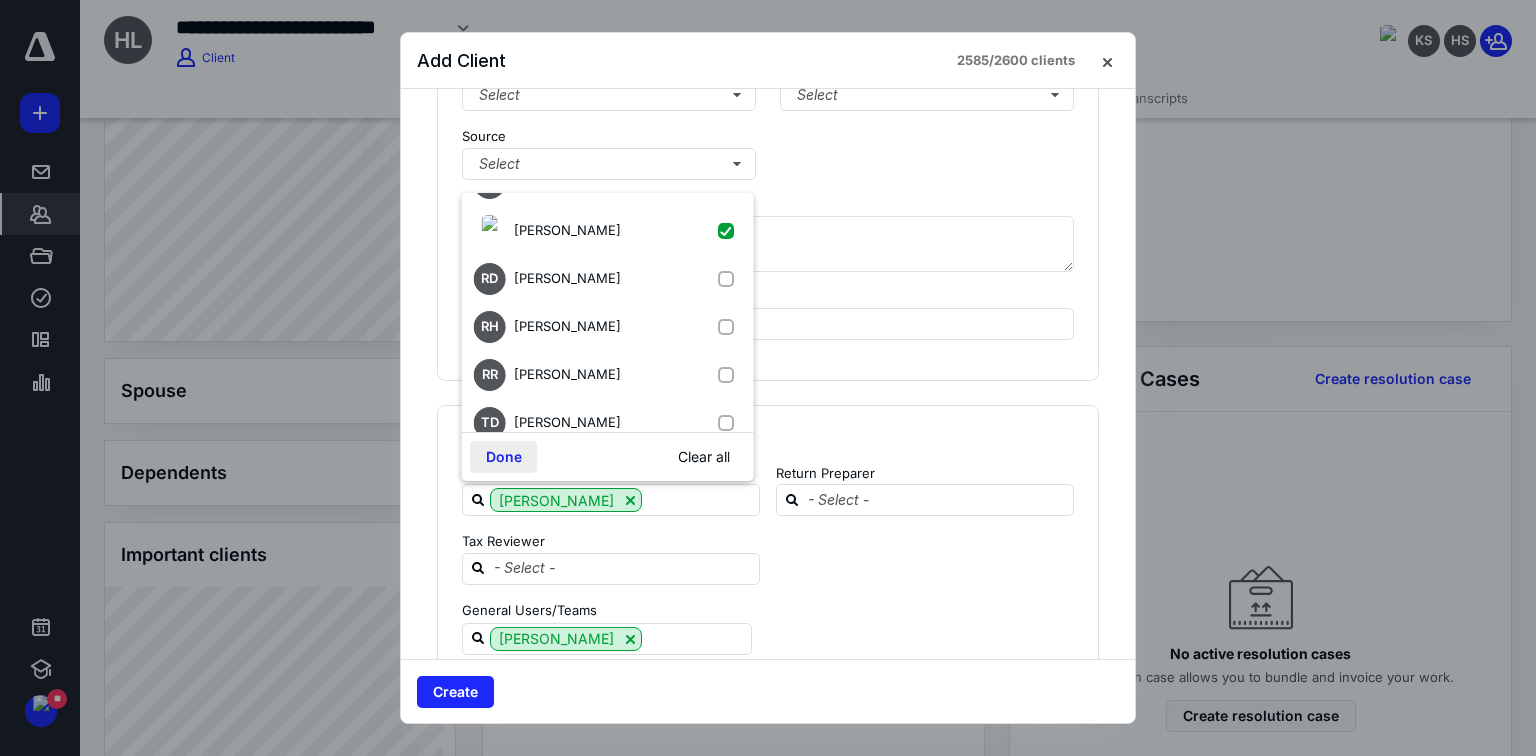click on "Done" at bounding box center (504, 457) 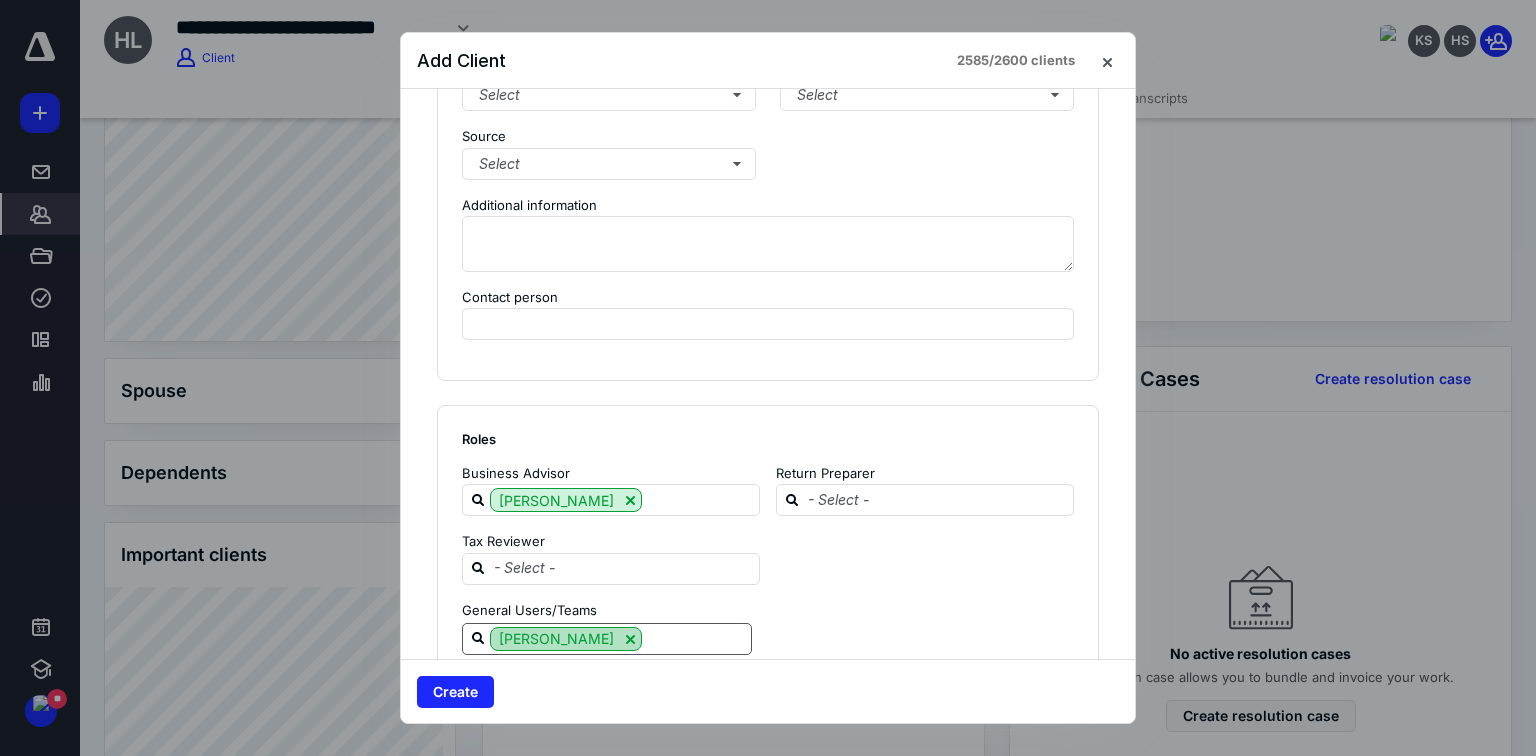 click at bounding box center (630, 639) 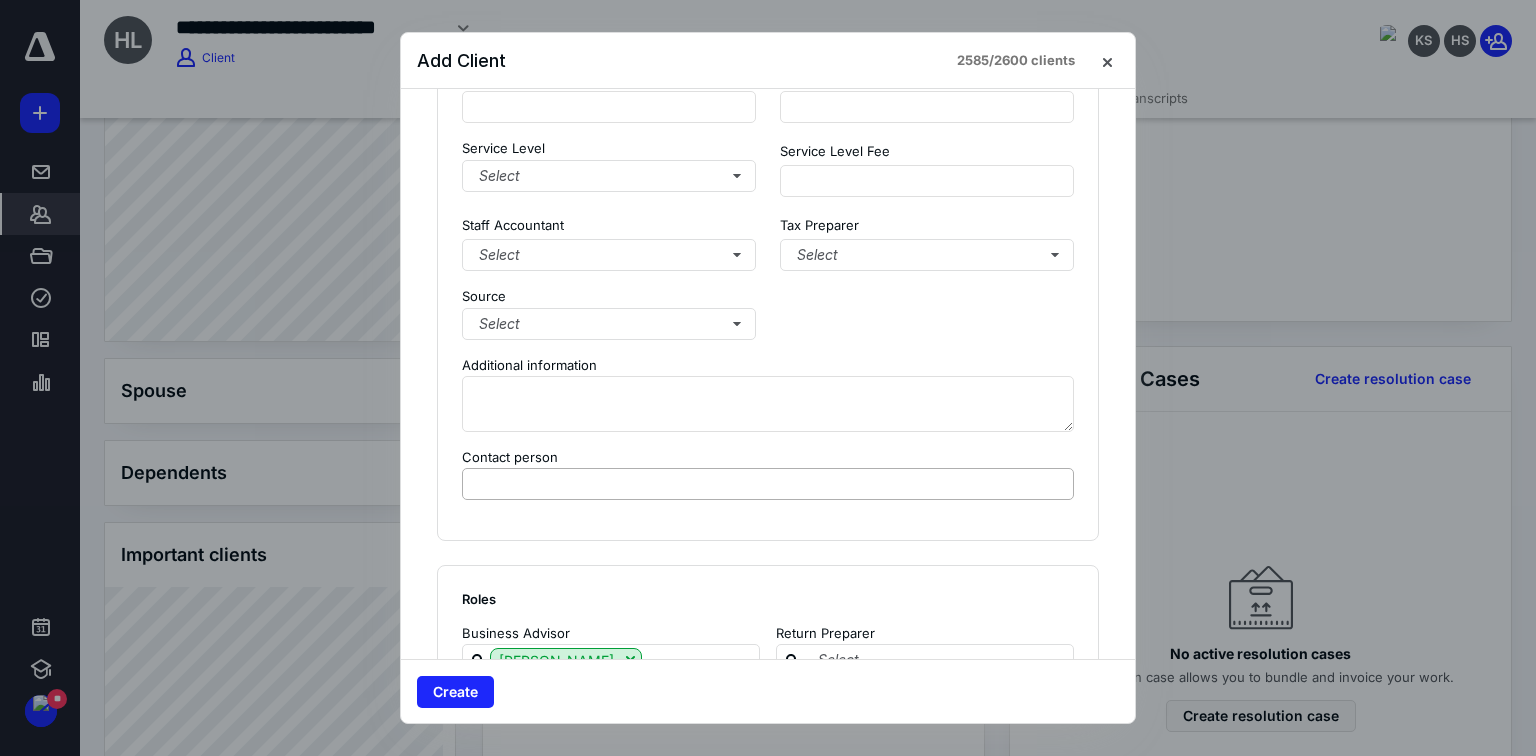 scroll, scrollTop: 1840, scrollLeft: 0, axis: vertical 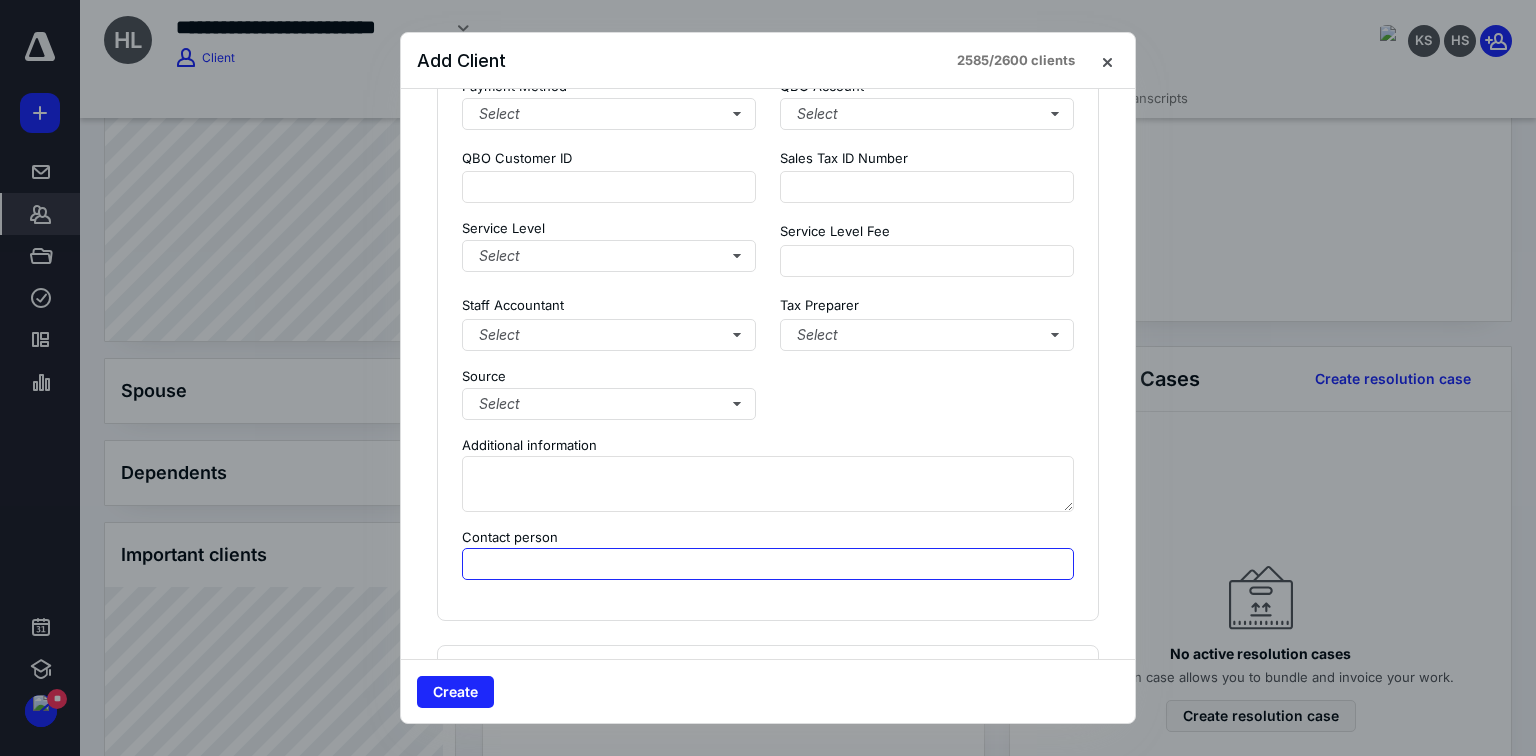 click at bounding box center (768, 564) 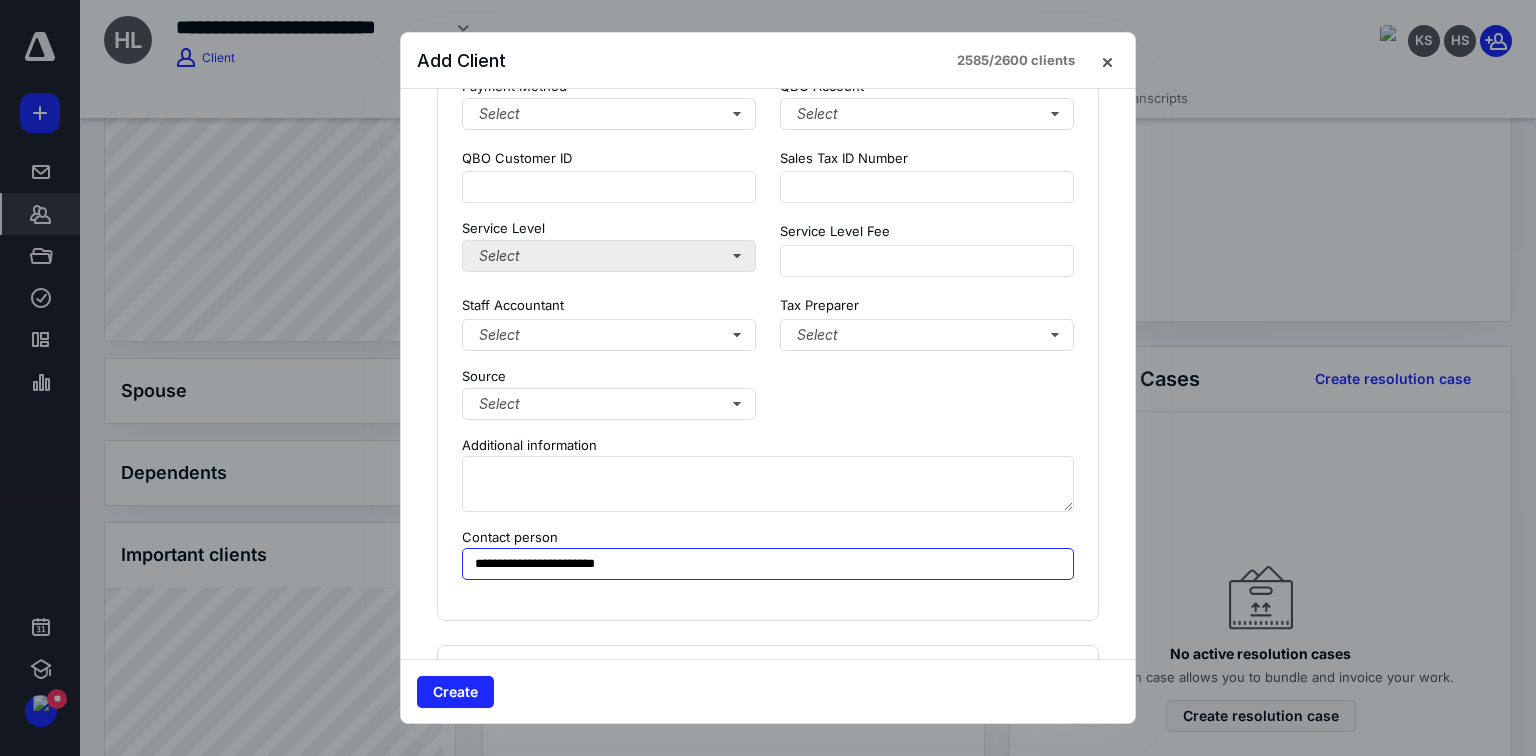 type on "**********" 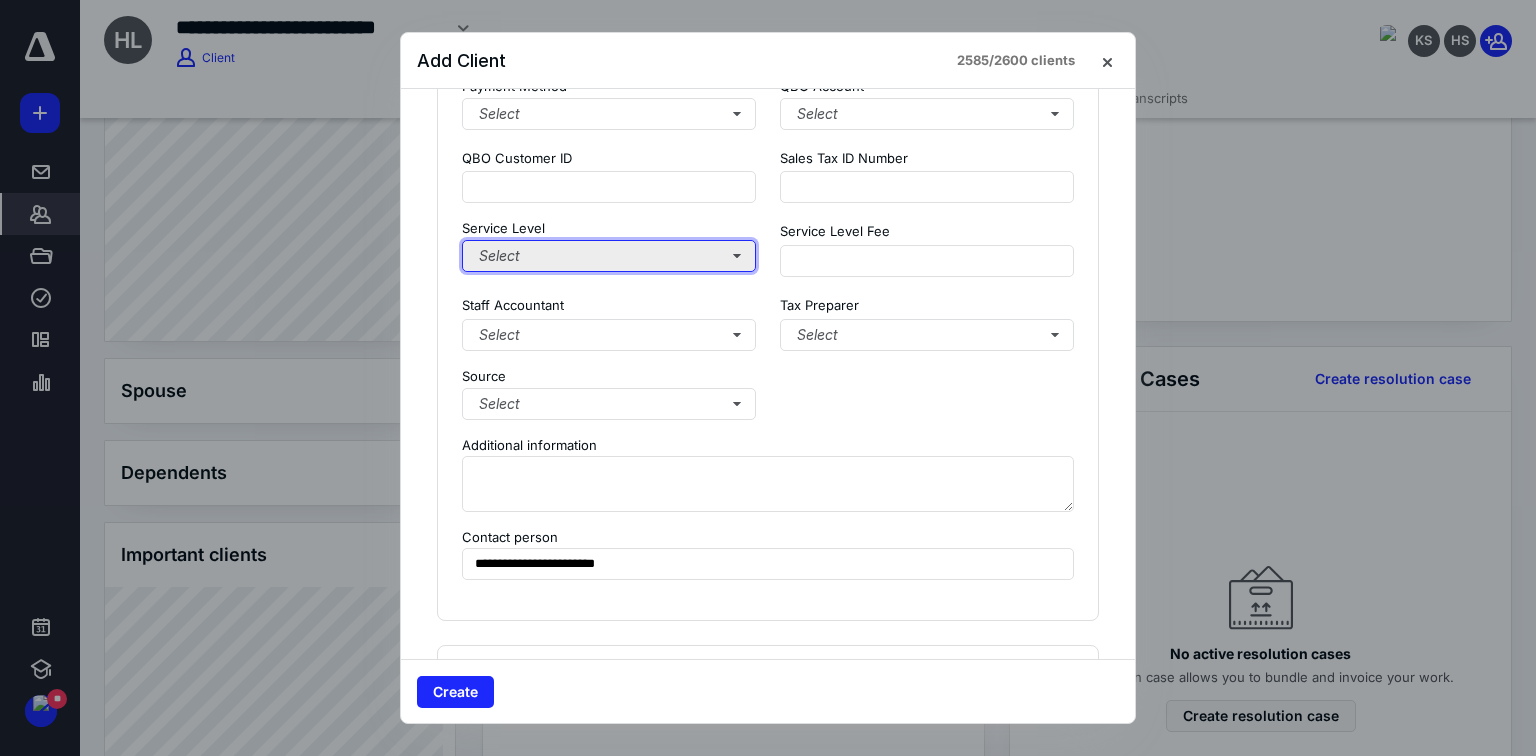click on "Select" at bounding box center [609, 256] 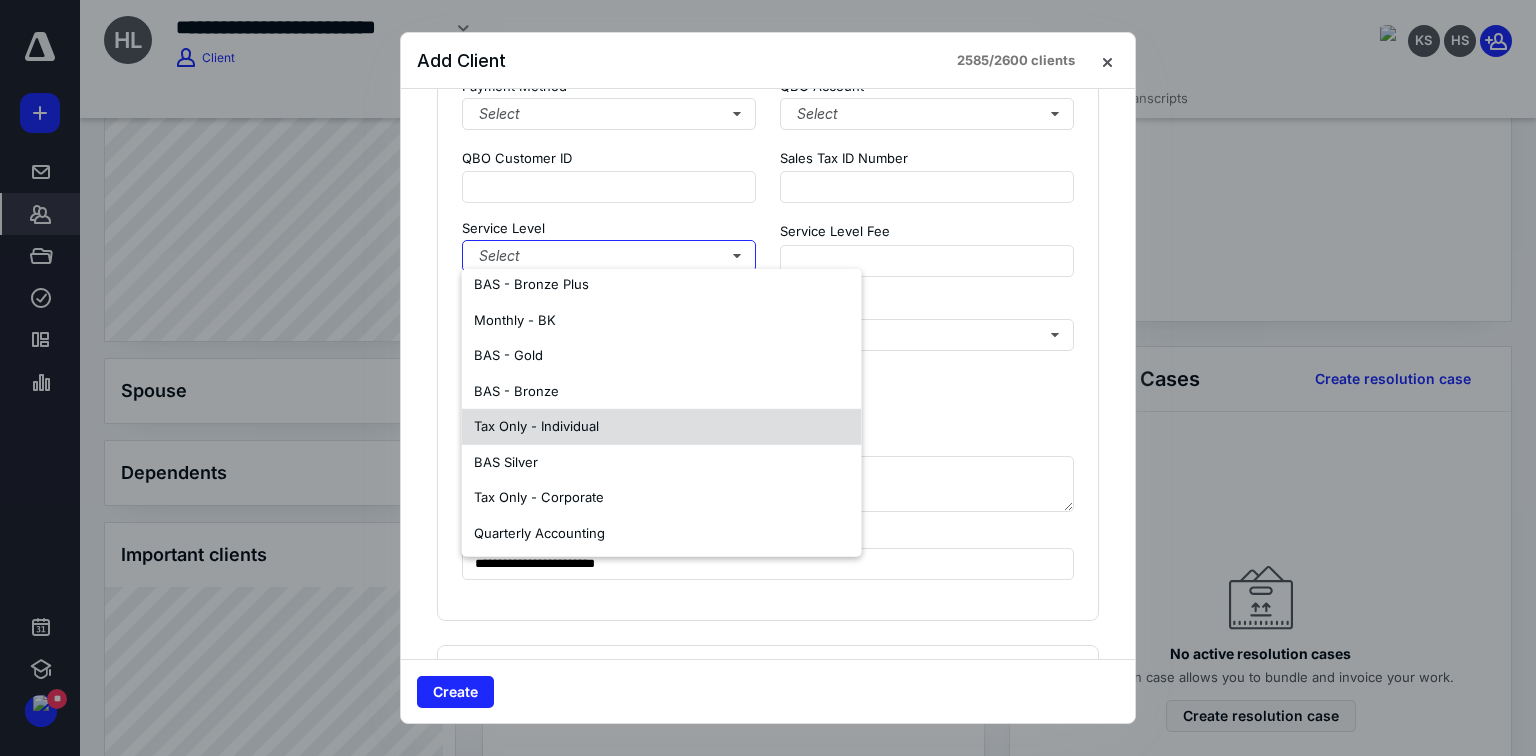 scroll, scrollTop: 154, scrollLeft: 0, axis: vertical 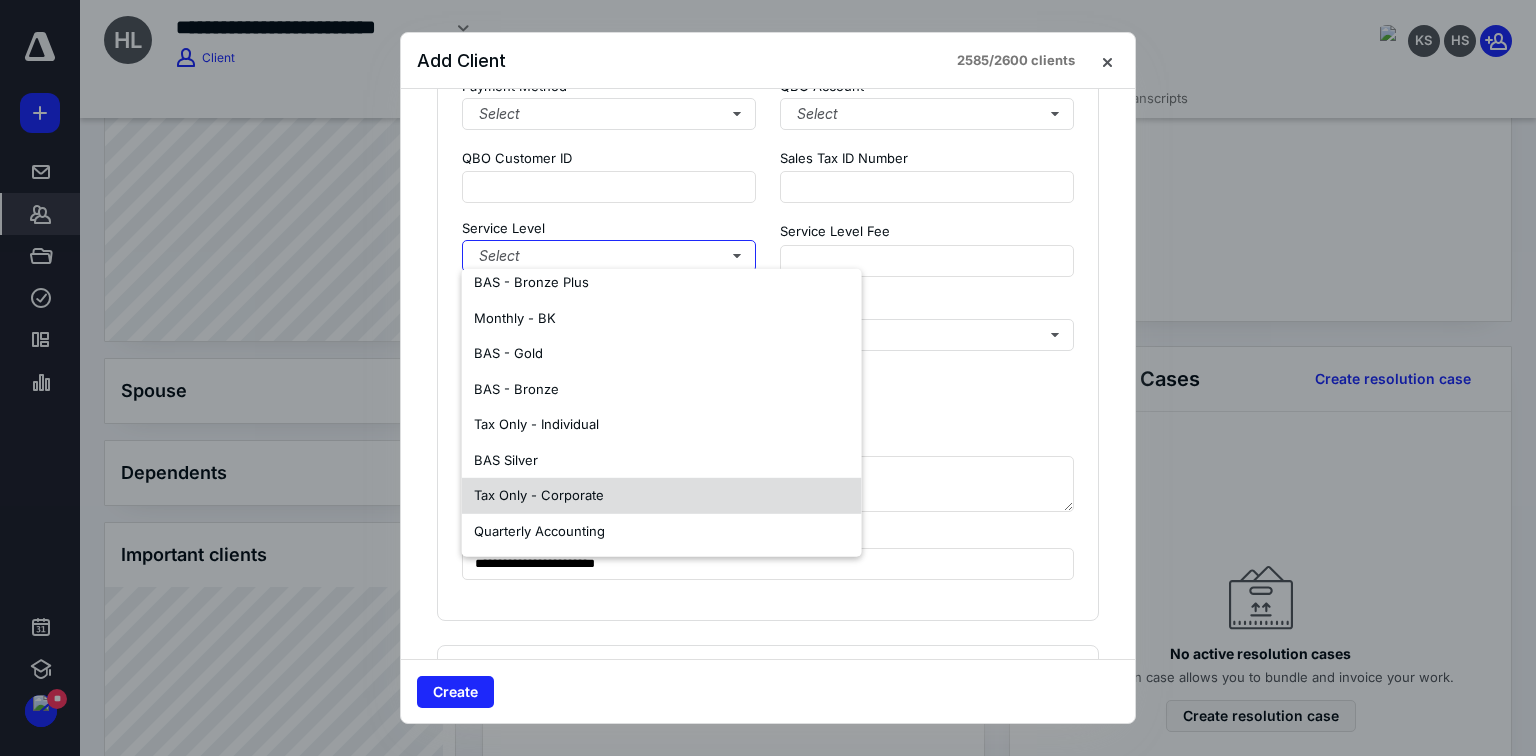 click on "Tax Only - Corporate" at bounding box center (539, 495) 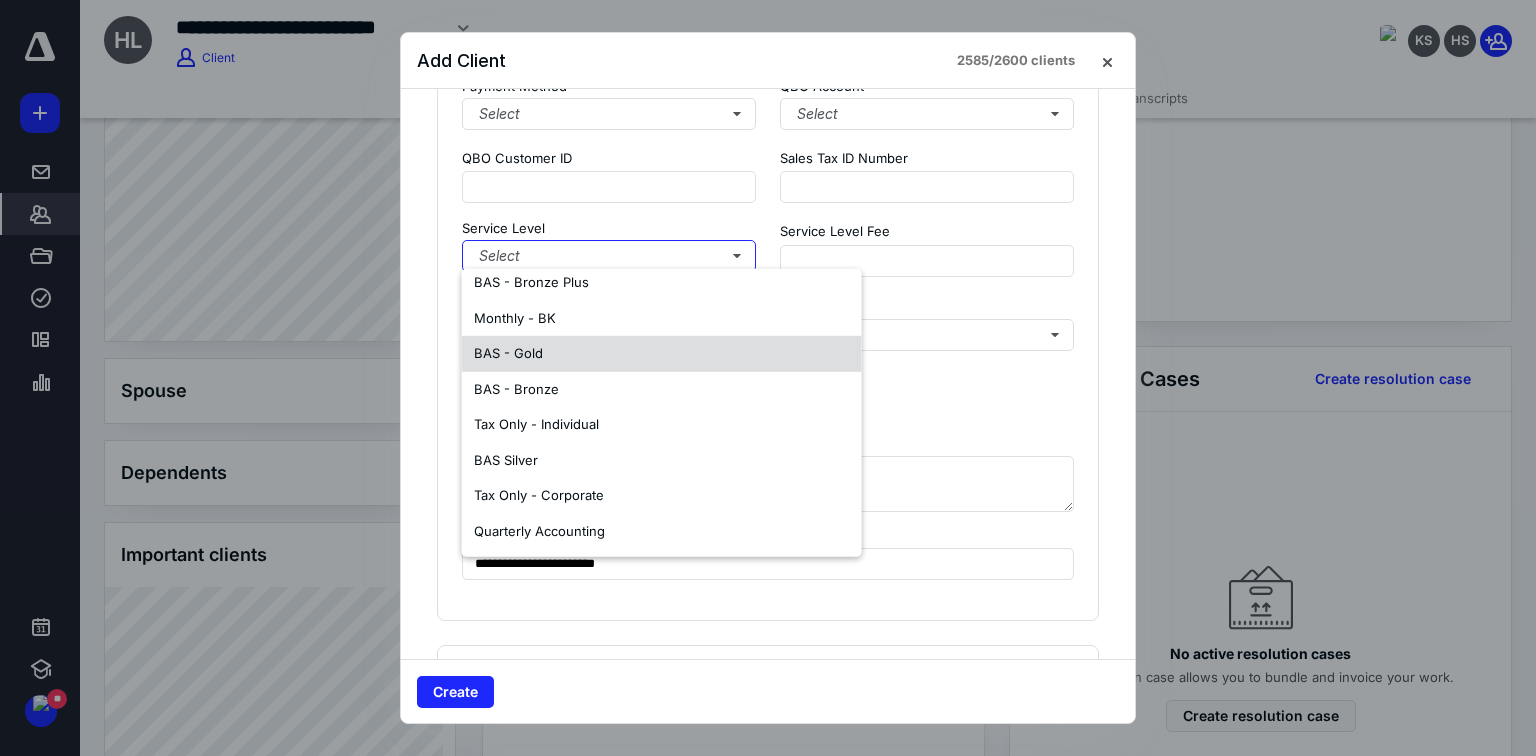 scroll, scrollTop: 0, scrollLeft: 0, axis: both 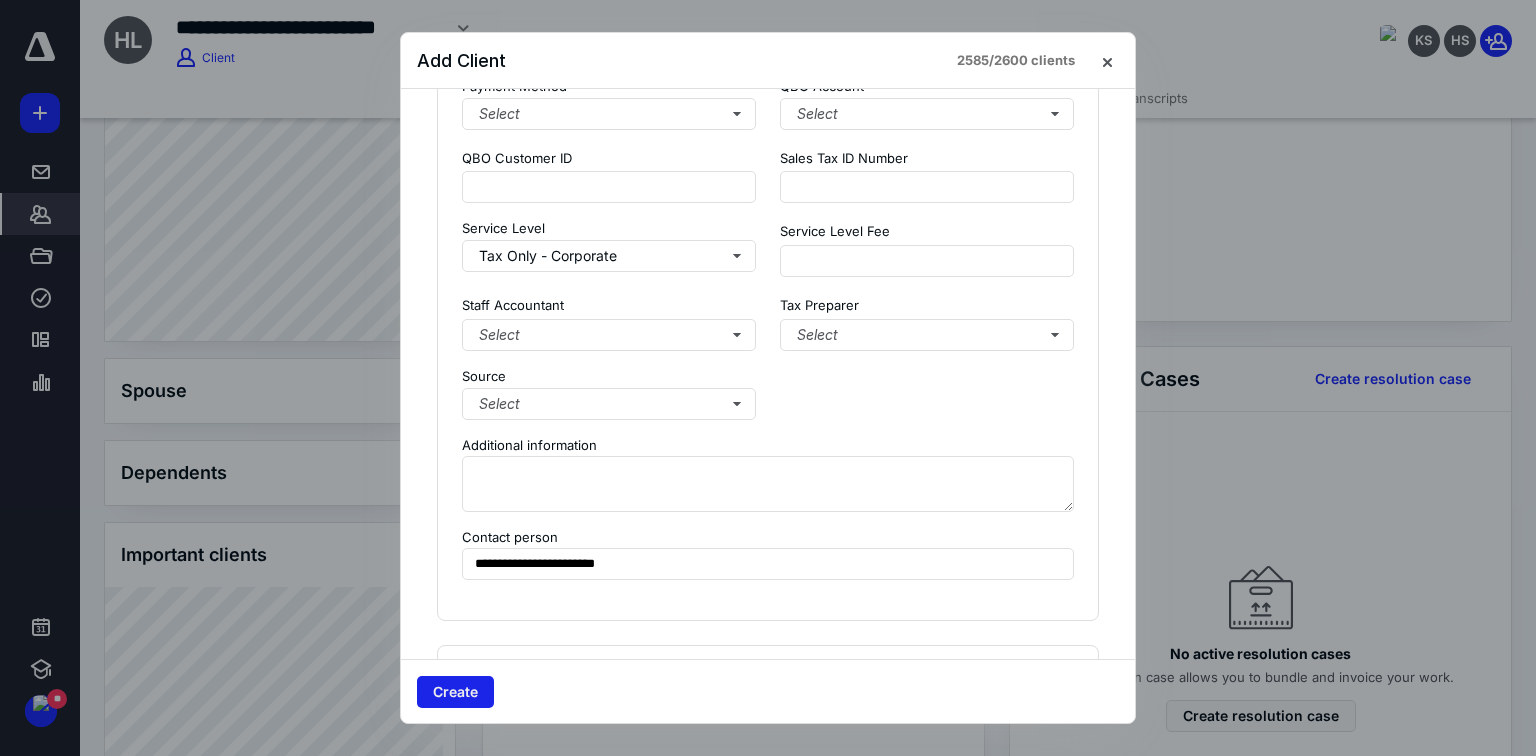 click on "Create" at bounding box center [455, 692] 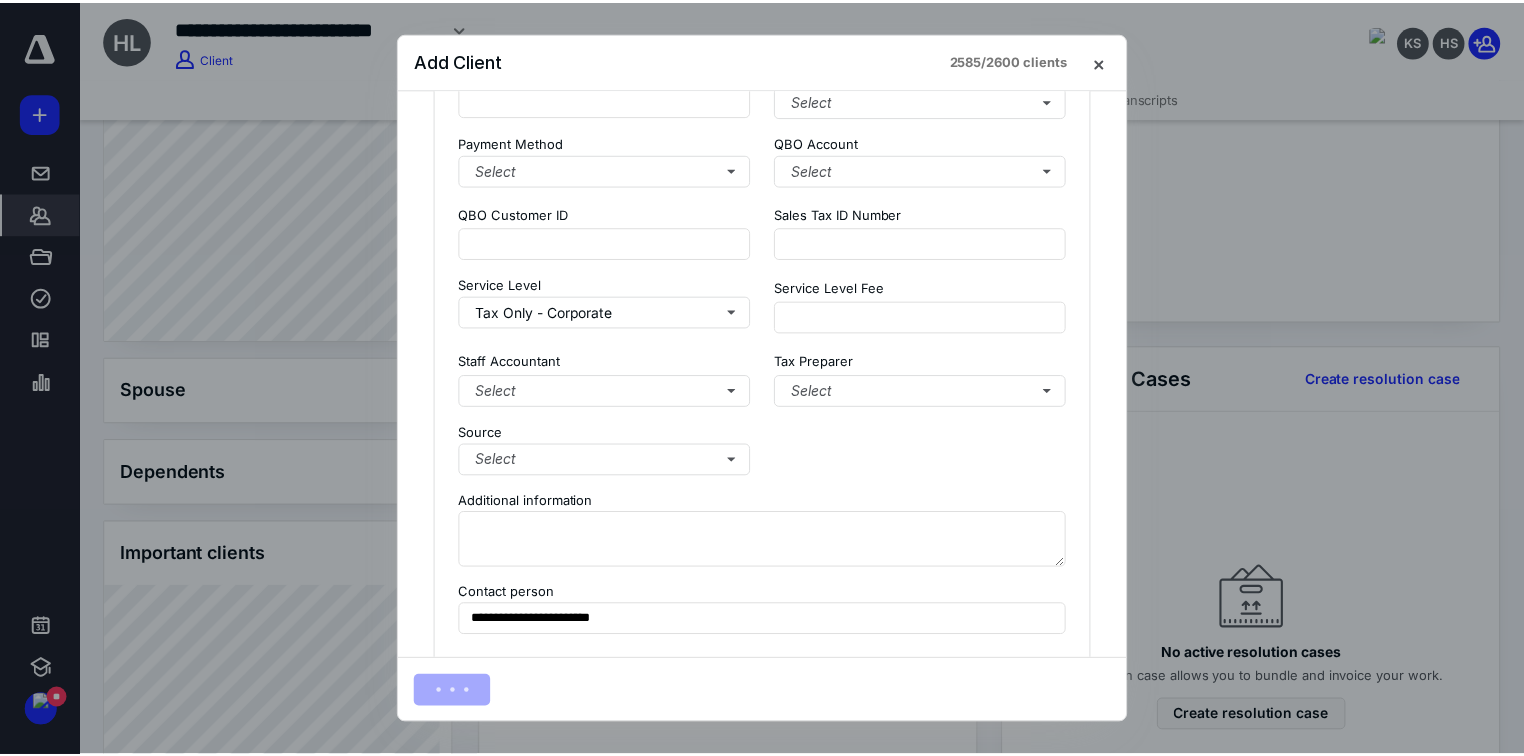 scroll, scrollTop: 0, scrollLeft: 0, axis: both 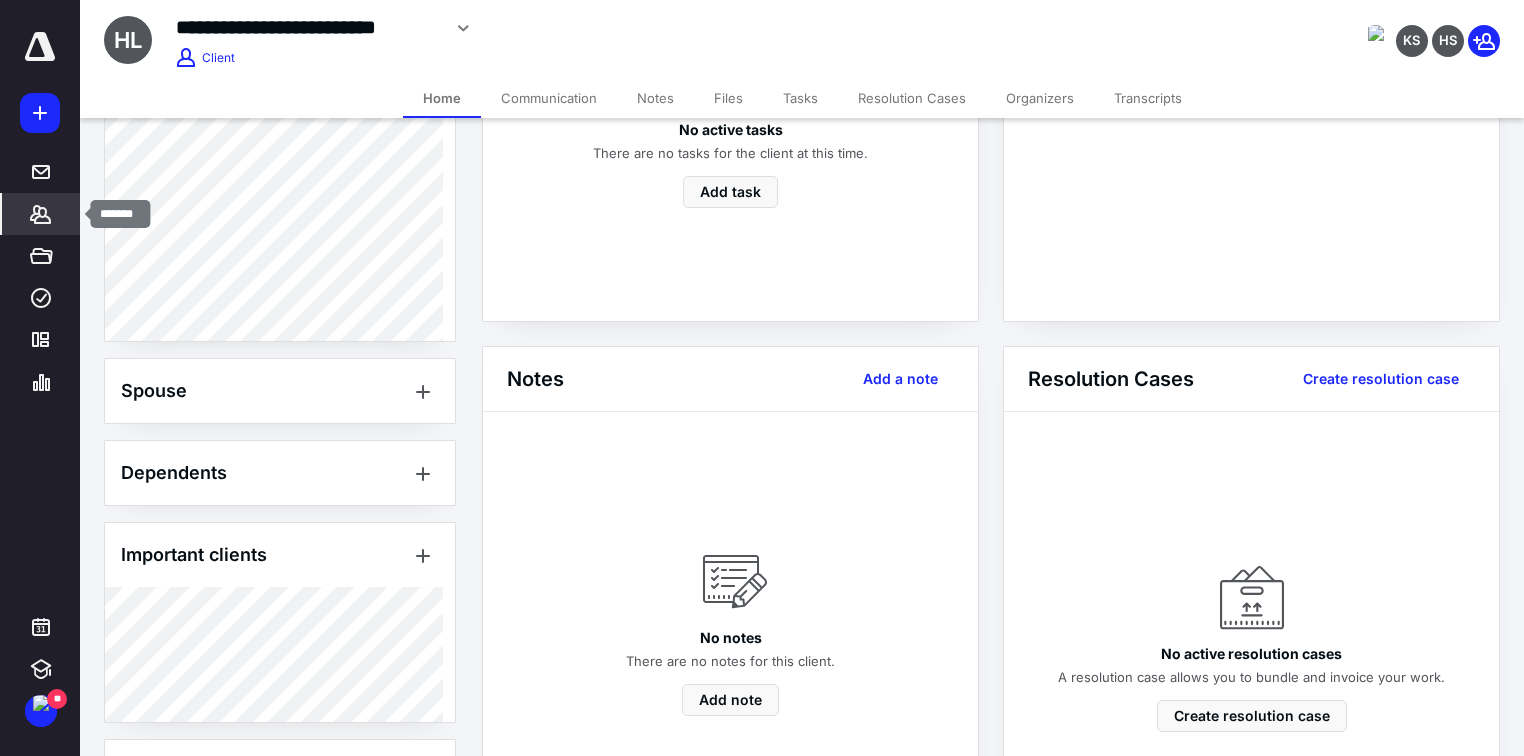 click 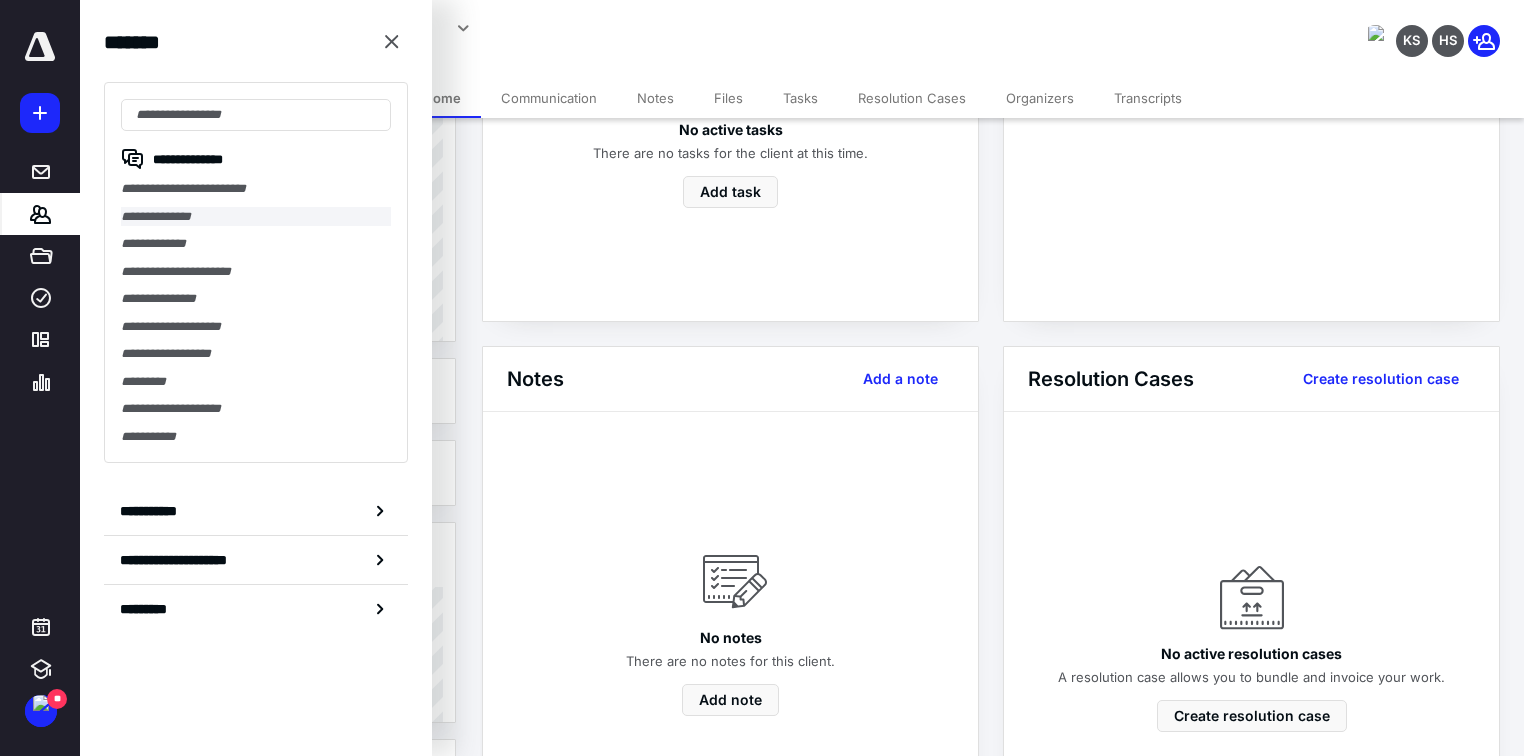 click on "**********" at bounding box center (256, 217) 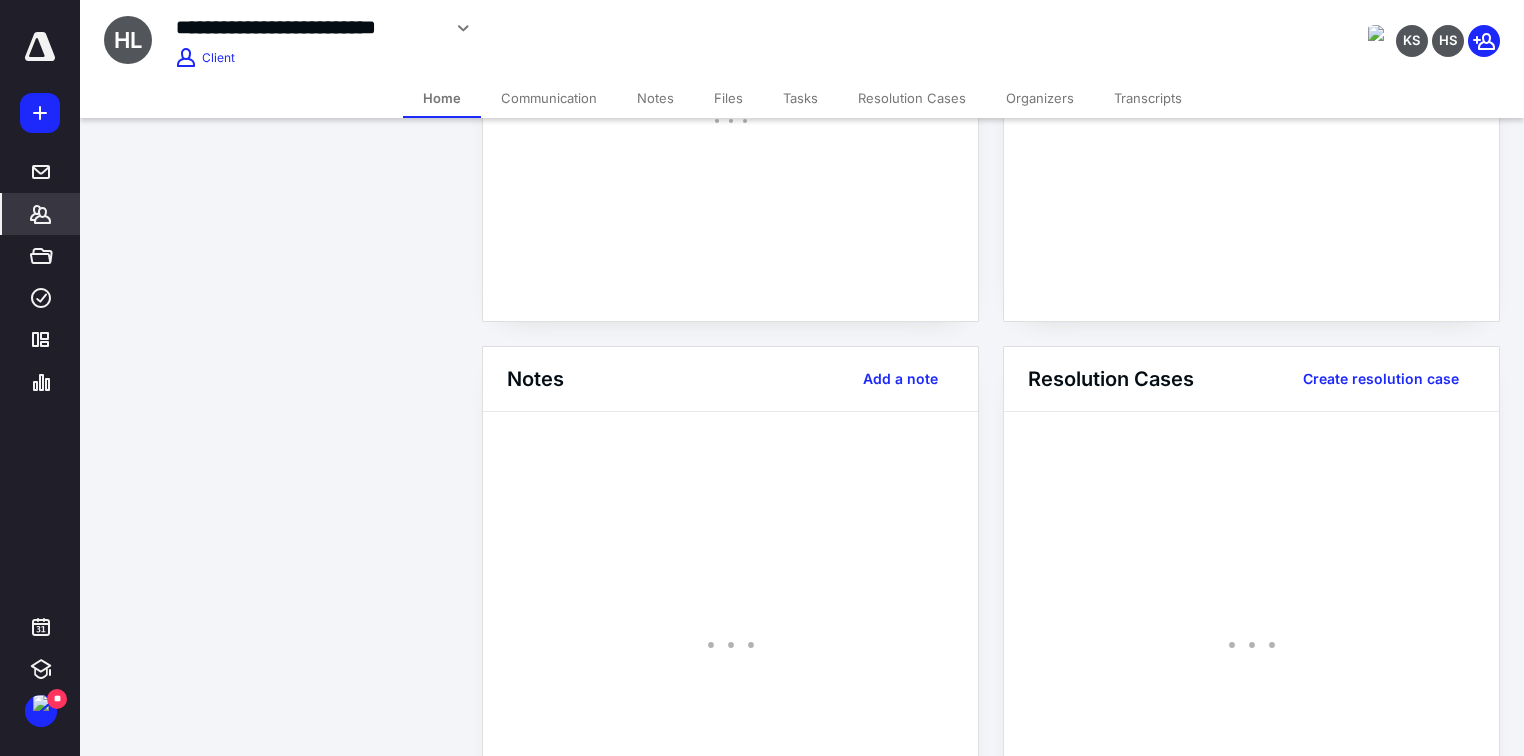 scroll, scrollTop: 320, scrollLeft: 0, axis: vertical 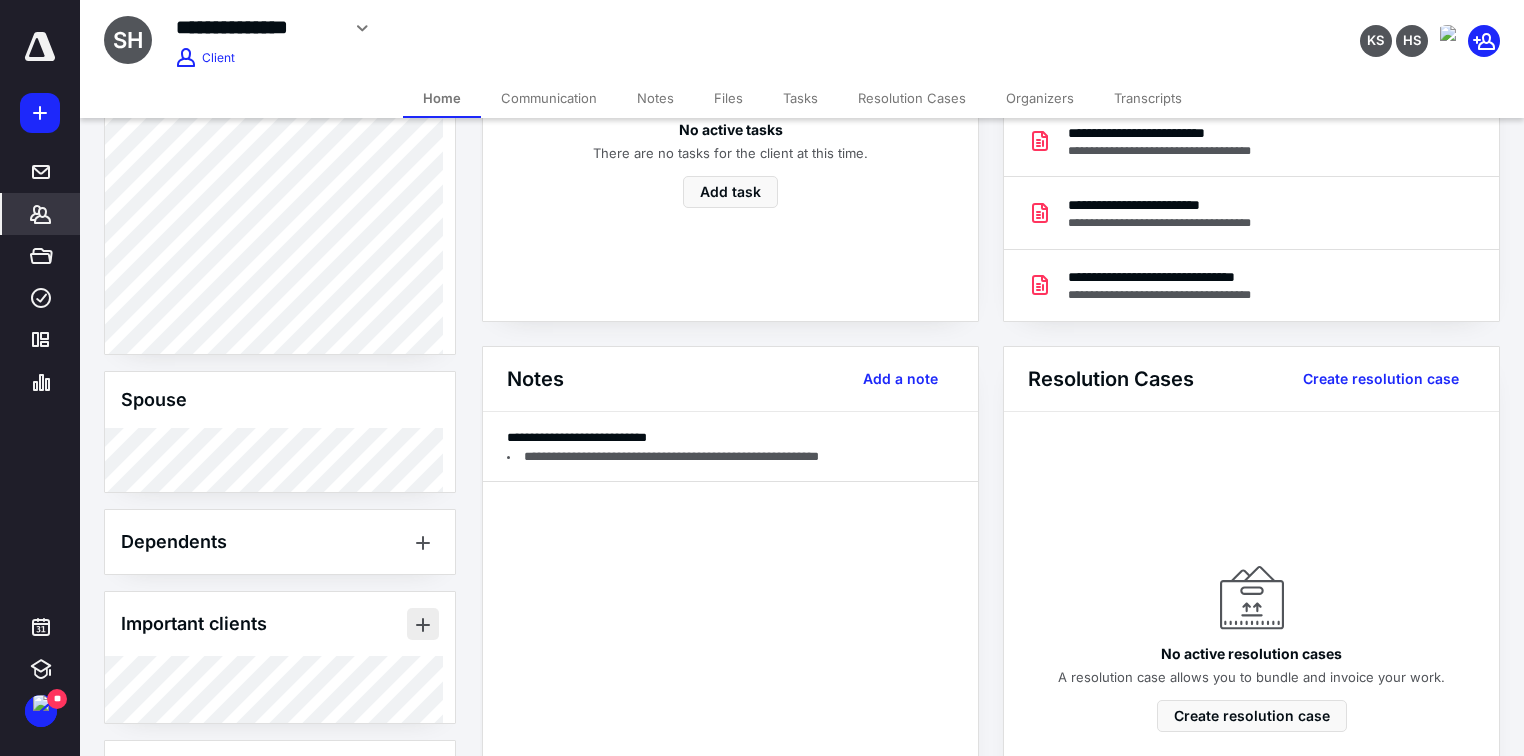 click at bounding box center (423, 624) 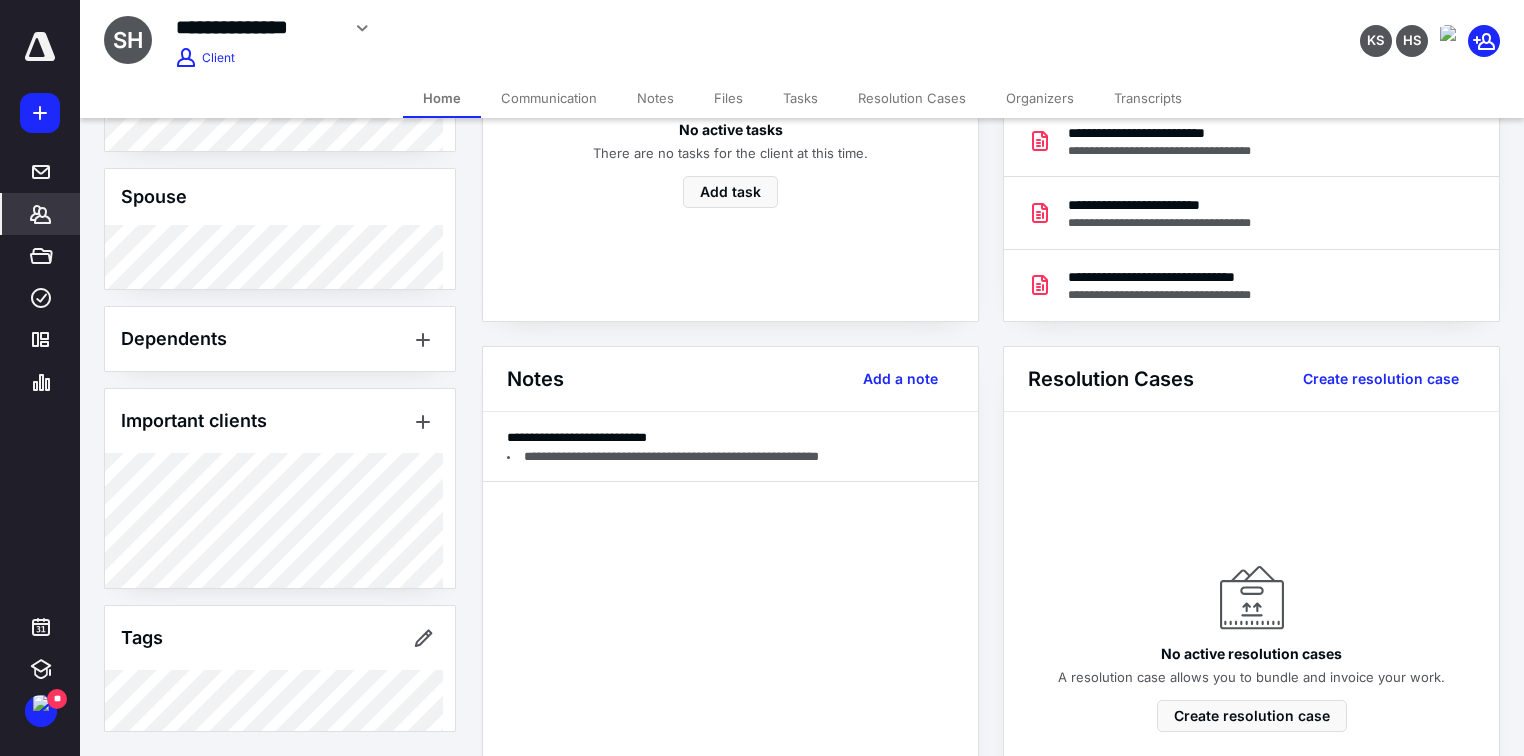 scroll, scrollTop: 1255, scrollLeft: 0, axis: vertical 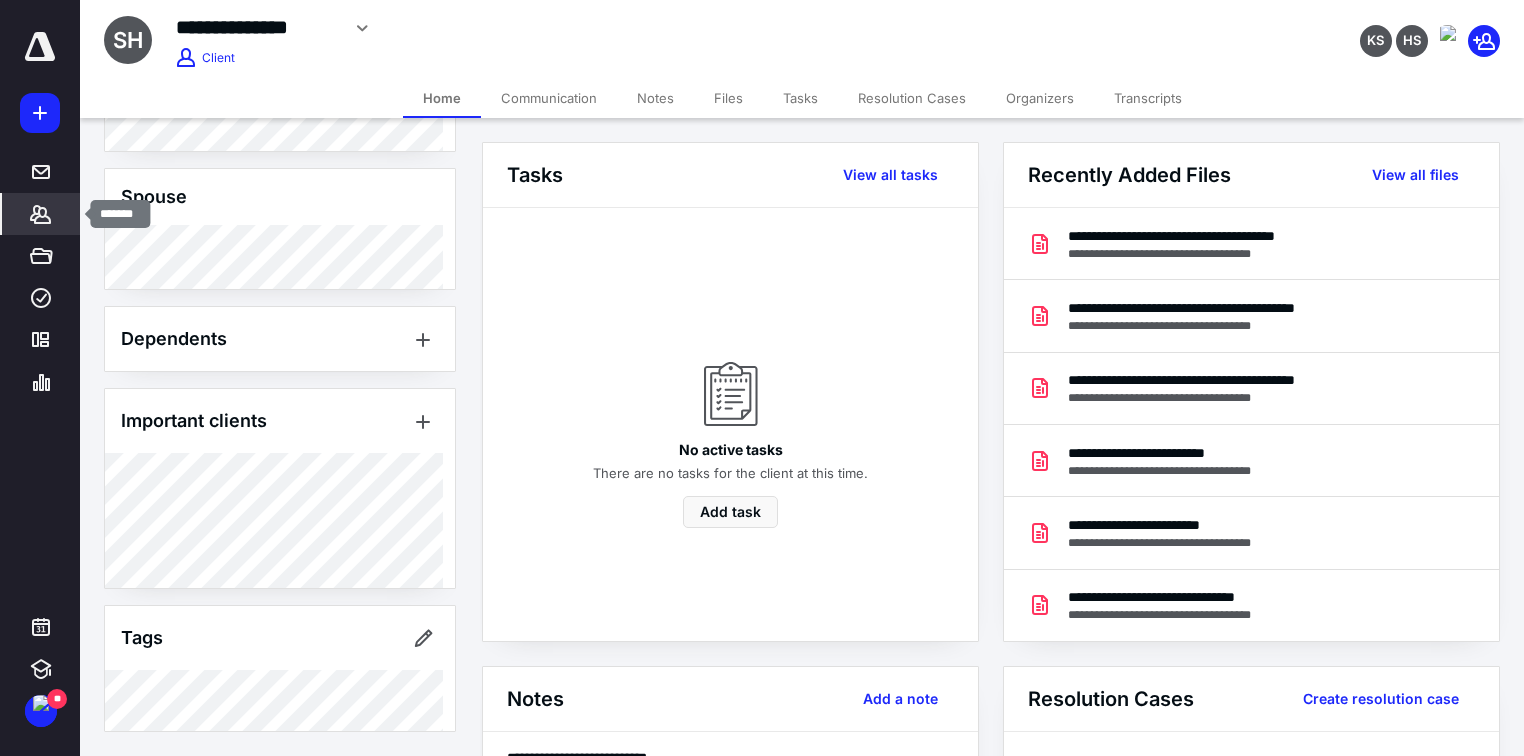 click 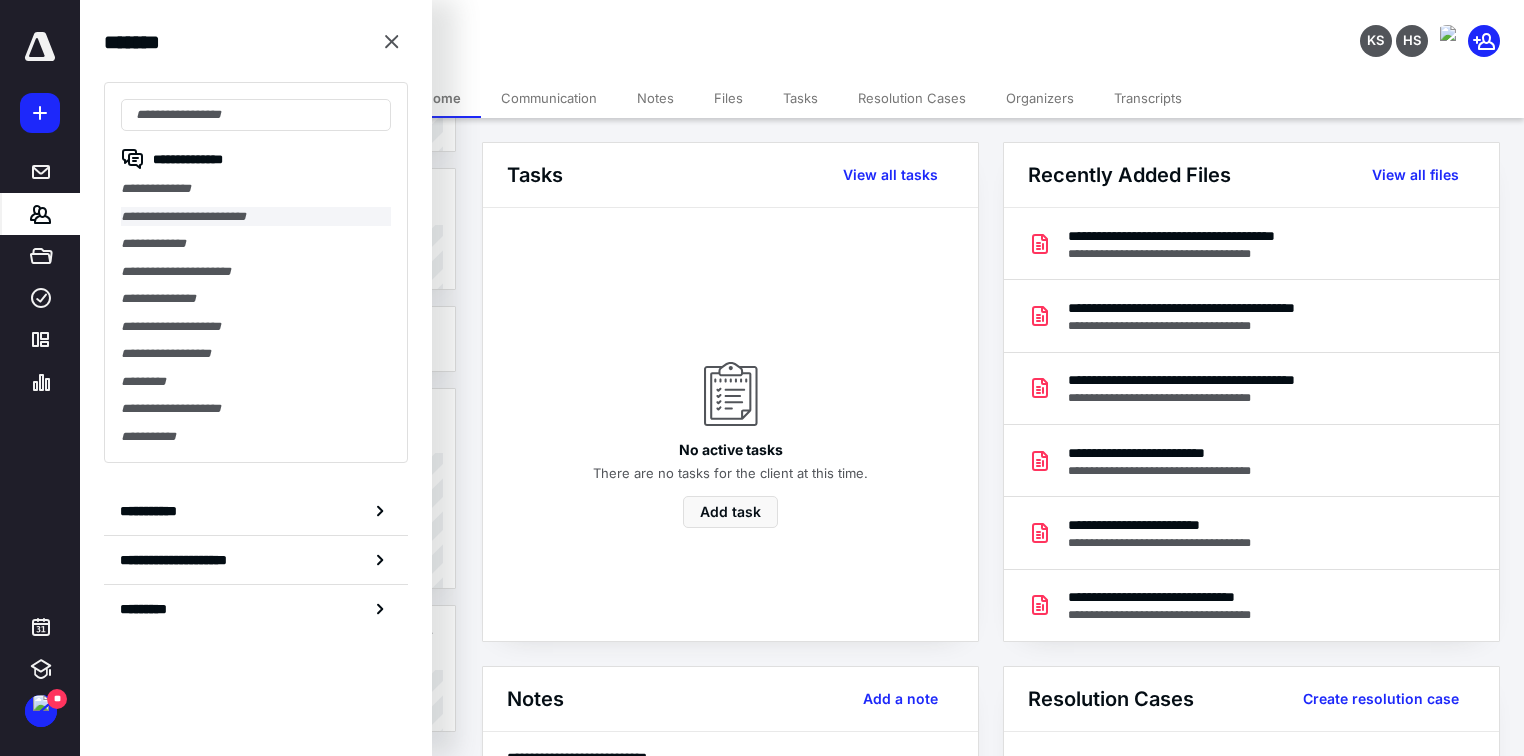 click on "**********" at bounding box center (256, 217) 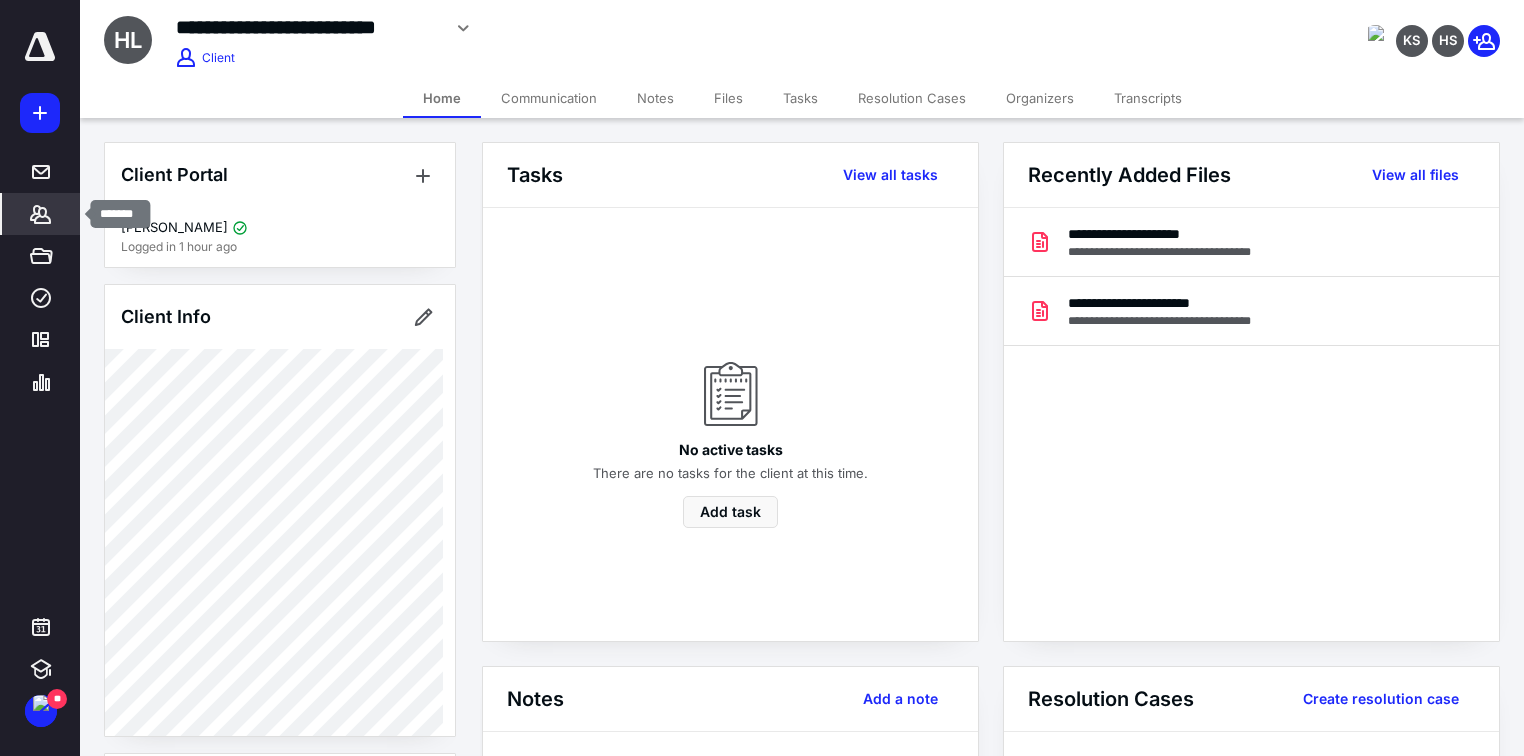 click 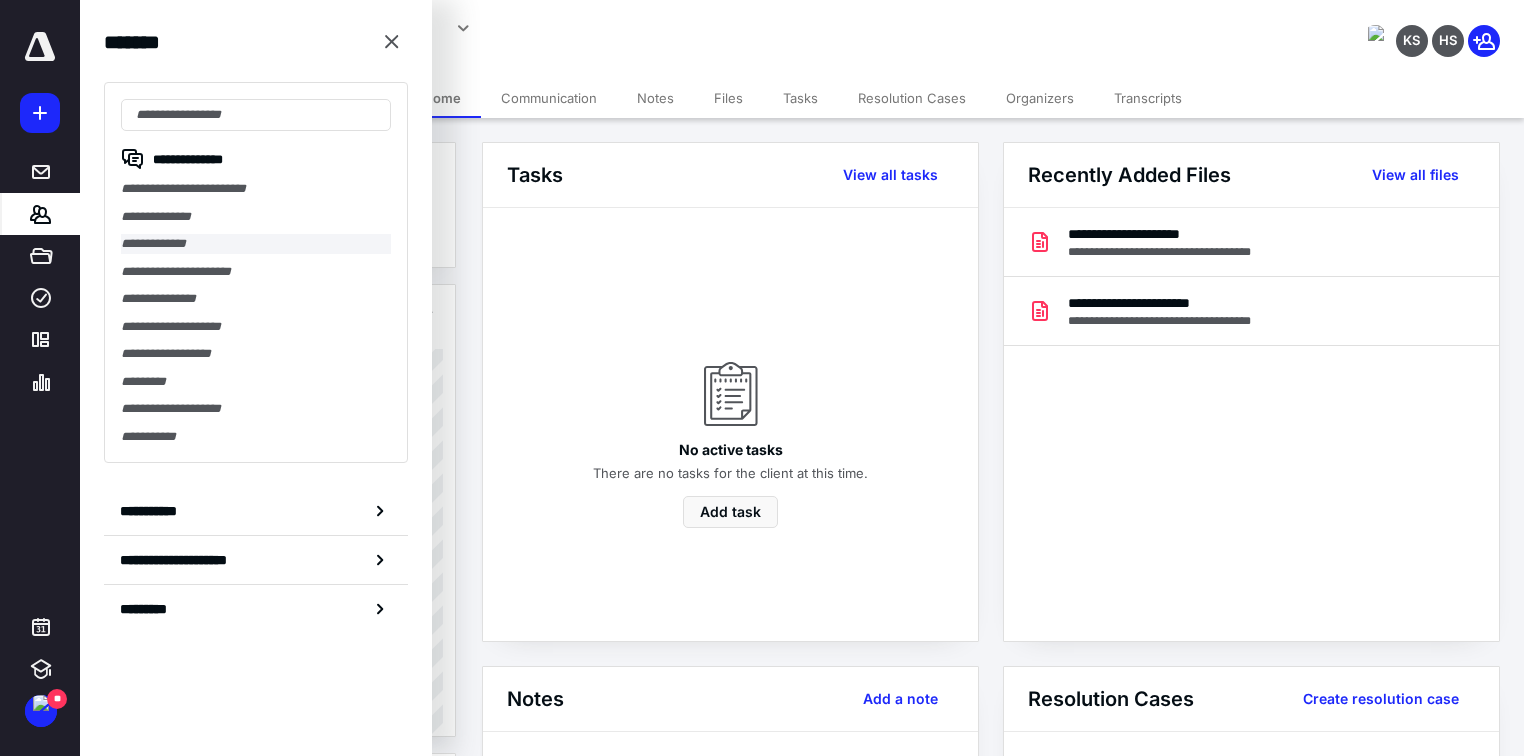 click on "**********" at bounding box center [256, 244] 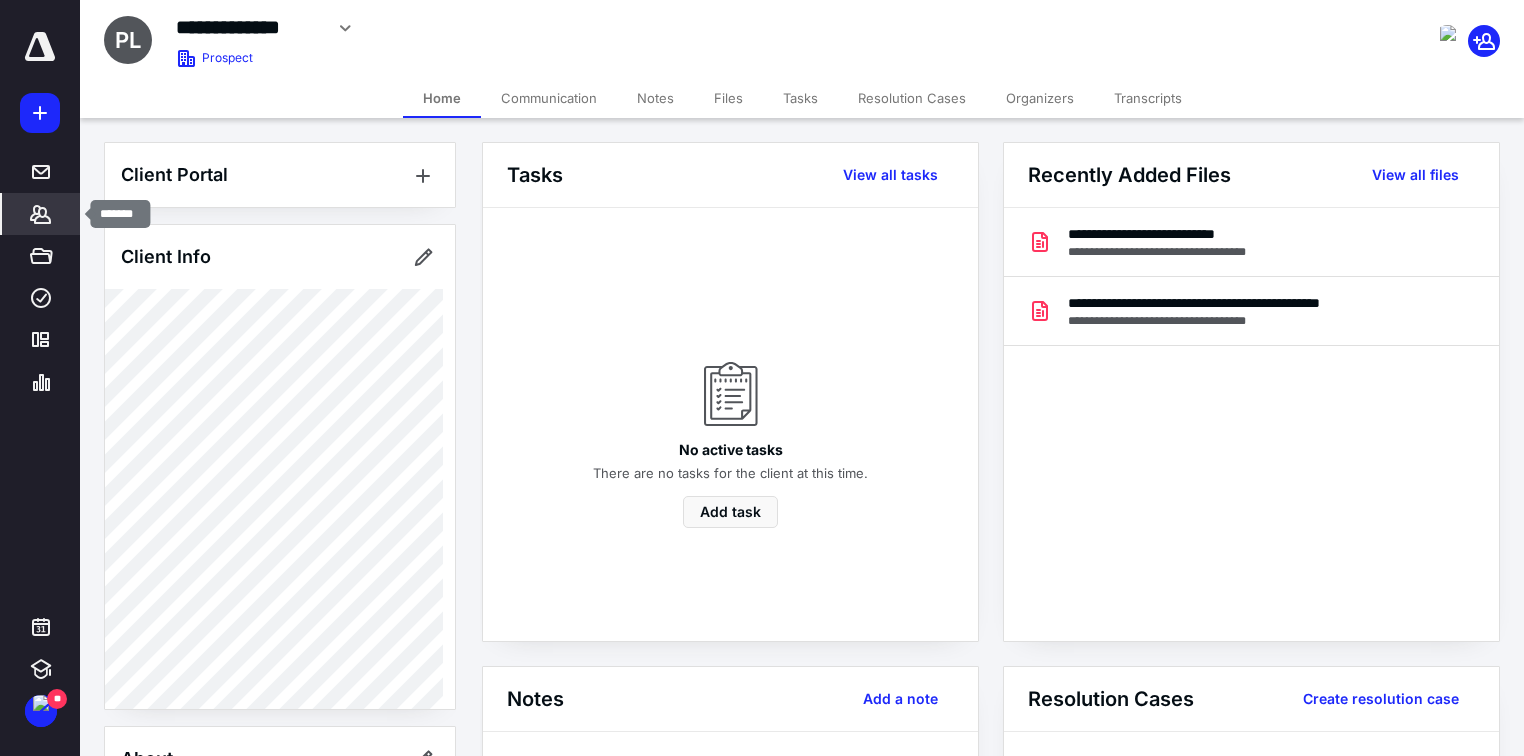 click 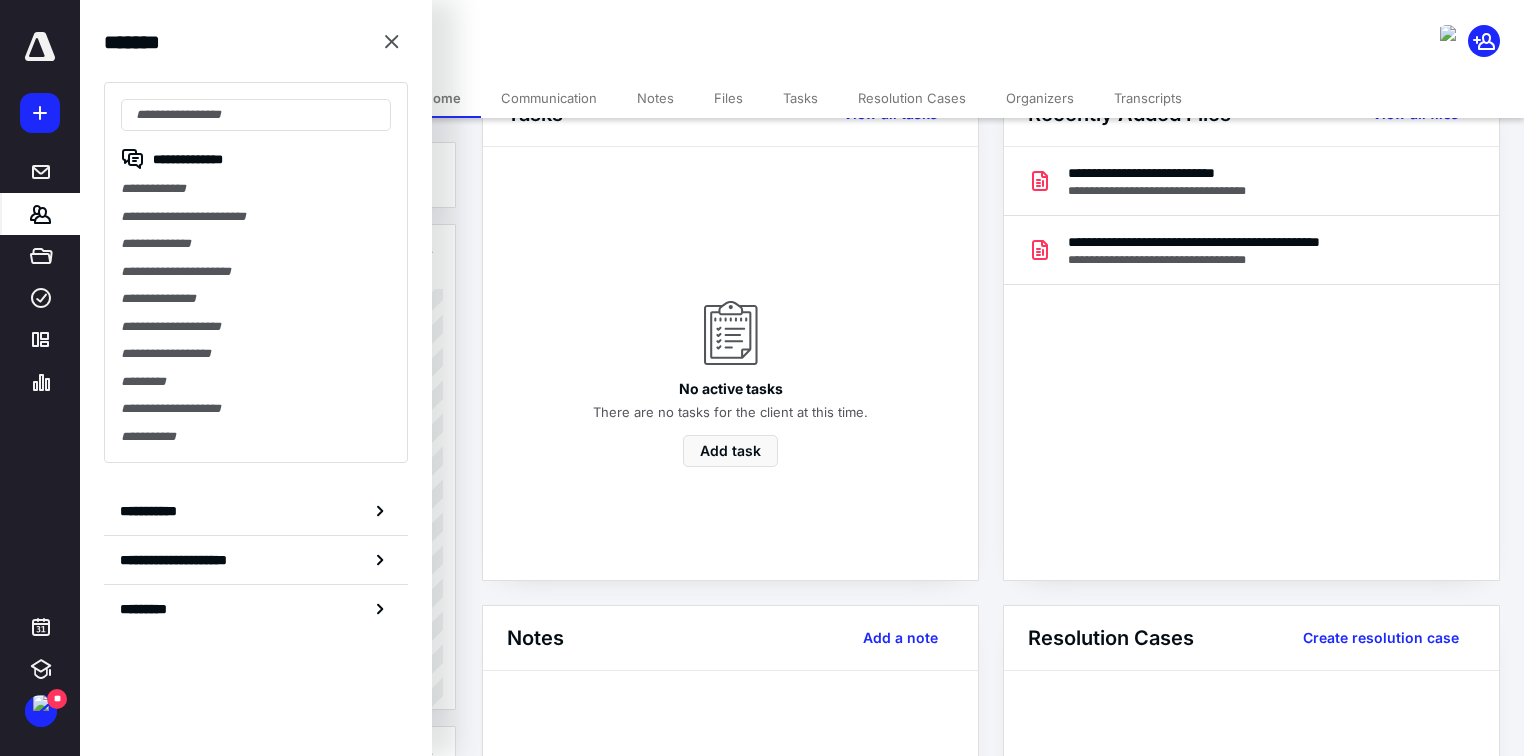 scroll, scrollTop: 80, scrollLeft: 0, axis: vertical 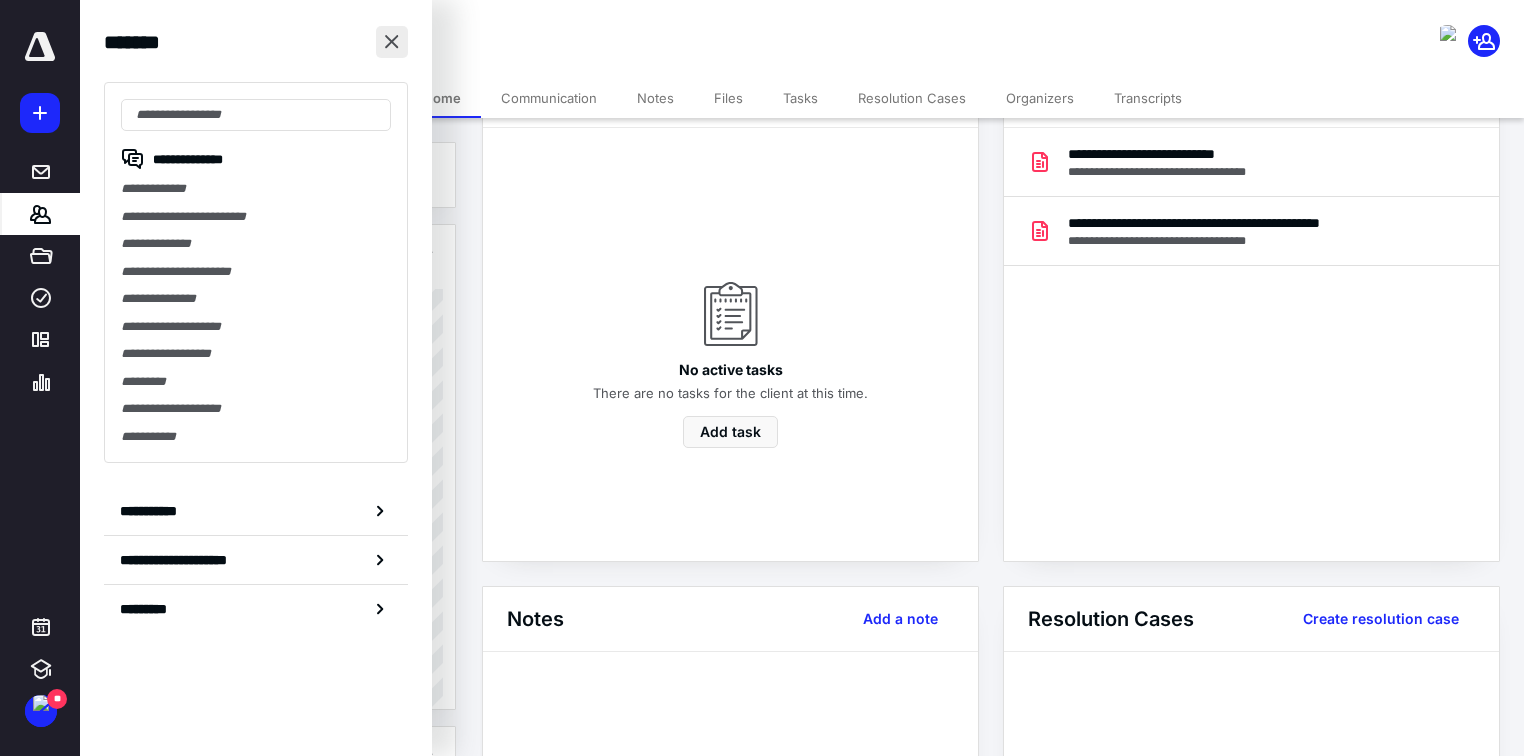 click at bounding box center (392, 42) 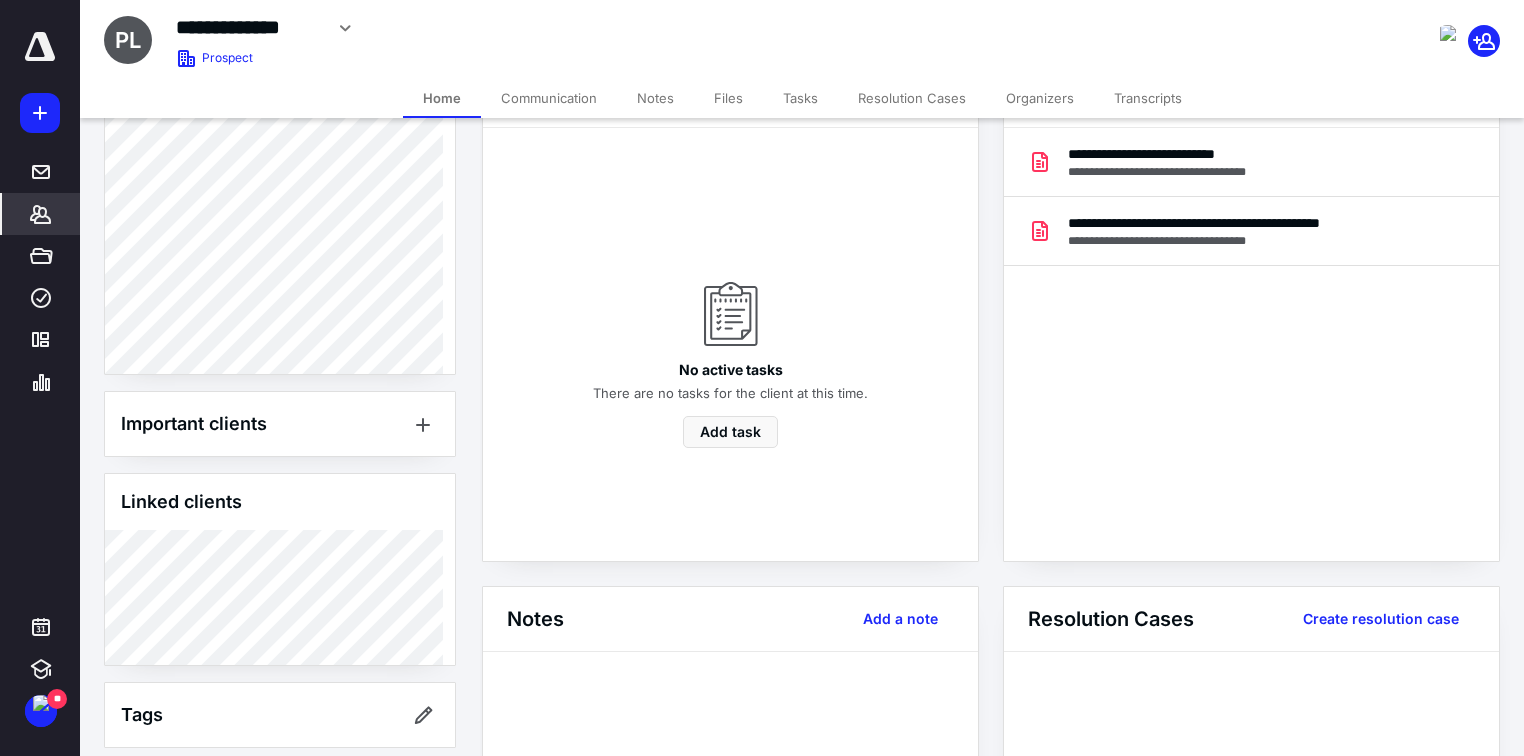 scroll, scrollTop: 909, scrollLeft: 0, axis: vertical 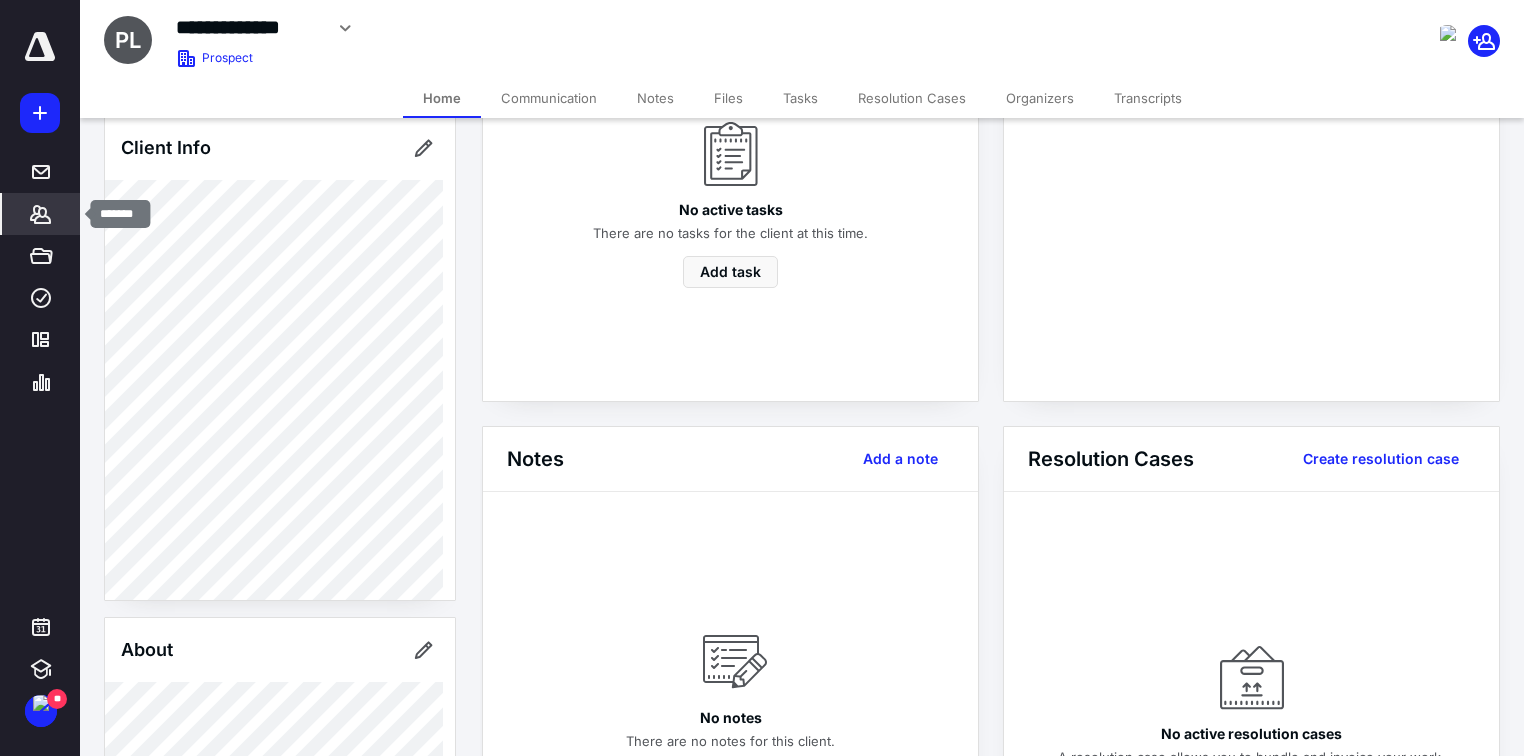 click 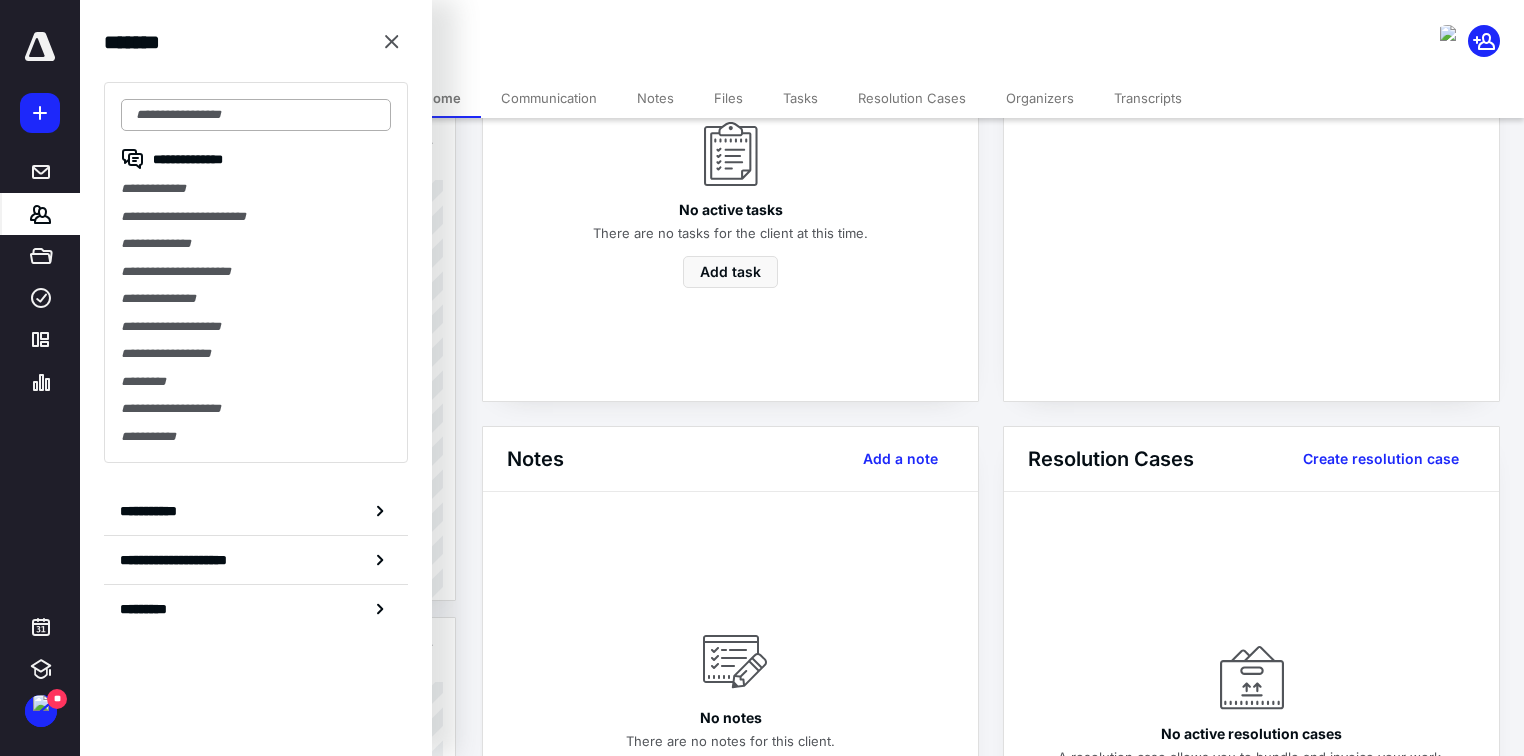 click at bounding box center (256, 115) 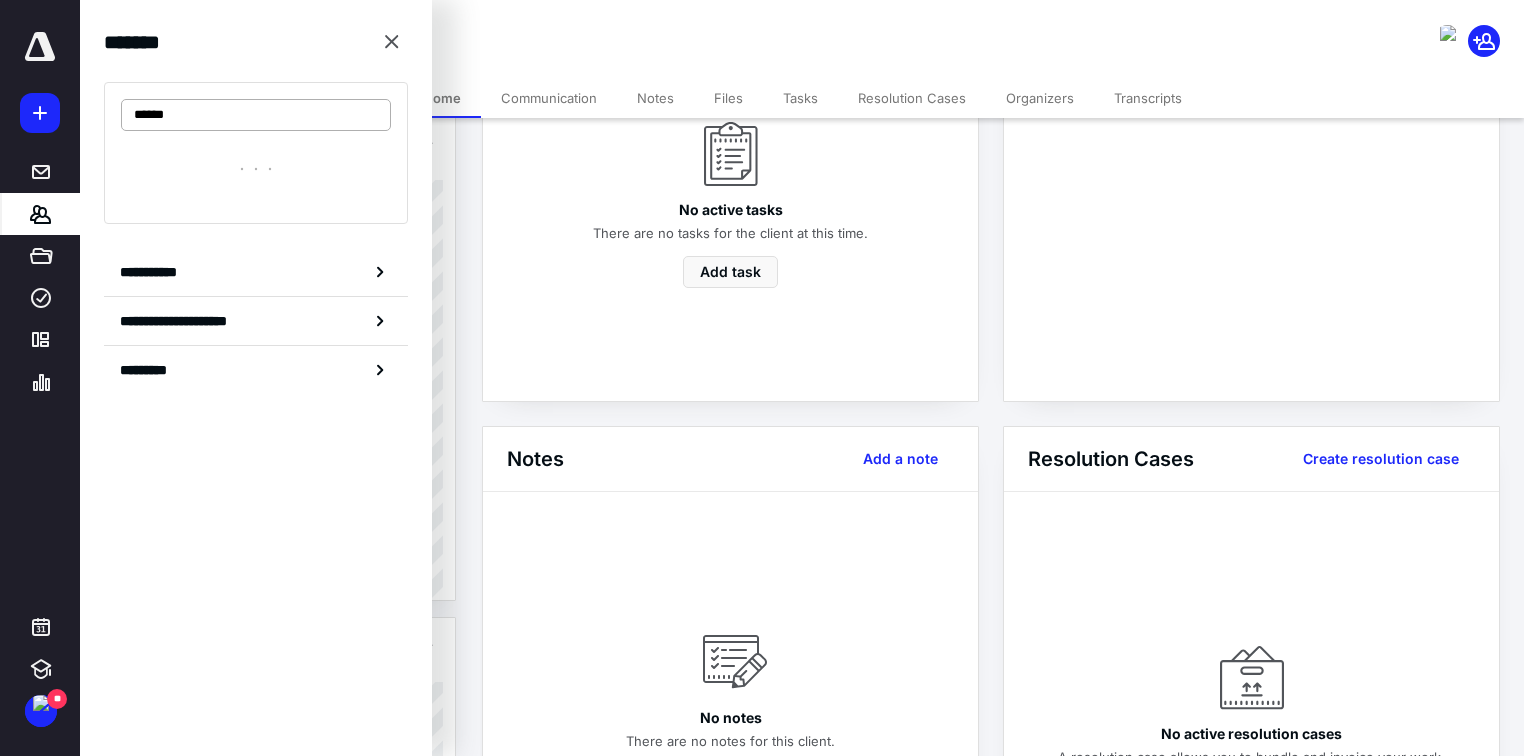 type on "******" 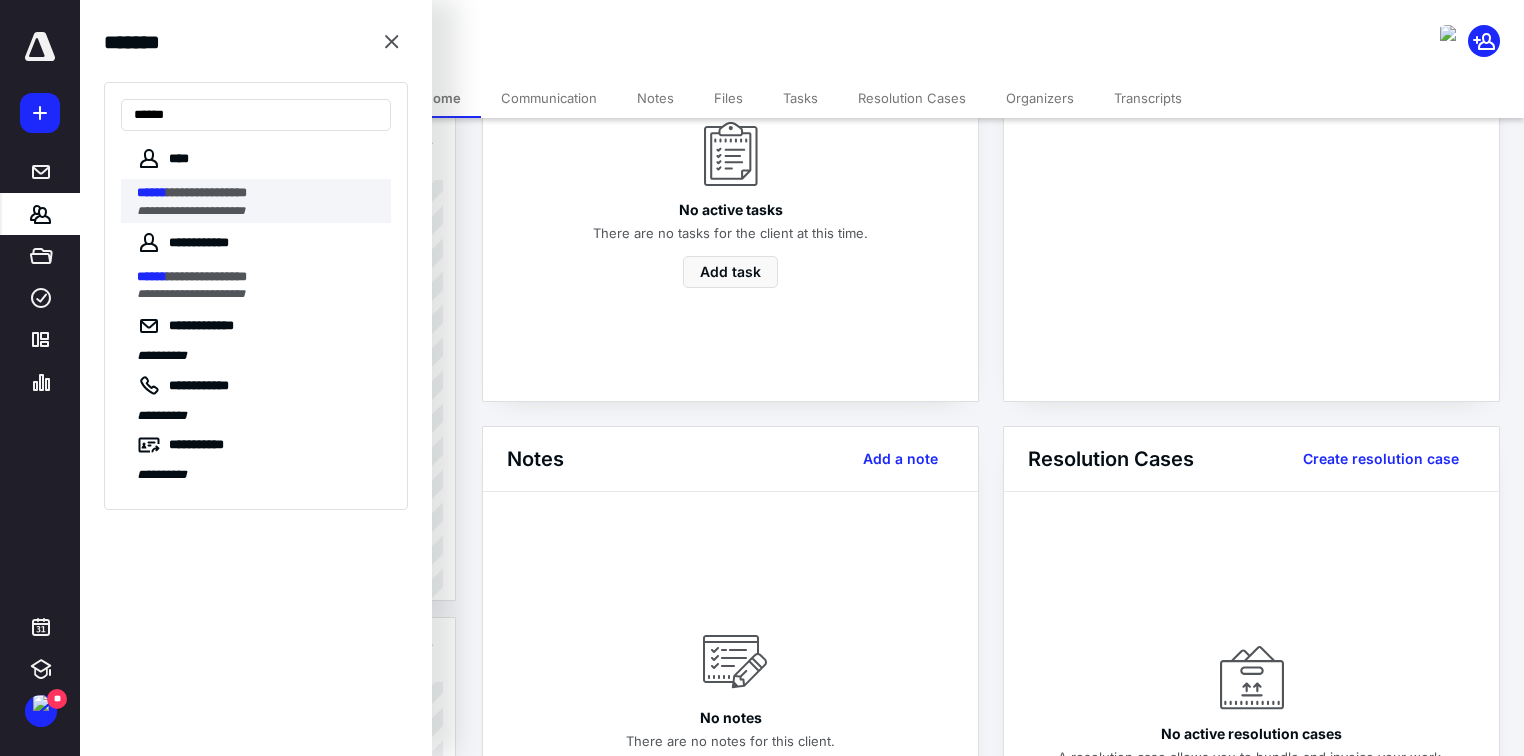 click on "**********" at bounding box center [207, 192] 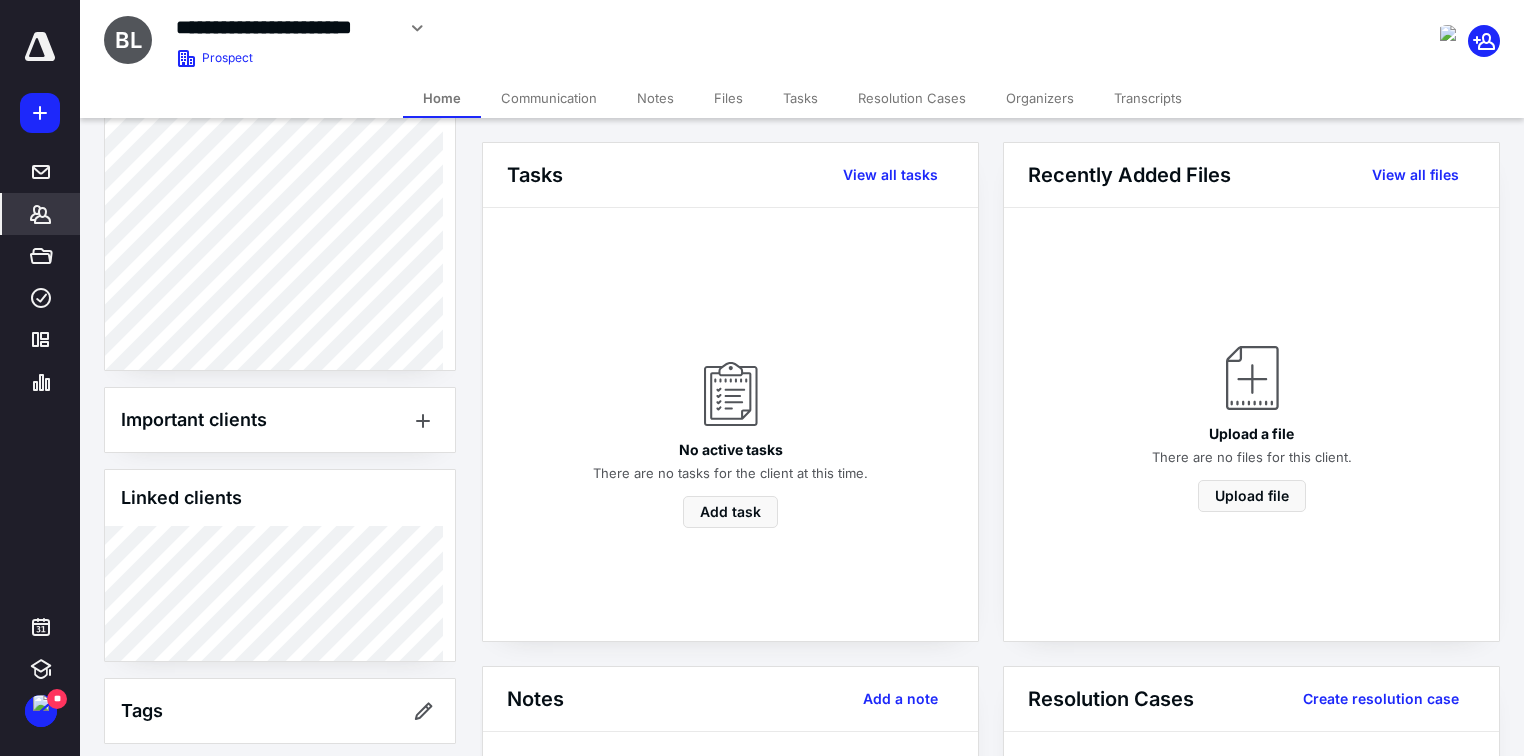 scroll, scrollTop: 877, scrollLeft: 0, axis: vertical 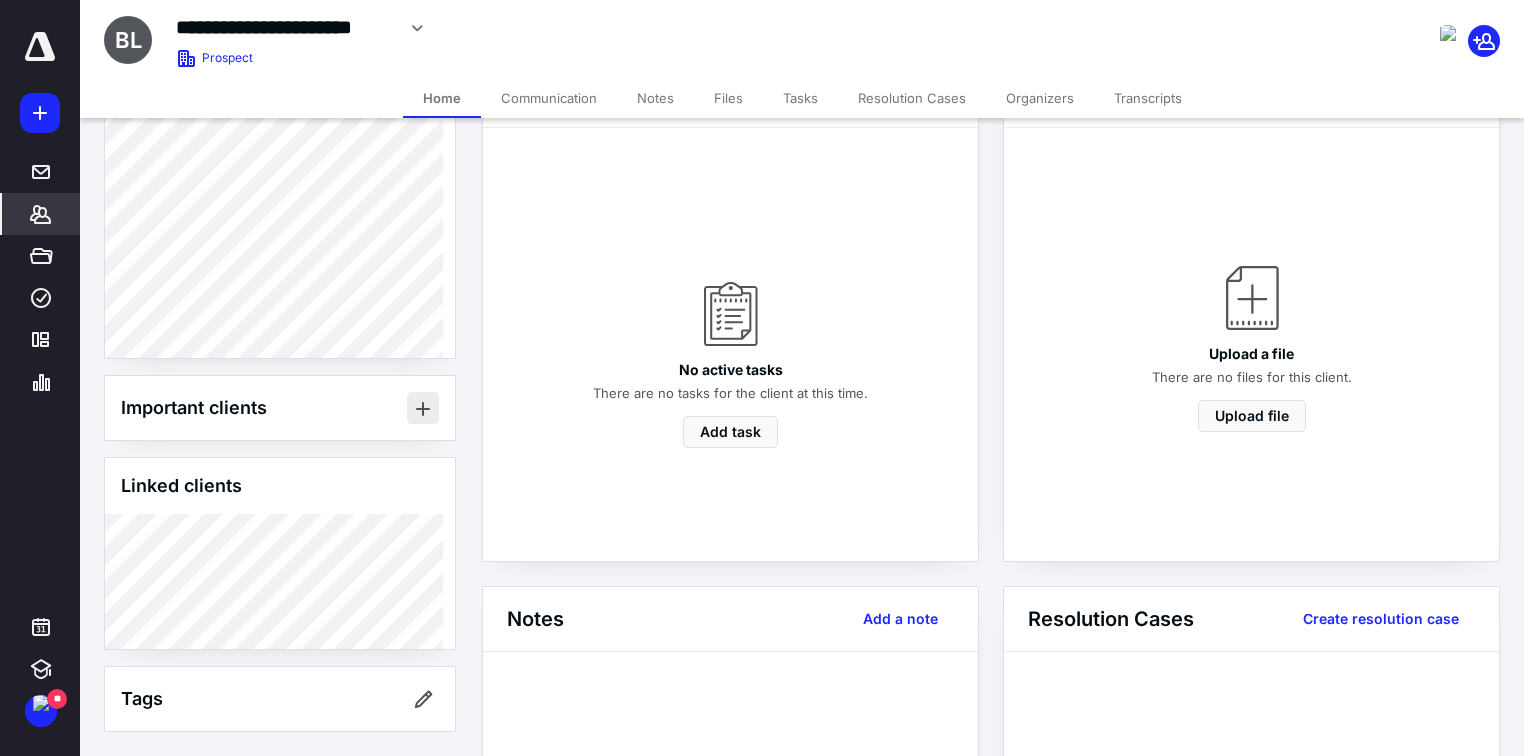 click at bounding box center (423, 408) 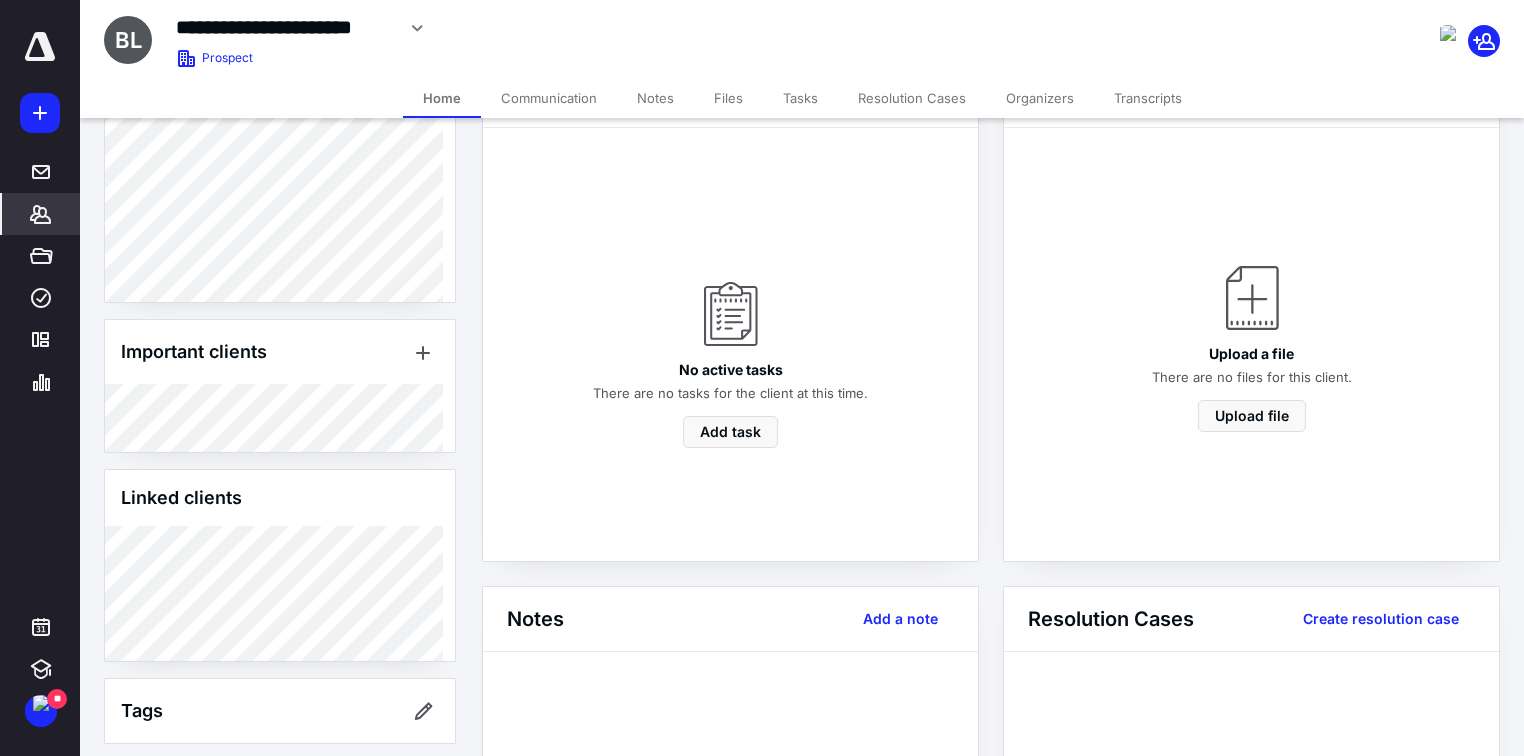 scroll, scrollTop: 944, scrollLeft: 0, axis: vertical 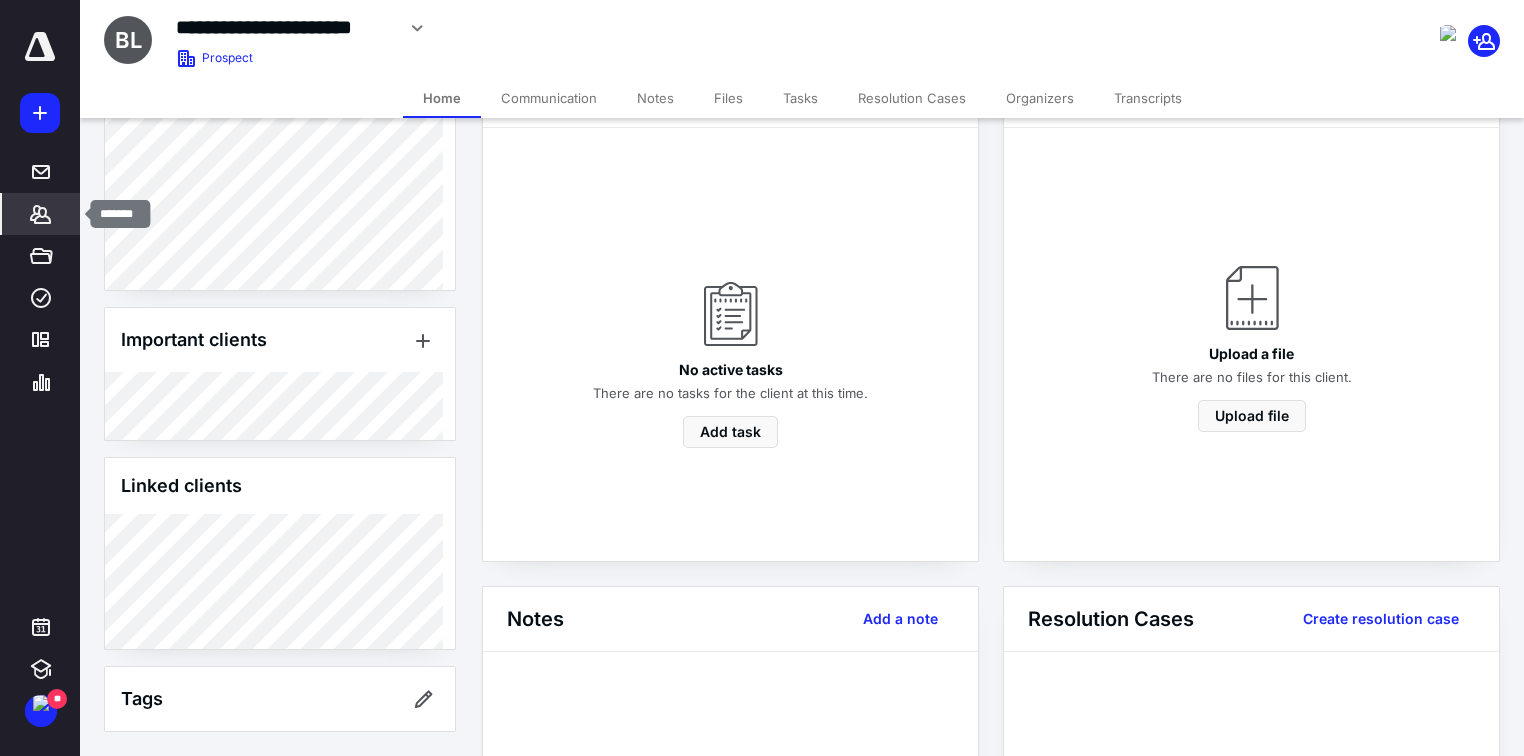 click 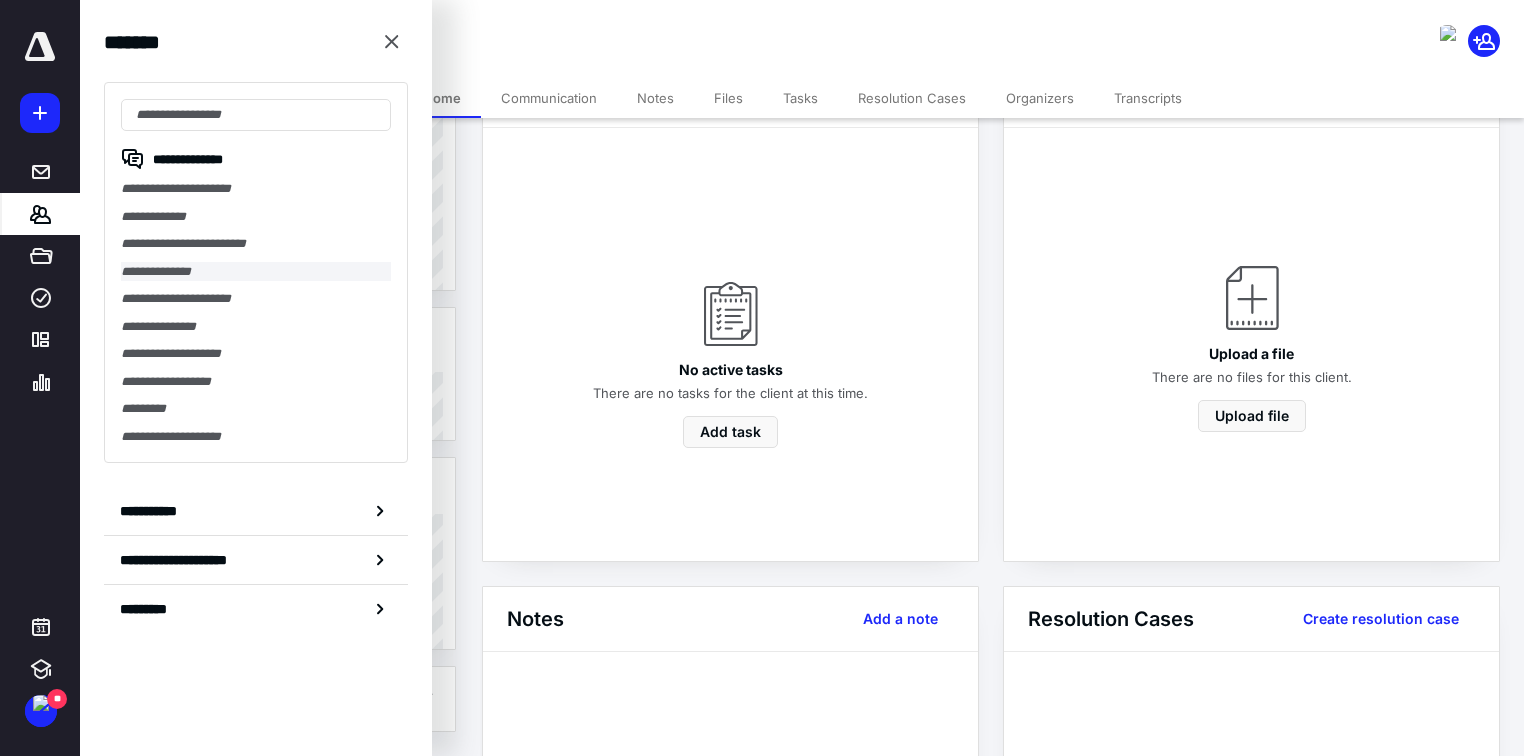 click on "**********" at bounding box center (256, 272) 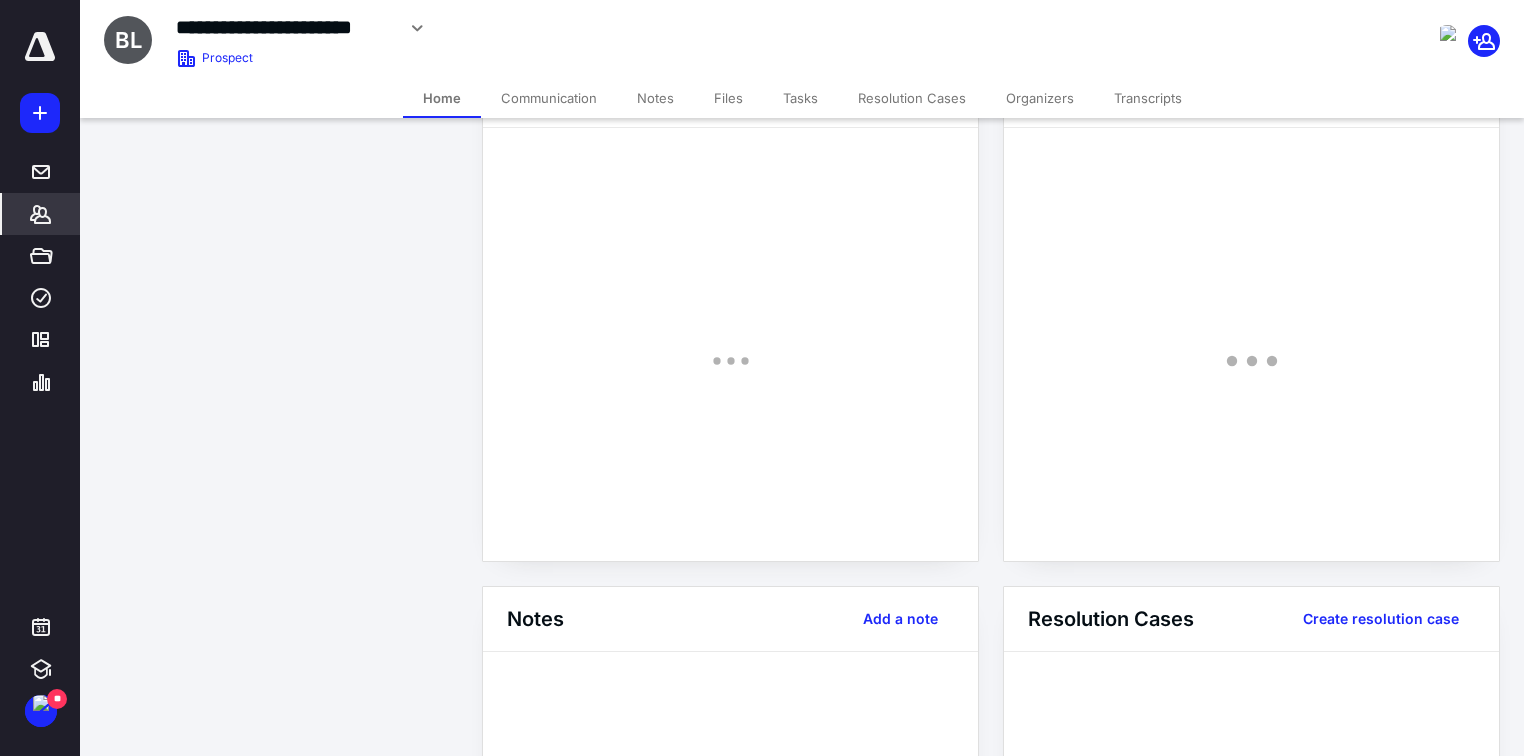 scroll, scrollTop: 80, scrollLeft: 0, axis: vertical 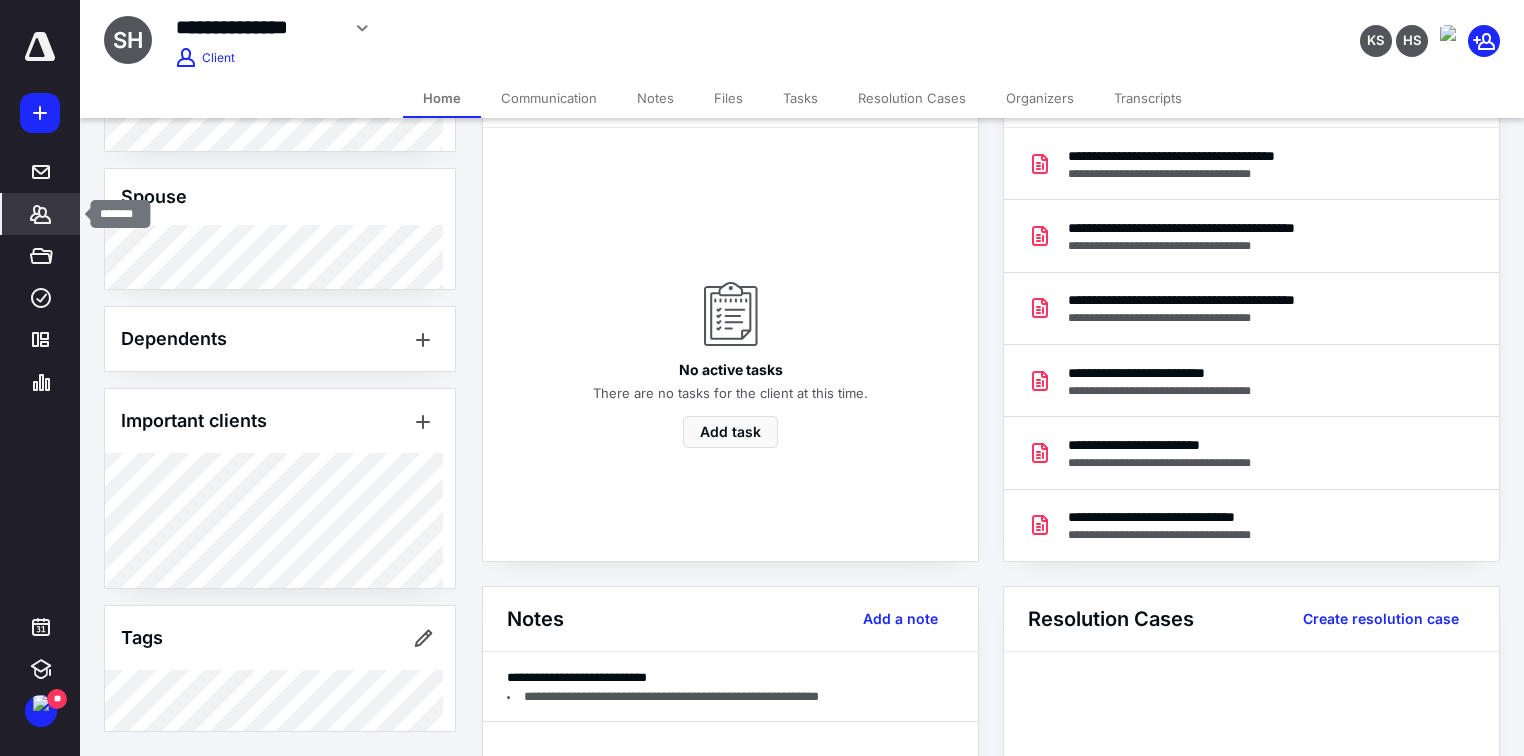 click 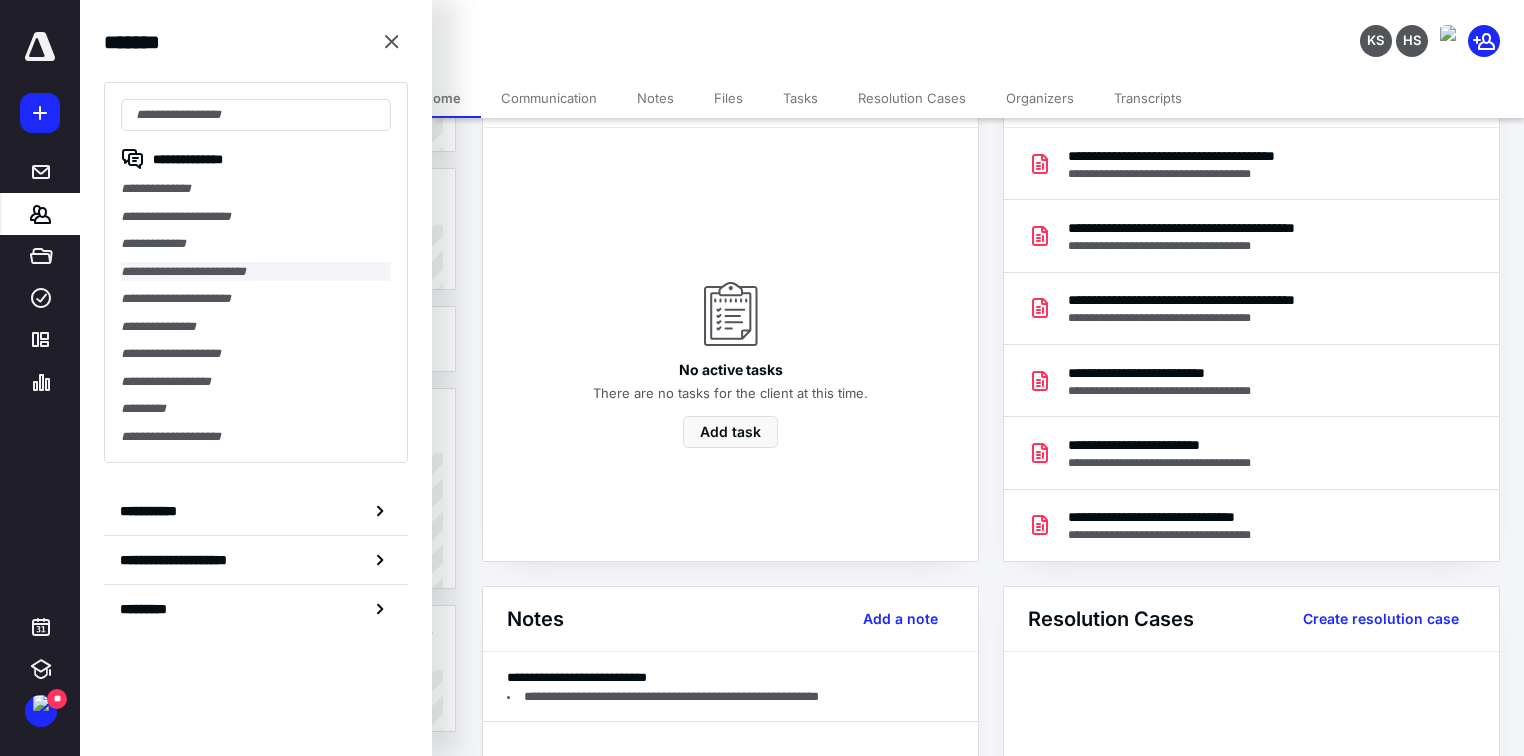 click on "**********" at bounding box center (256, 272) 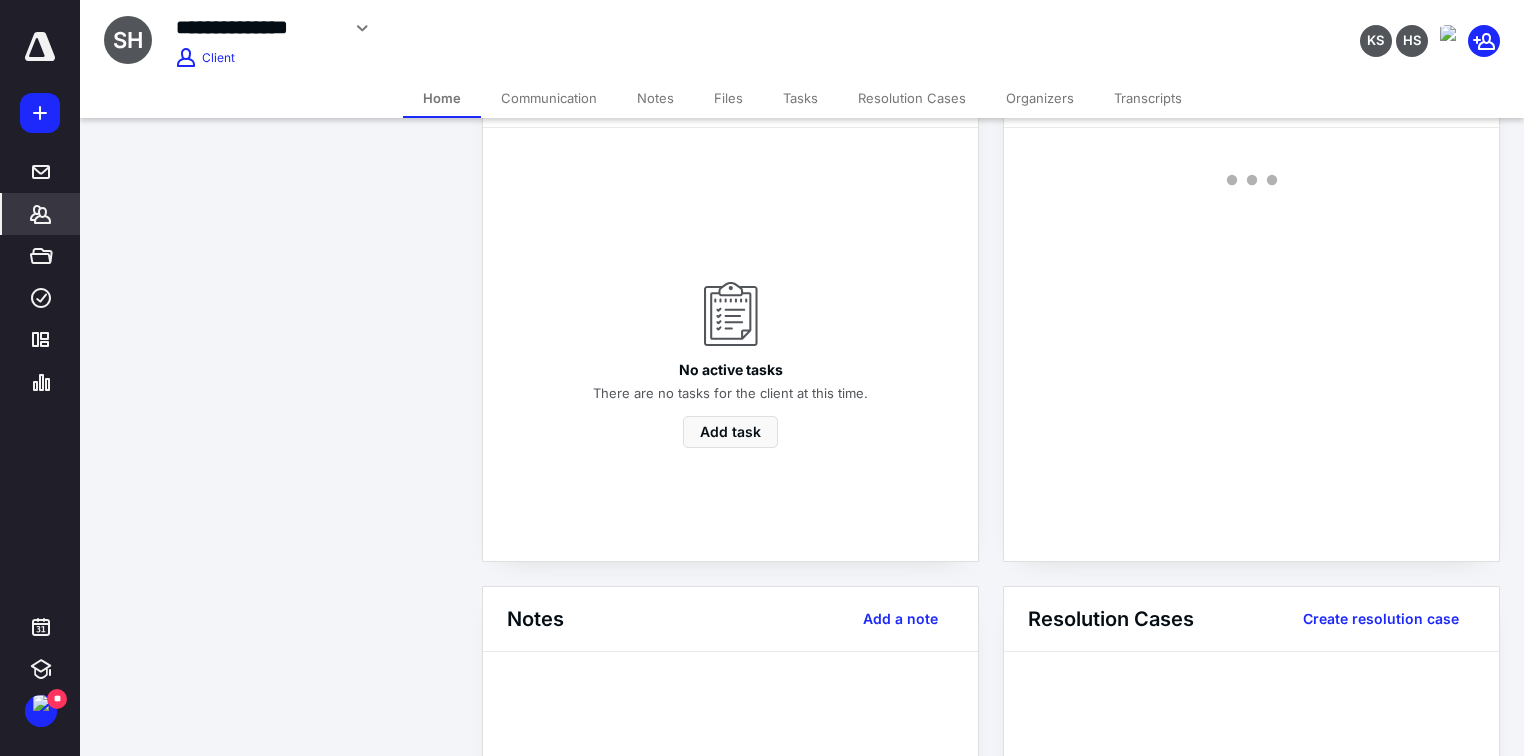 scroll, scrollTop: 80, scrollLeft: 0, axis: vertical 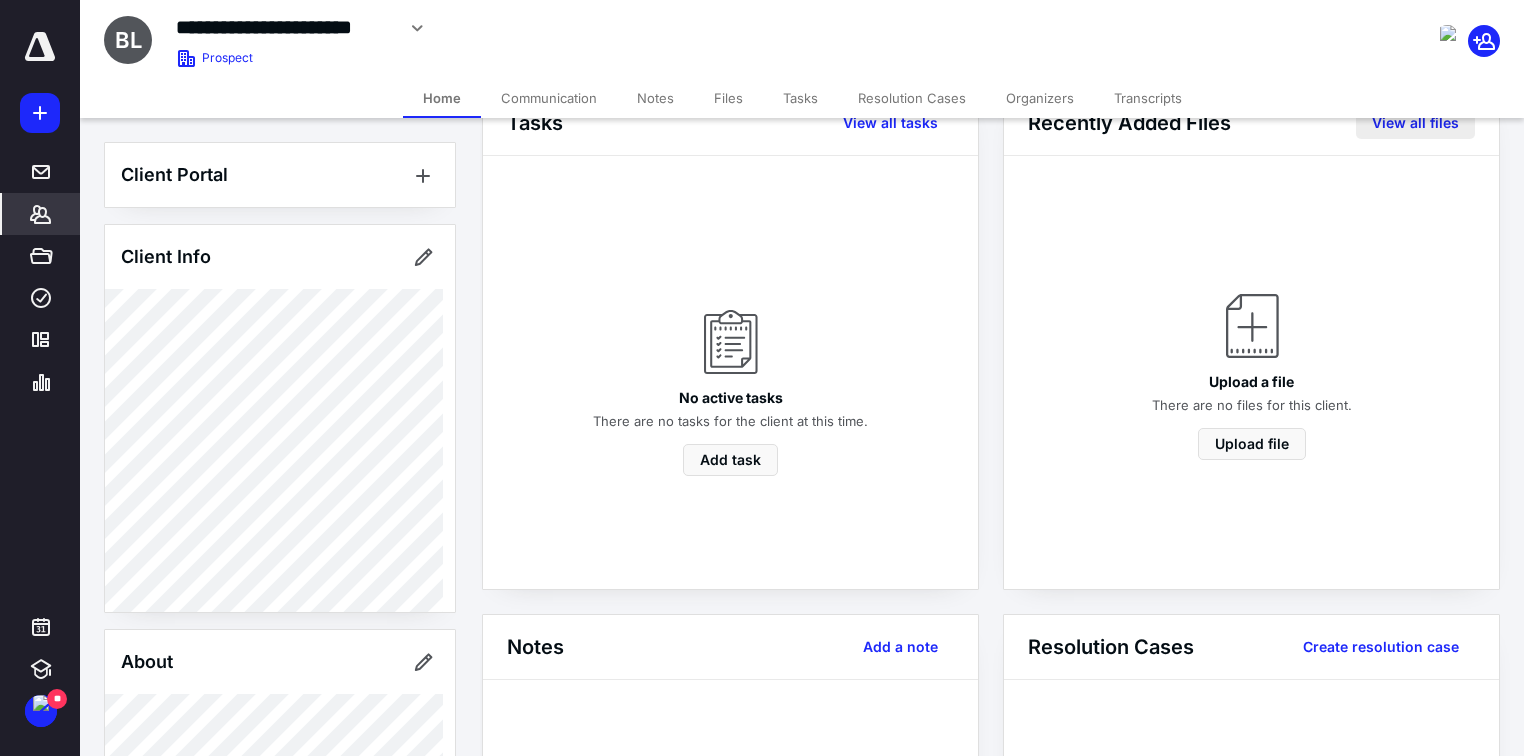 click on "View all files" at bounding box center [1415, 123] 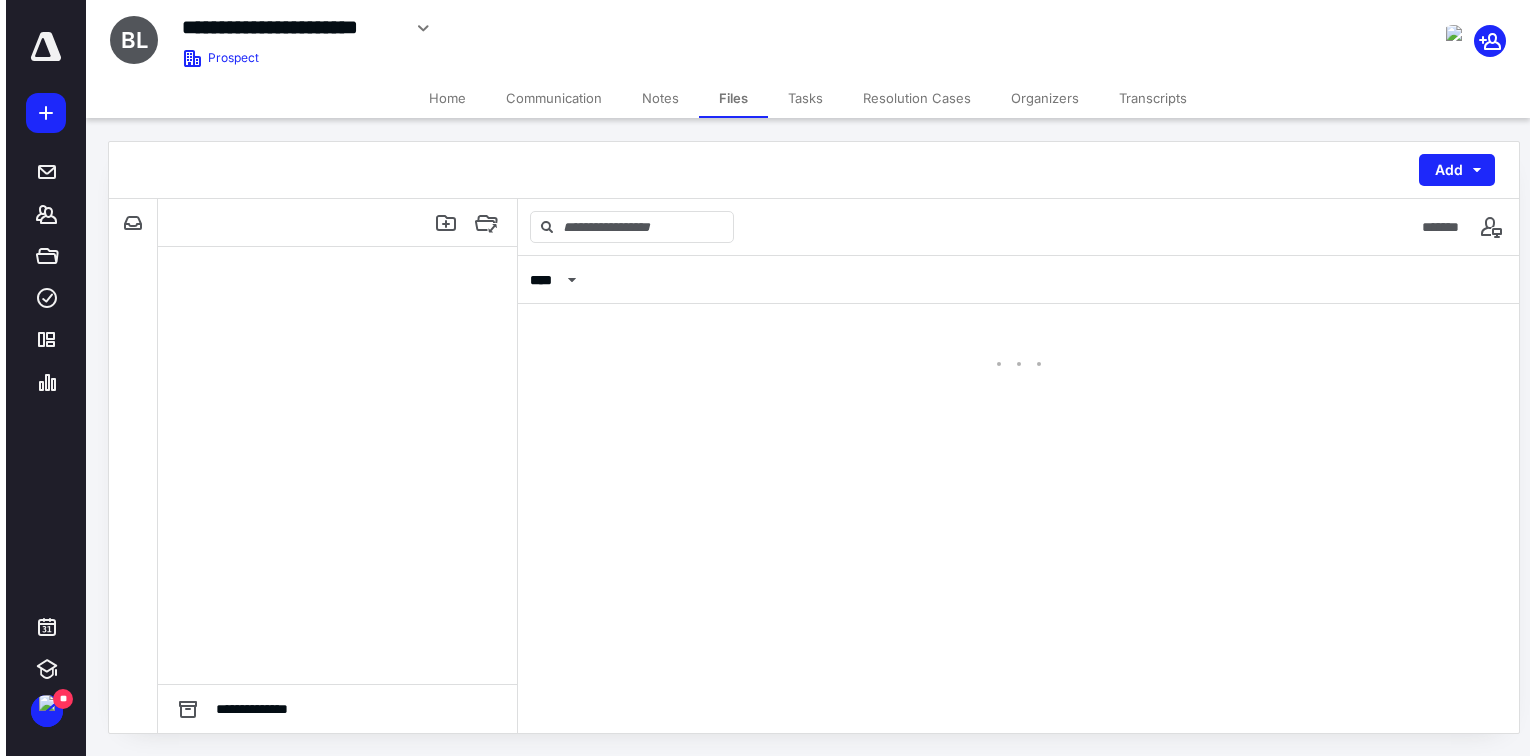 scroll, scrollTop: 0, scrollLeft: 0, axis: both 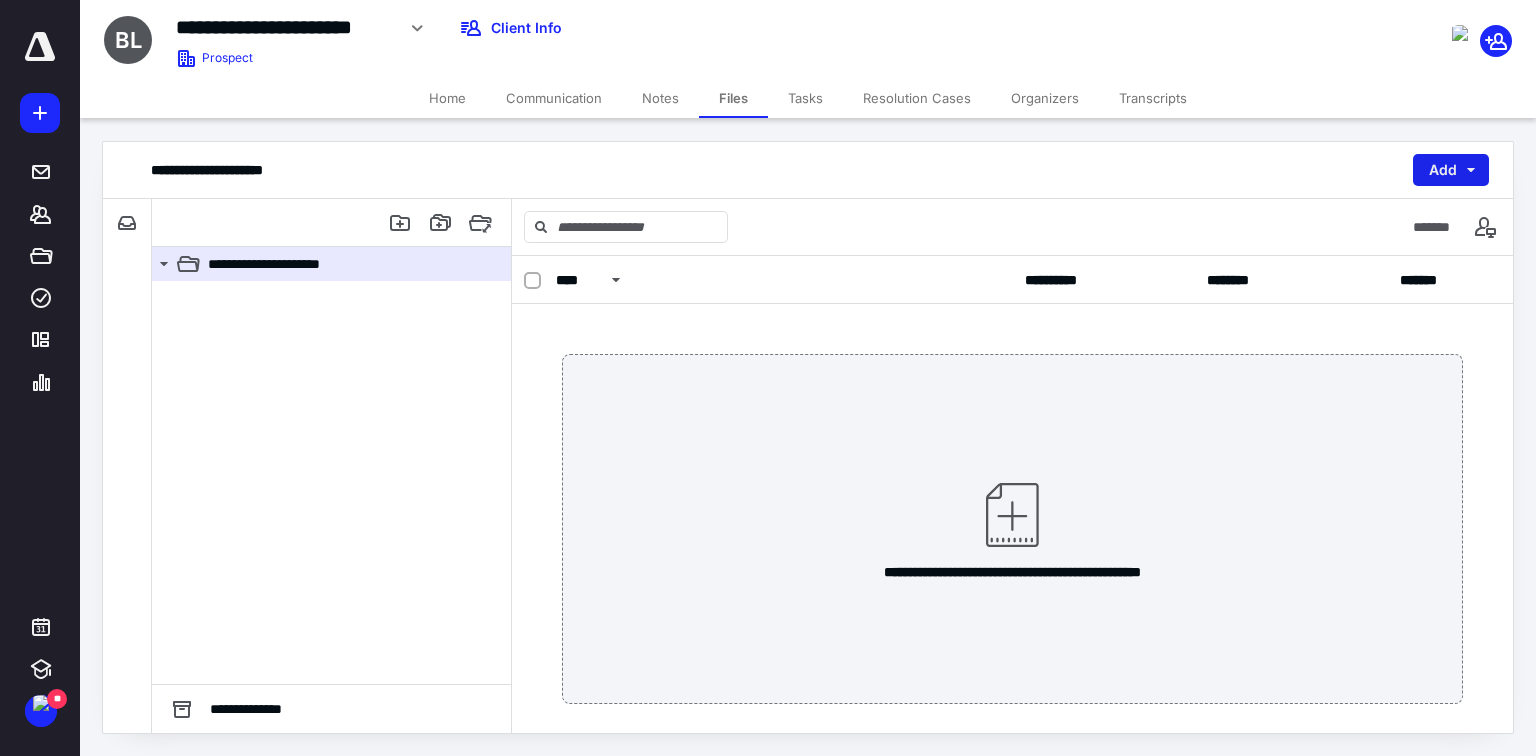 click on "Add" at bounding box center (1451, 170) 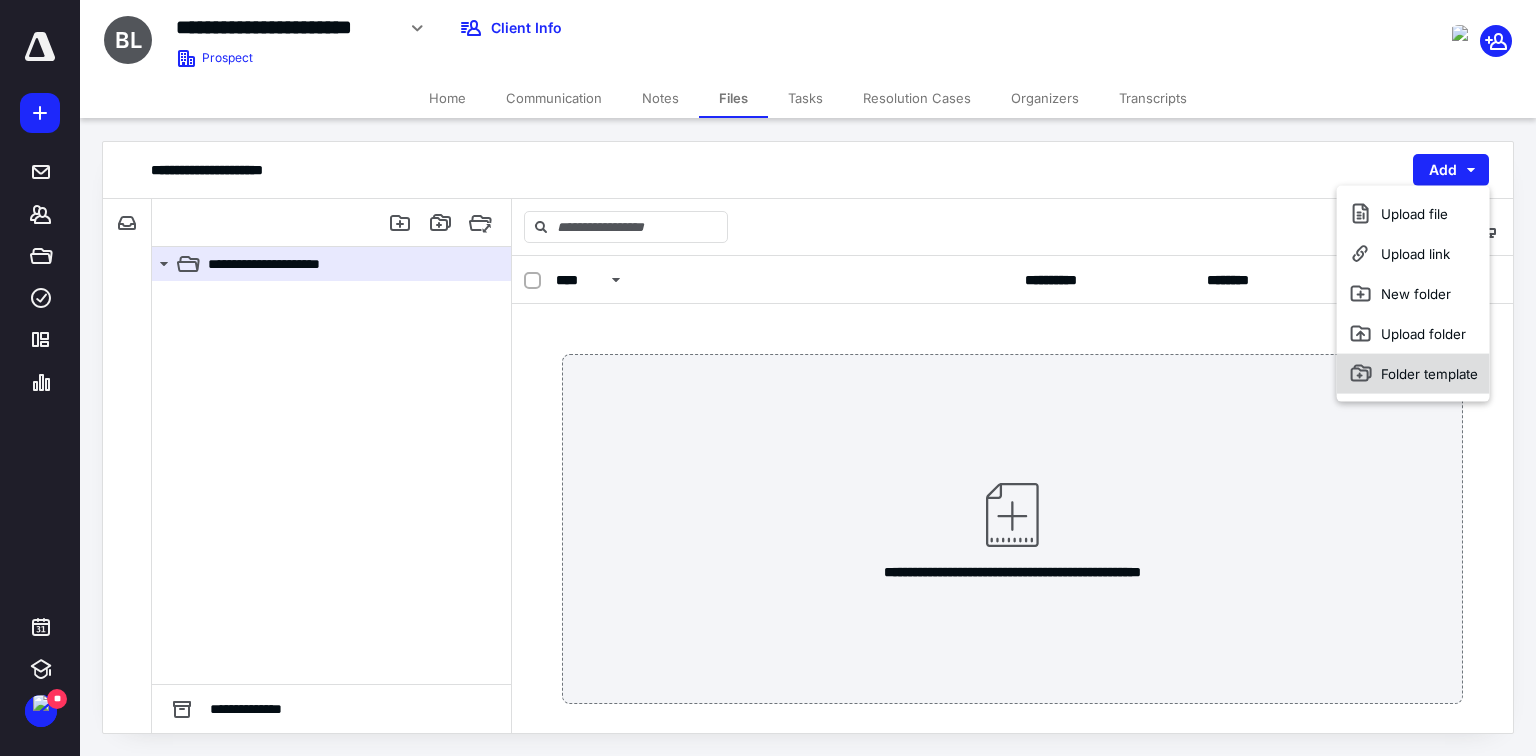click on "Folder template" at bounding box center (1413, 374) 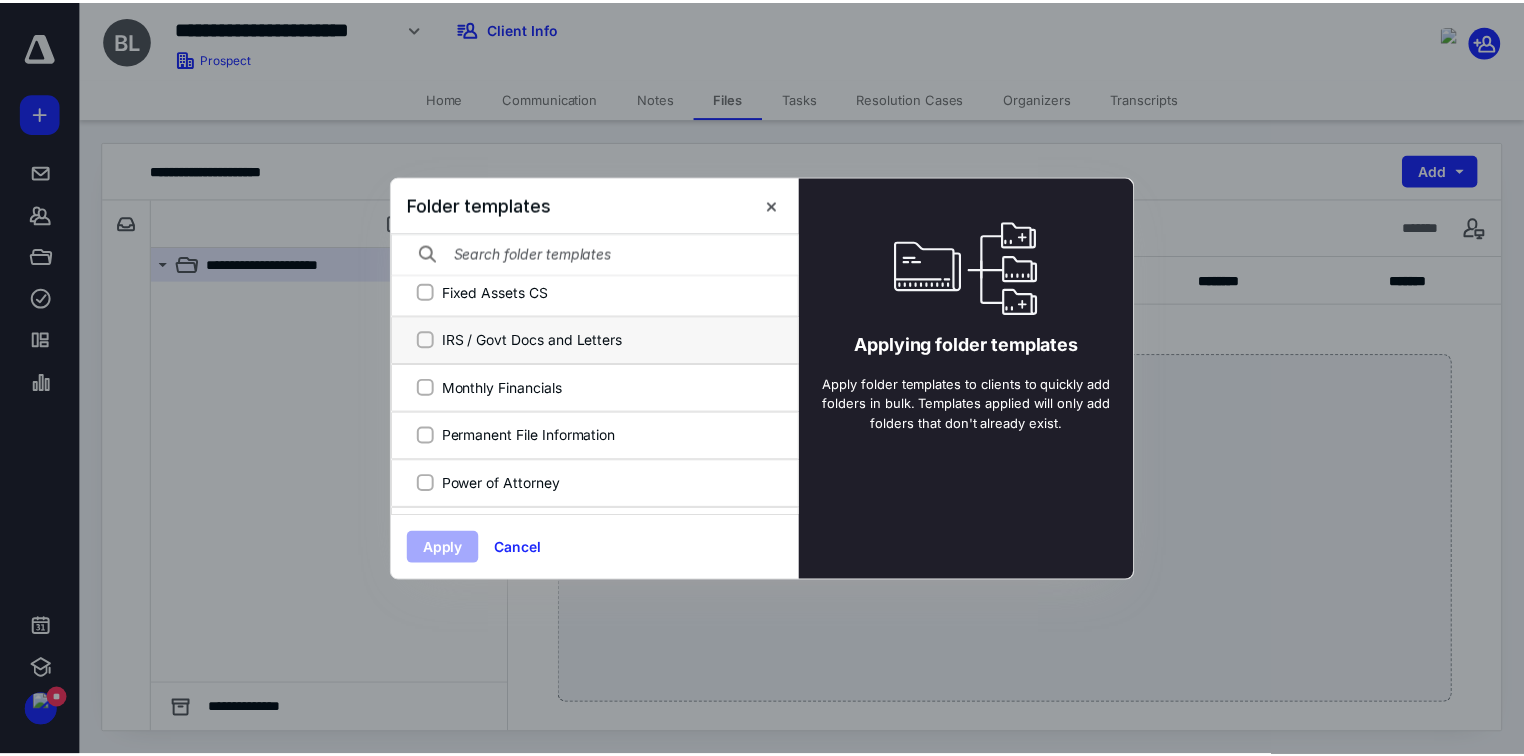 scroll, scrollTop: 320, scrollLeft: 0, axis: vertical 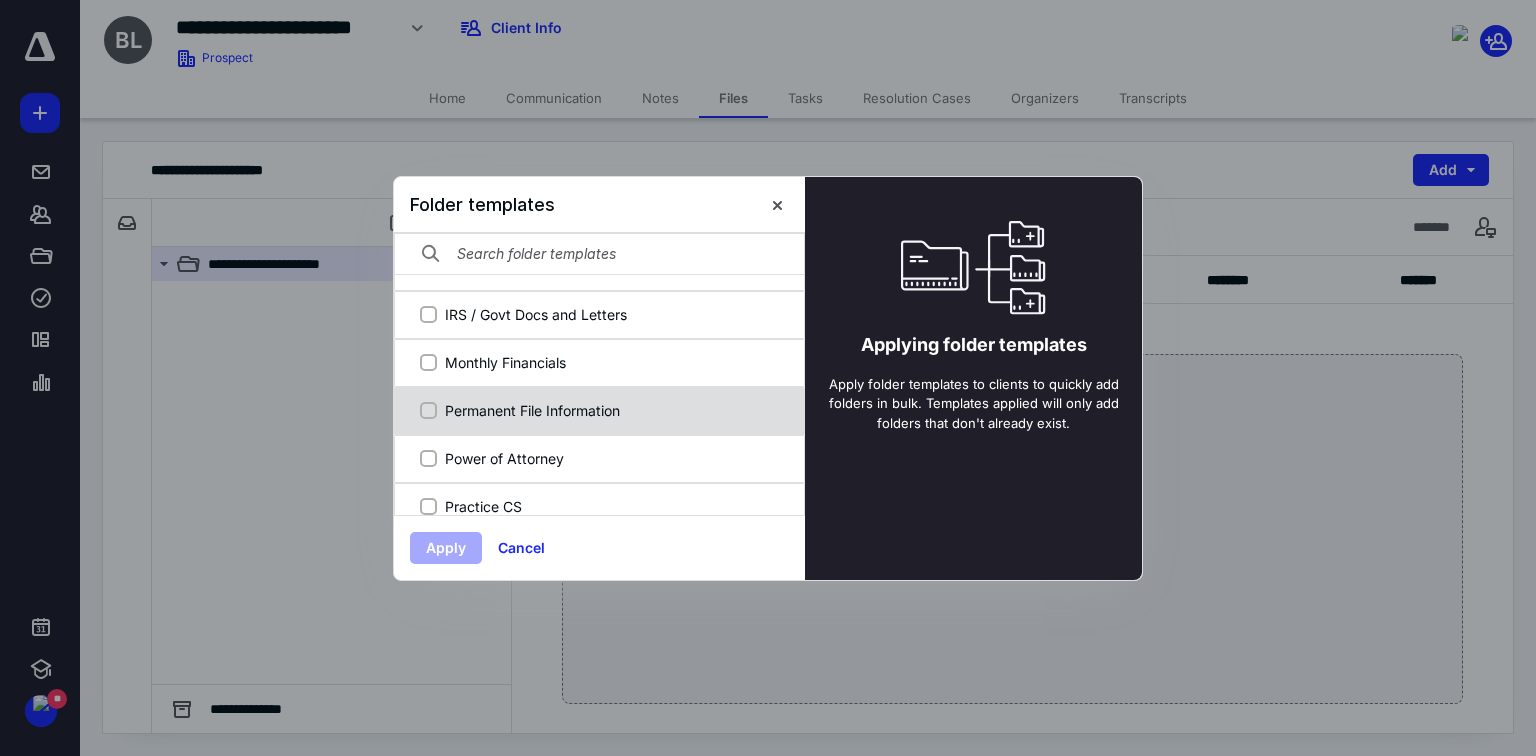 click on "Permanent File Information" at bounding box center [610, 410] 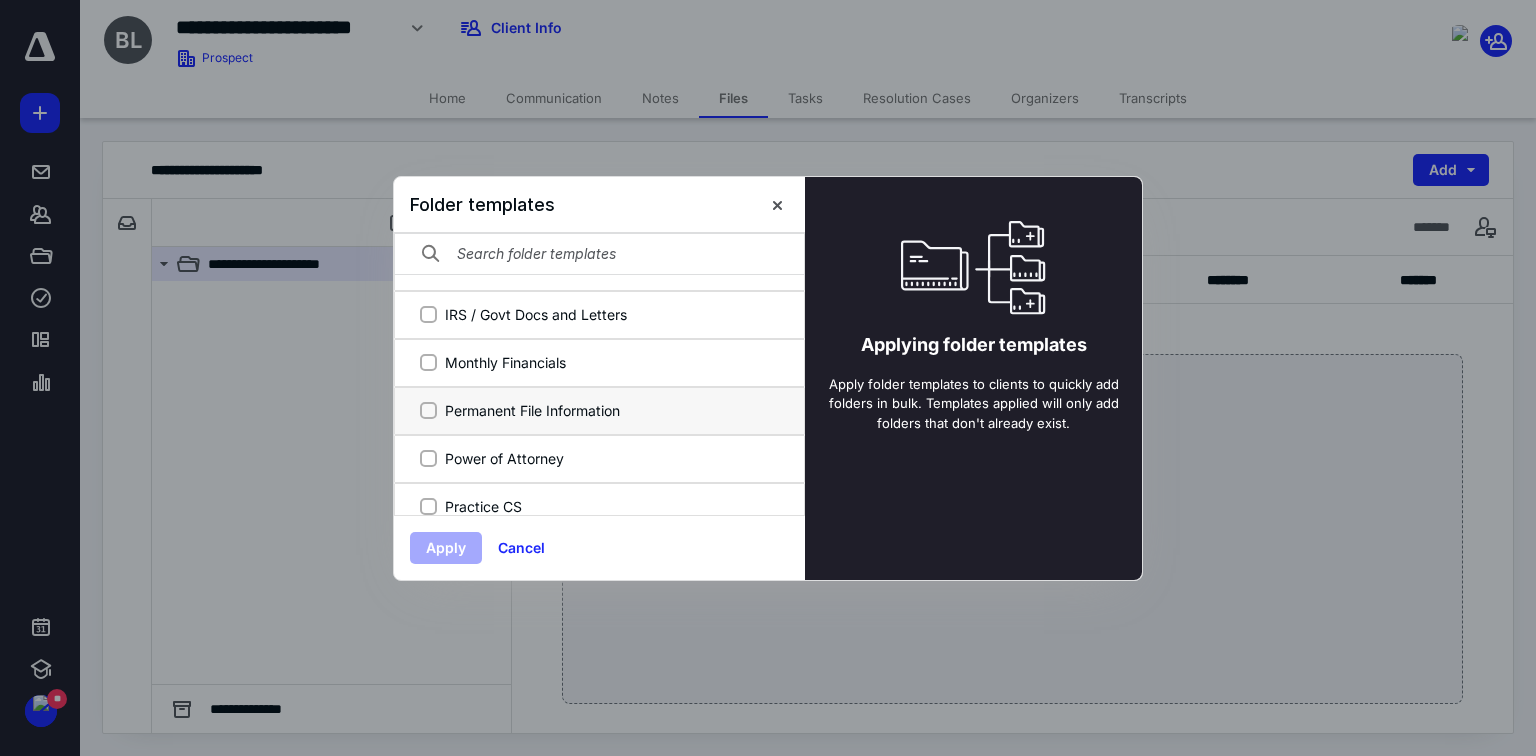 click on "Permanent File Information" at bounding box center (428, 410) 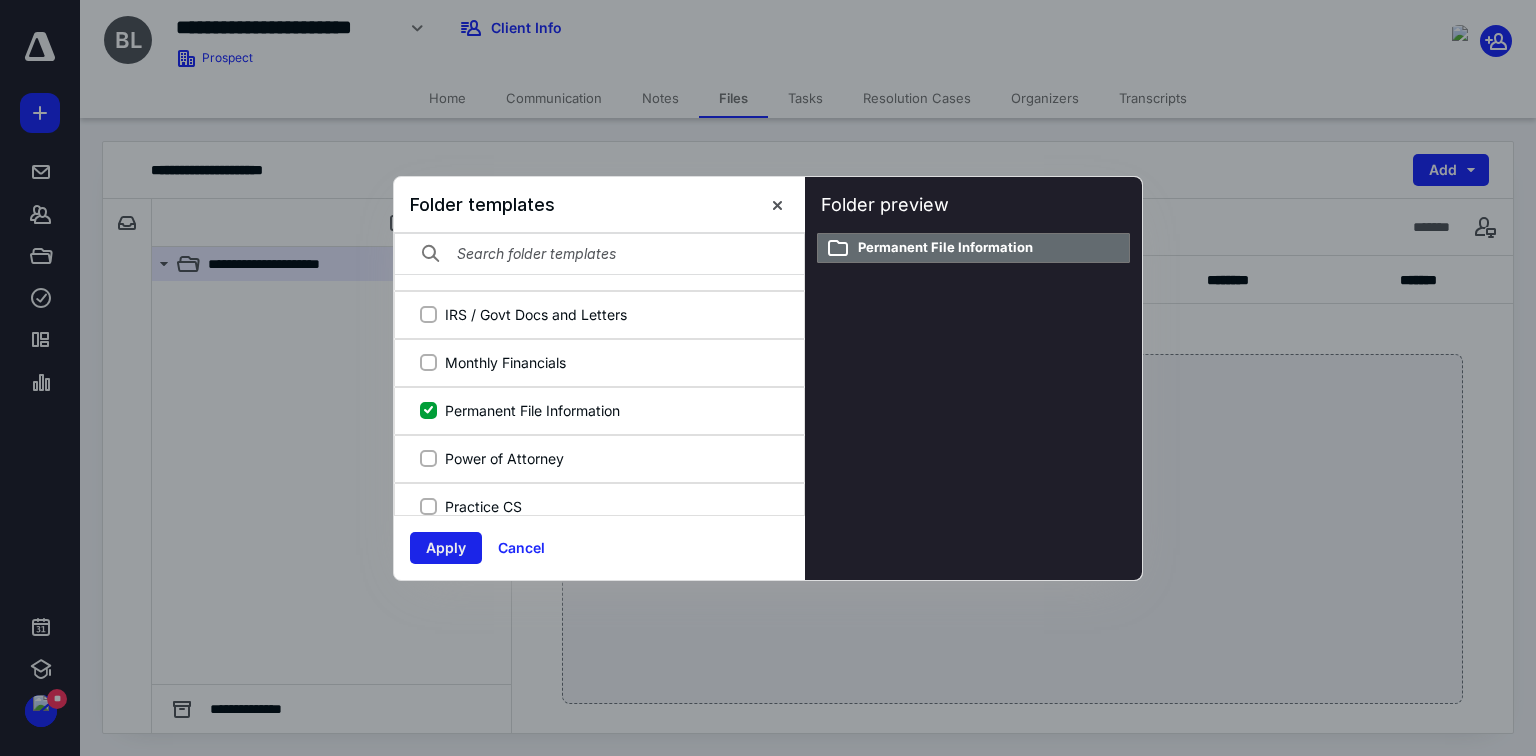 click on "Apply" at bounding box center [446, 548] 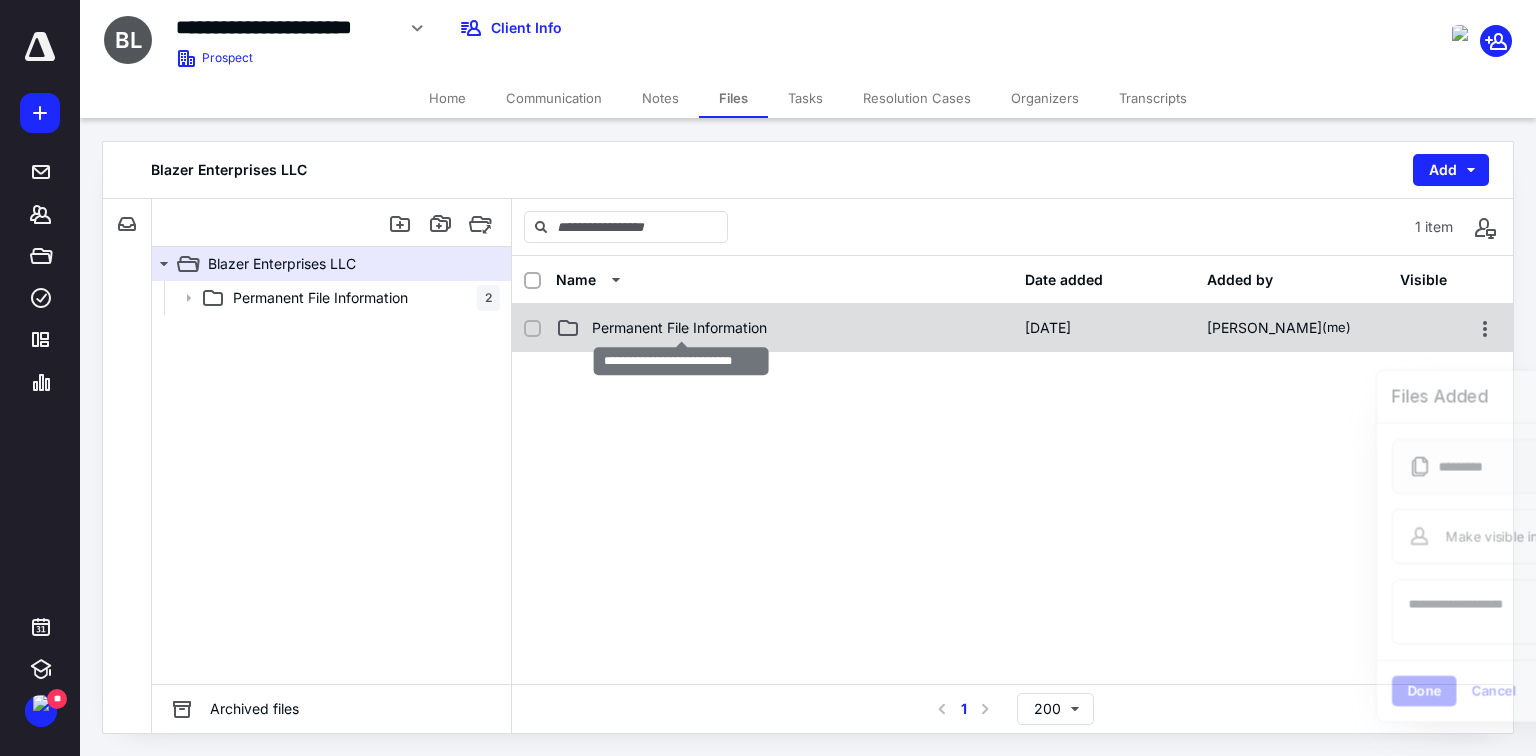 click on "Permanent File Information" at bounding box center (679, 328) 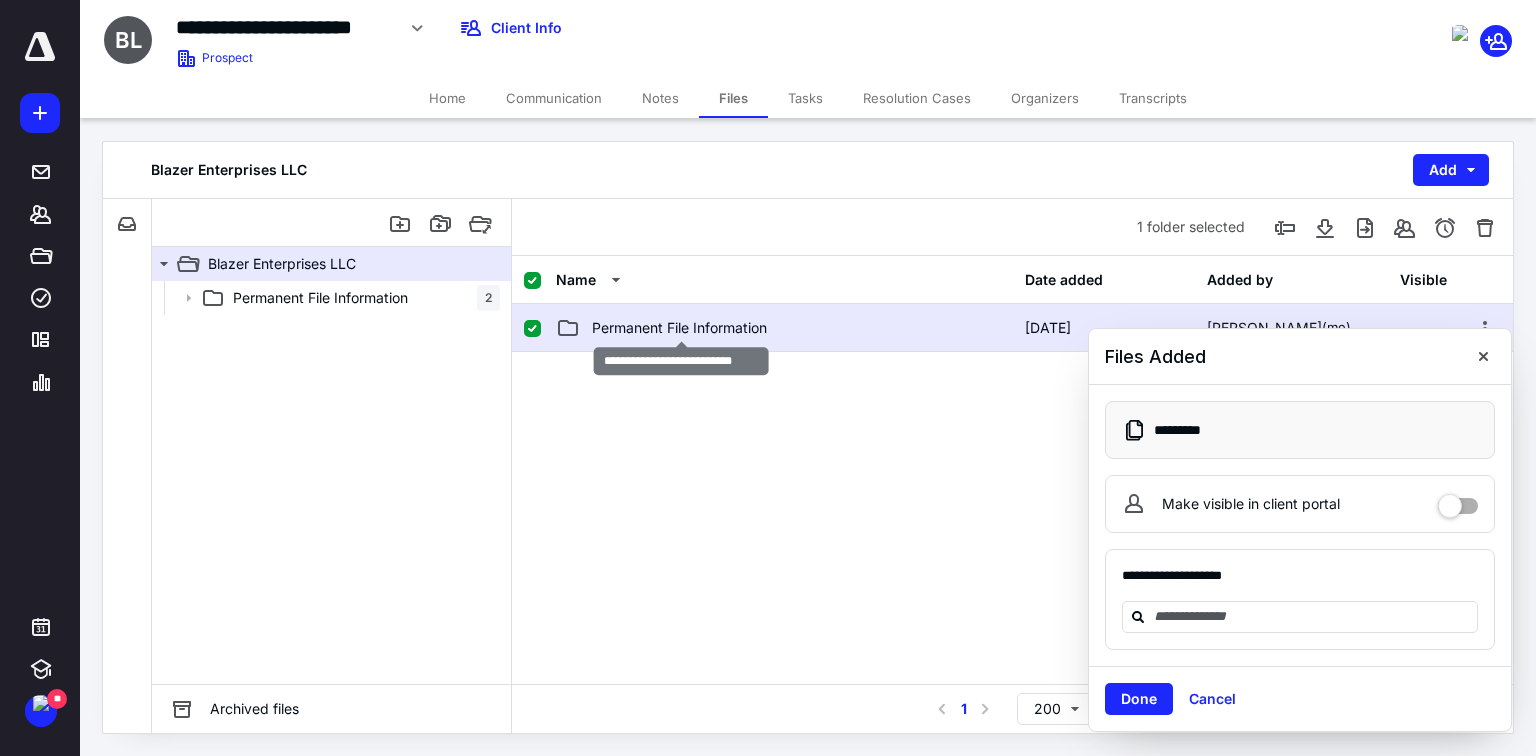 click on "Permanent File Information" at bounding box center (679, 328) 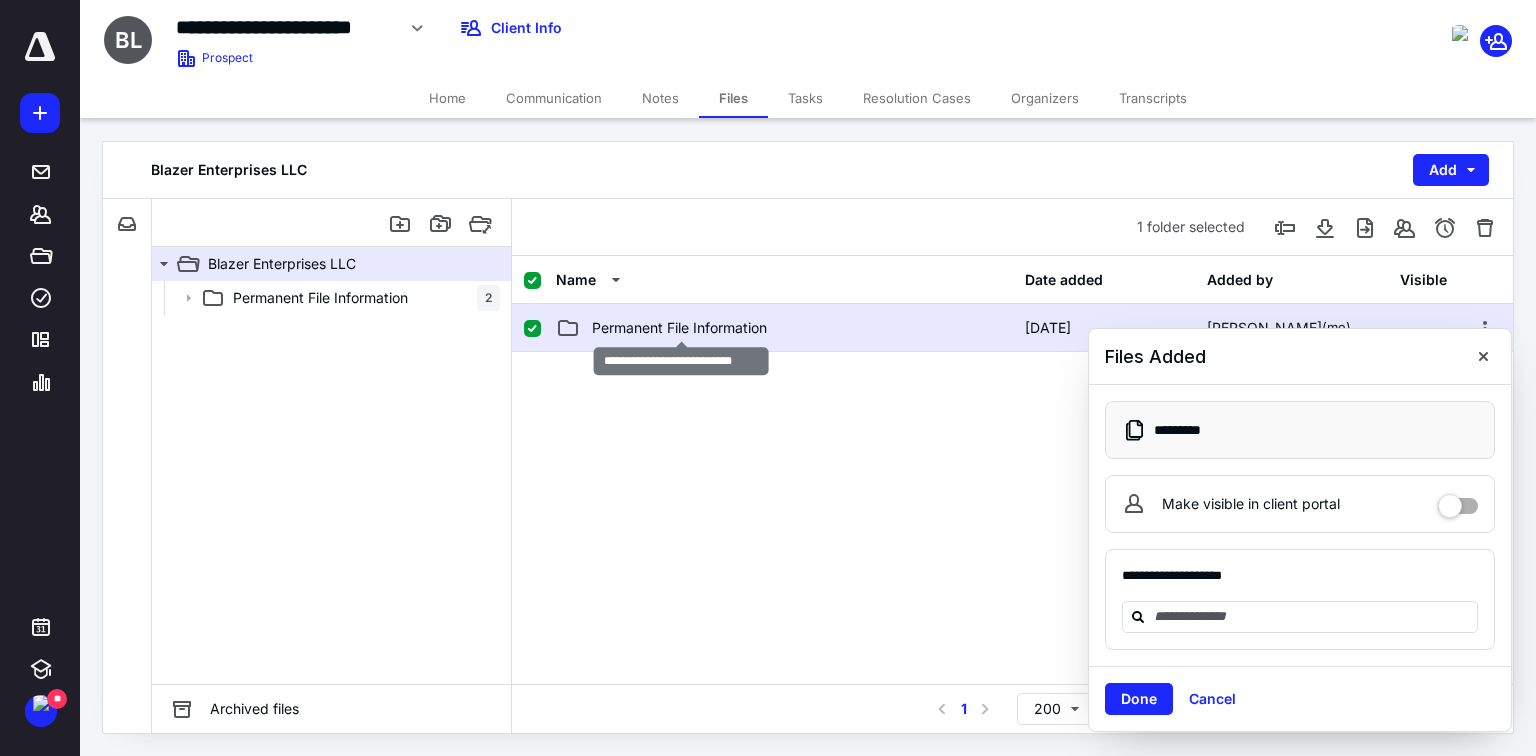 checkbox on "false" 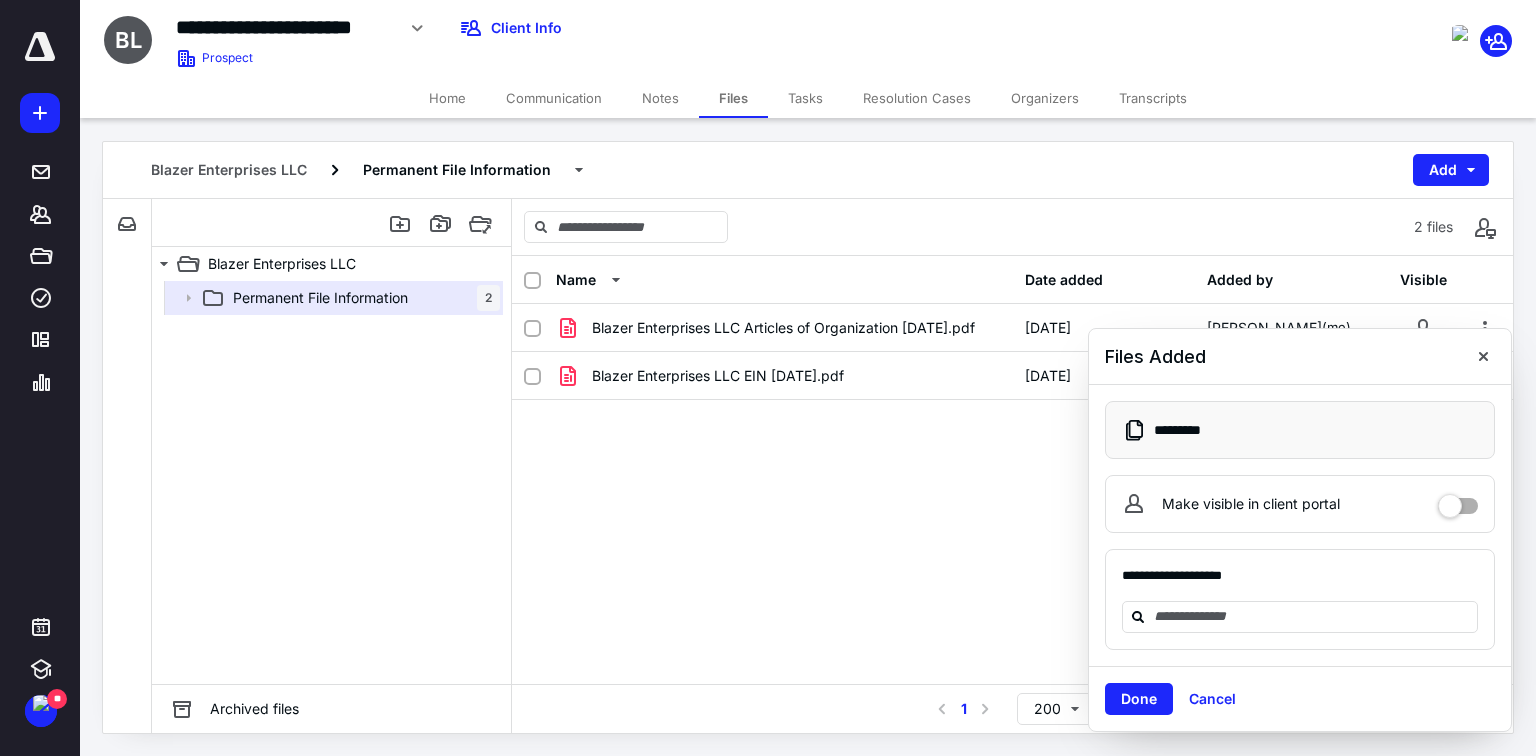 click on "Done" at bounding box center [1139, 699] 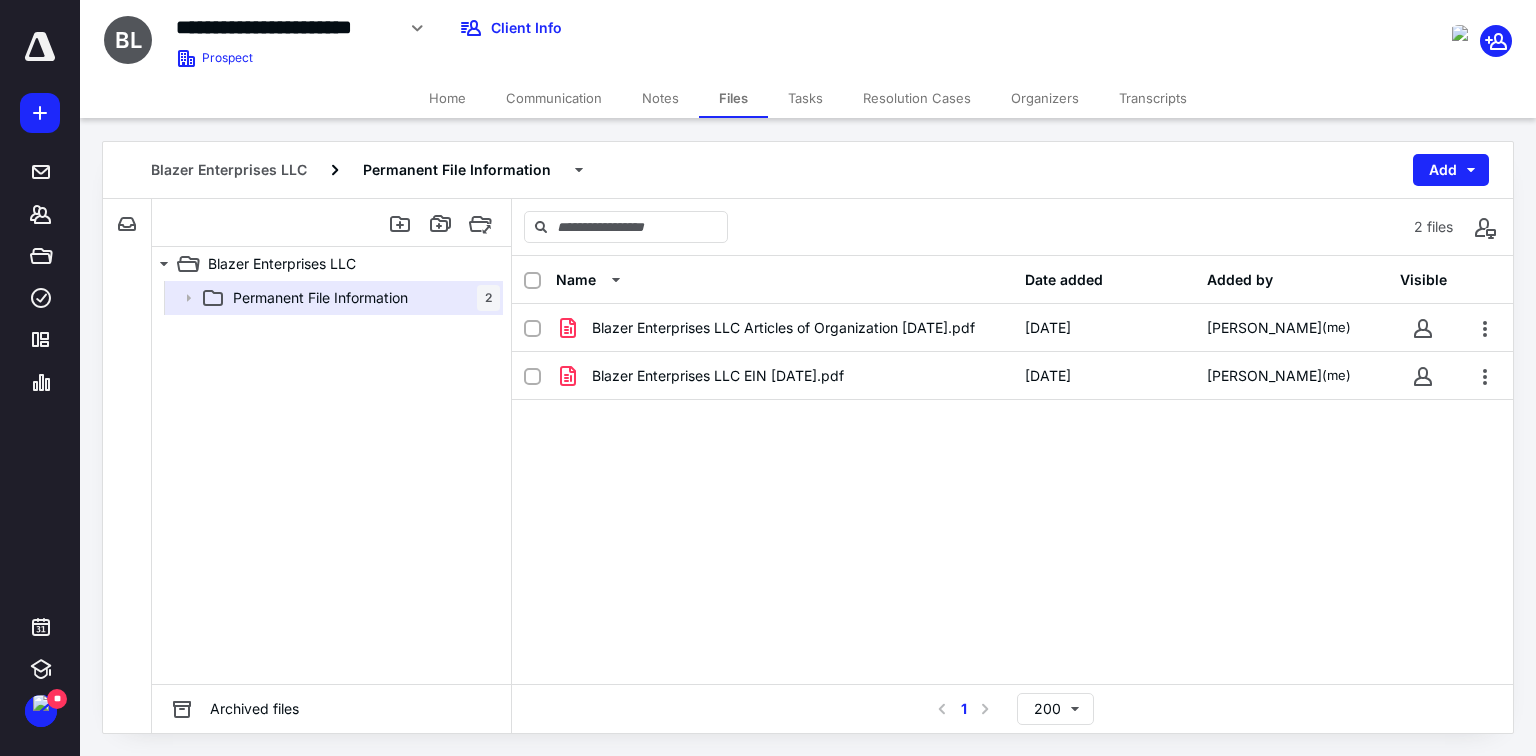 click on "Blazer Enterprises LLC Articles of Organization [DATE].pdf [DATE] [PERSON_NAME]  (me) Blazer Enterprises LLC EIN [DATE].pdf [DATE] [PERSON_NAME]  (me)" at bounding box center (1012, 454) 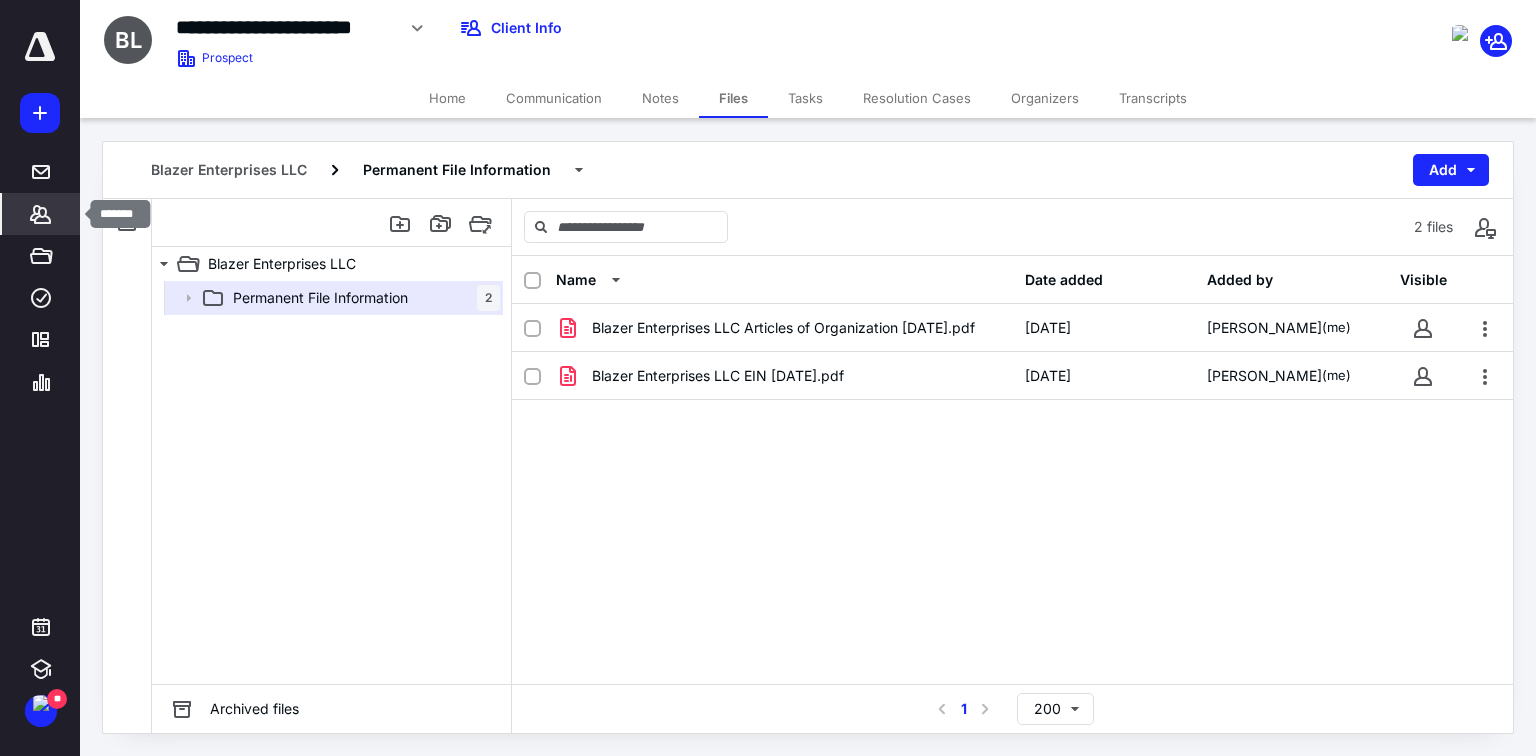 click 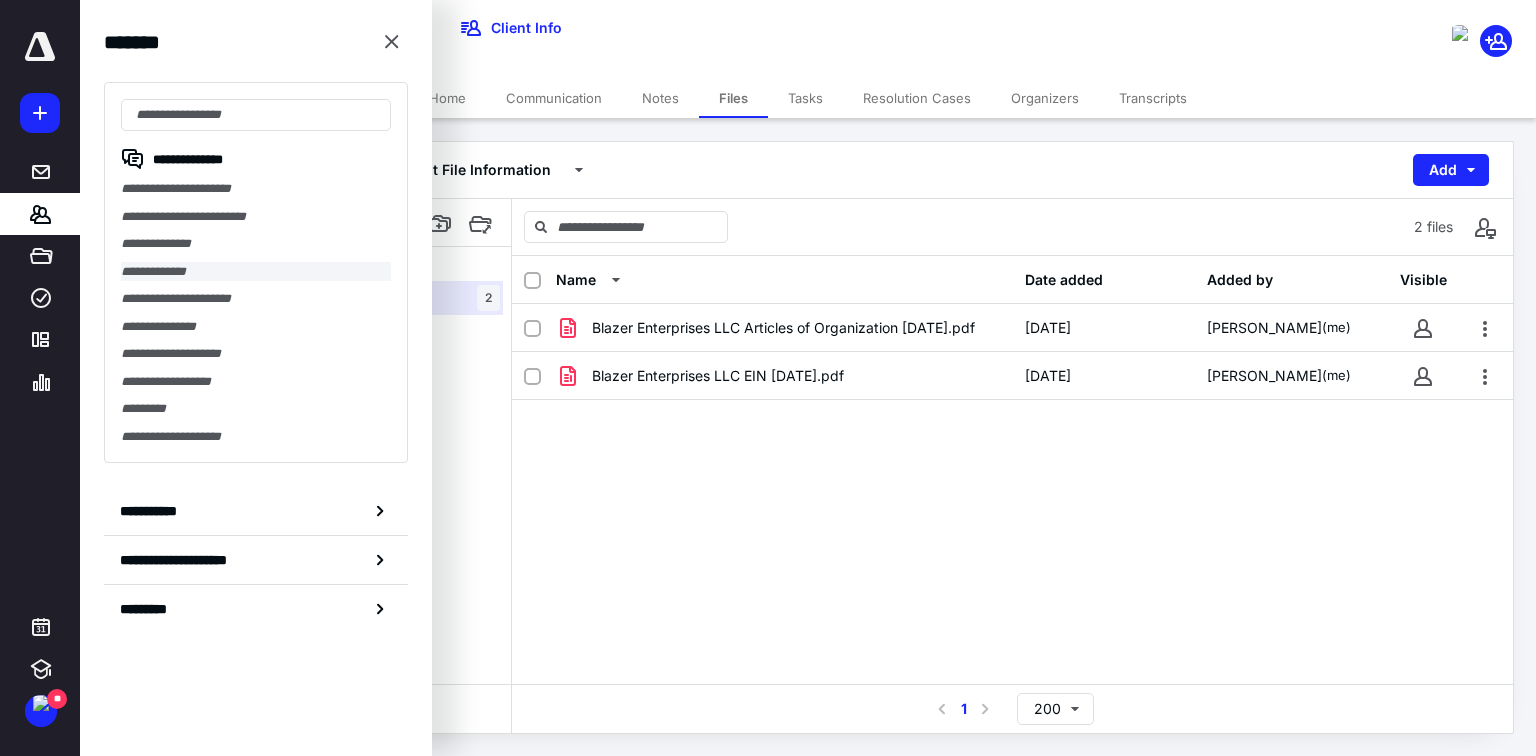 click on "**********" at bounding box center (256, 272) 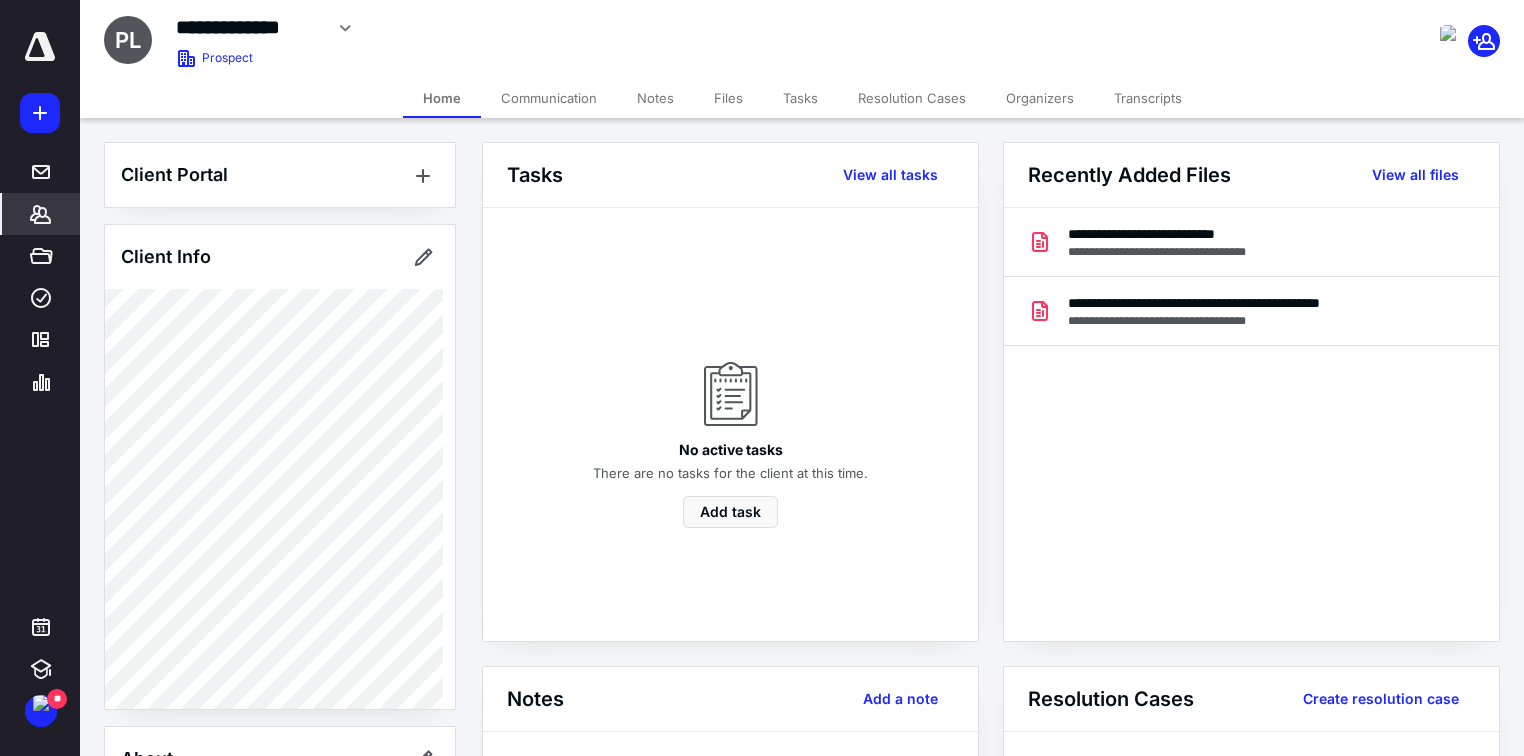 click on "**********" at bounding box center (1251, 424) 